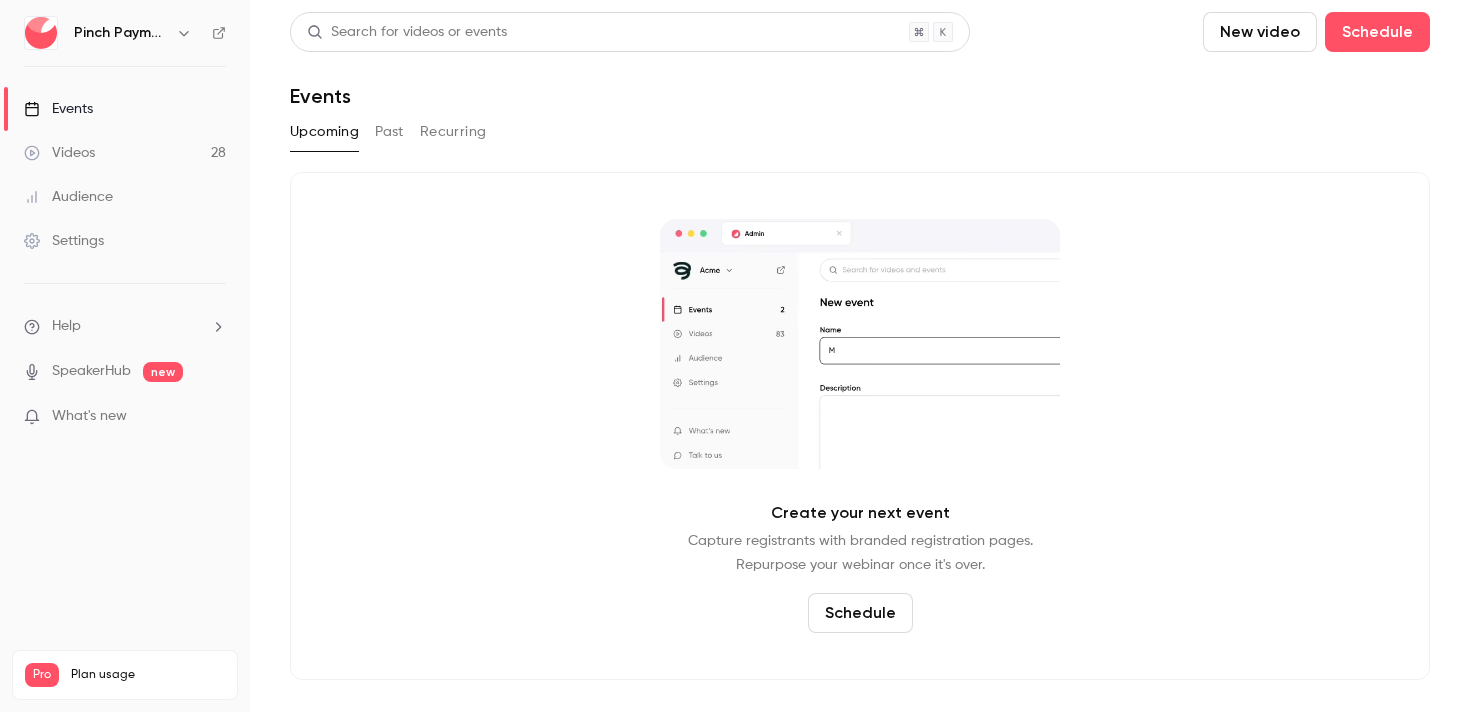 scroll, scrollTop: 0, scrollLeft: 0, axis: both 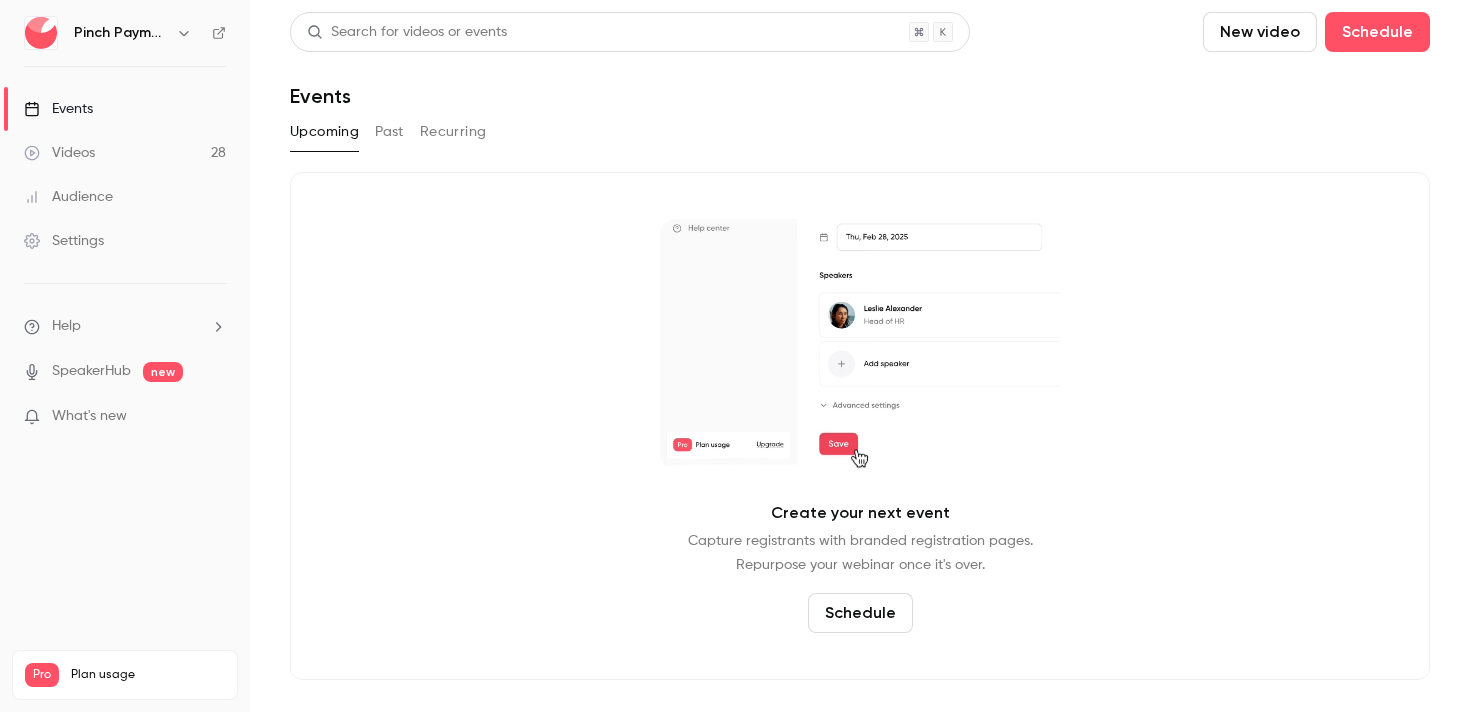 click on "Pinch Payments" at bounding box center (121, 33) 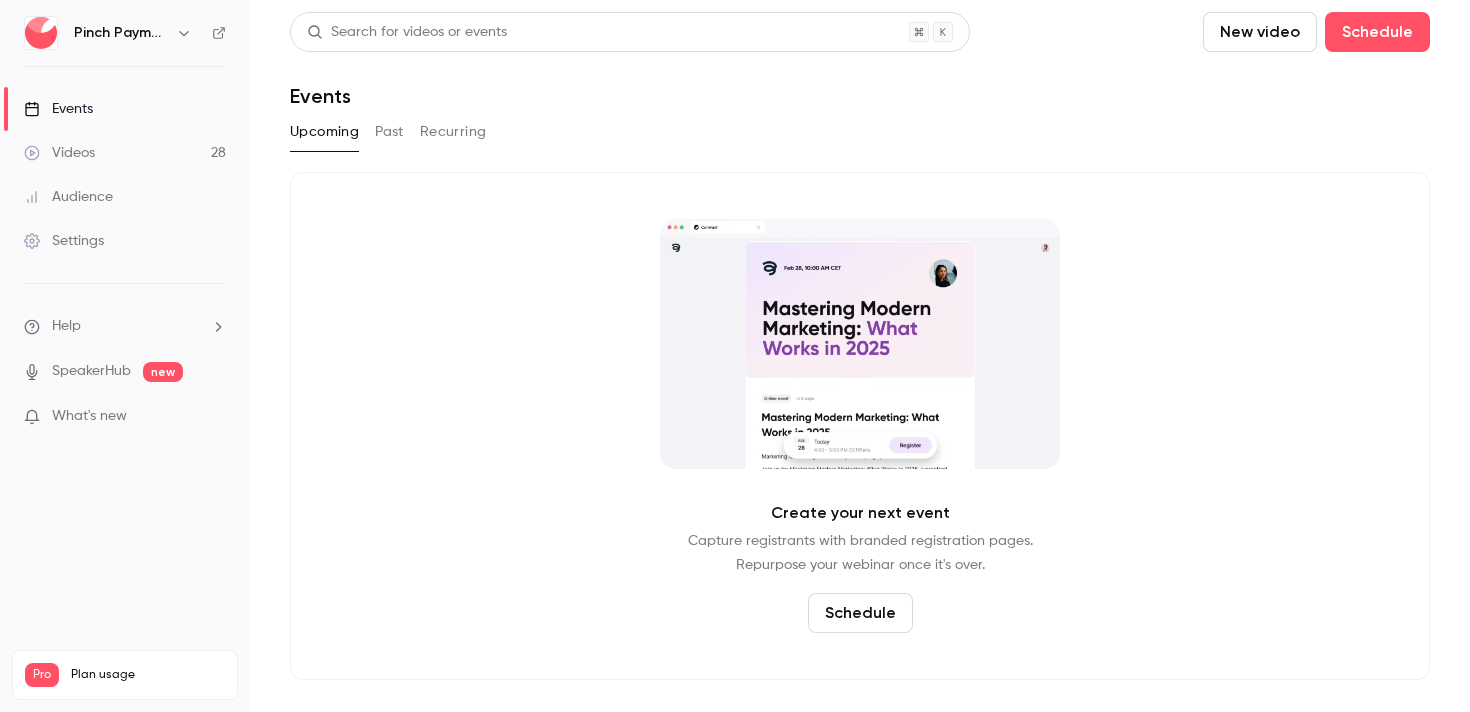 click 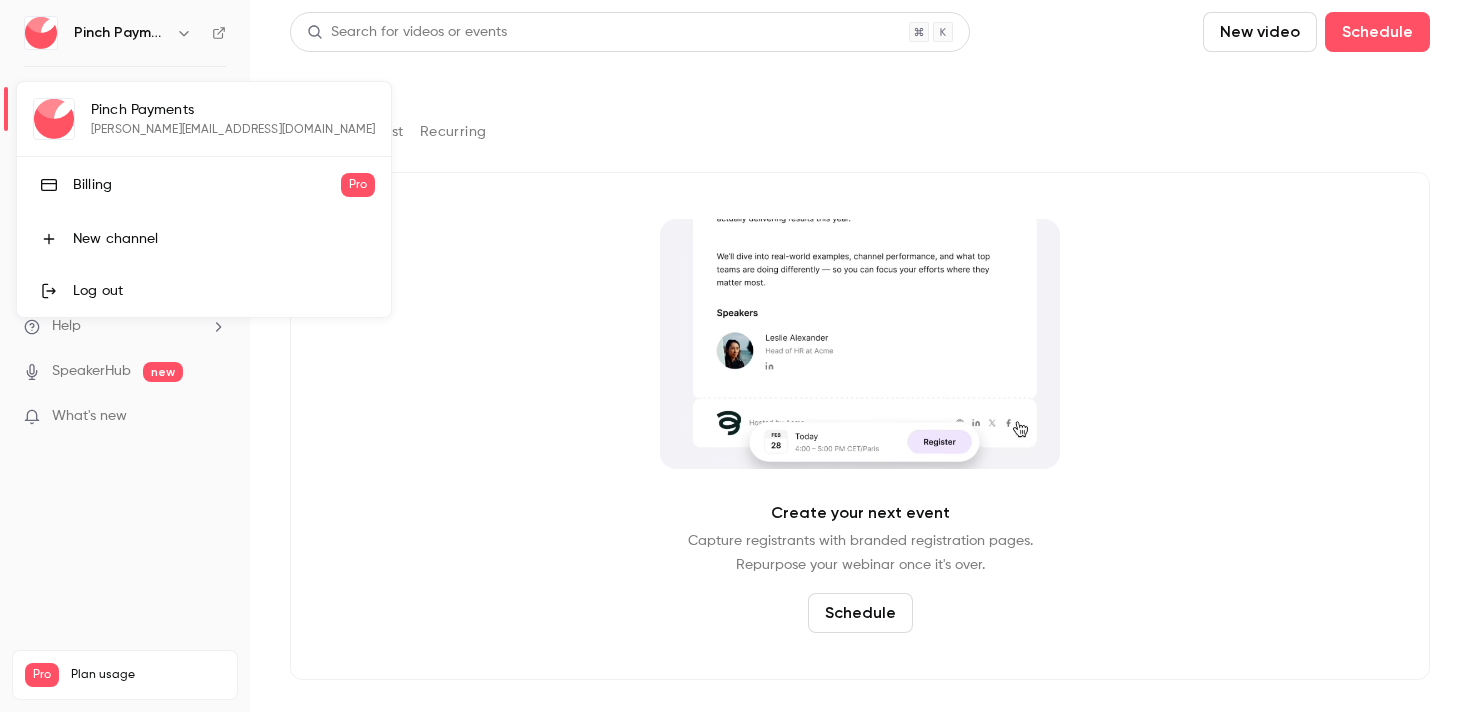 click at bounding box center [735, 356] 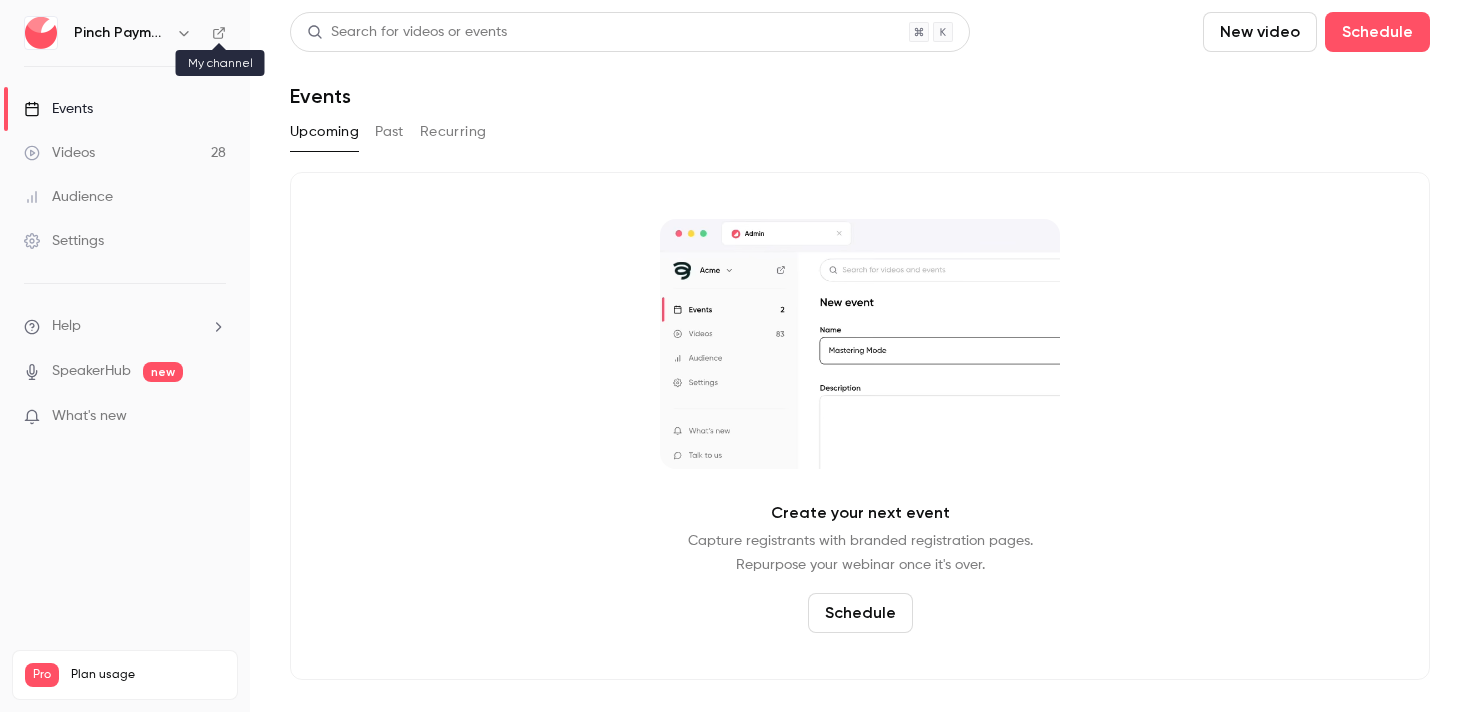 click 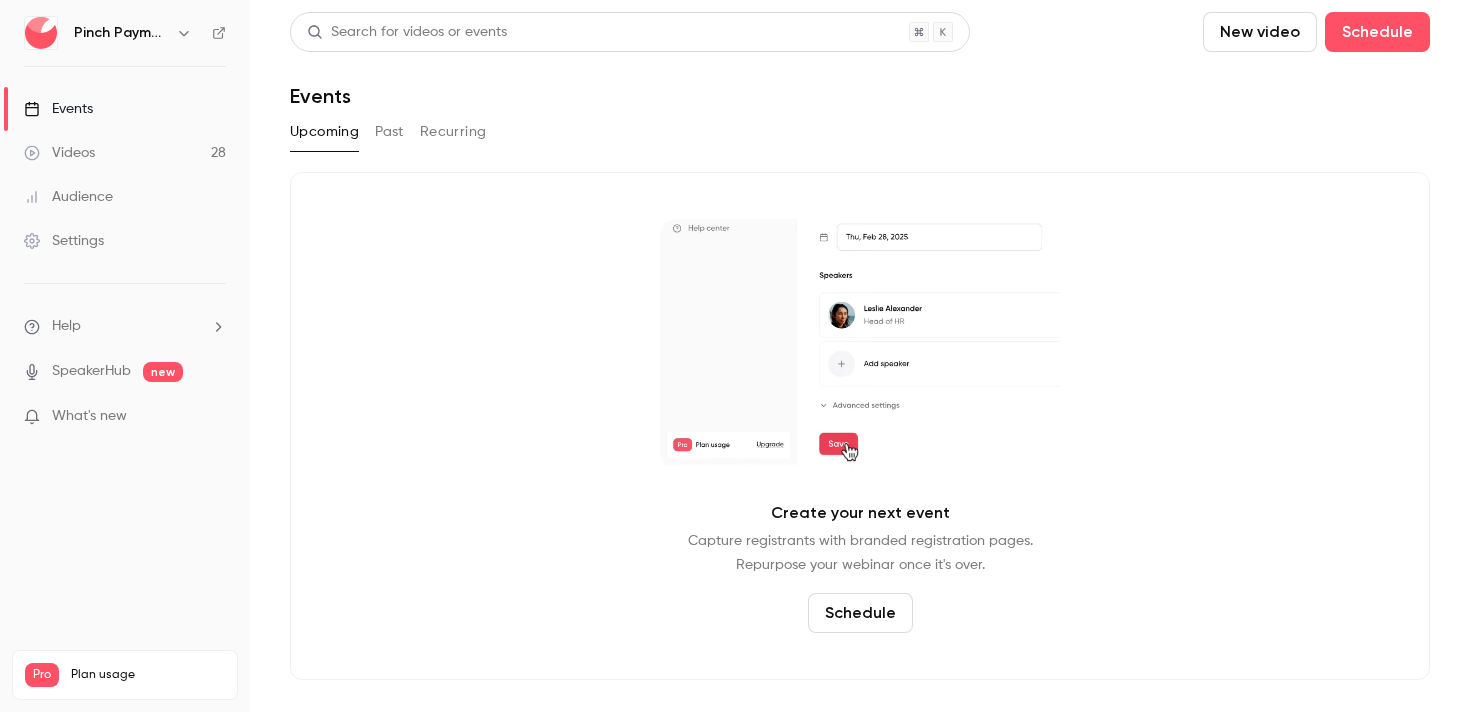 click on "Events" at bounding box center (860, 96) 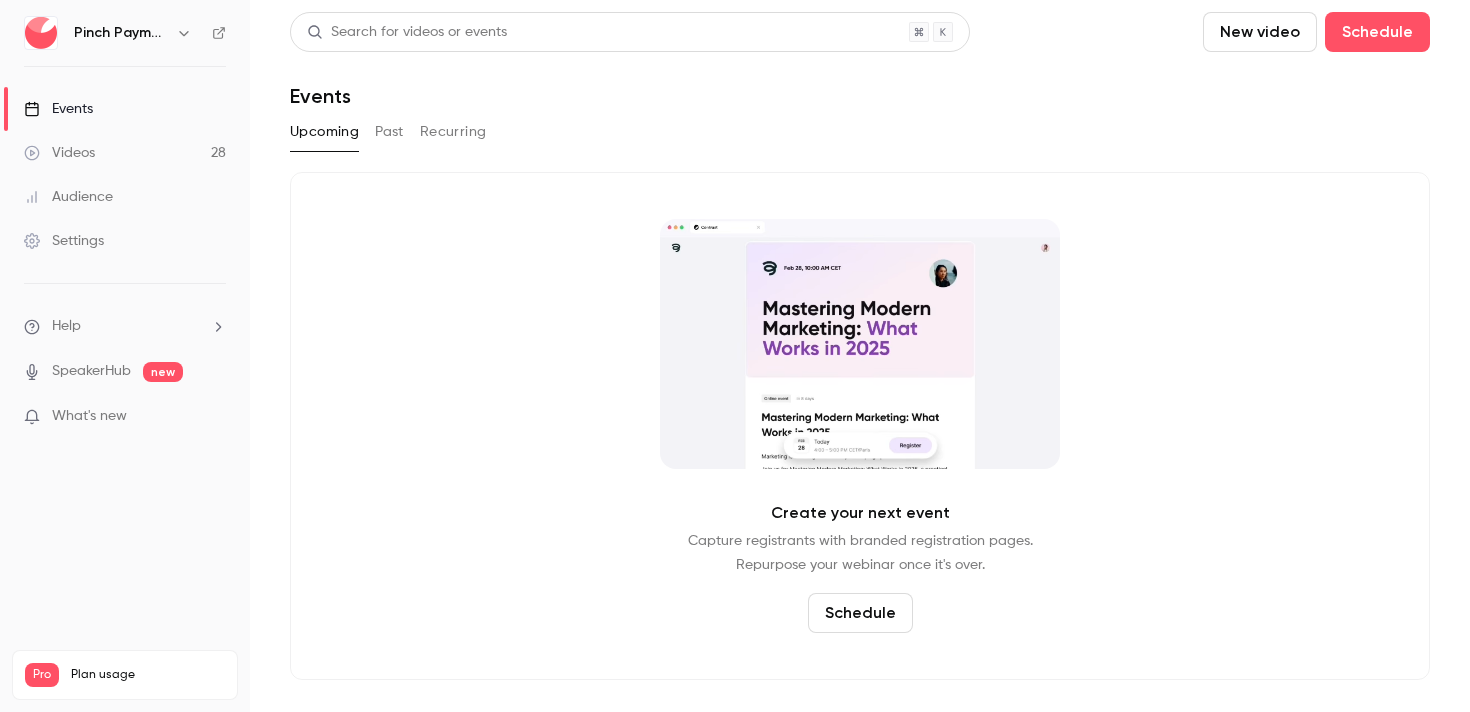 click on "Recurring" at bounding box center [453, 132] 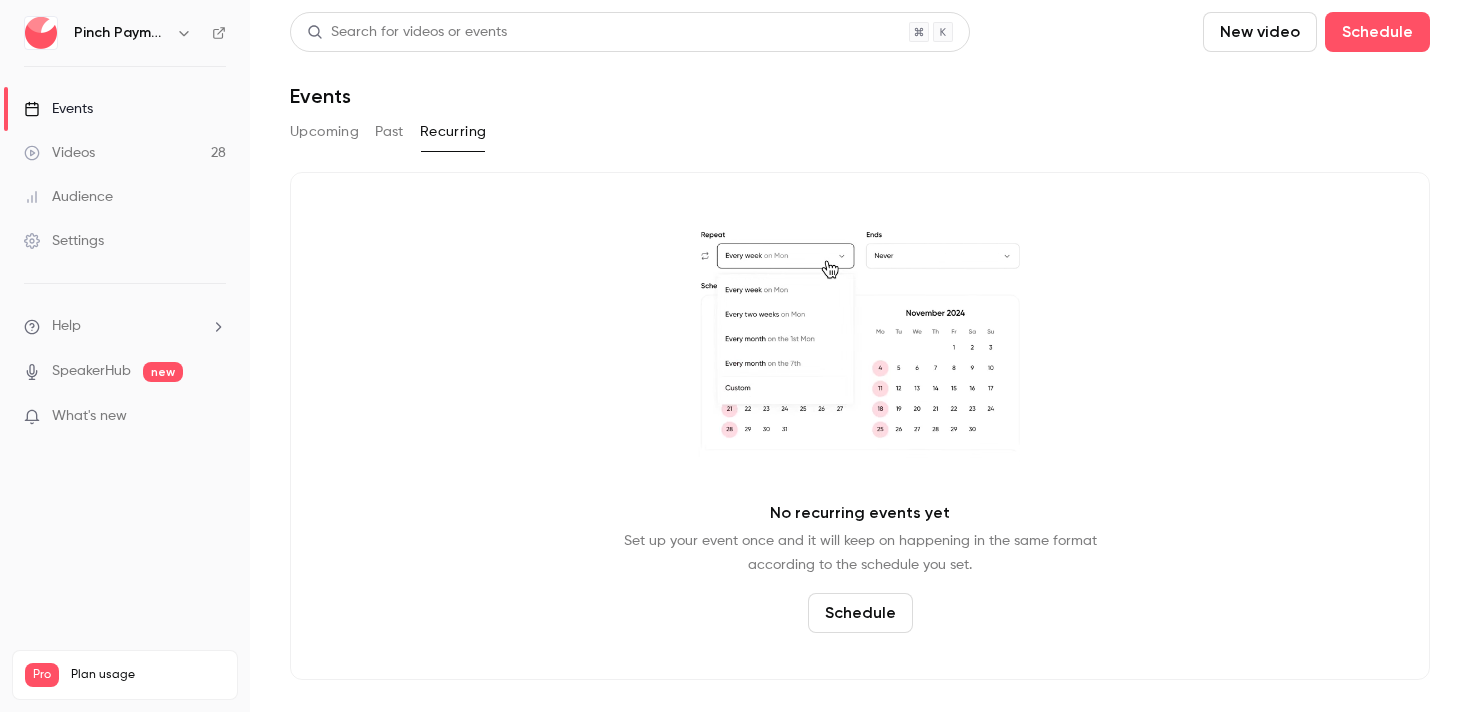 click on "Schedule" at bounding box center [860, 613] 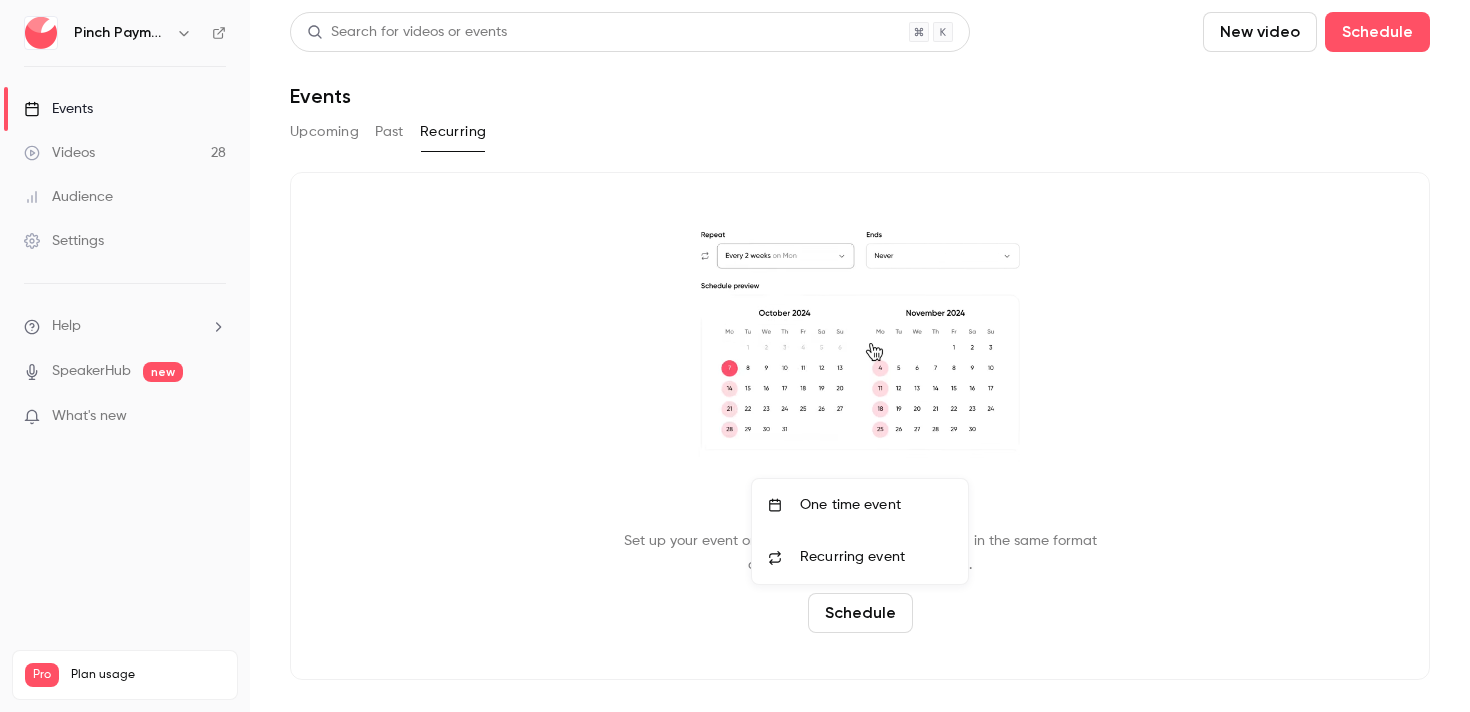 click on "Recurring event" at bounding box center (852, 557) 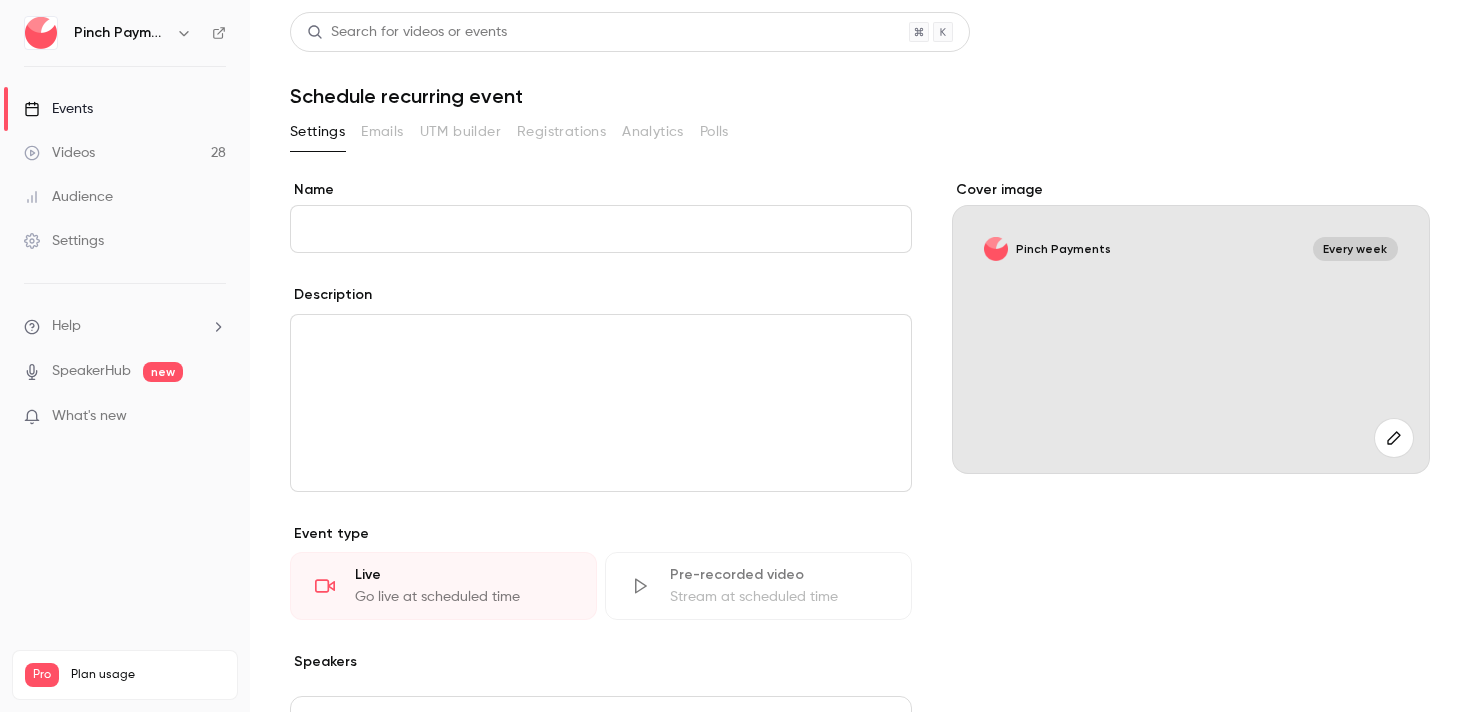 click on "Name" at bounding box center (601, 229) 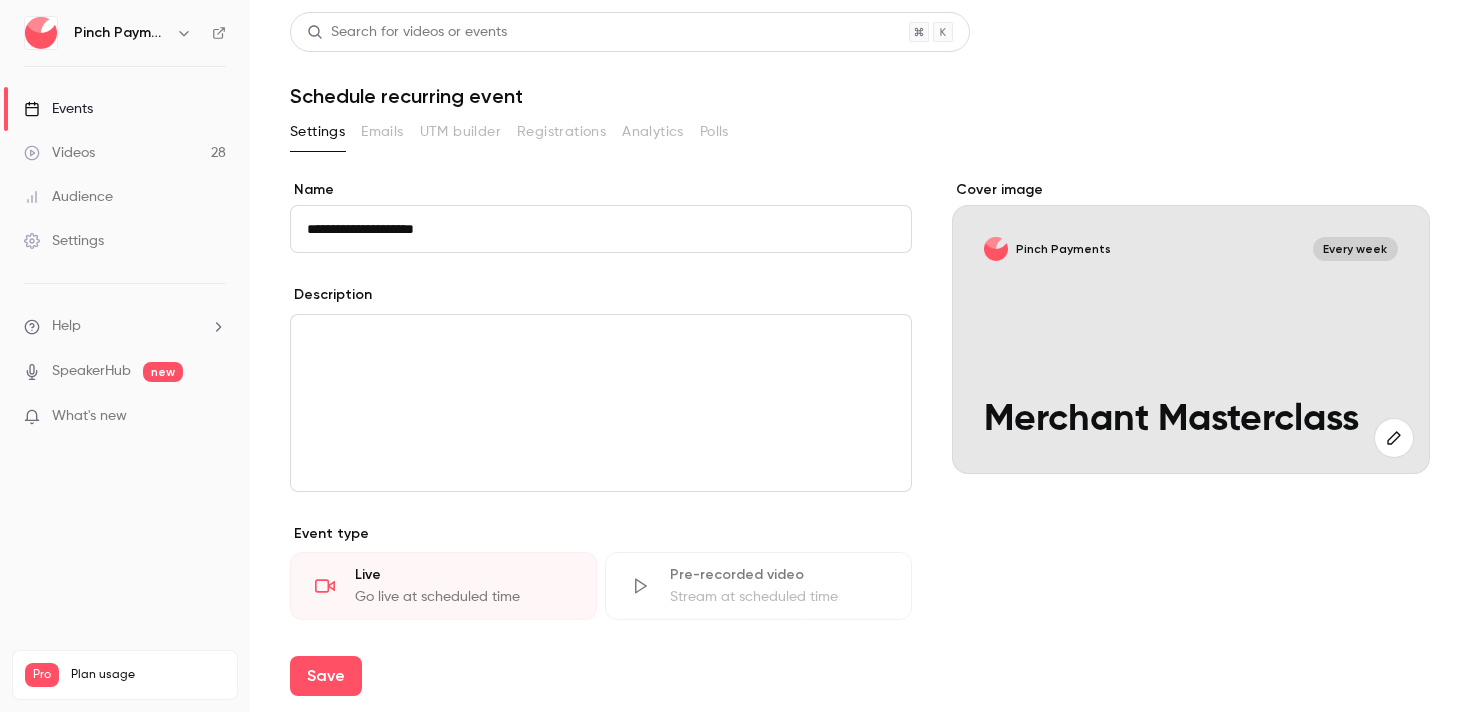 type on "**********" 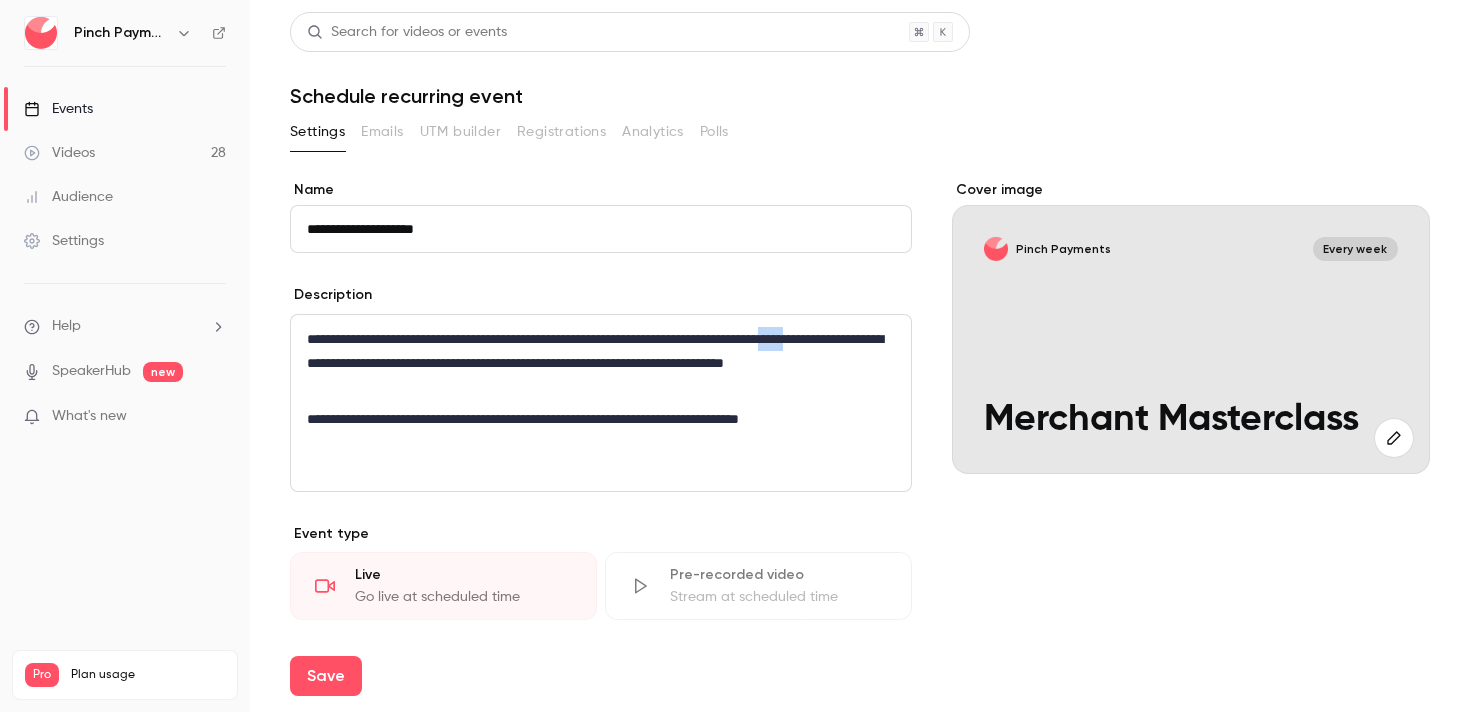 drag, startPoint x: 346, startPoint y: 365, endPoint x: 296, endPoint y: 362, distance: 50.08992 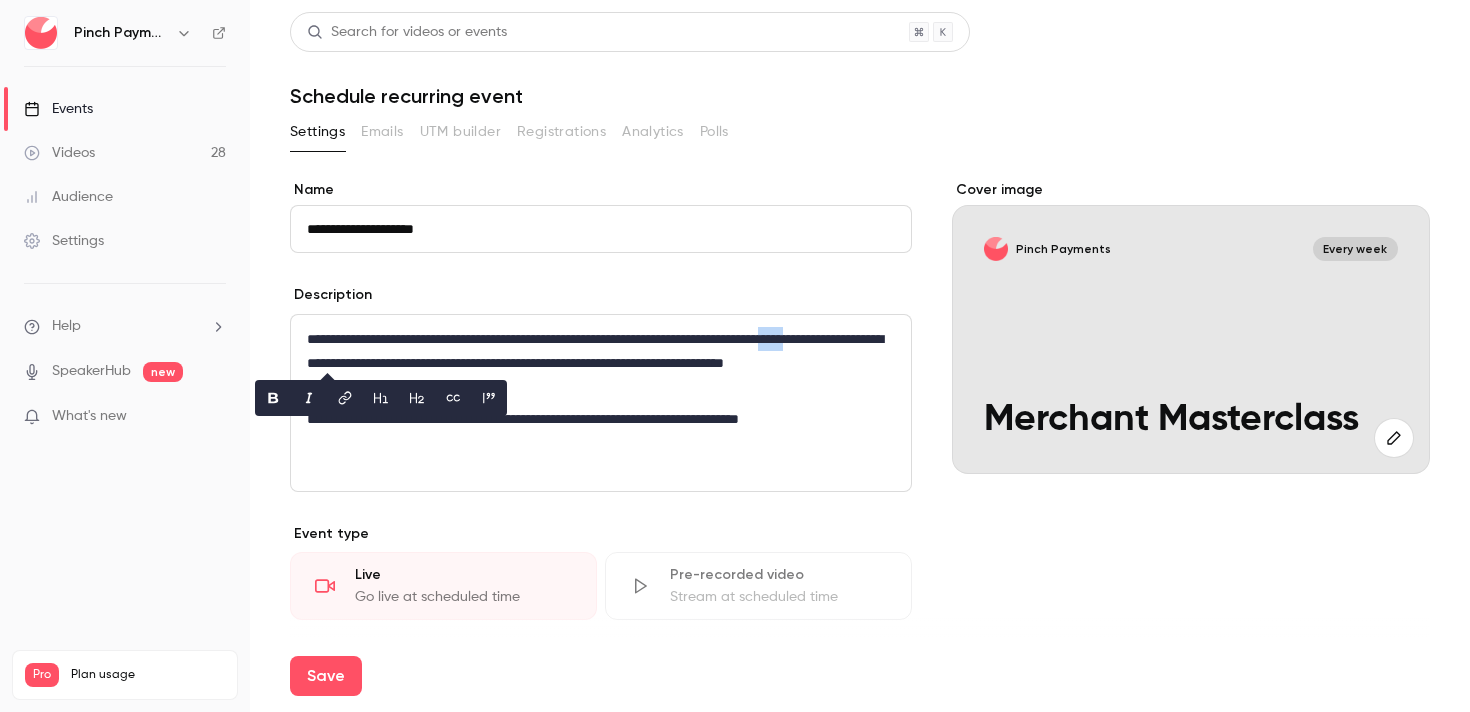 type 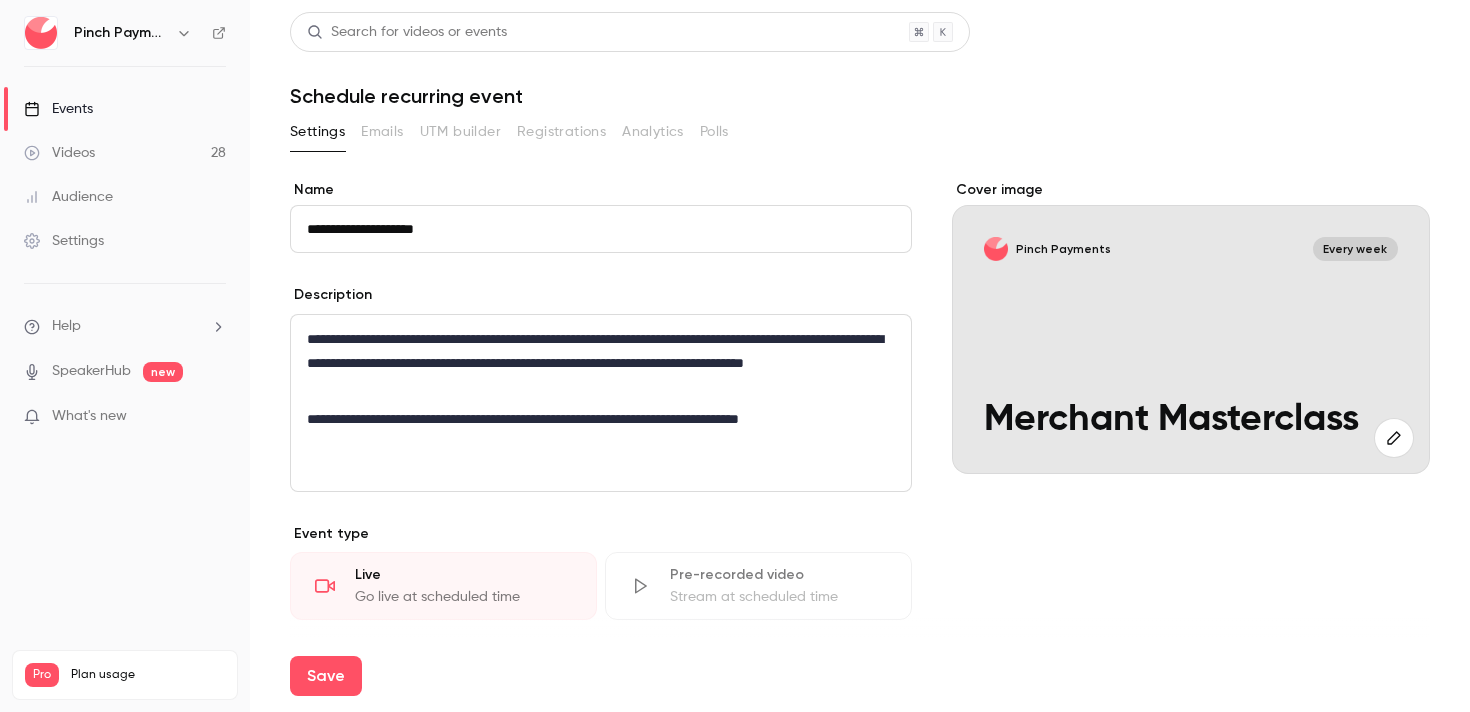 click on "**********" at bounding box center [601, 363] 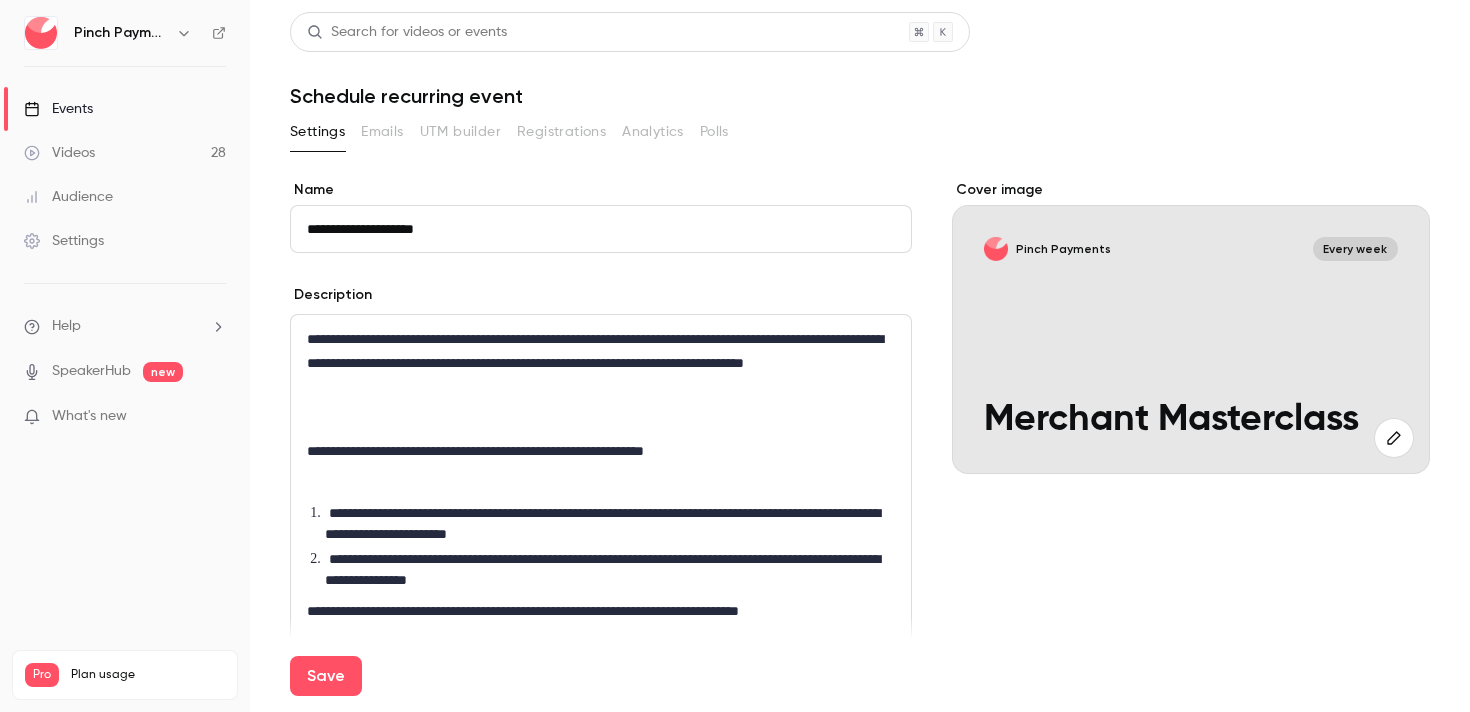 click on "**********" at bounding box center [601, 451] 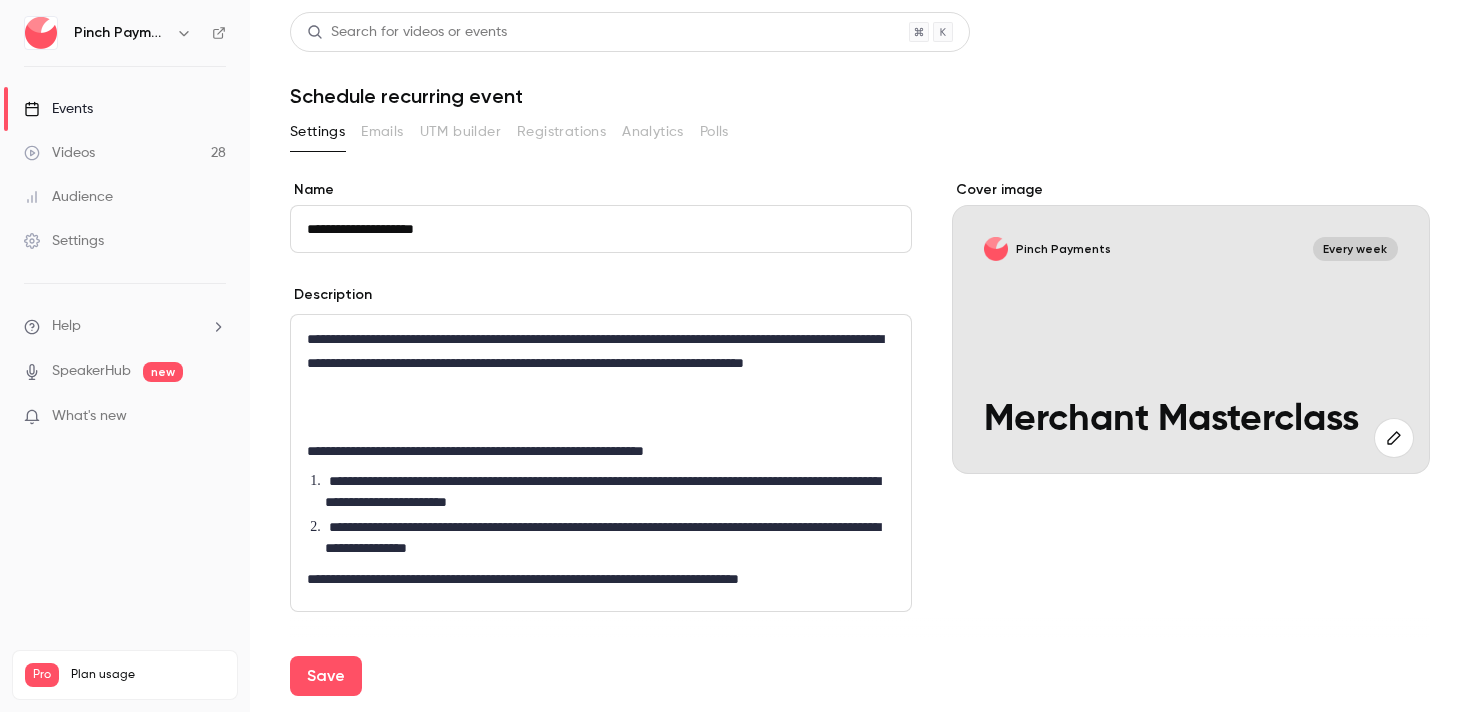 click at bounding box center [601, 419] 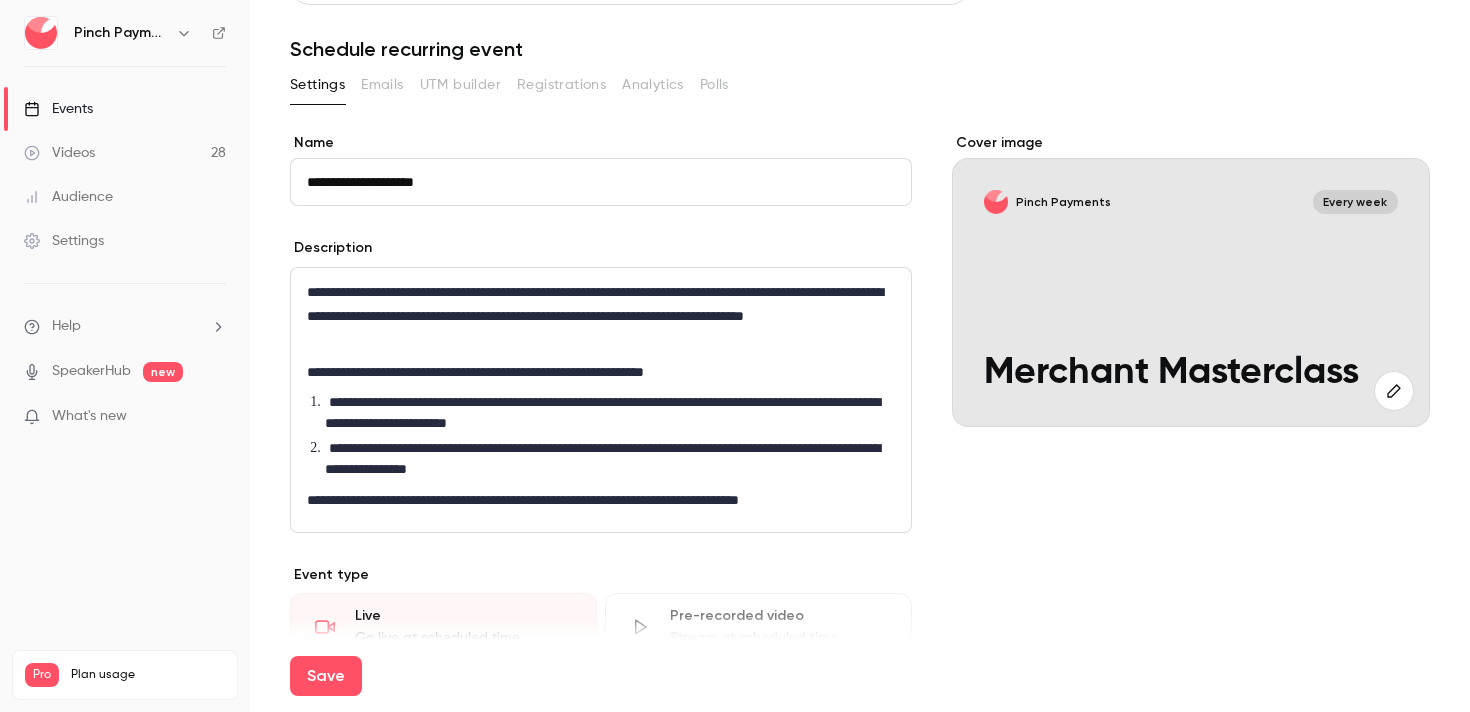 scroll, scrollTop: 74, scrollLeft: 0, axis: vertical 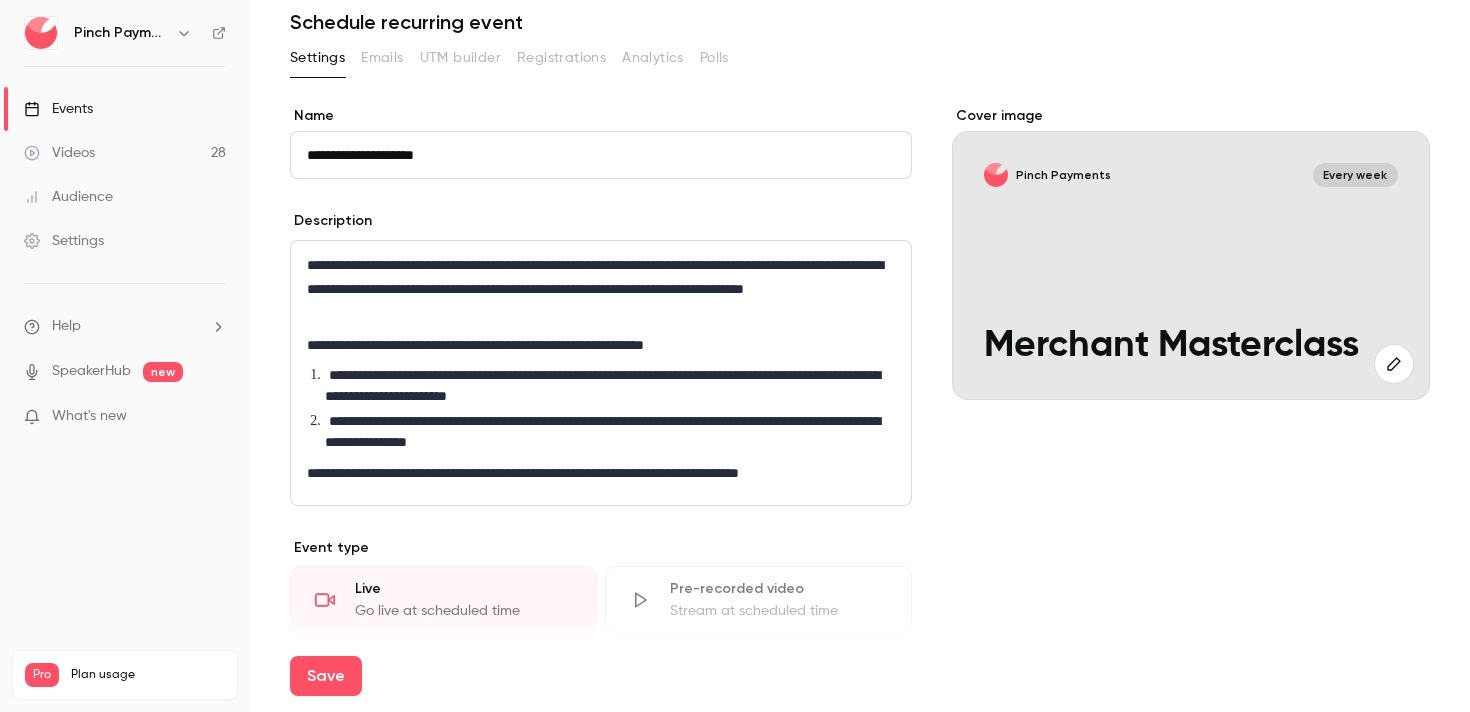 click on "**********" at bounding box center [606, 432] 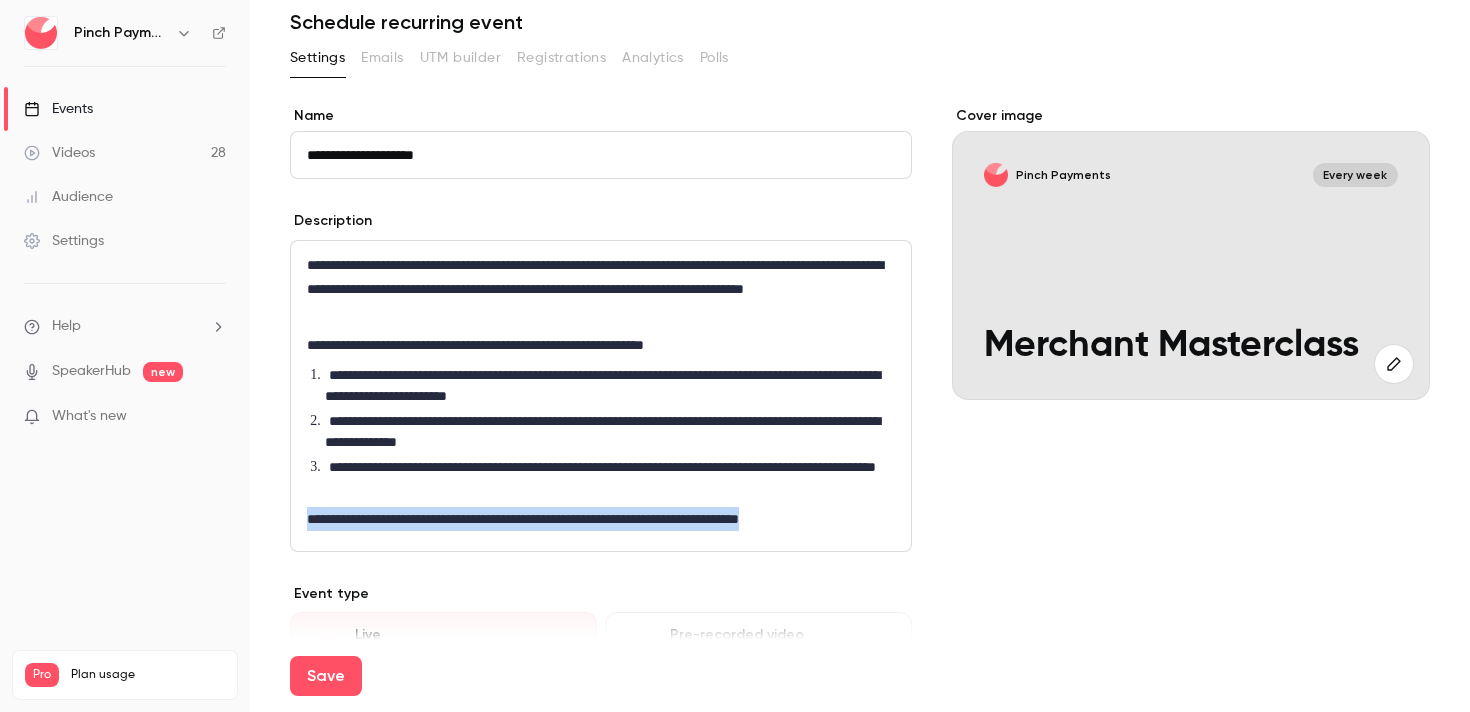 drag, startPoint x: 880, startPoint y: 517, endPoint x: 294, endPoint y: 521, distance: 586.0137 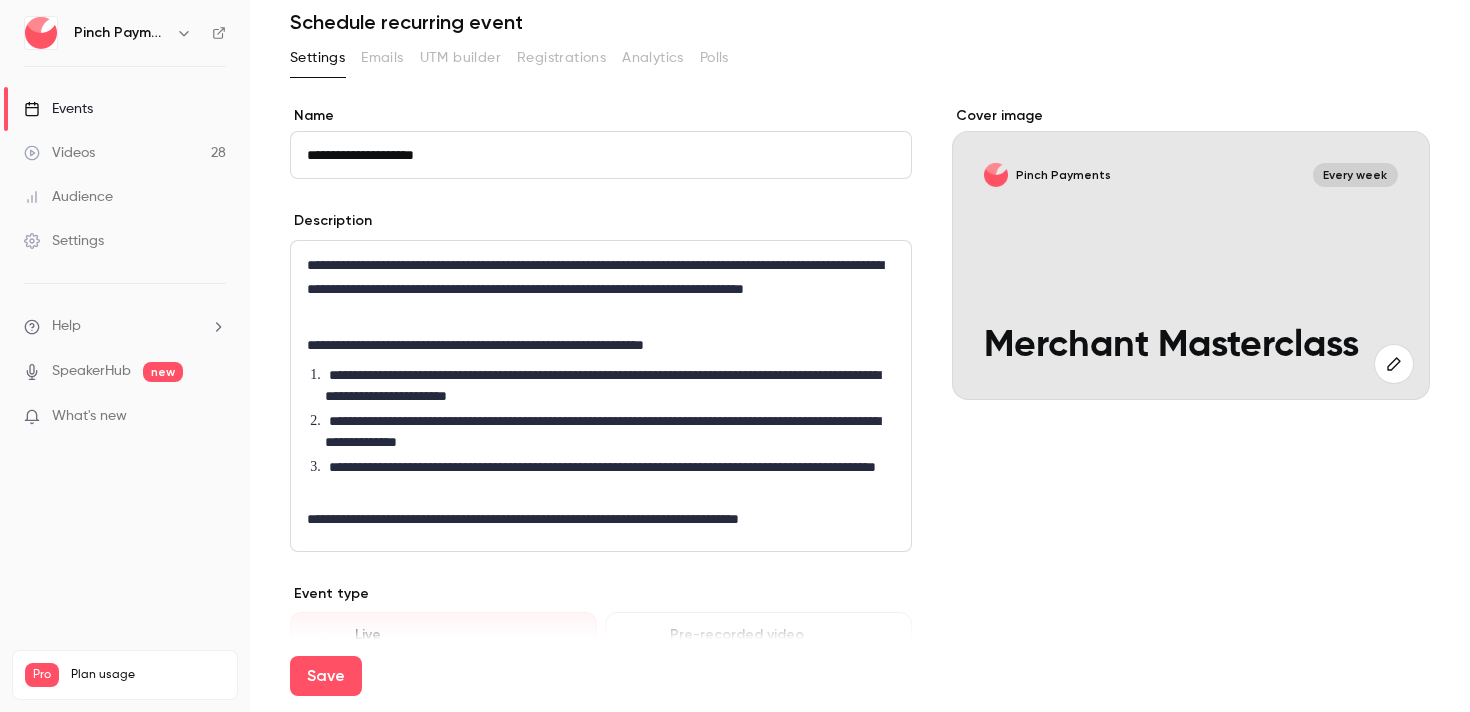 click on "**********" at bounding box center (606, 478) 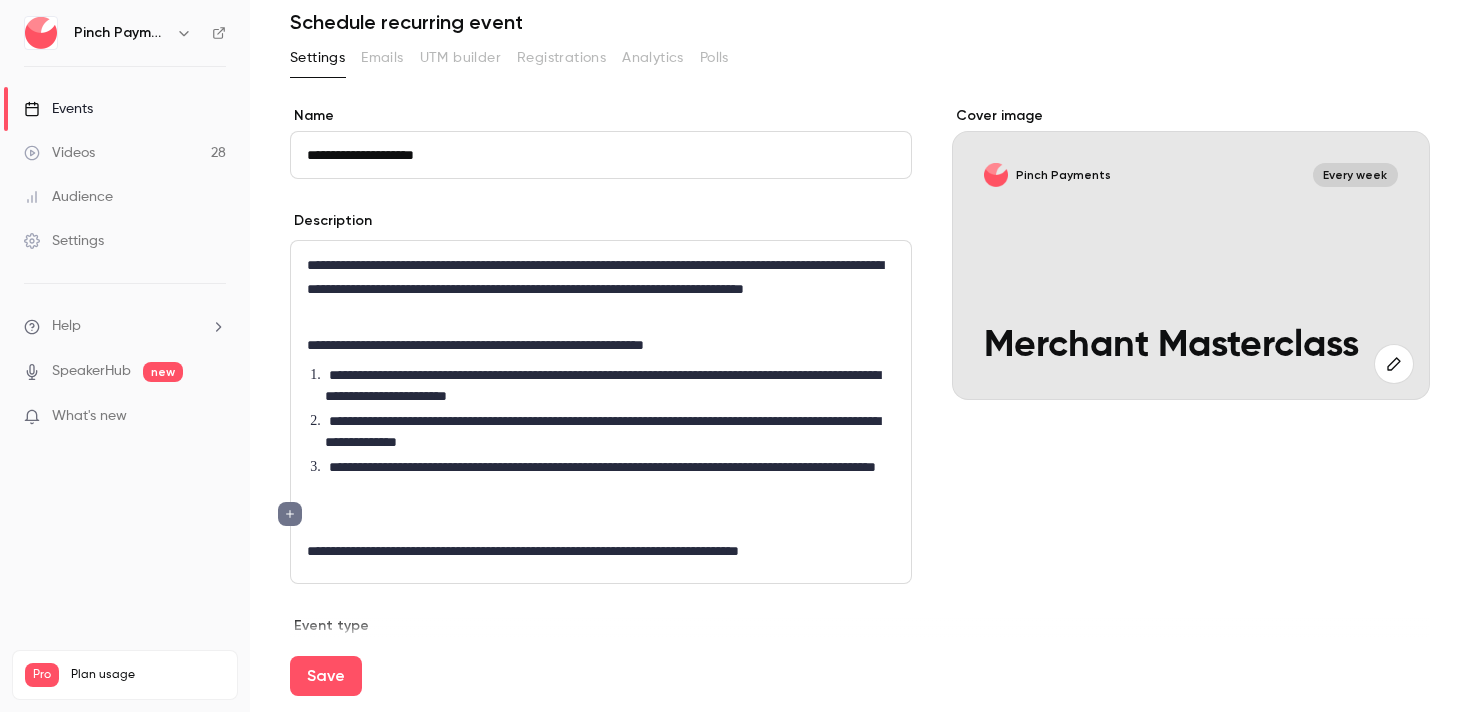 click on "**********" at bounding box center (601, 551) 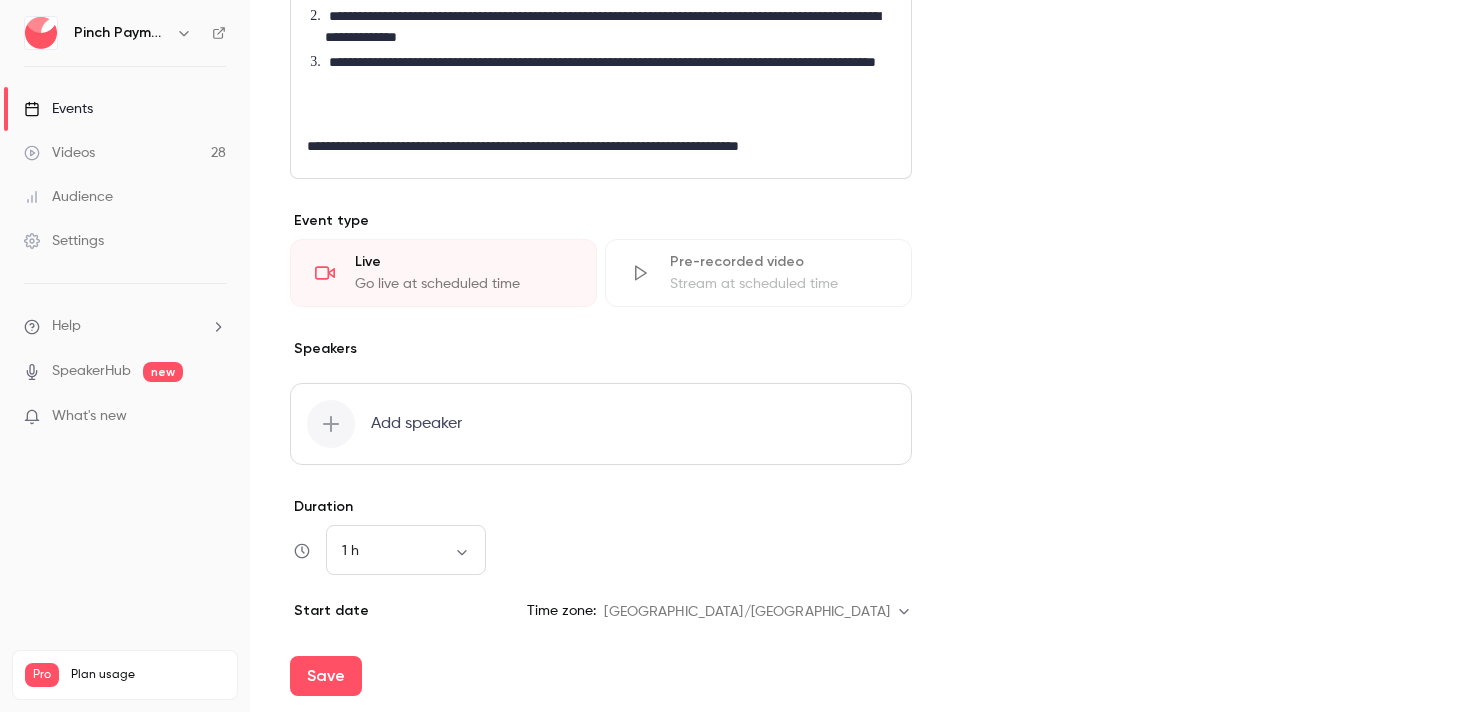 scroll, scrollTop: 506, scrollLeft: 0, axis: vertical 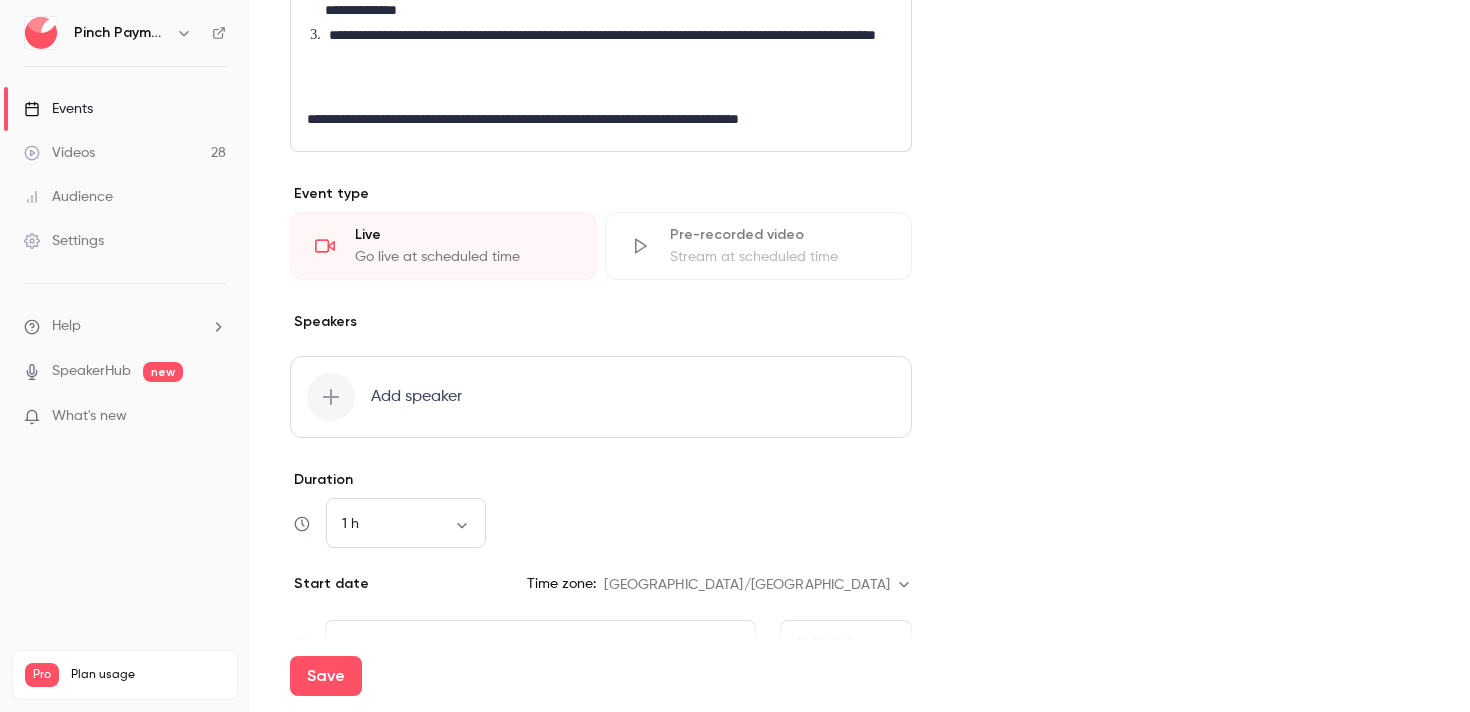 click on "Add speaker" at bounding box center (601, 397) 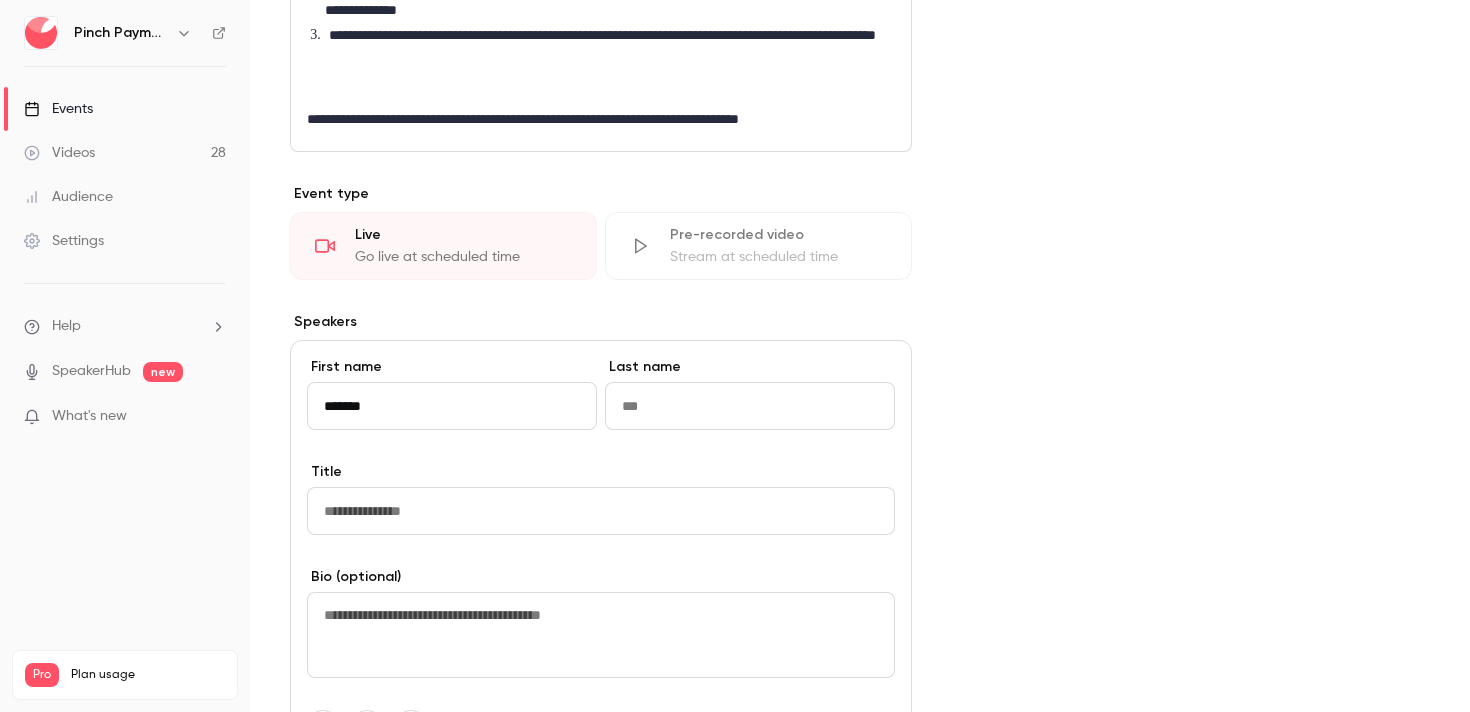 type on "*******" 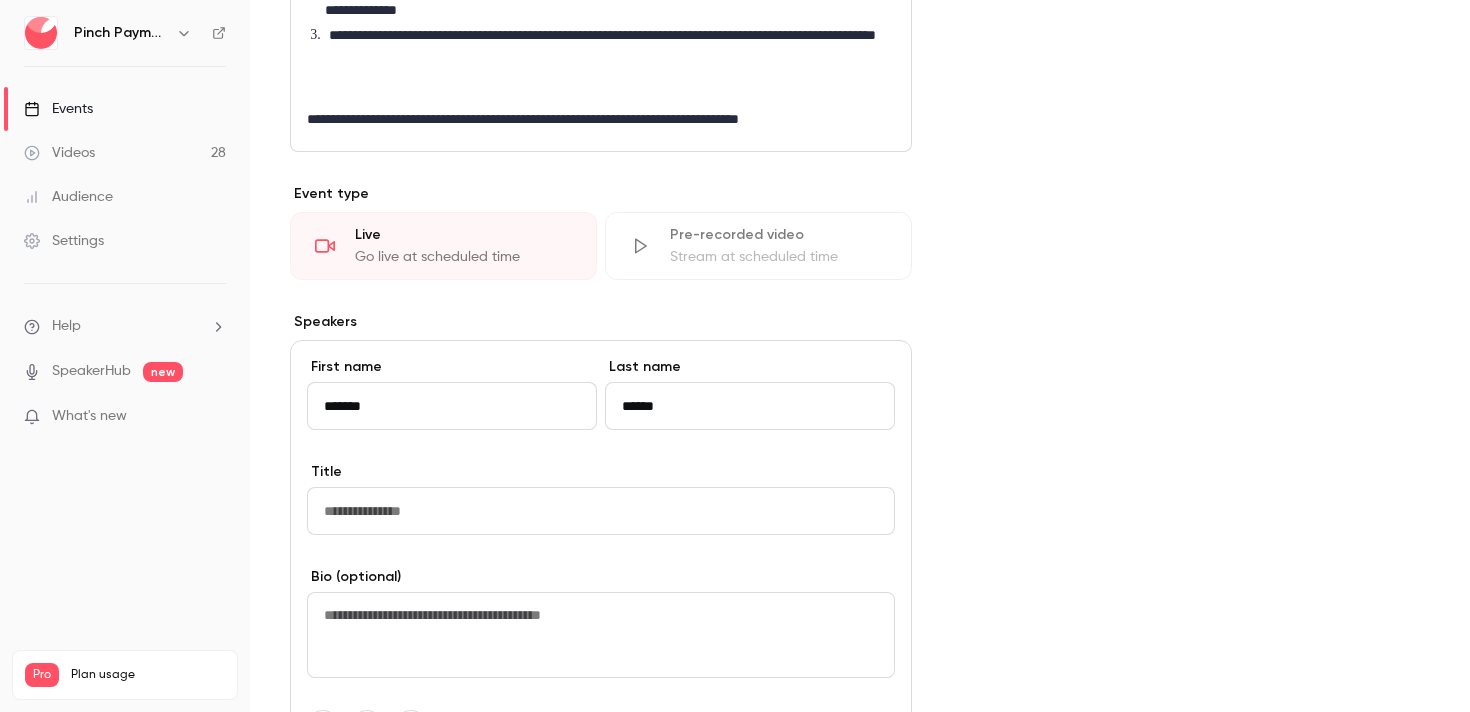 type on "******" 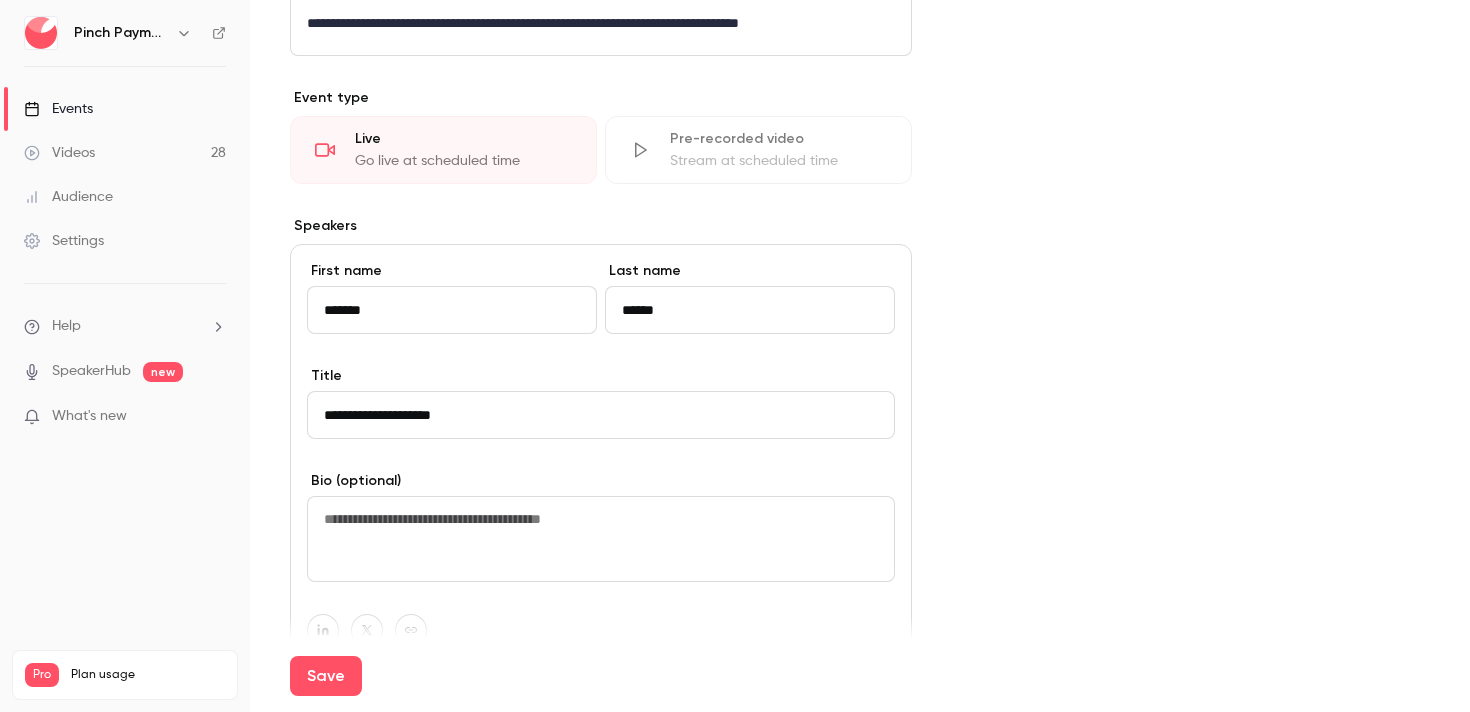scroll, scrollTop: 622, scrollLeft: 0, axis: vertical 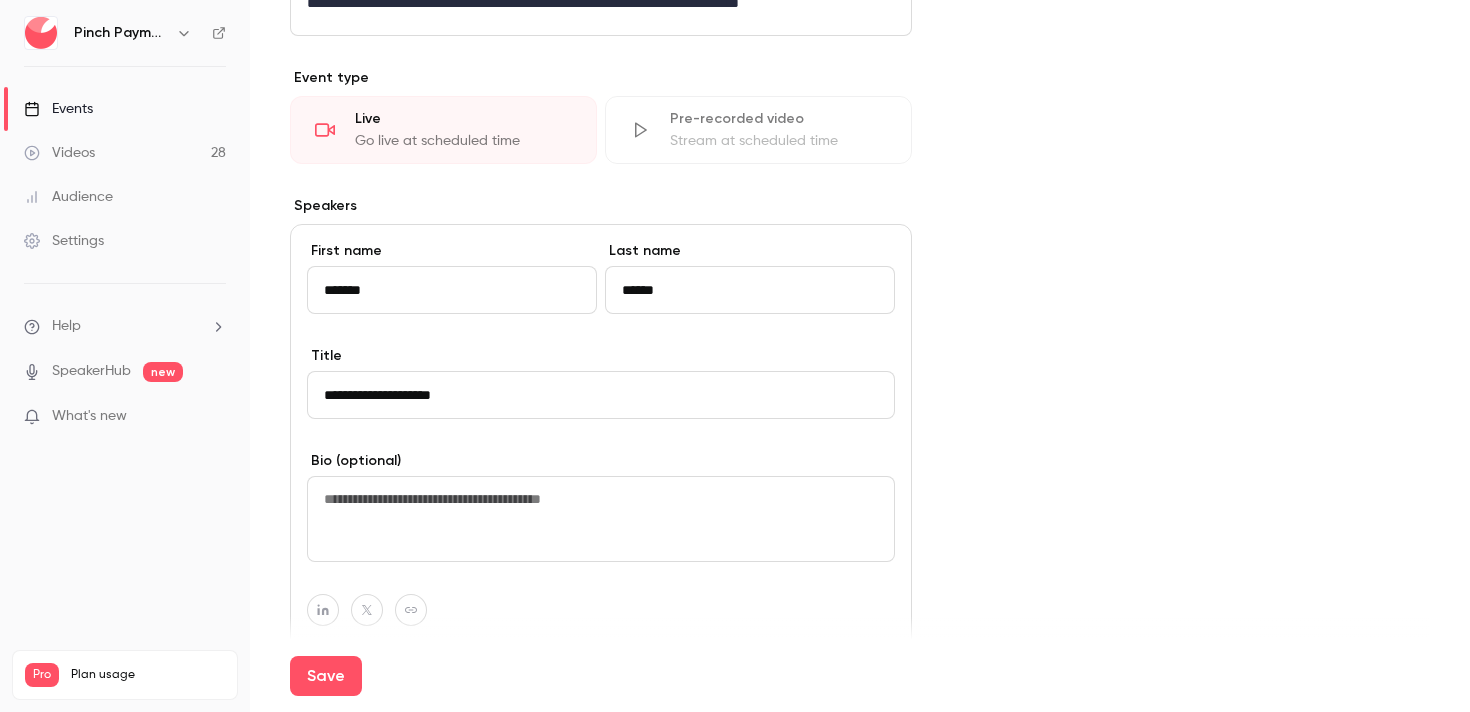 type on "**********" 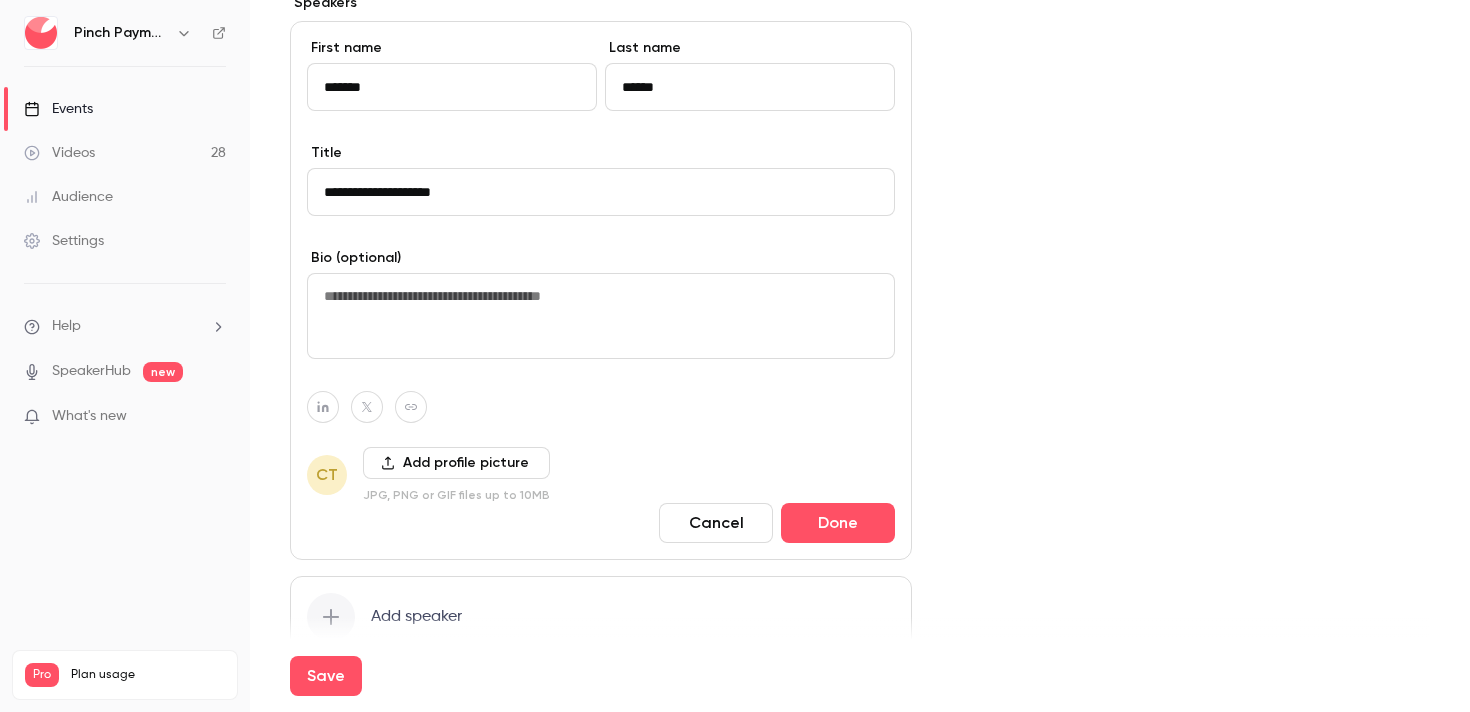 scroll, scrollTop: 836, scrollLeft: 0, axis: vertical 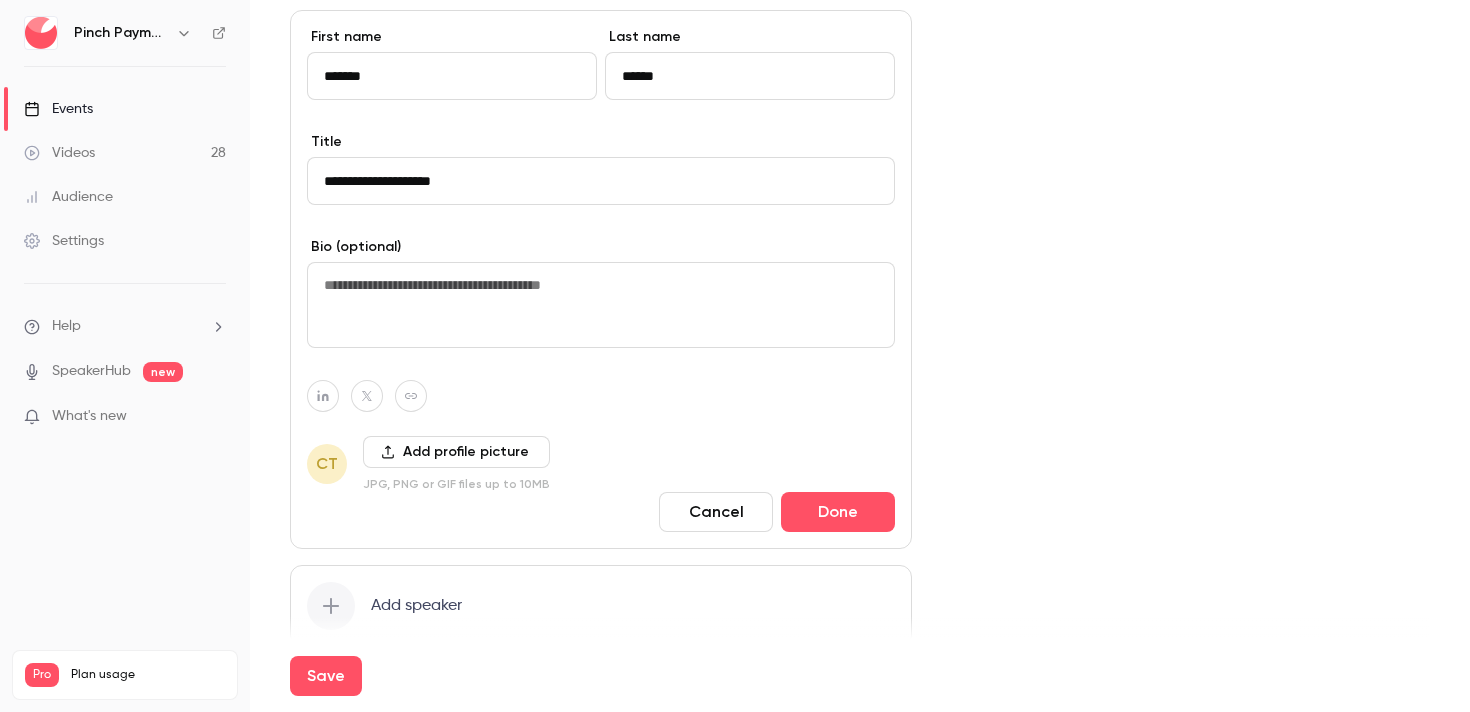 click on "Add profile picture" at bounding box center [456, 452] 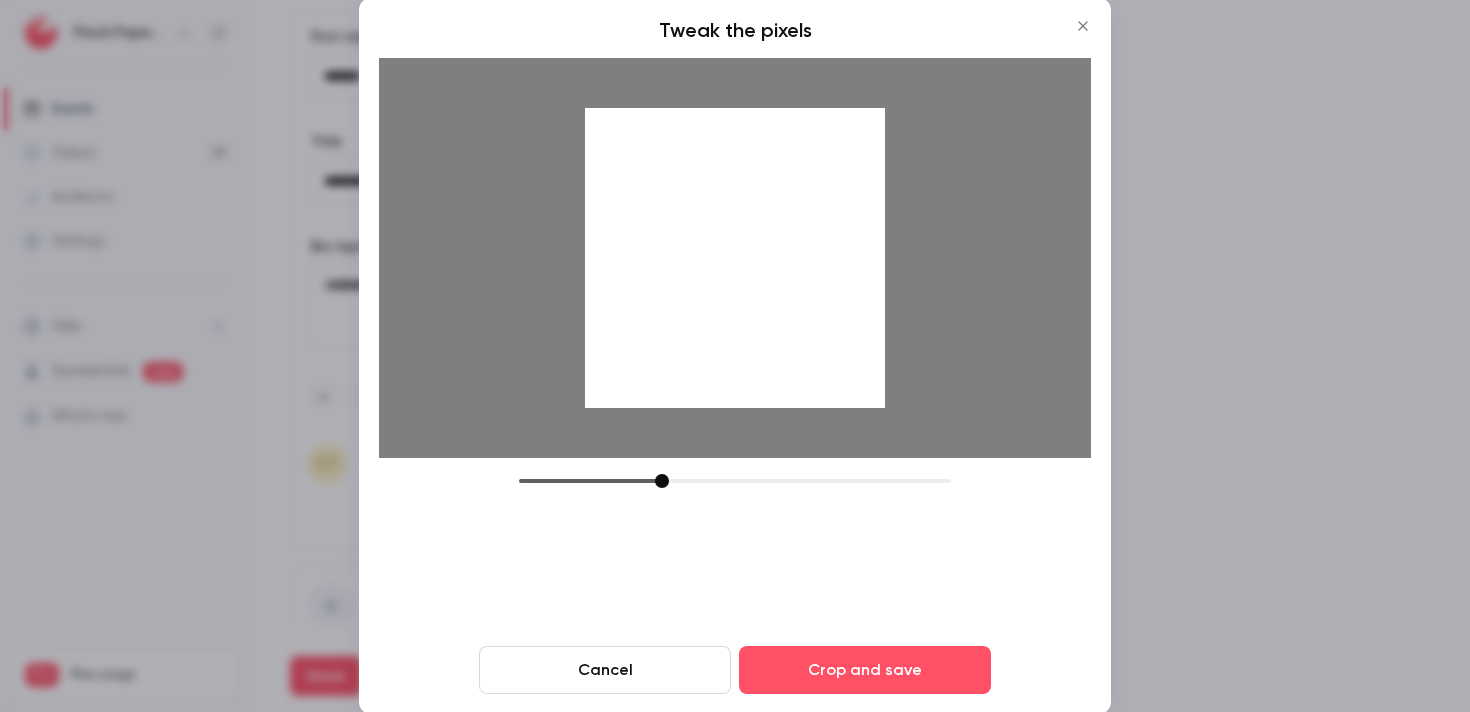 drag, startPoint x: 824, startPoint y: 303, endPoint x: 821, endPoint y: 328, distance: 25.179358 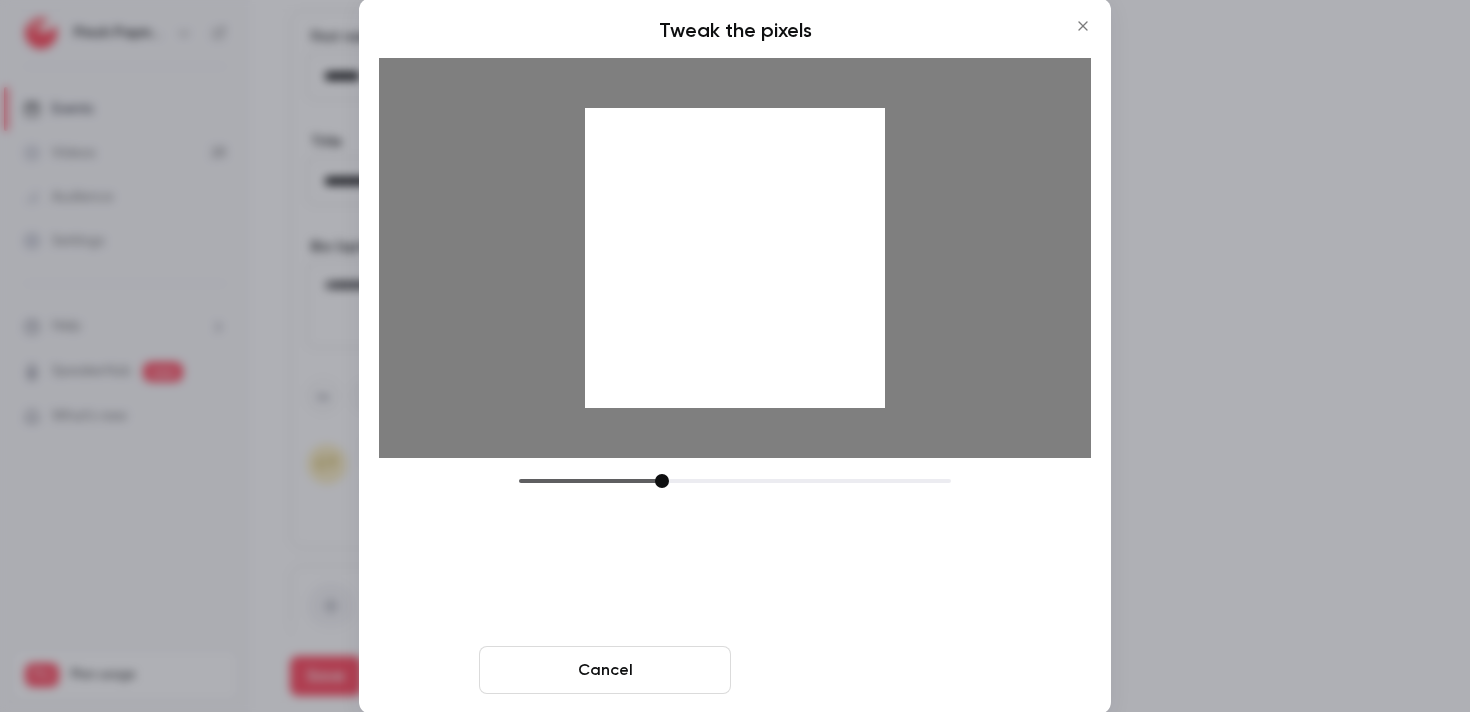 click on "Crop and save" at bounding box center [865, 670] 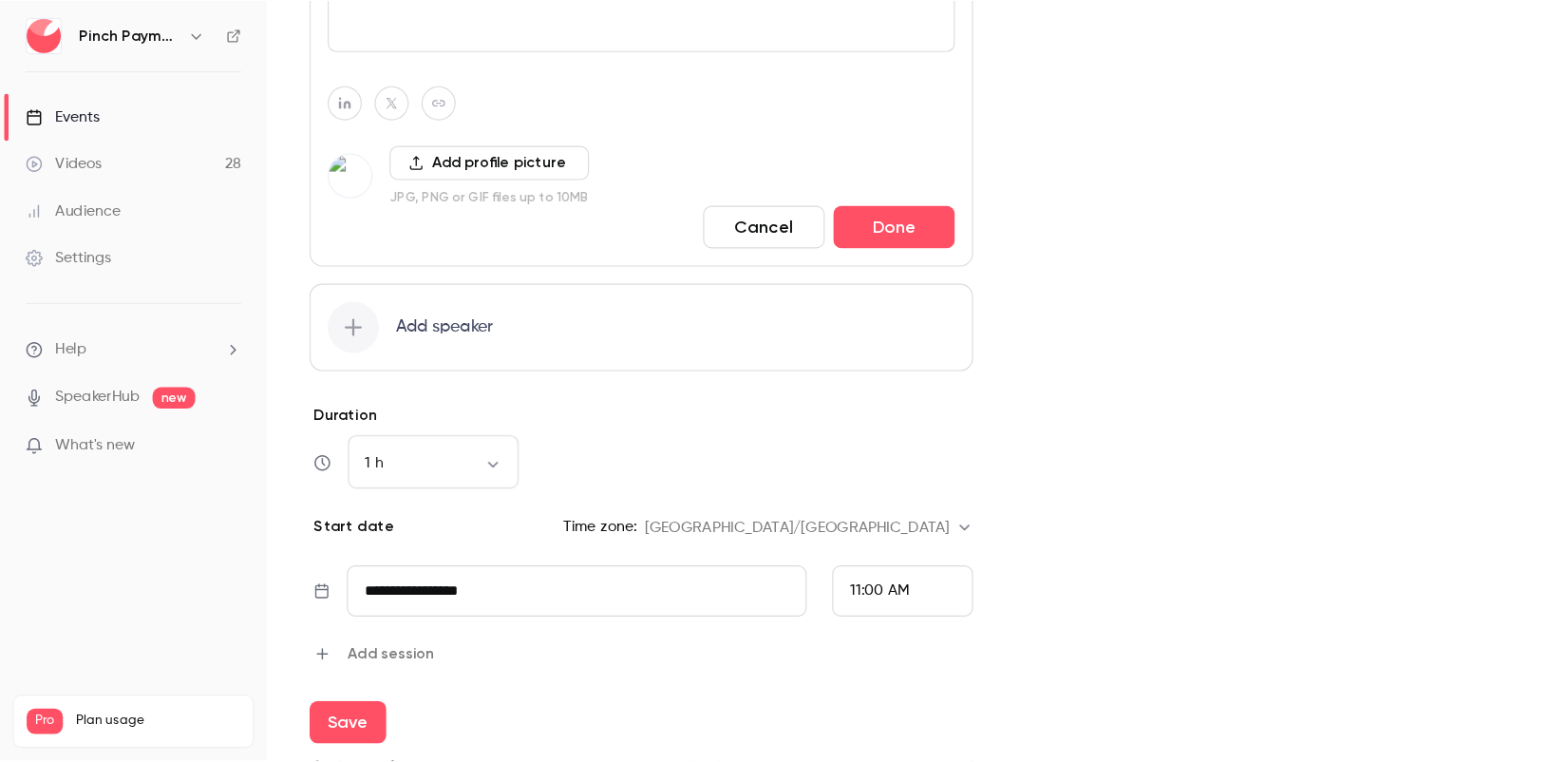 scroll, scrollTop: 1101, scrollLeft: 0, axis: vertical 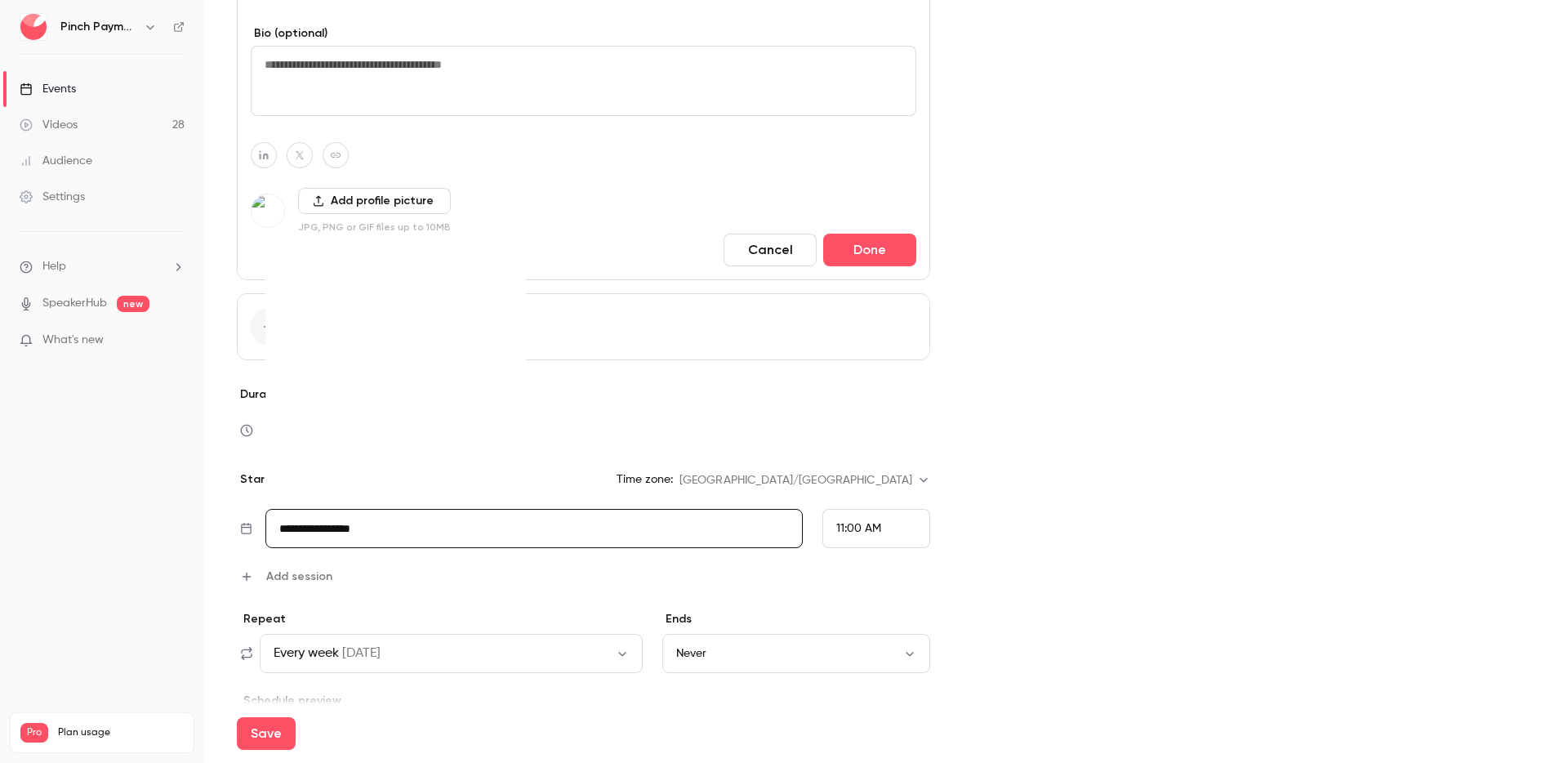 click on "**********" at bounding box center [534, 529] 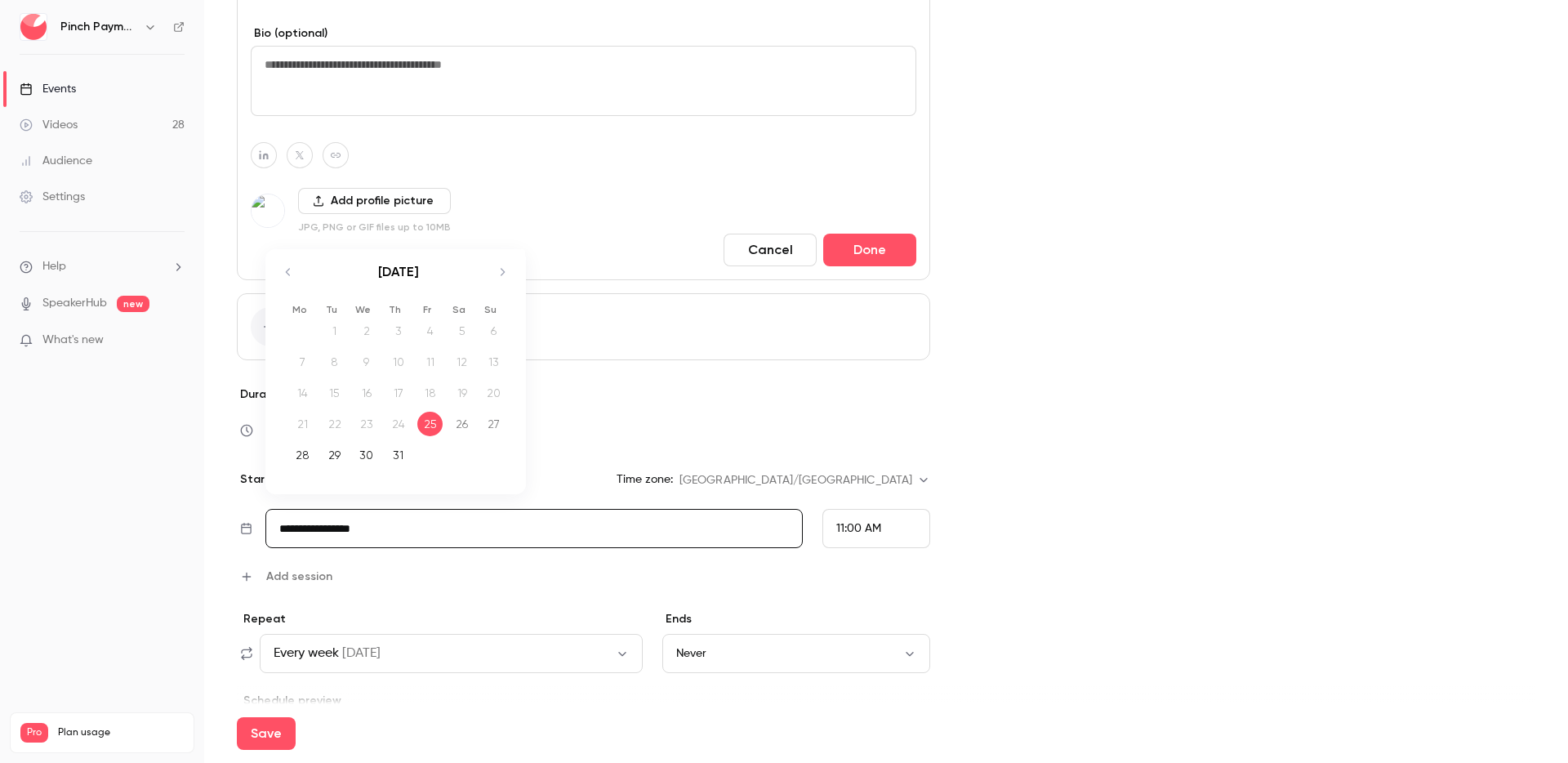 click 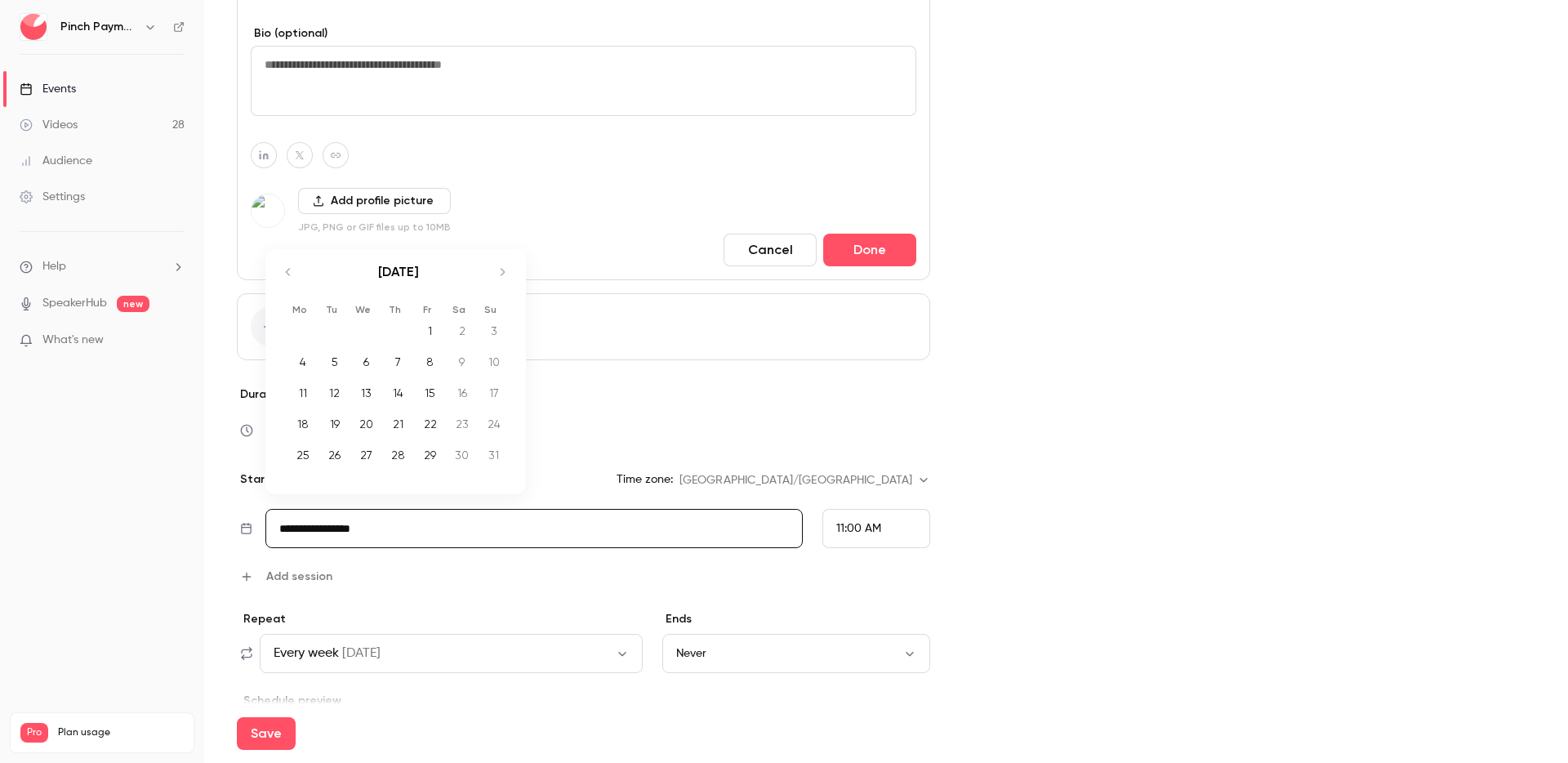click on "8" at bounding box center (430, 362) 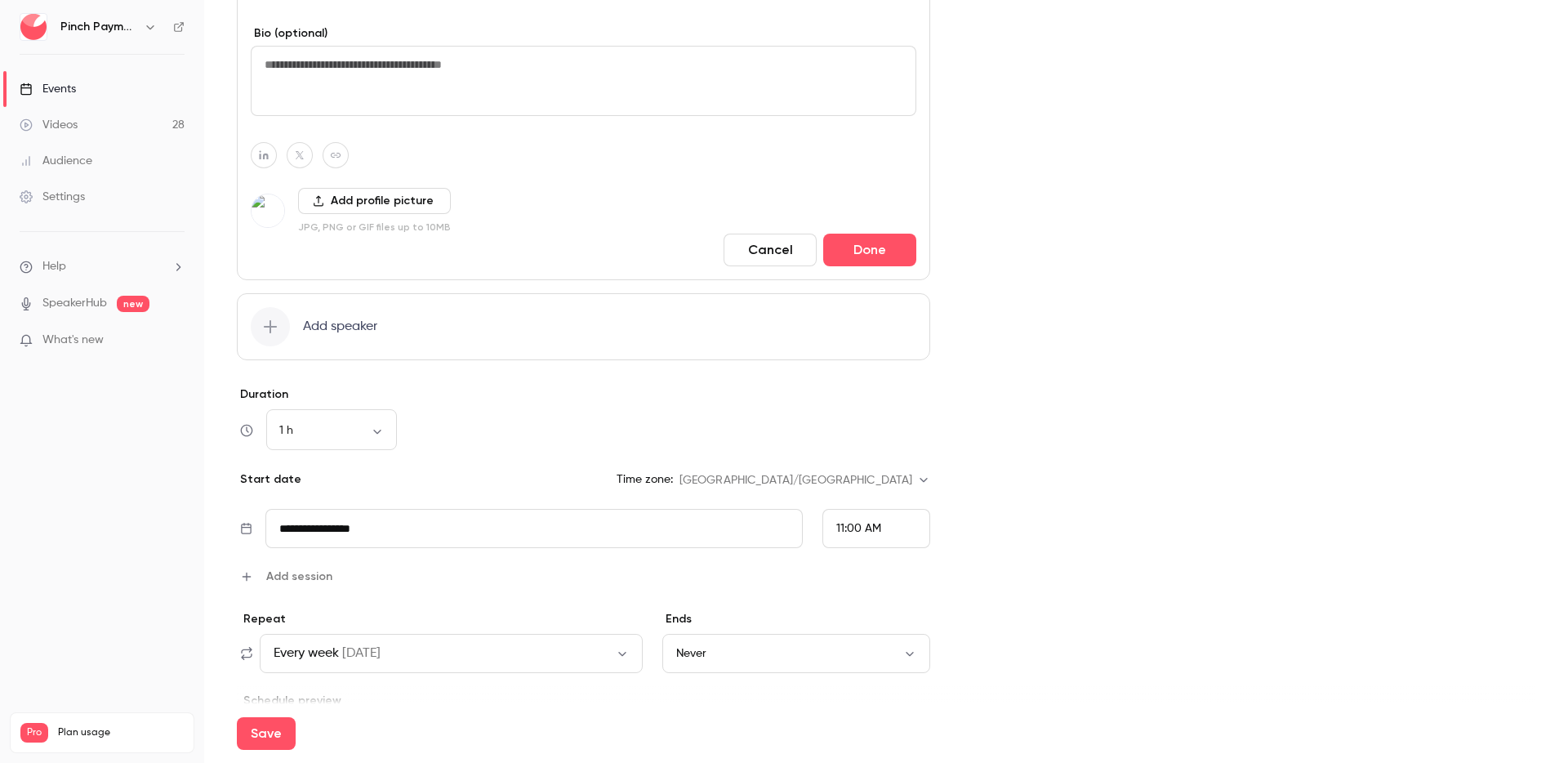 click on "**********" at bounding box center (534, 529) 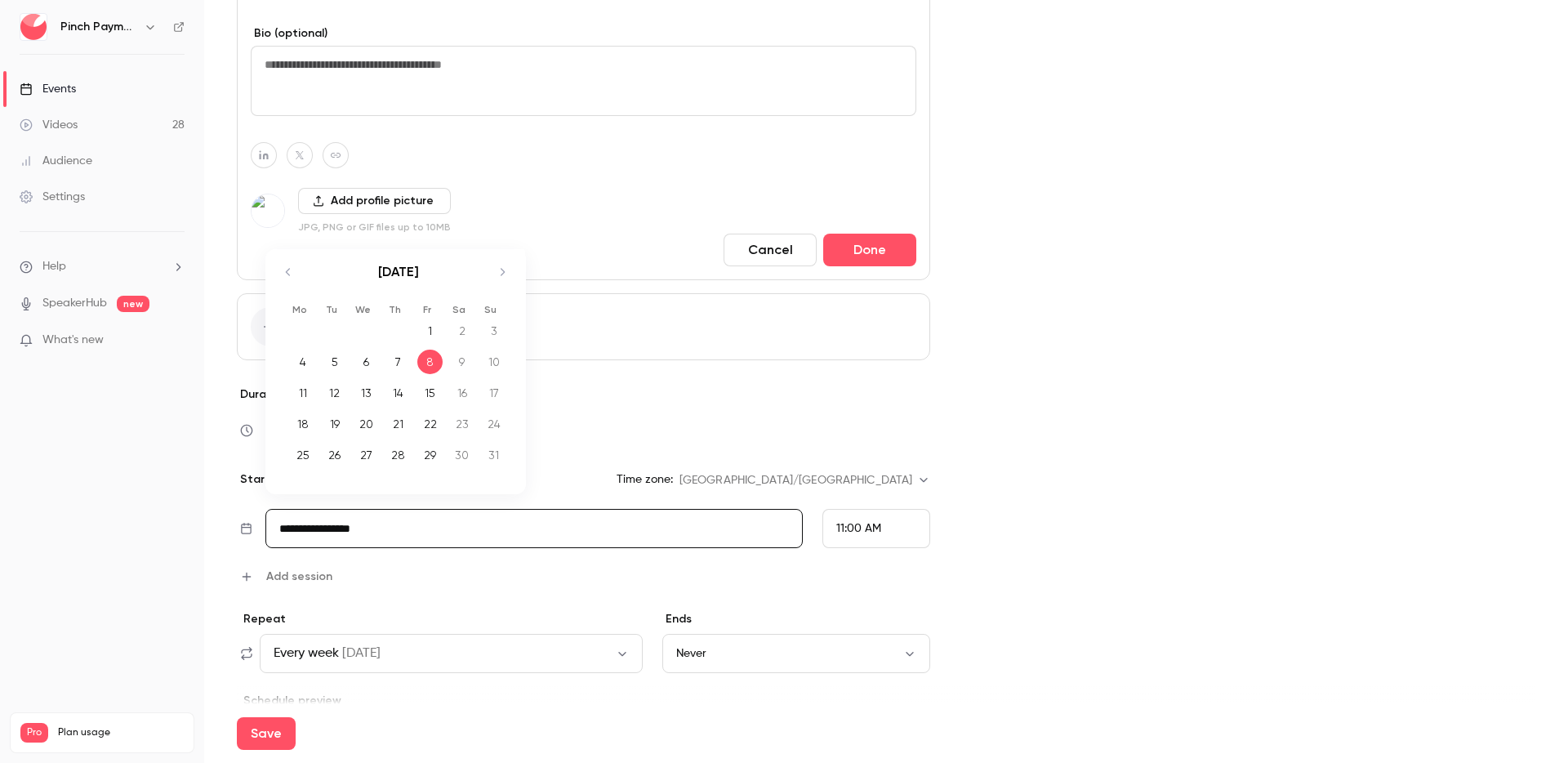 click on "7" at bounding box center (398, 362) 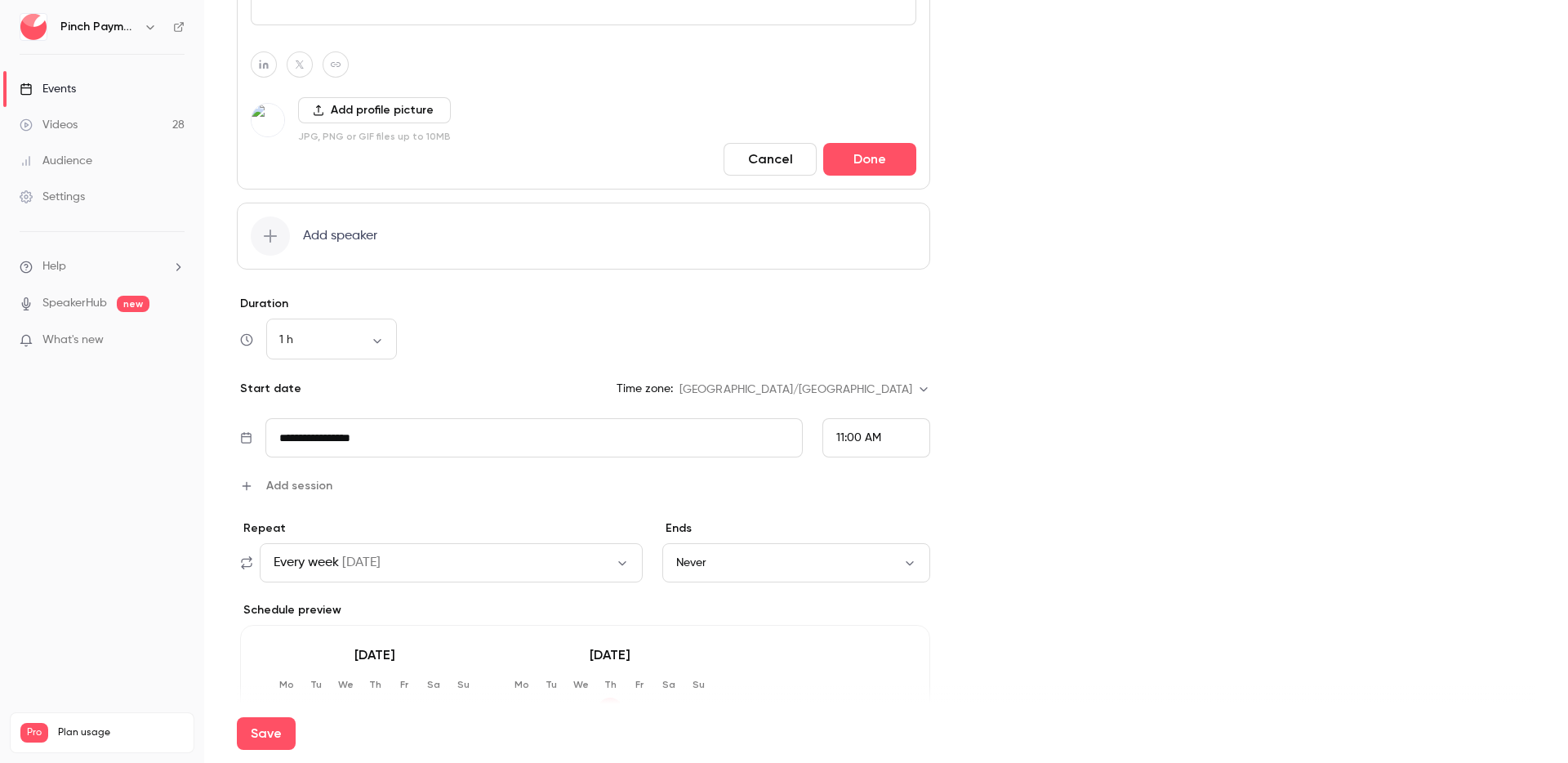 scroll, scrollTop: 906, scrollLeft: 0, axis: vertical 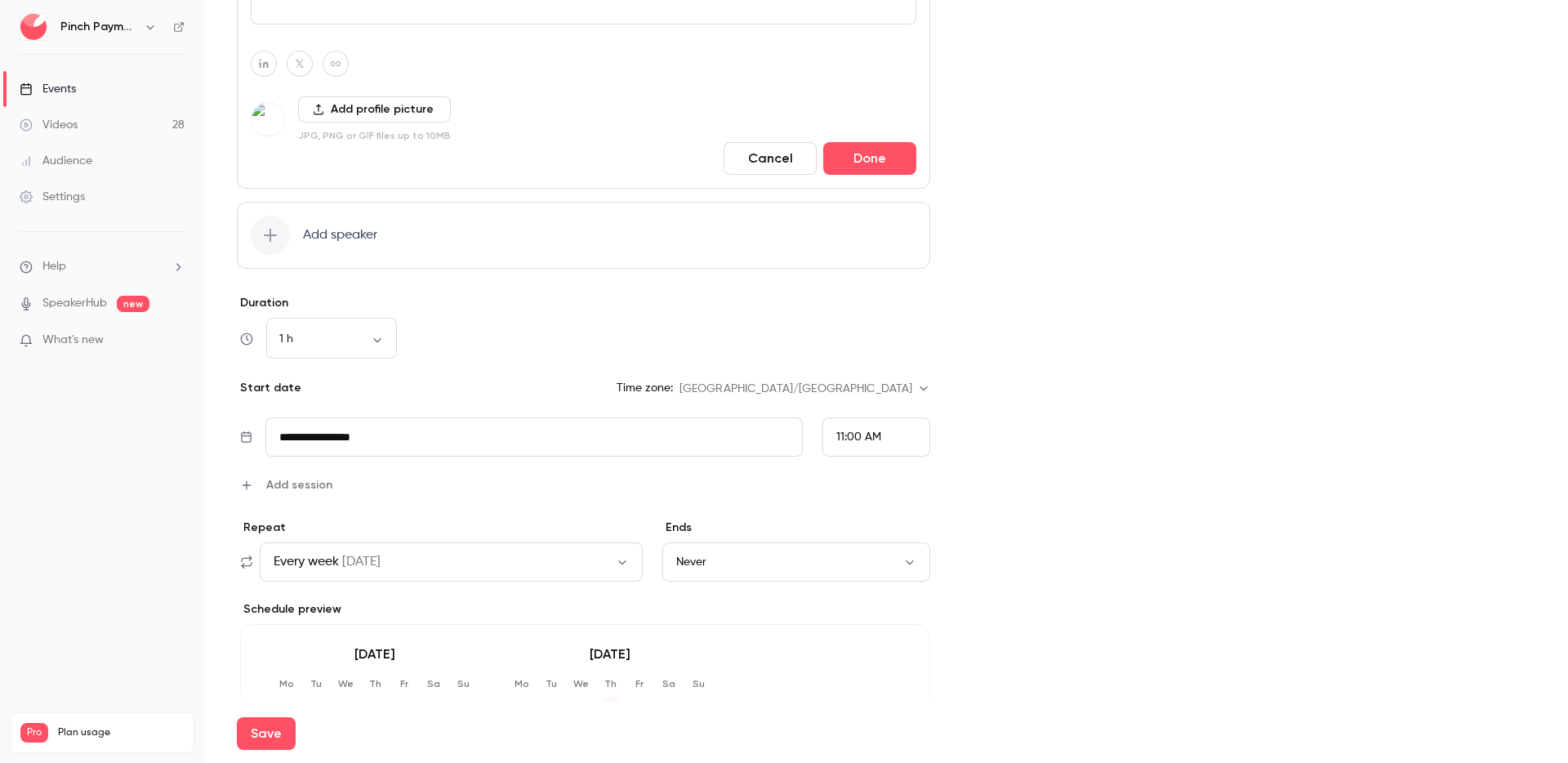 click on "11:00 AM" at bounding box center (858, 437) 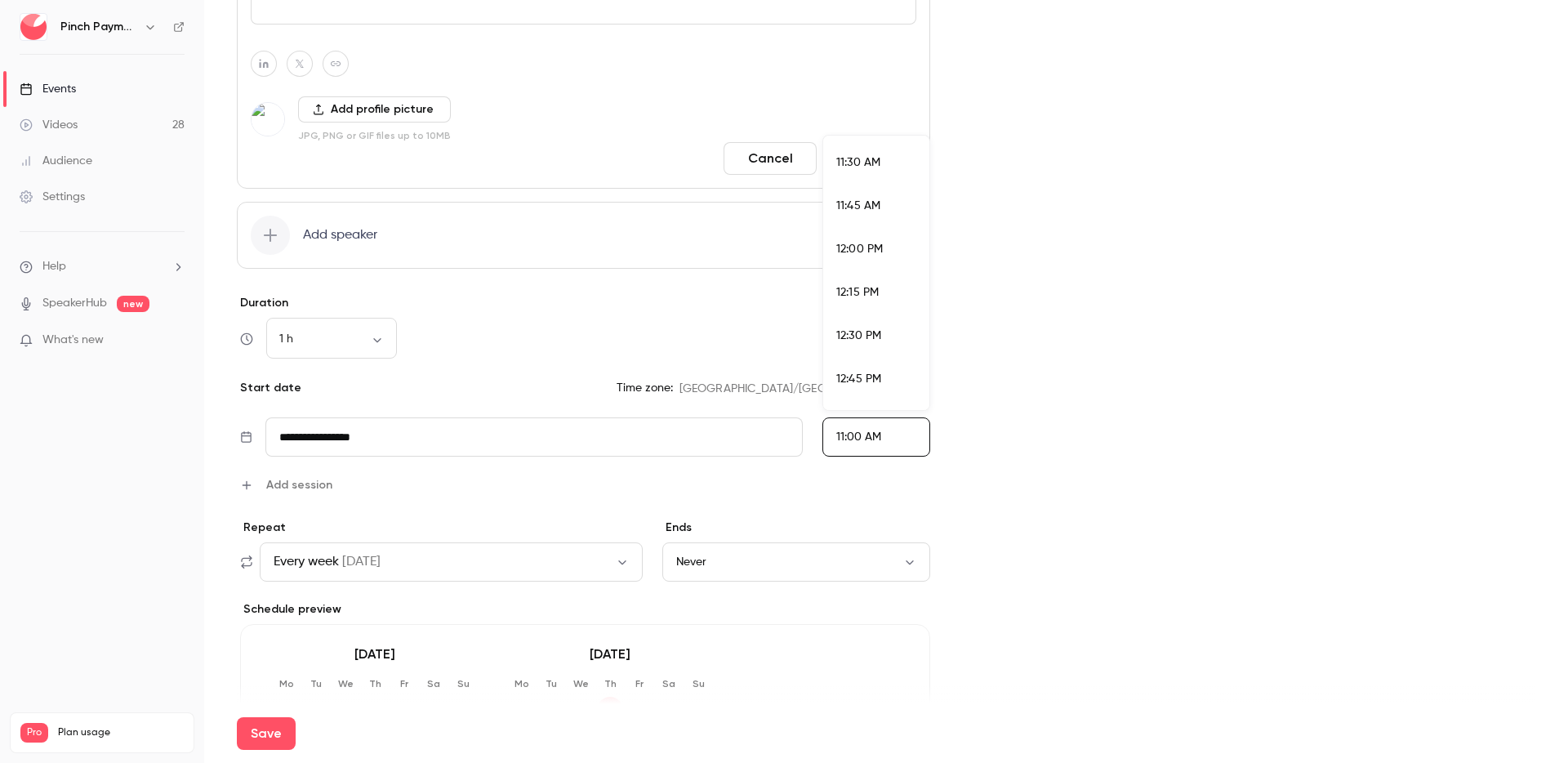 scroll, scrollTop: 1993, scrollLeft: 0, axis: vertical 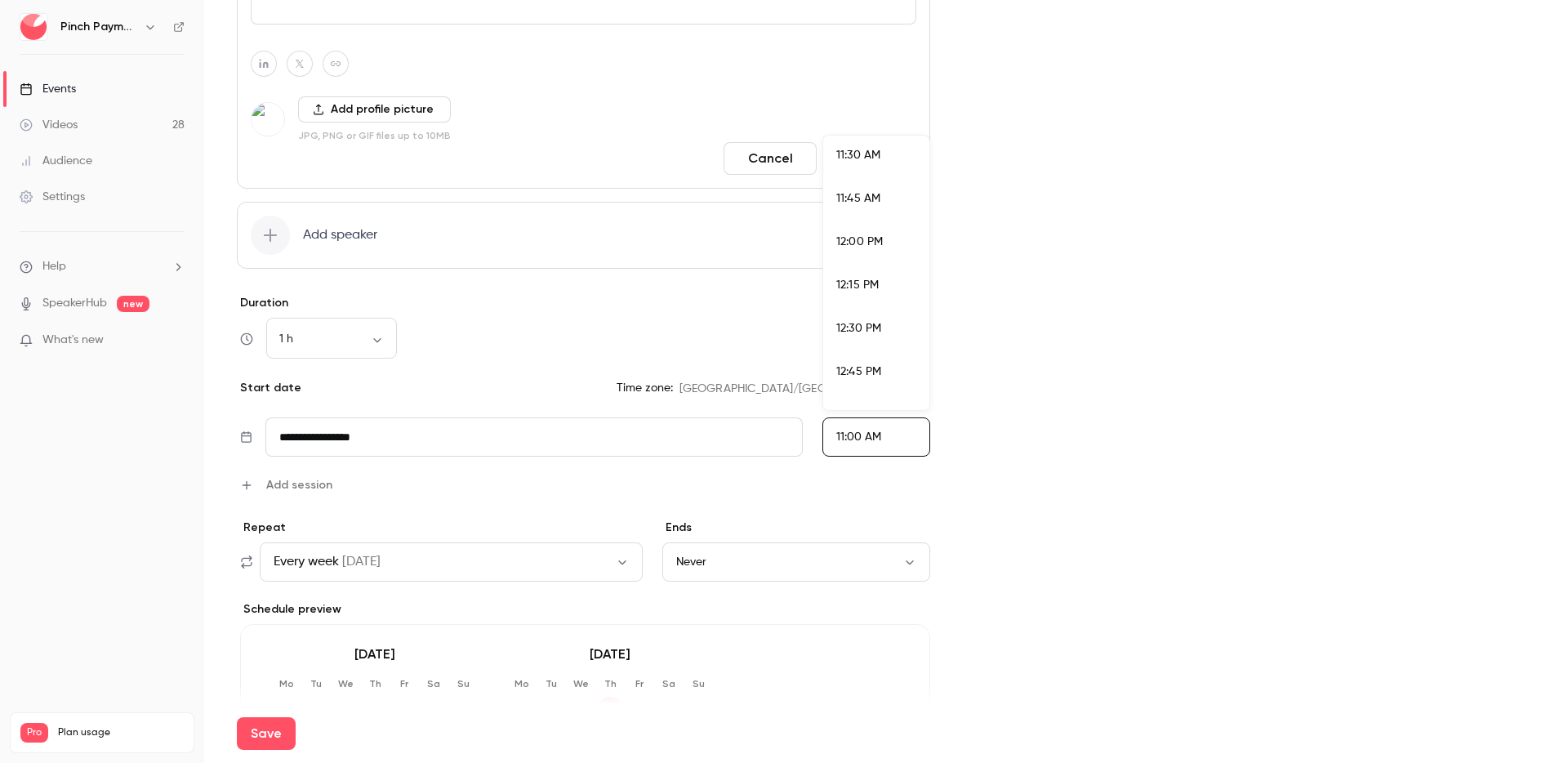 click on "12:00 PM" at bounding box center [859, 242] 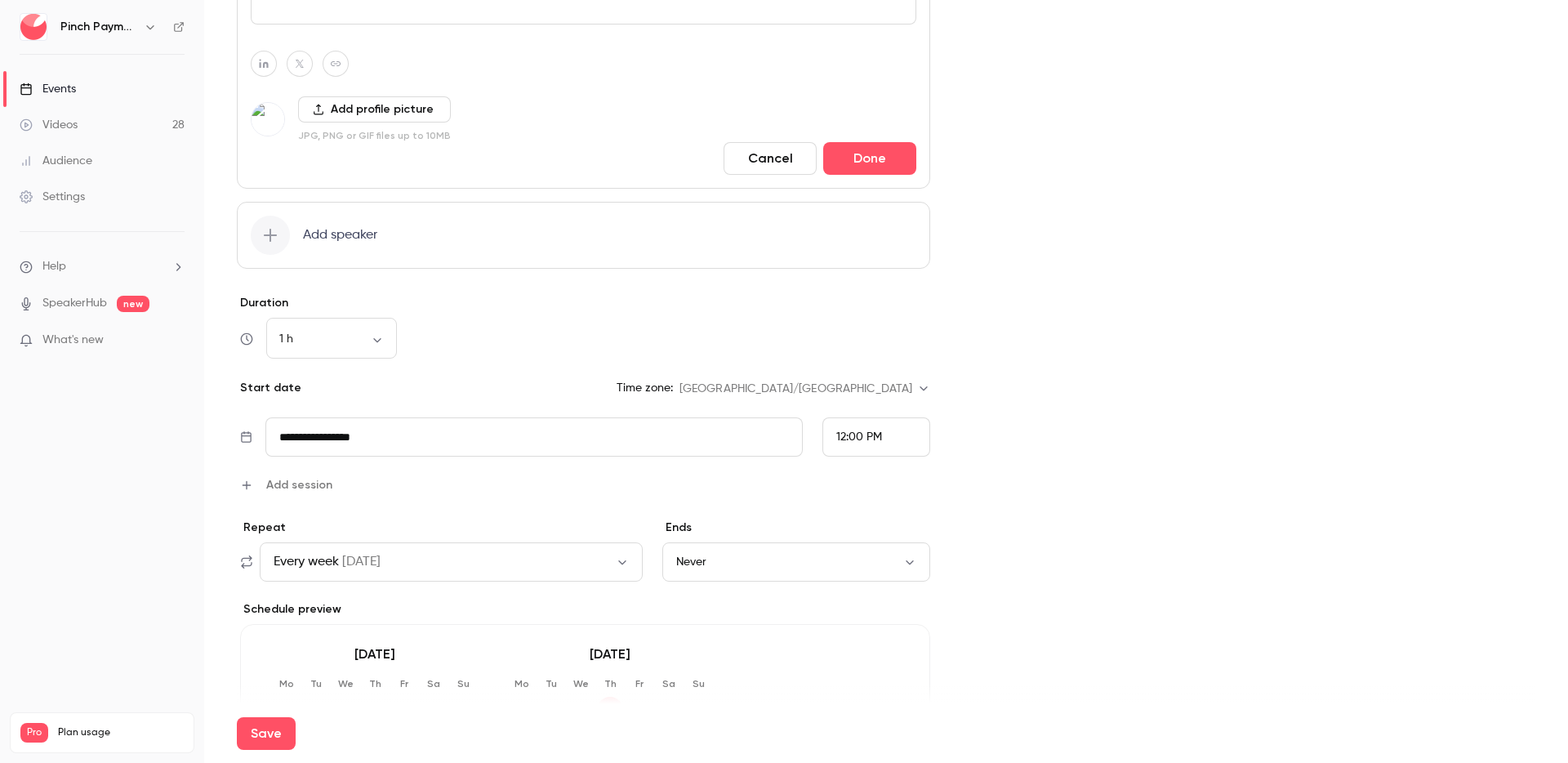 click on "Cover image Pinch Payments Every week Merchant Masterclass" at bounding box center (1265, 80) 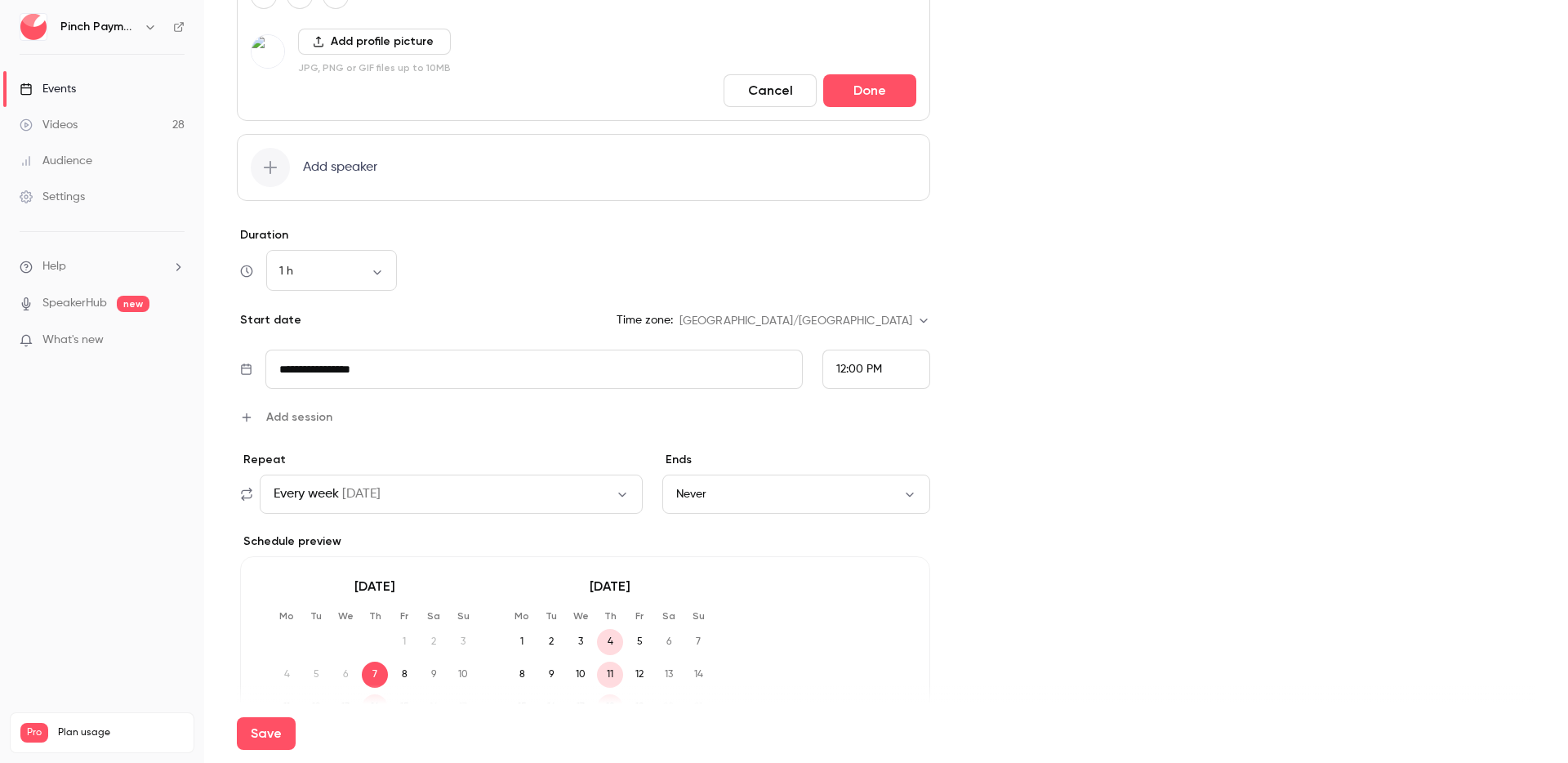scroll, scrollTop: 992, scrollLeft: 0, axis: vertical 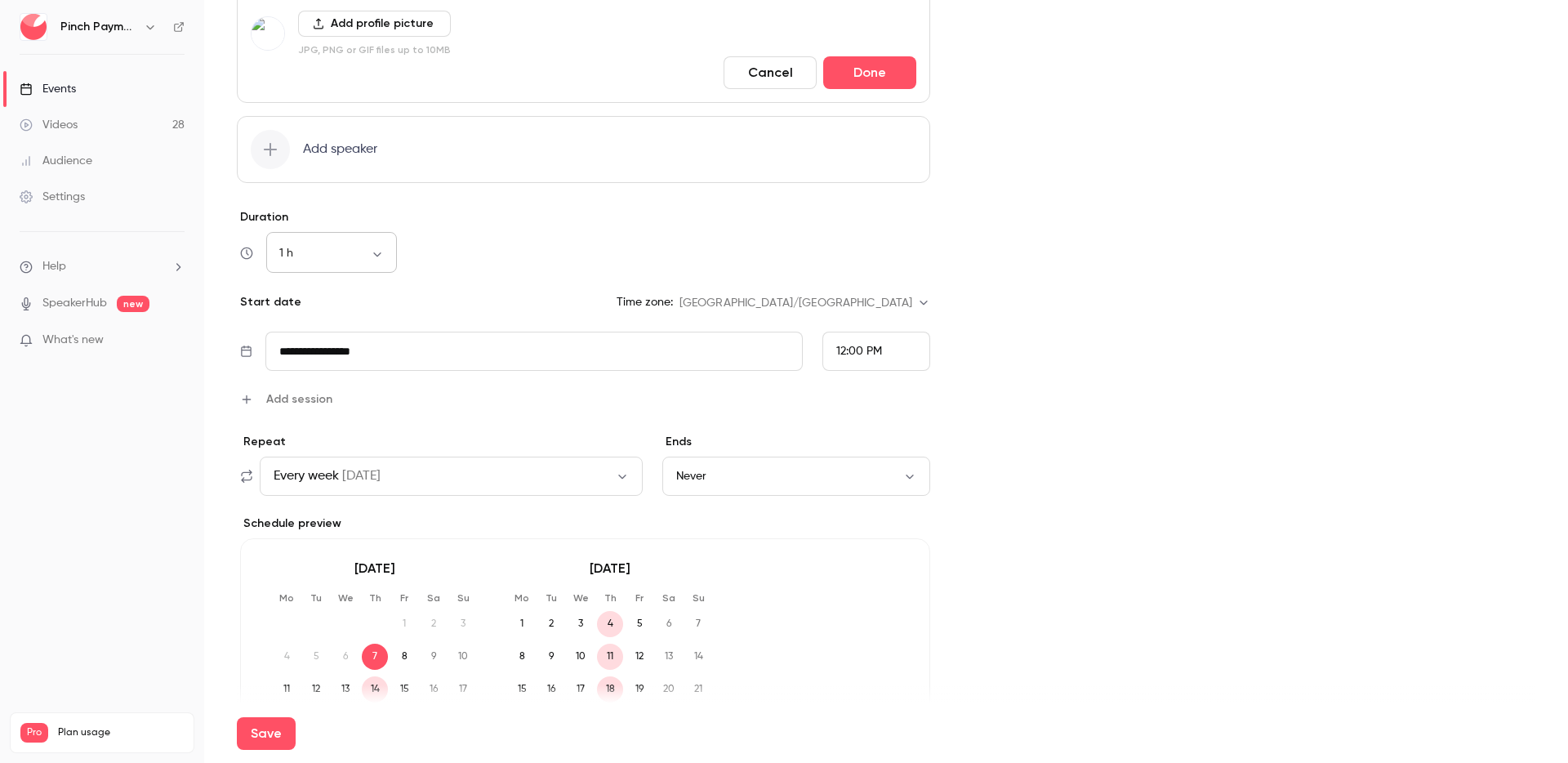 click on "**********" at bounding box center [784, 382] 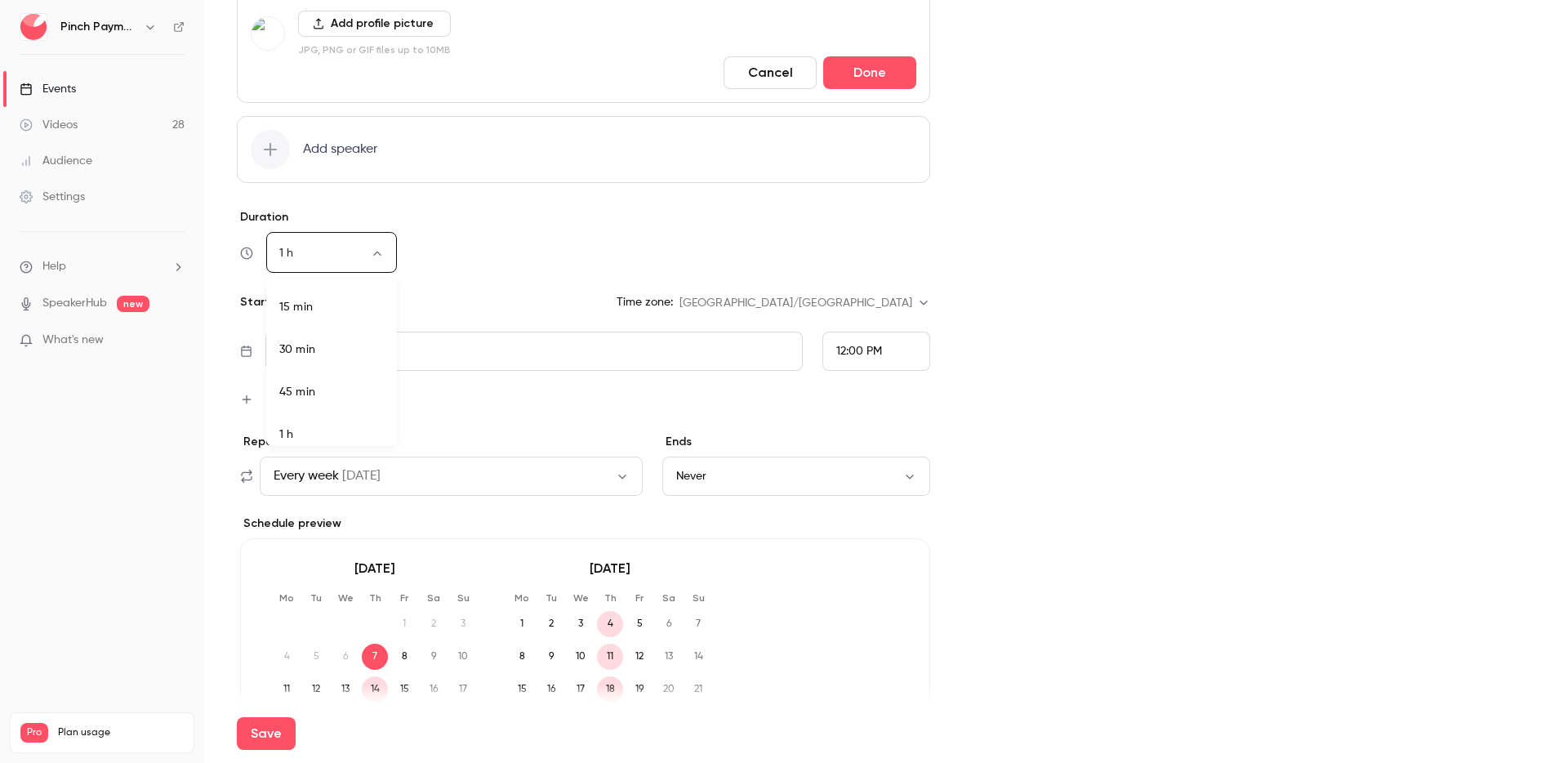 scroll, scrollTop: 10, scrollLeft: 0, axis: vertical 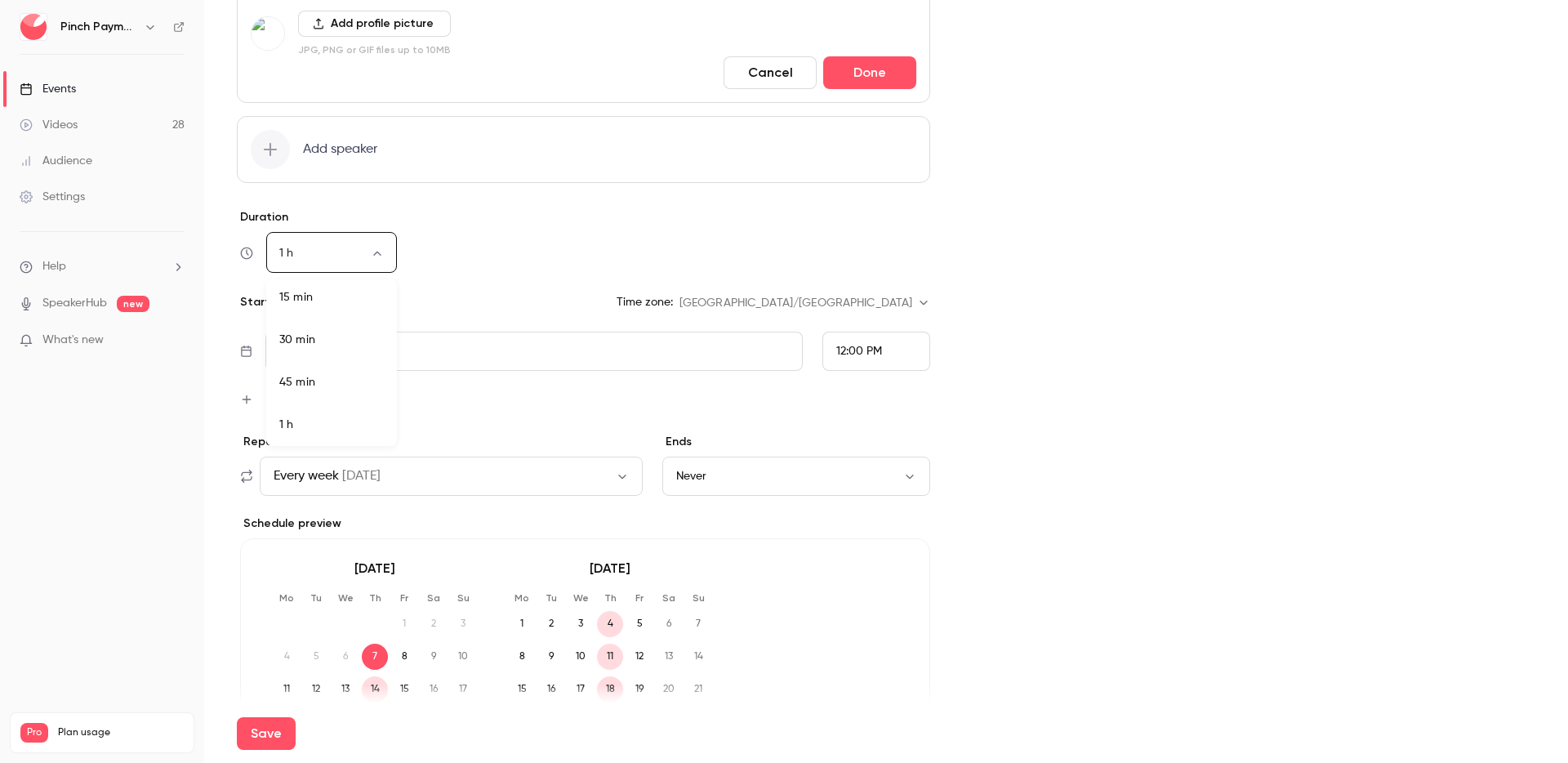 click on "45 min" at bounding box center [332, 382] 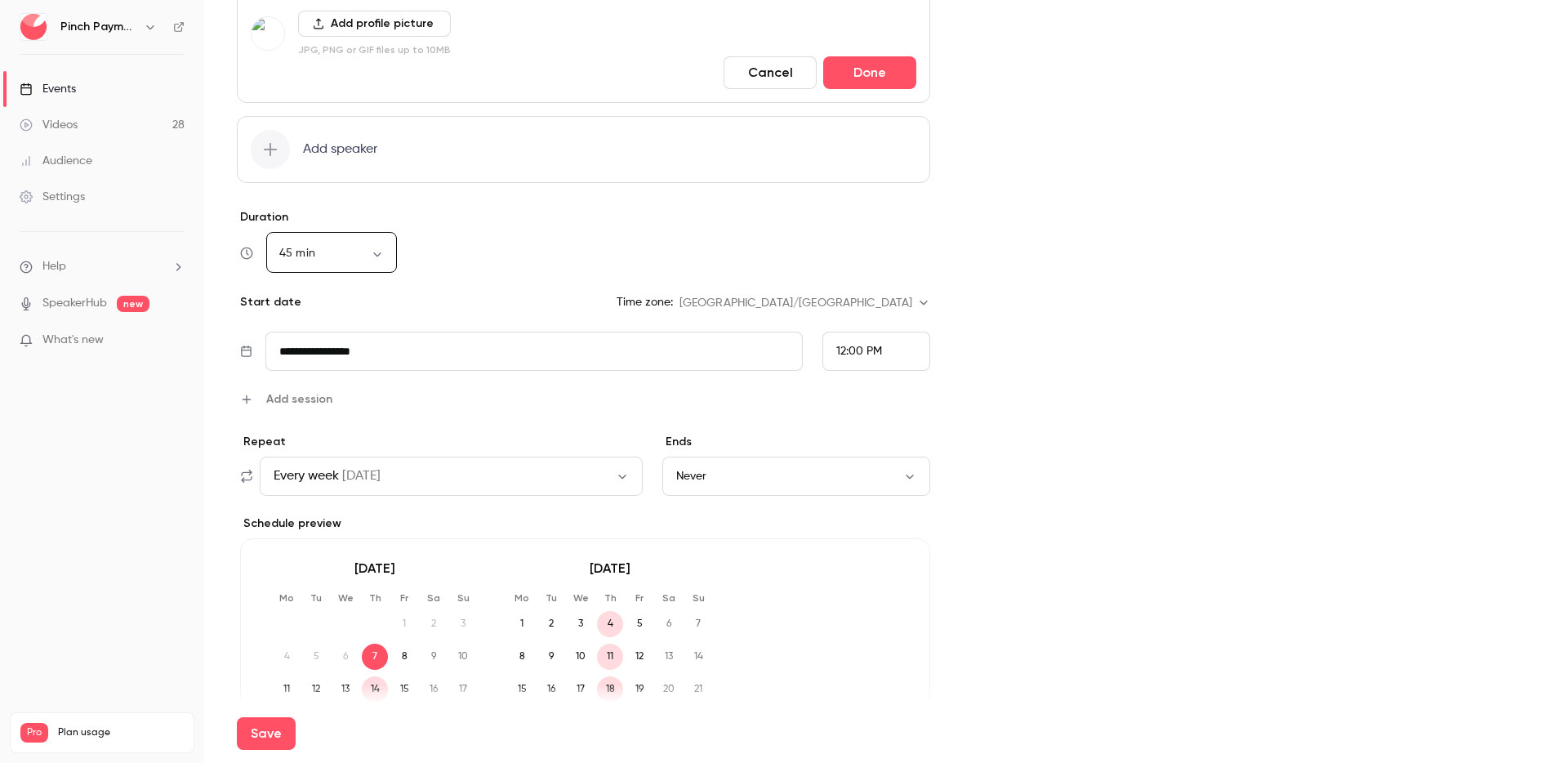 click on "45 min ** ​" at bounding box center (583, 253) 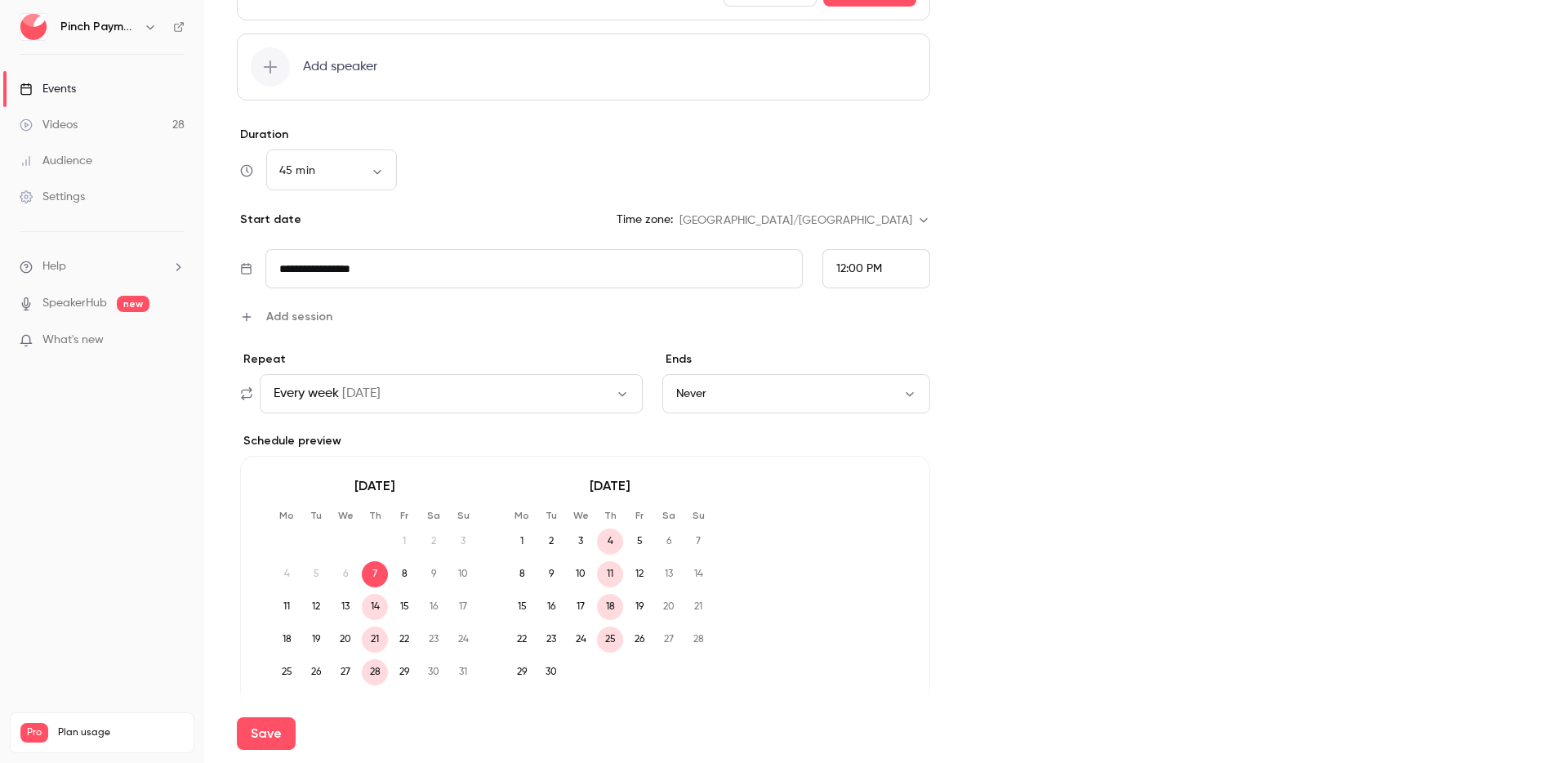 scroll, scrollTop: 1078, scrollLeft: 0, axis: vertical 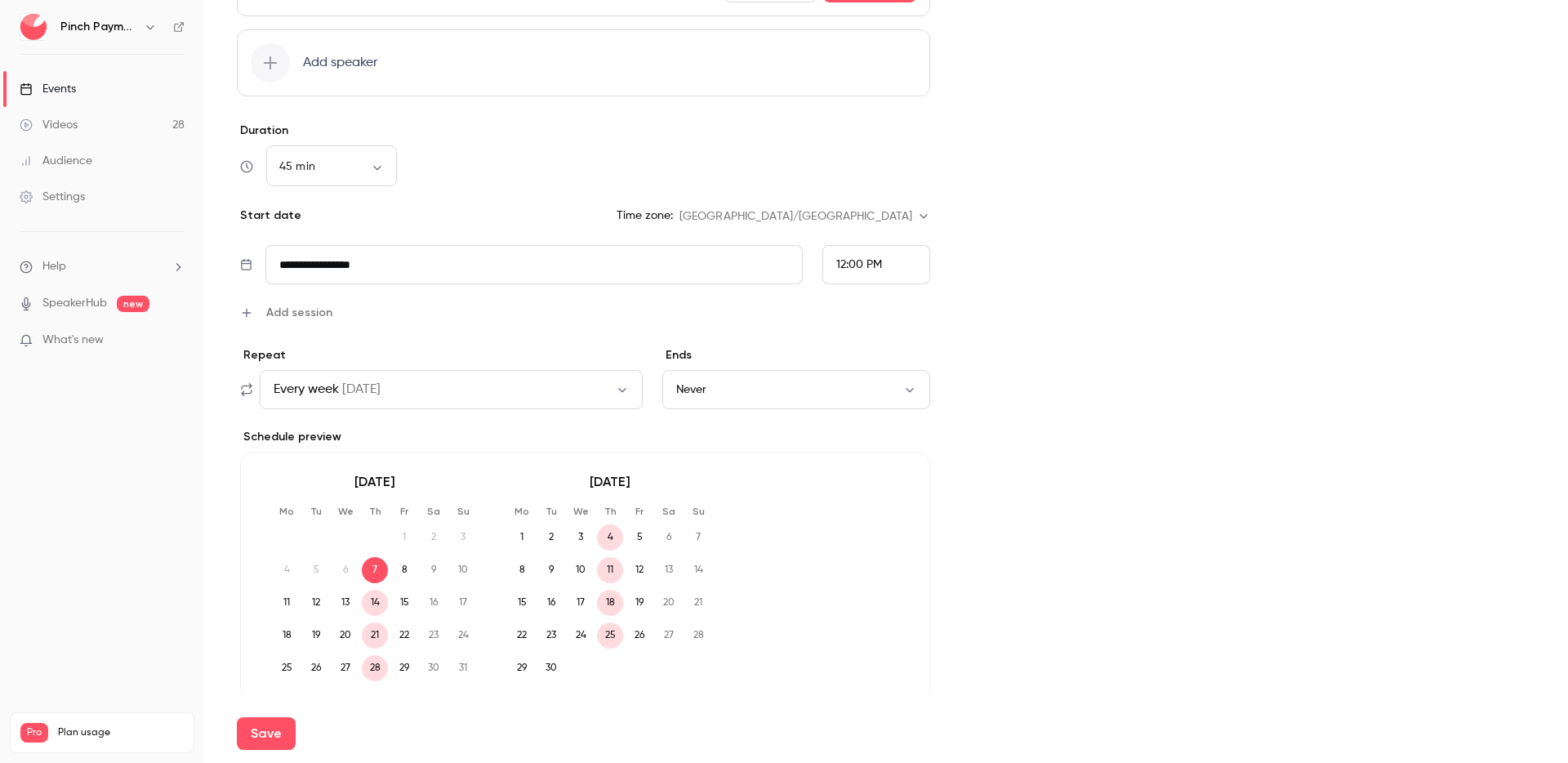 click on "Never" at bounding box center [796, 390] 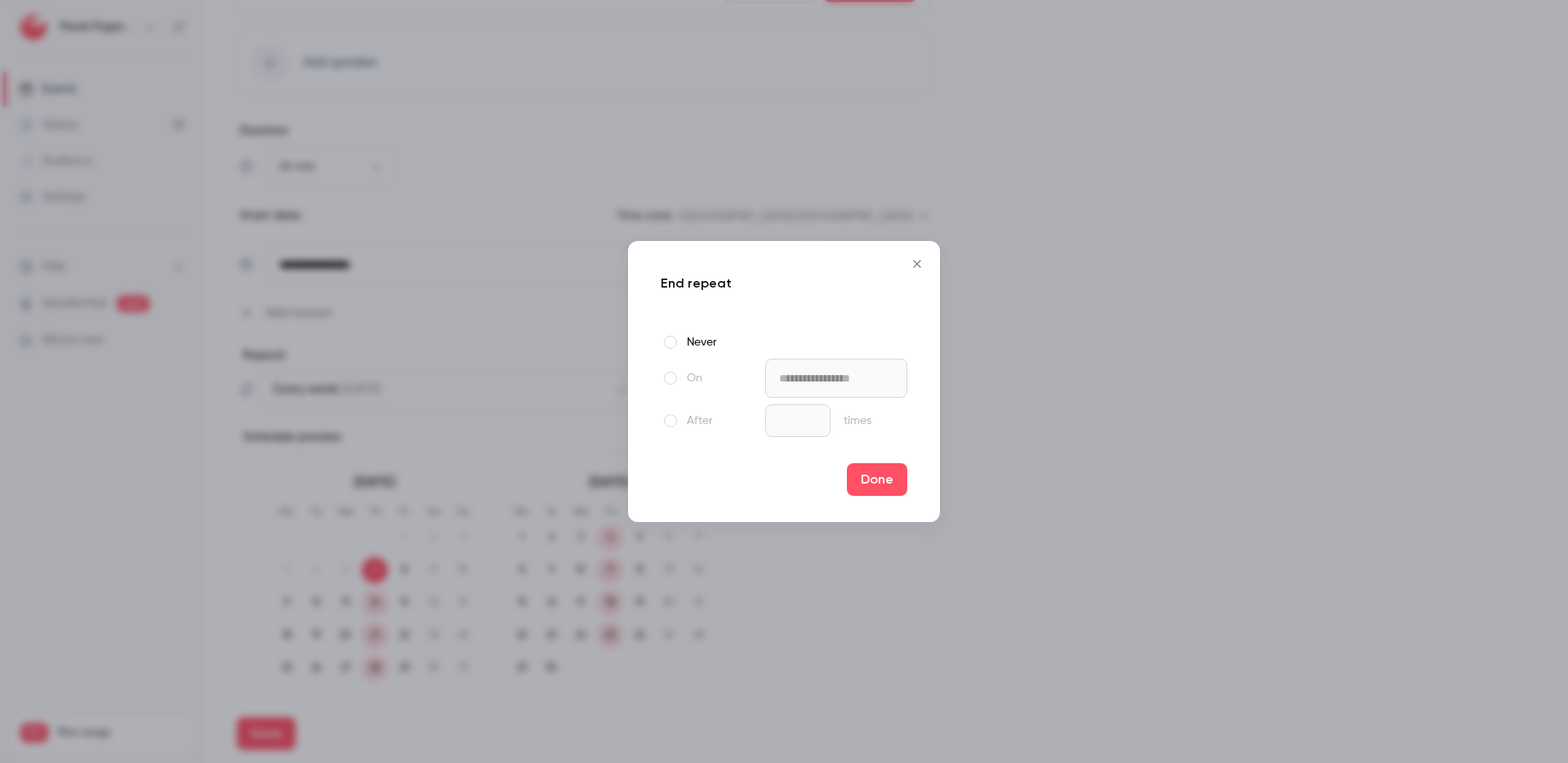 click 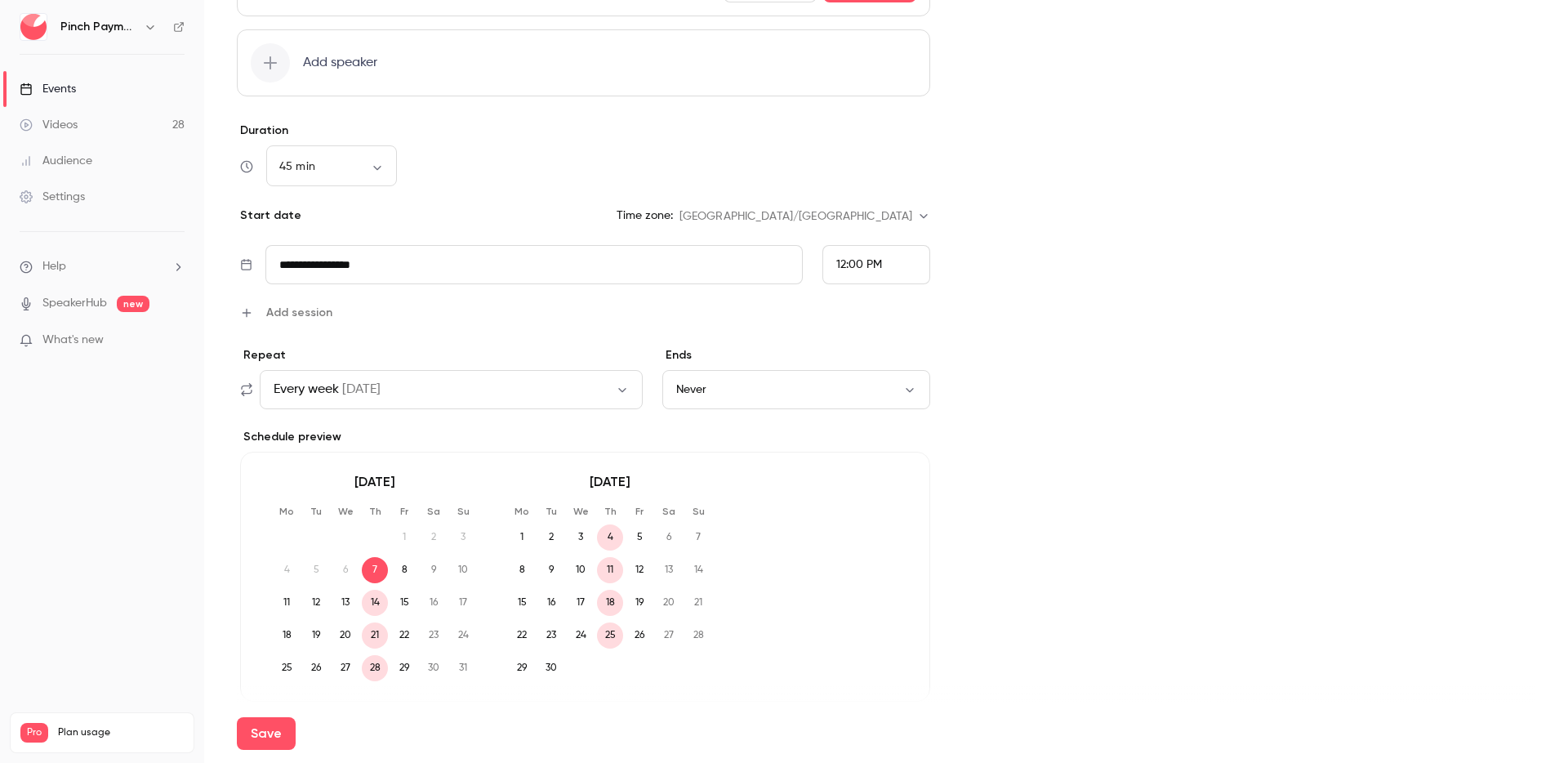 click on "on Thu" at bounding box center (361, 390) 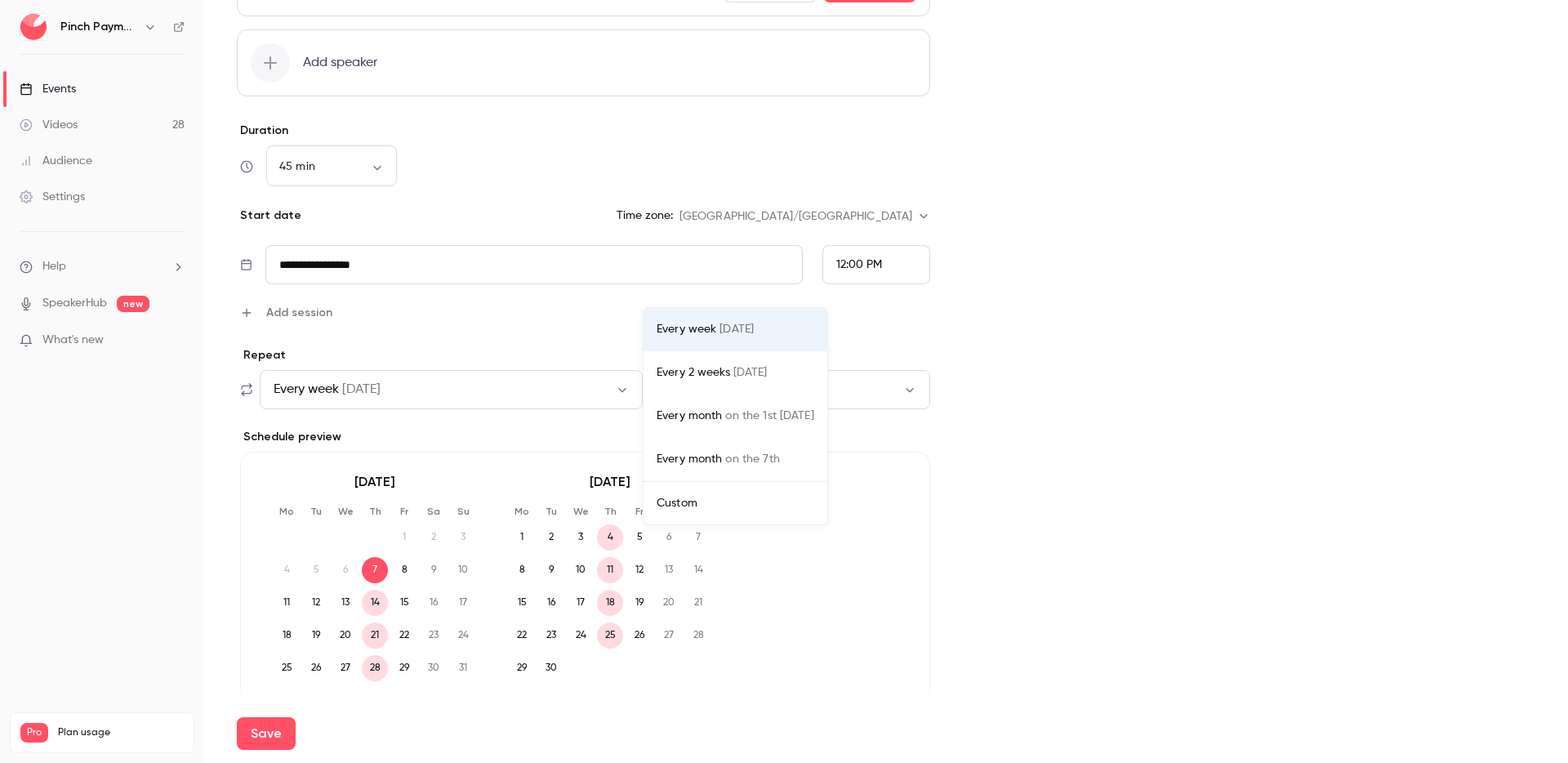 click on "Every 2 weeks on Thu" at bounding box center (735, 373) 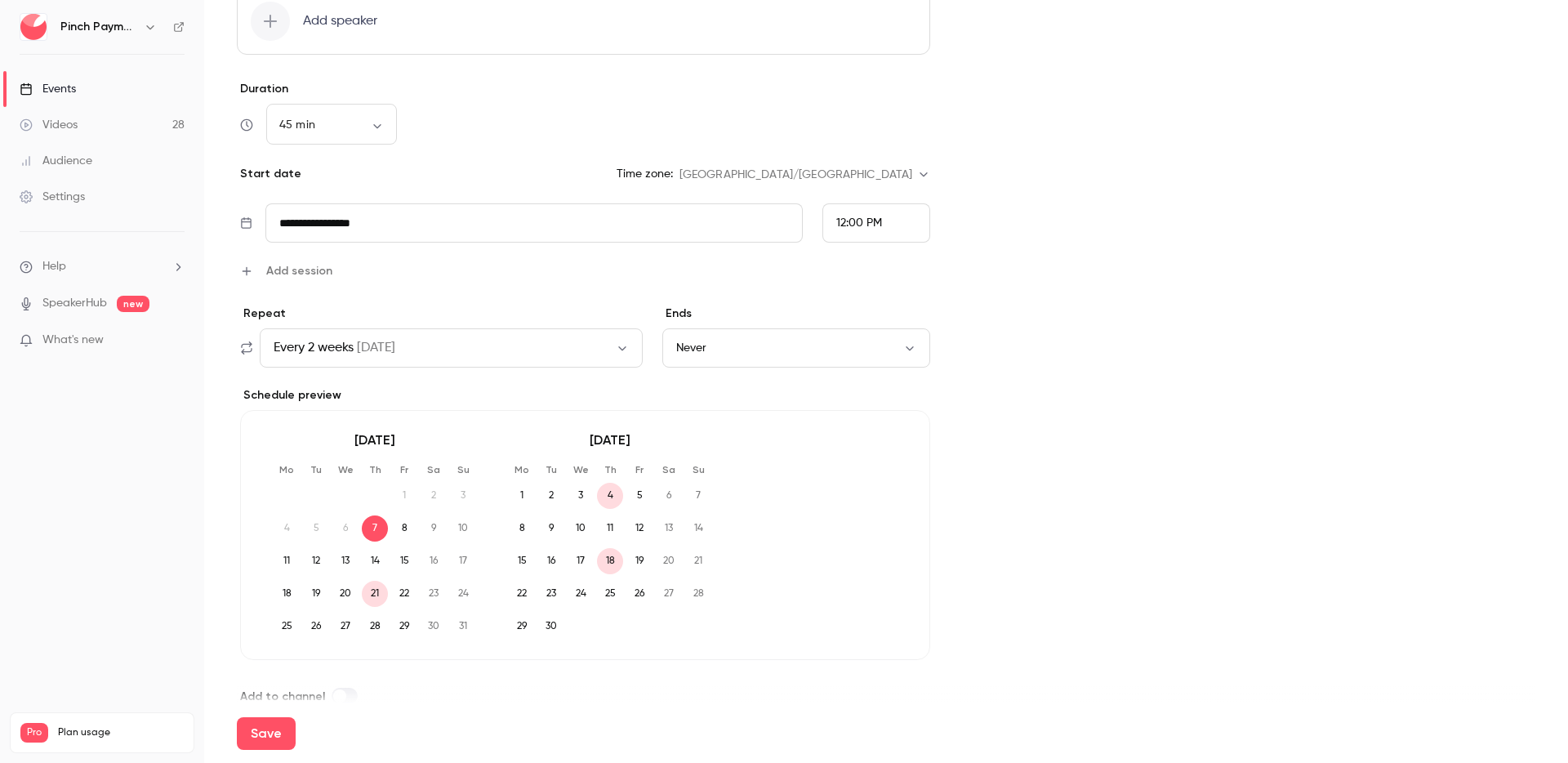 scroll, scrollTop: 1136, scrollLeft: 0, axis: vertical 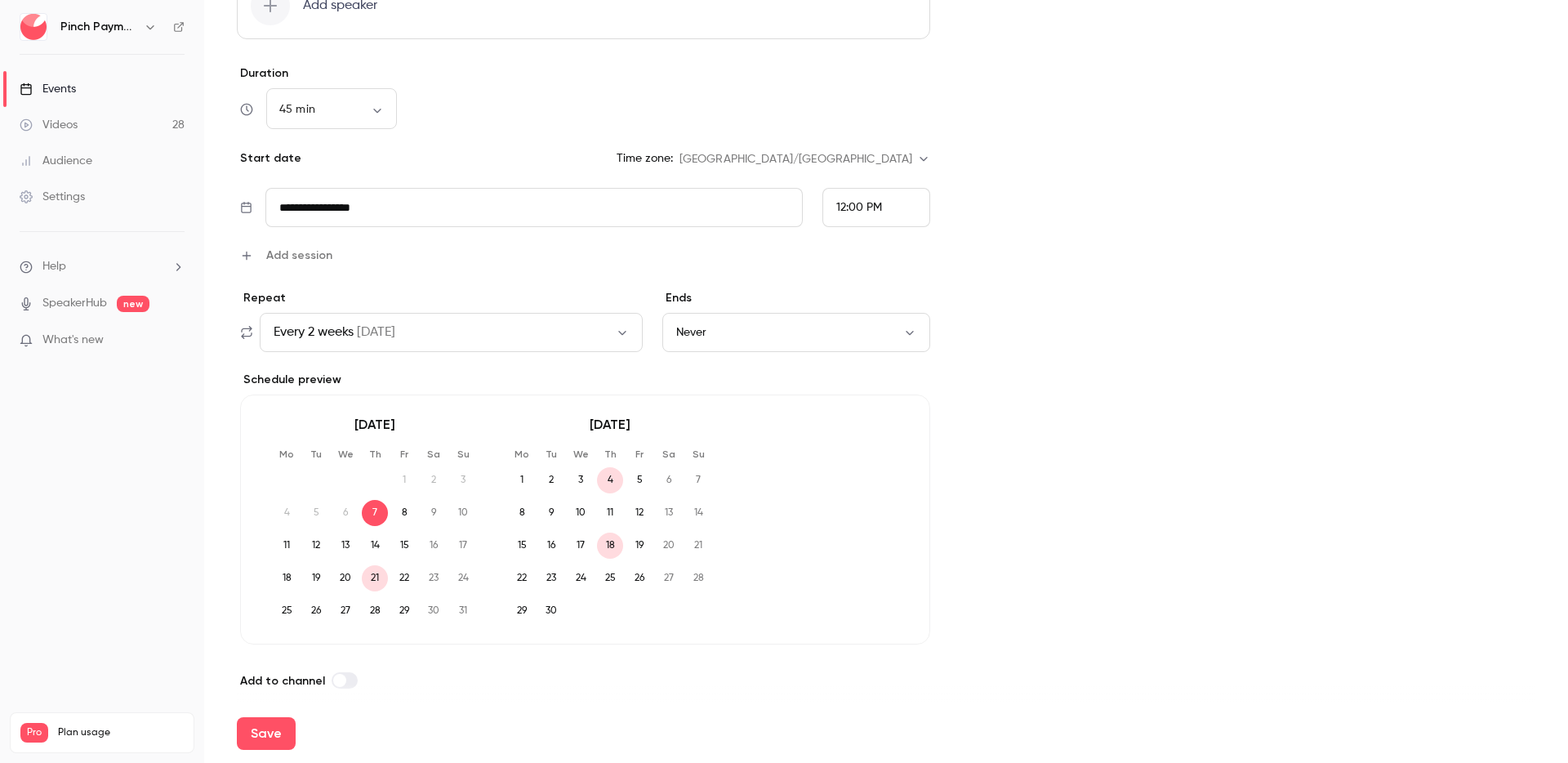 click on "Never" at bounding box center [796, 332] 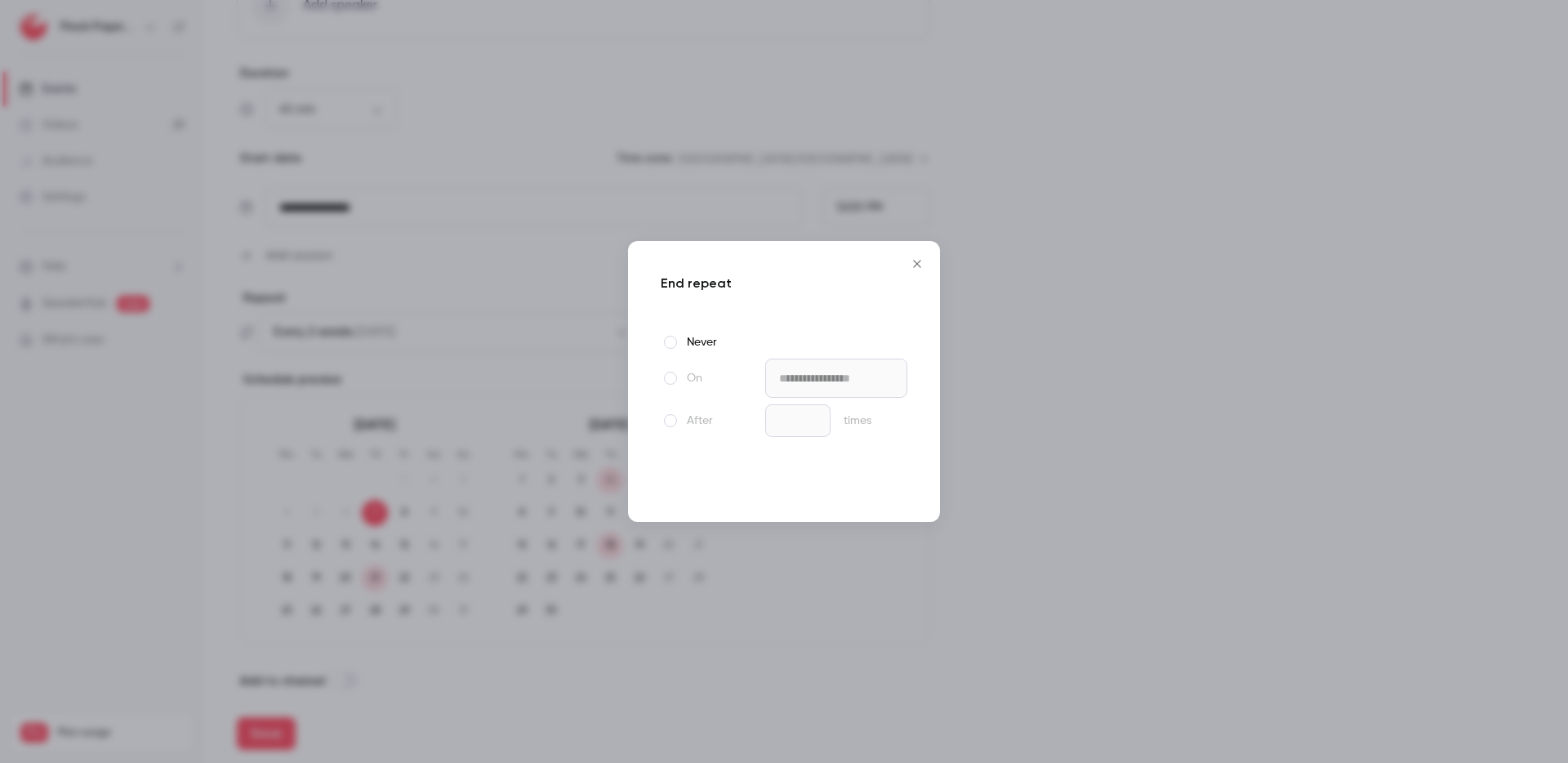 click on "Done" at bounding box center (877, 480) 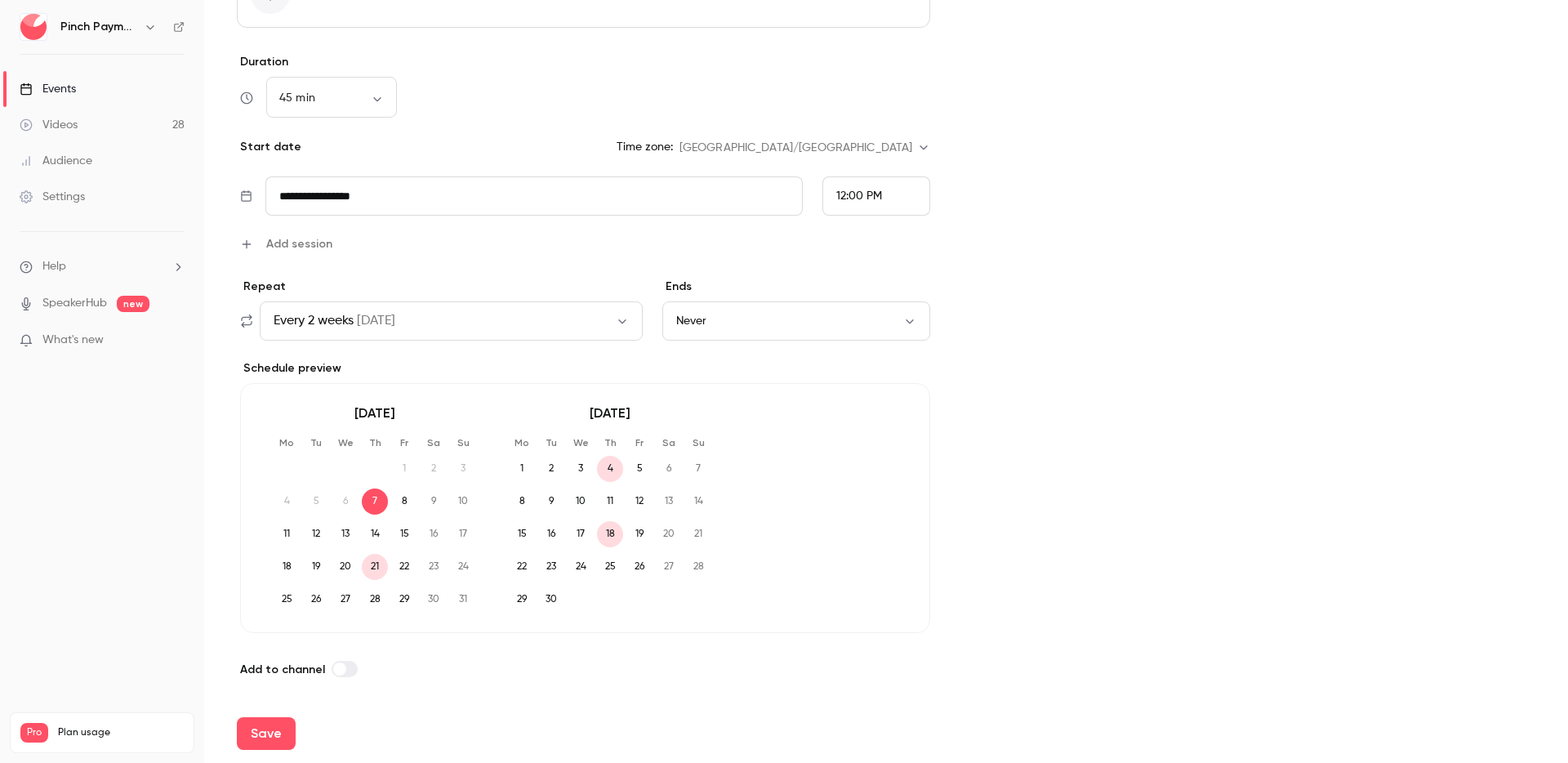 scroll, scrollTop: 1148, scrollLeft: 0, axis: vertical 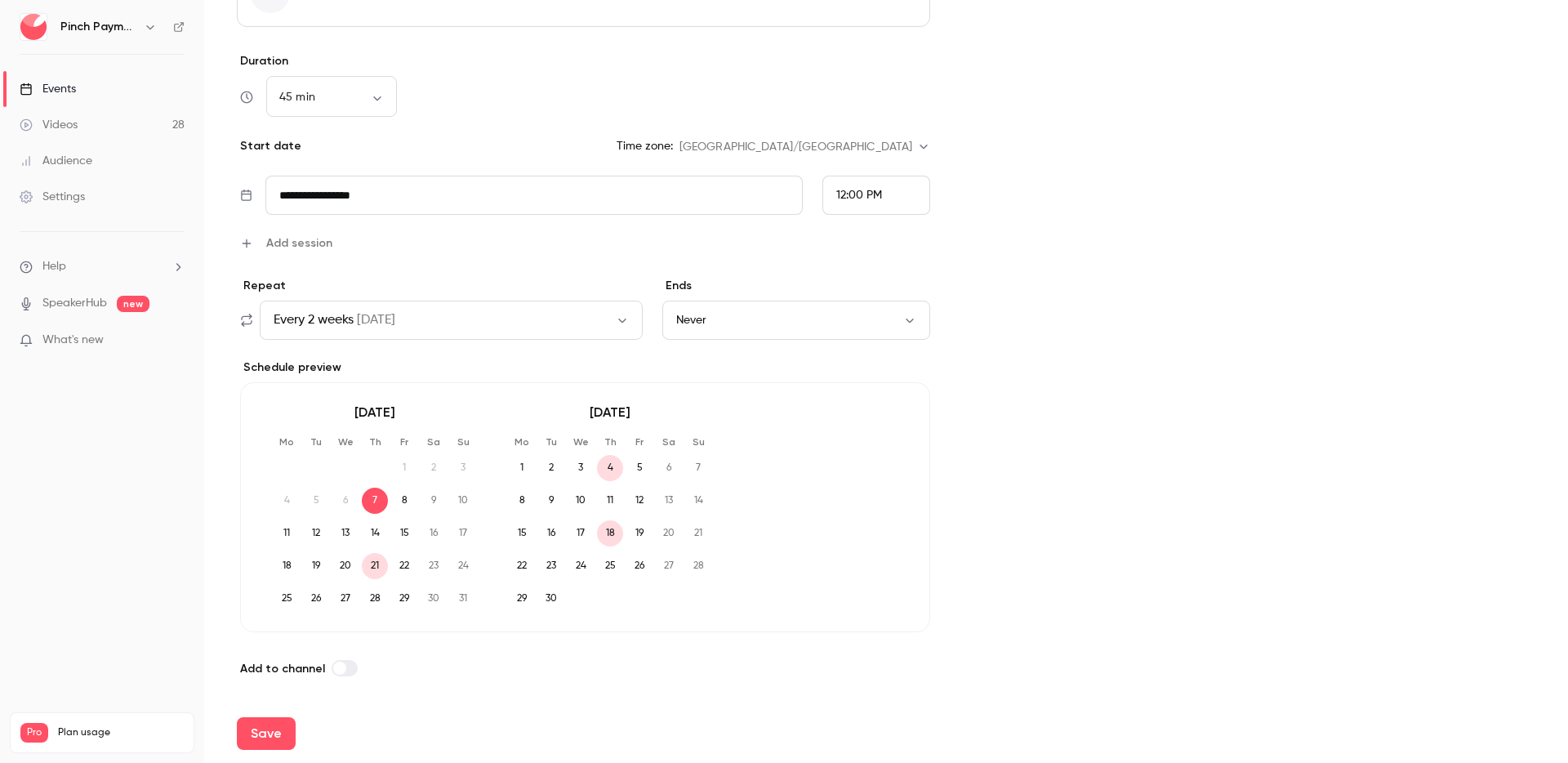 click at bounding box center (345, 668) 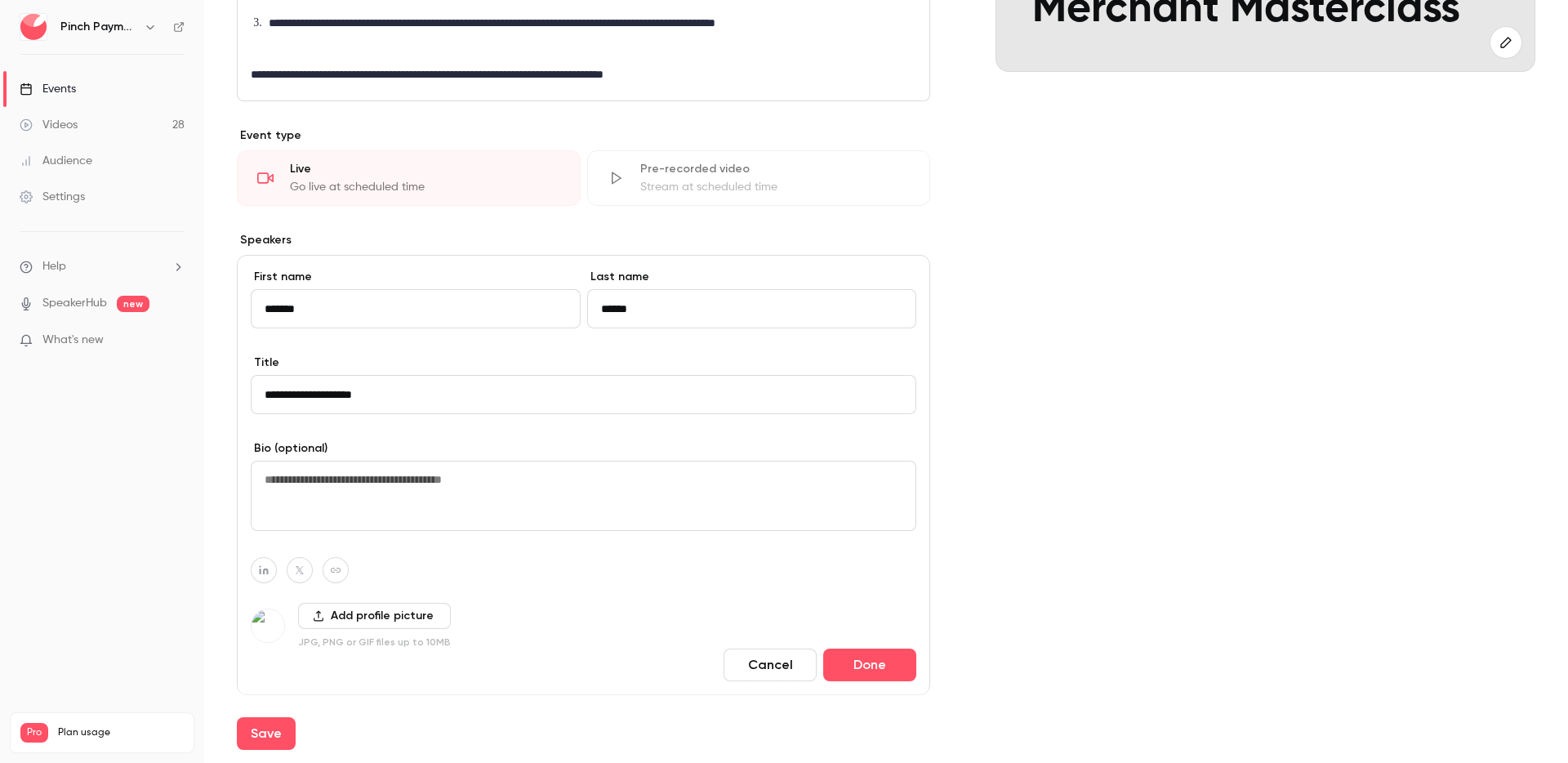 scroll, scrollTop: 384, scrollLeft: 0, axis: vertical 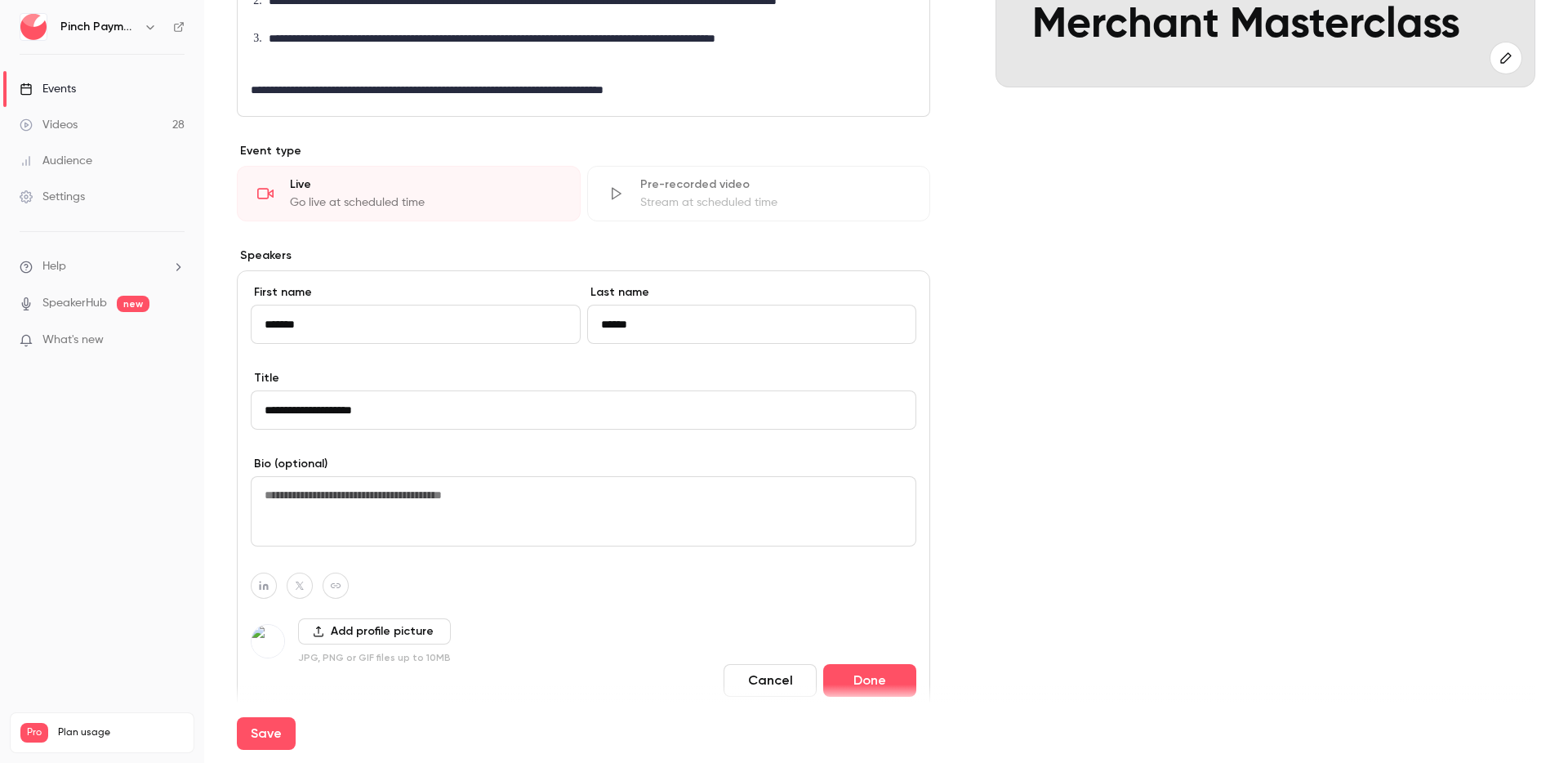 click at bounding box center [583, 511] 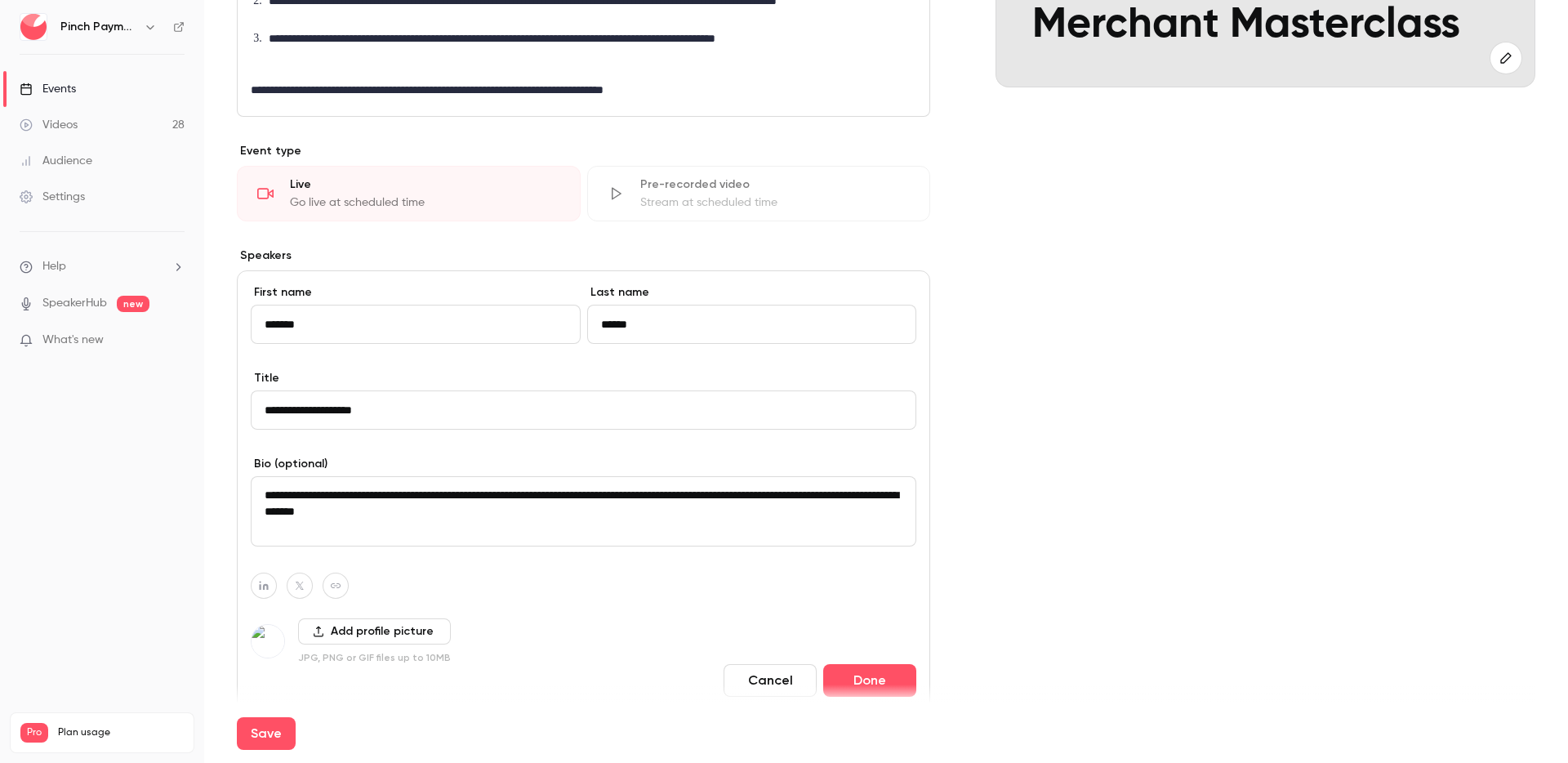 click on "**********" at bounding box center (583, 511) 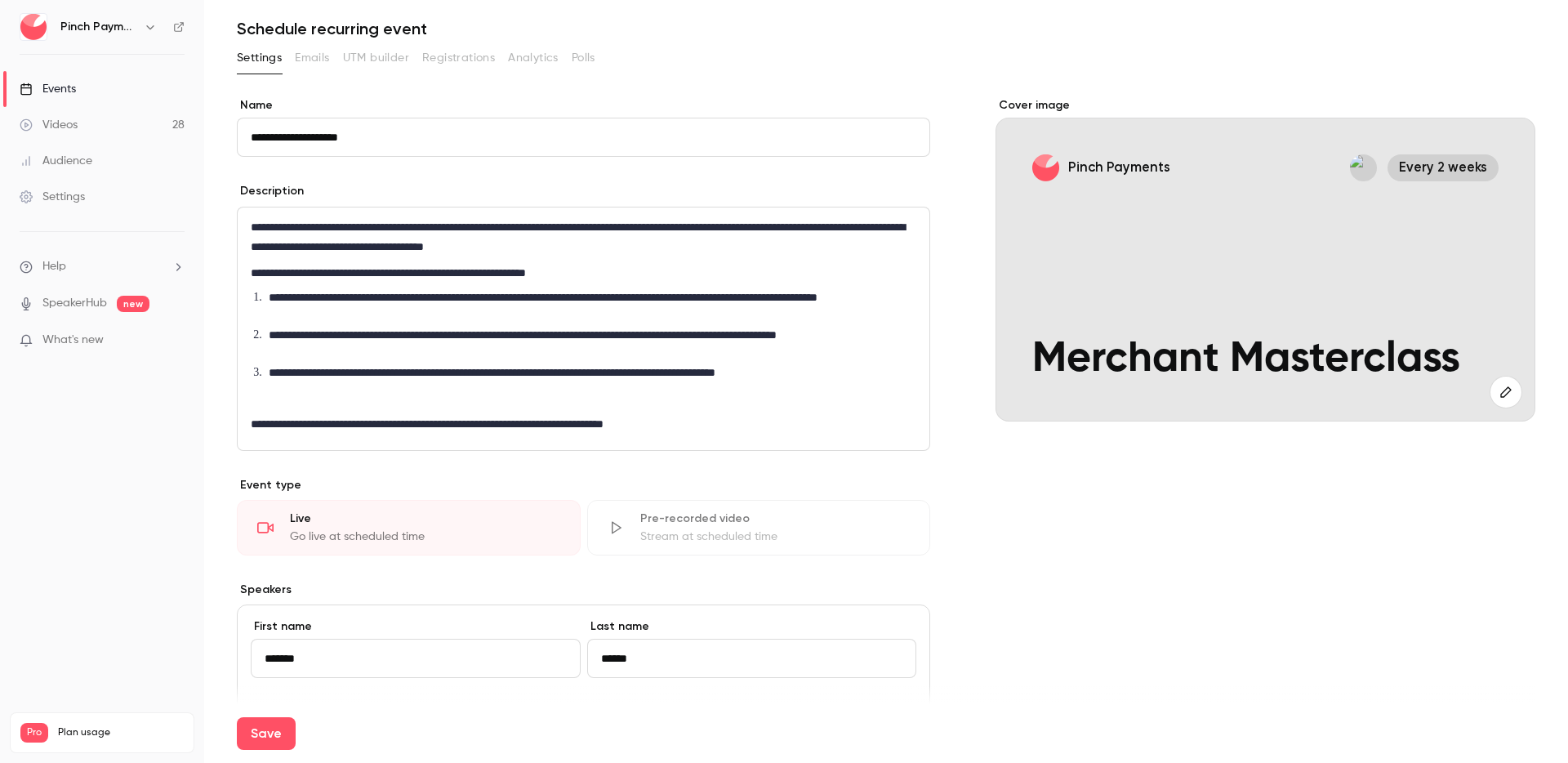scroll, scrollTop: 38, scrollLeft: 0, axis: vertical 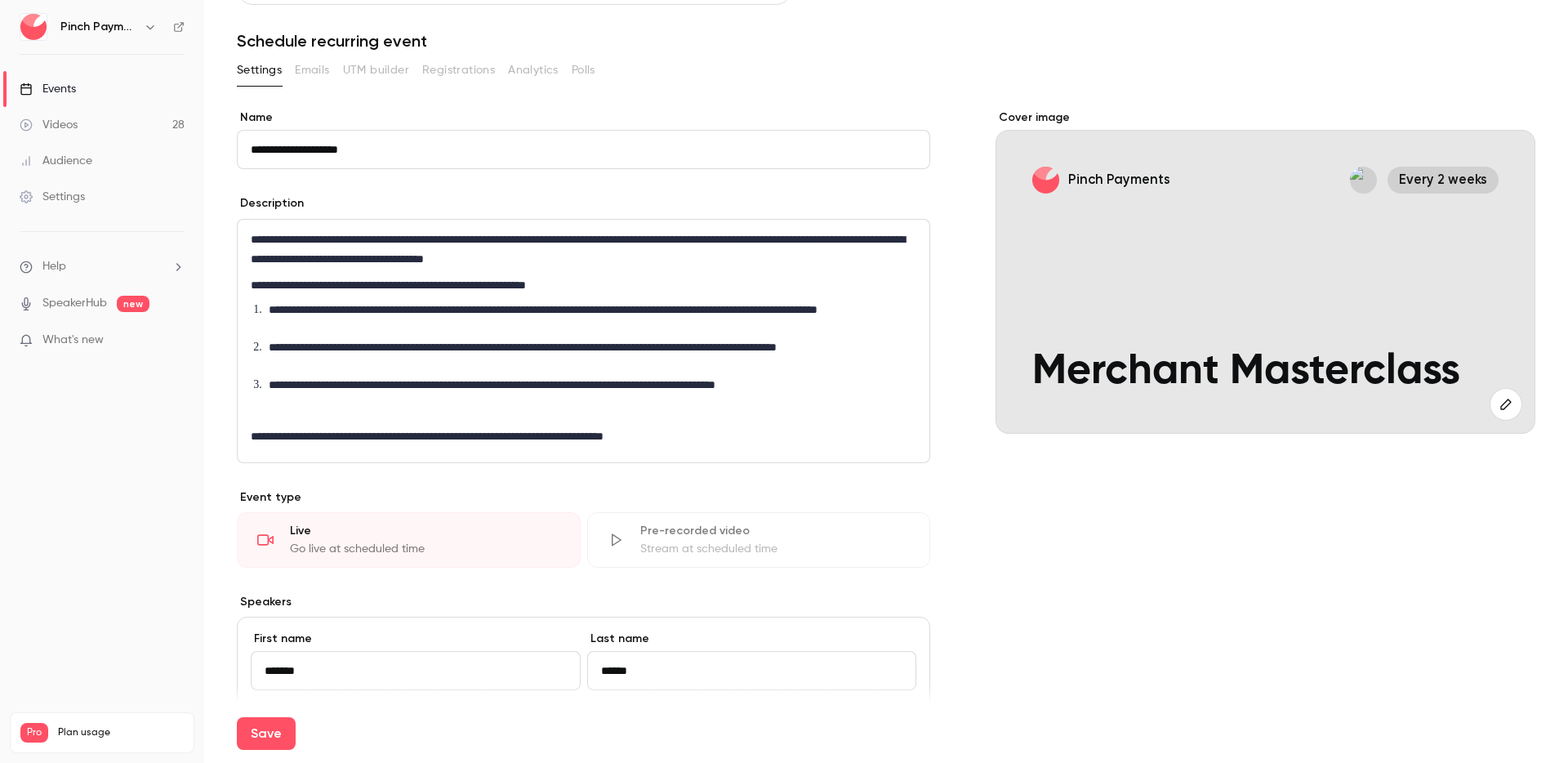 type on "**********" 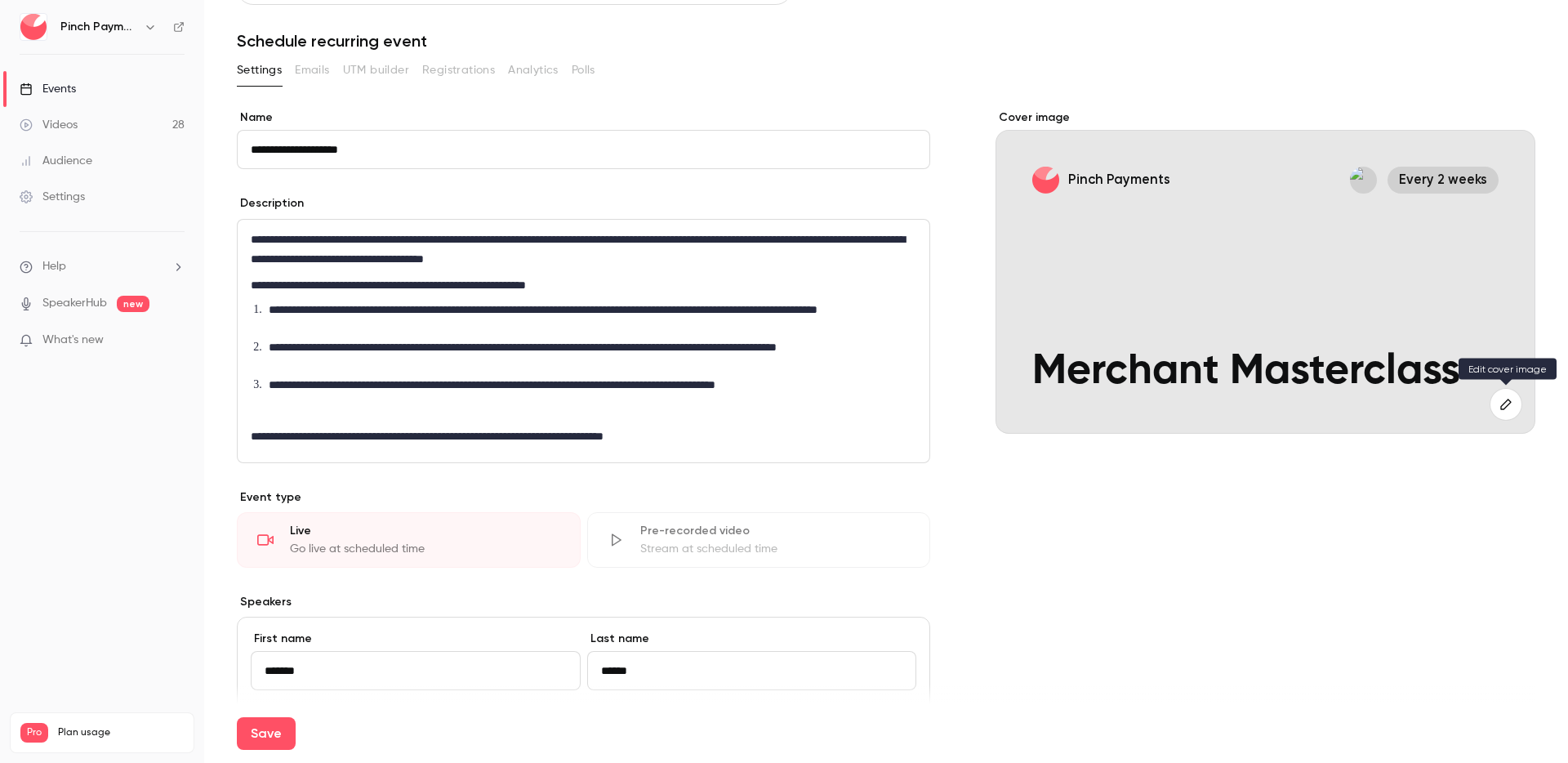 click 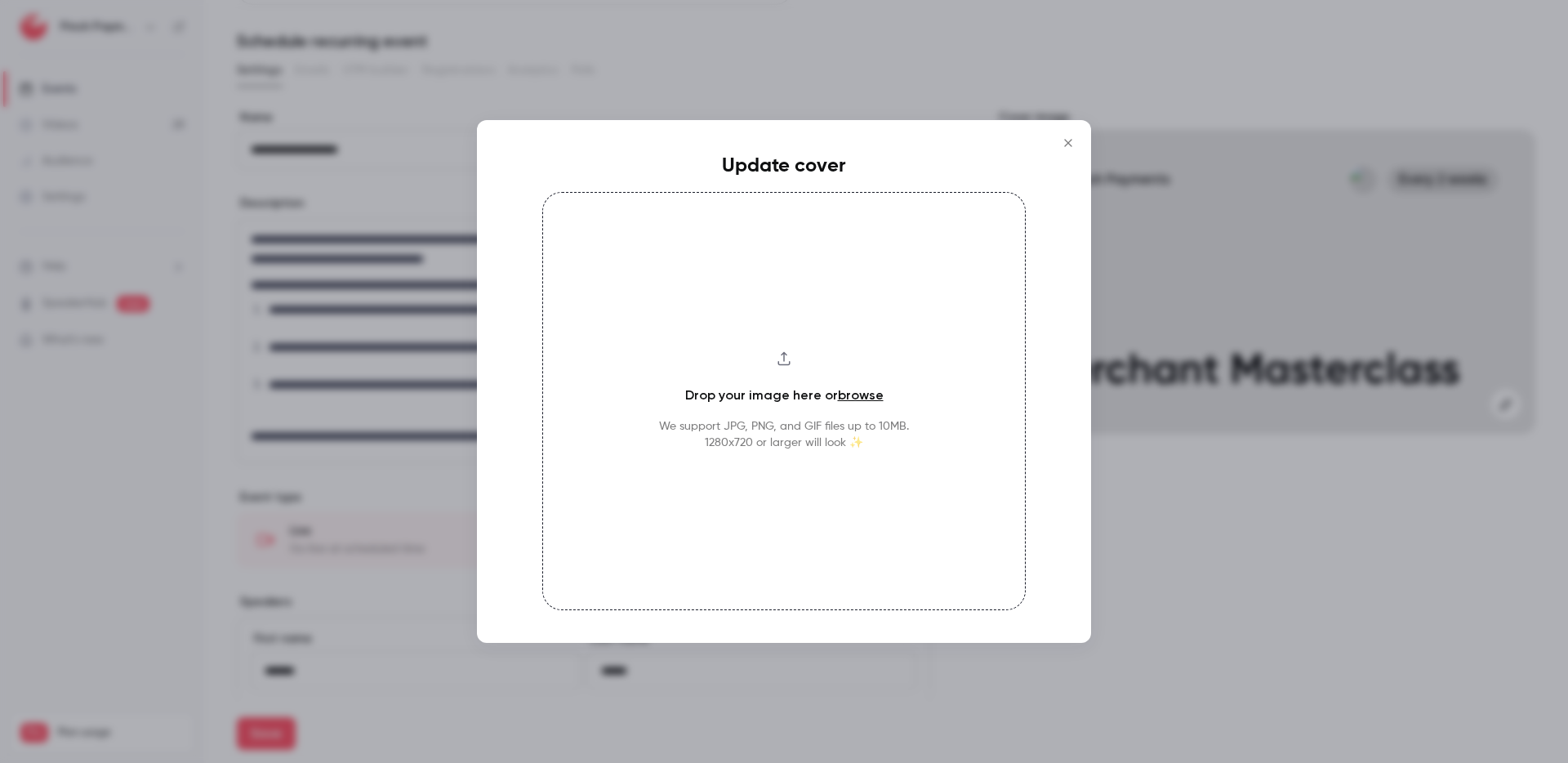 click on "Drop your image here or  browse We support JPG, PNG, and GIF files up to 10MB.
1280x720 or larger will look ✨" at bounding box center [784, 401] 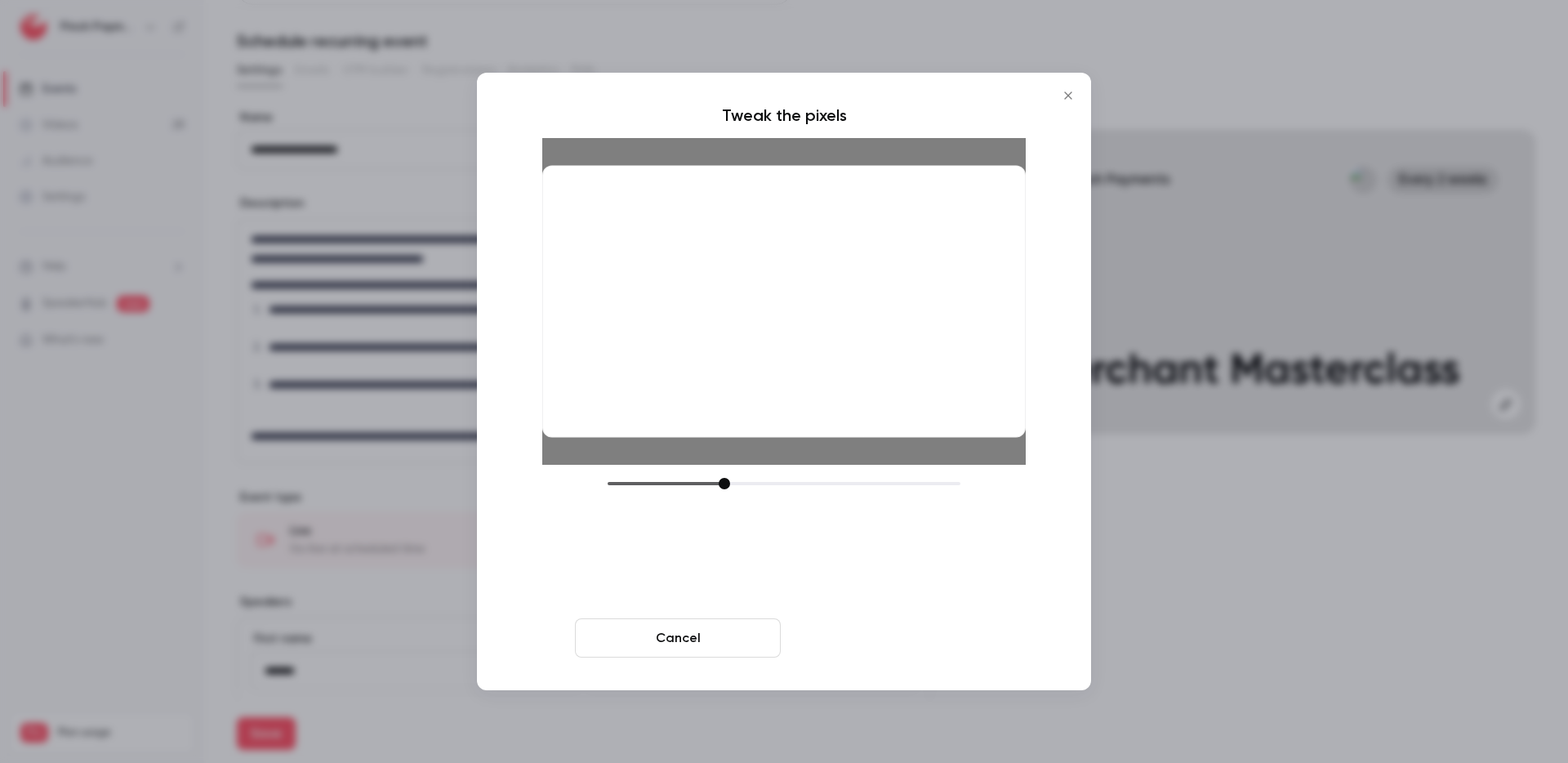 click on "Crop and save" at bounding box center (890, 638) 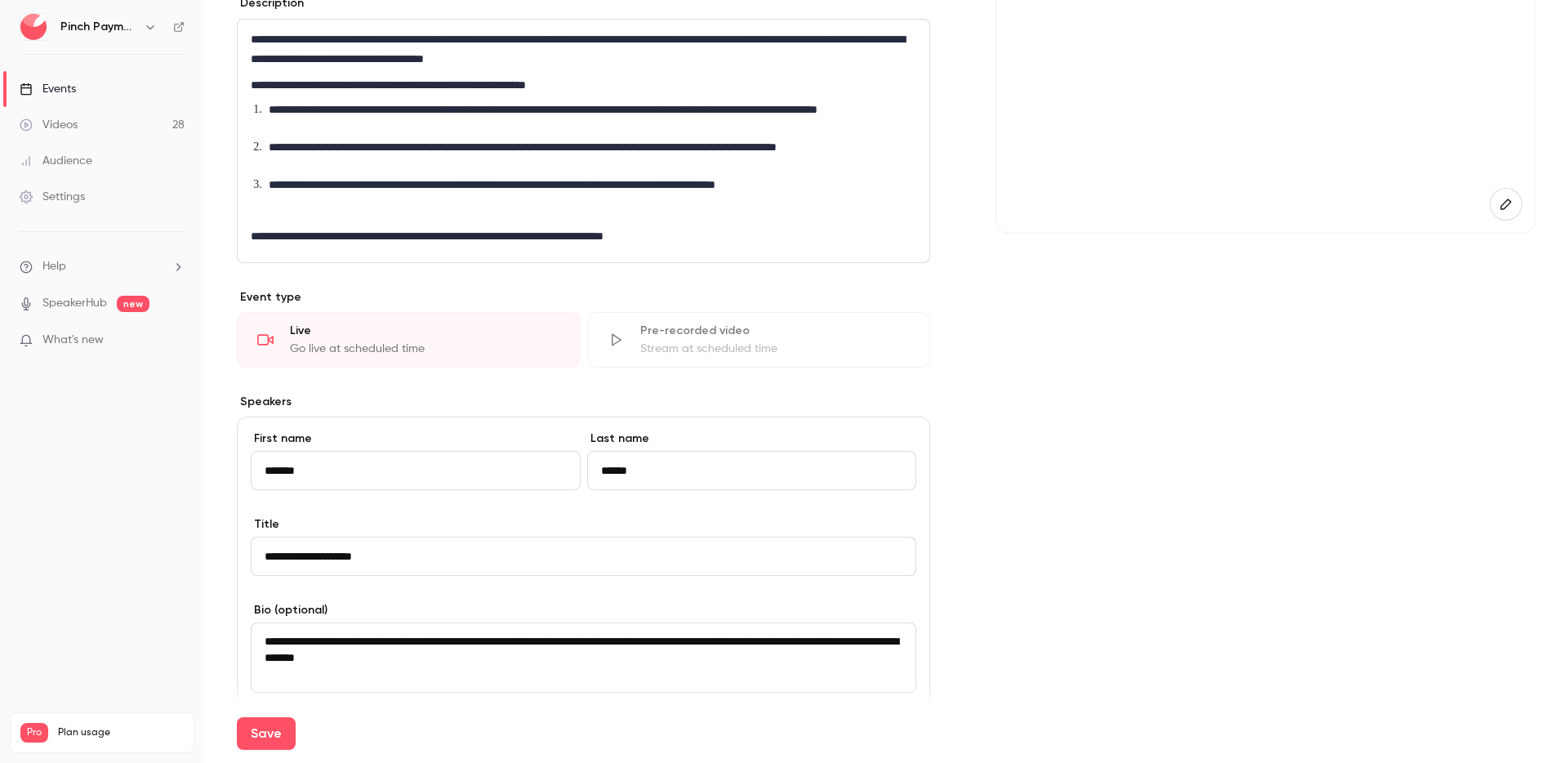 scroll, scrollTop: 356, scrollLeft: 0, axis: vertical 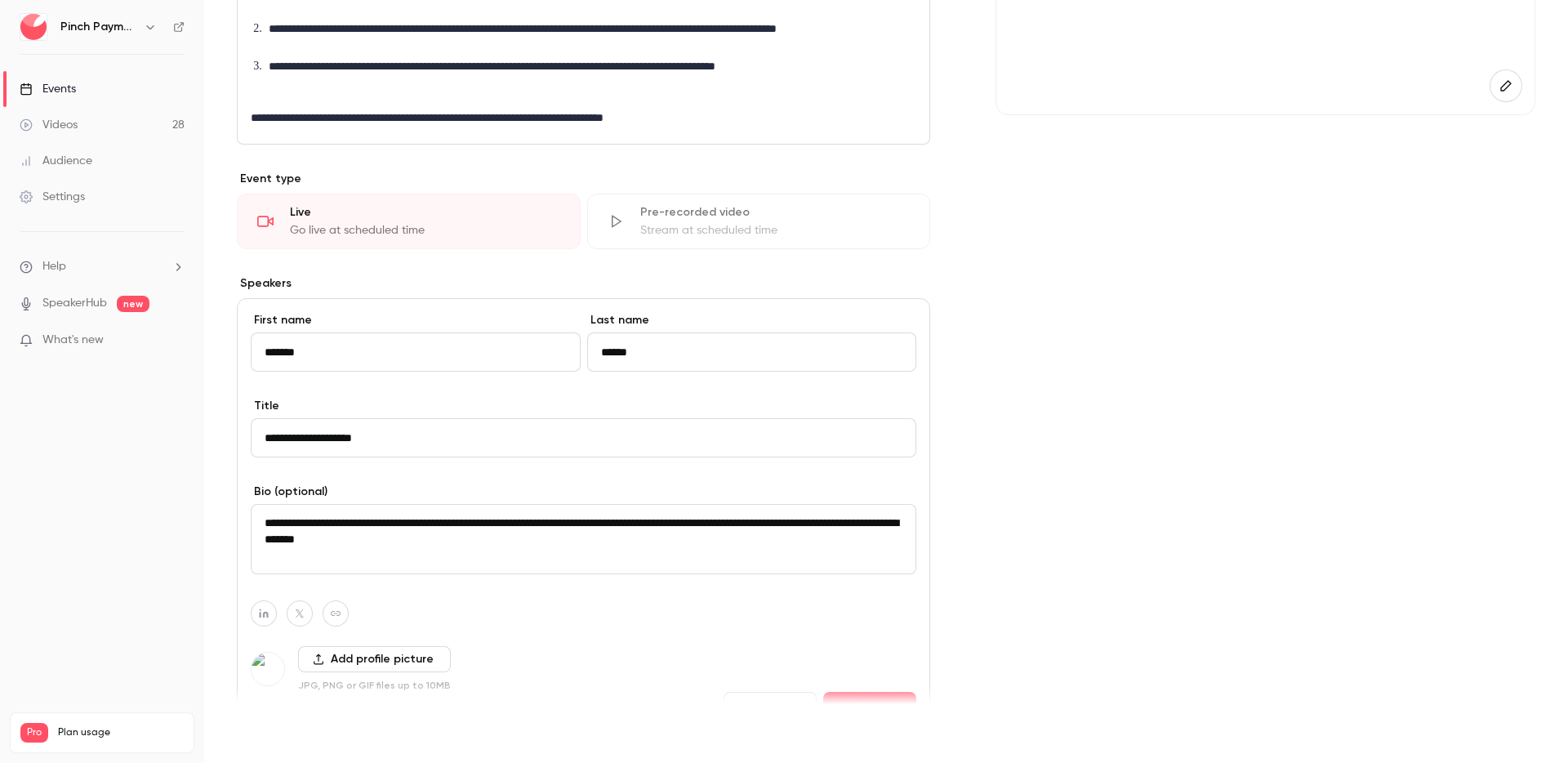 click on "Save" at bounding box center [266, 734] 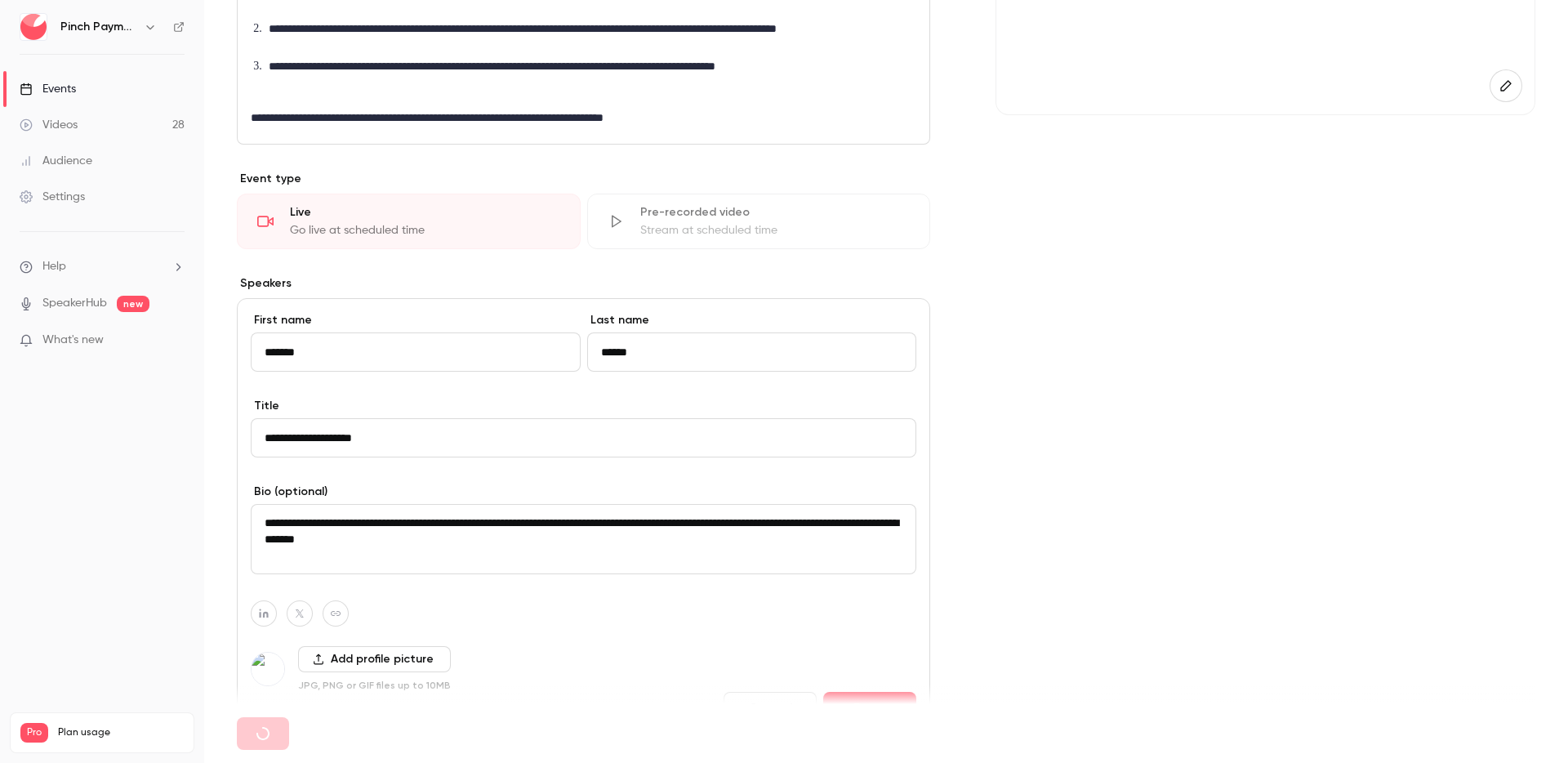 type 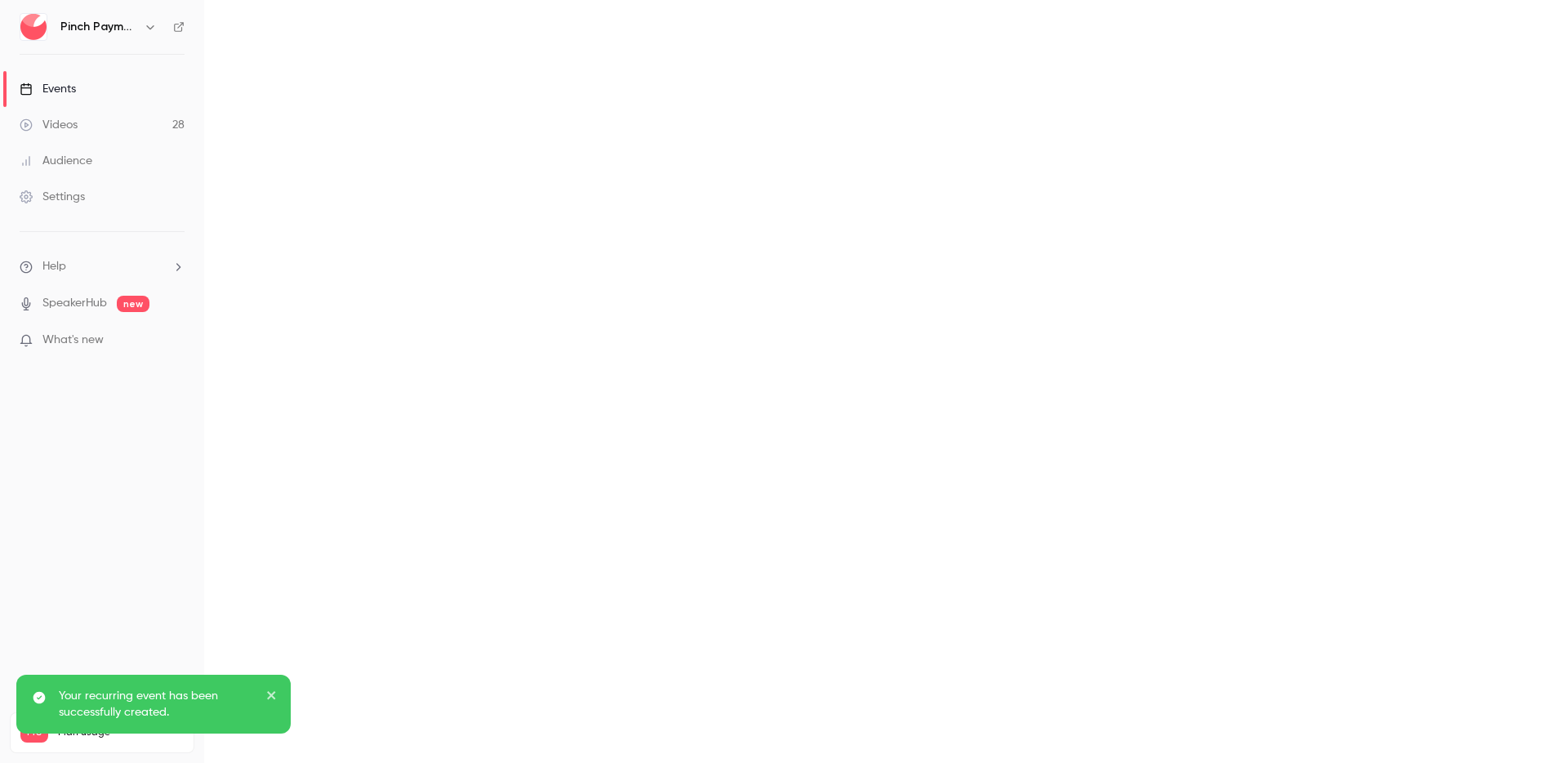 scroll, scrollTop: 0, scrollLeft: 0, axis: both 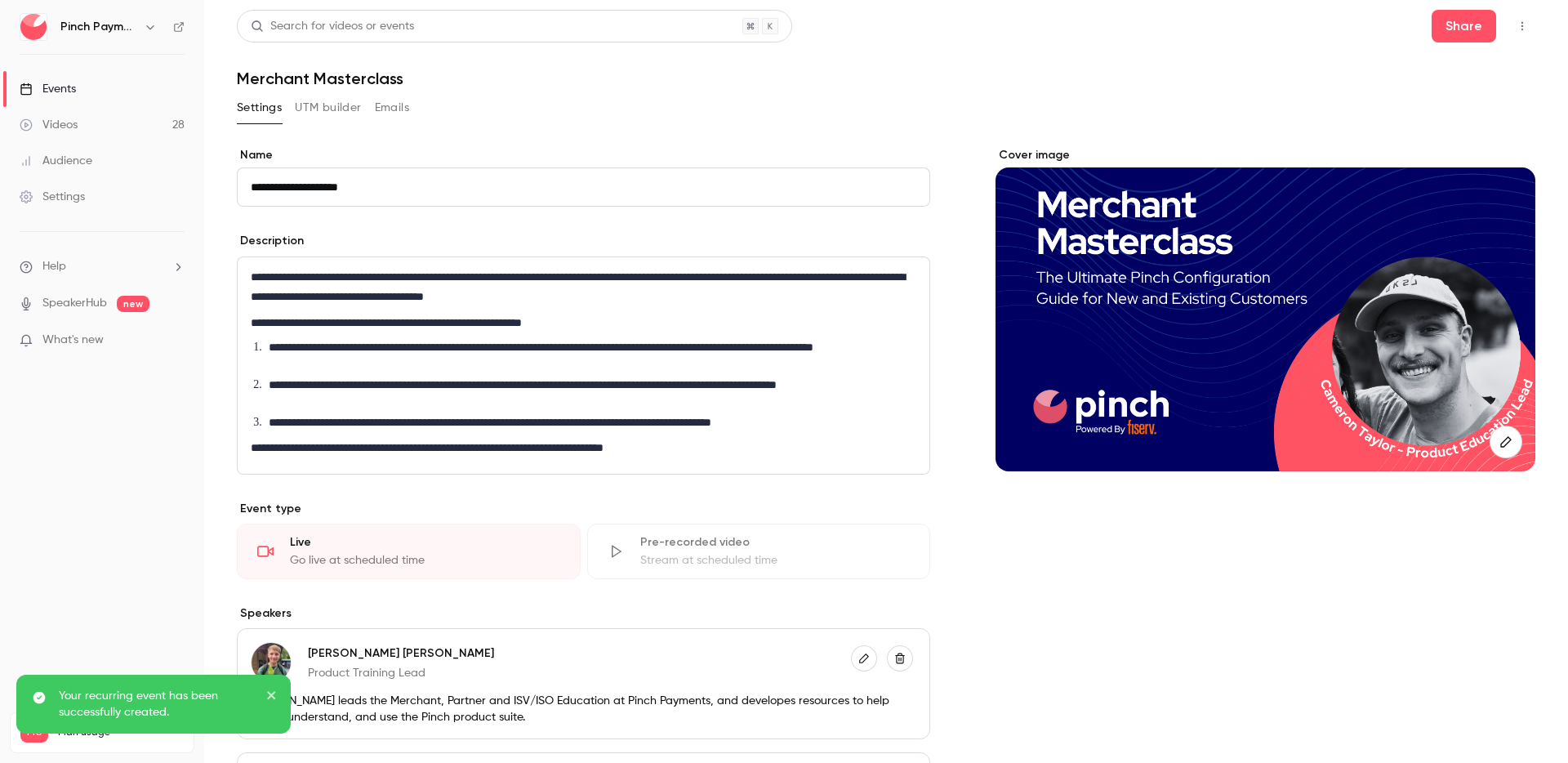 click on "Search for videos or events Share Merchant Masterclass" at bounding box center [886, 49] 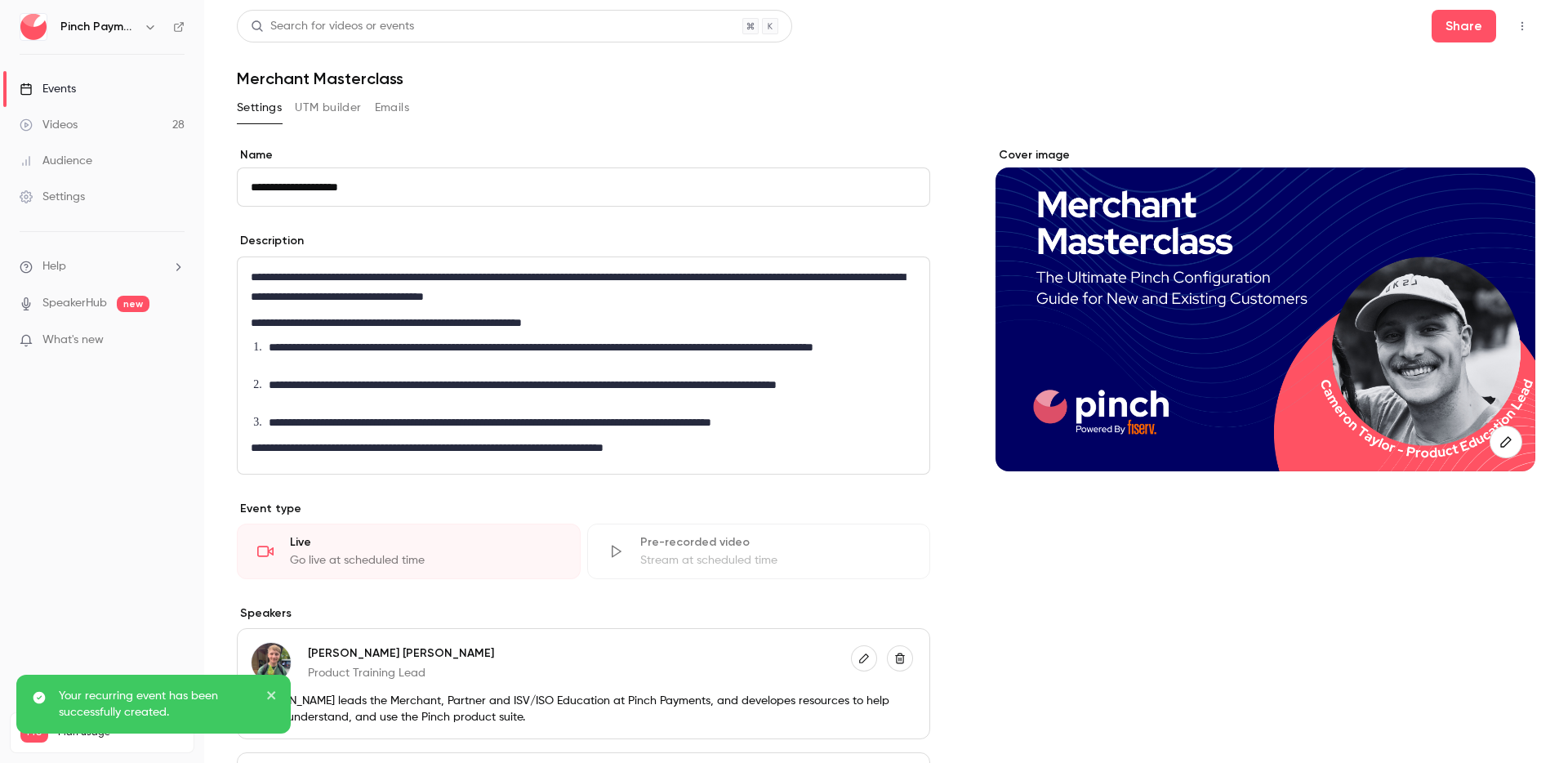 click on "Videos 28" at bounding box center [102, 125] 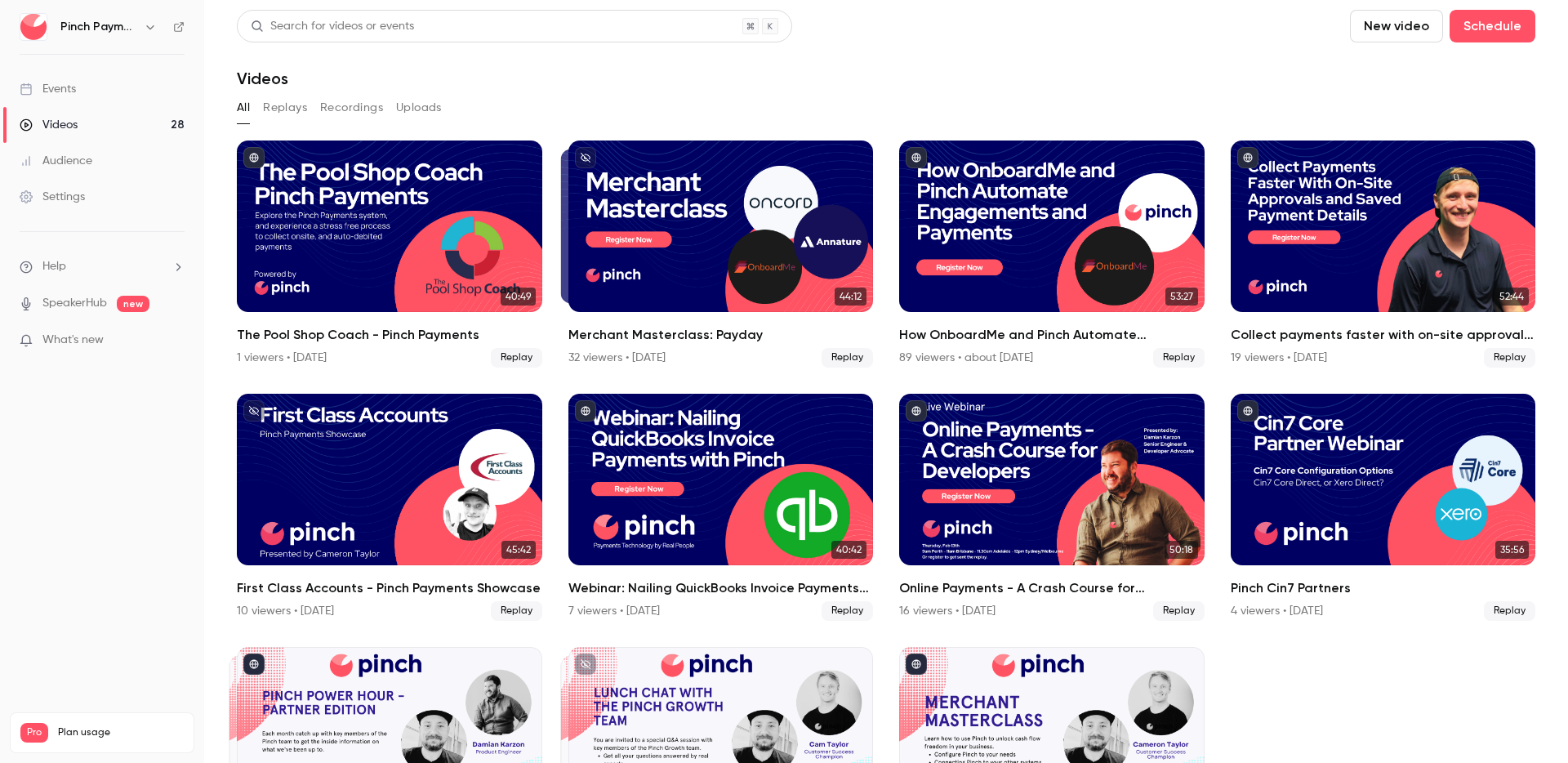 click on "Events" at bounding box center [47, 89] 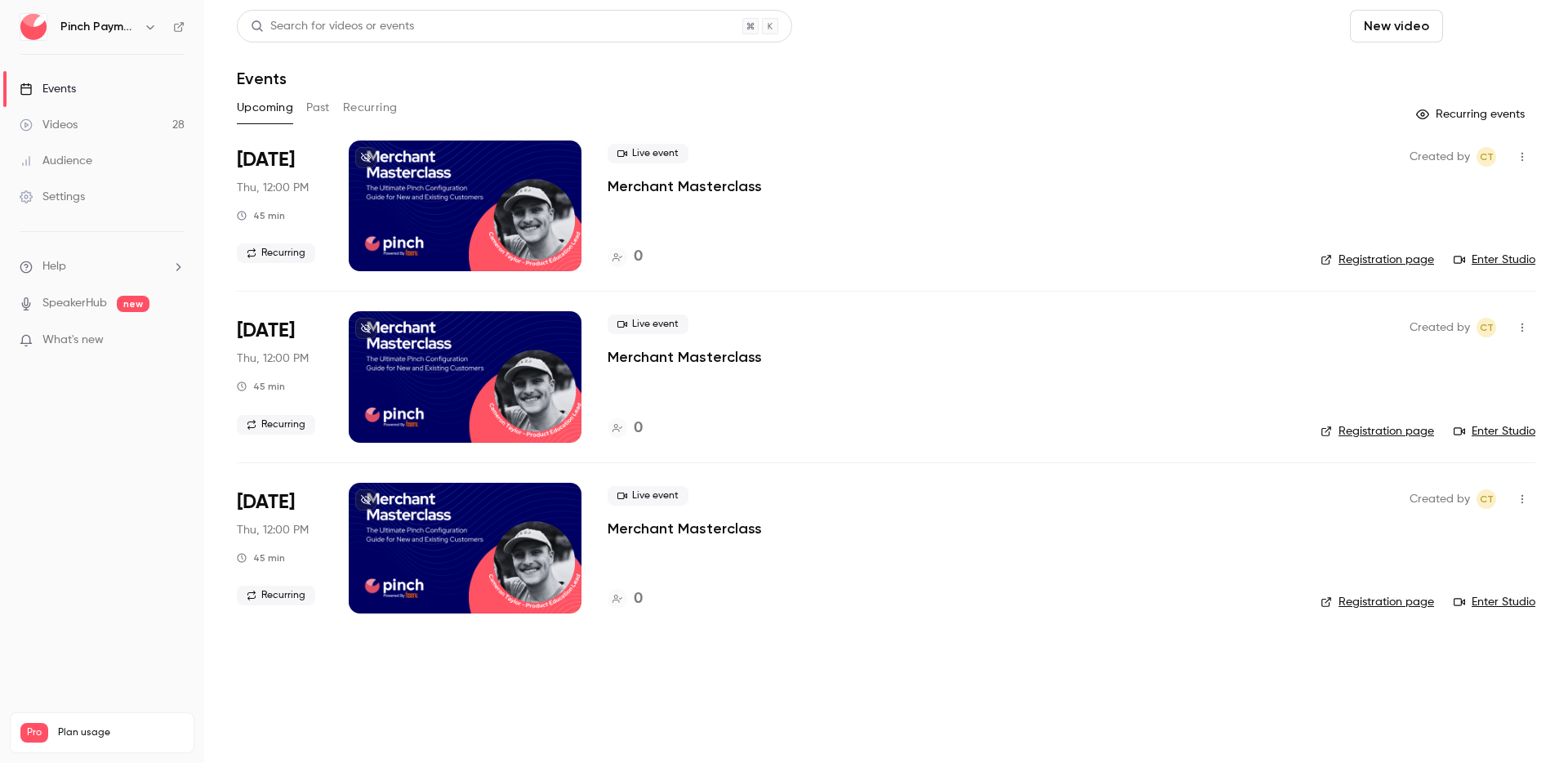 click on "Schedule" at bounding box center [1492, 26] 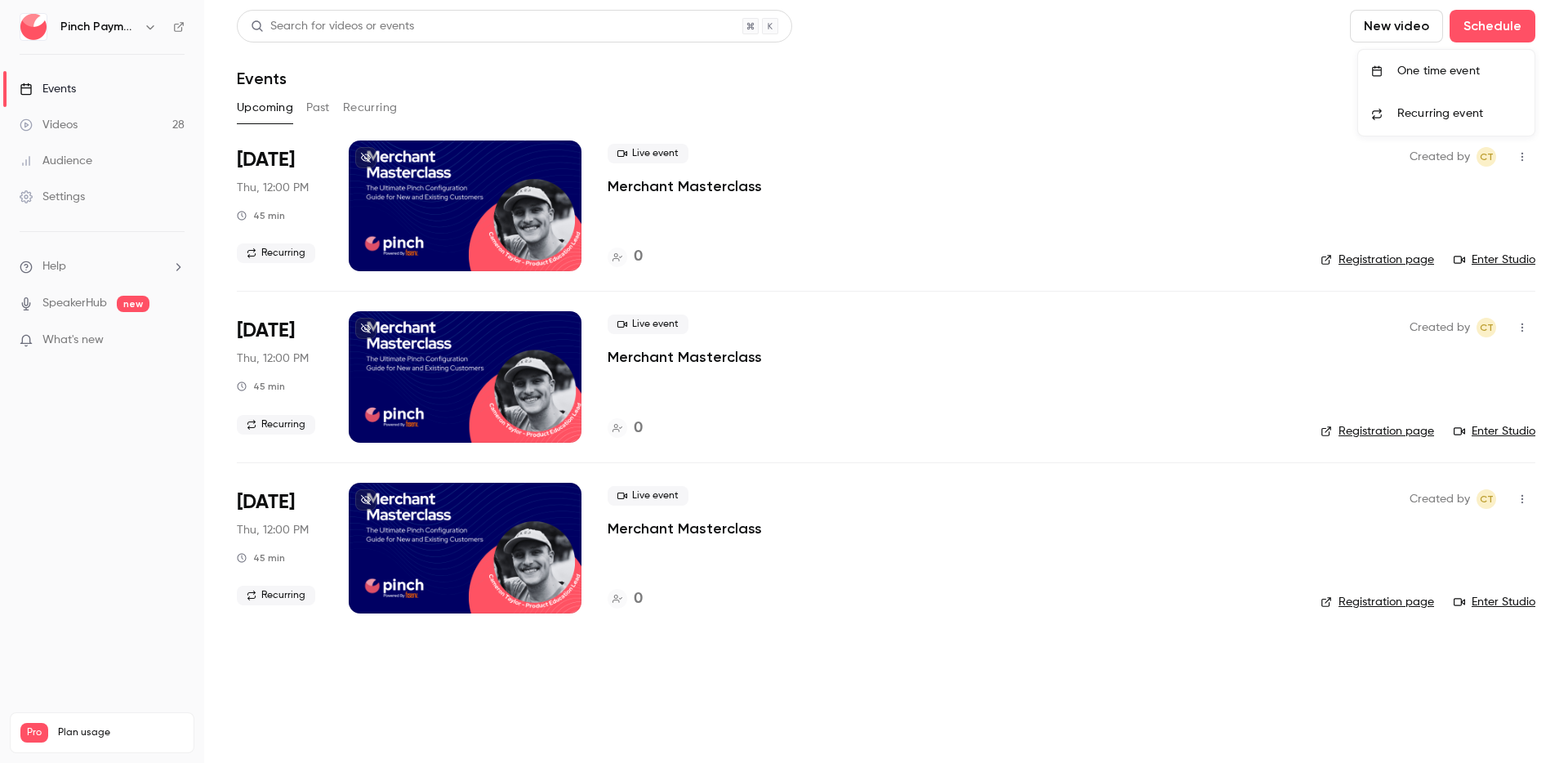 click on "One time event" at bounding box center (1459, 71) 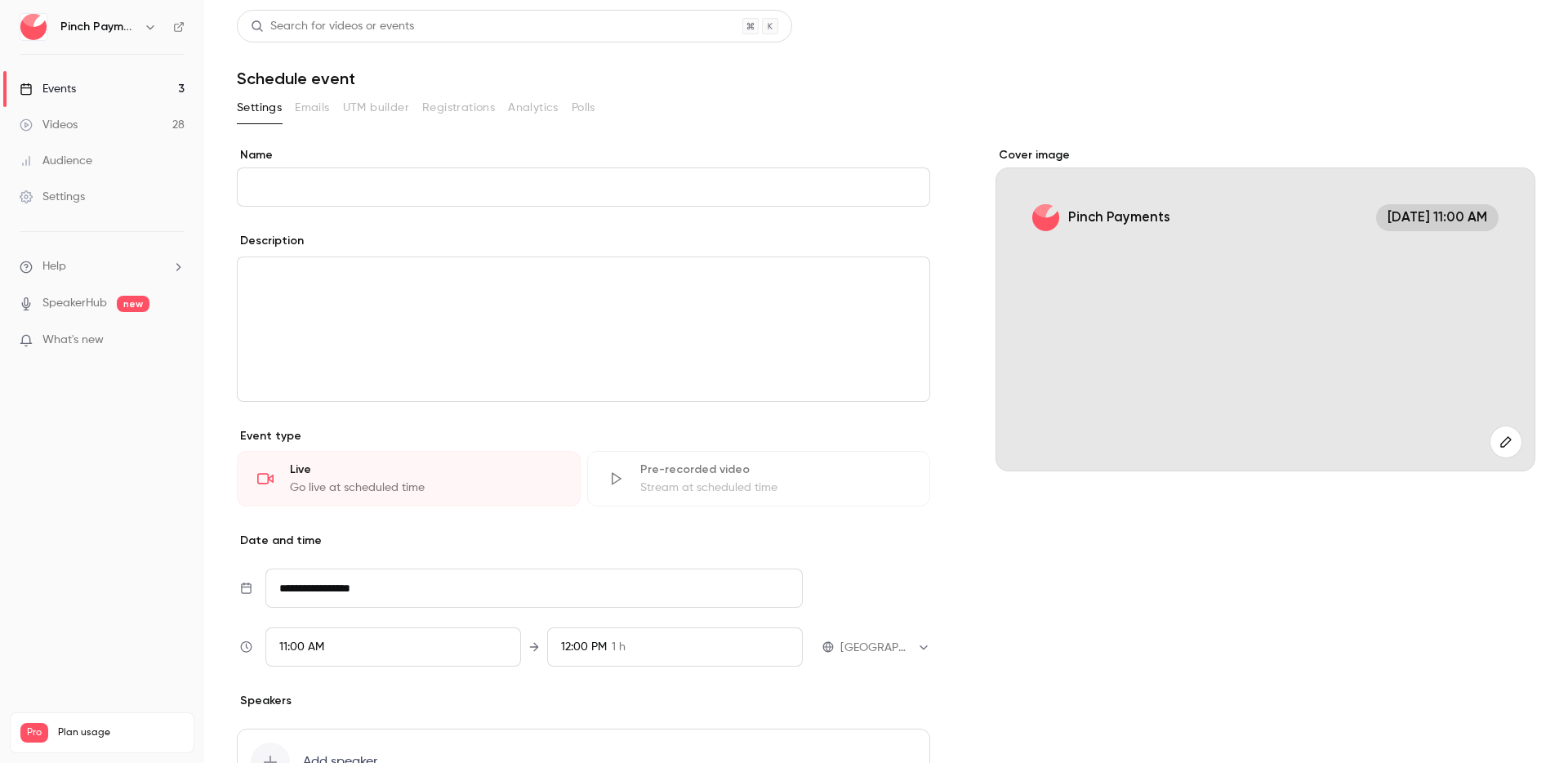 type on "*" 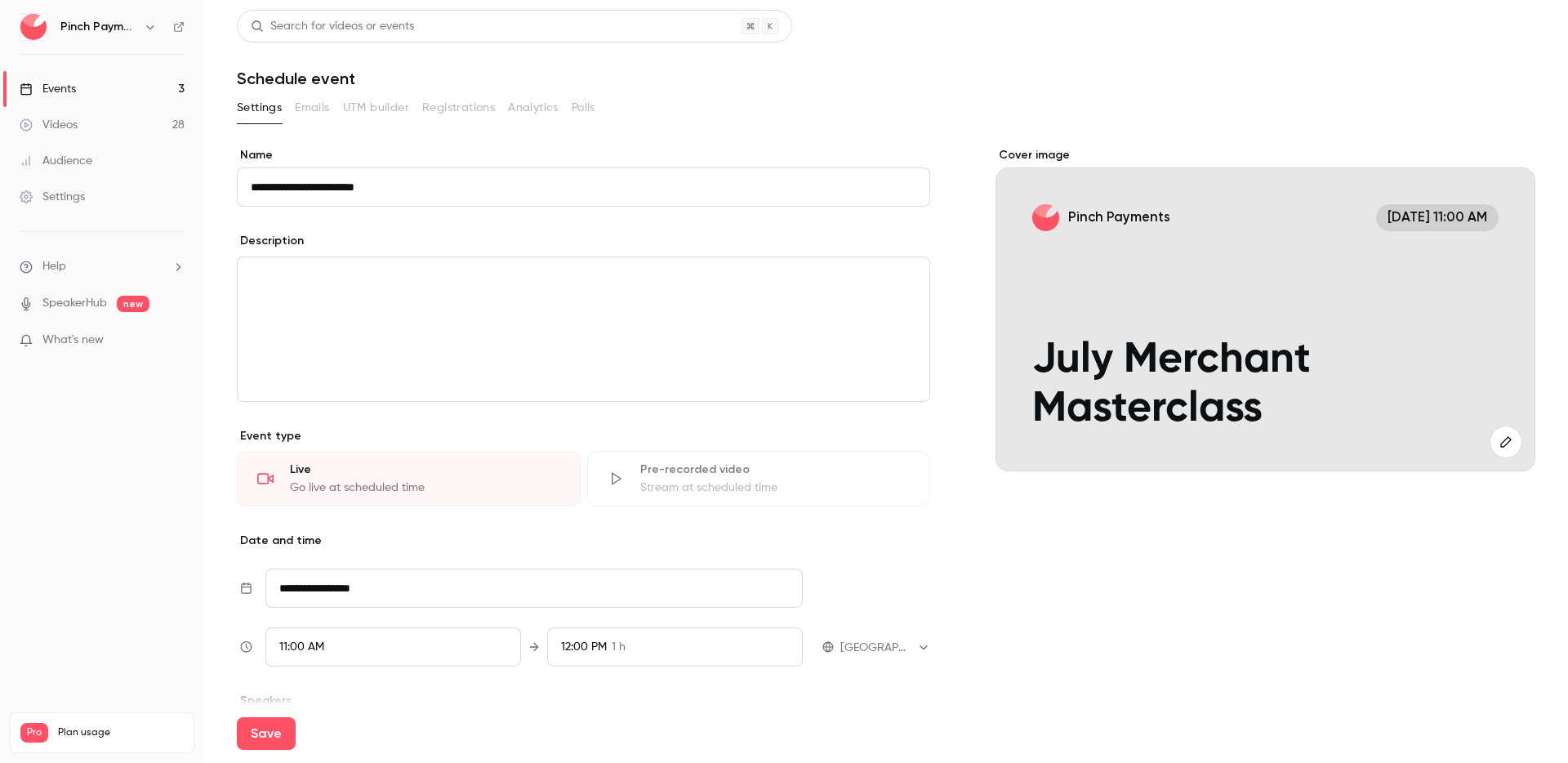 type on "**********" 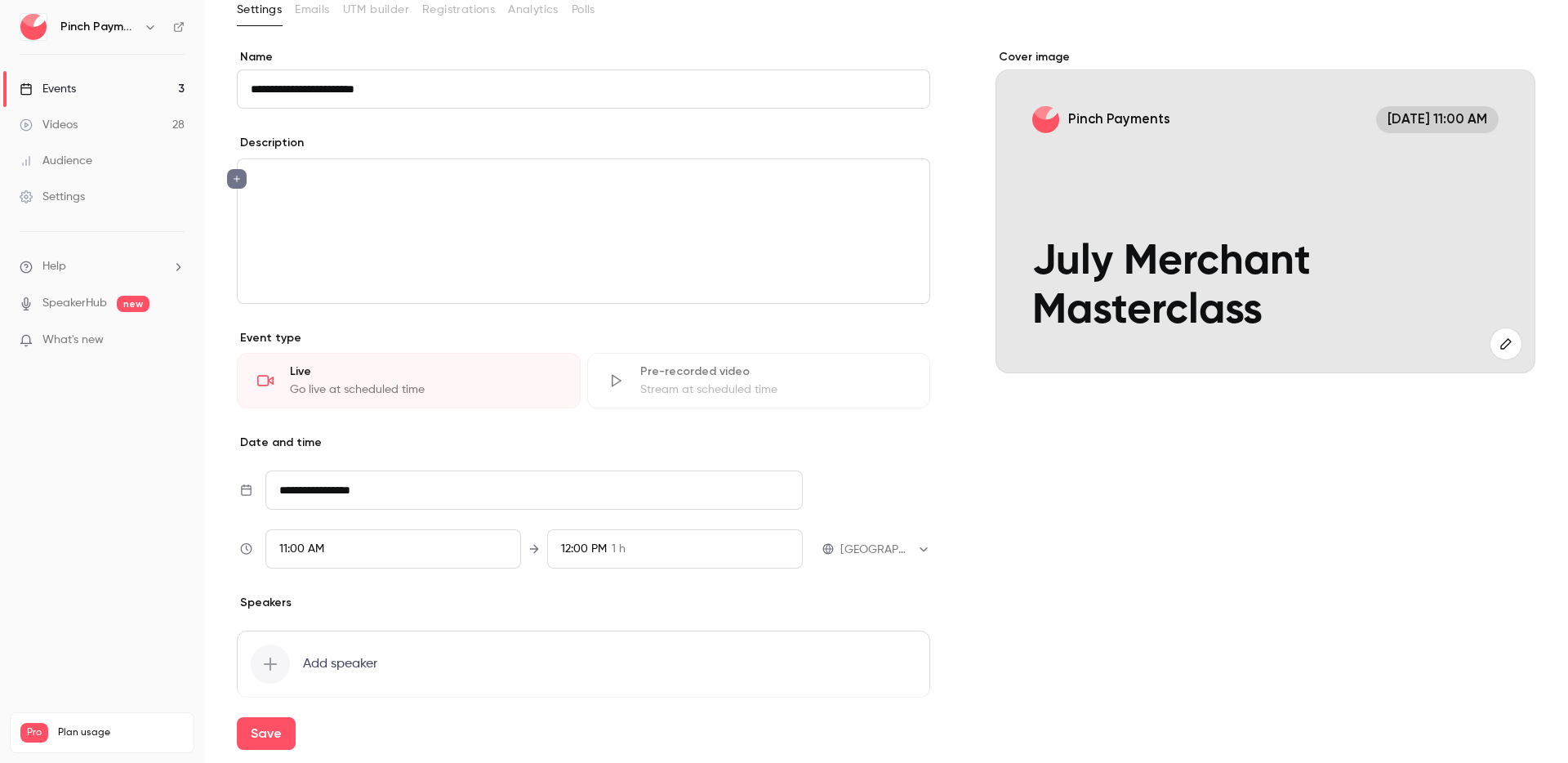 scroll, scrollTop: 99, scrollLeft: 0, axis: vertical 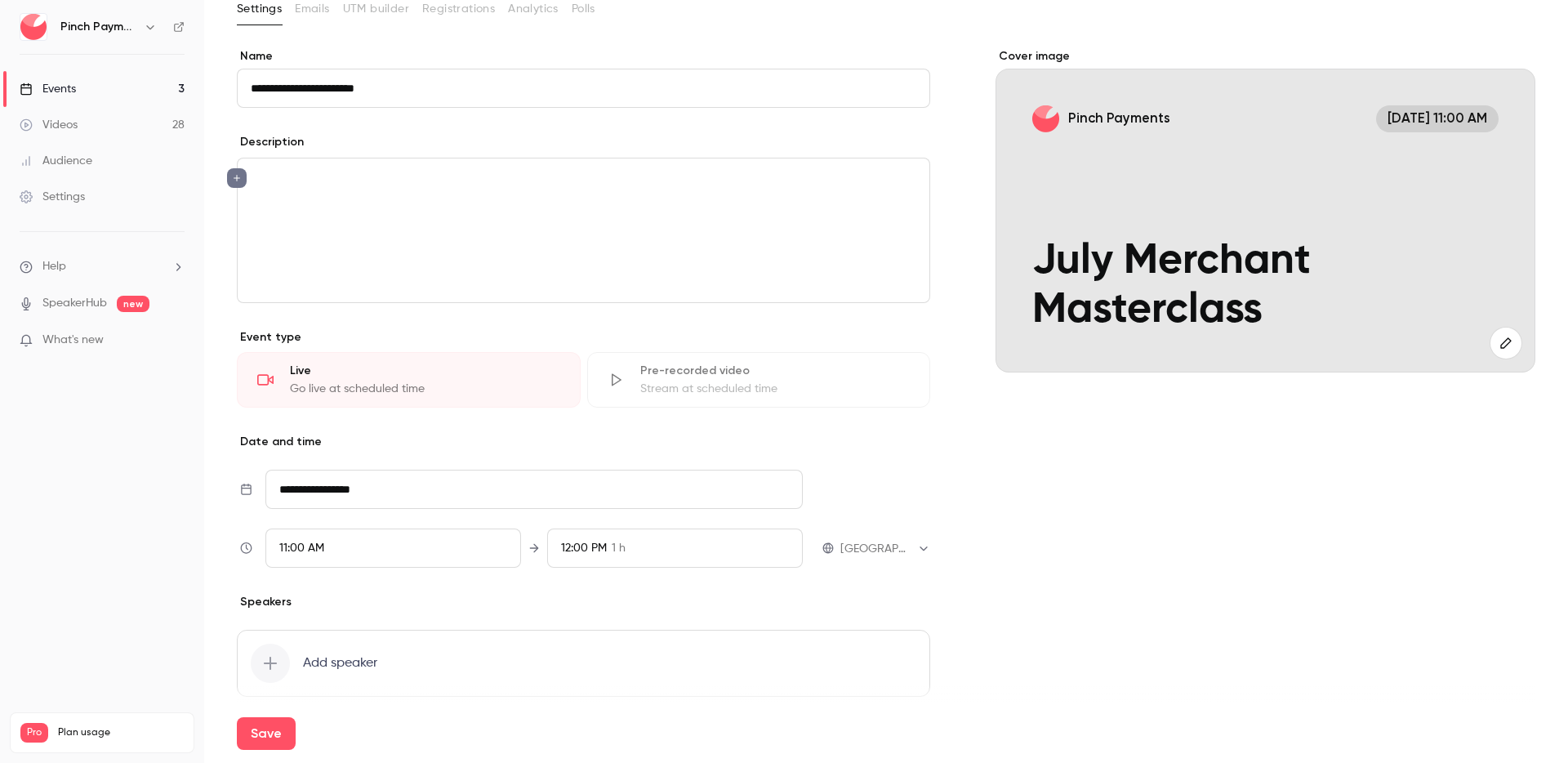 click on "**********" at bounding box center (534, 489) 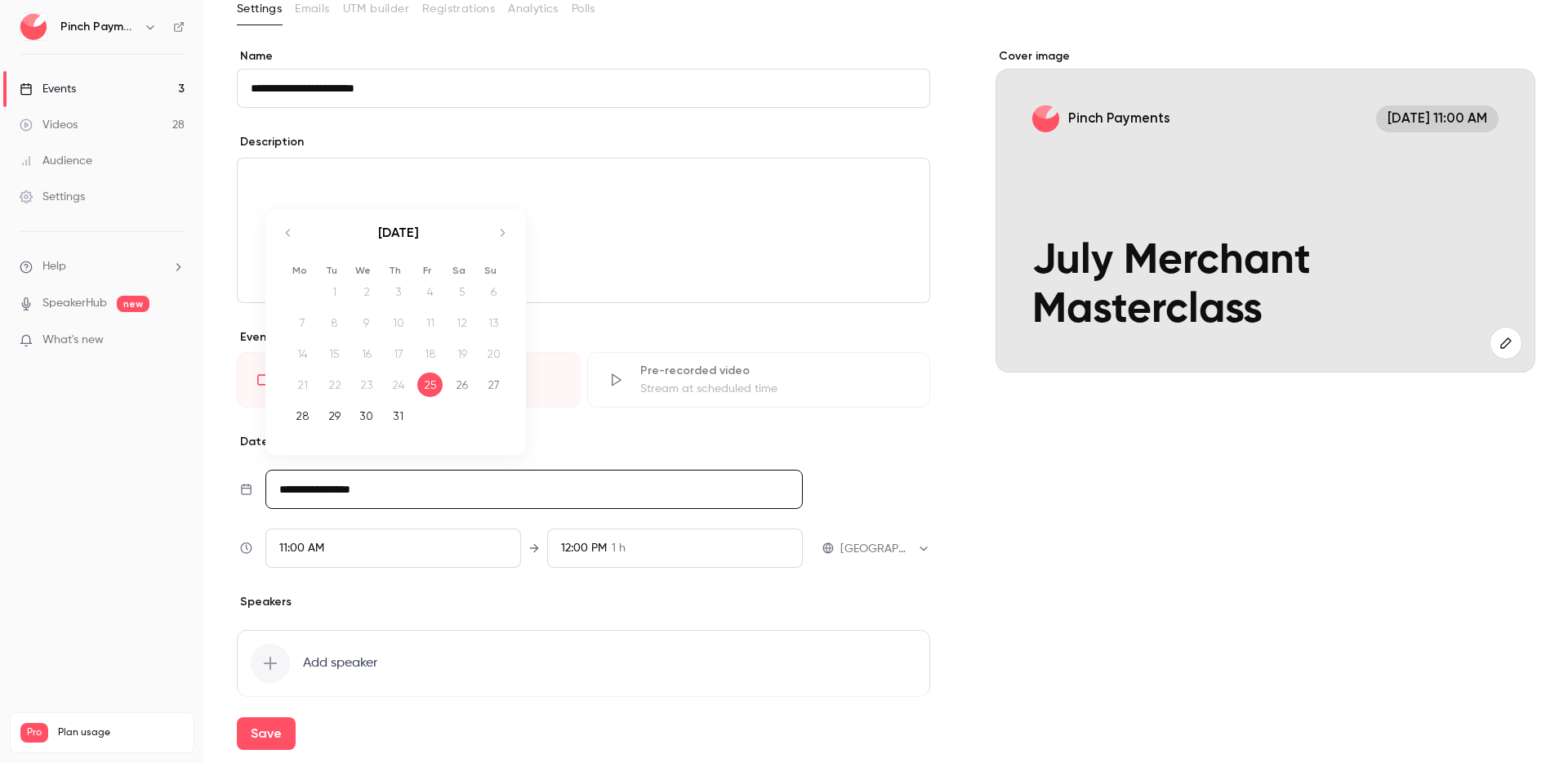 click on "31" at bounding box center (398, 416) 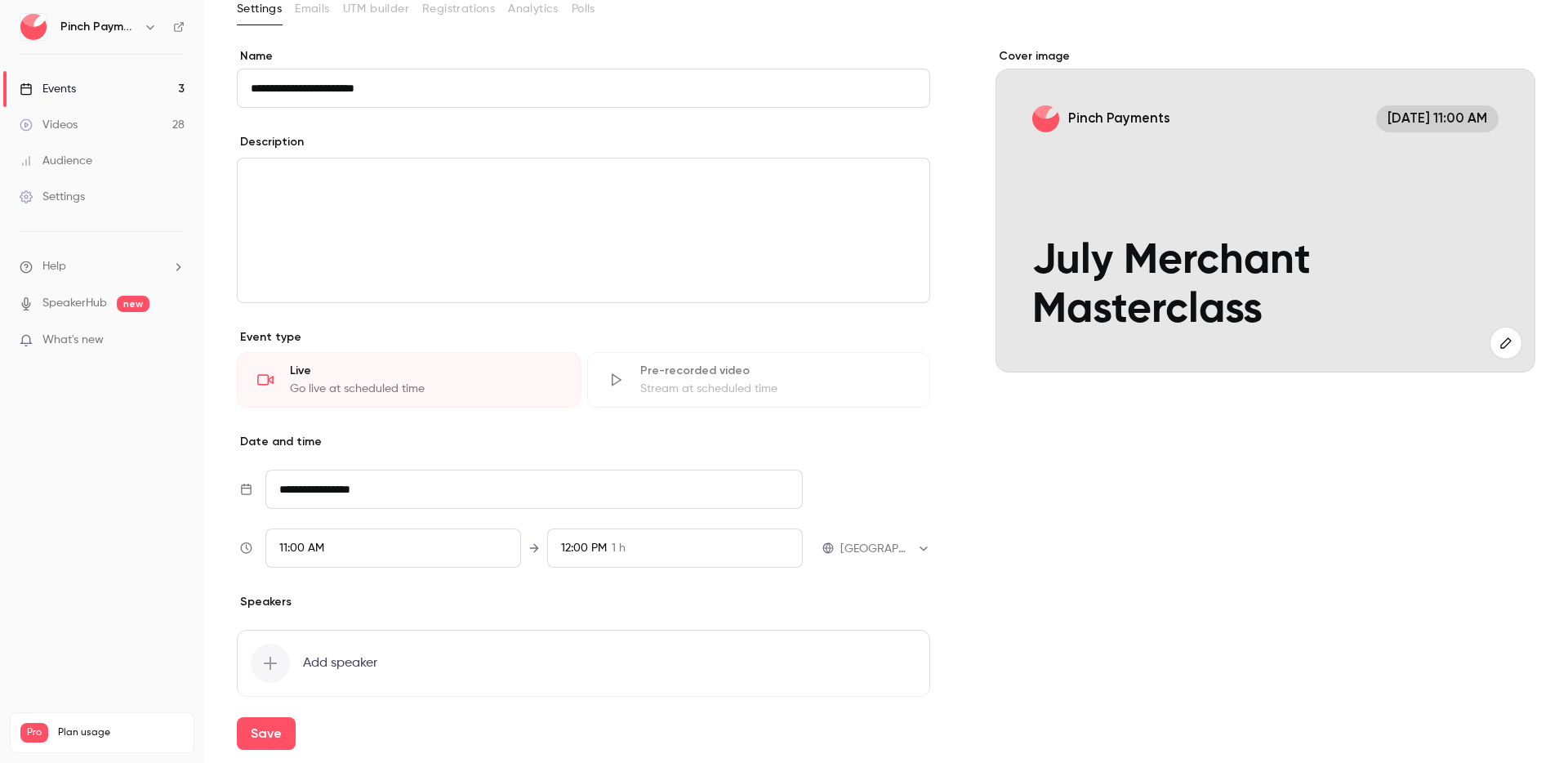 click on "11:00 AM" at bounding box center [393, 548] 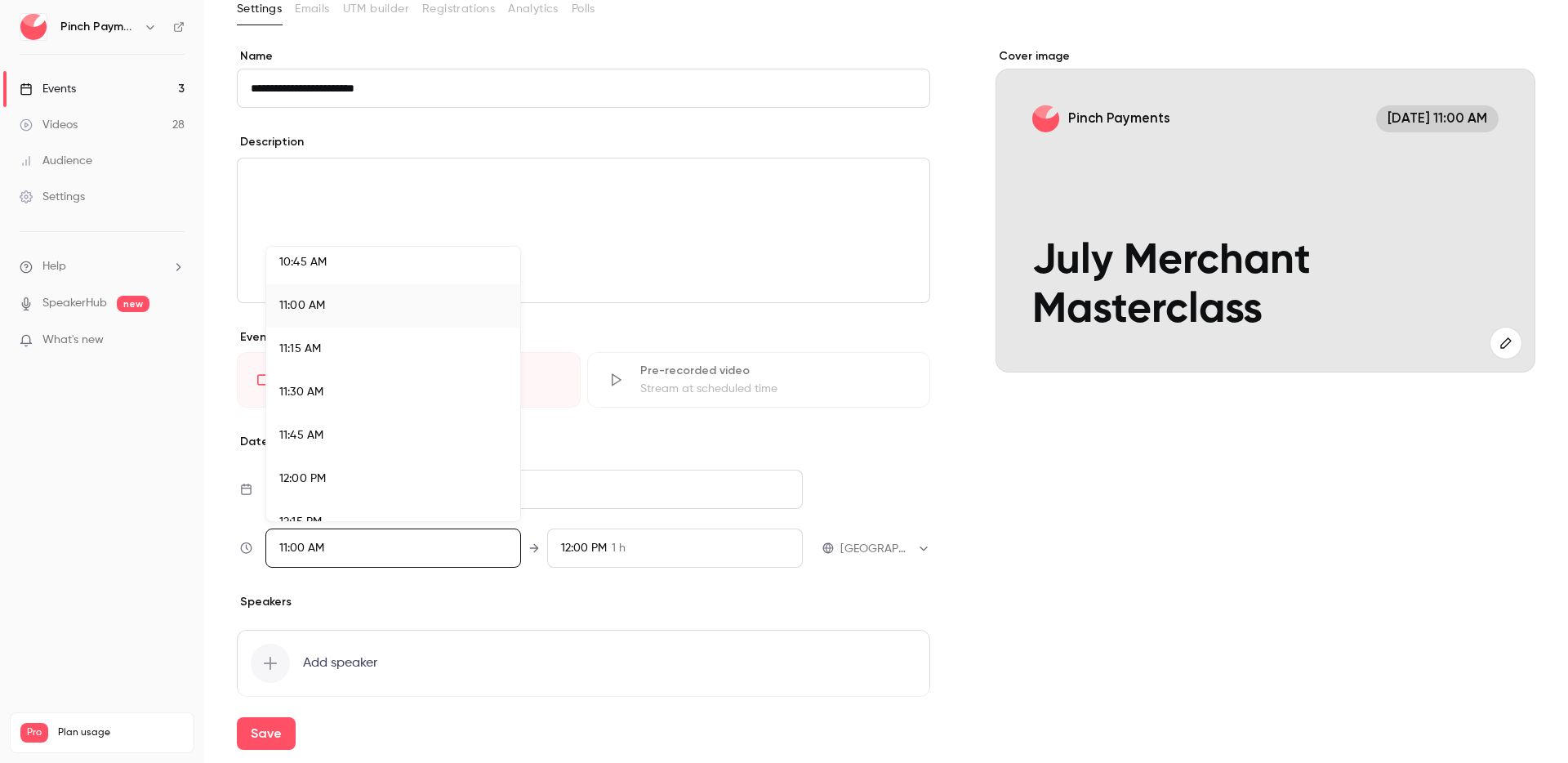 scroll, scrollTop: 1890, scrollLeft: 0, axis: vertical 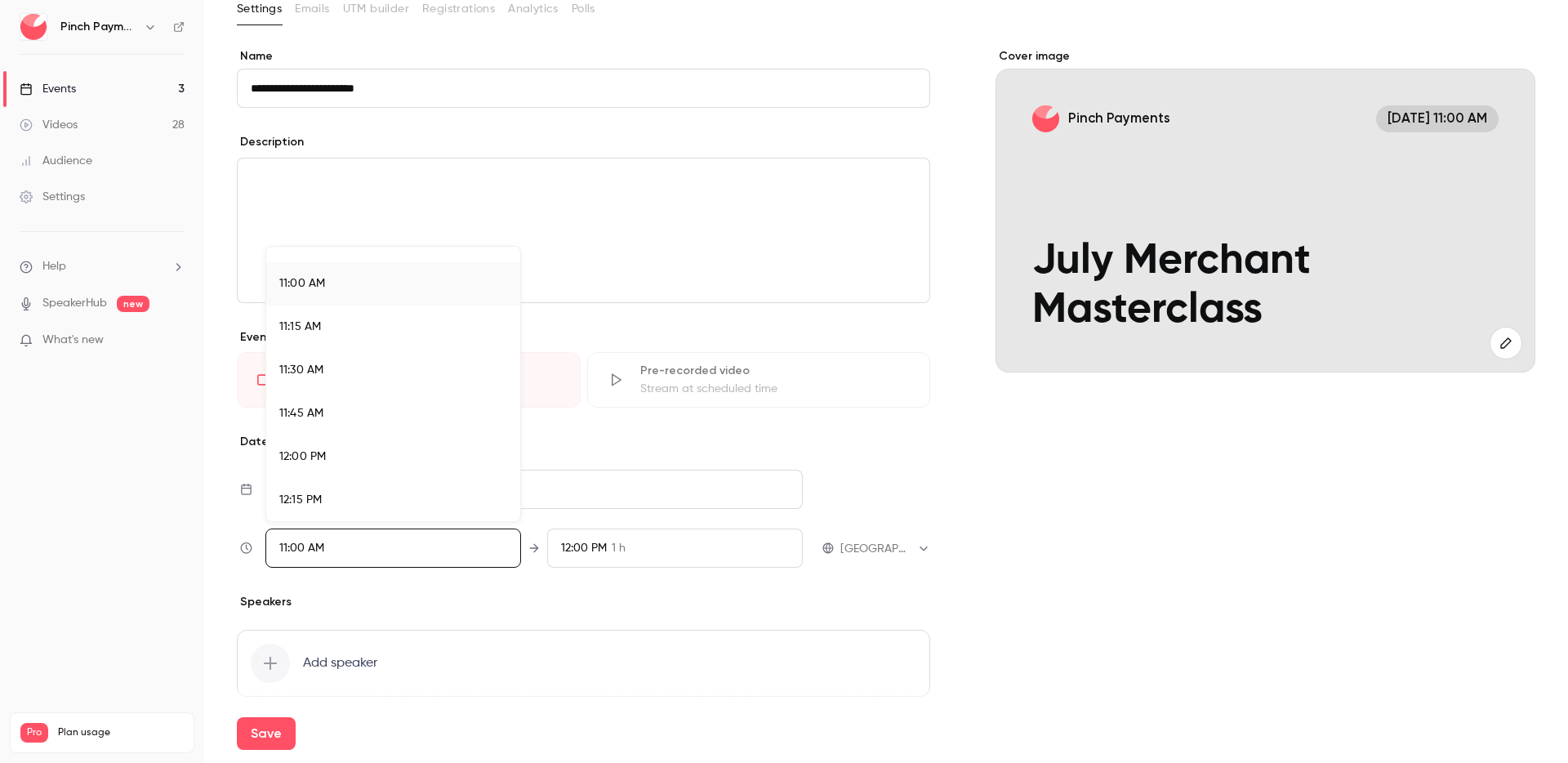click on "12:00 PM" at bounding box center [393, 457] 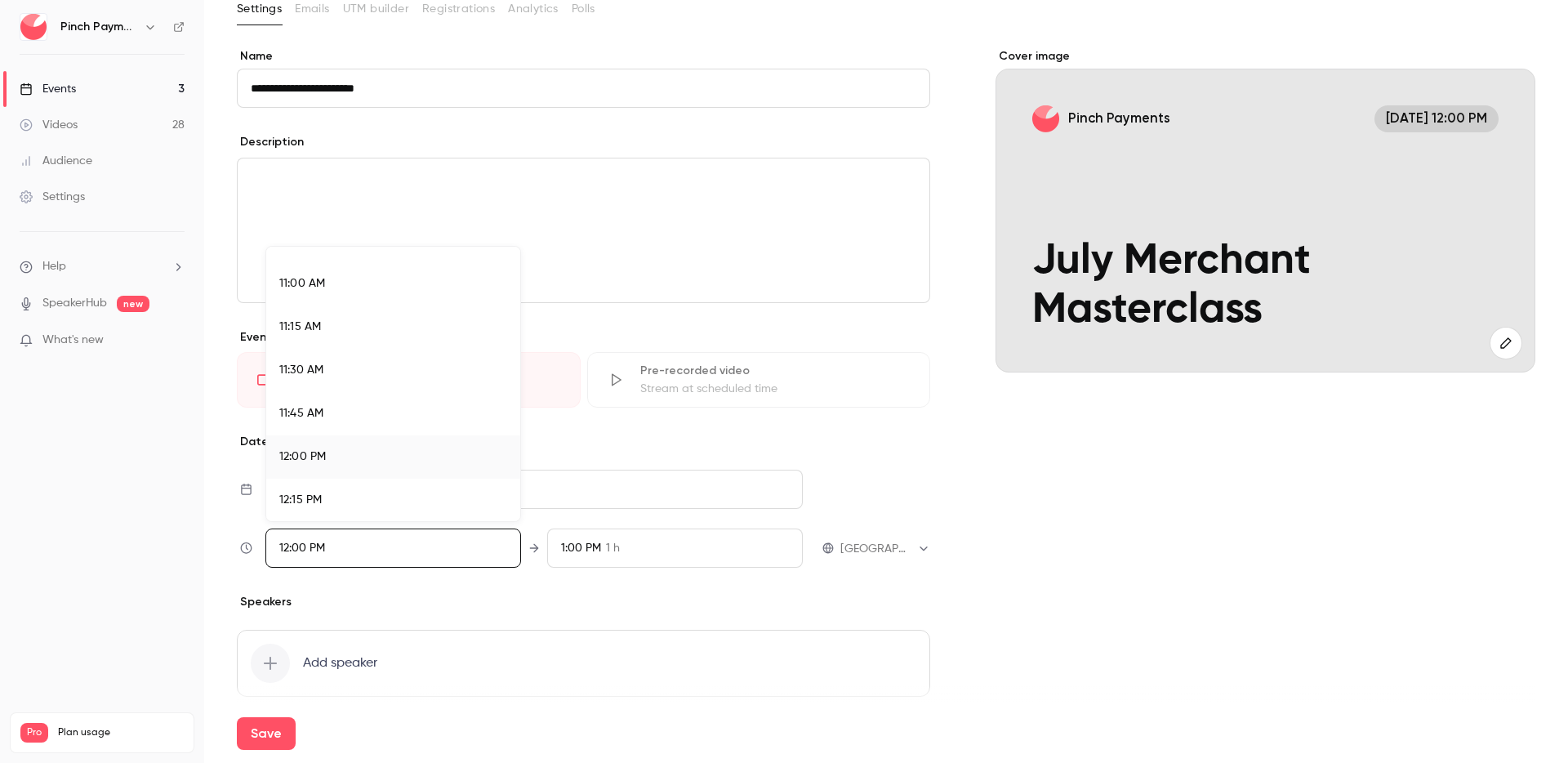 click at bounding box center (784, 382) 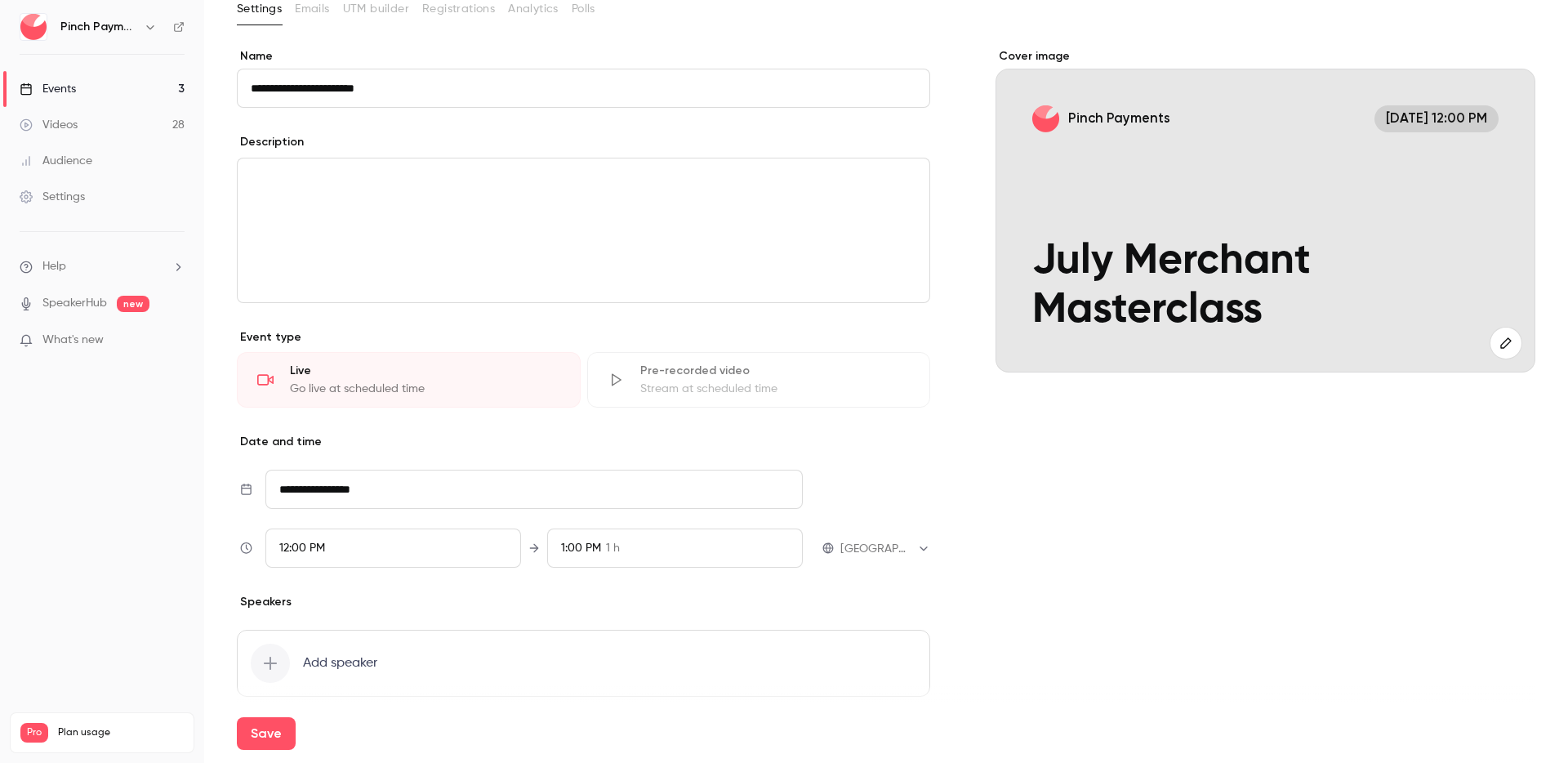 click on "1:00 PM" at bounding box center [581, 548] 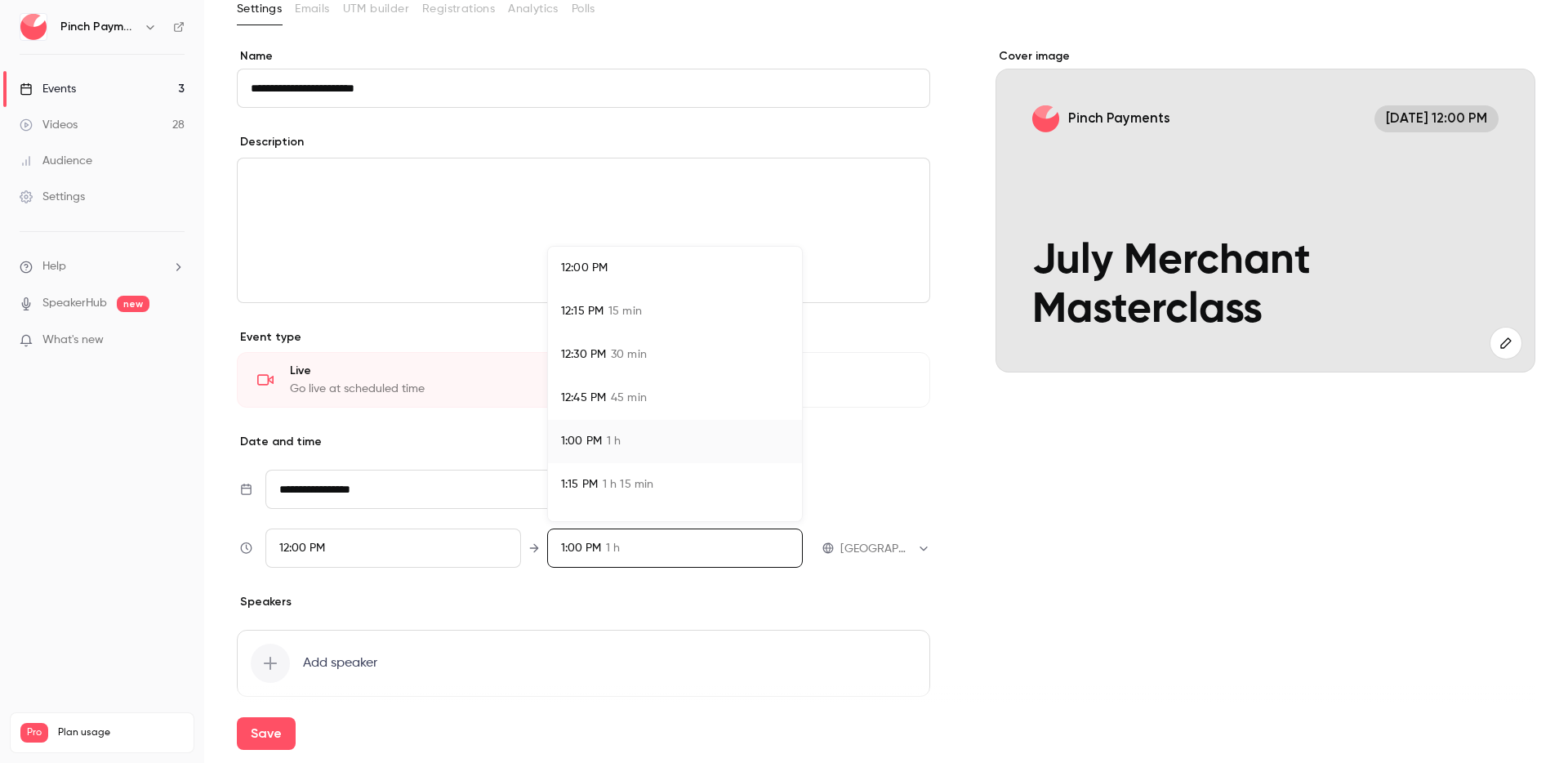 click on "12:45 PM 45 min" at bounding box center [675, 398] 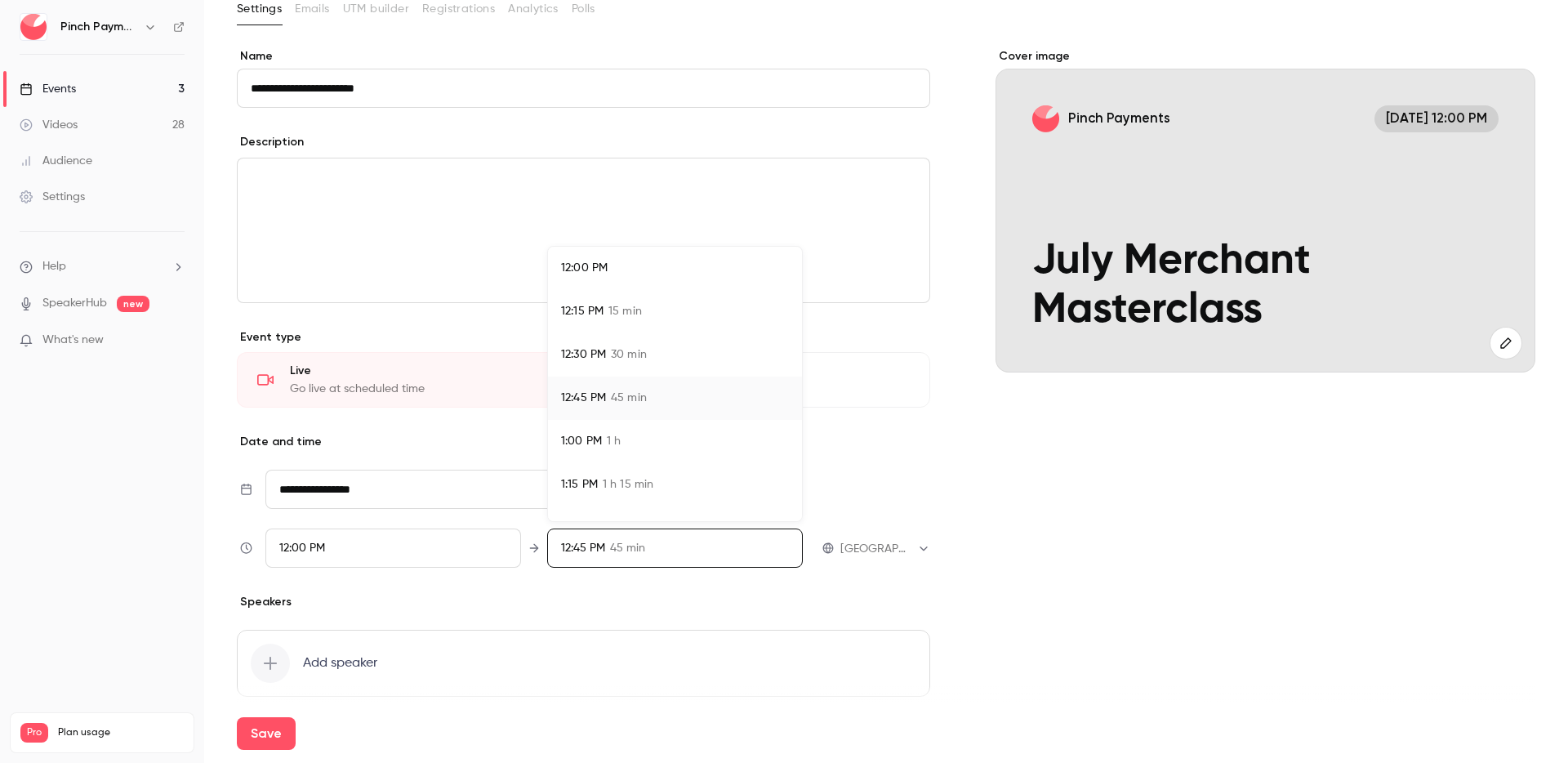 click at bounding box center [784, 382] 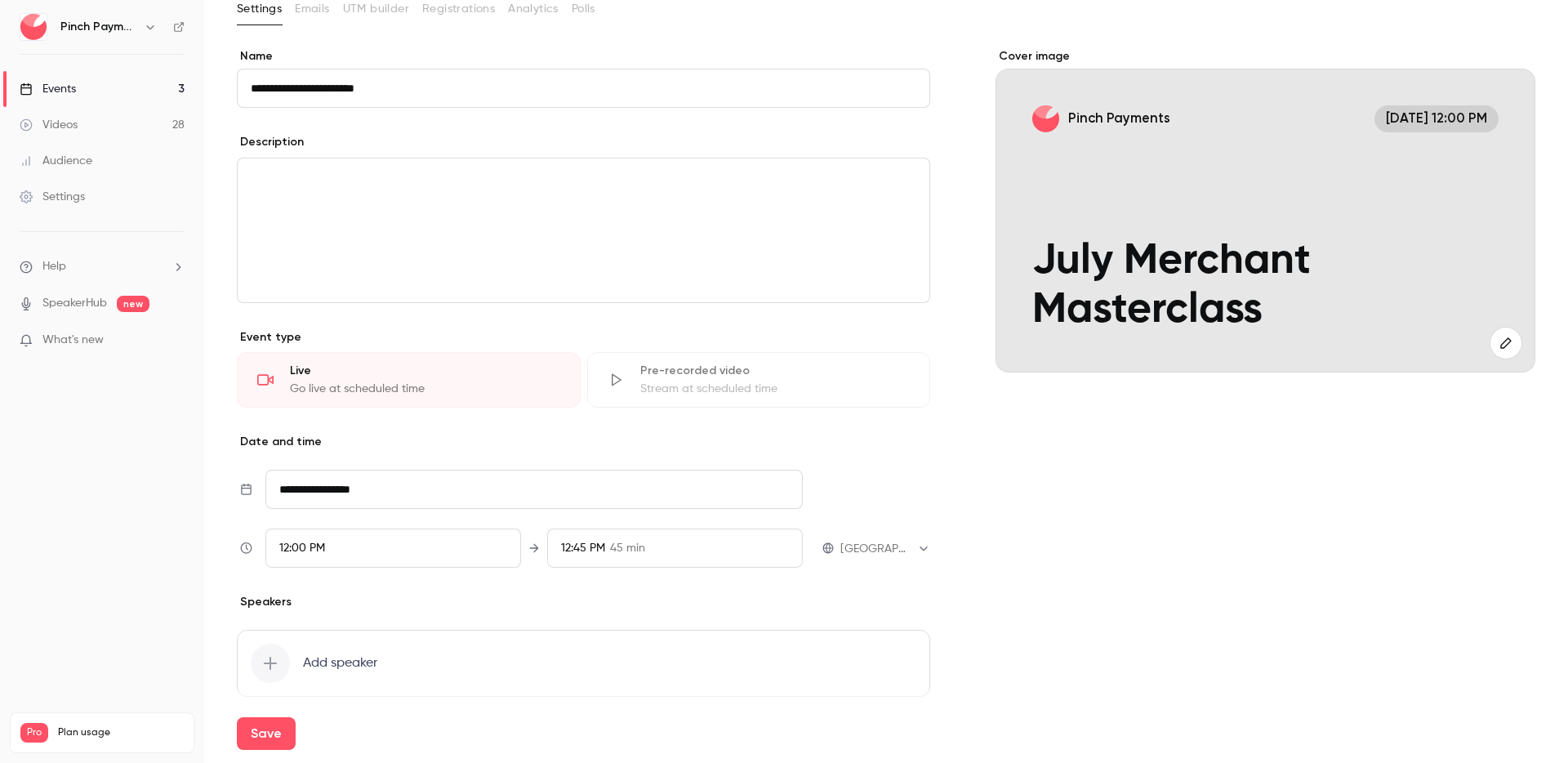 click on "Add speaker" at bounding box center [583, 663] 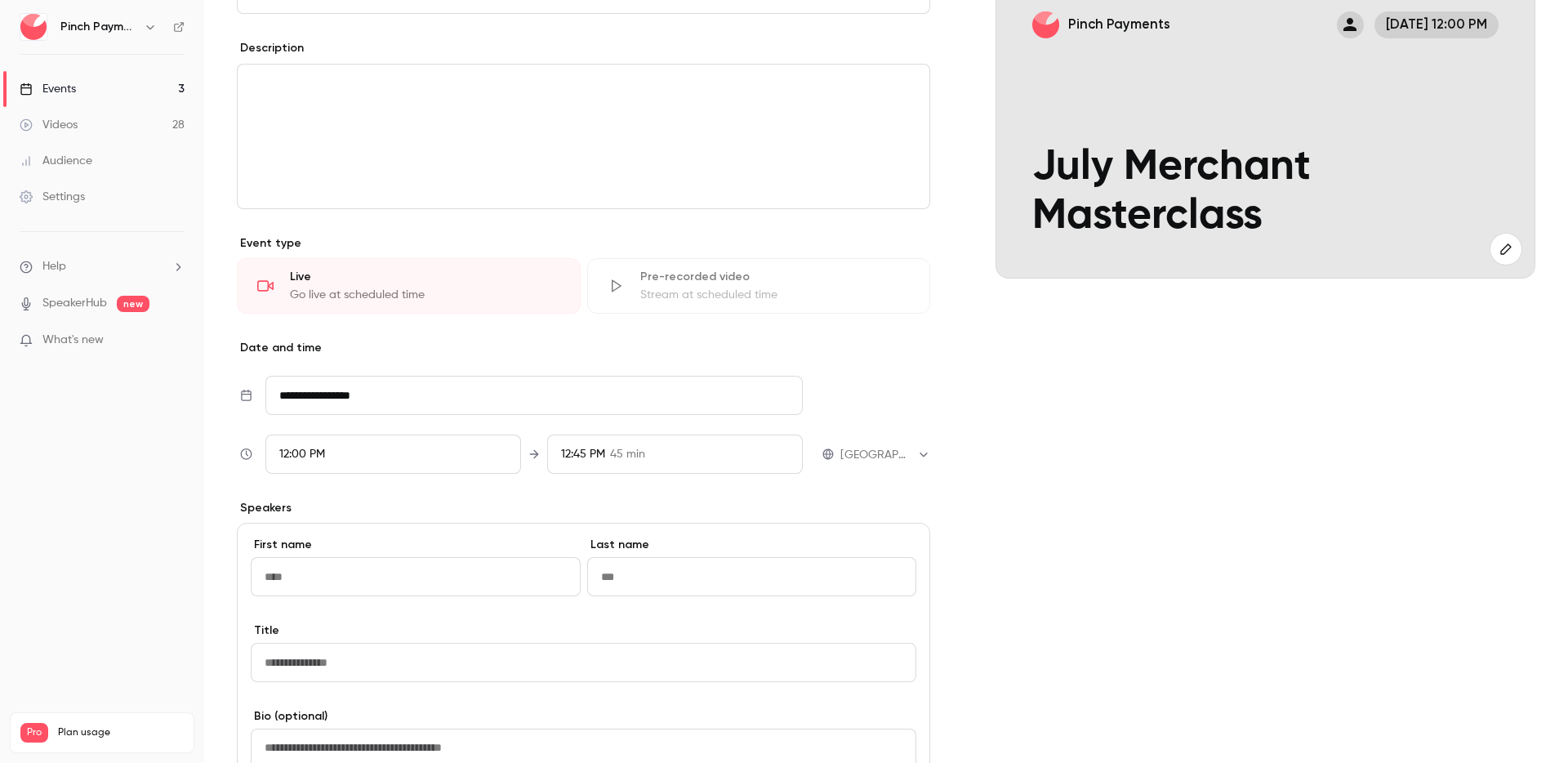 scroll, scrollTop: 204, scrollLeft: 0, axis: vertical 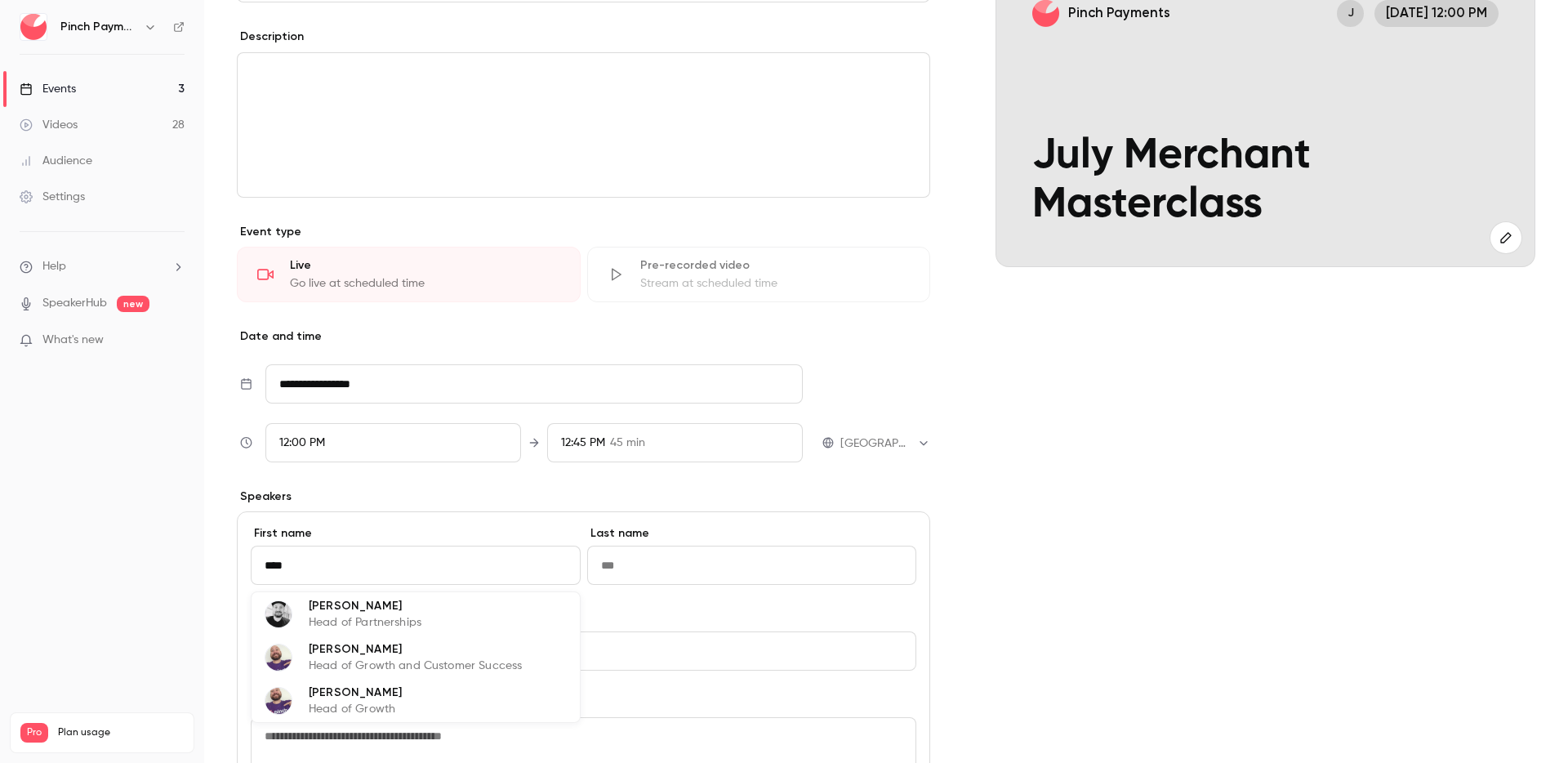 type on "***" 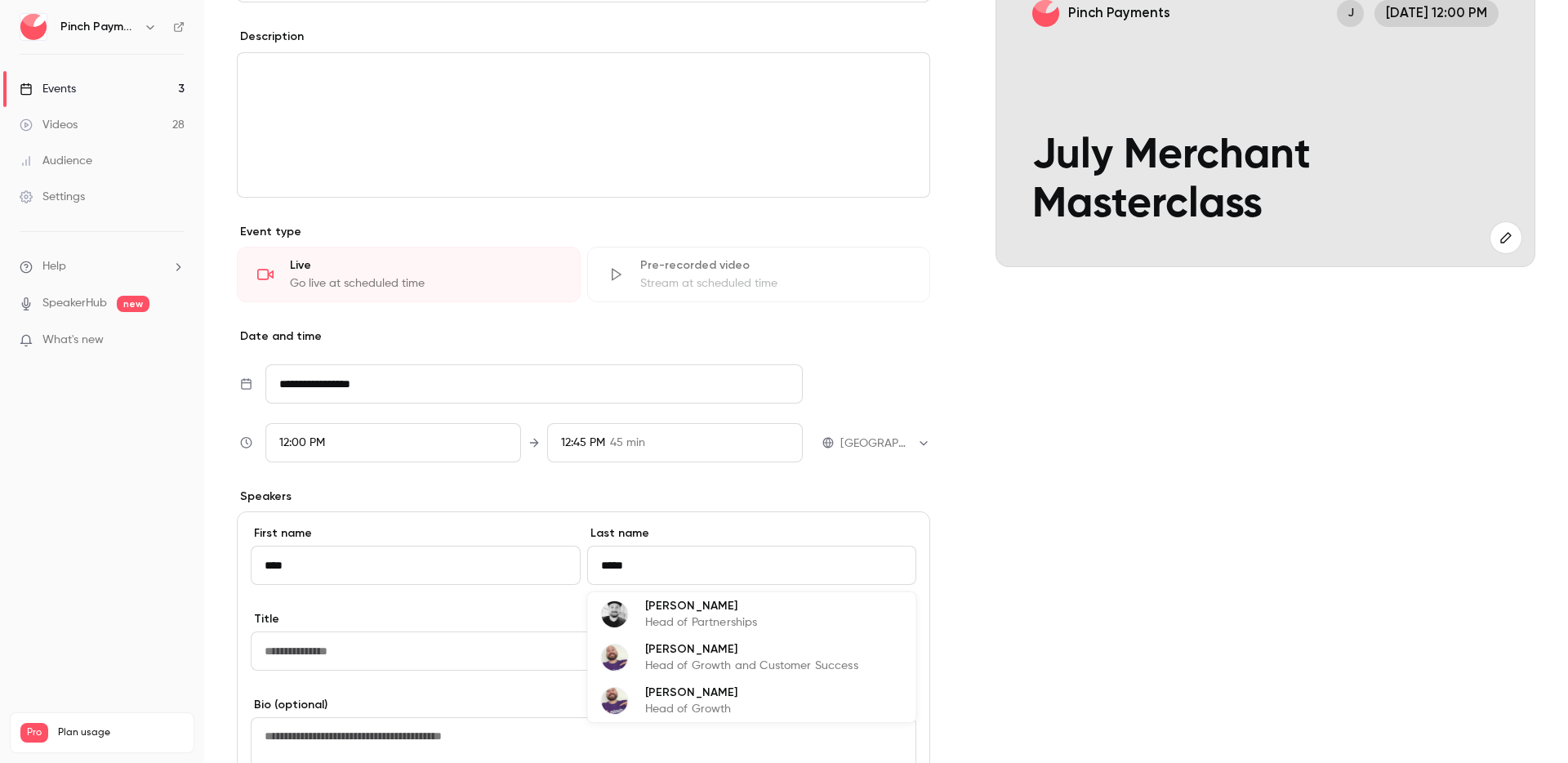 type on "******" 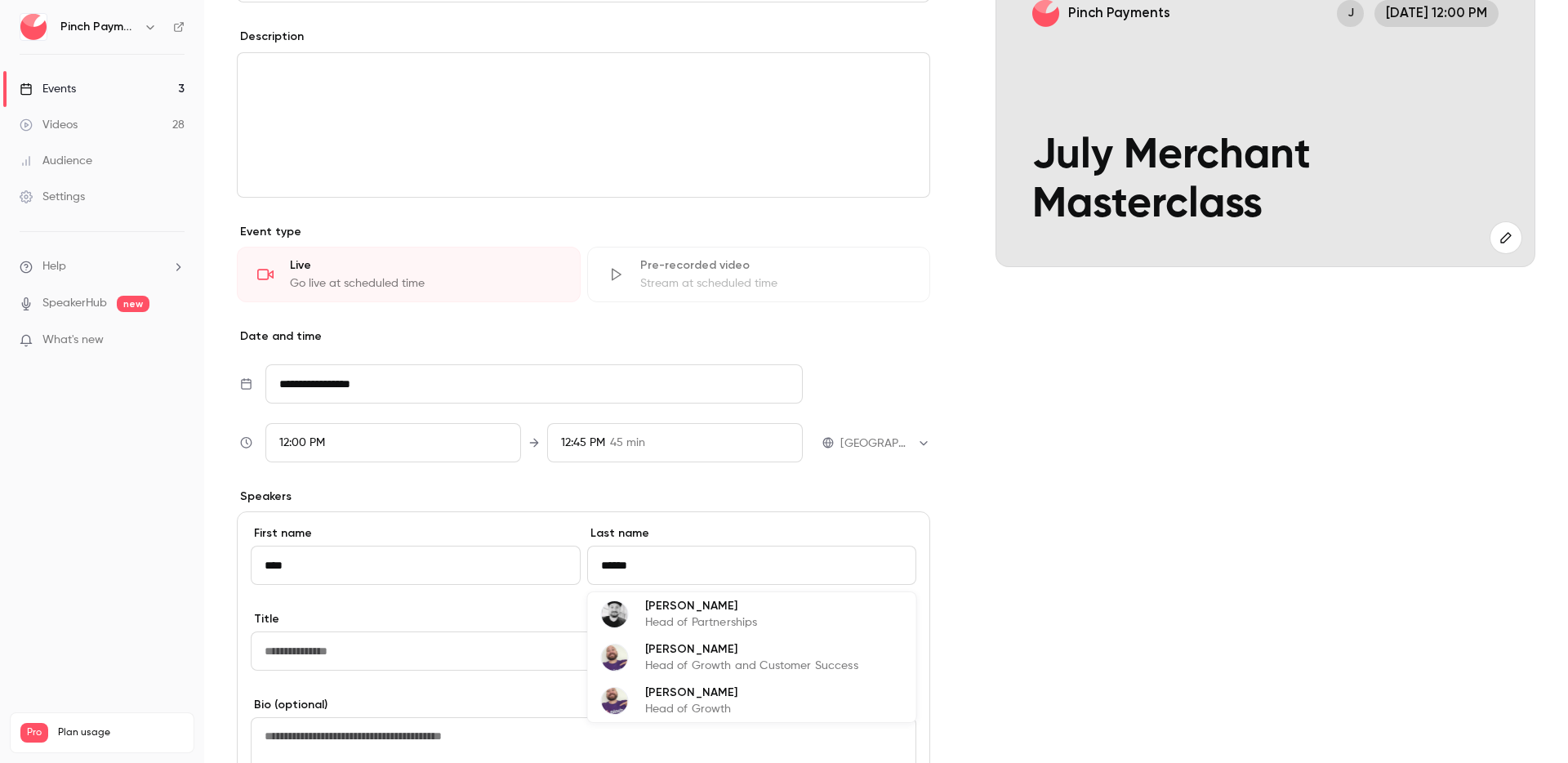 click on "Joe McCord" at bounding box center [702, 605] 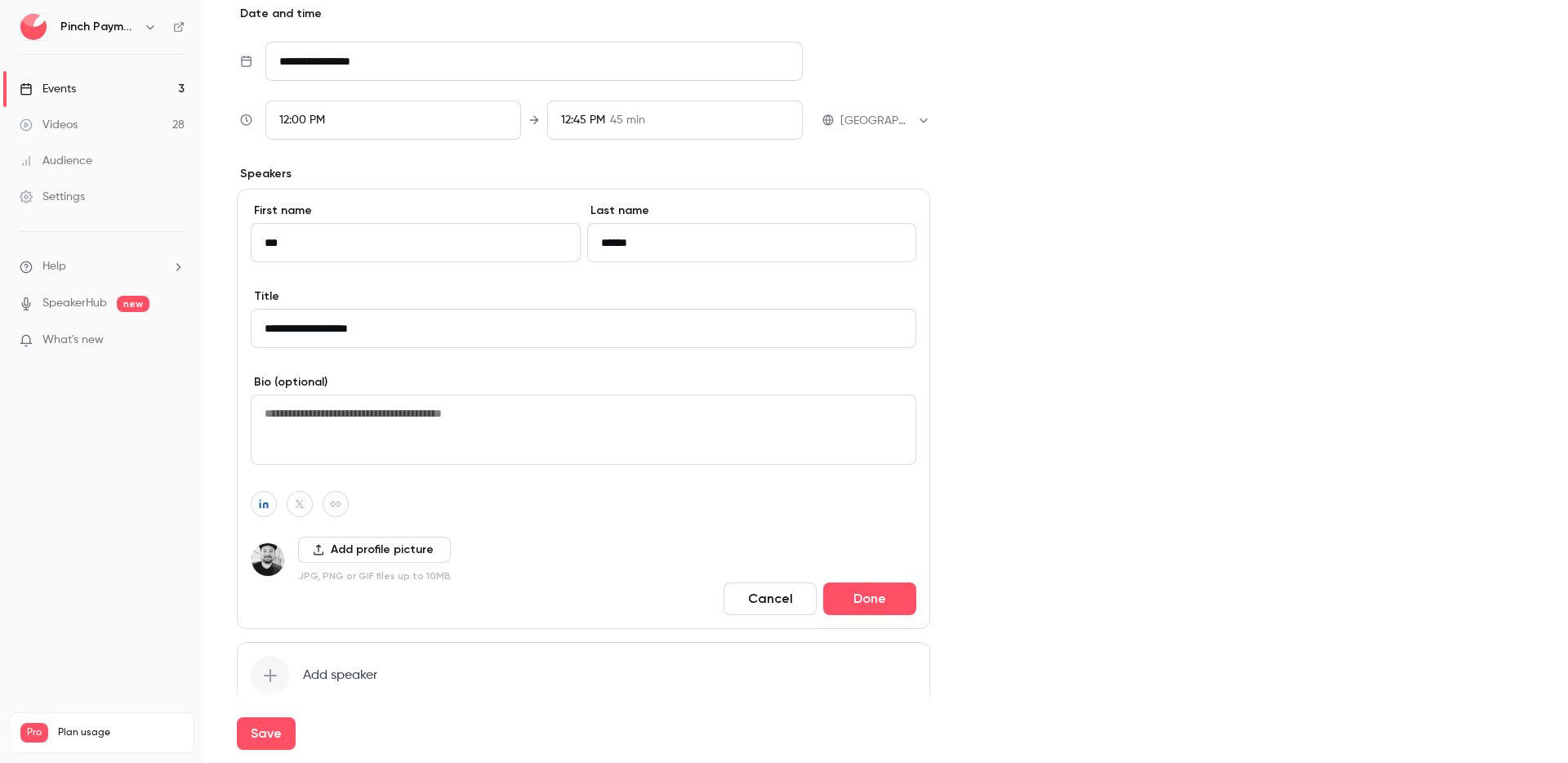 scroll, scrollTop: 604, scrollLeft: 0, axis: vertical 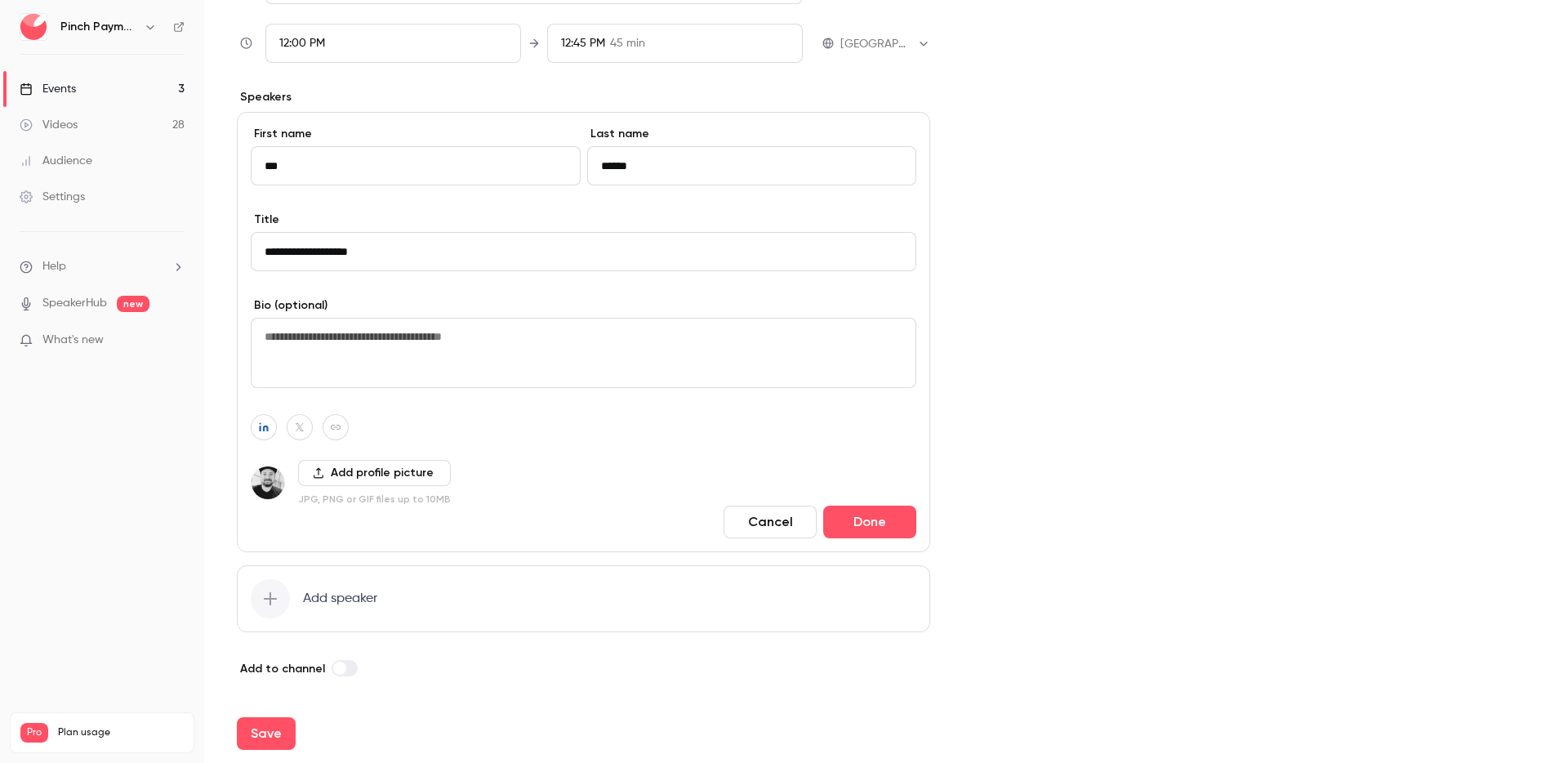 type on "******" 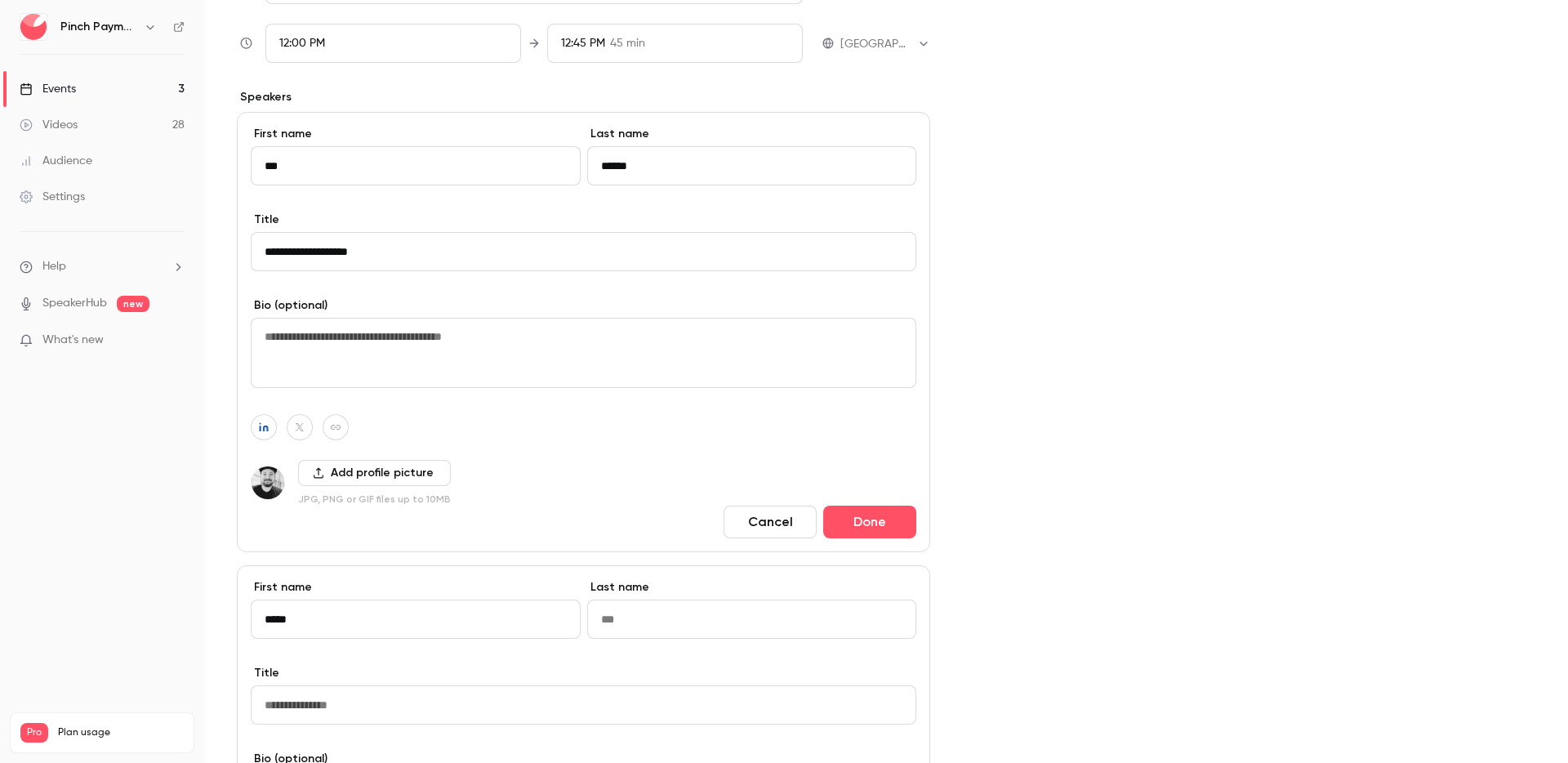 type on "*****" 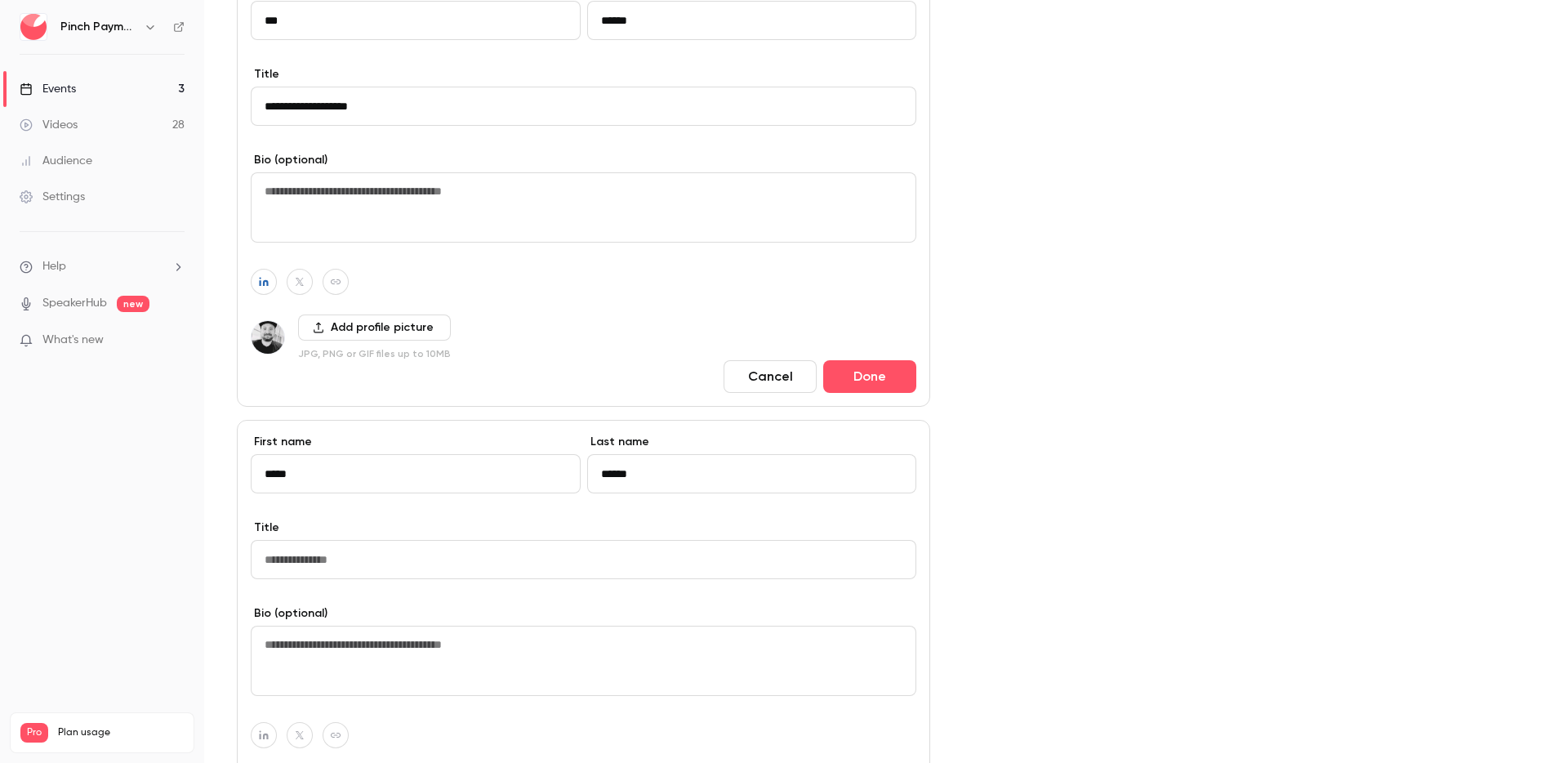 scroll, scrollTop: 770, scrollLeft: 0, axis: vertical 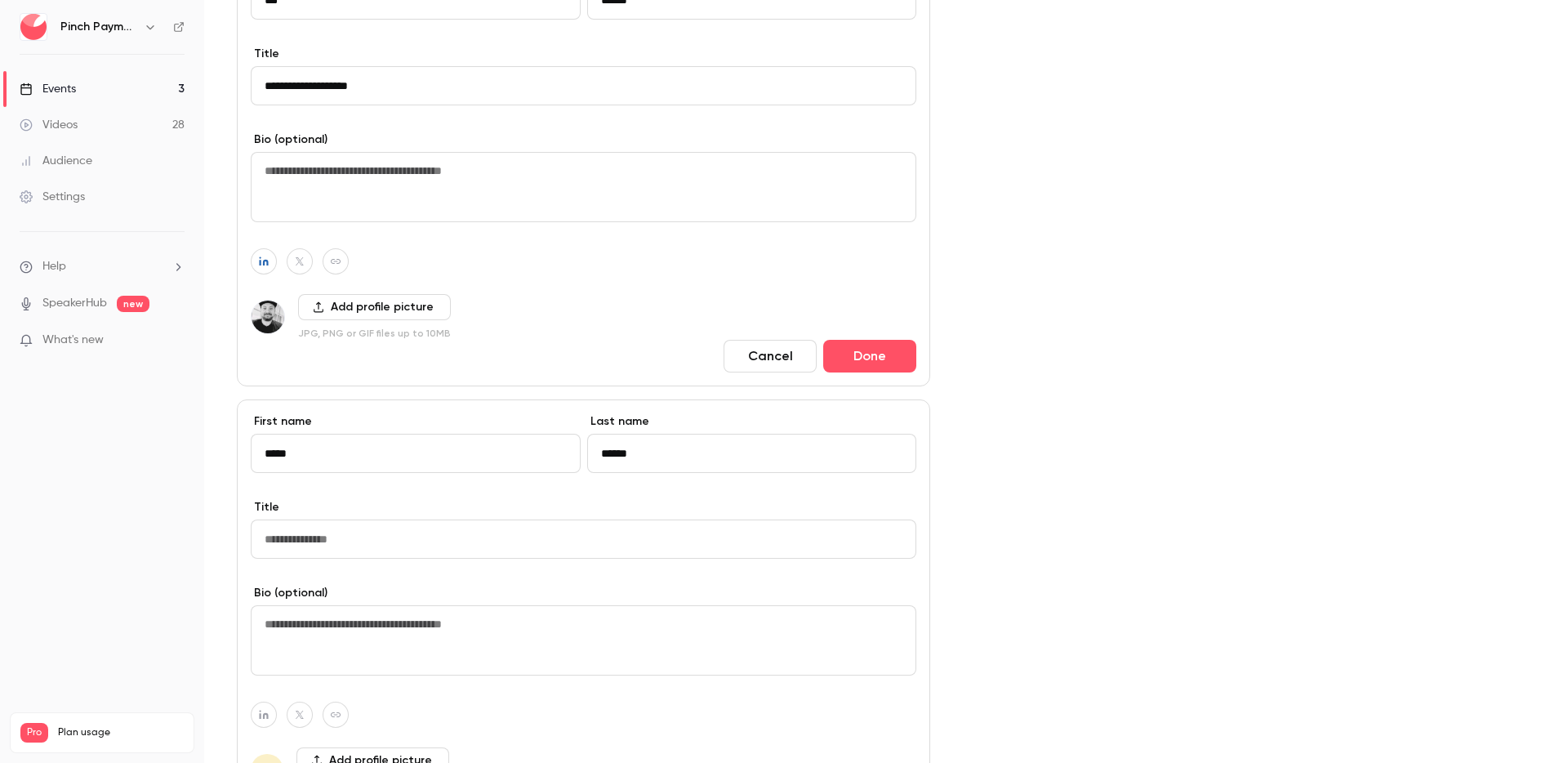 type on "******" 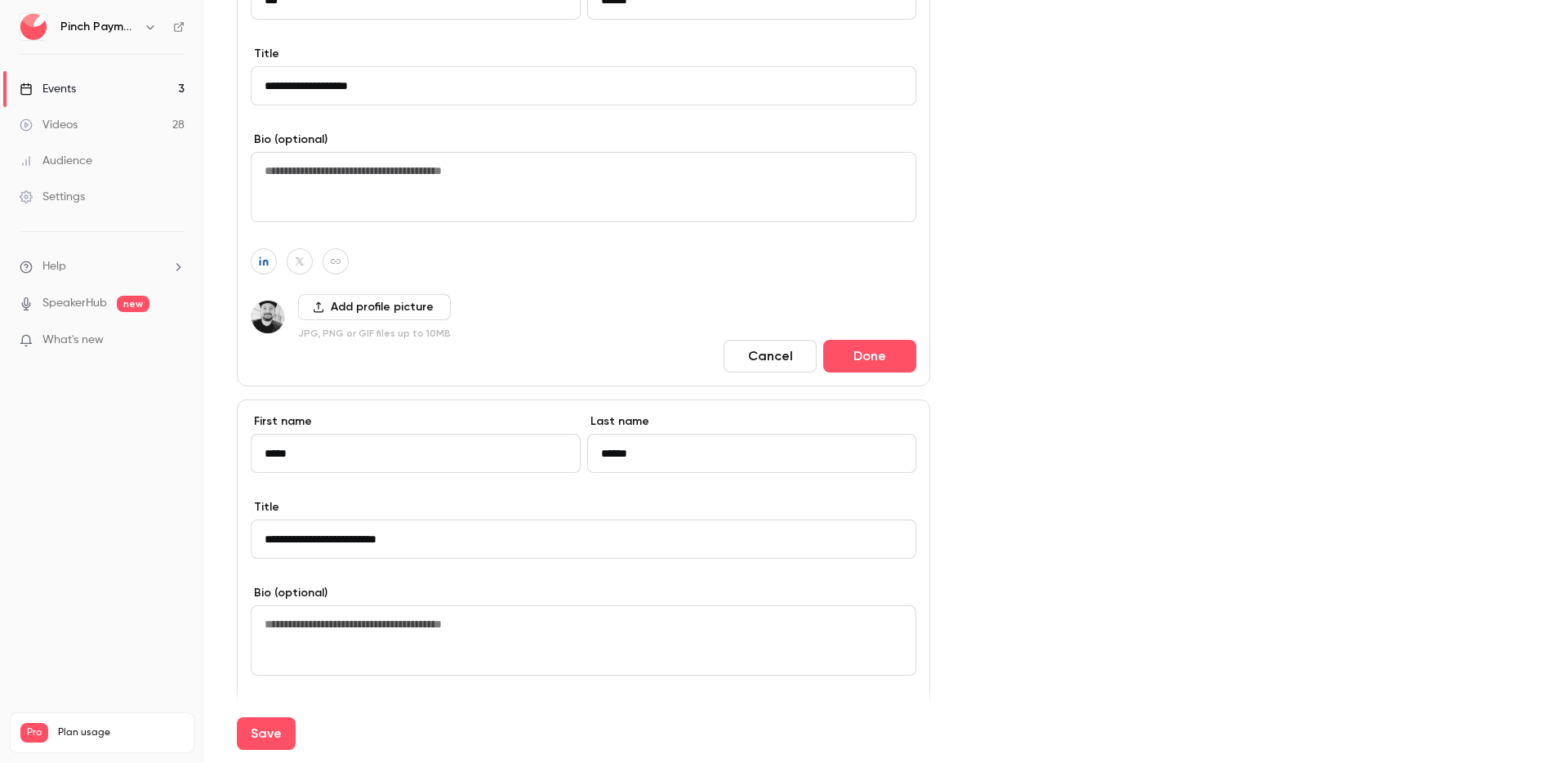 type on "**********" 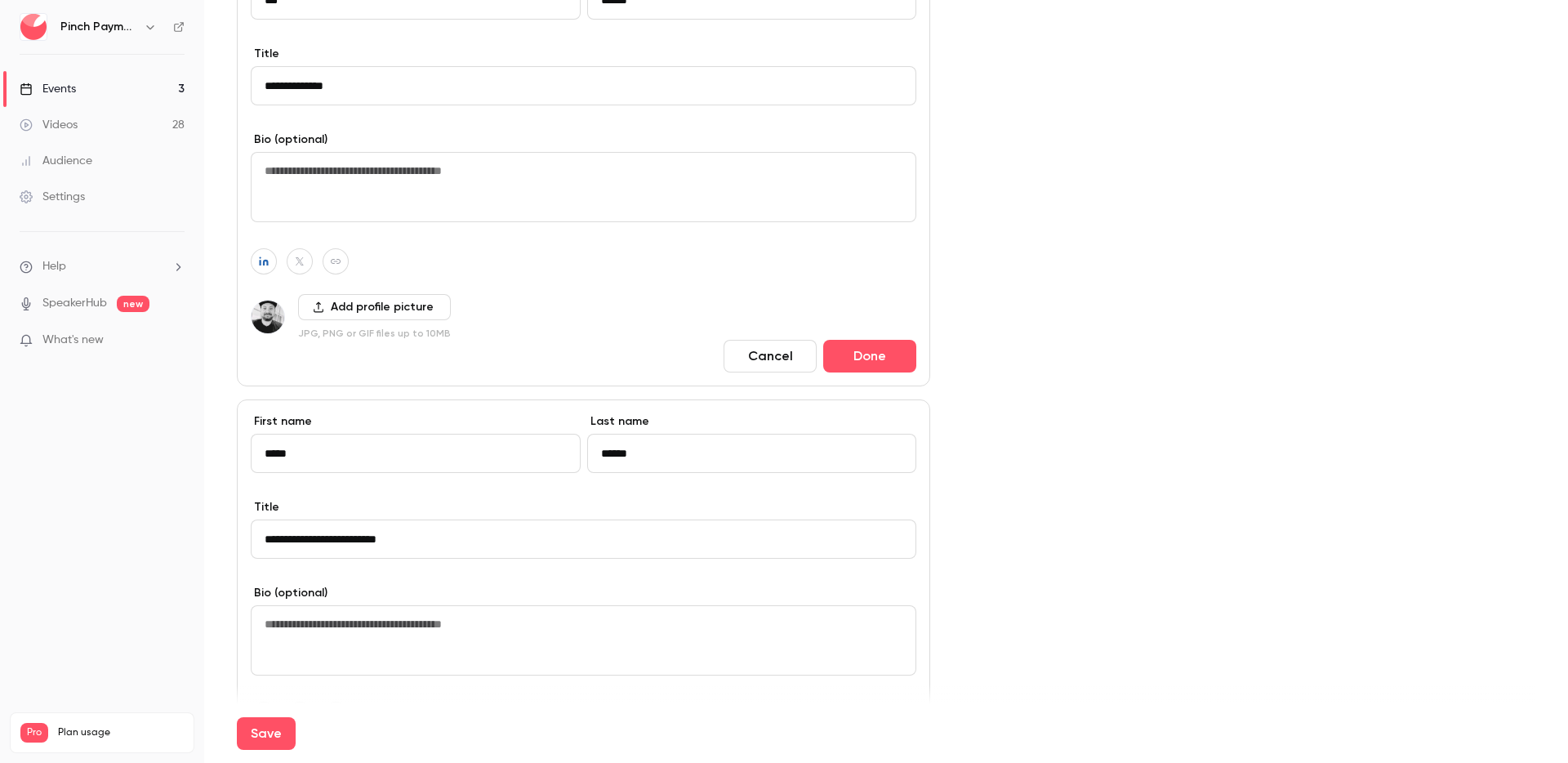 type on "**********" 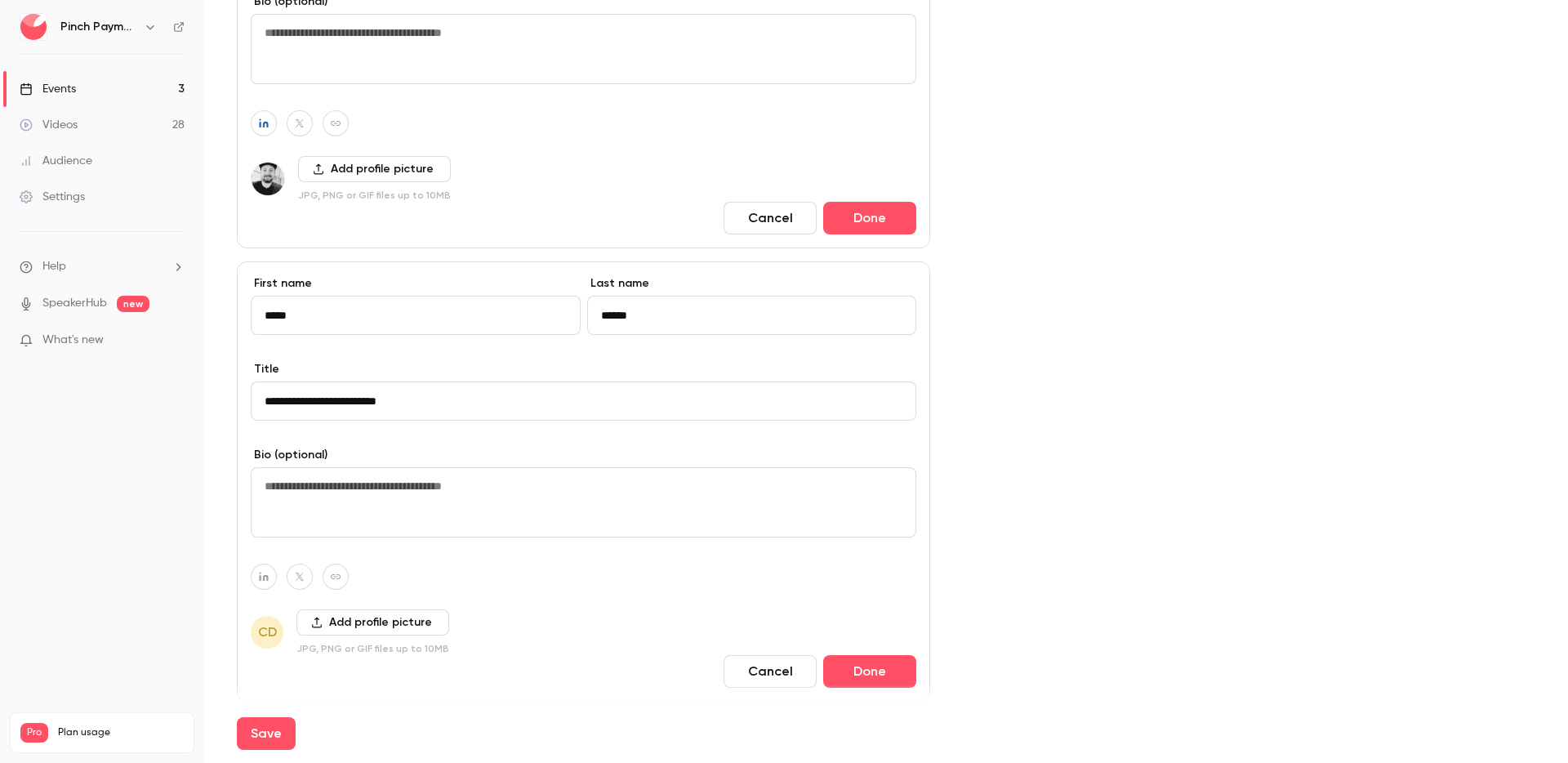scroll, scrollTop: 912, scrollLeft: 0, axis: vertical 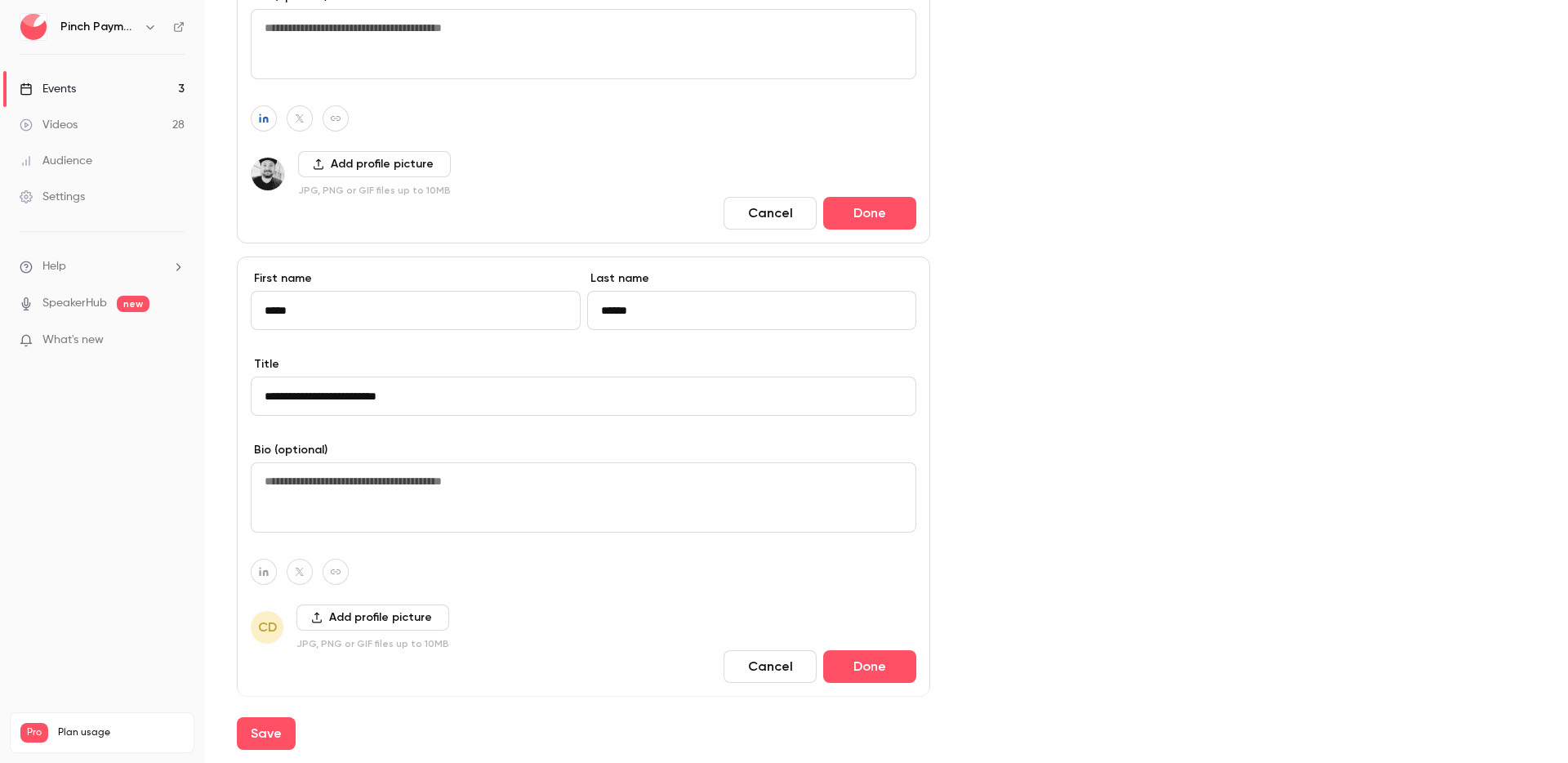 click on "Add profile picture" at bounding box center (372, 618) 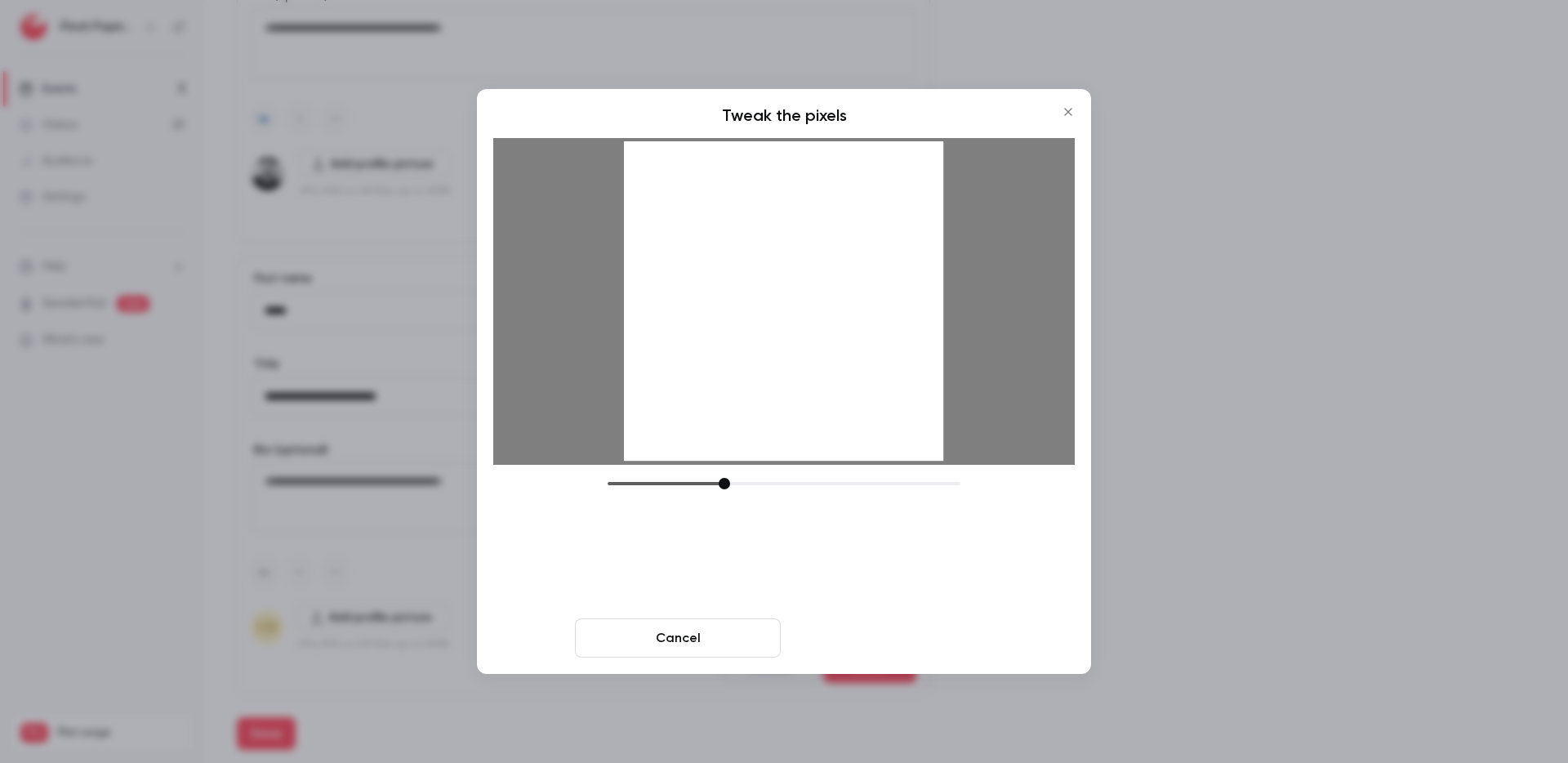 click on "Crop and save" at bounding box center [890, 638] 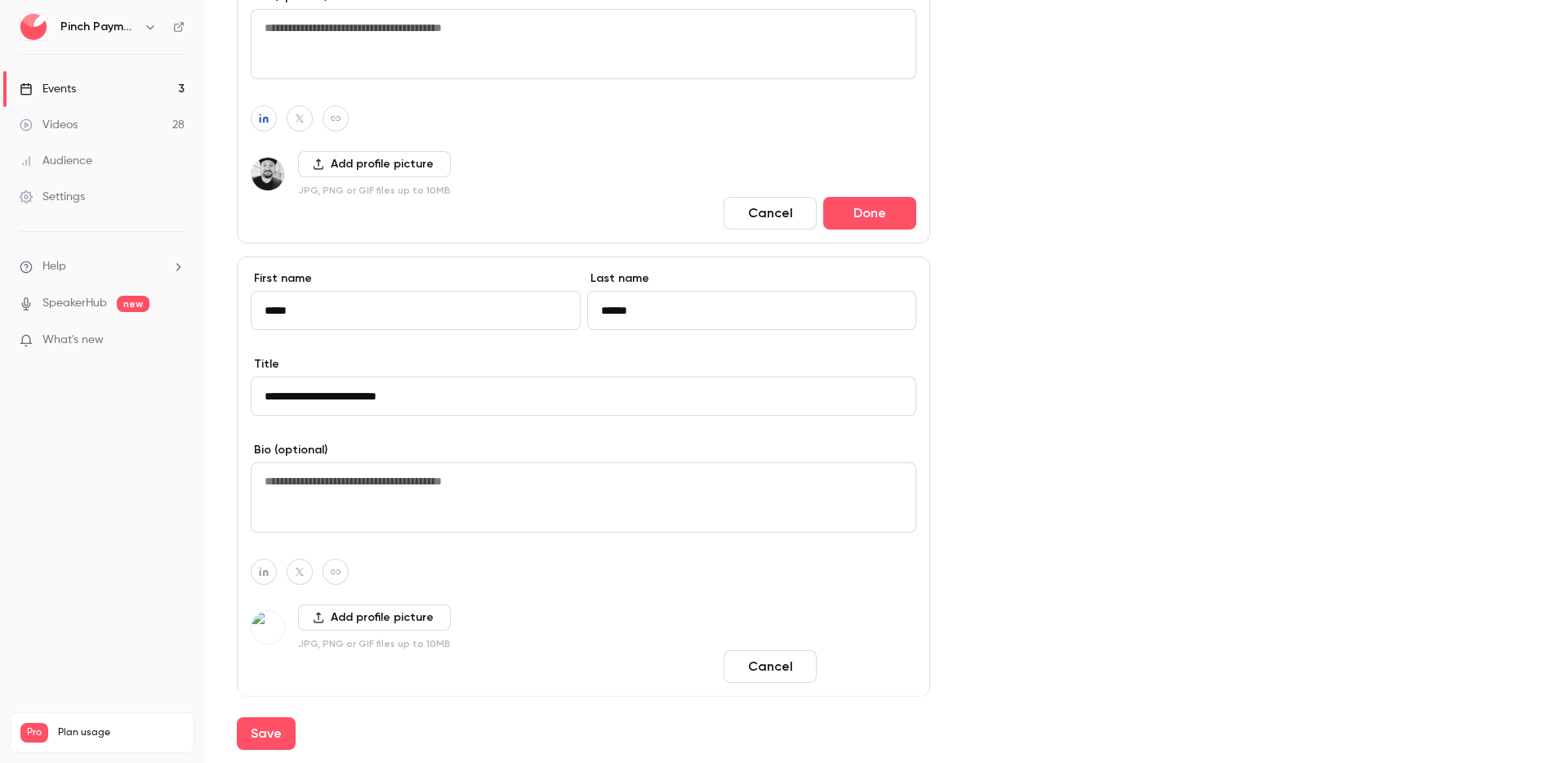 click on "Done" at bounding box center [870, 667] 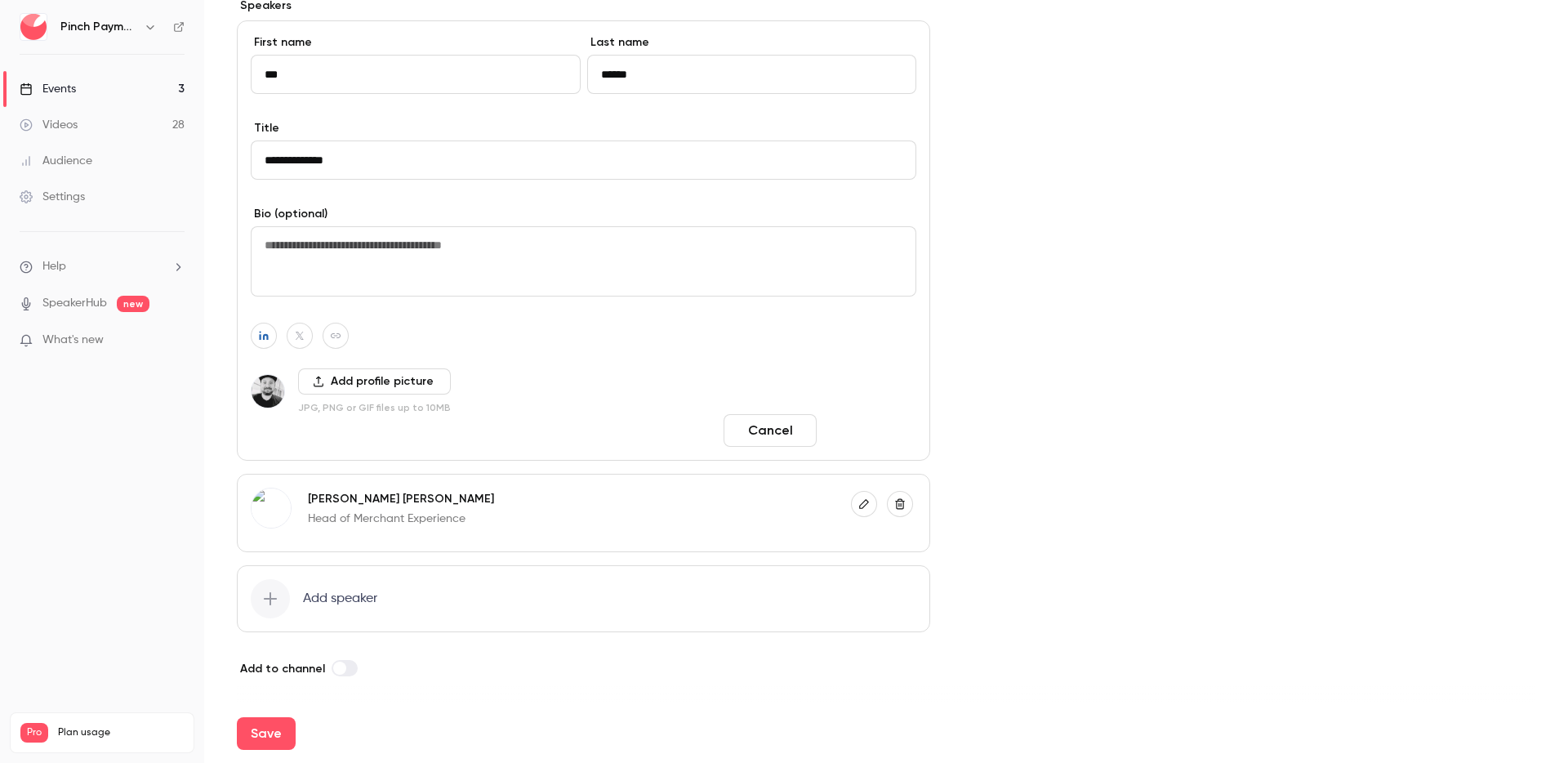 click on "Done" at bounding box center (870, 431) 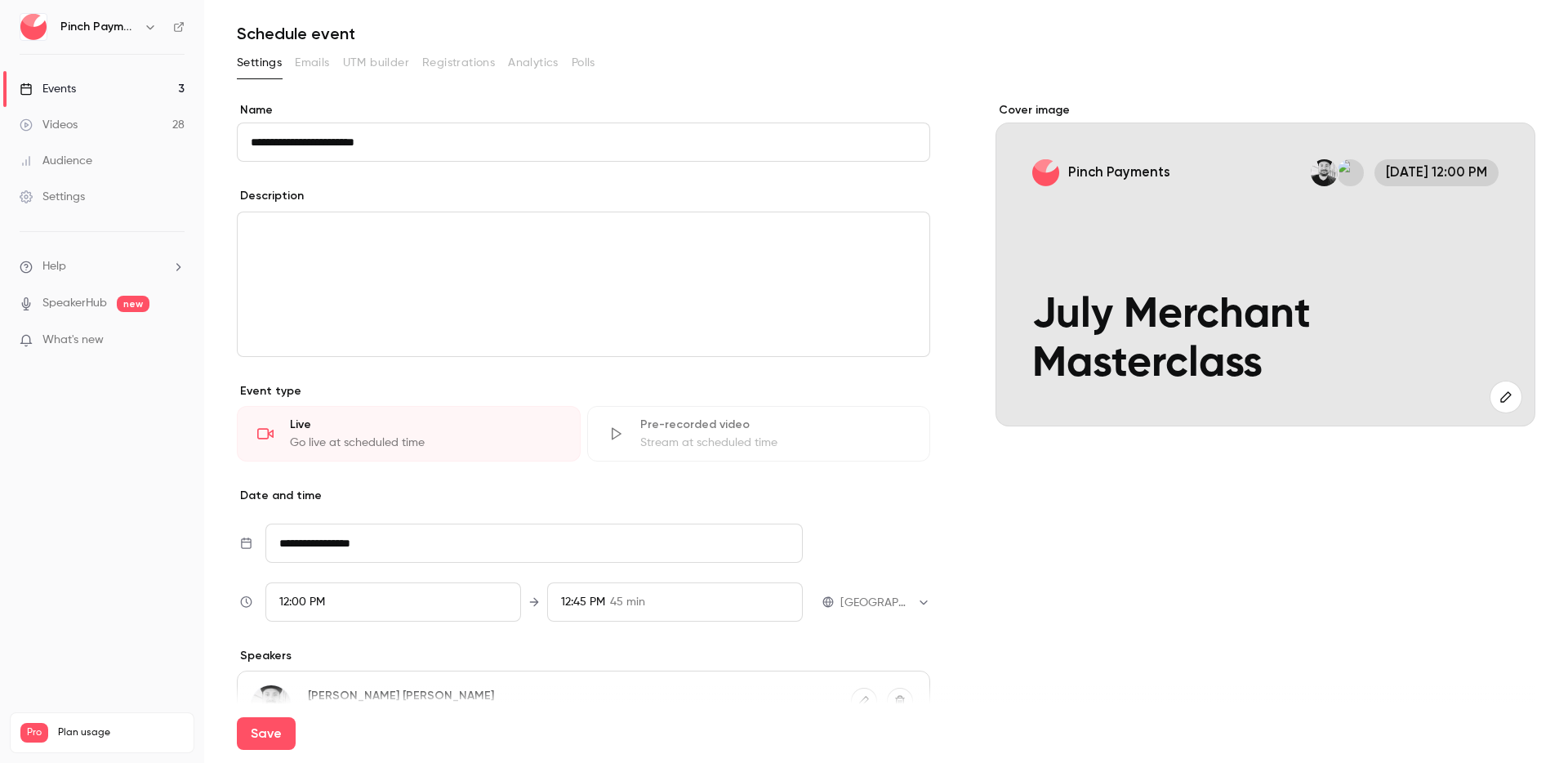 scroll, scrollTop: 0, scrollLeft: 0, axis: both 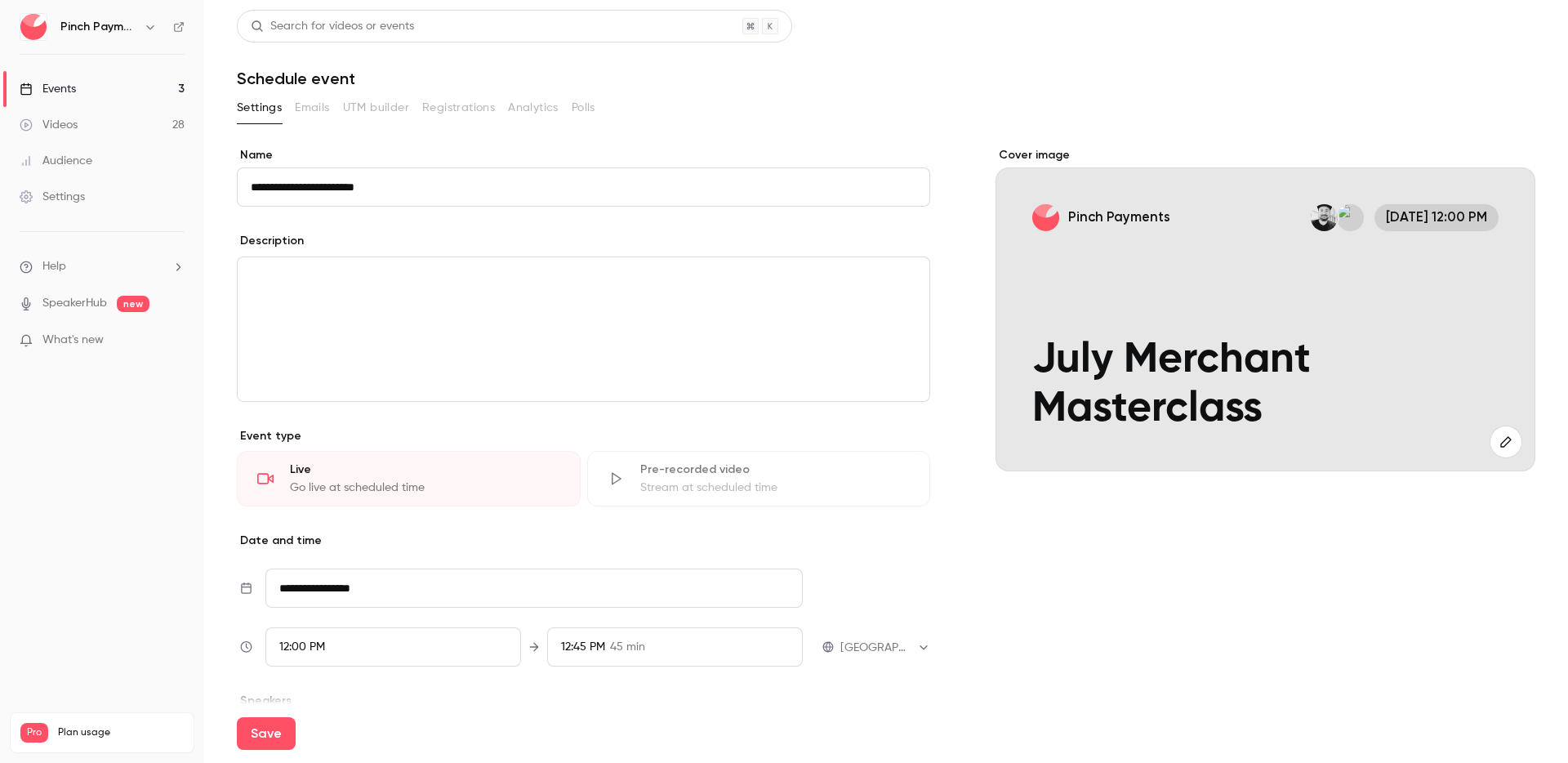 click at bounding box center [583, 329] 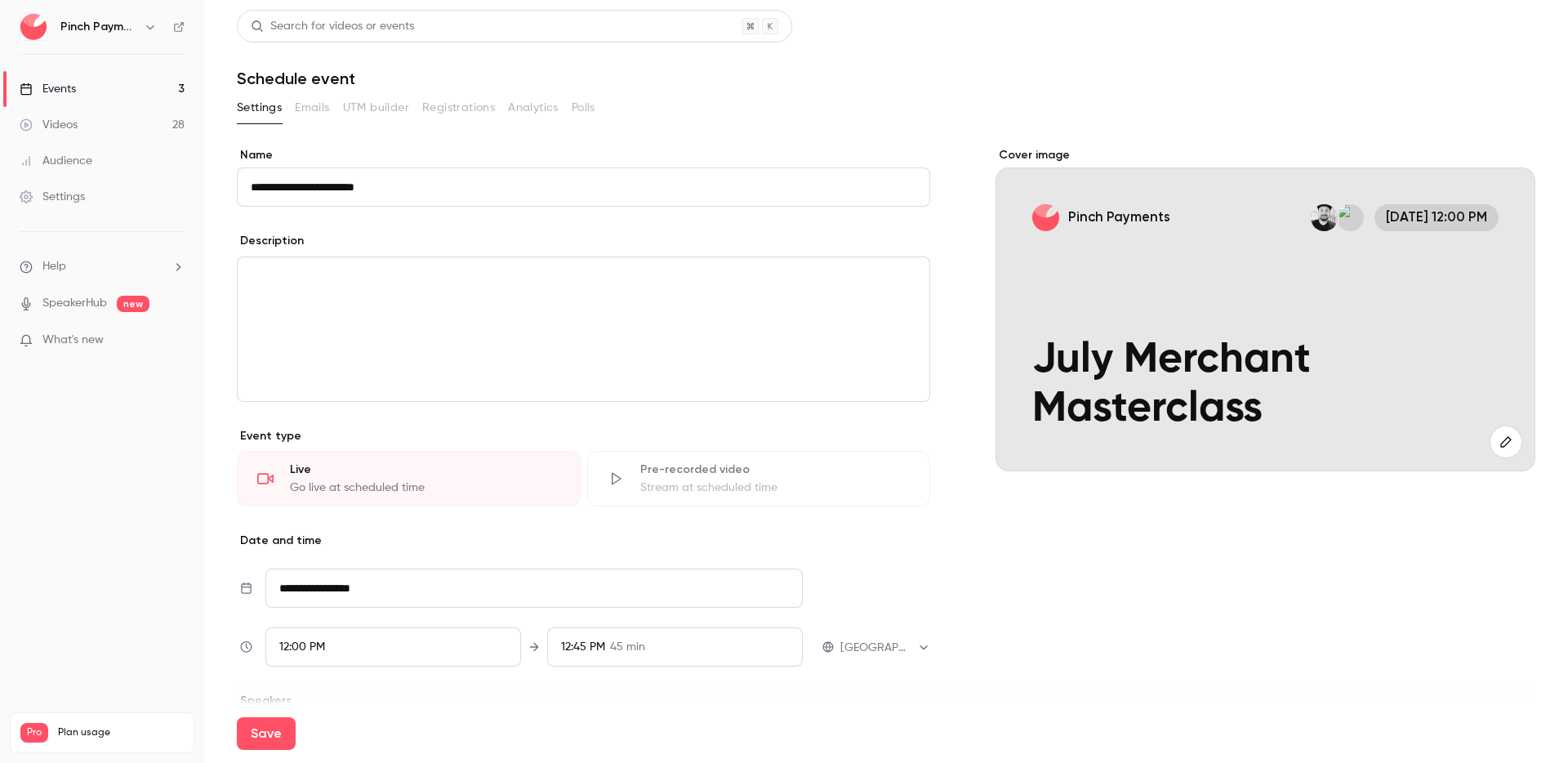 click at bounding box center (1506, 442) 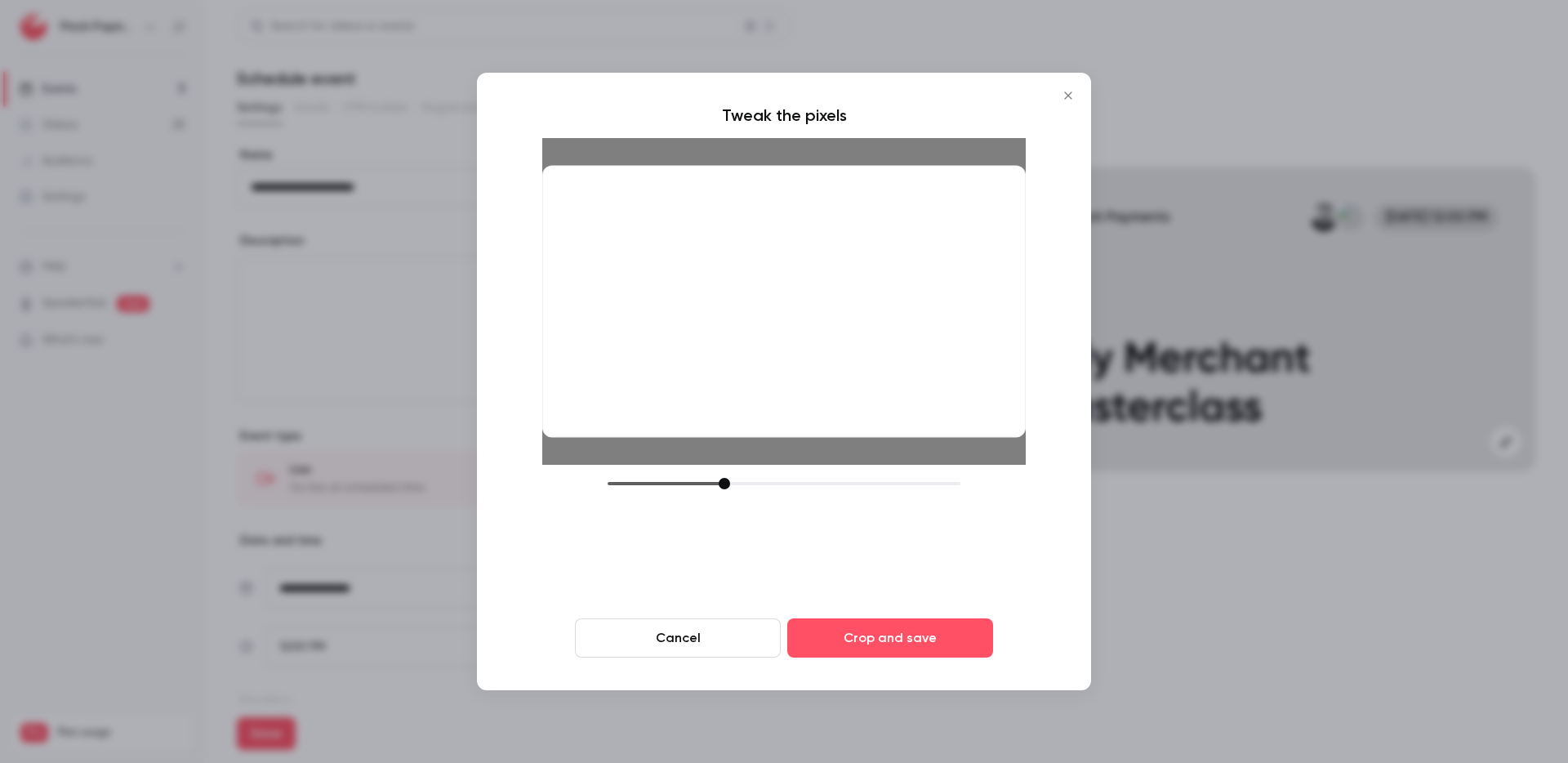 click on "Cancel" at bounding box center (678, 638) 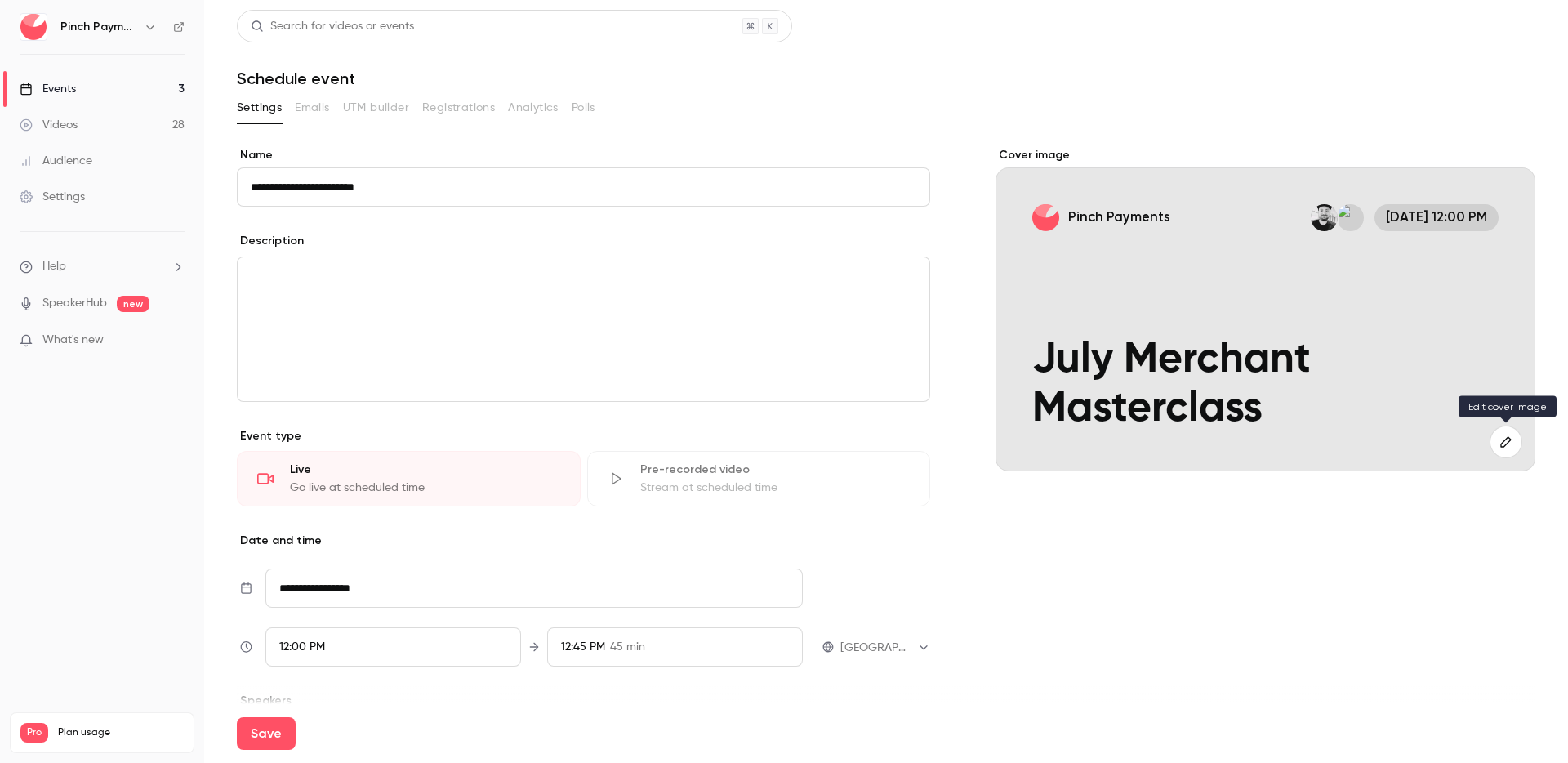 click 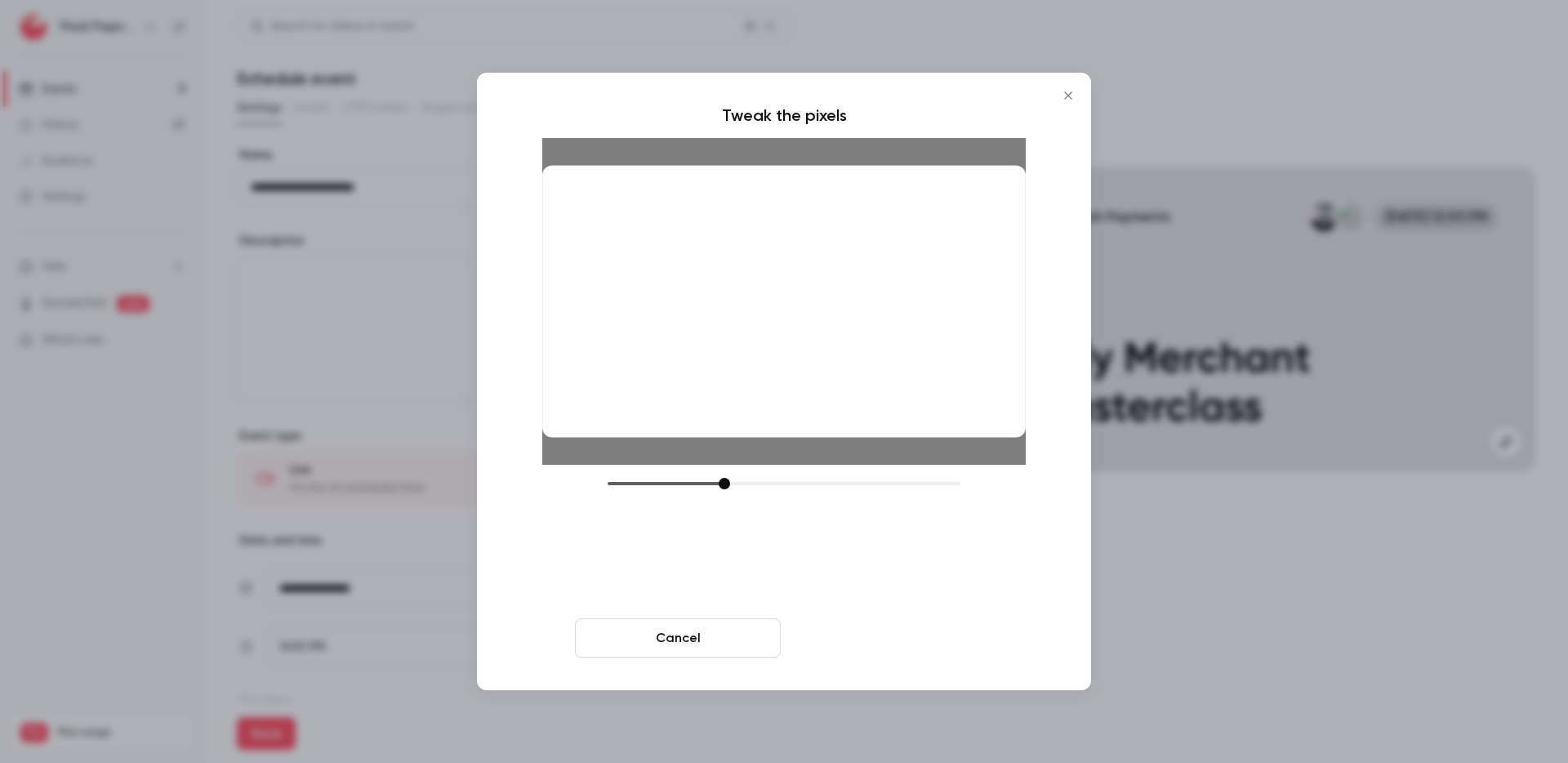 click on "Crop and save" at bounding box center (890, 638) 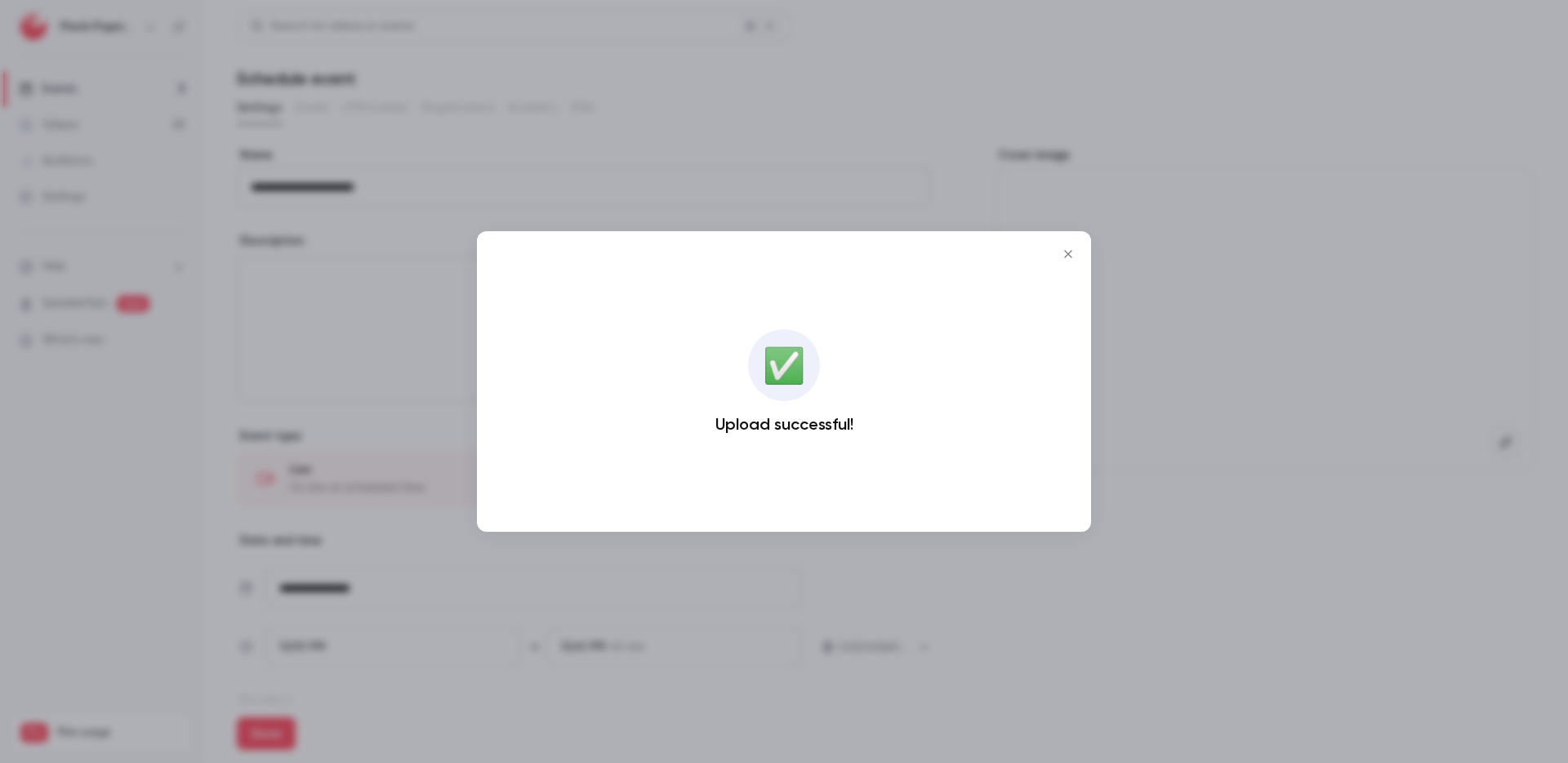 click at bounding box center (1068, 254) 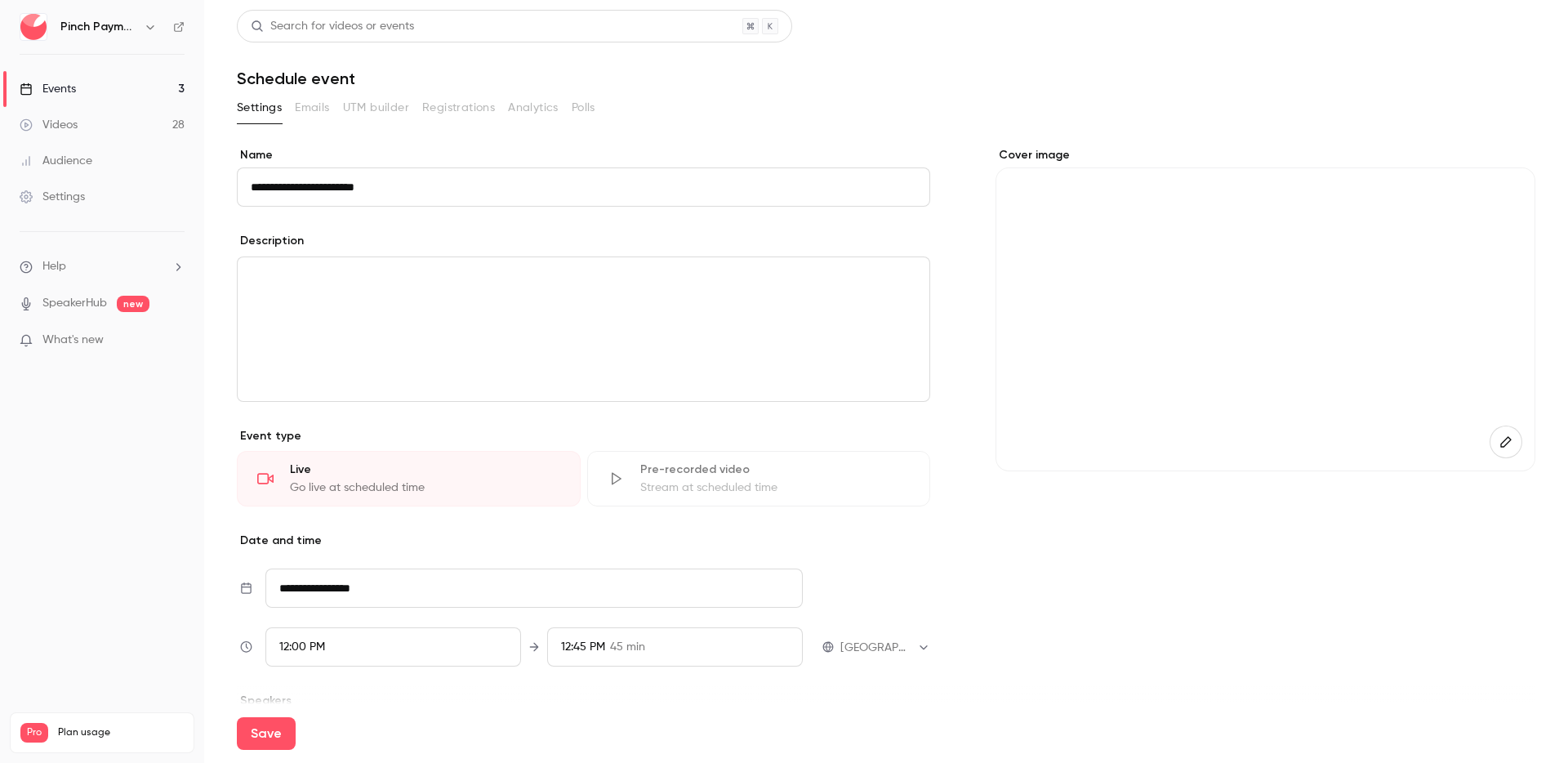 click on "Cover image" at bounding box center [1265, 579] 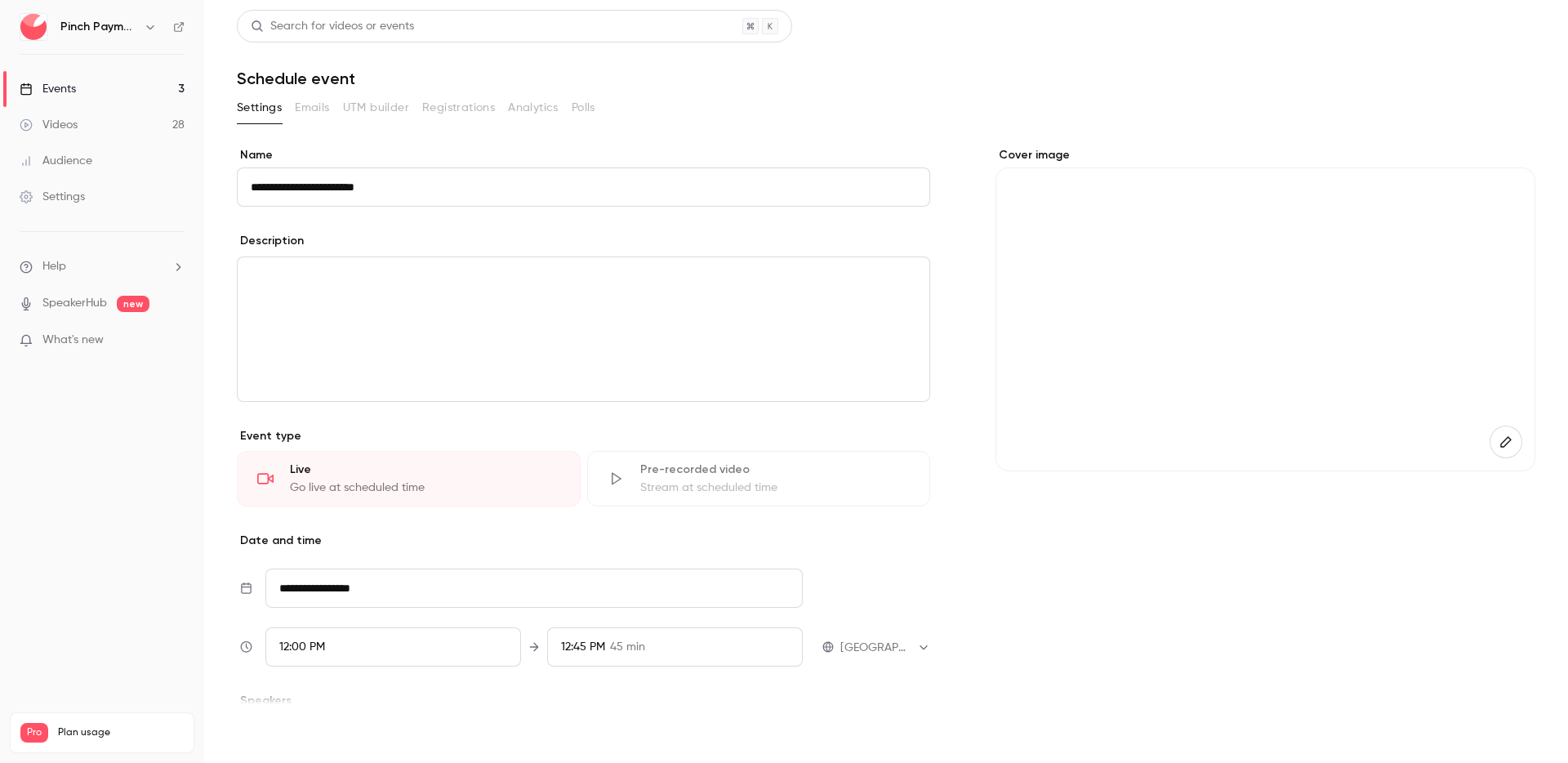 click on "Save" at bounding box center (266, 734) 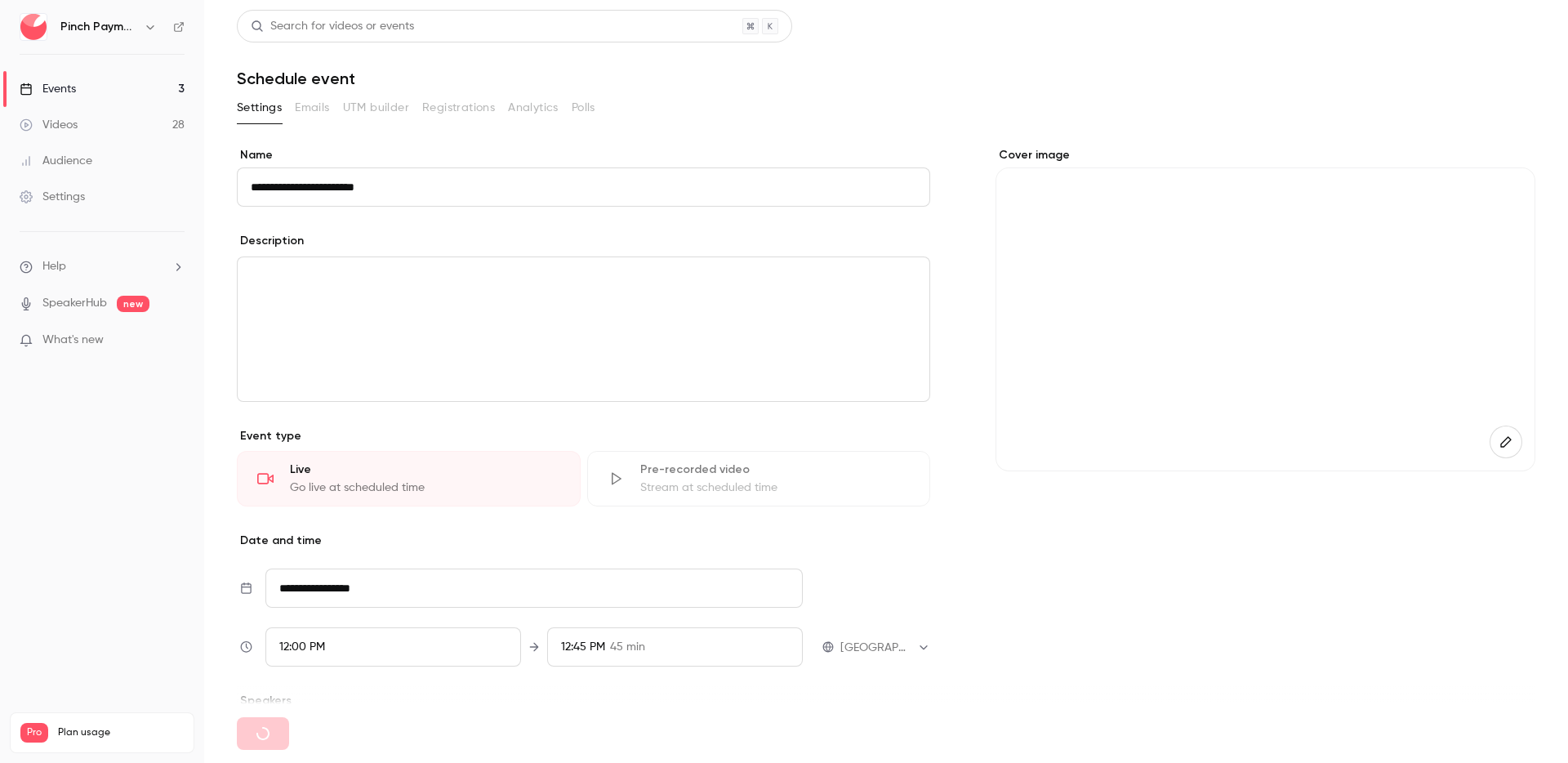 type 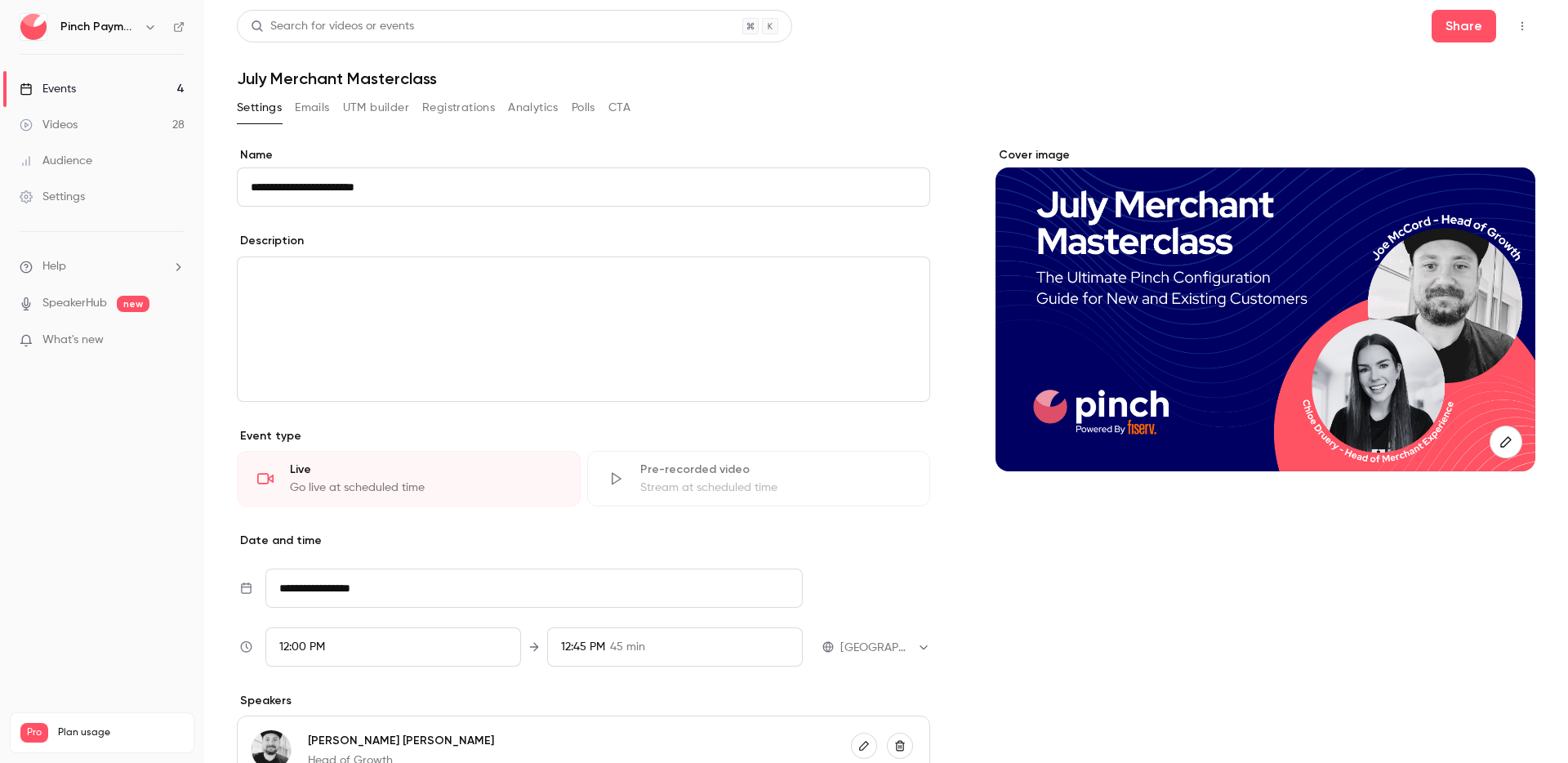 click on "Settings" at bounding box center (52, 197) 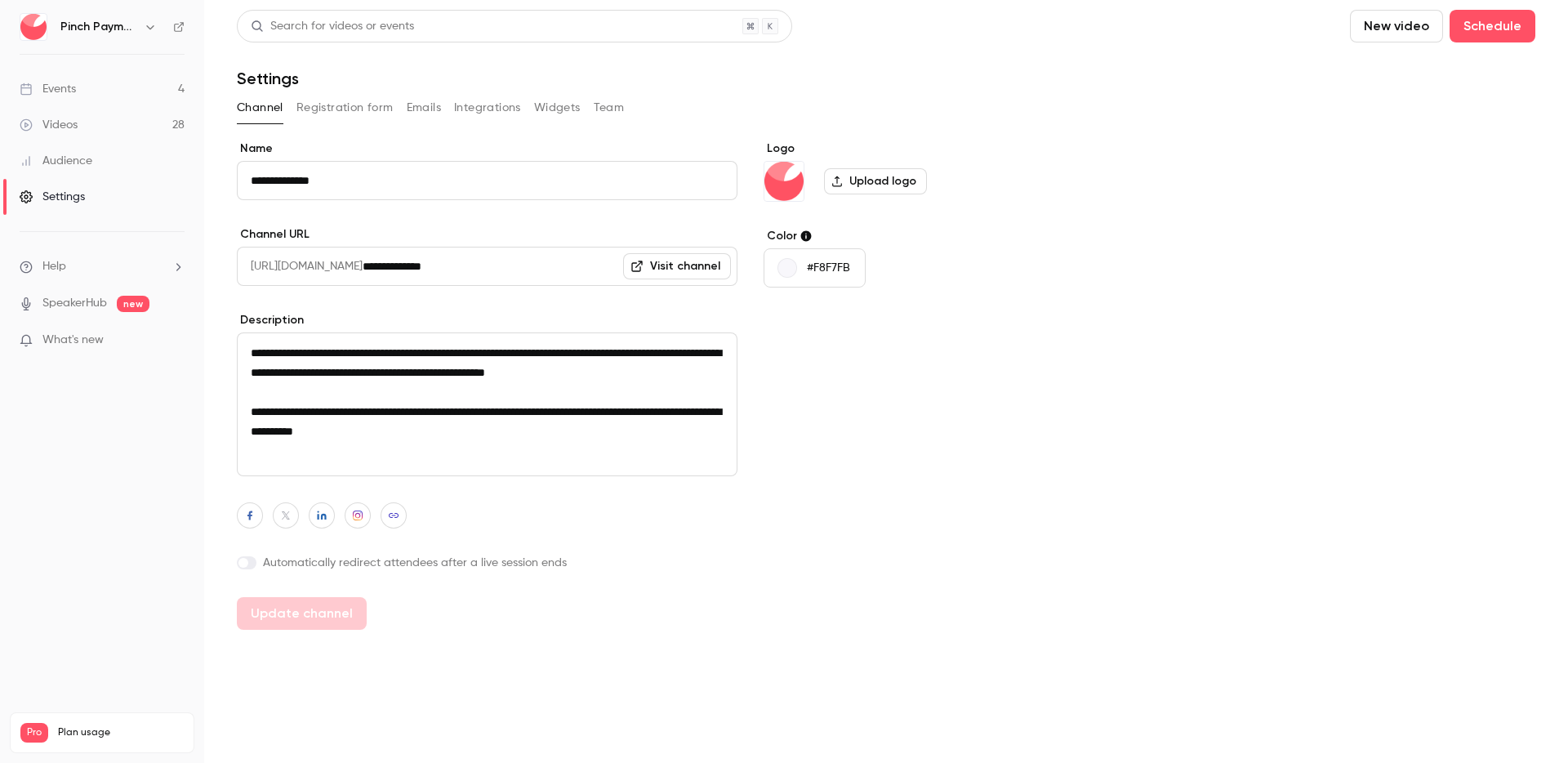click on "Audience" at bounding box center [102, 161] 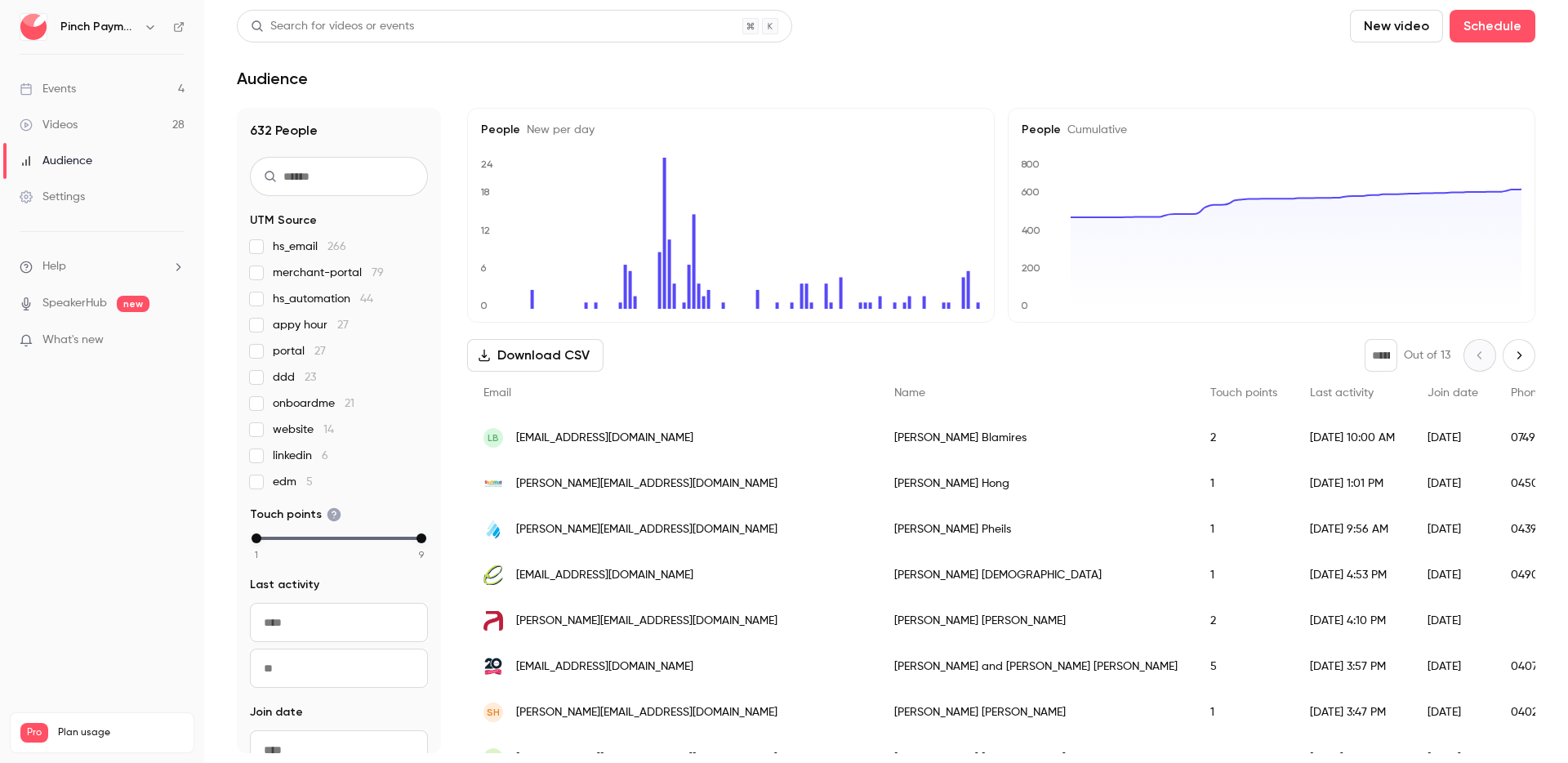 click on "Videos" at bounding box center [48, 125] 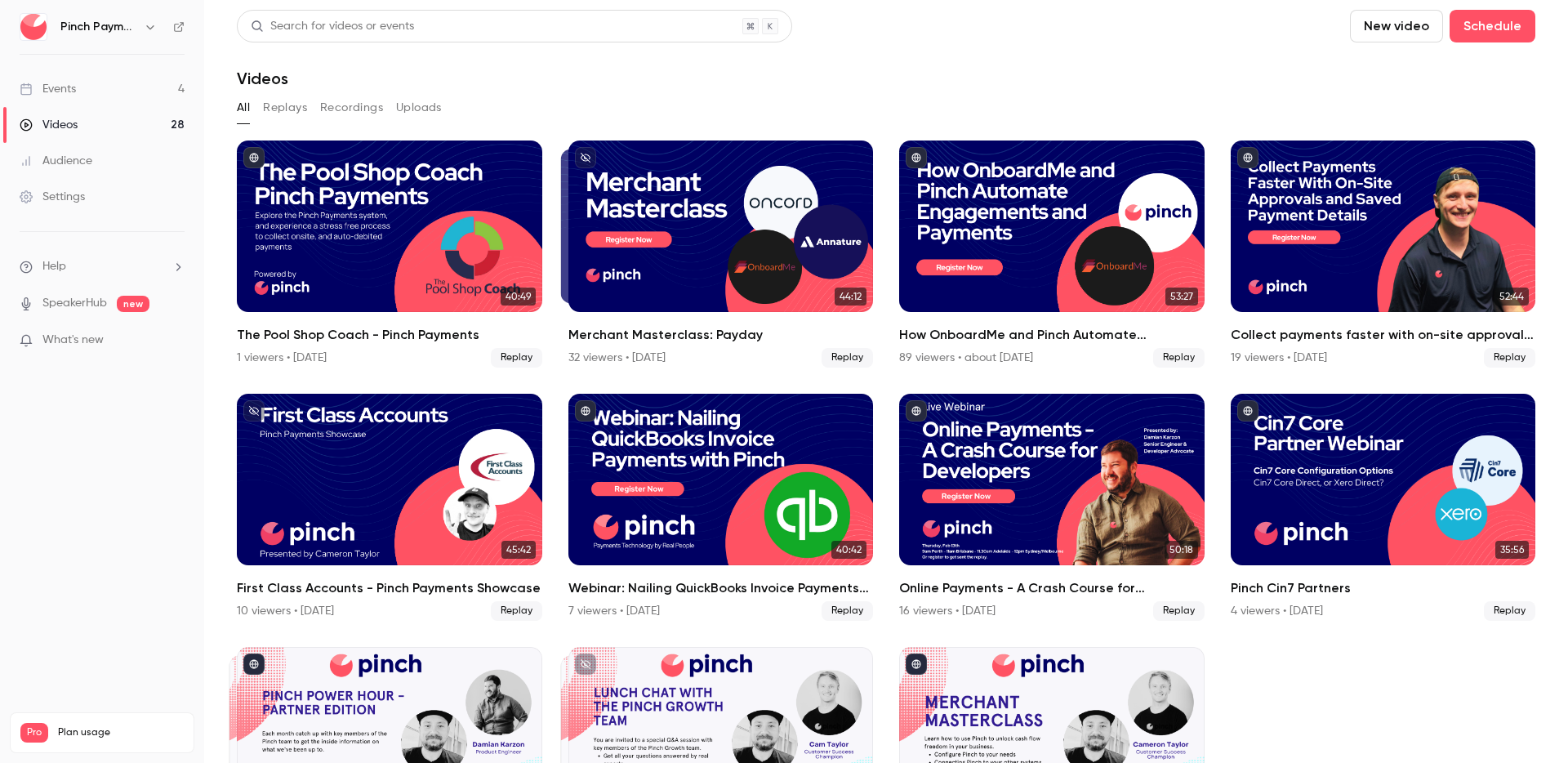 click on "Events 4" at bounding box center [102, 89] 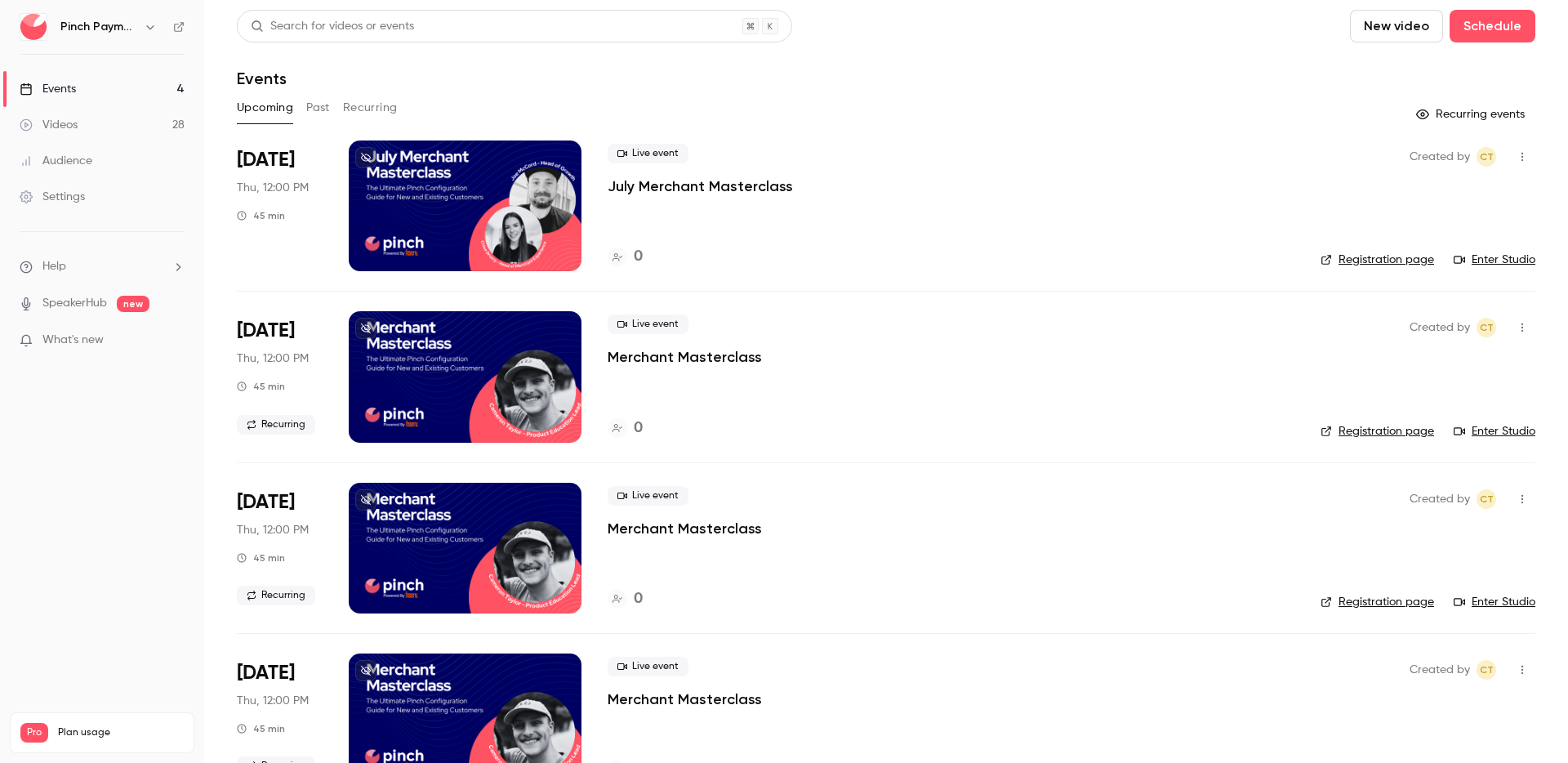 click on "Past" at bounding box center (318, 108) 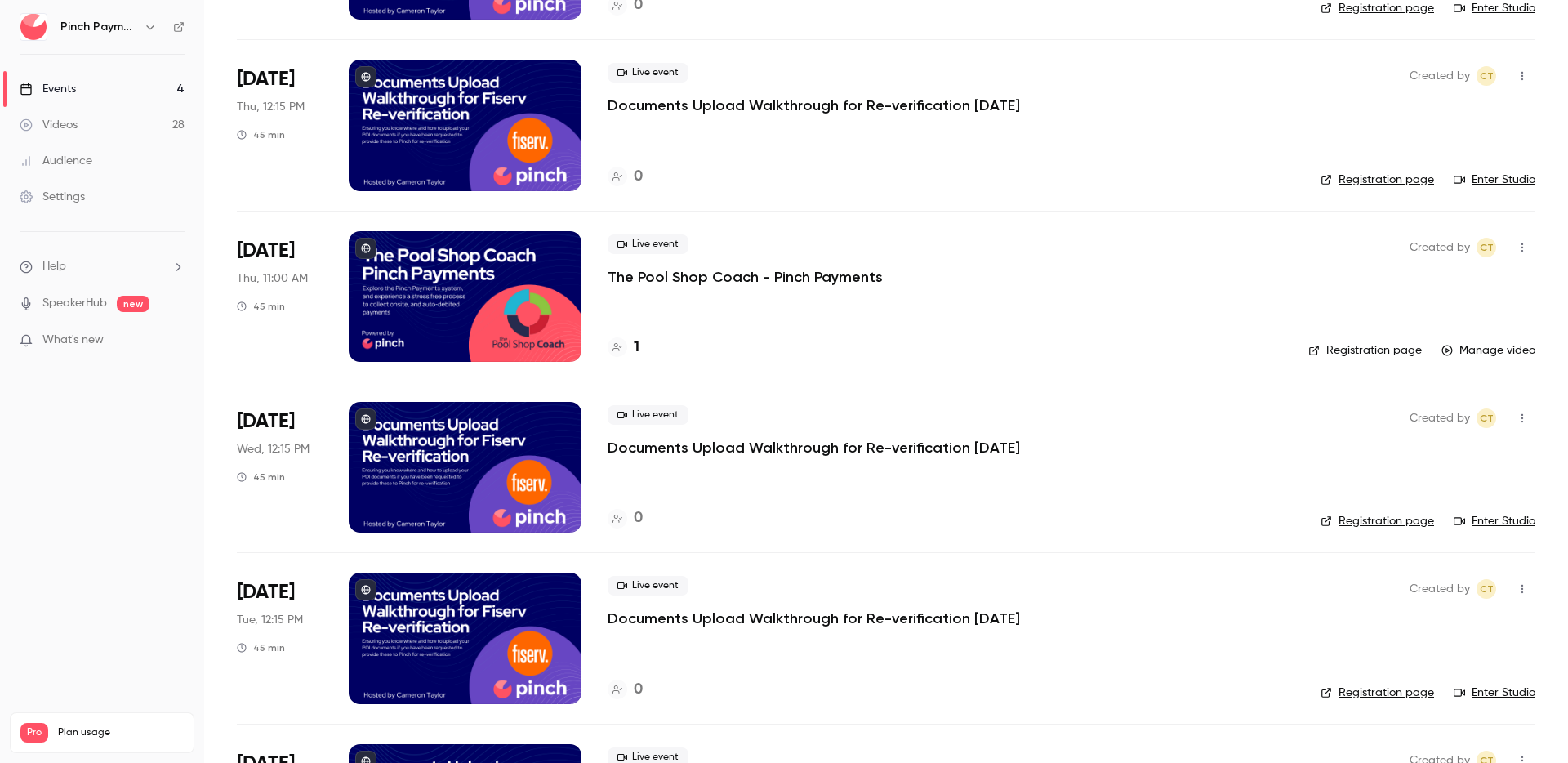 scroll, scrollTop: 0, scrollLeft: 0, axis: both 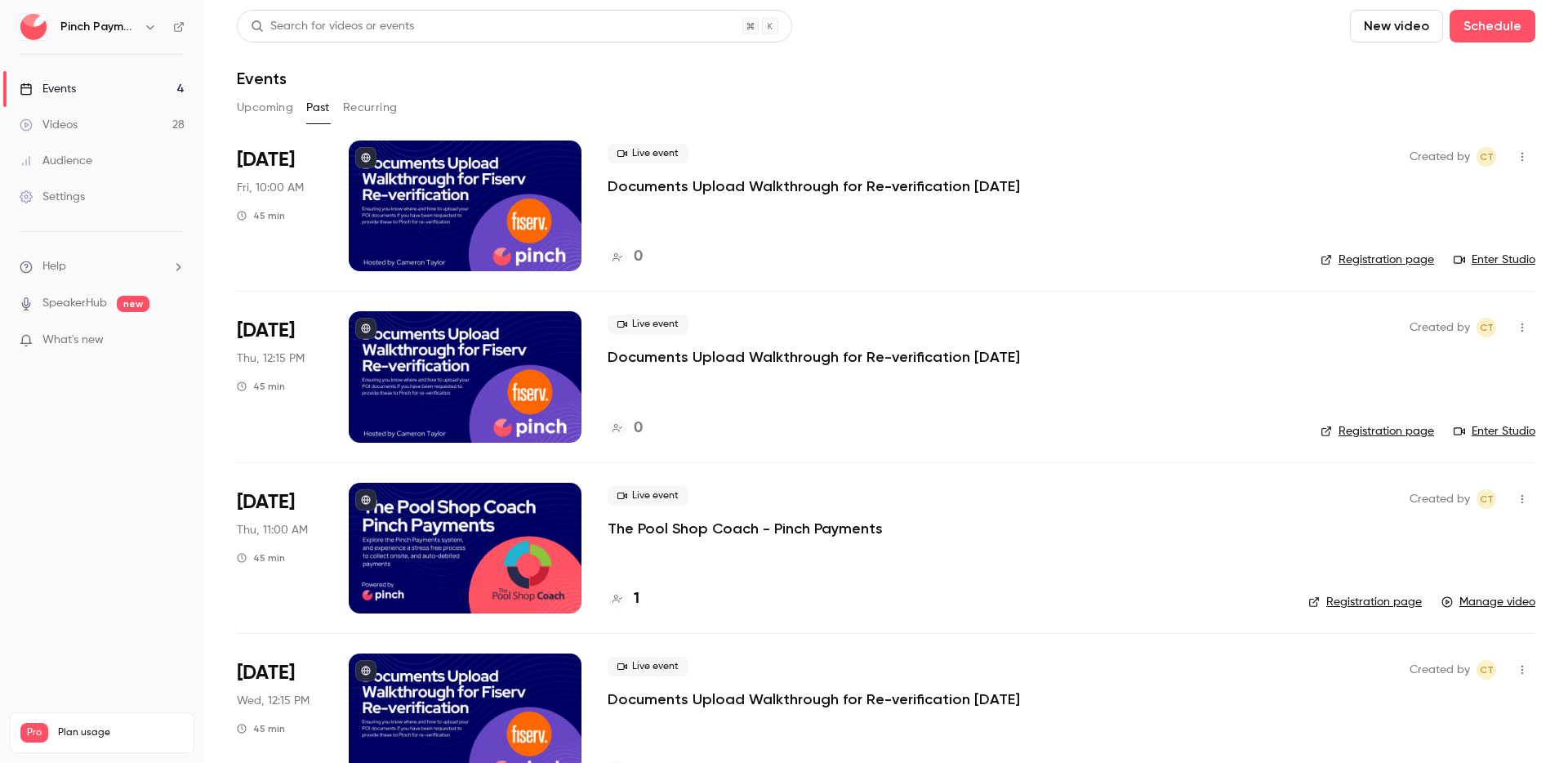 click on "Recurring" at bounding box center [370, 108] 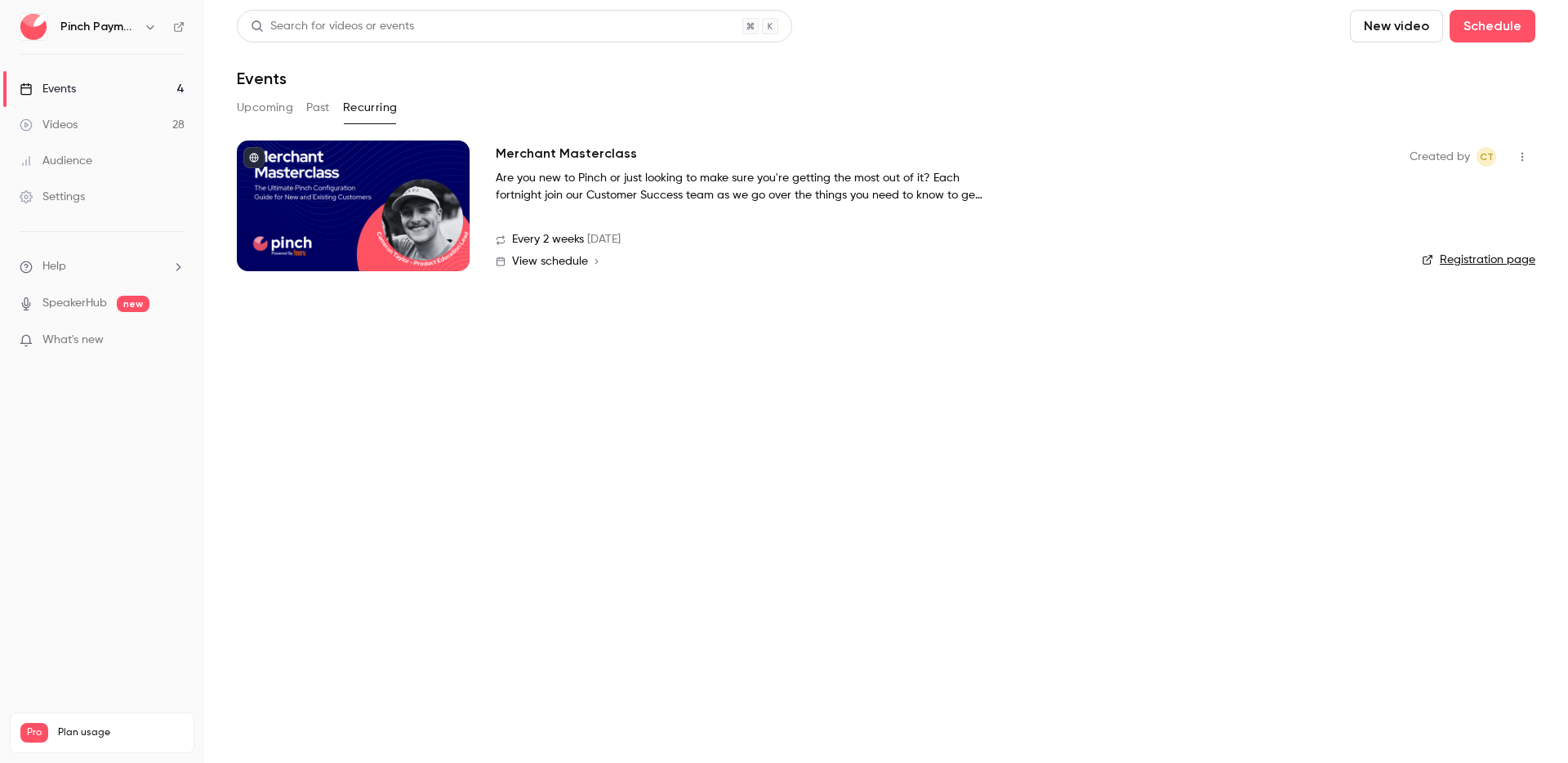 click on "Past" at bounding box center (318, 108) 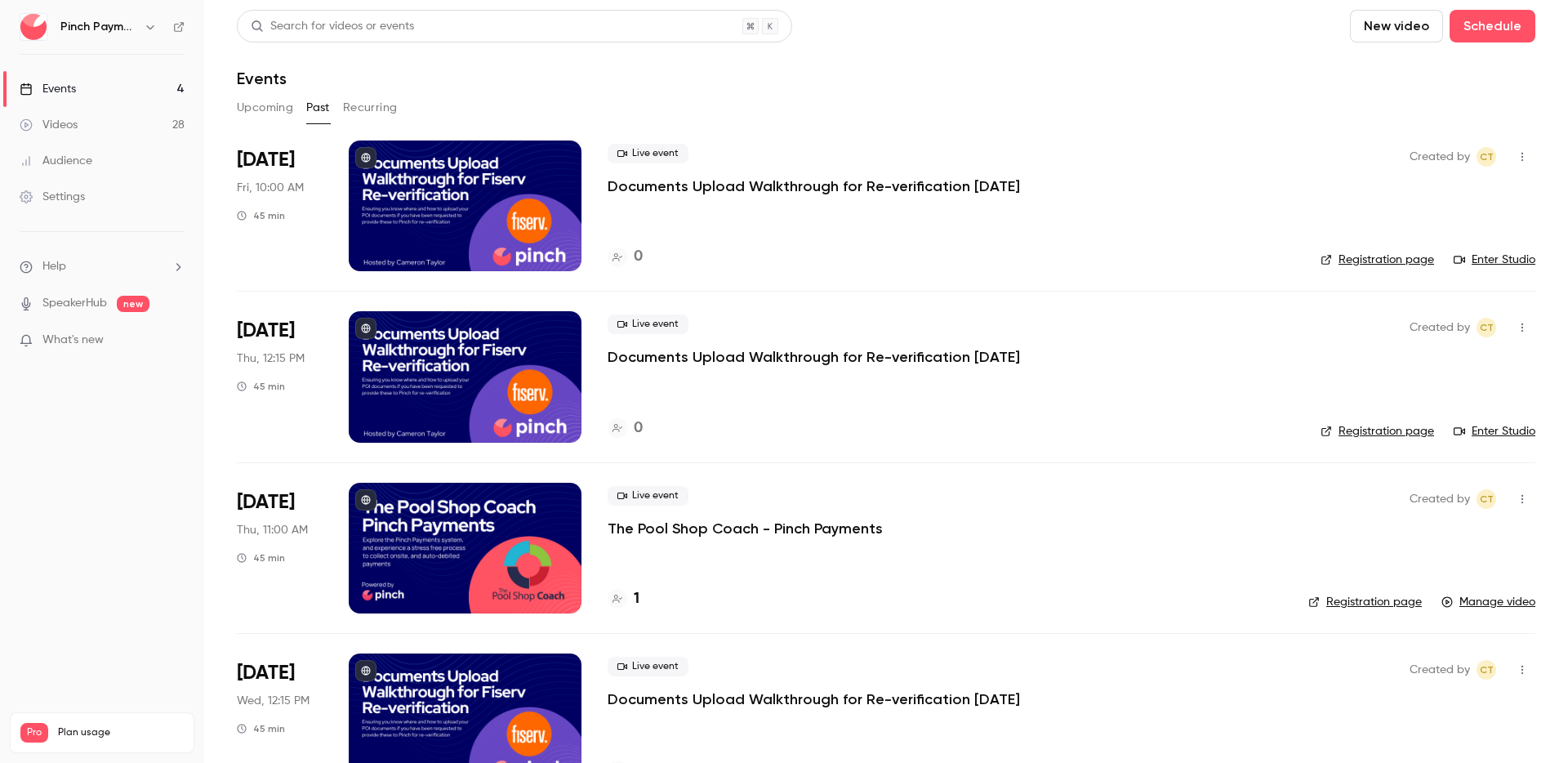 click on "Upcoming" at bounding box center (265, 108) 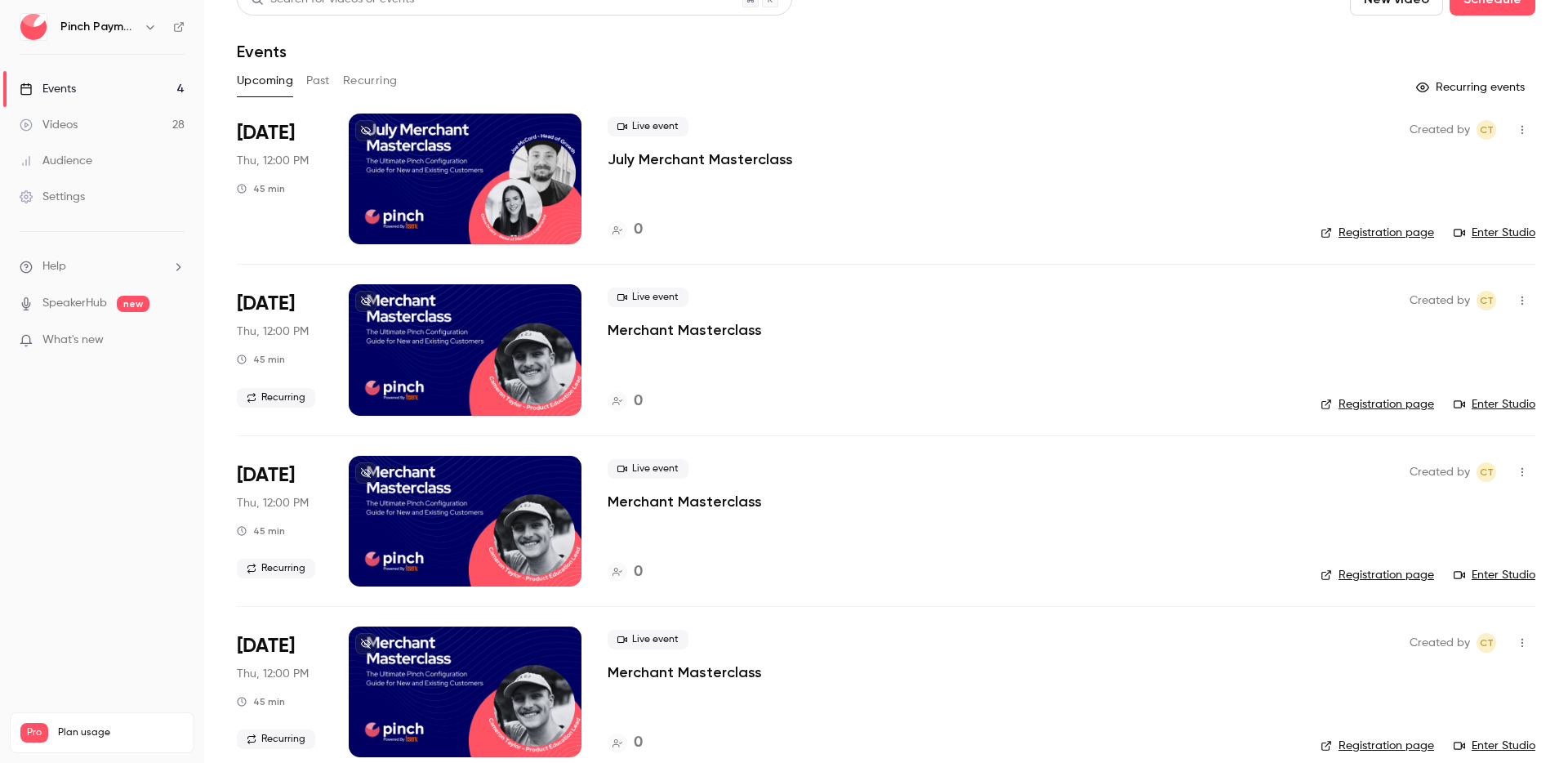 scroll, scrollTop: 25, scrollLeft: 0, axis: vertical 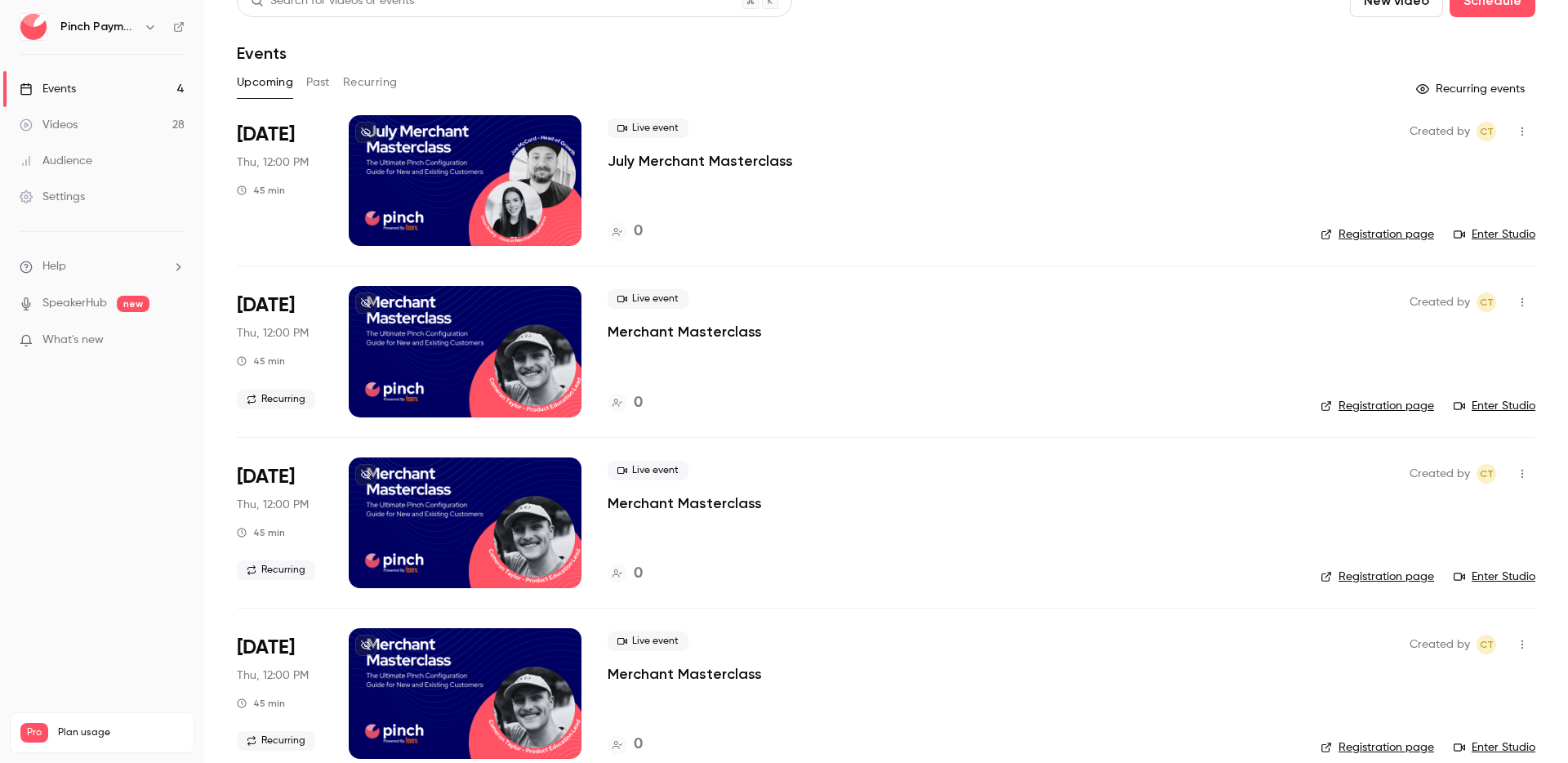 click on "Jul 31 Thu, 12:00 PM 45 min Live event July Merchant Masterclass 0 Created by CT Registration page Enter Studio" at bounding box center [886, 190] 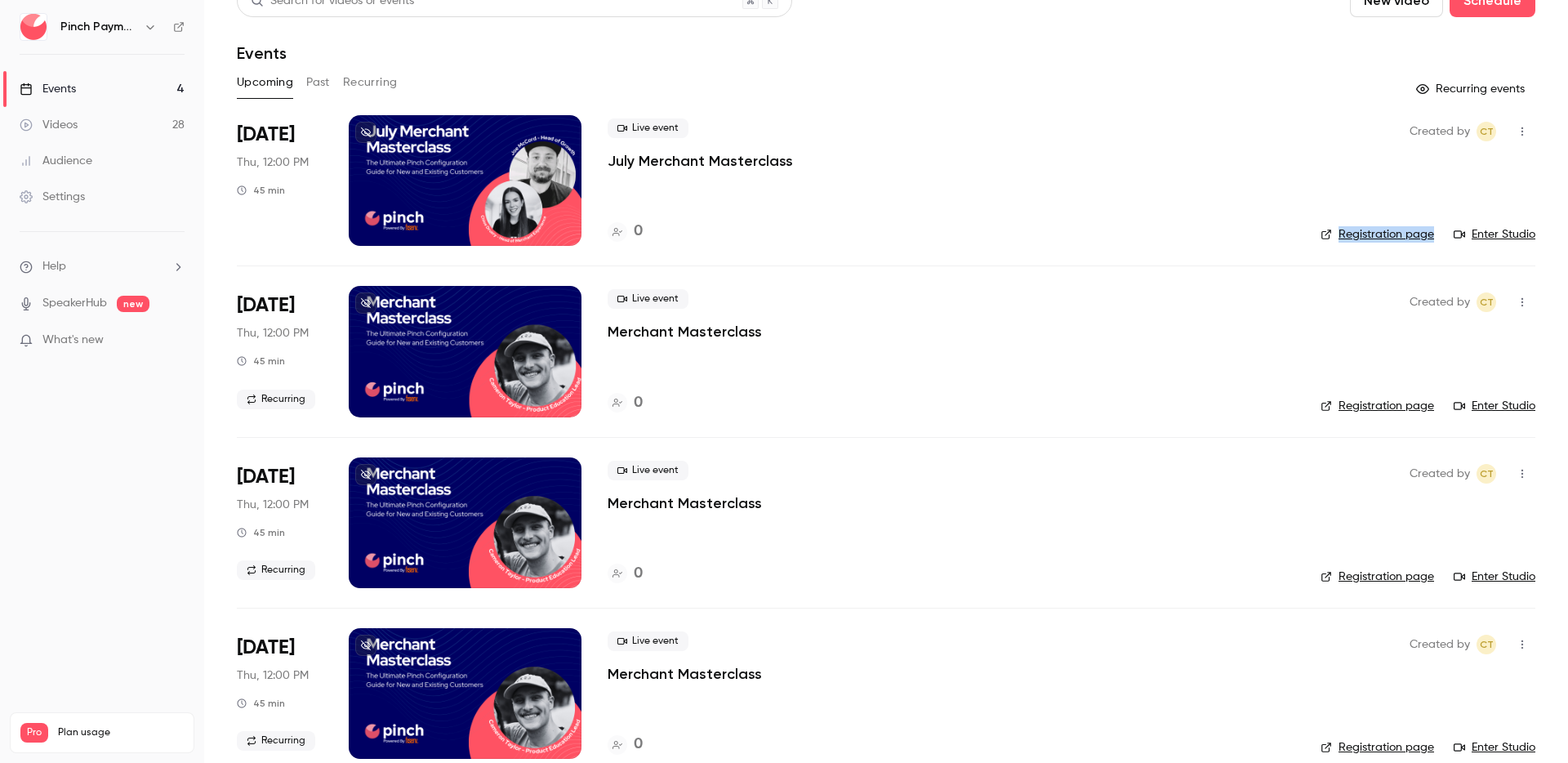 copy on "Registration page" 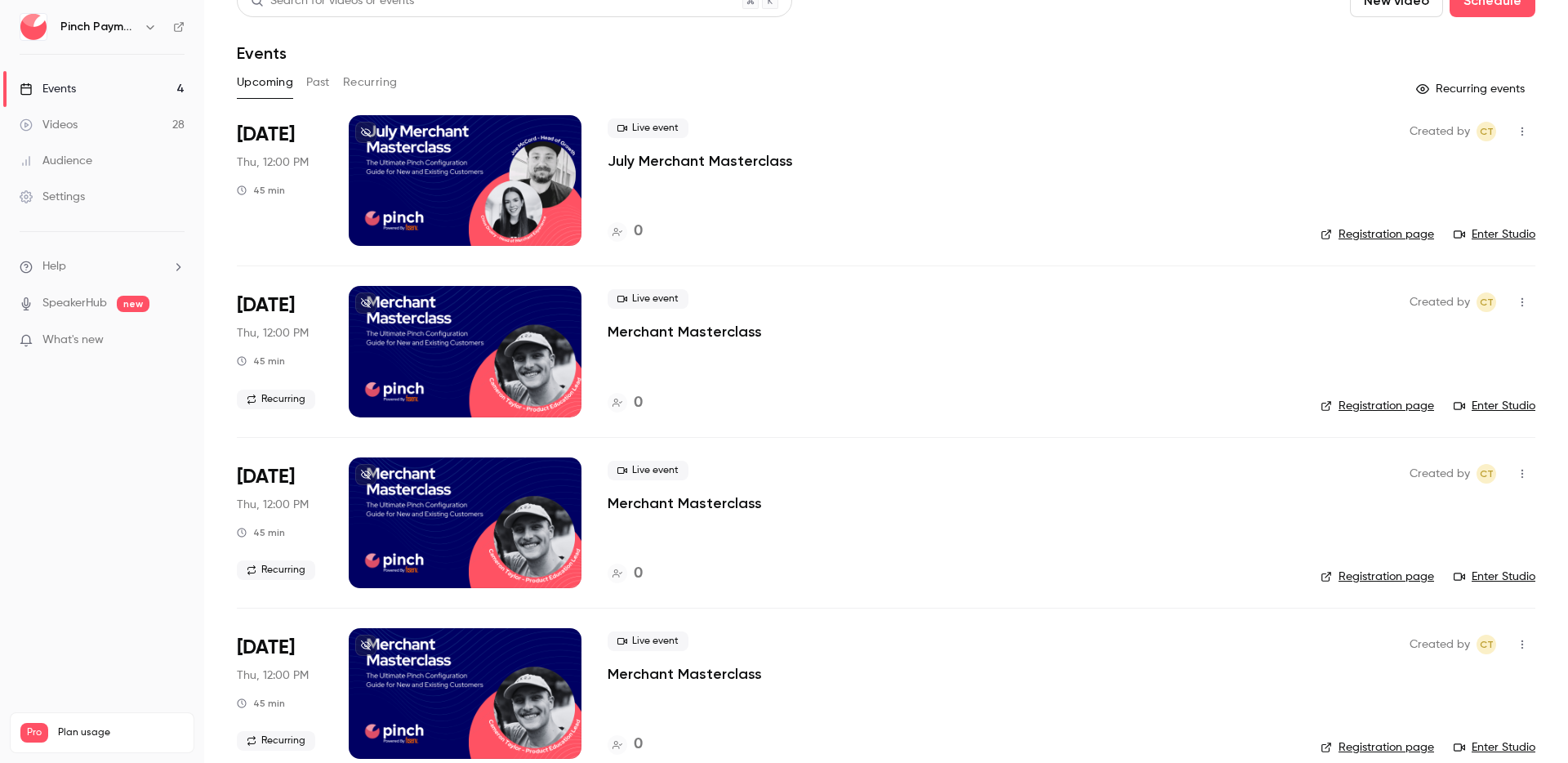 click on "Live event July Merchant Masterclass" at bounding box center (951, 145) 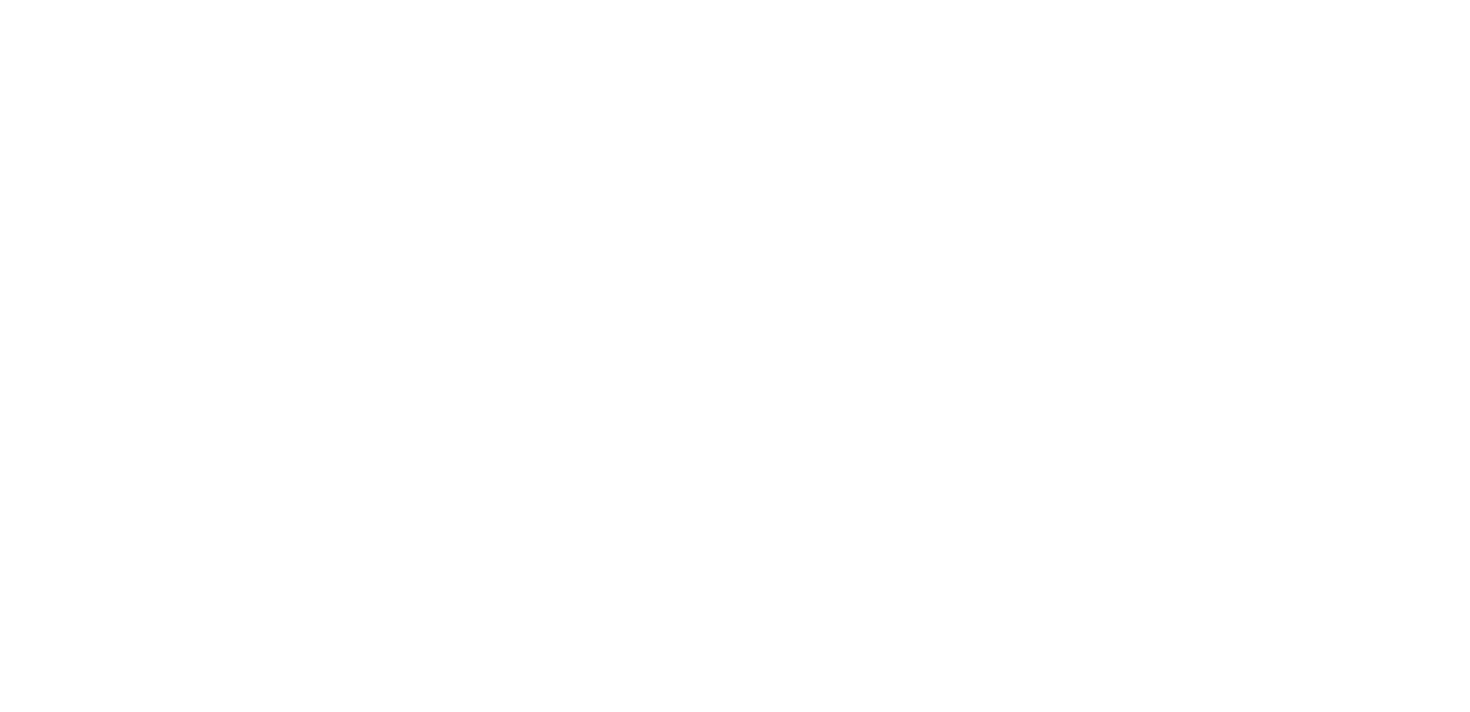 scroll, scrollTop: 0, scrollLeft: 0, axis: both 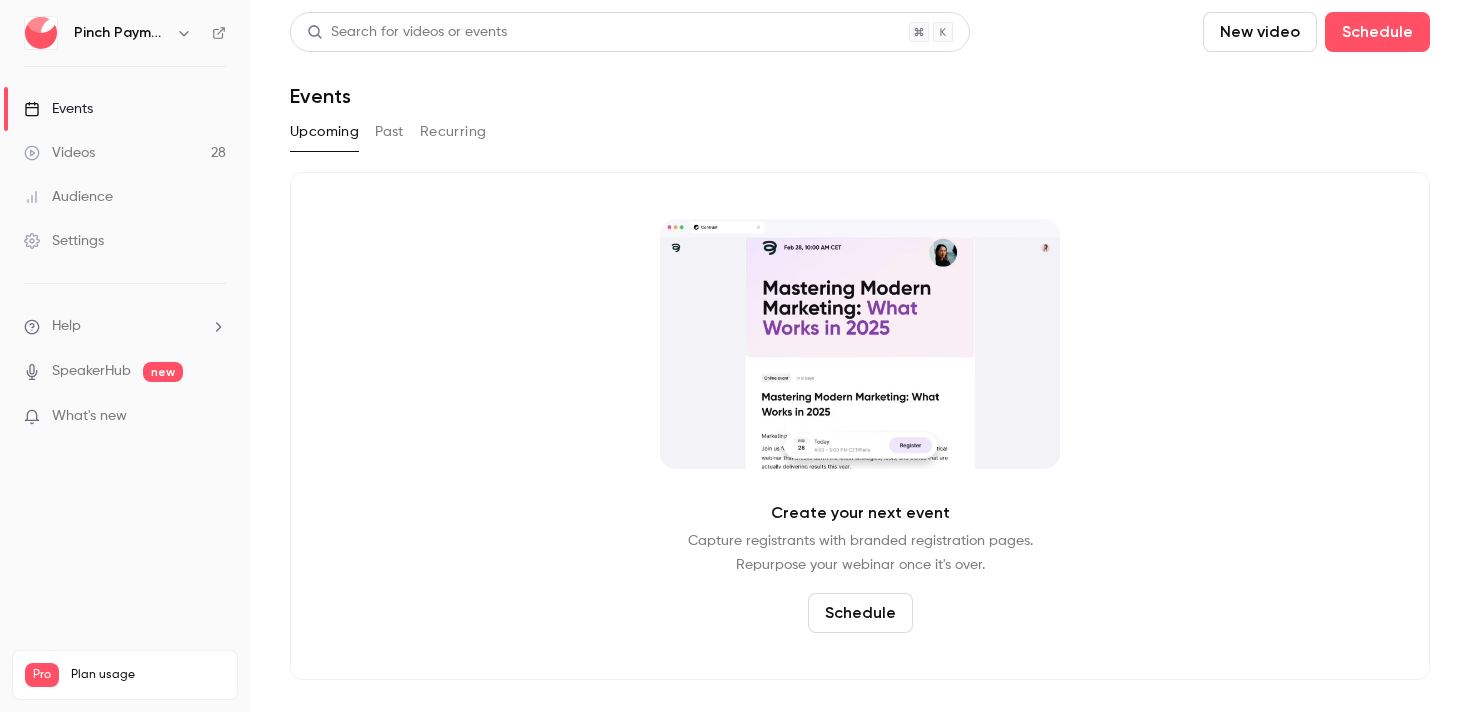 click on "Past" at bounding box center (389, 132) 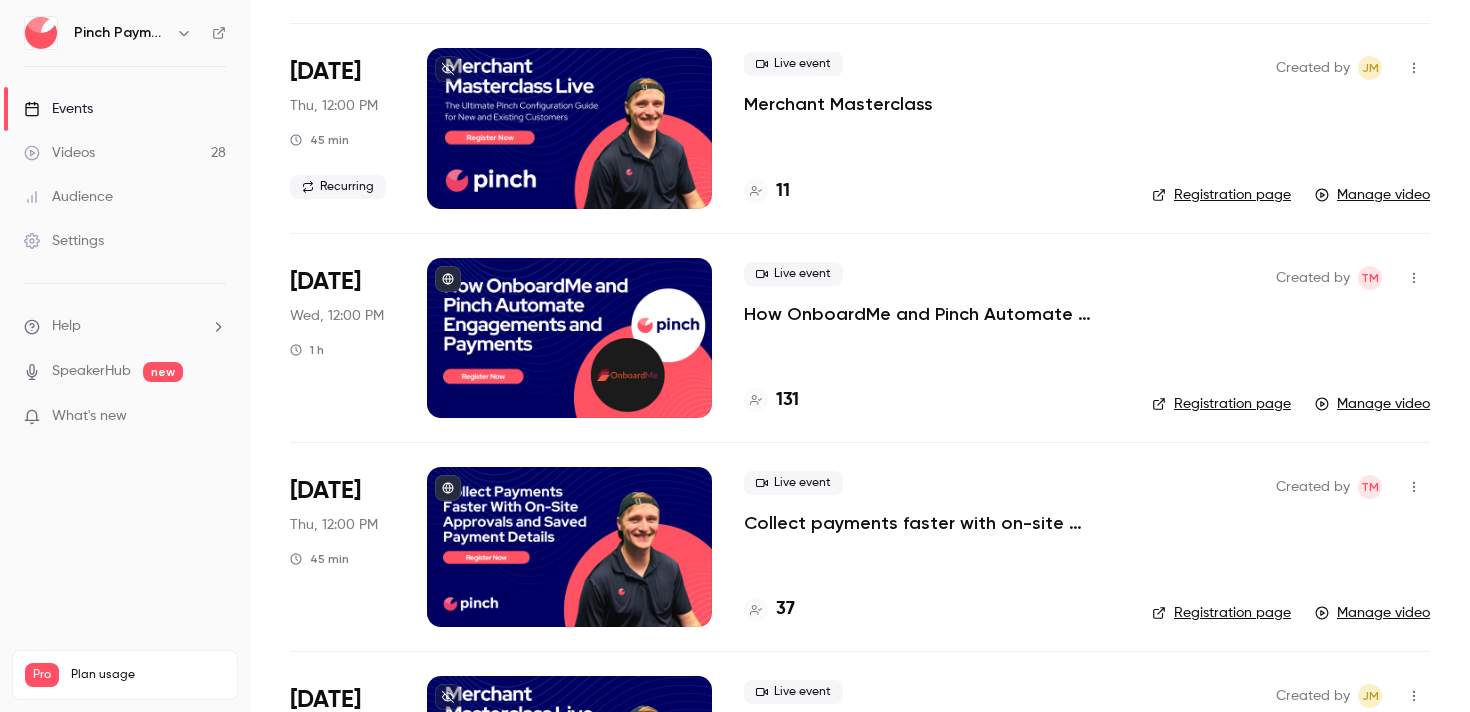 scroll, scrollTop: 1554, scrollLeft: 0, axis: vertical 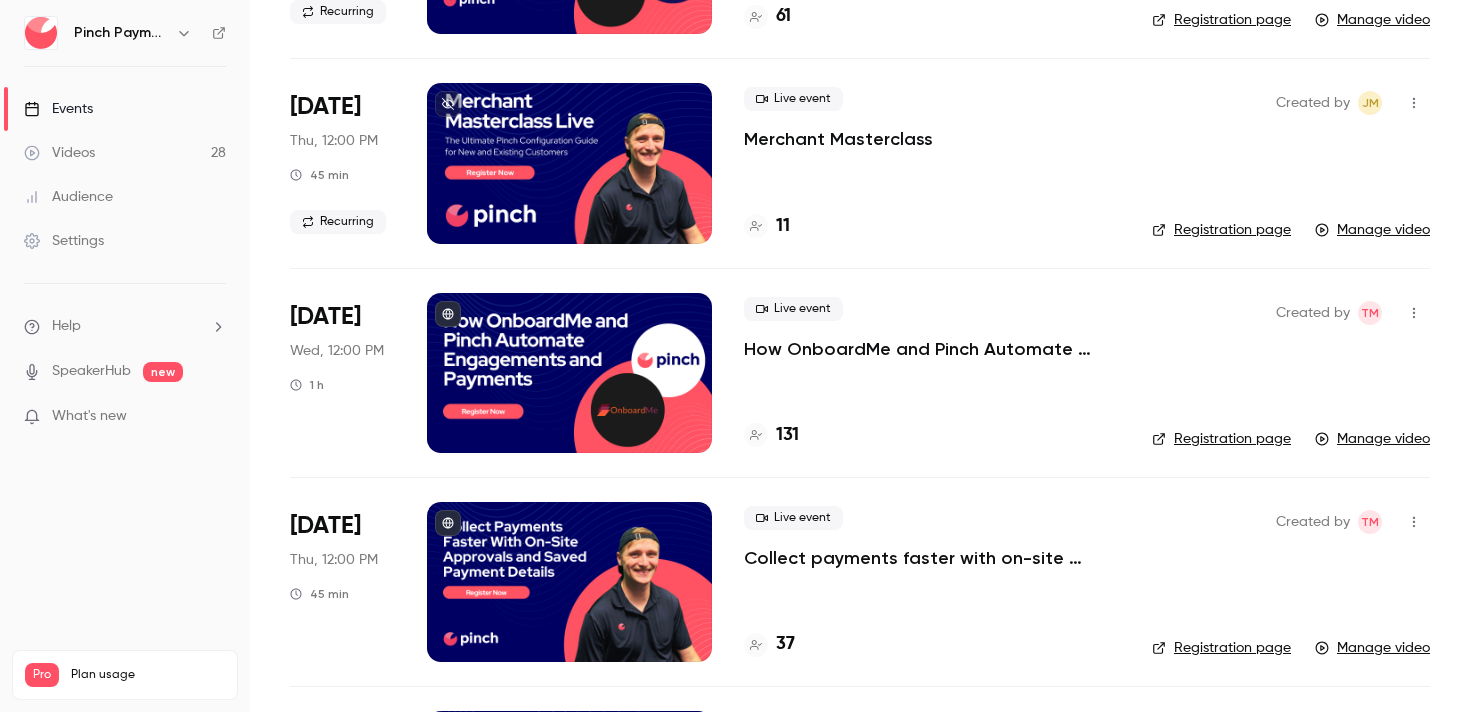 click at bounding box center (569, 163) 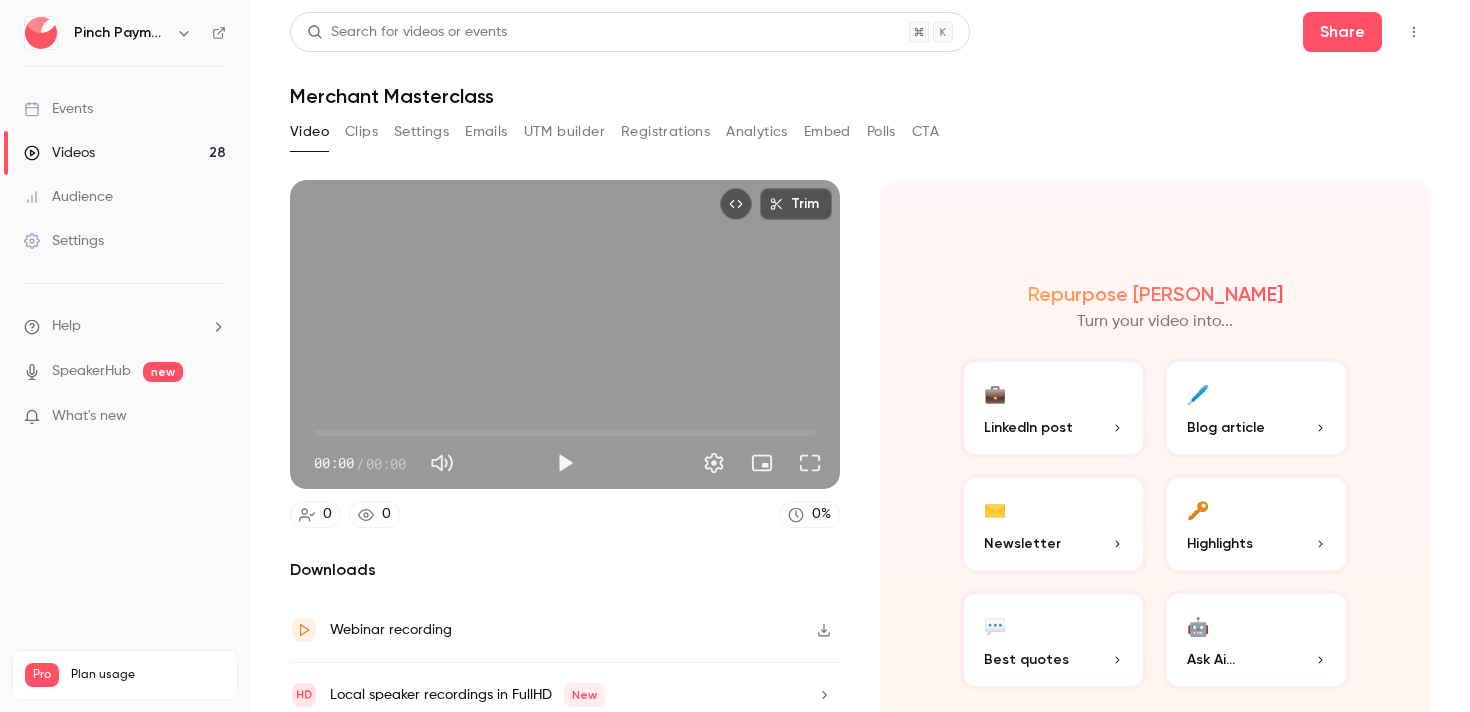 scroll, scrollTop: 80, scrollLeft: 0, axis: vertical 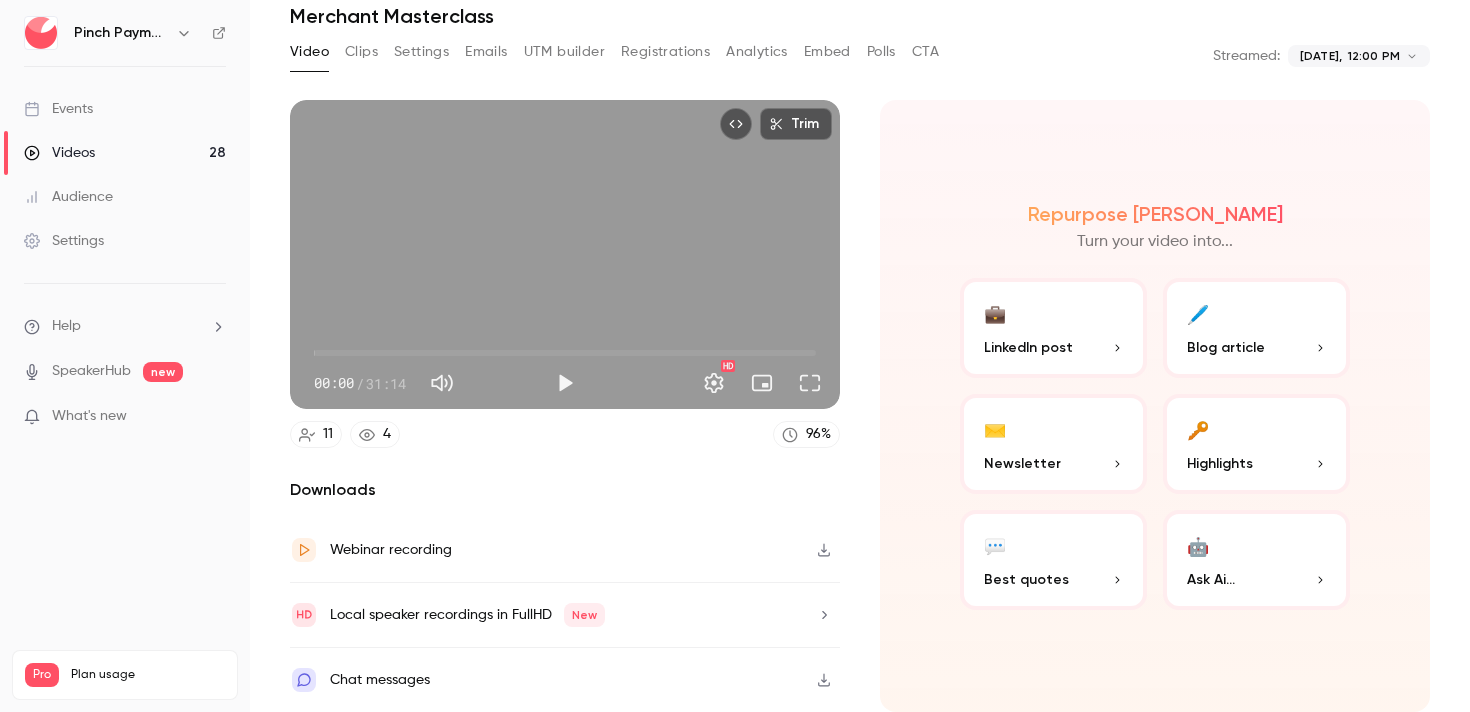 click on "Clips" at bounding box center [361, 52] 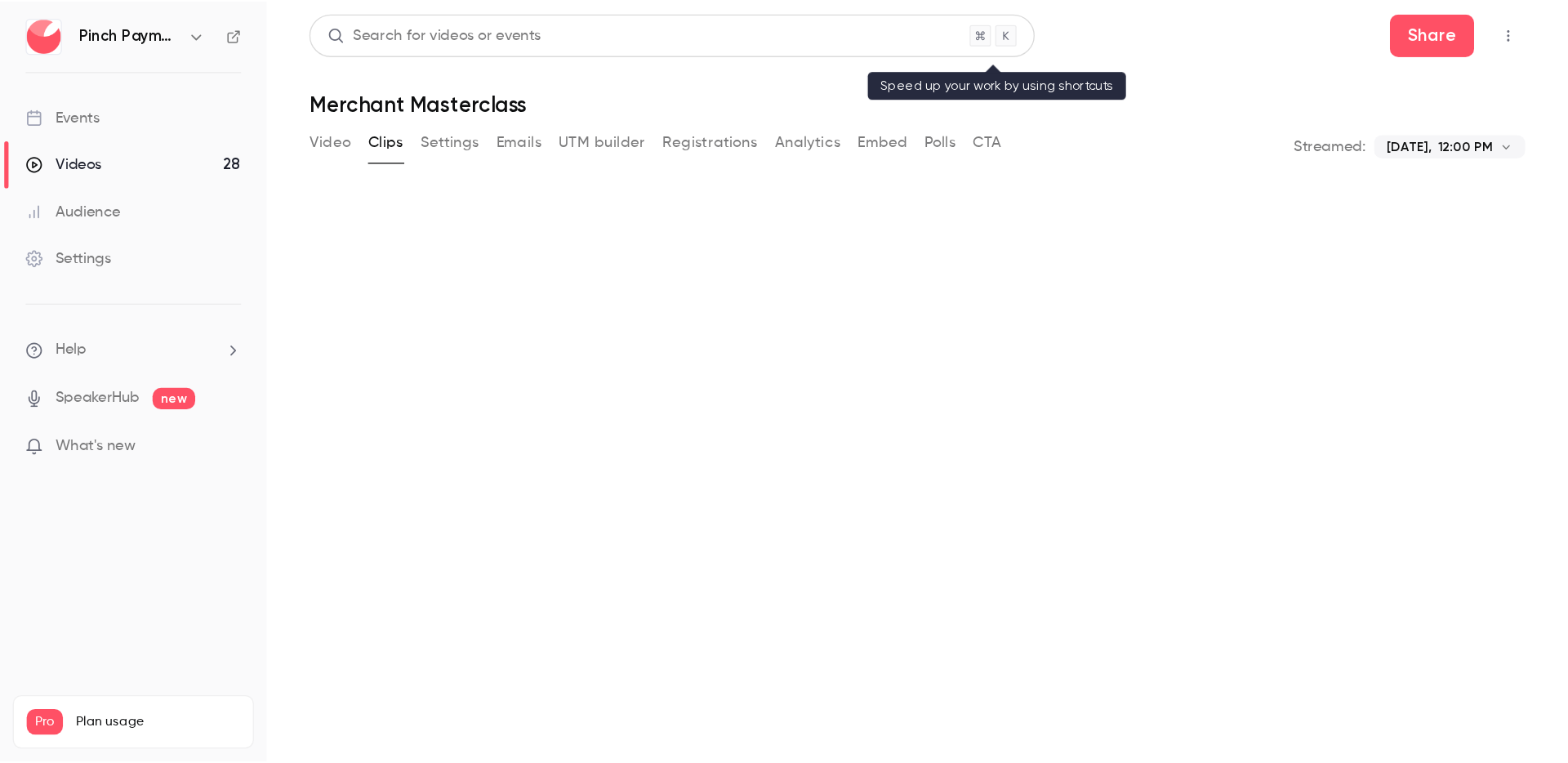 scroll, scrollTop: 0, scrollLeft: 0, axis: both 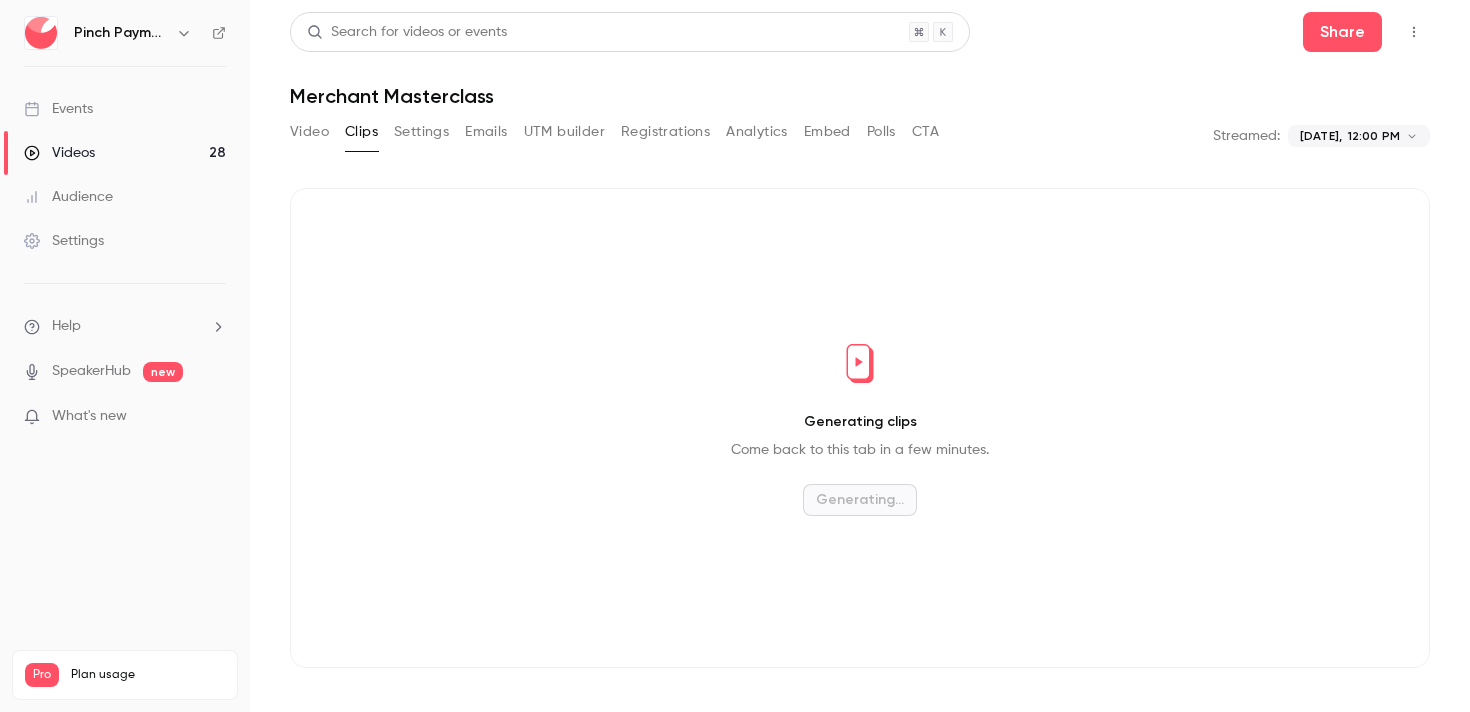 click on "Settings" at bounding box center (421, 132) 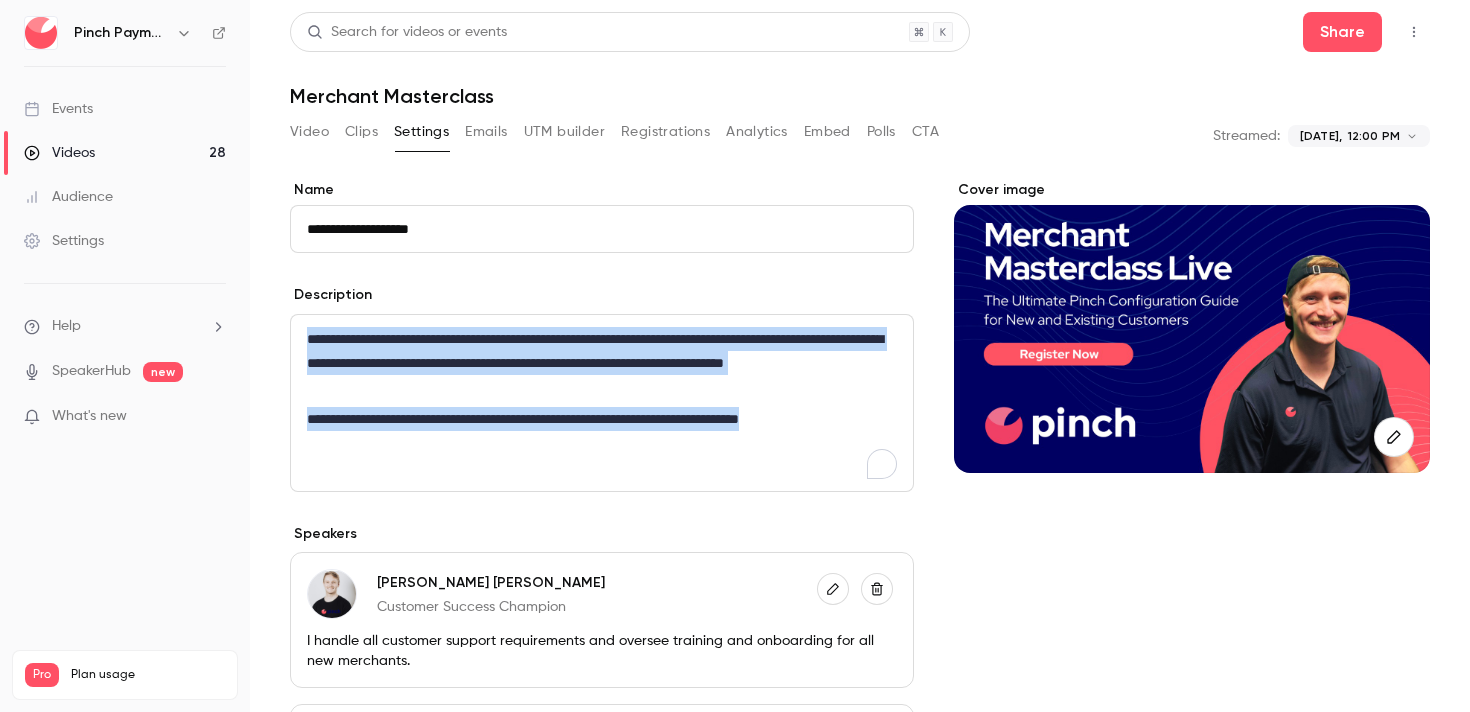 drag, startPoint x: 873, startPoint y: 422, endPoint x: 295, endPoint y: 332, distance: 584.96497 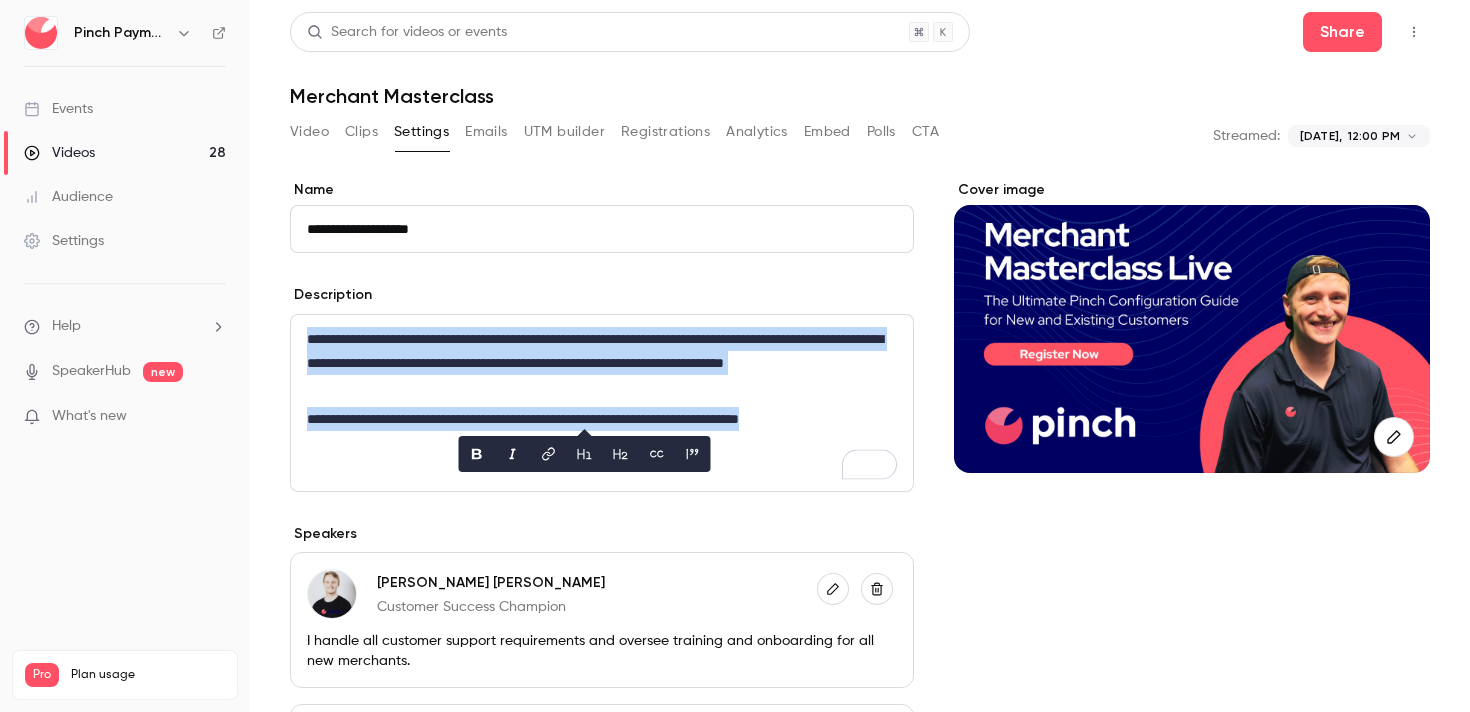 copy on "**********" 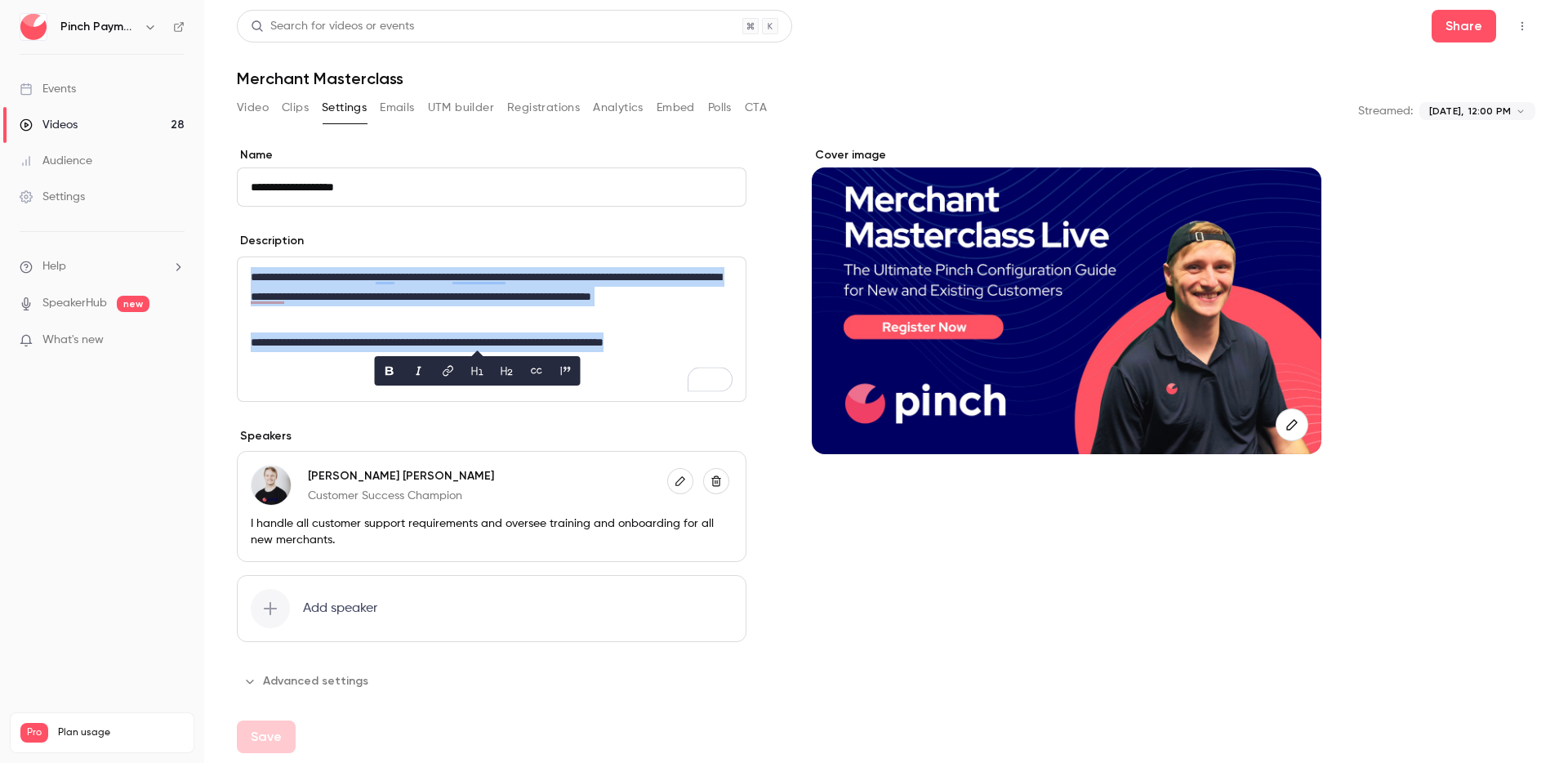 click on "Events" at bounding box center (102, 89) 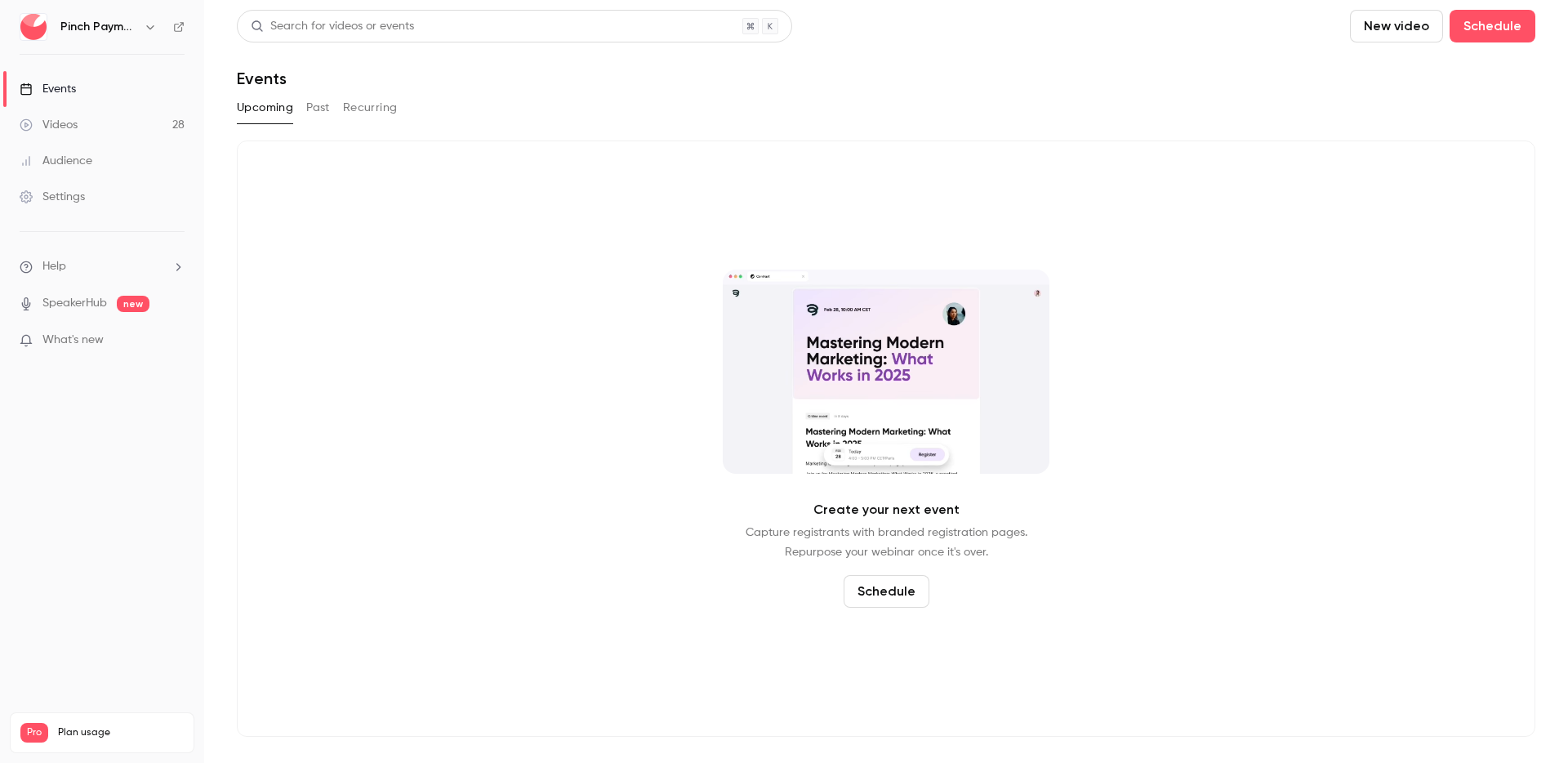 click on "Upcoming Past Recurring" at bounding box center (886, 108) 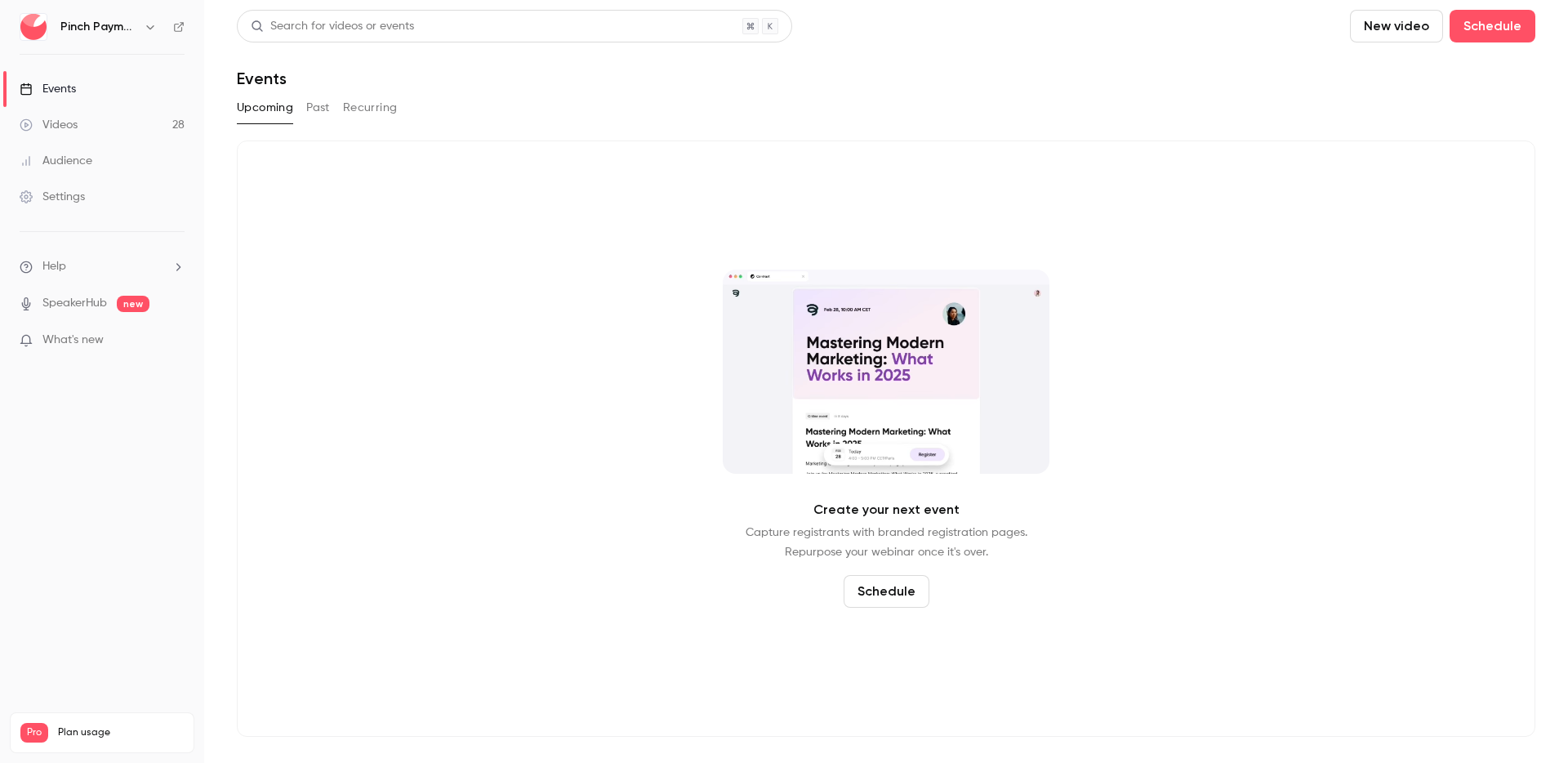 click on "Past" at bounding box center [318, 108] 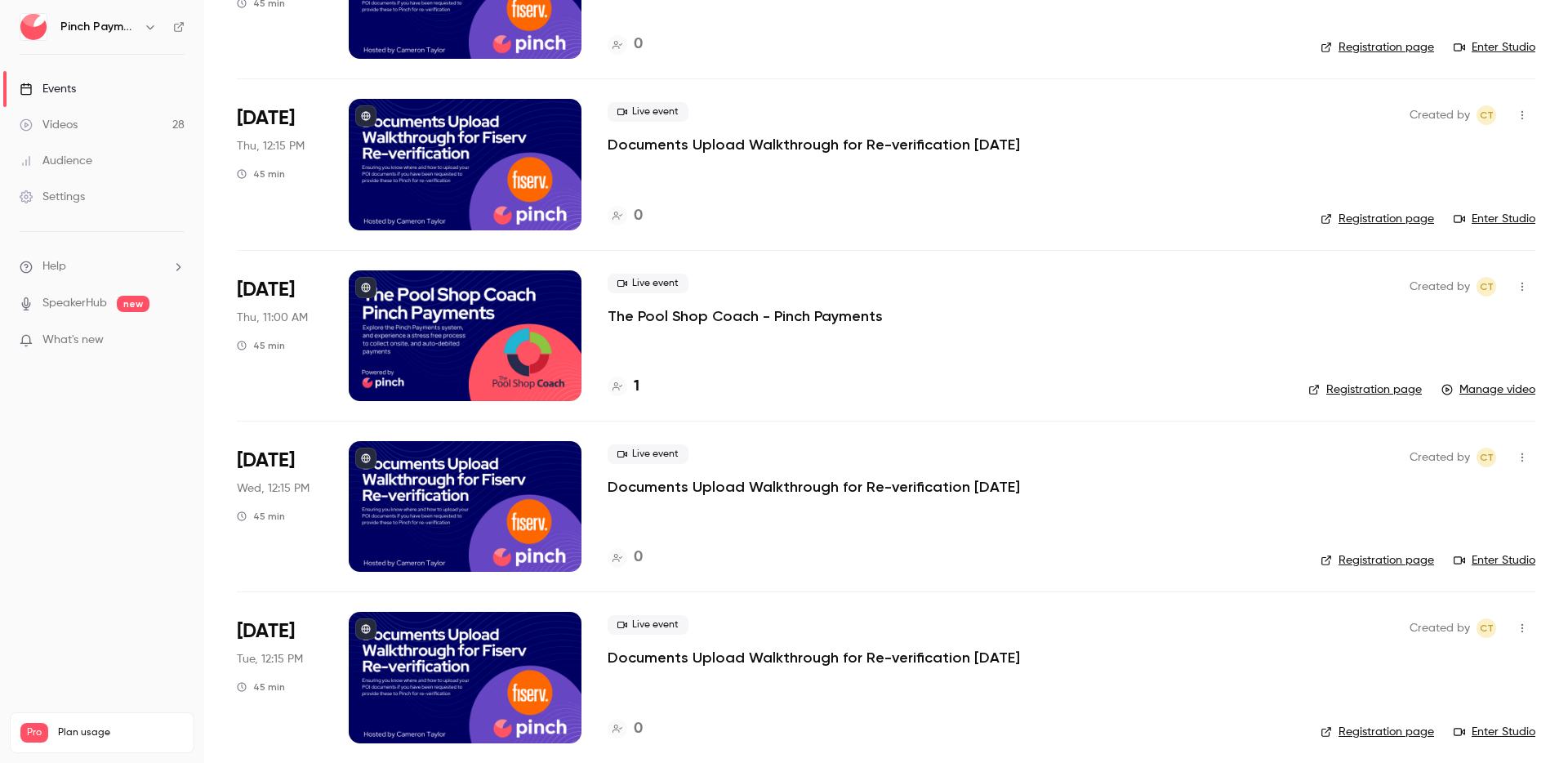 scroll, scrollTop: 0, scrollLeft: 0, axis: both 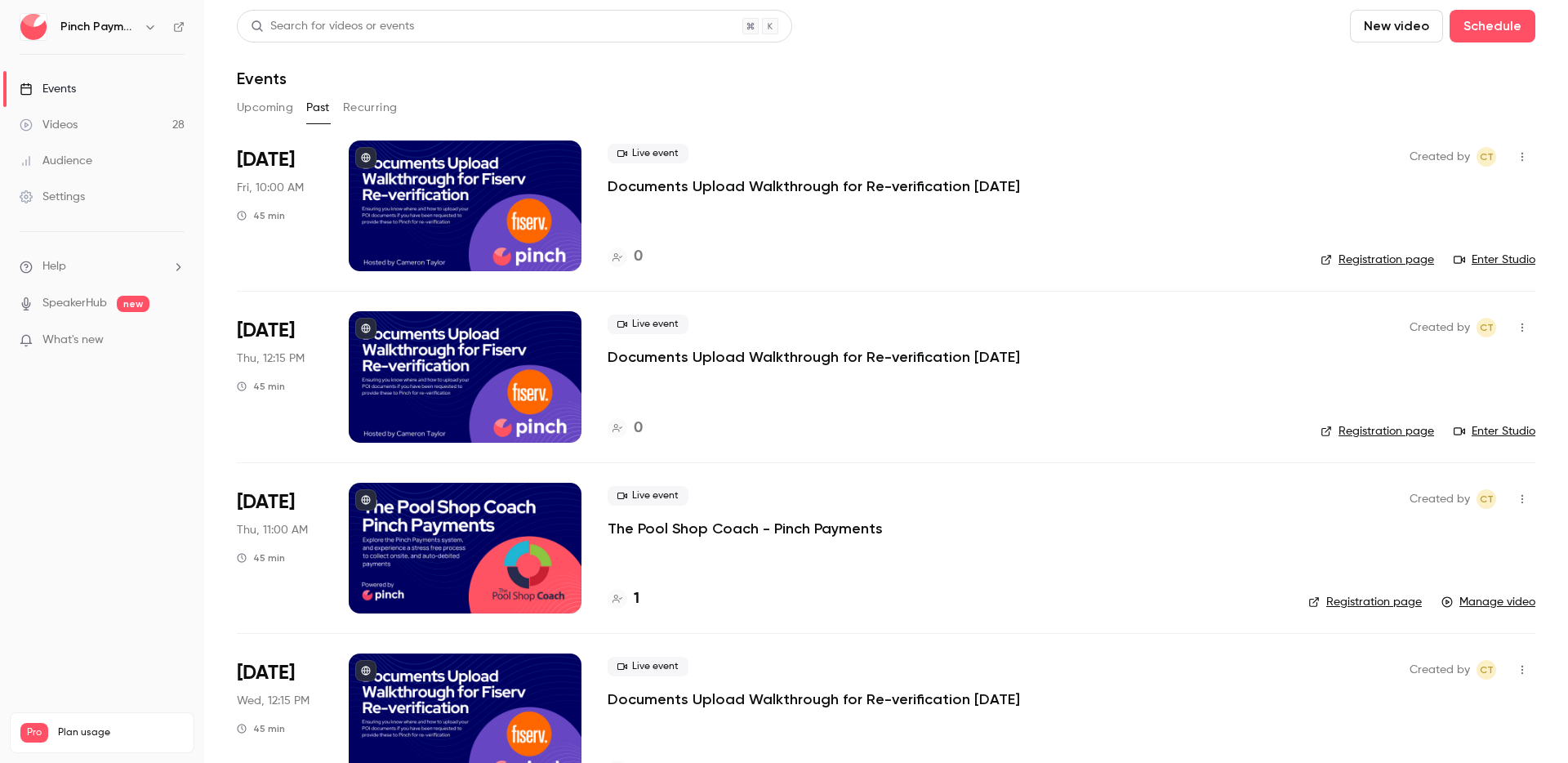 click on "Upcoming" at bounding box center [265, 108] 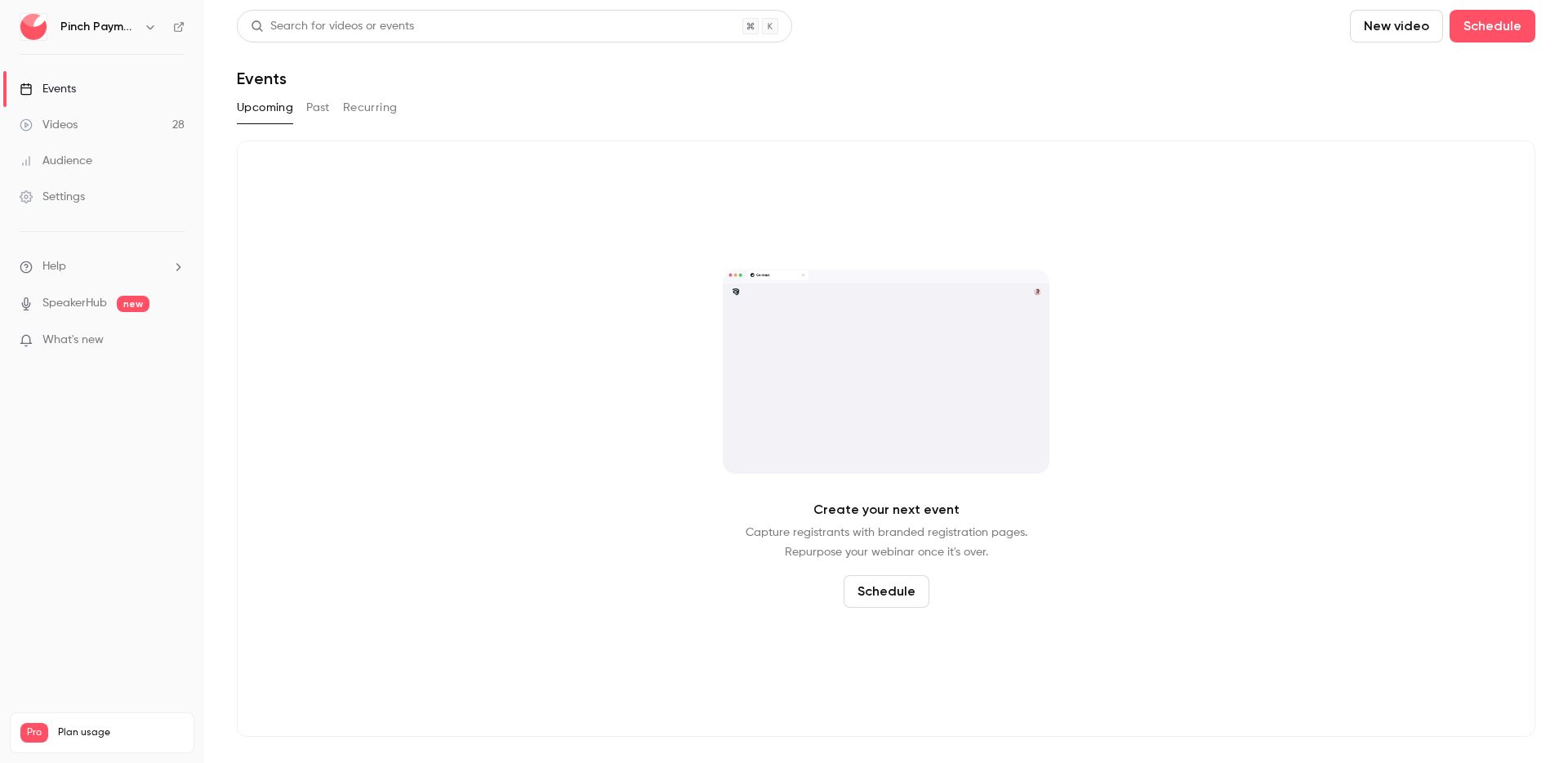 click on "Videos" at bounding box center (48, 125) 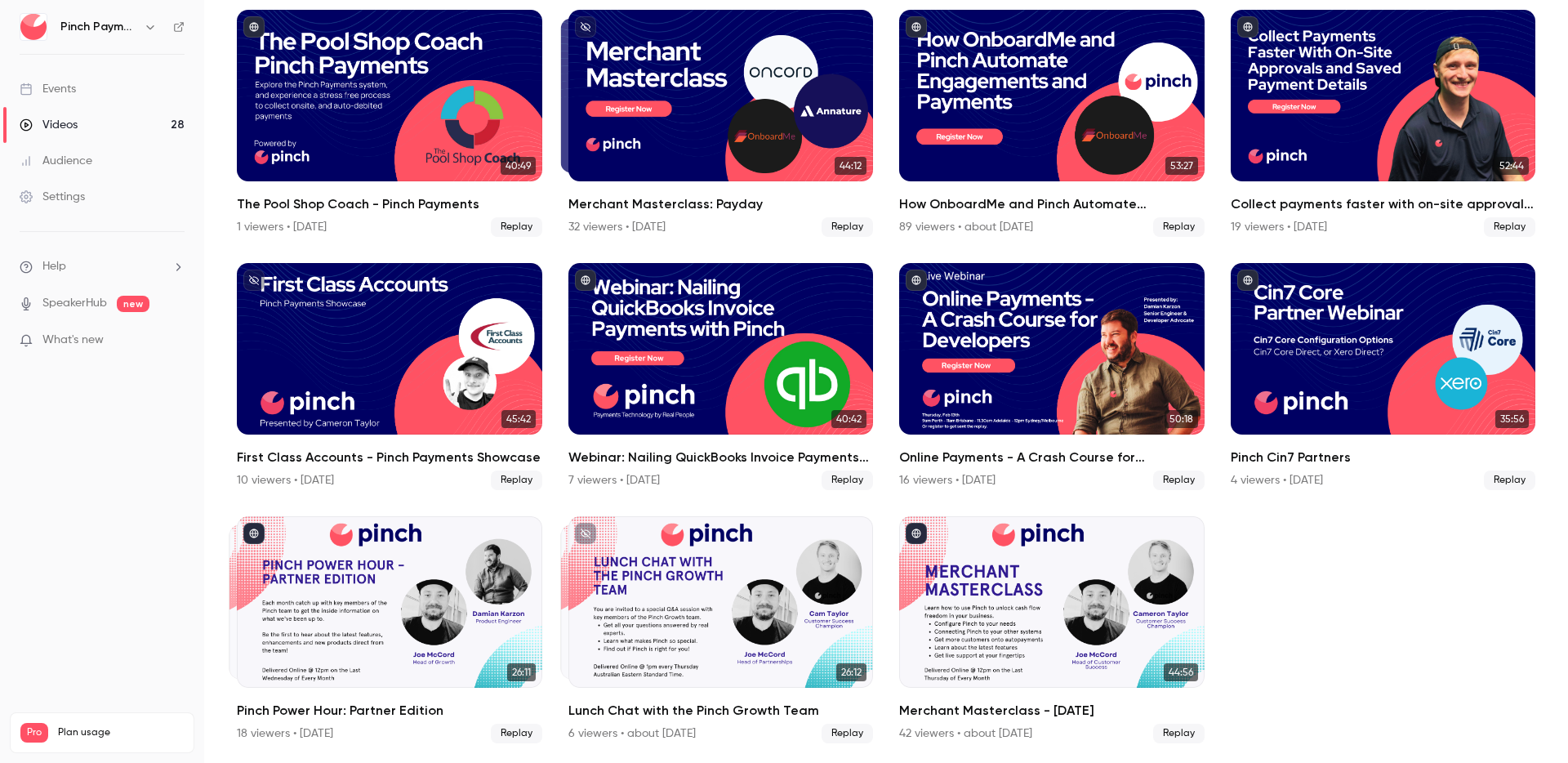 scroll, scrollTop: 0, scrollLeft: 0, axis: both 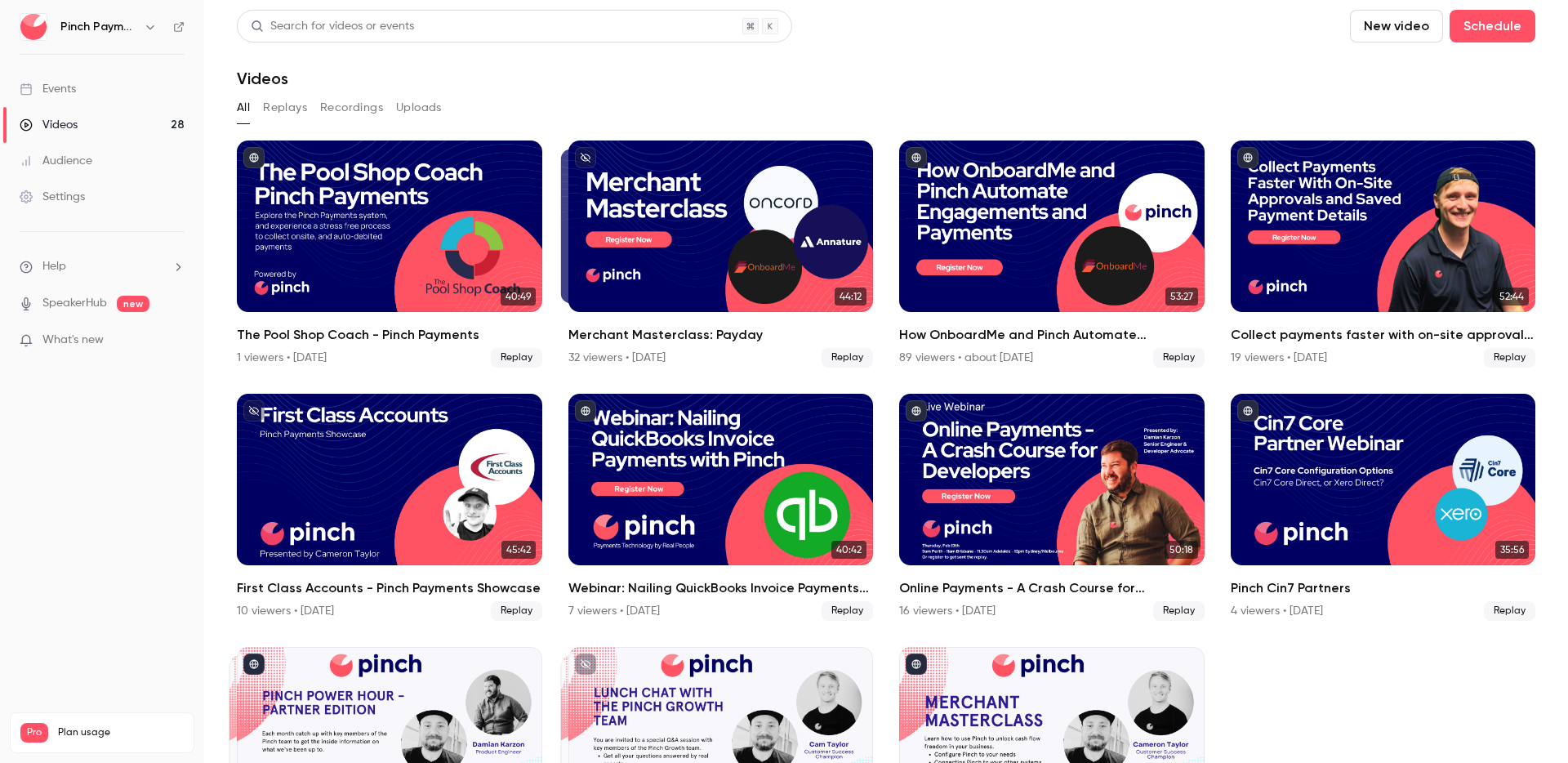 click on "Events" at bounding box center [102, 89] 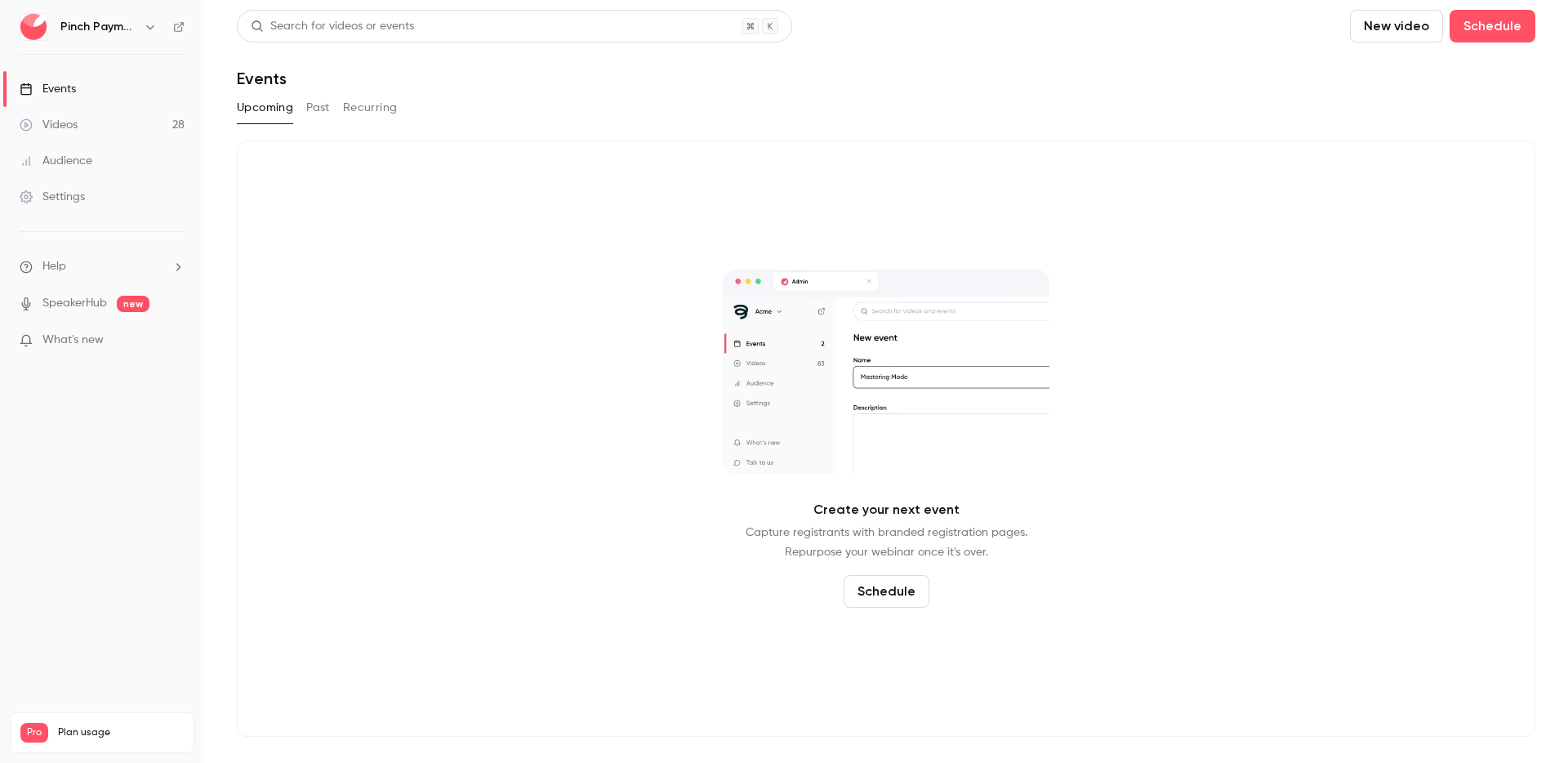 click on "New video" at bounding box center [1396, 26] 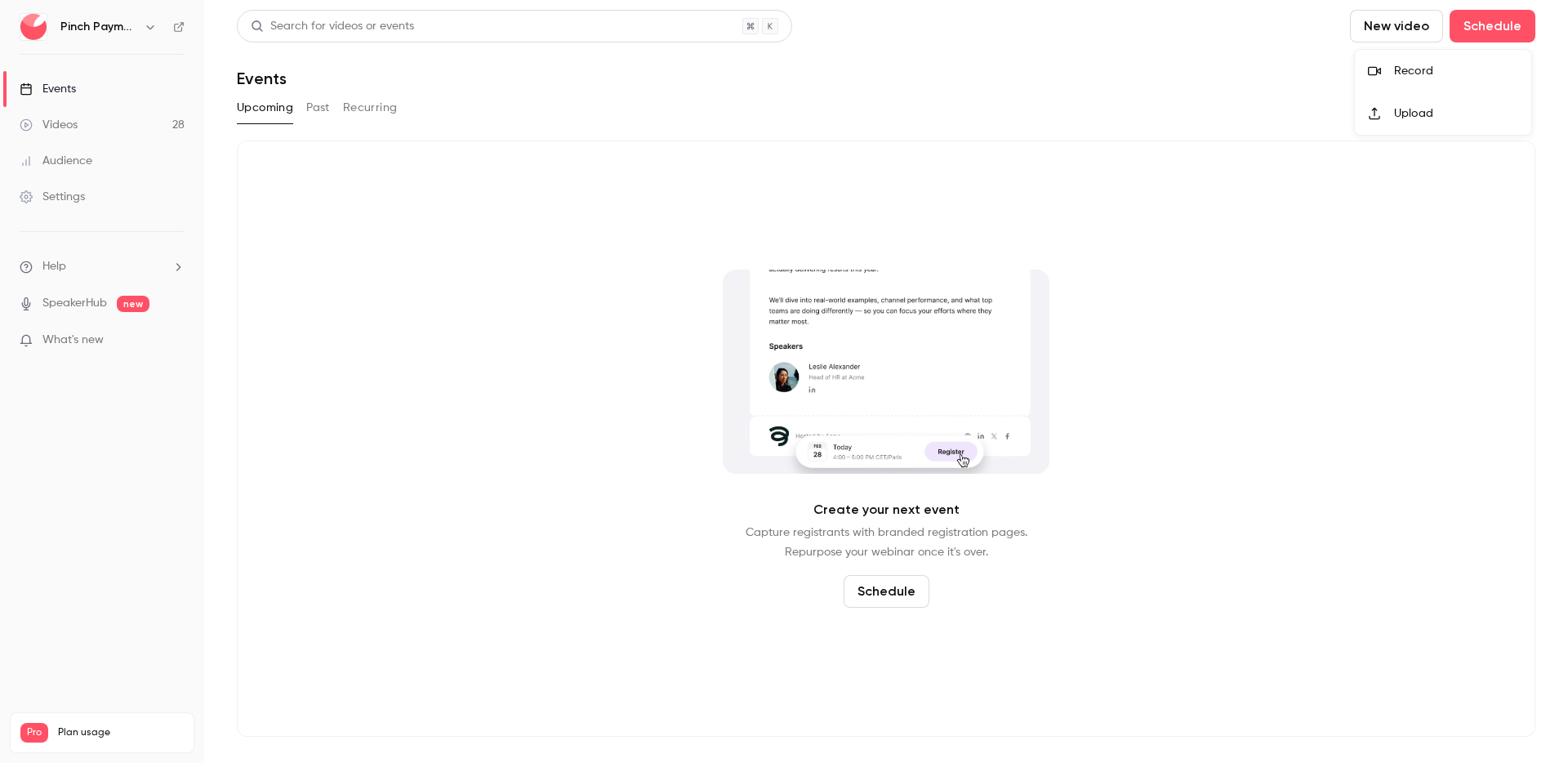 click on "Record" at bounding box center (1456, 71) 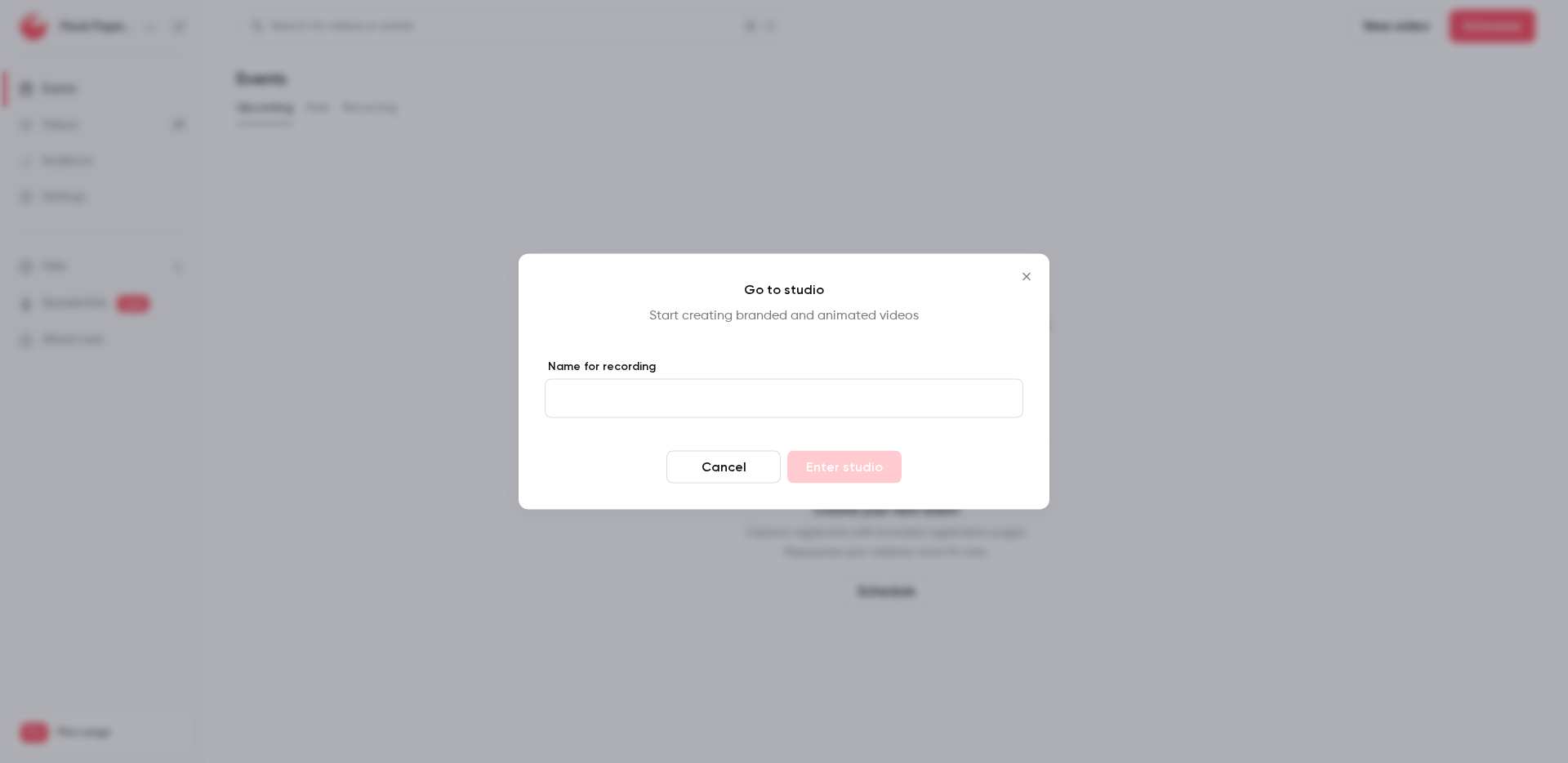 click on "Name for recording" at bounding box center [784, 399] 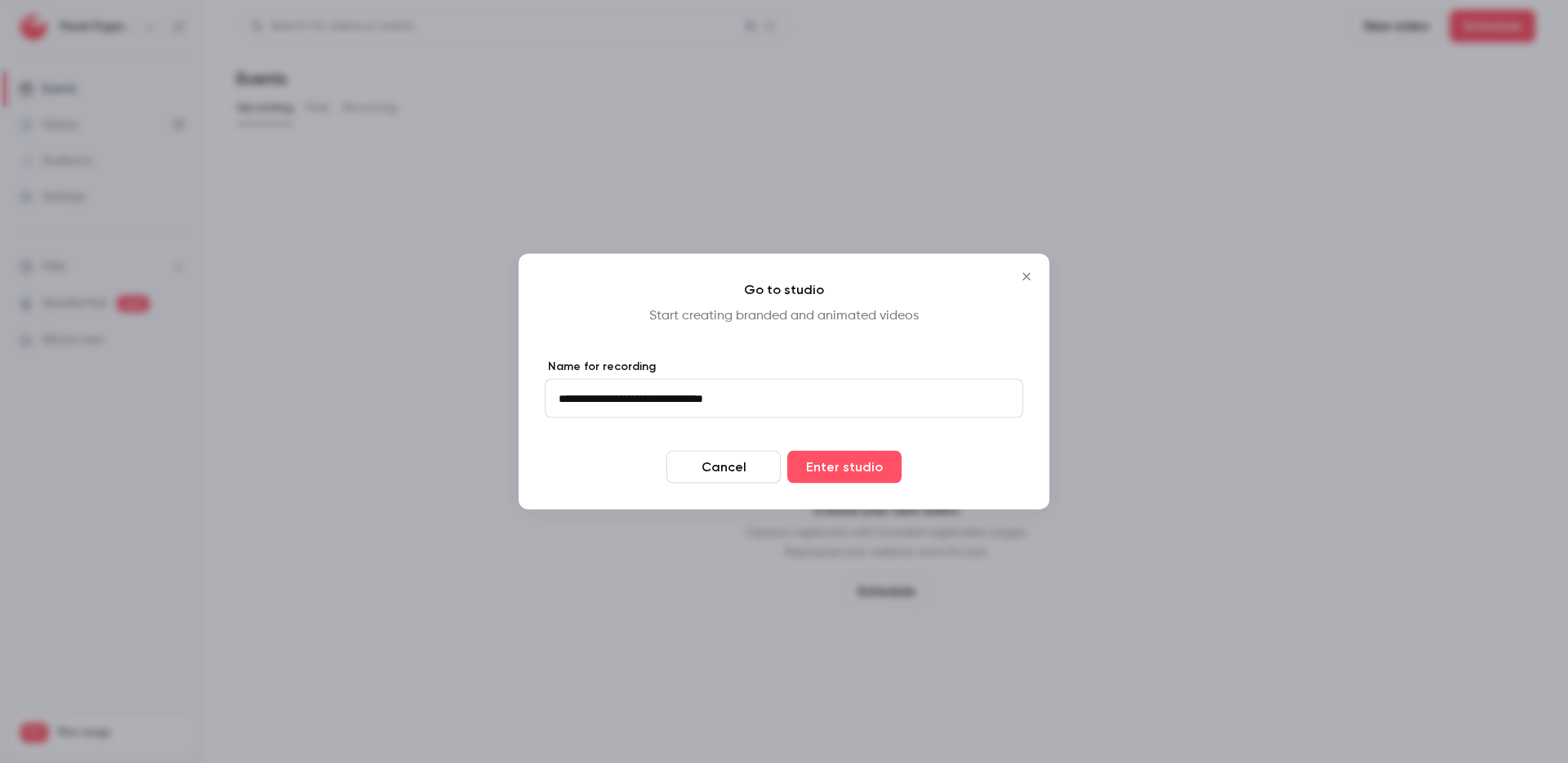 type on "**********" 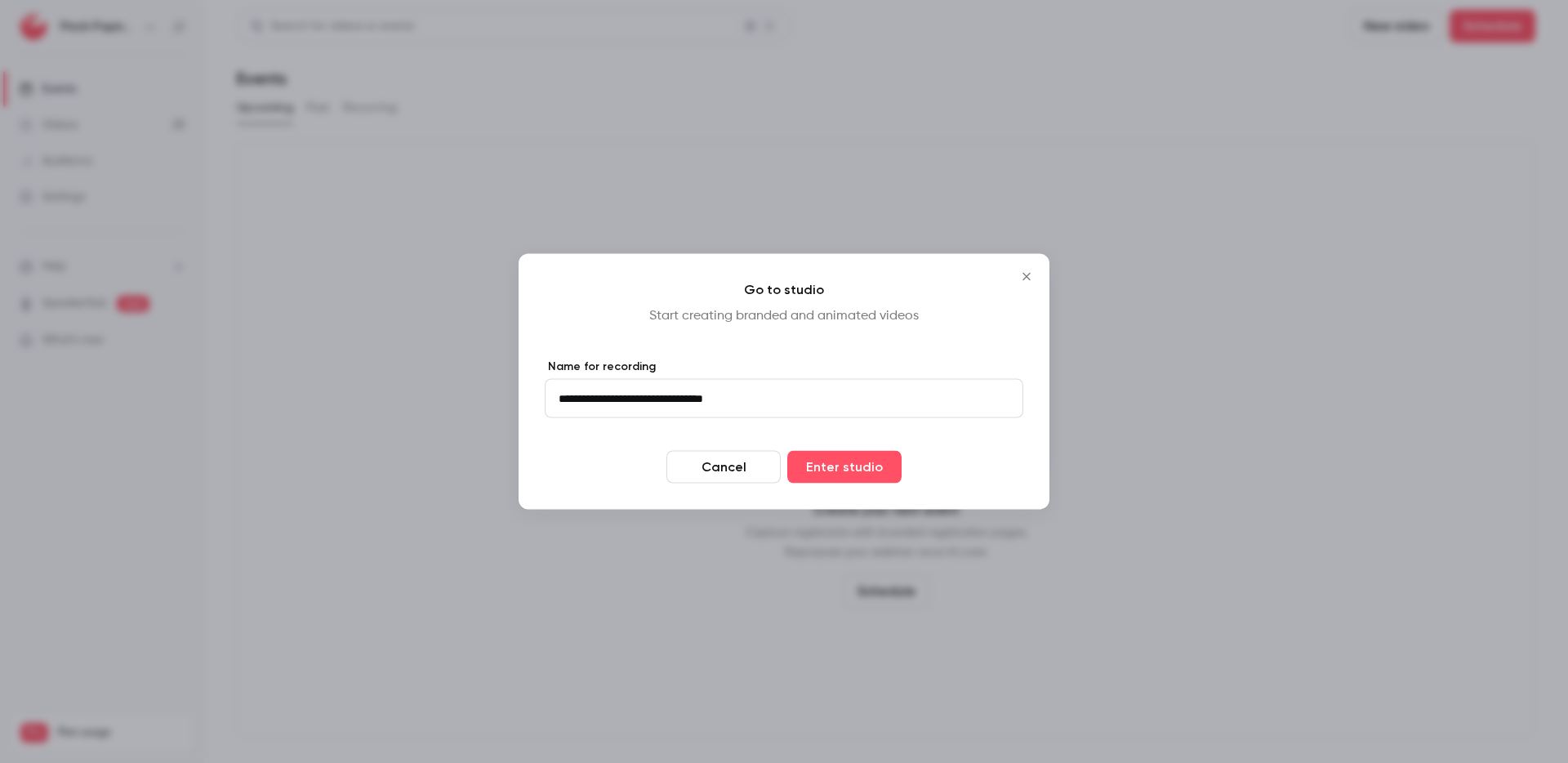 click on "**********" at bounding box center (784, 382) 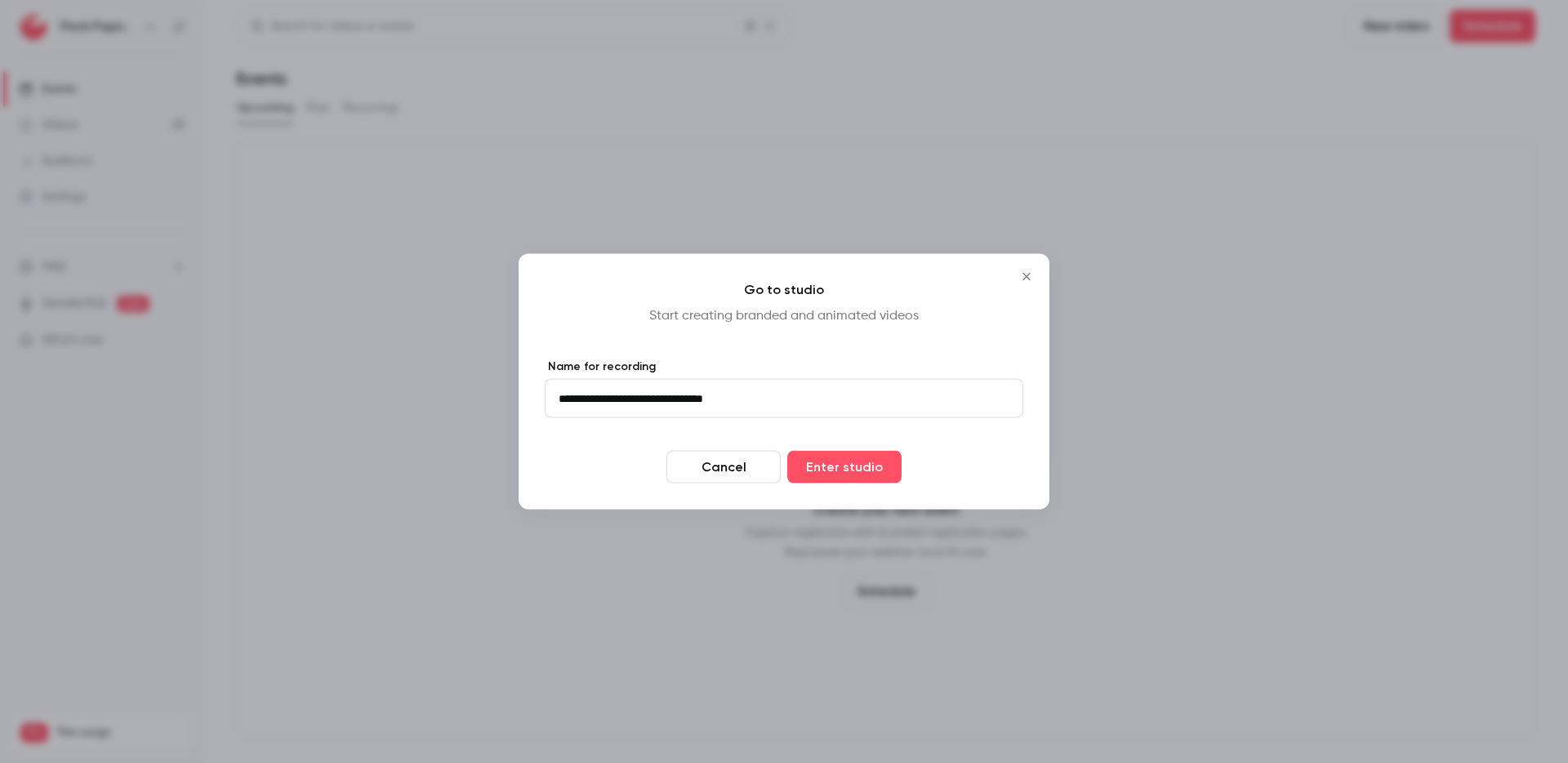 click on "**********" at bounding box center [784, 399] 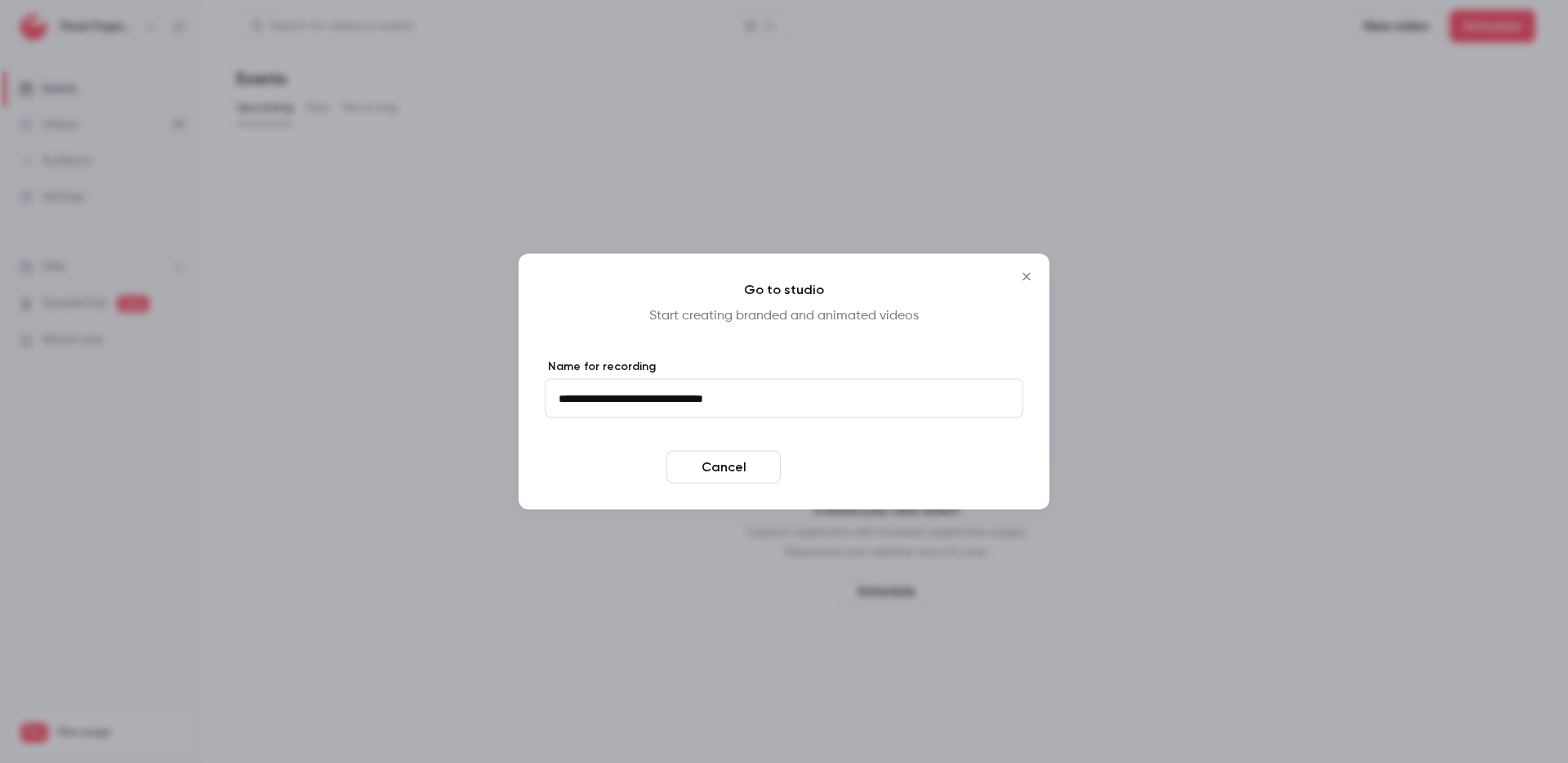 click on "Enter studio" at bounding box center (844, 467) 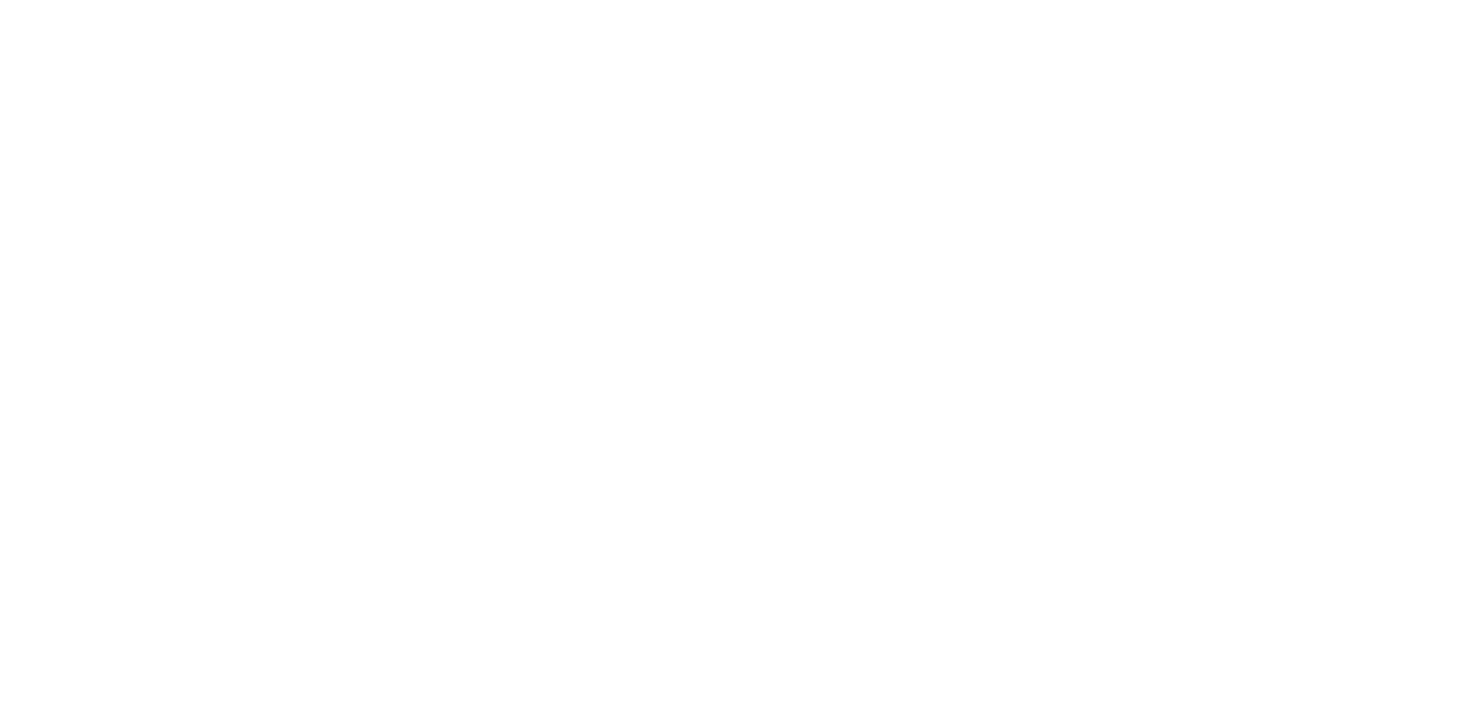 scroll, scrollTop: 0, scrollLeft: 0, axis: both 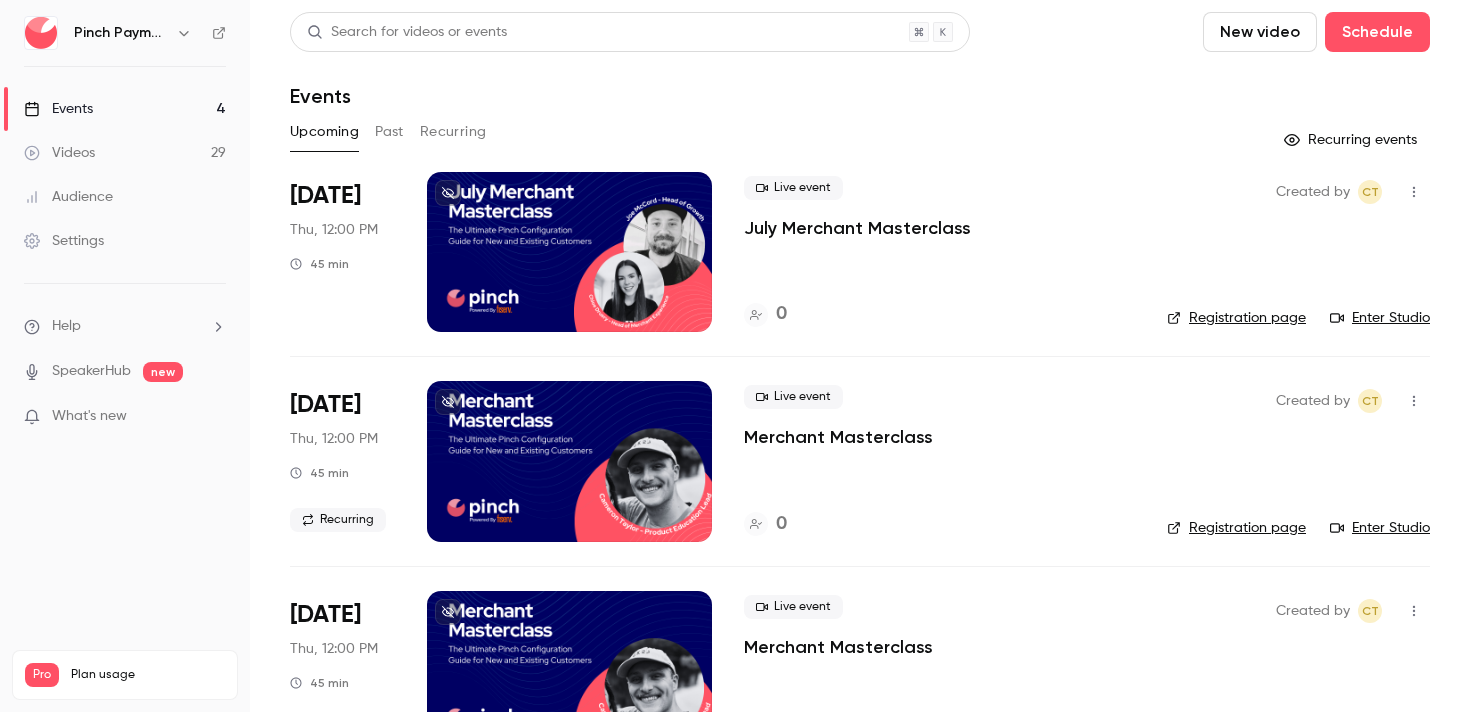 click on "Past" at bounding box center (389, 132) 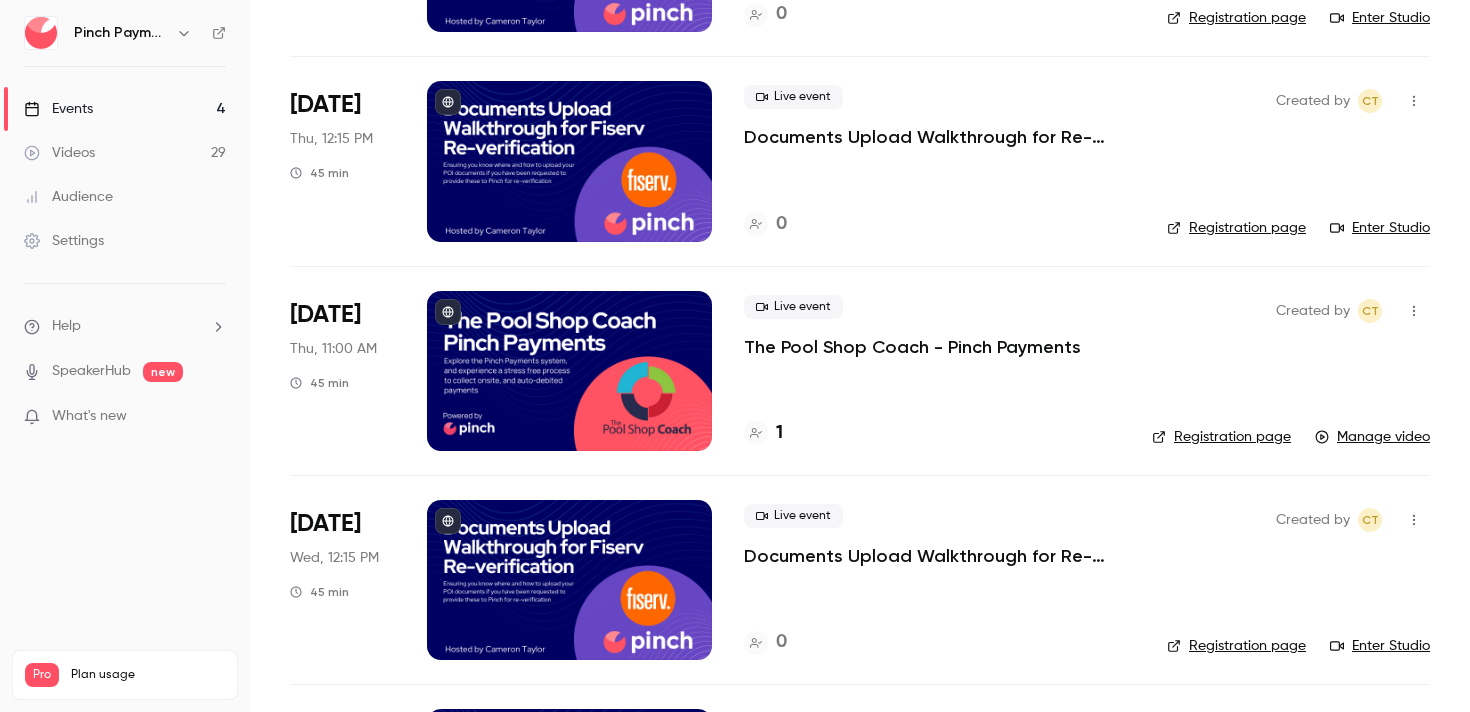 scroll, scrollTop: 0, scrollLeft: 0, axis: both 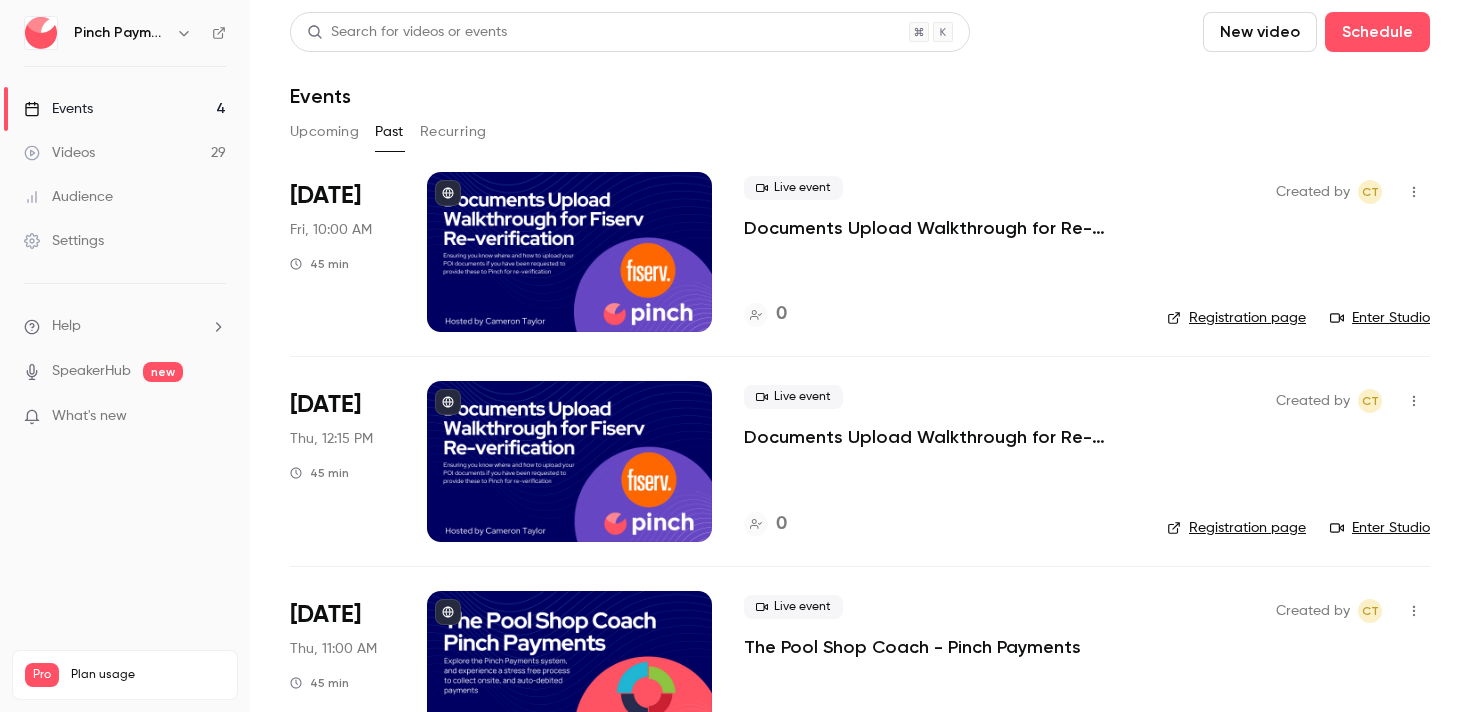 click on "Videos 29" at bounding box center (125, 153) 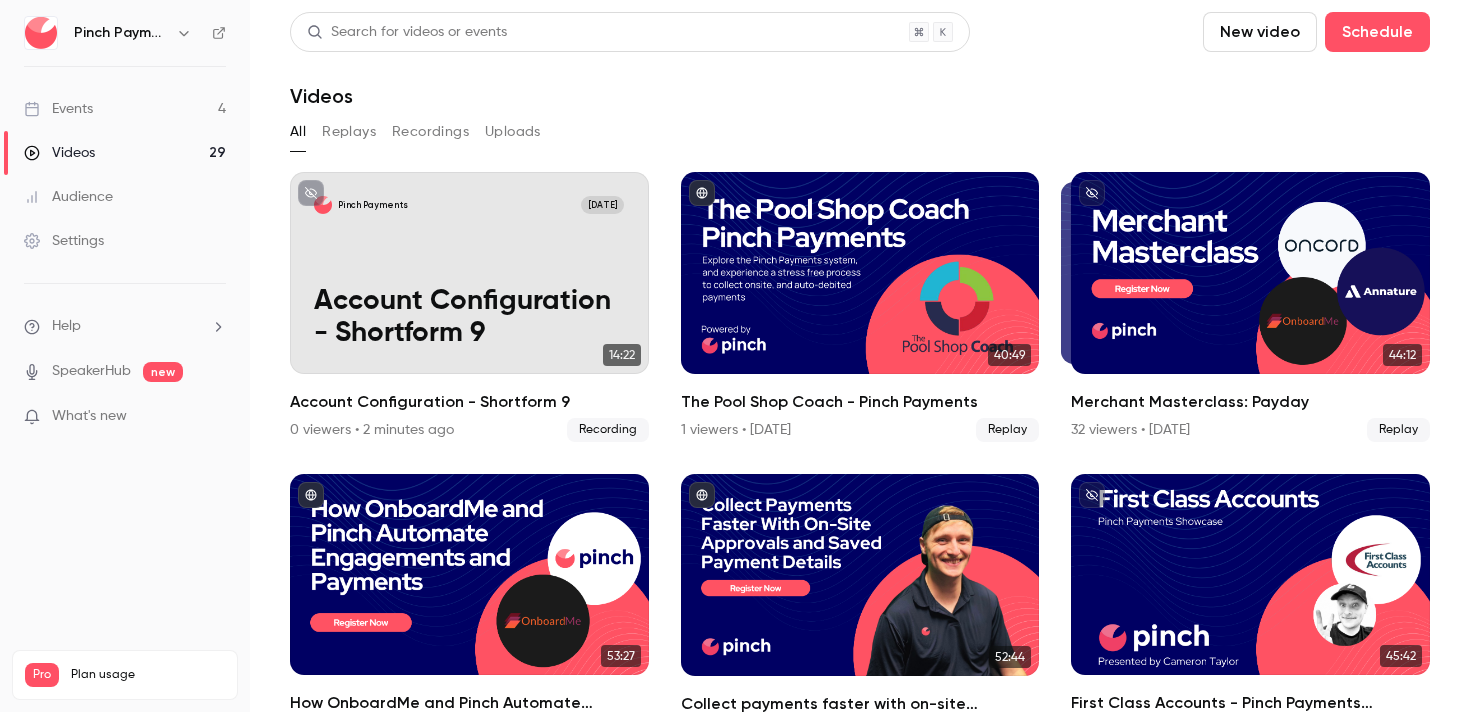 click on "Recordings" at bounding box center (430, 132) 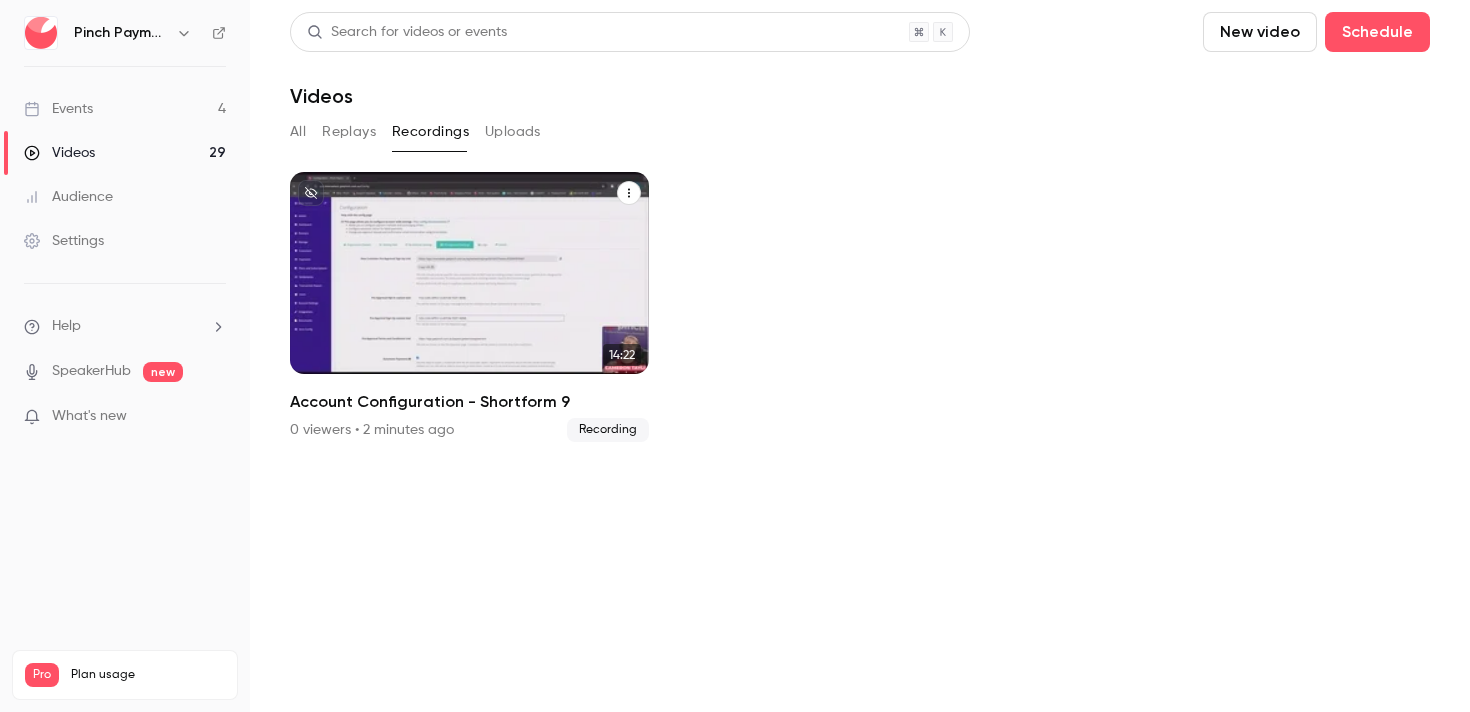 click on "Pinch Payments [DATE] Account Configuration - Shortform 9" at bounding box center (469, 273) 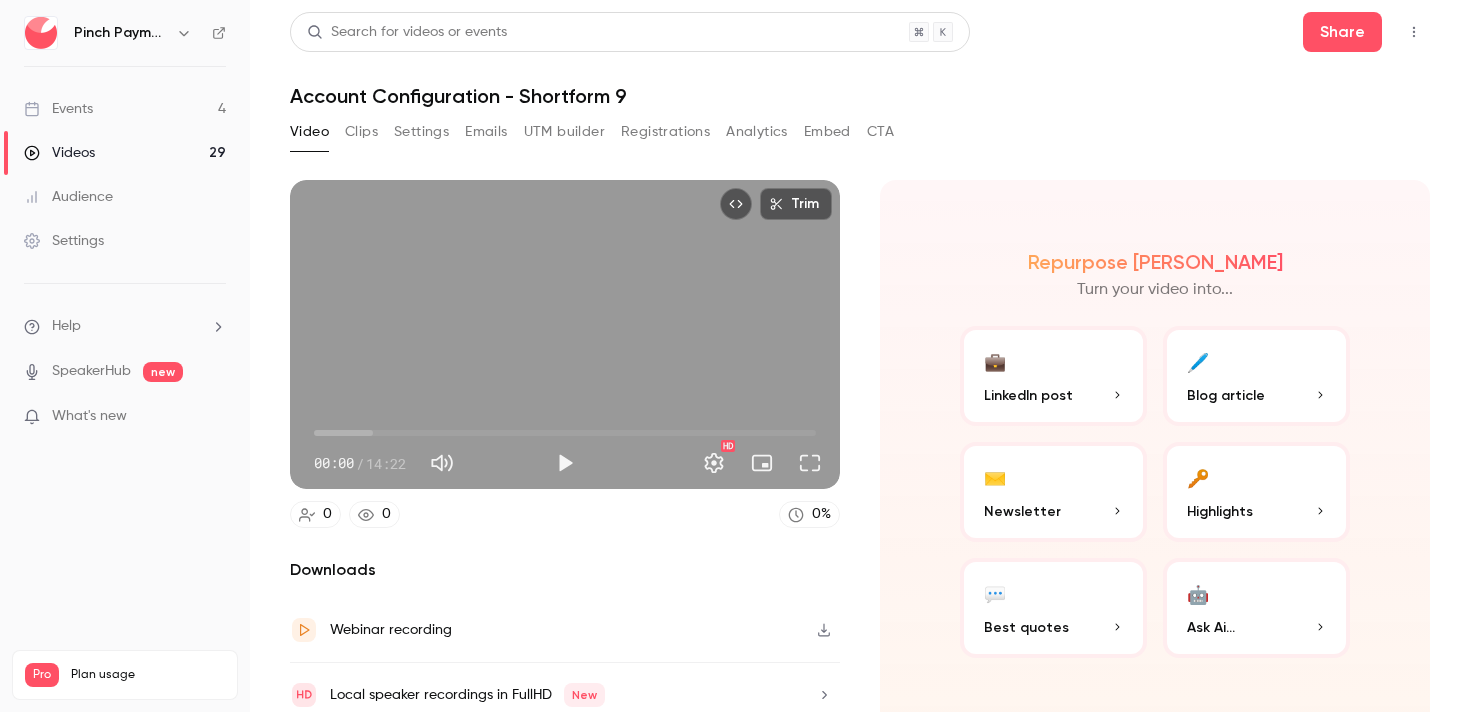 click at bounding box center [565, 463] 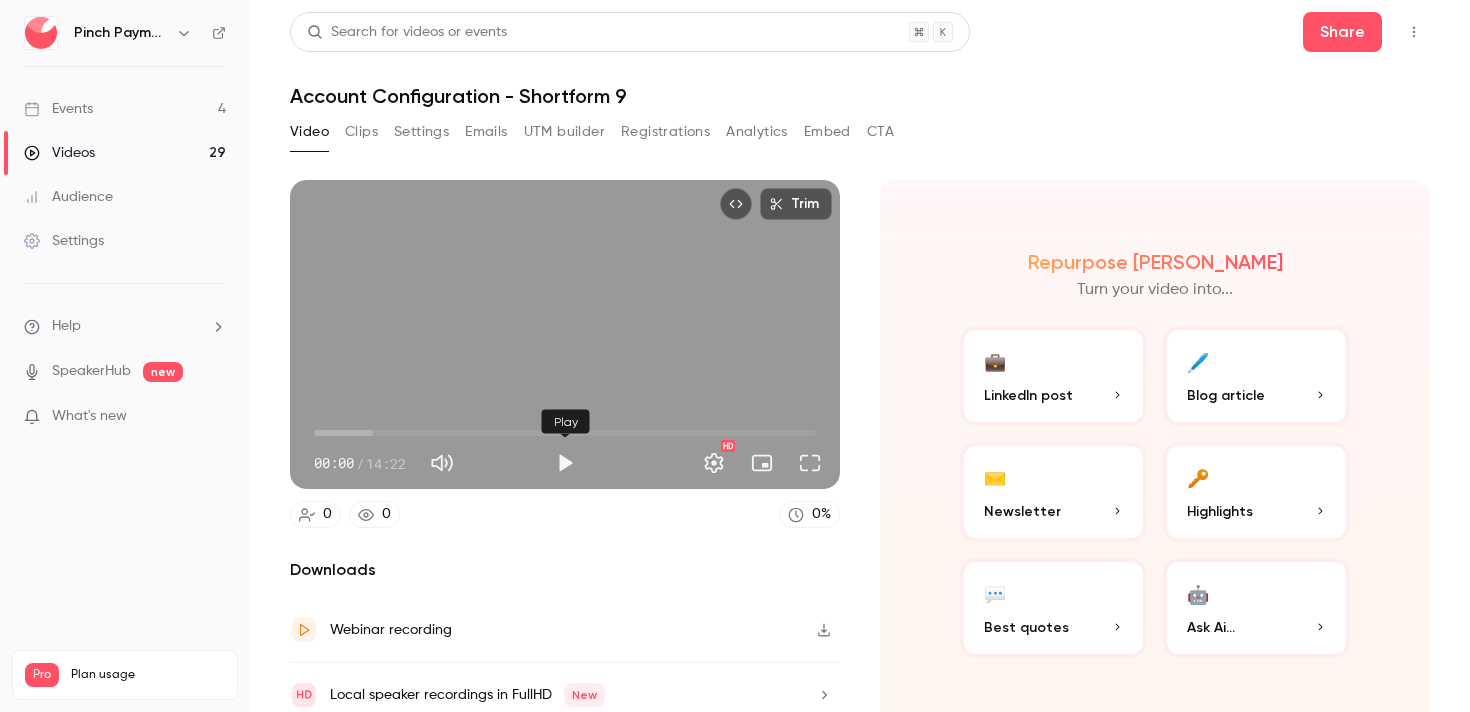 click at bounding box center (565, 463) 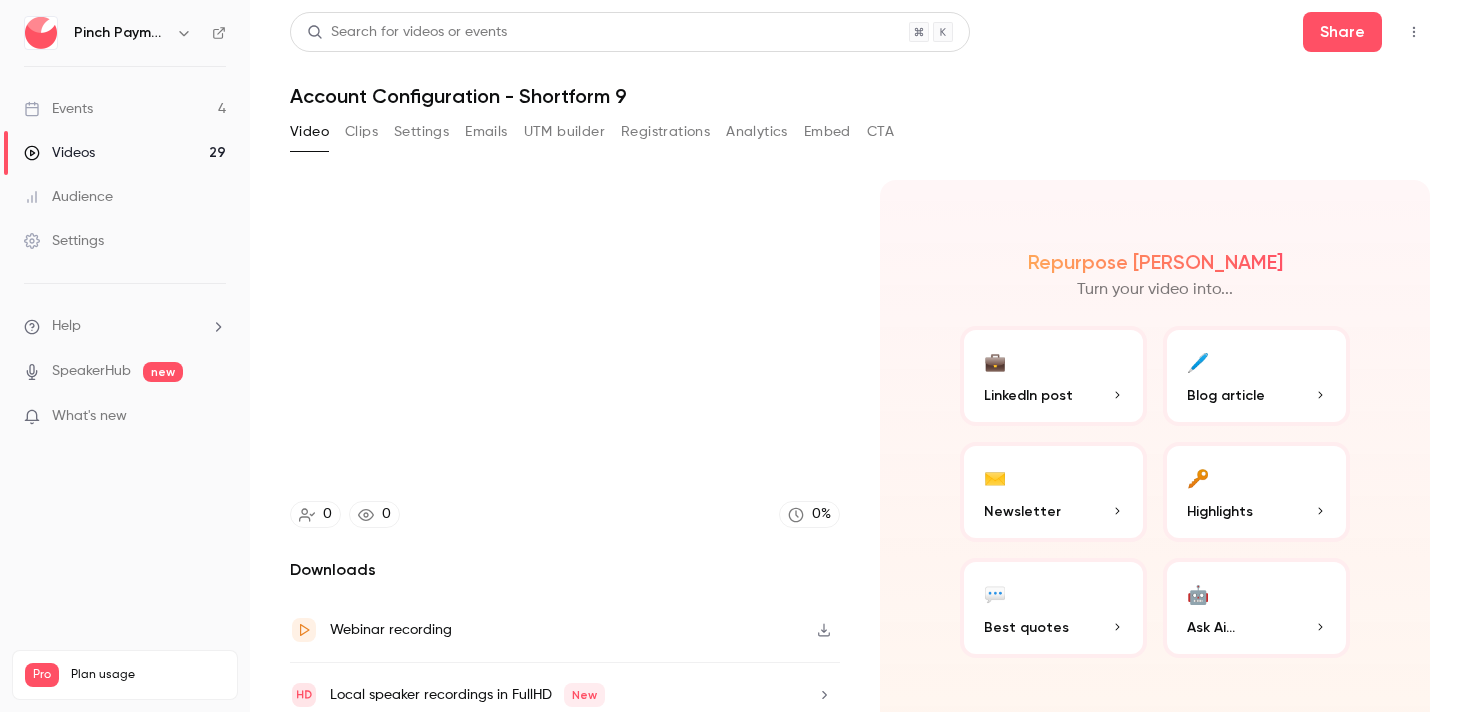 click on "Downloads" at bounding box center (565, 570) 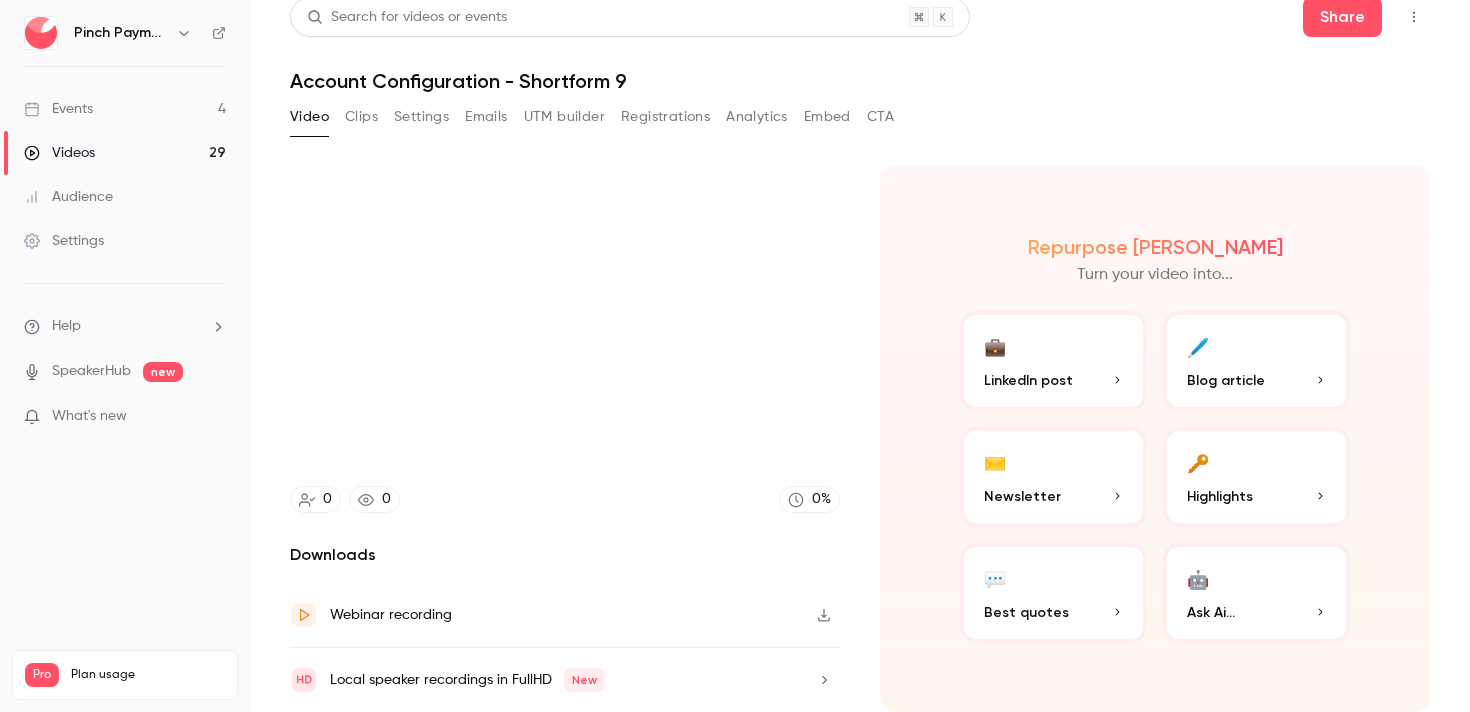 click 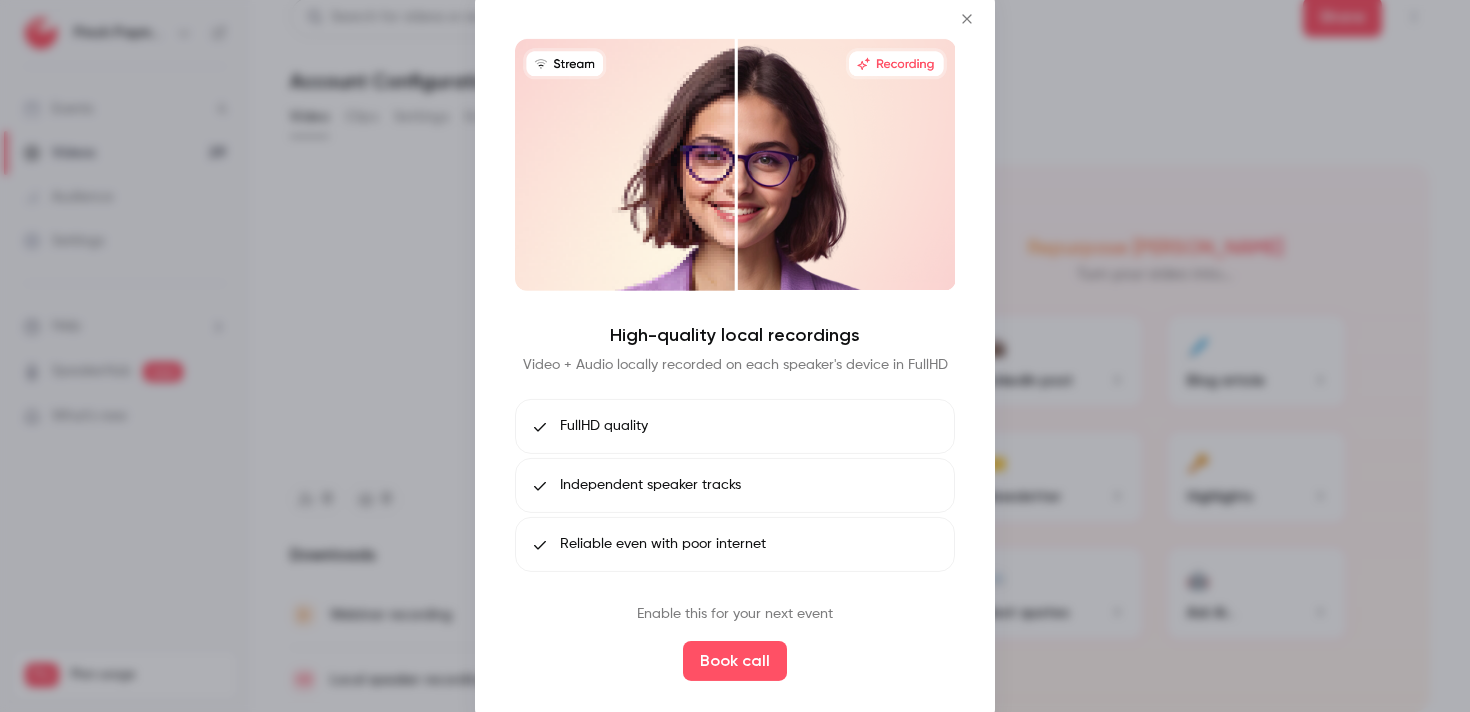 click 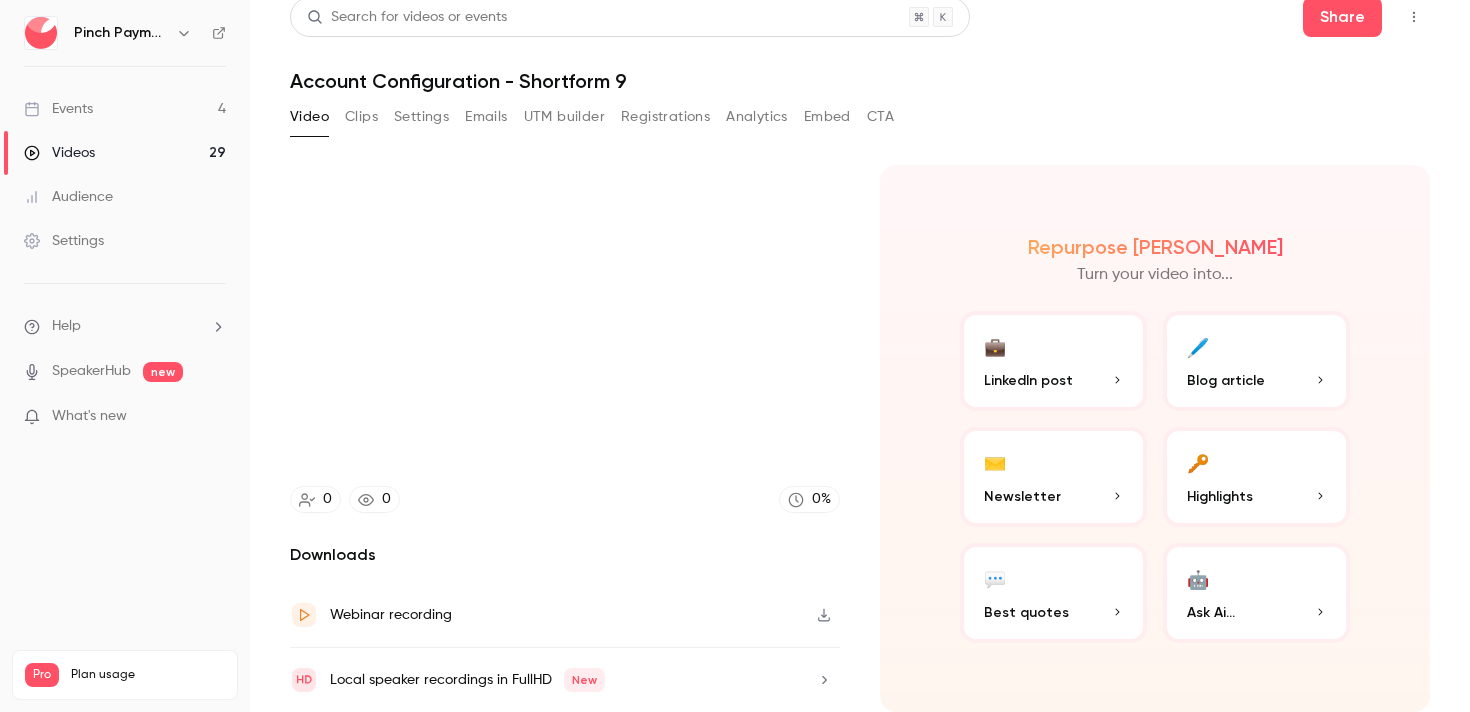 click on "Webinar recording" at bounding box center [565, 615] 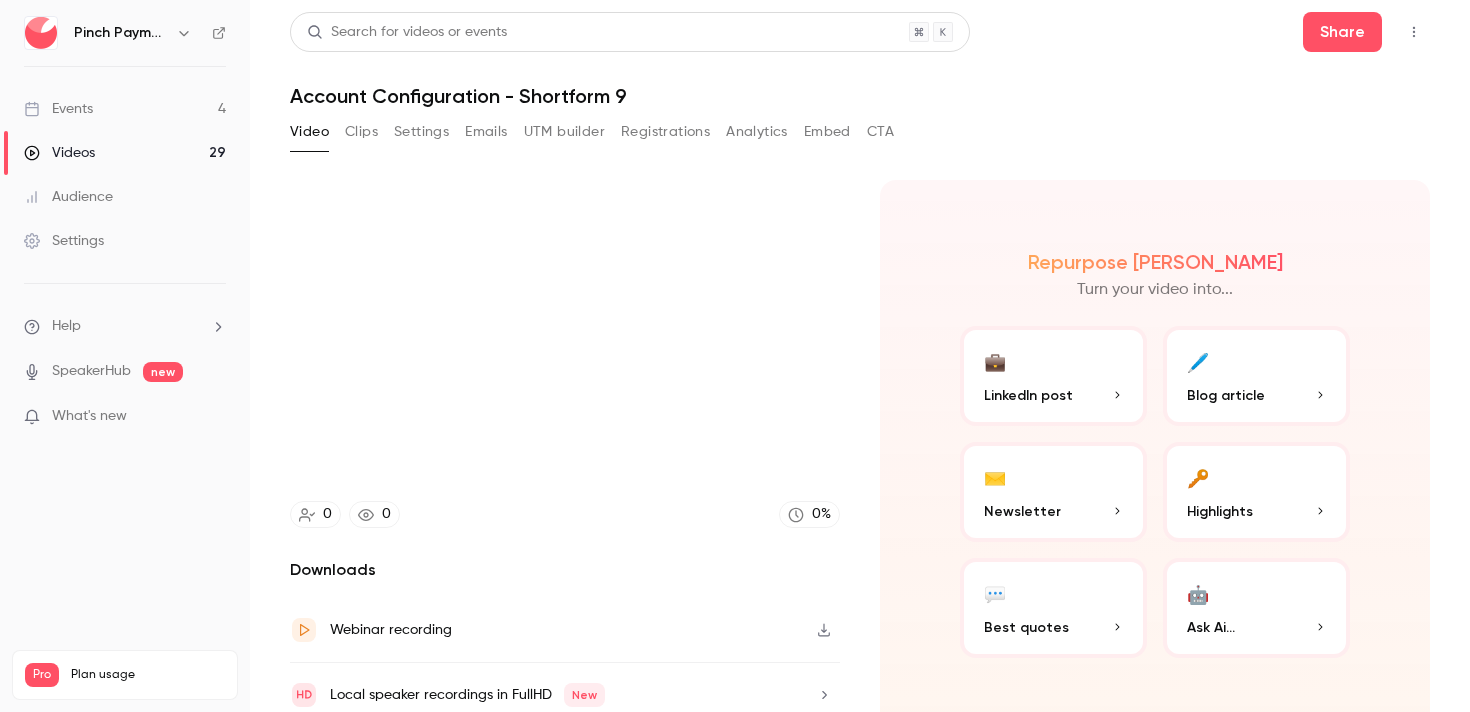 click on "Account Configuration - Shortform 9" at bounding box center [860, 96] 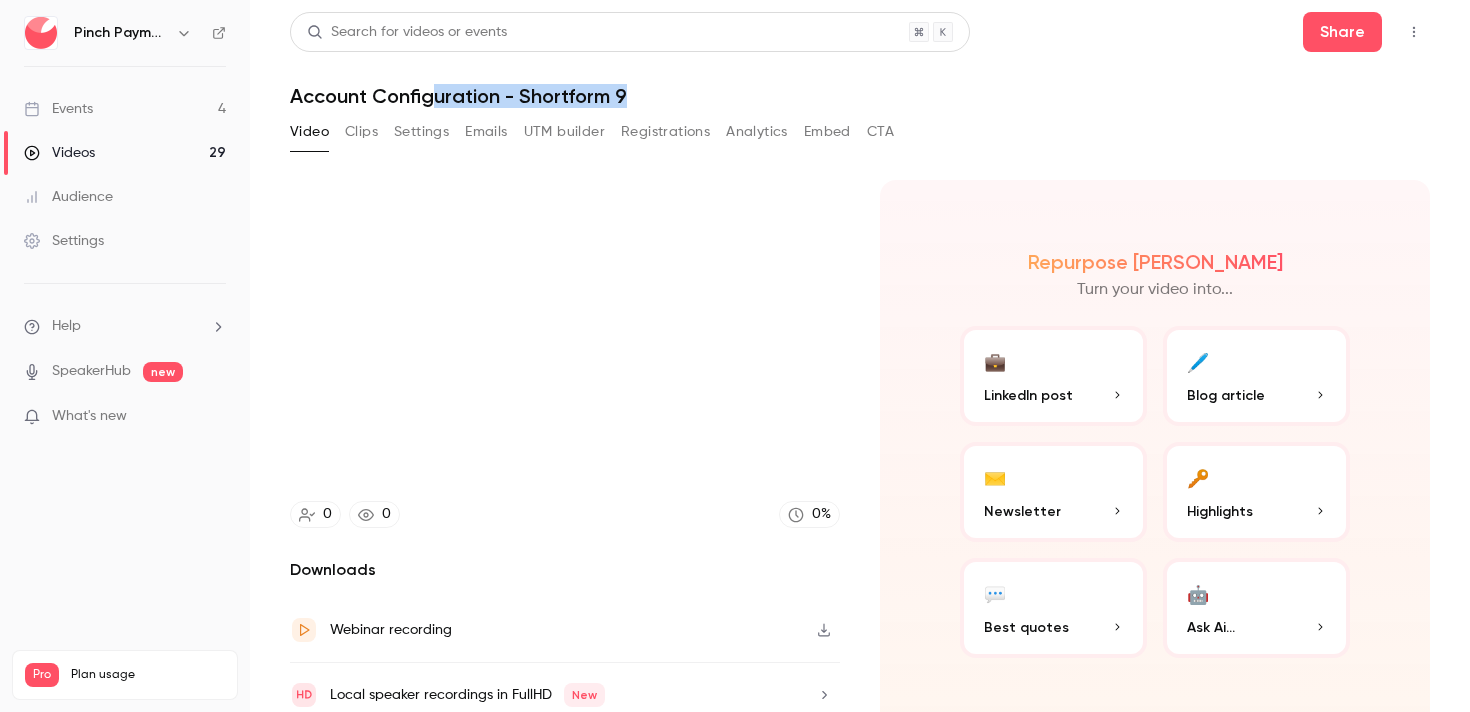 drag, startPoint x: 629, startPoint y: 95, endPoint x: 429, endPoint y: 86, distance: 200.2024 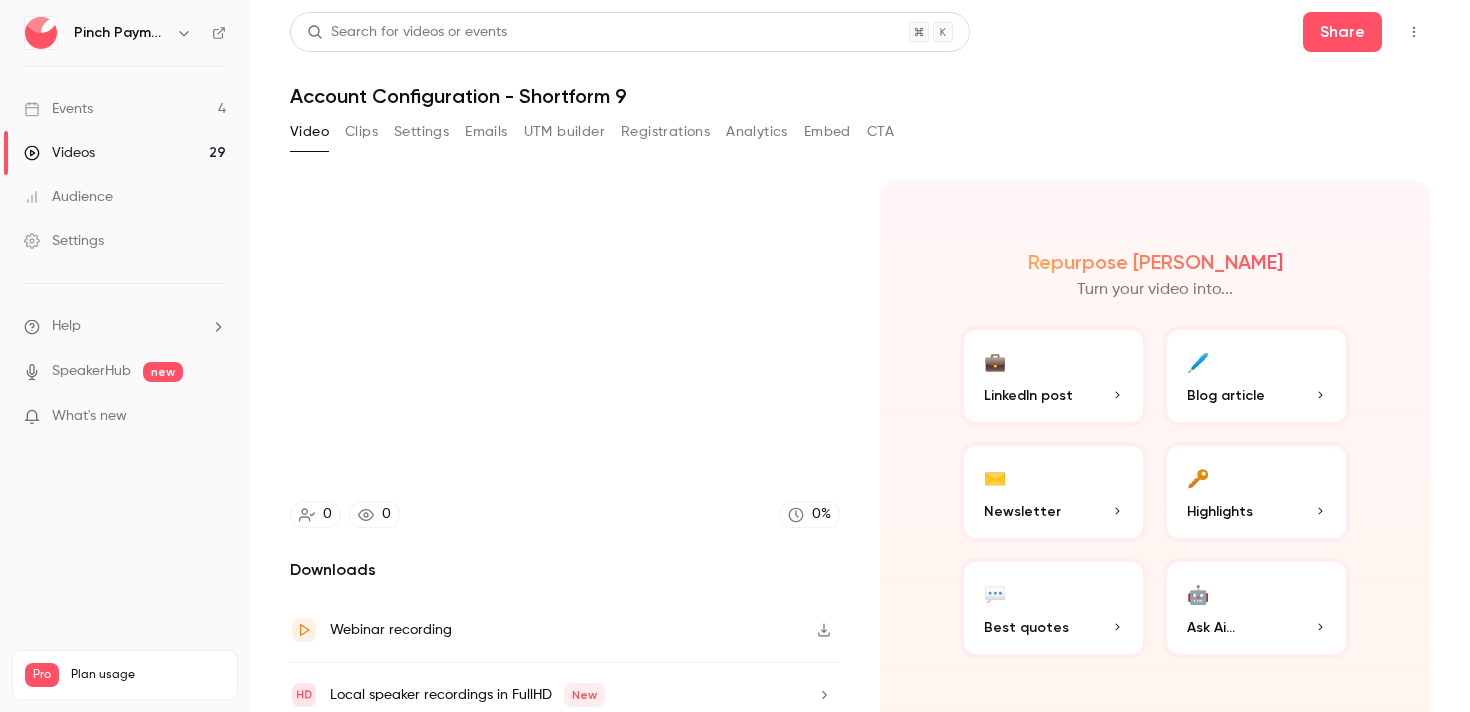 click on "Search for videos or events Share Account Configuration - Shortform 9" at bounding box center (860, 60) 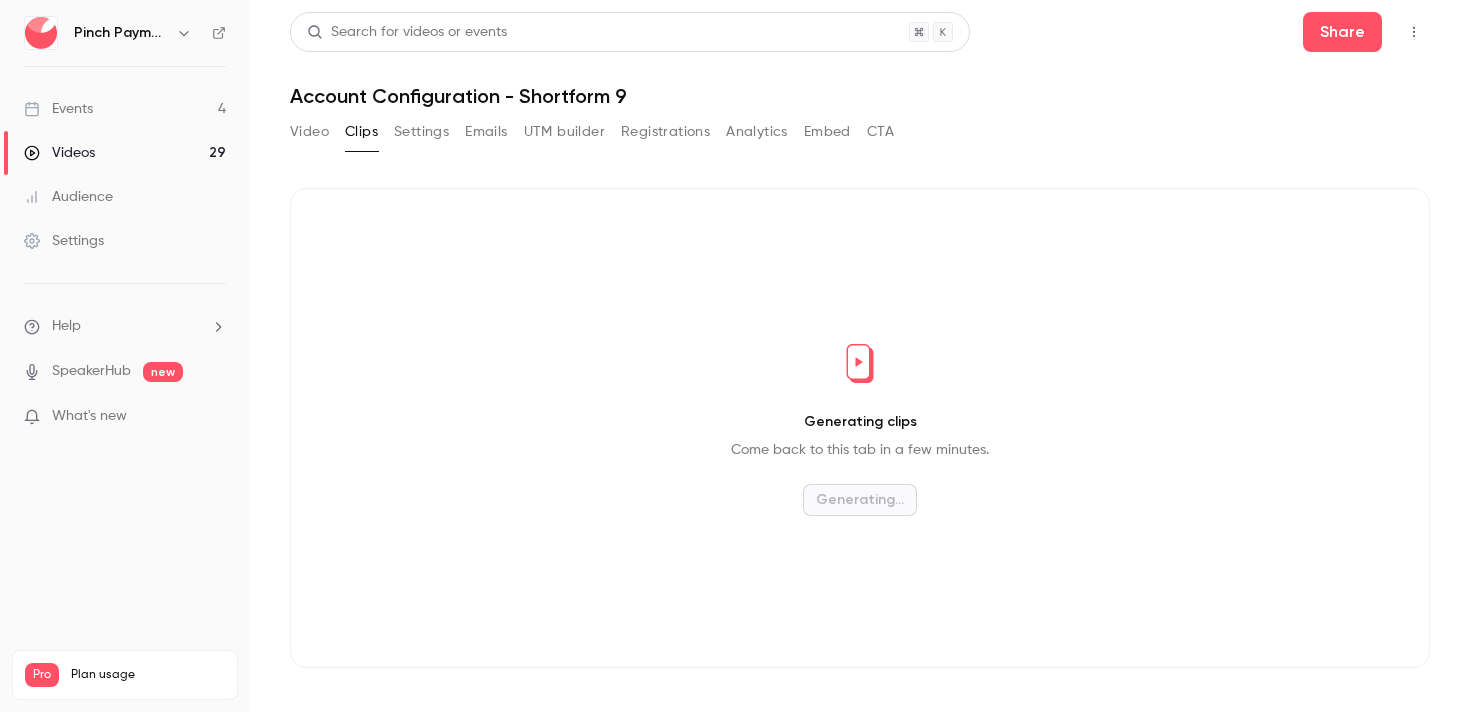 click on "Settings" at bounding box center (421, 132) 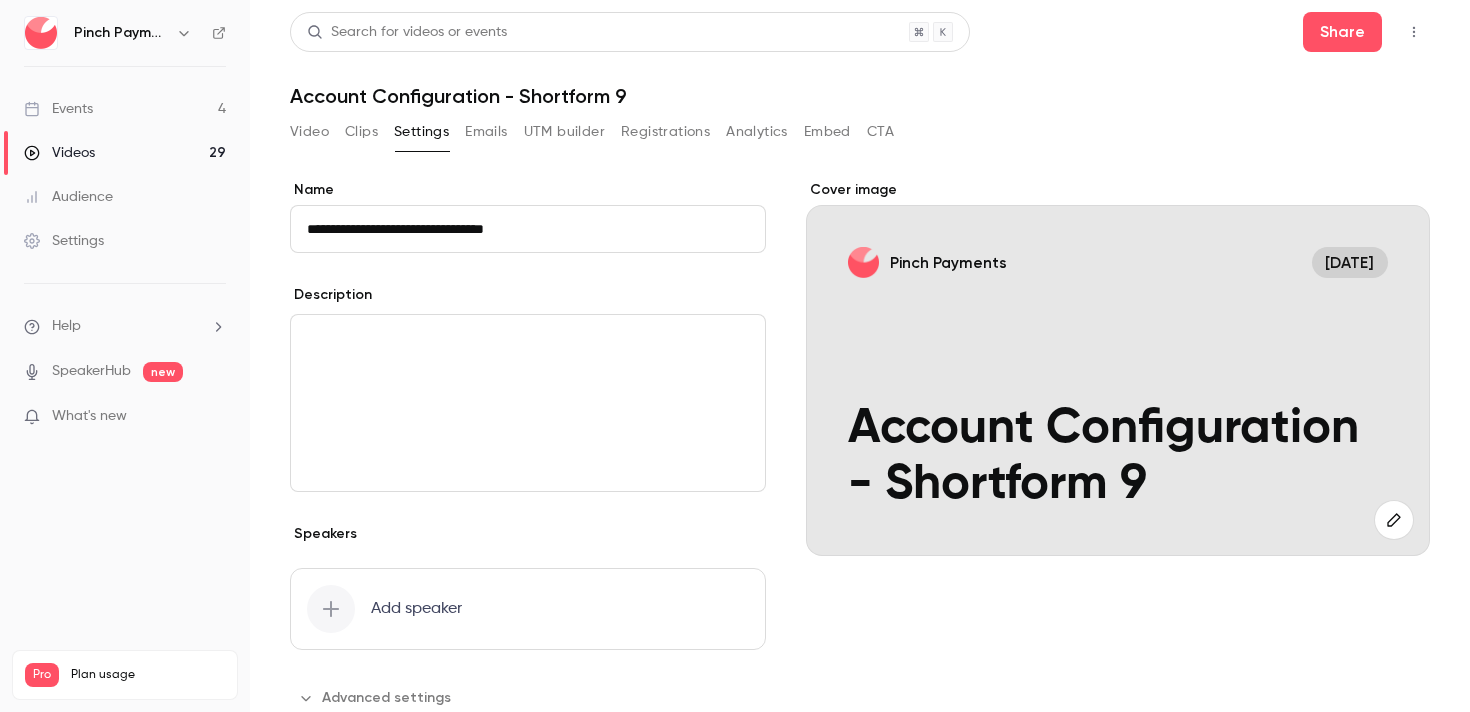 drag, startPoint x: 602, startPoint y: 234, endPoint x: 561, endPoint y: 234, distance: 41 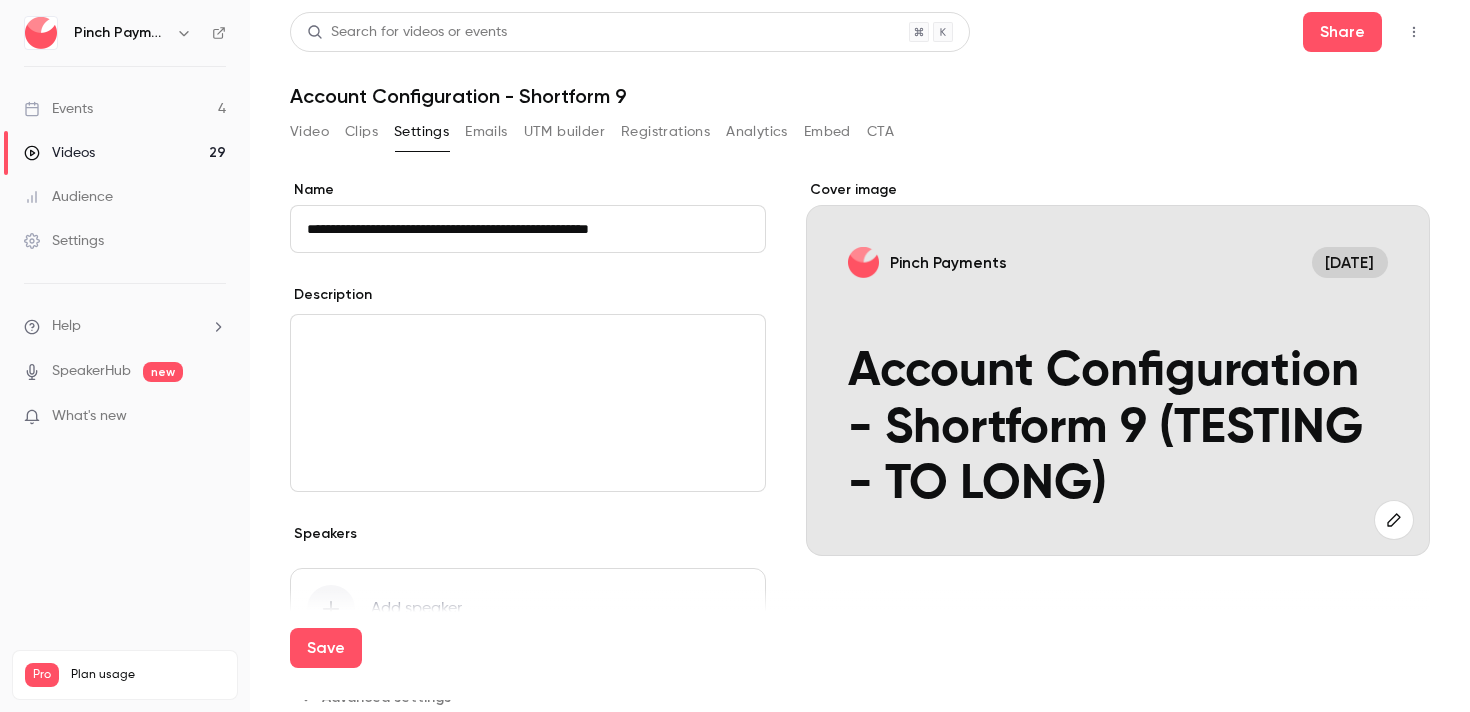 type on "**********" 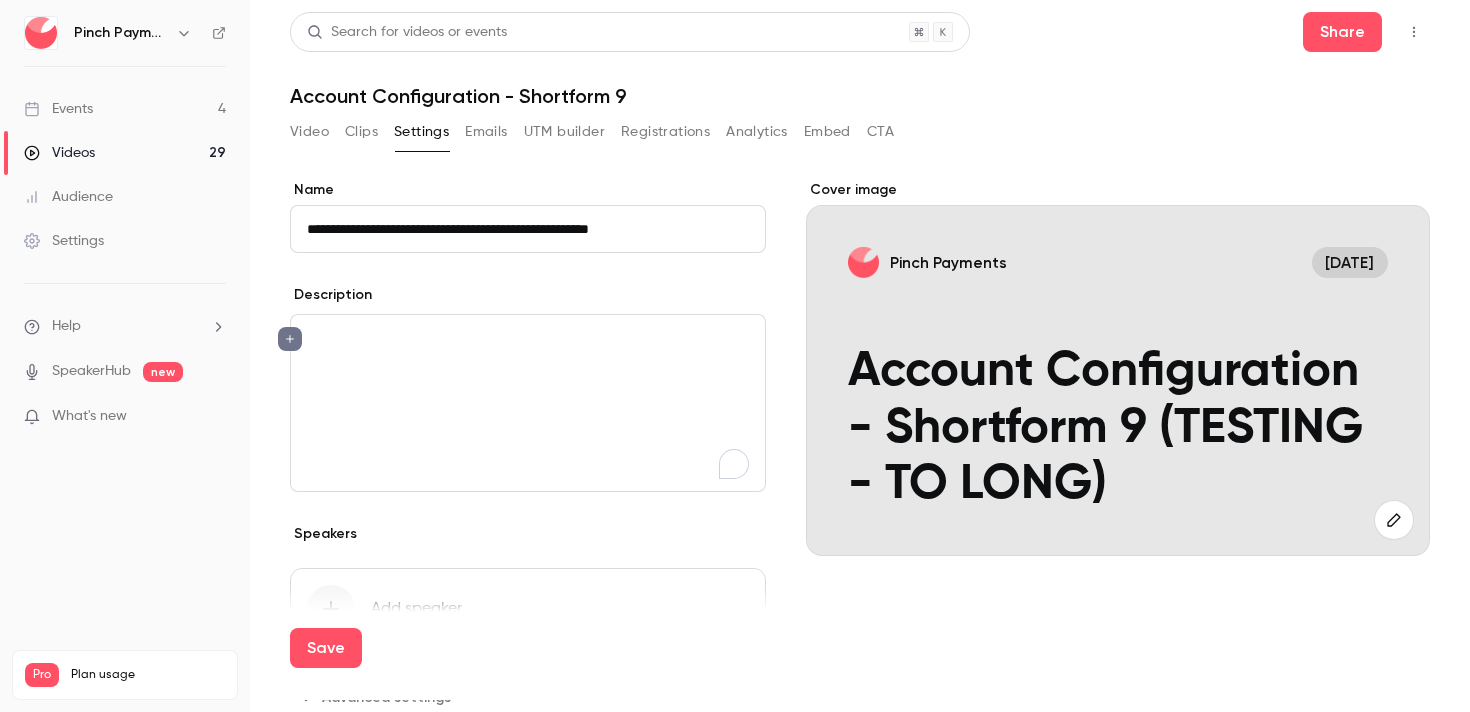type 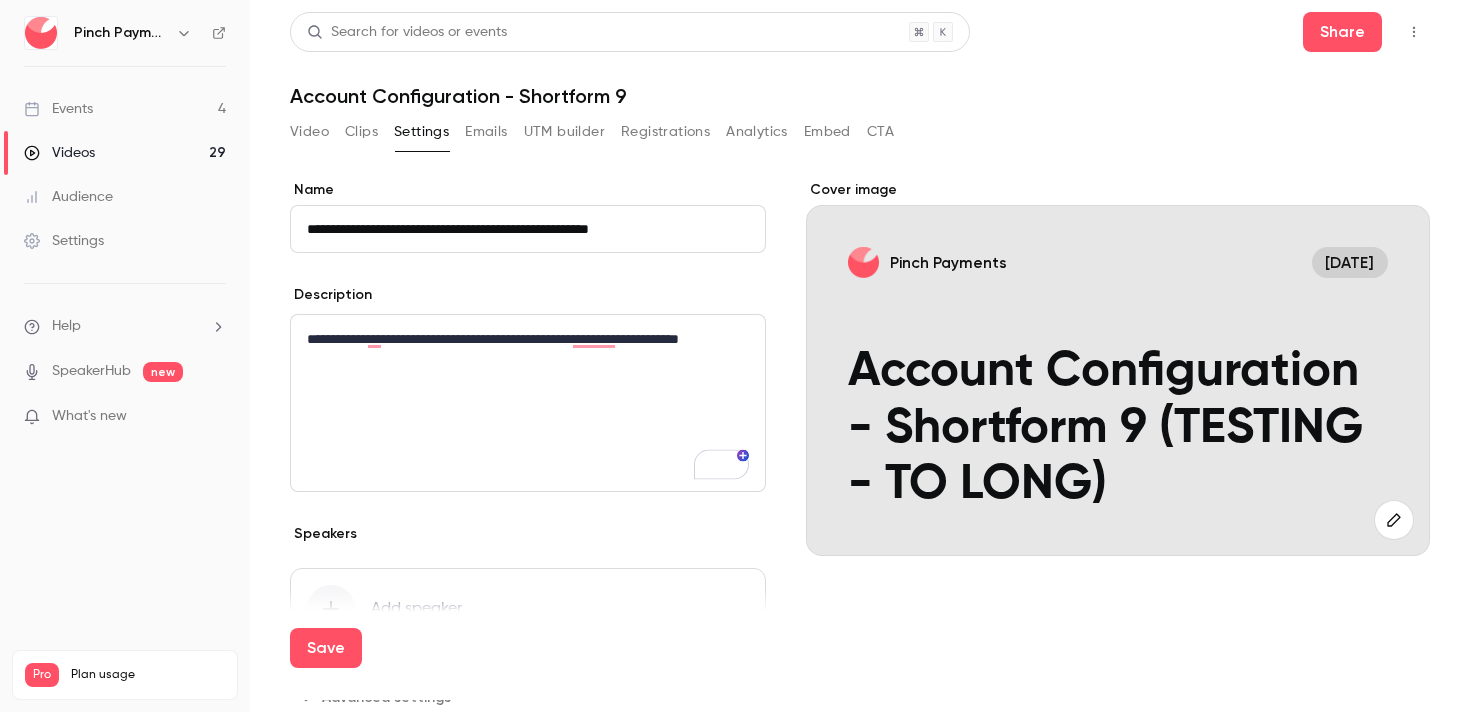 scroll, scrollTop: 106, scrollLeft: 0, axis: vertical 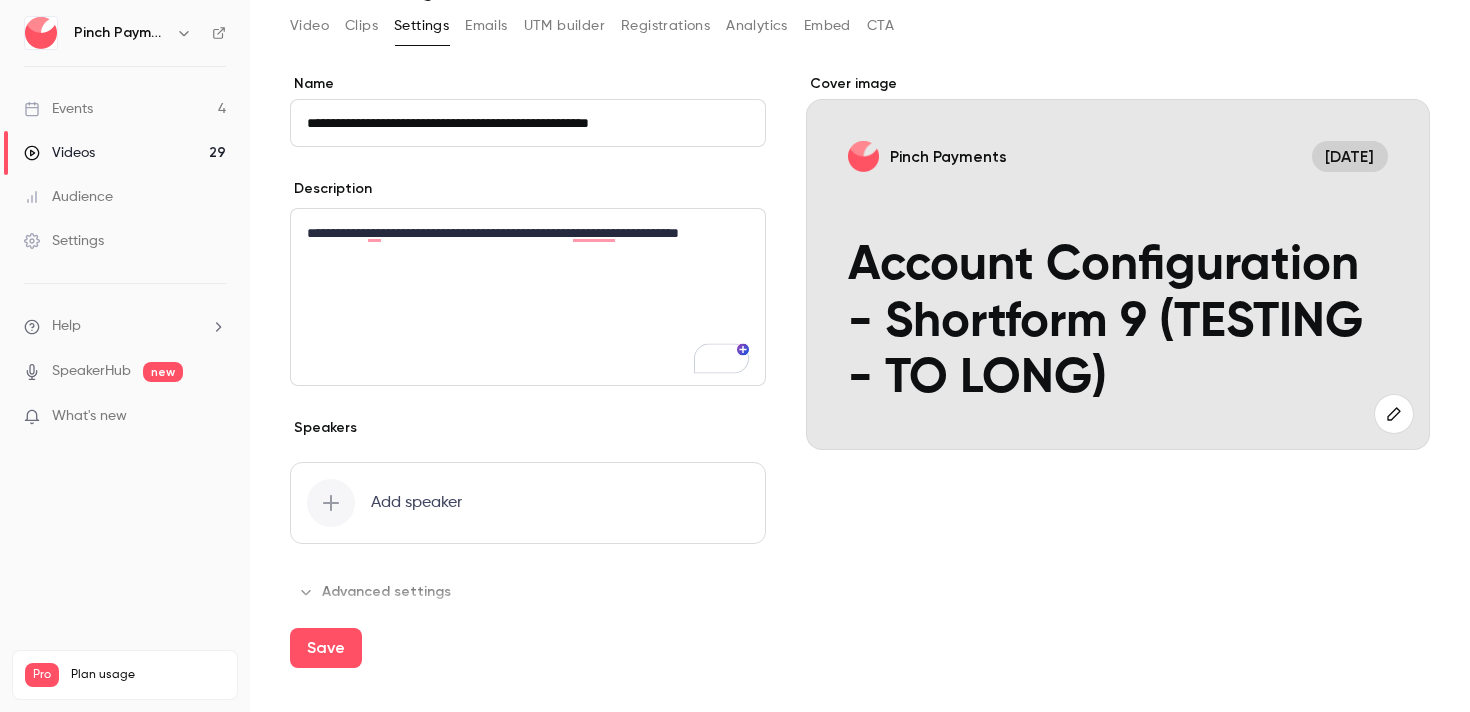 click at bounding box center (331, 503) 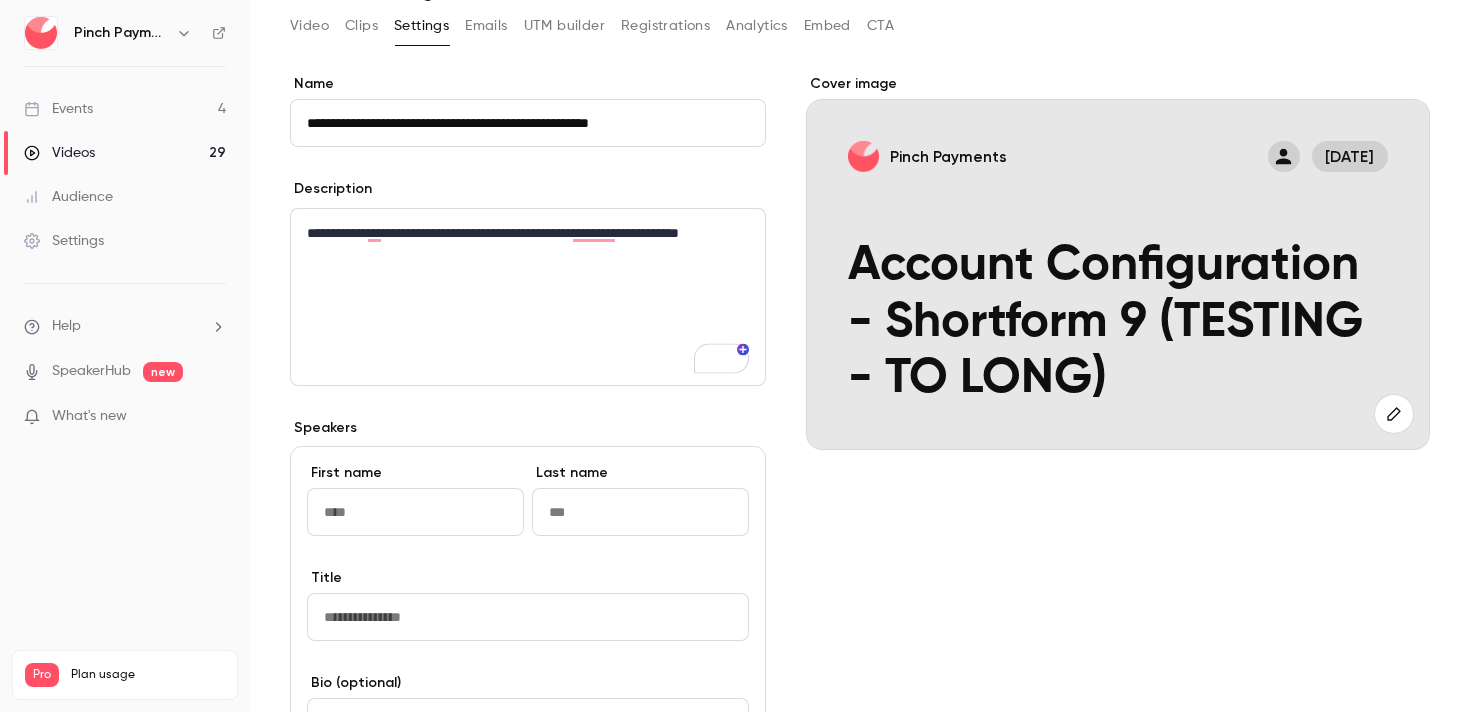 click on "Cover image Pinch Payments Jul 25 Account Configuration - Shortform 9 (TESTING - TO LONG)" at bounding box center [1118, 626] 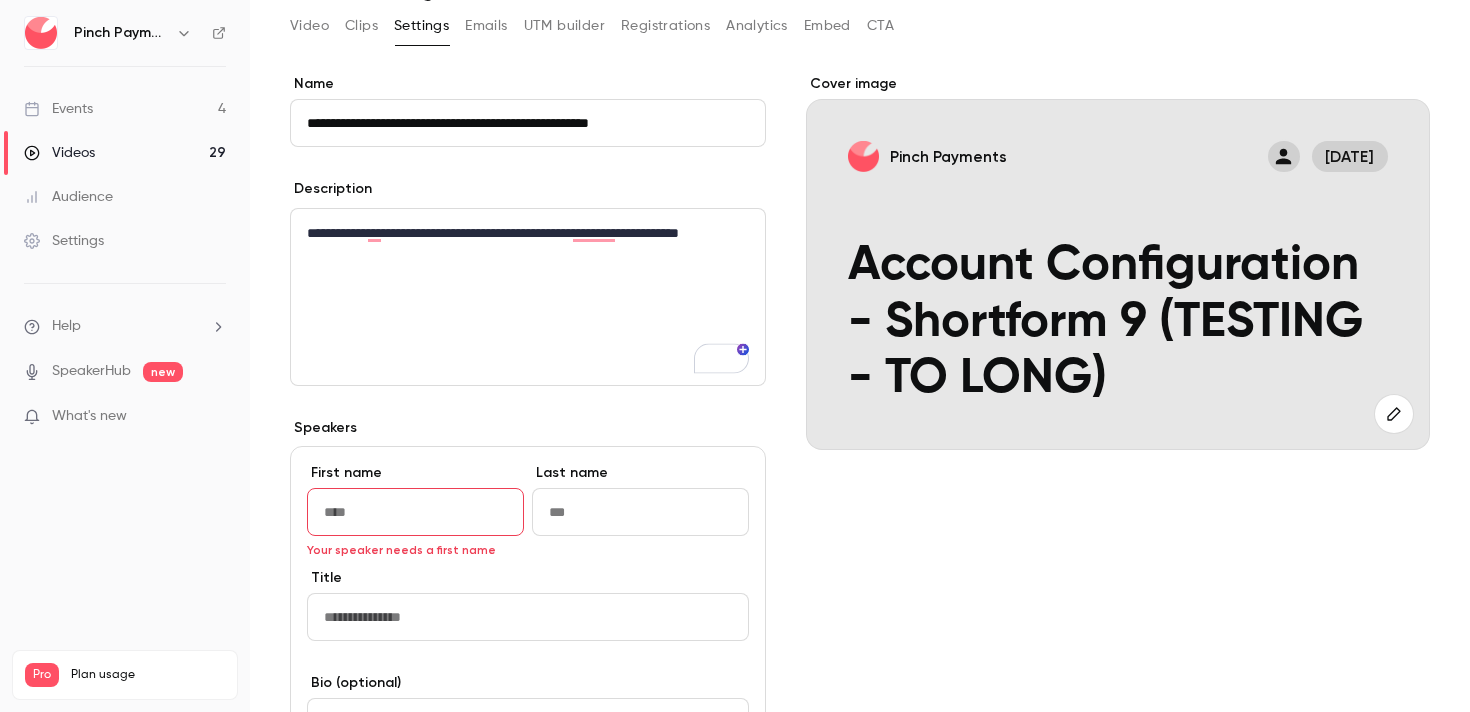 scroll, scrollTop: 457, scrollLeft: 0, axis: vertical 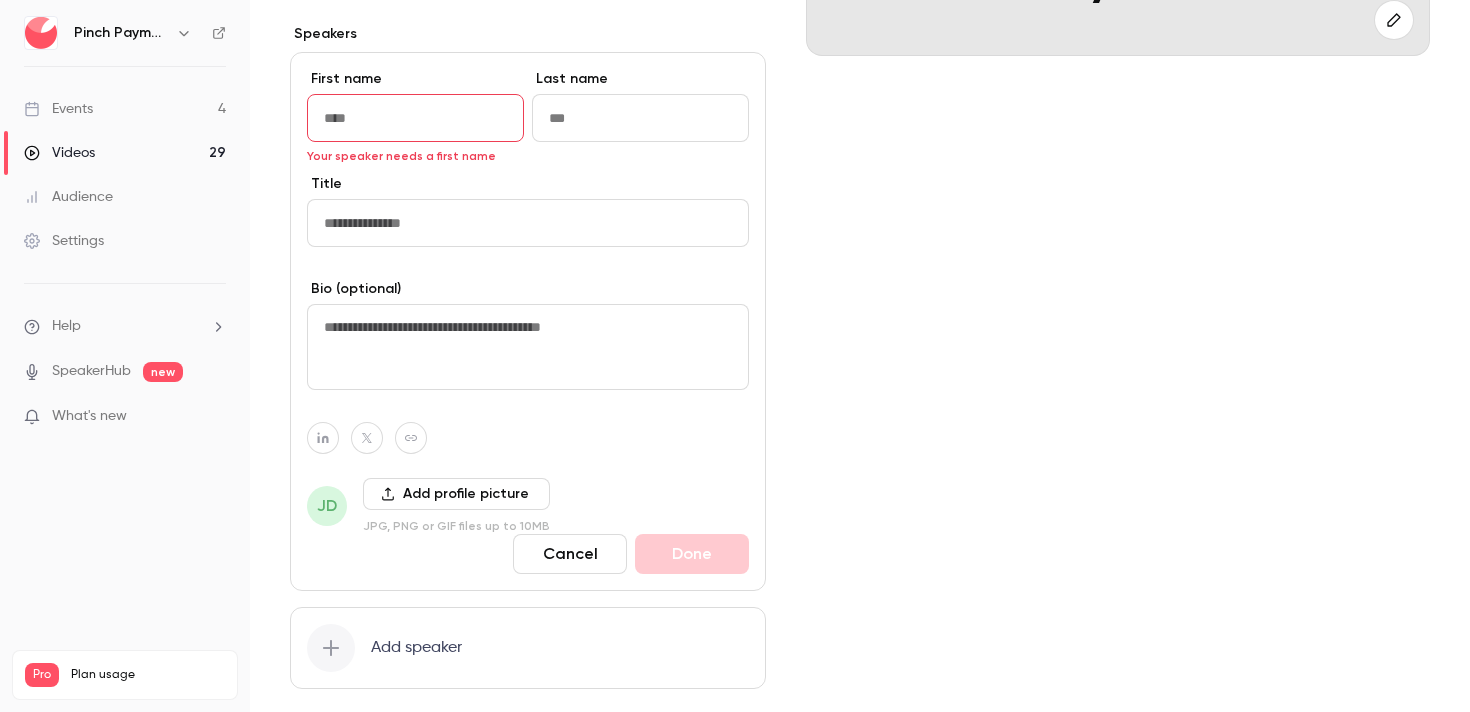 click on "Cover image Pinch Payments Jul 25 Account Configuration - Shortform 9 (TESTING - TO LONG)" at bounding box center [1118, 232] 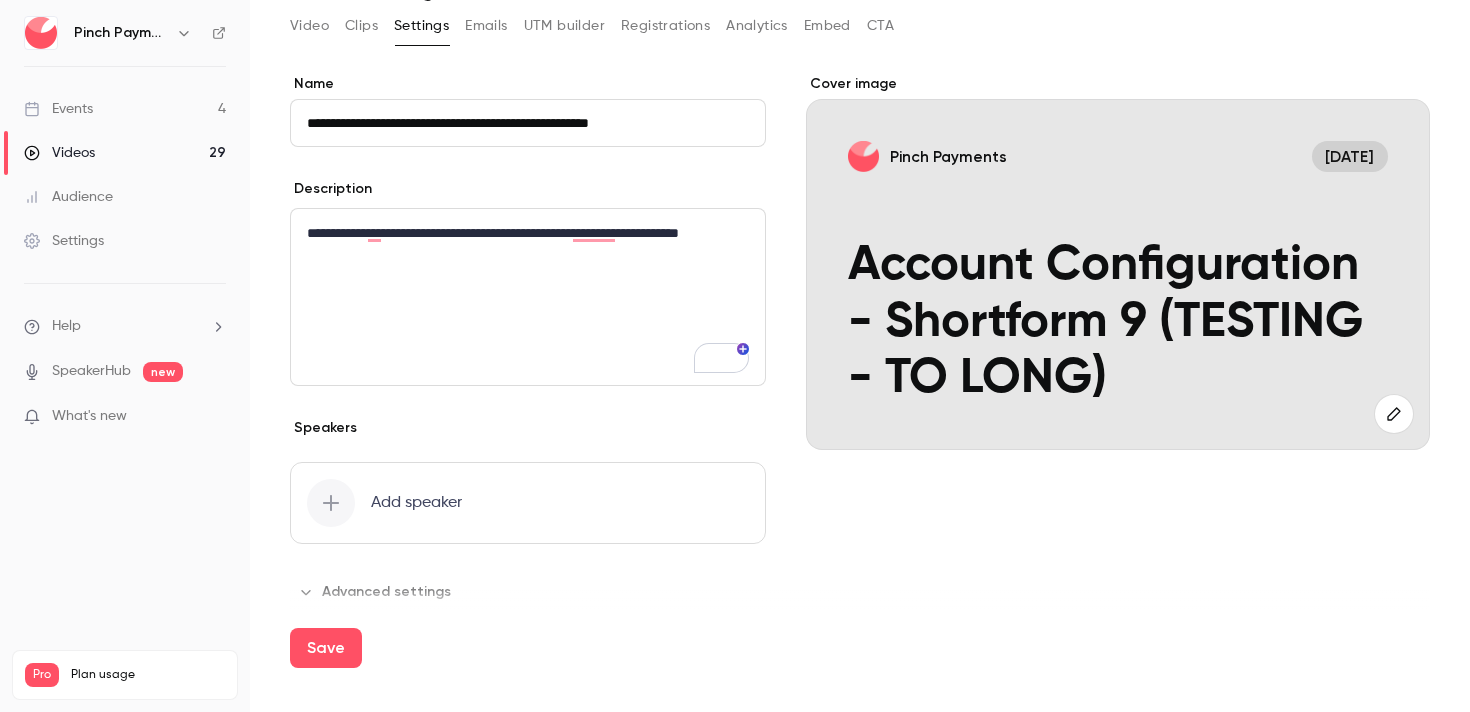 scroll, scrollTop: 0, scrollLeft: 0, axis: both 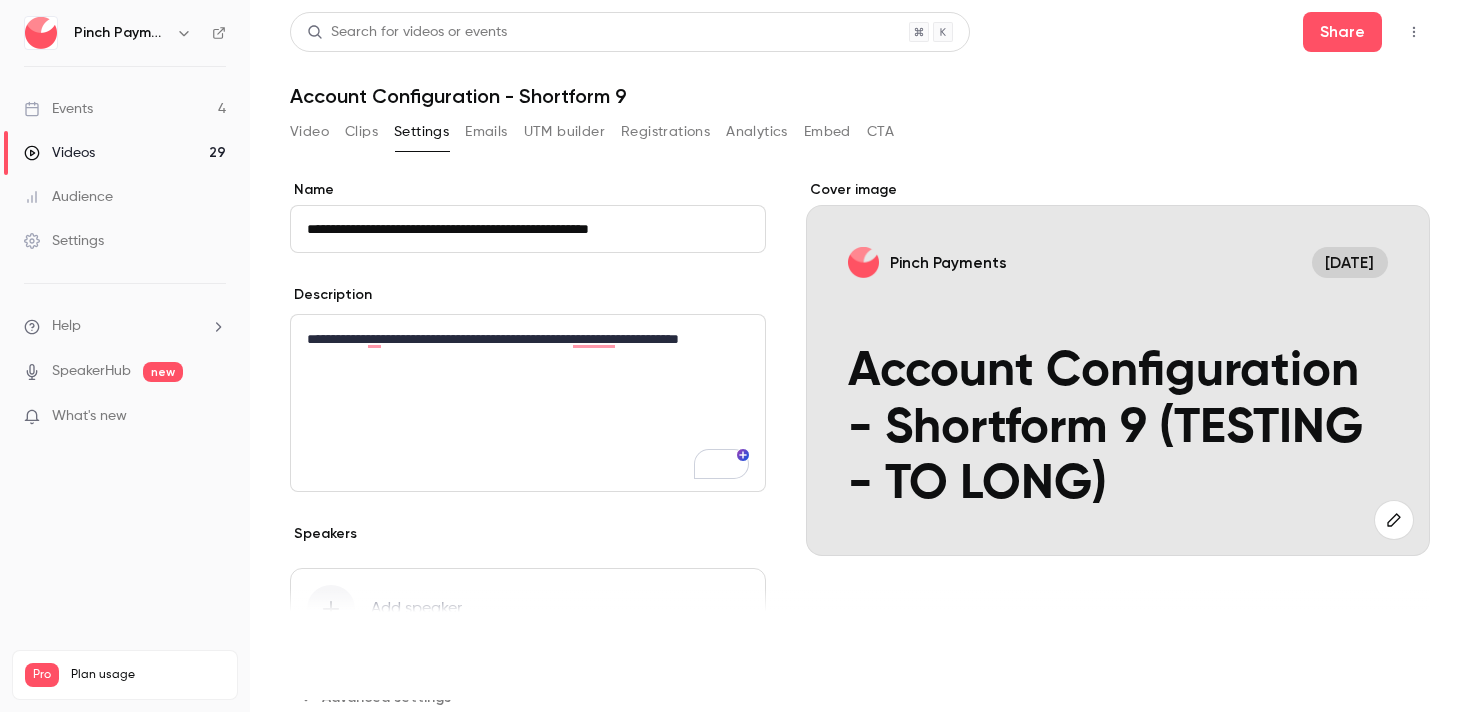click on "Save" at bounding box center [326, 648] 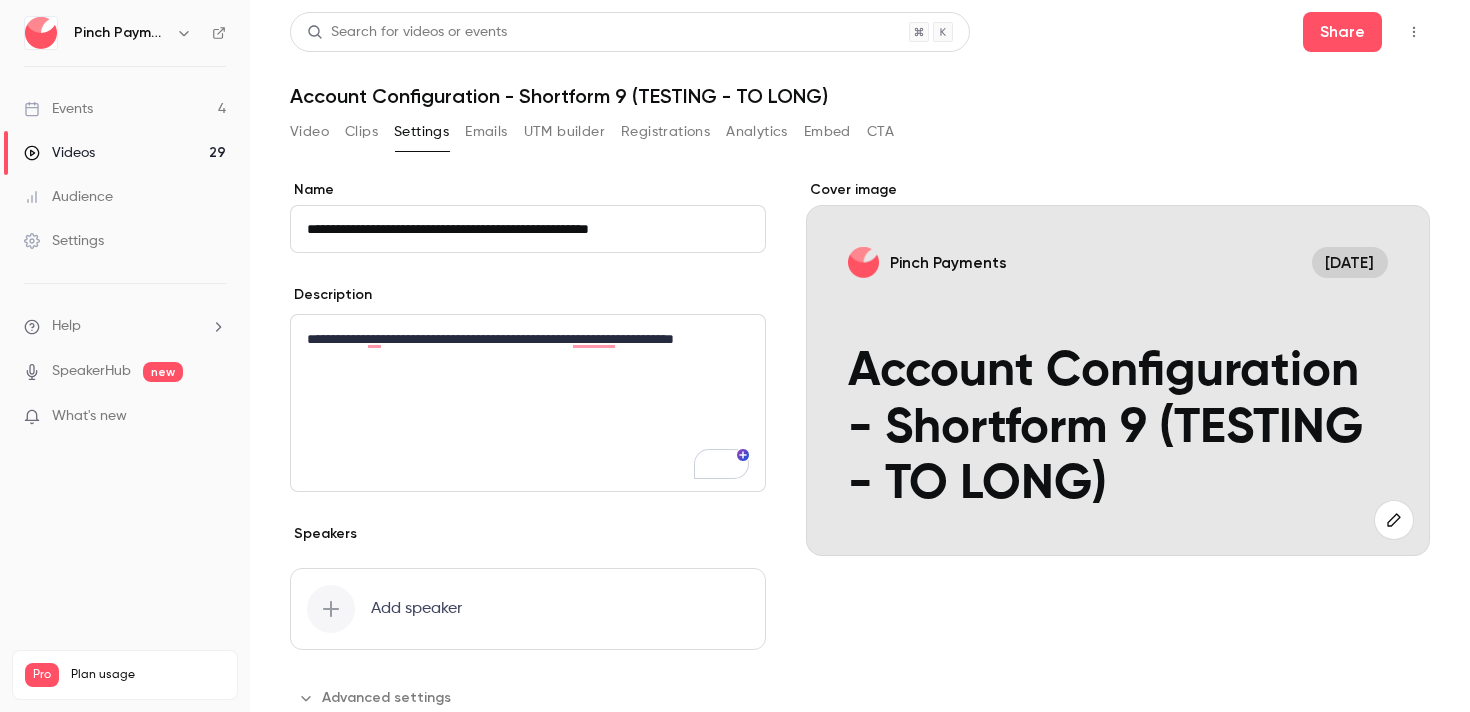 click on "Videos" at bounding box center [59, 153] 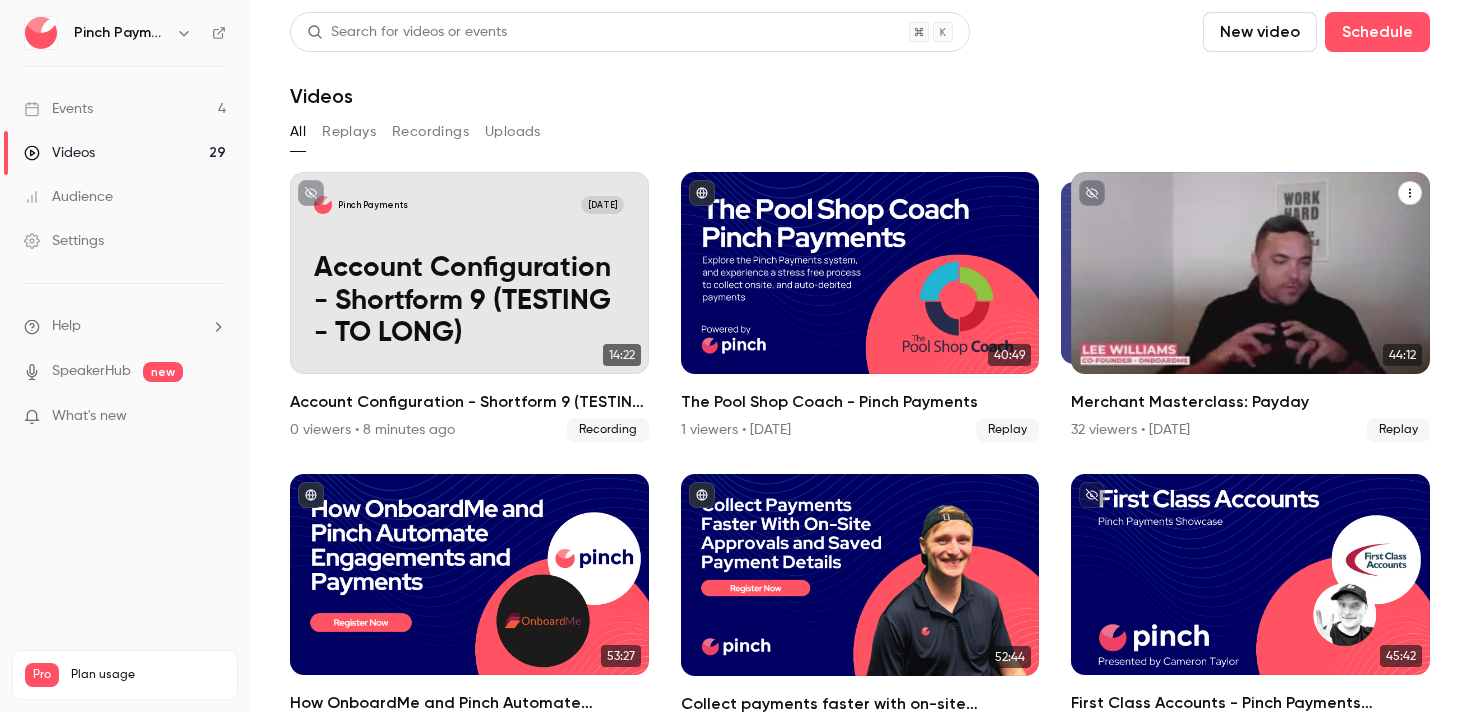 click 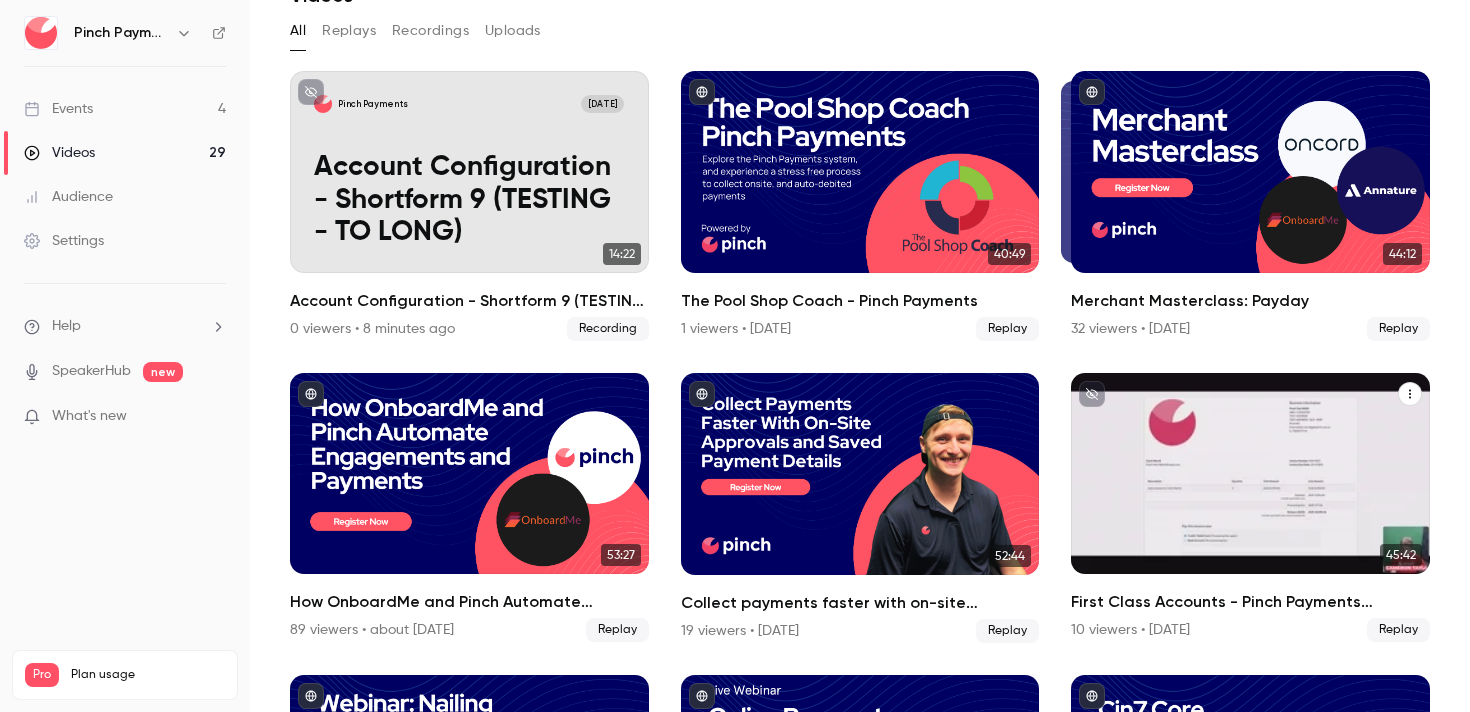 scroll, scrollTop: 0, scrollLeft: 0, axis: both 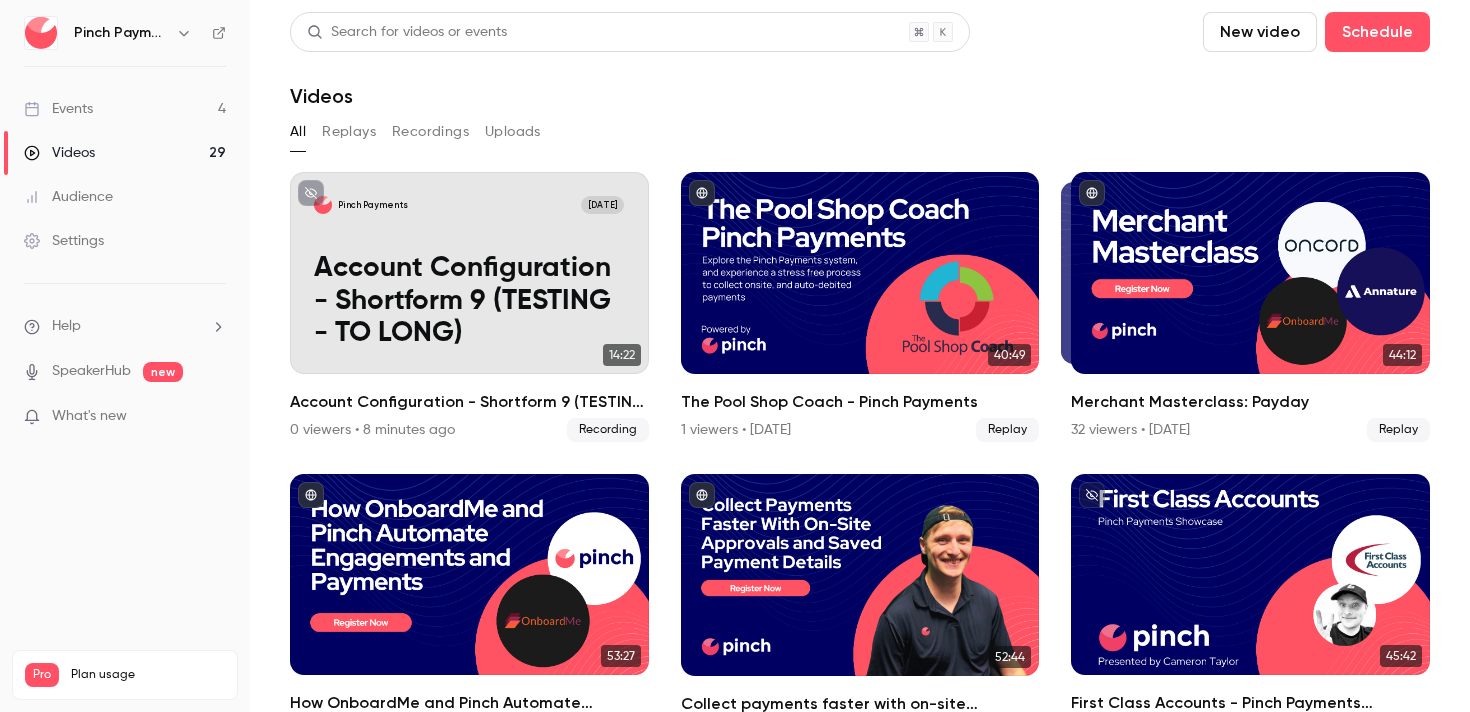 click on "Search for videos or events New video Schedule Videos" at bounding box center (860, 60) 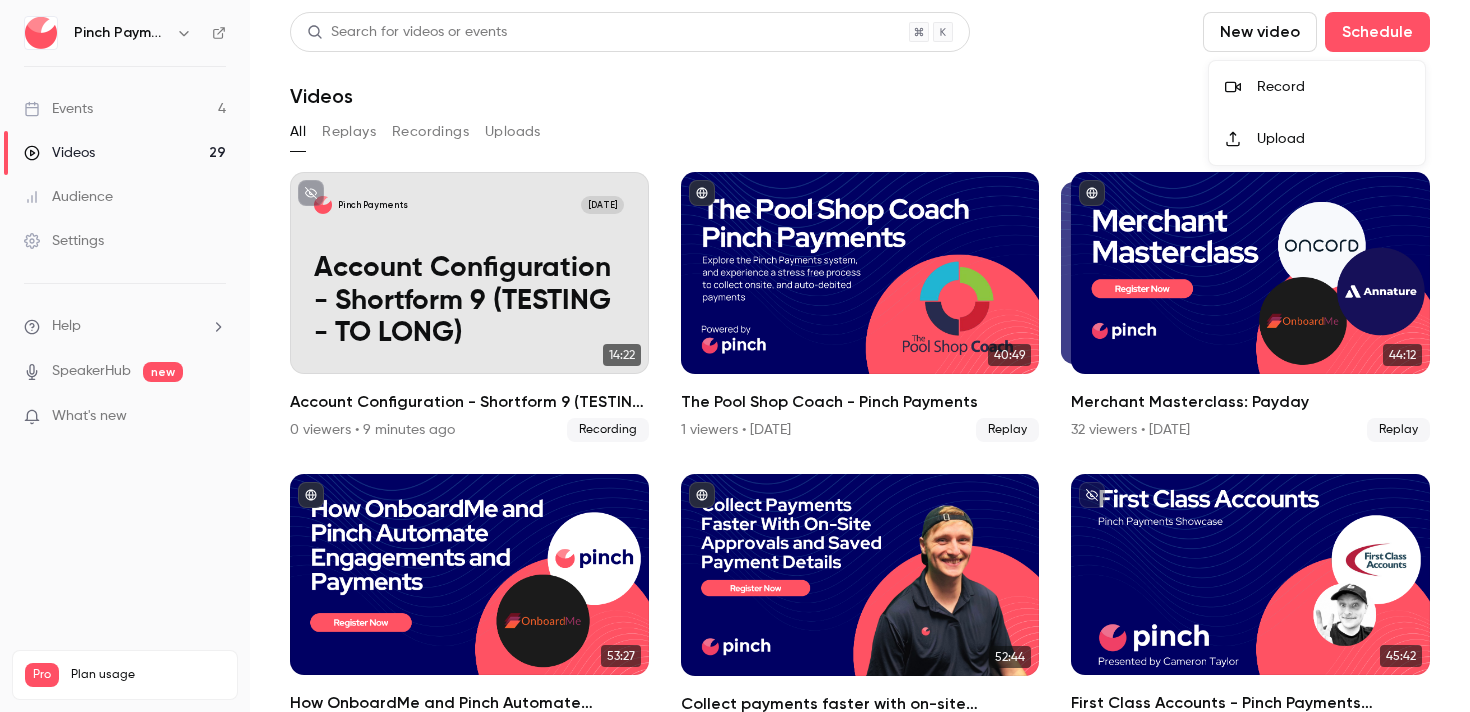 click at bounding box center (735, 356) 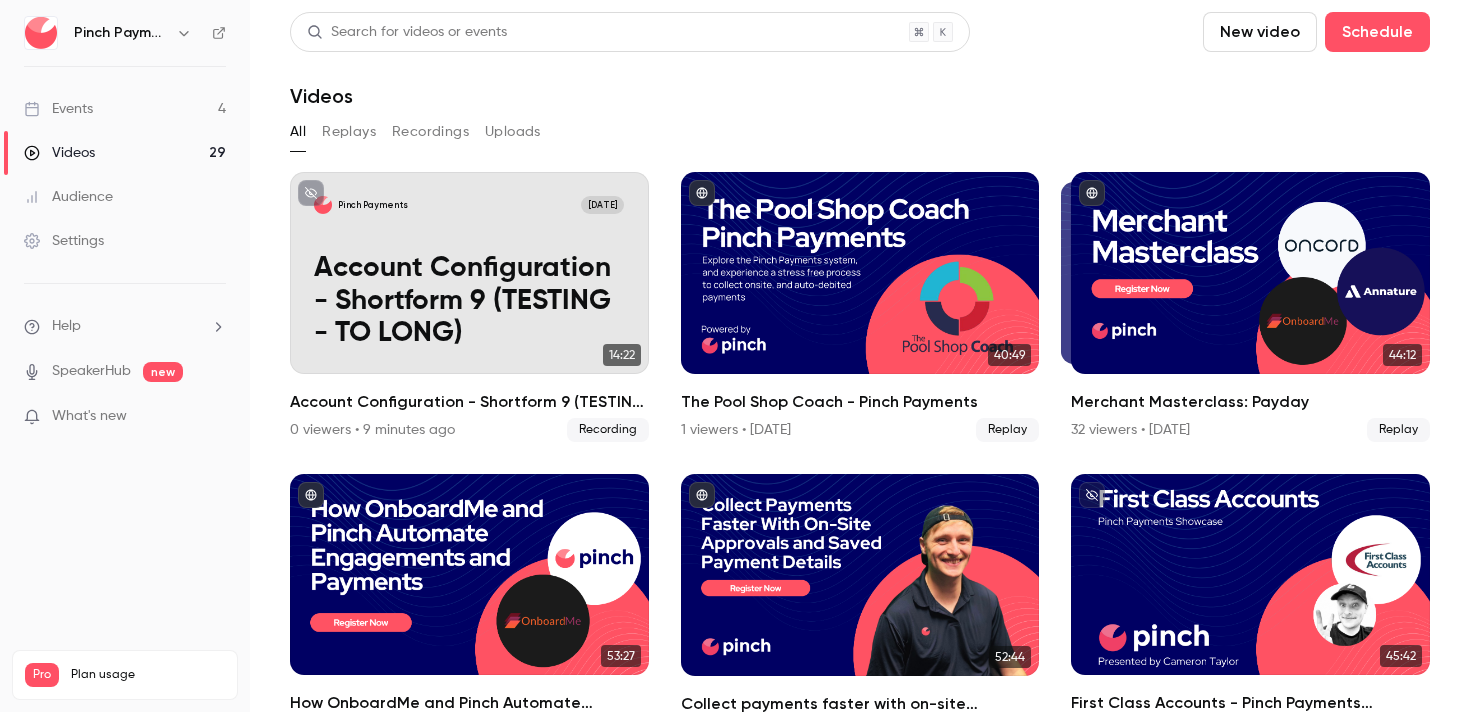 click on "New video" at bounding box center [1260, 32] 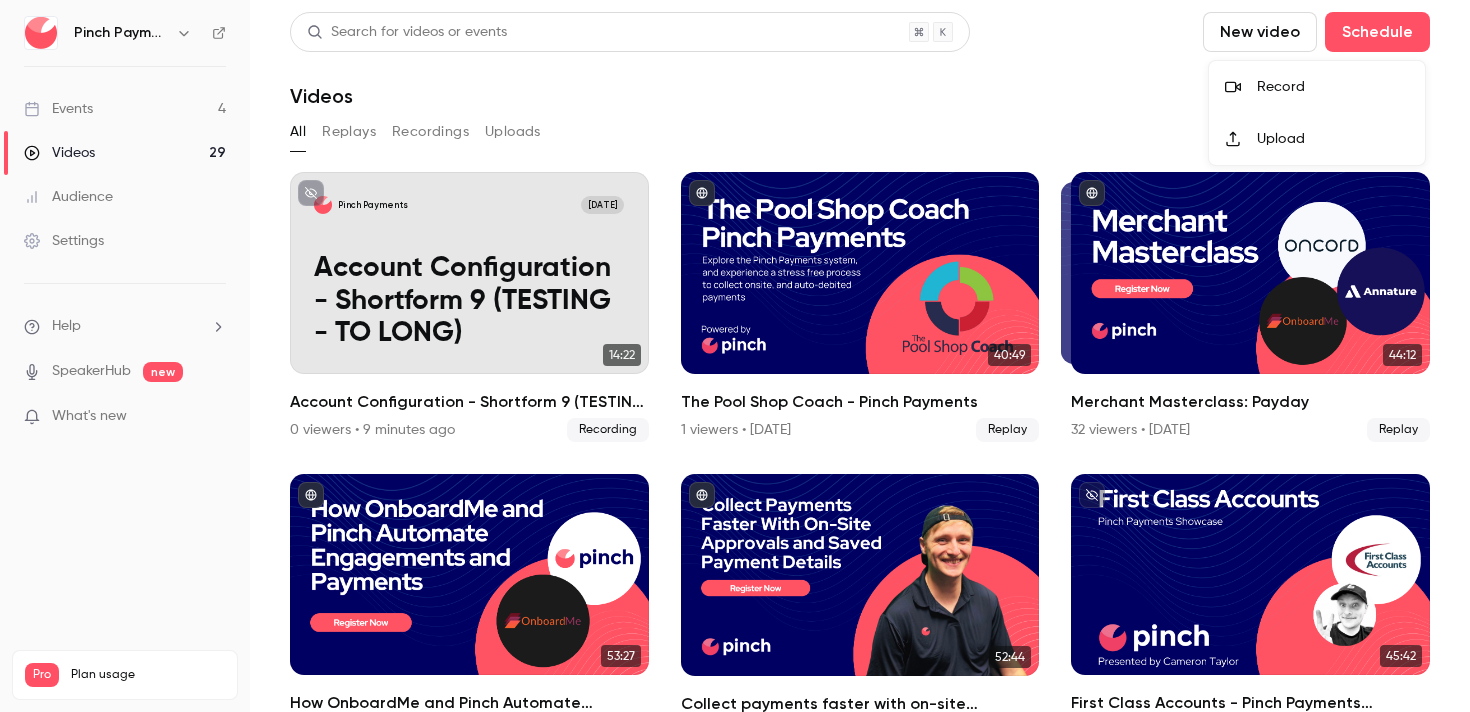 click on "Record" at bounding box center [1333, 87] 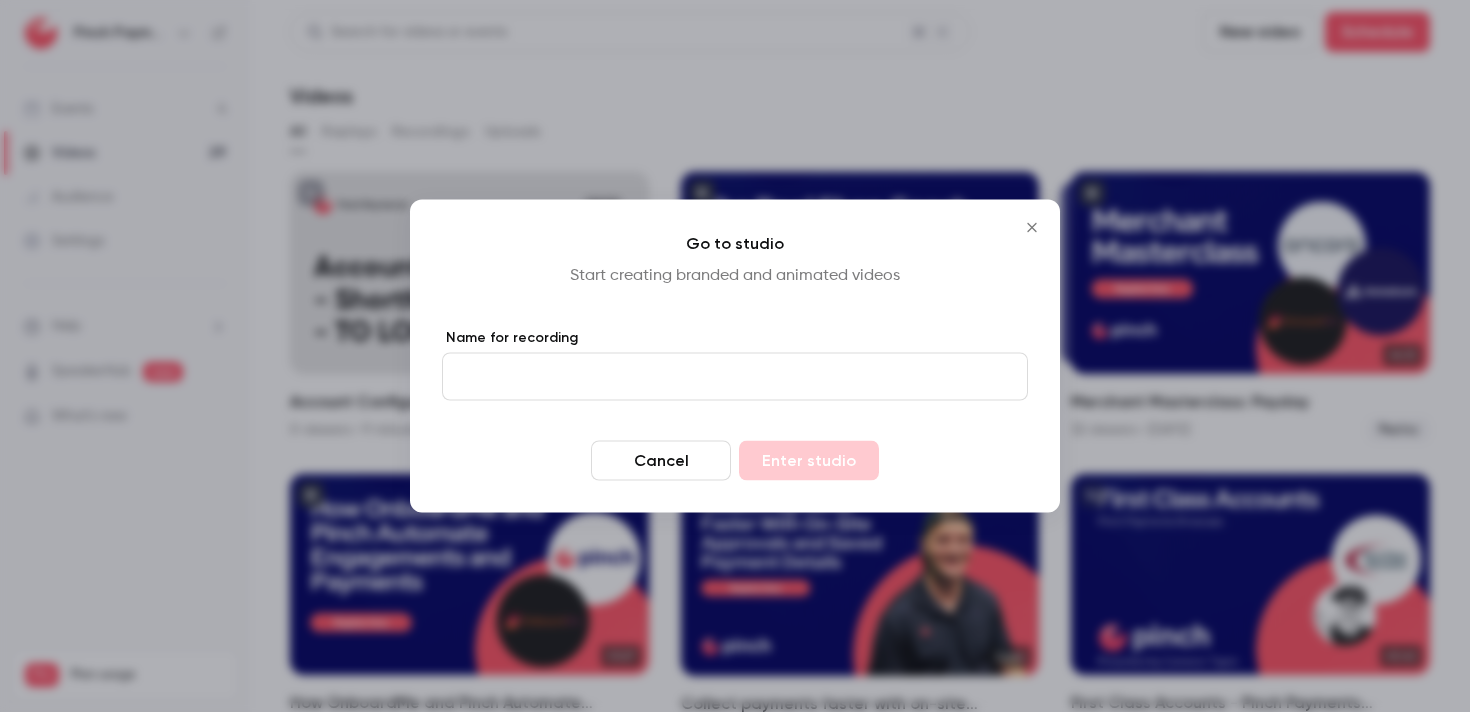 click on "Name for recording" at bounding box center [735, 377] 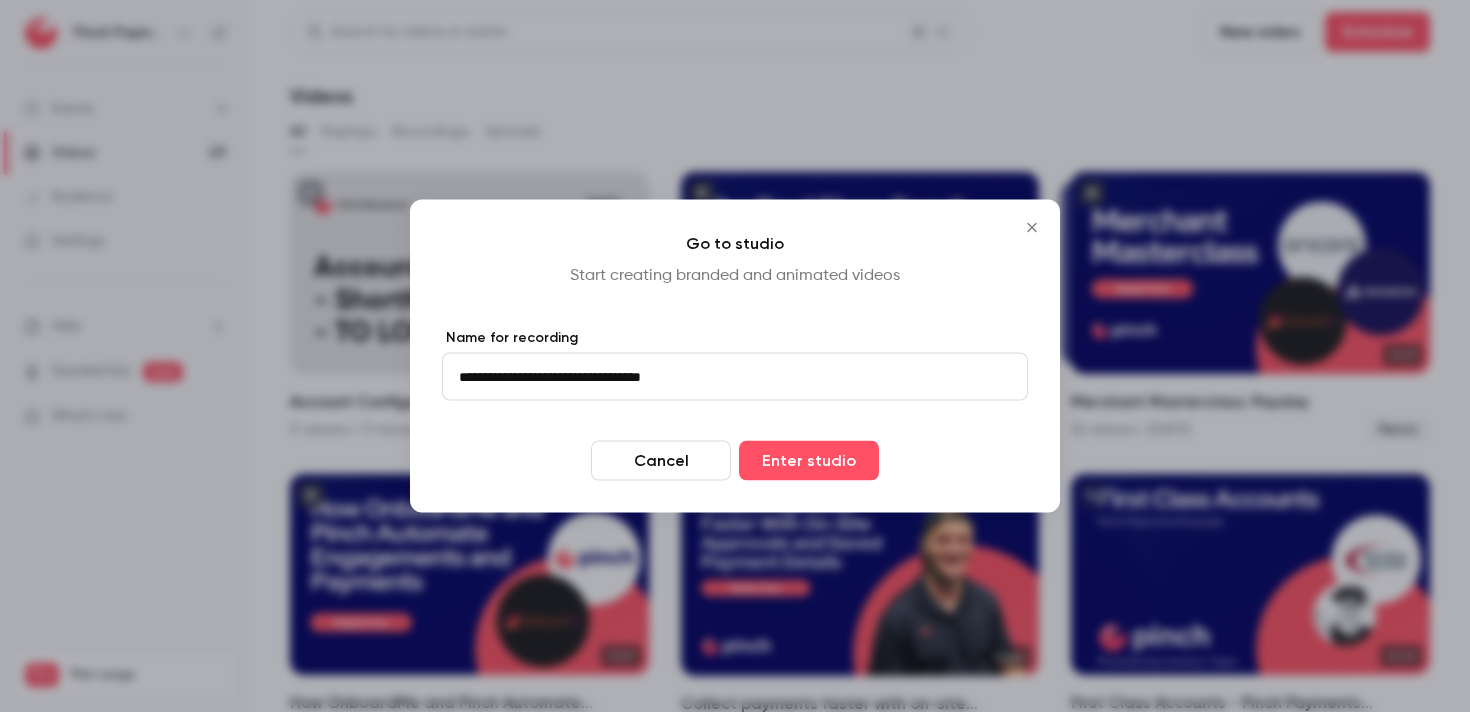click on "**********" at bounding box center [735, 377] 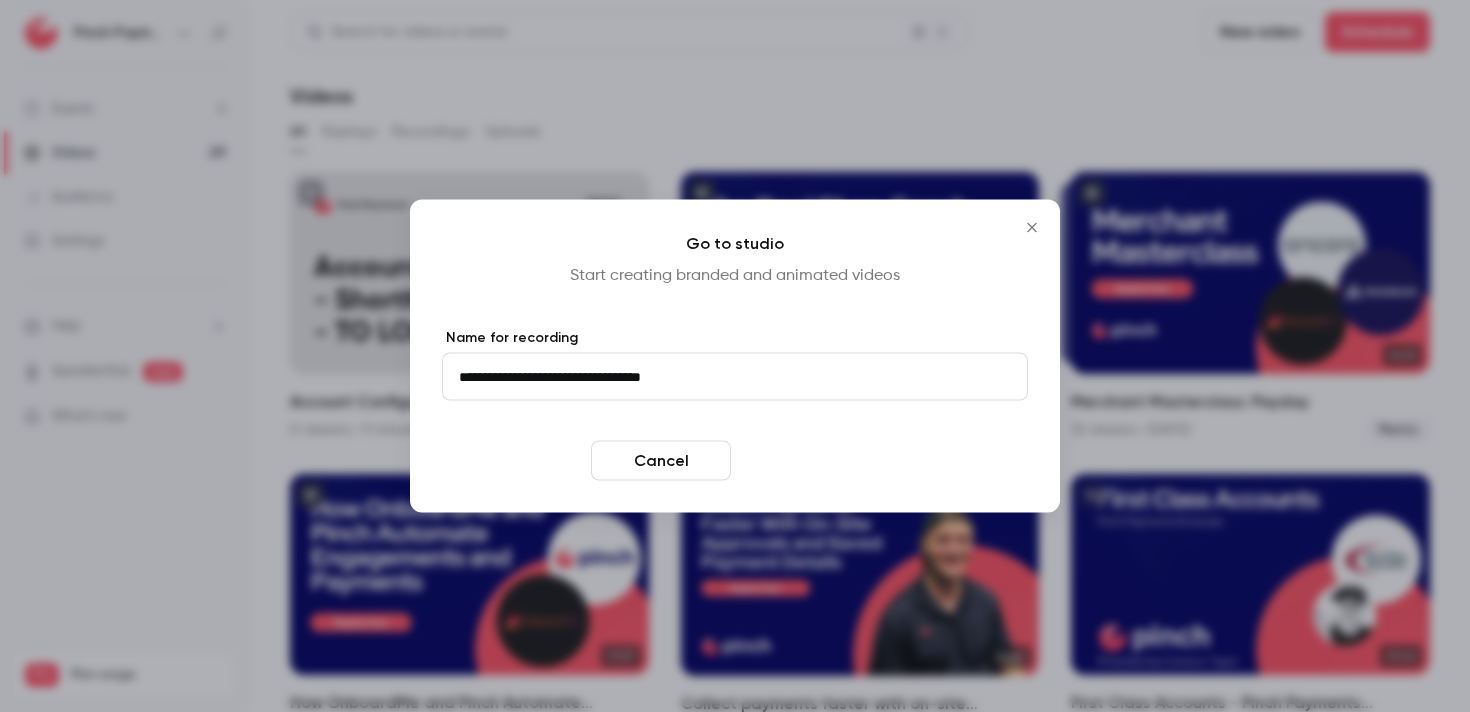 type on "**********" 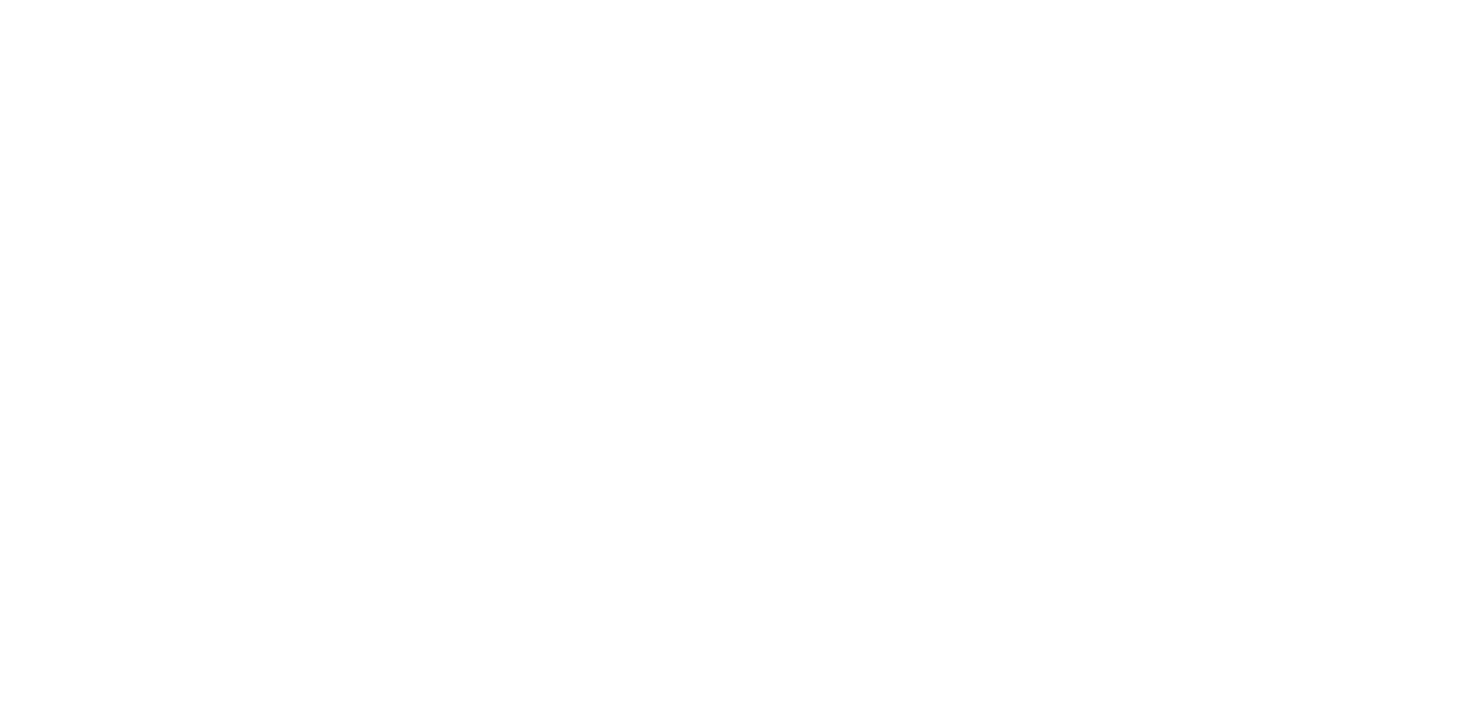 scroll, scrollTop: 0, scrollLeft: 0, axis: both 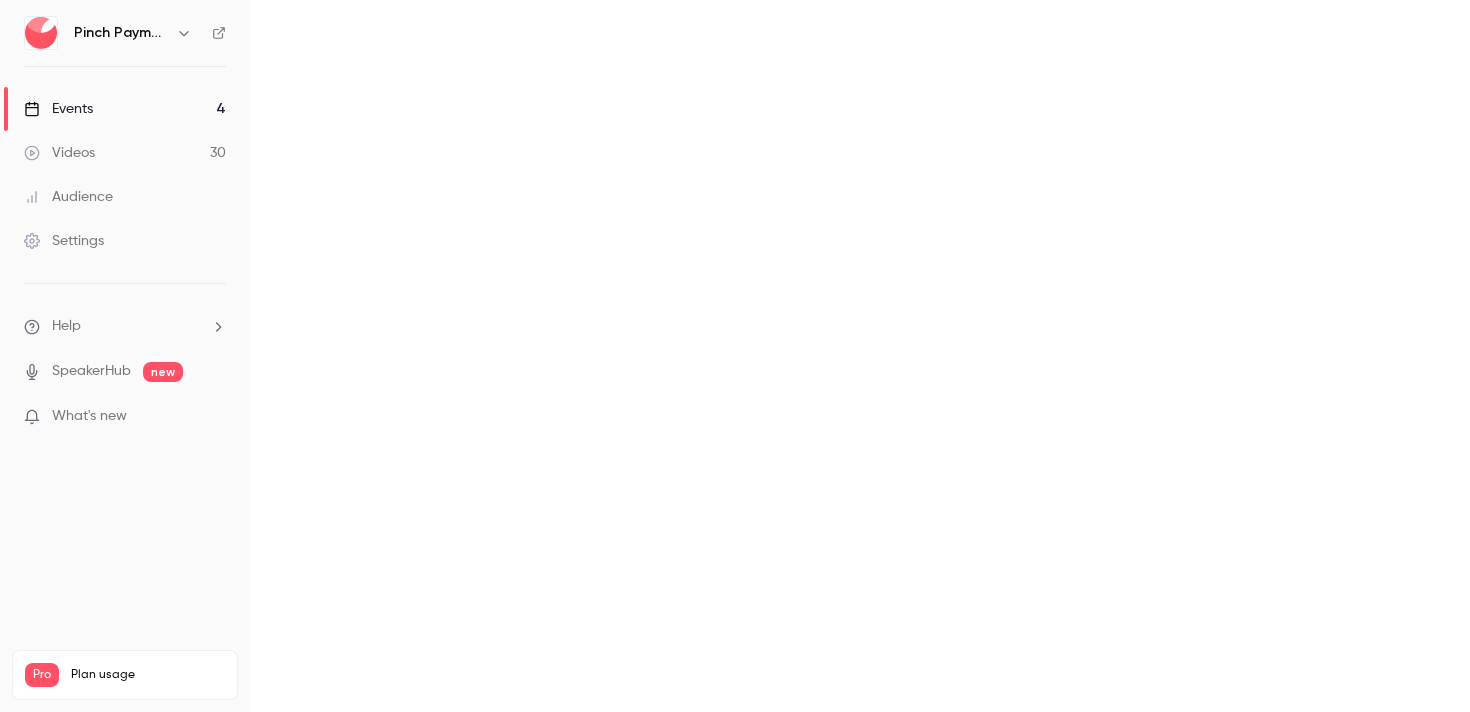 click on "Videos 30" at bounding box center (125, 153) 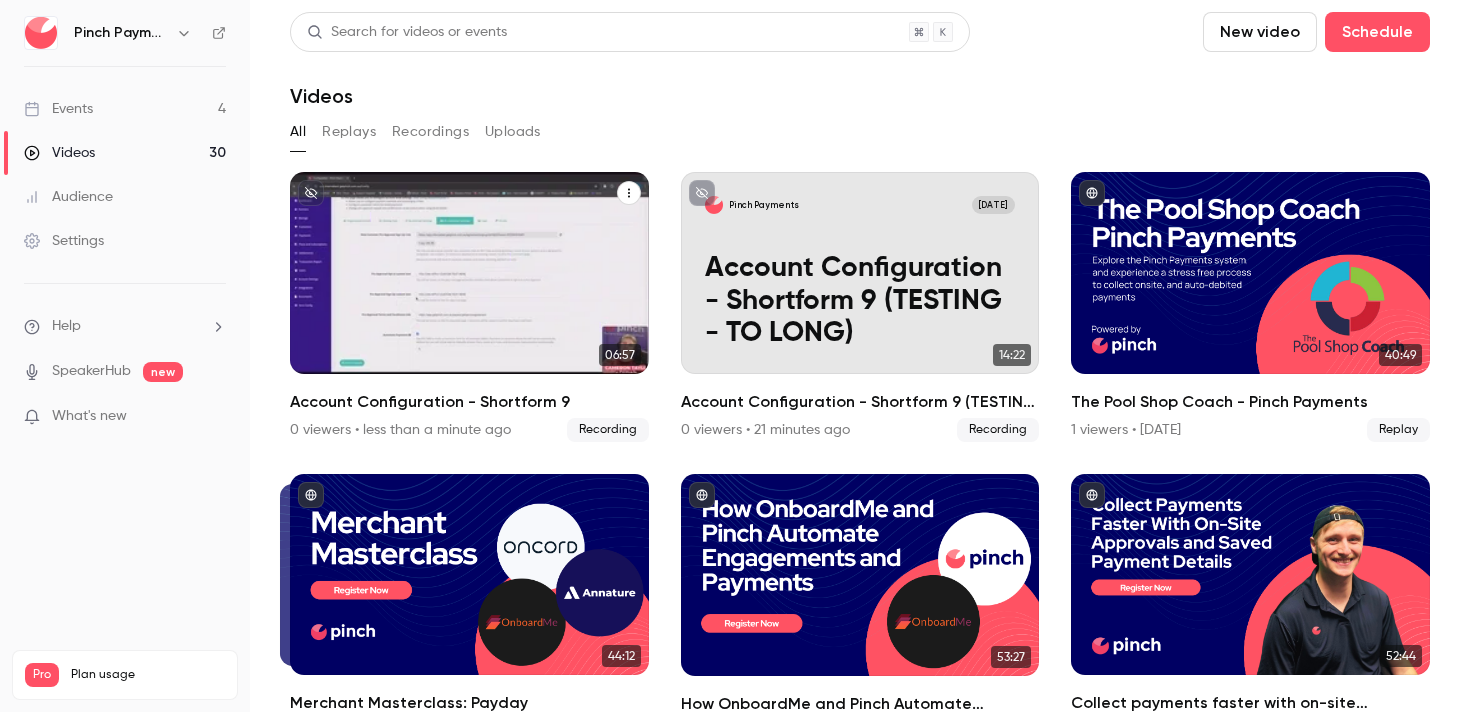 click on "Pinch Payments [DATE] Account Configuration - Shortform 9" at bounding box center (469, 273) 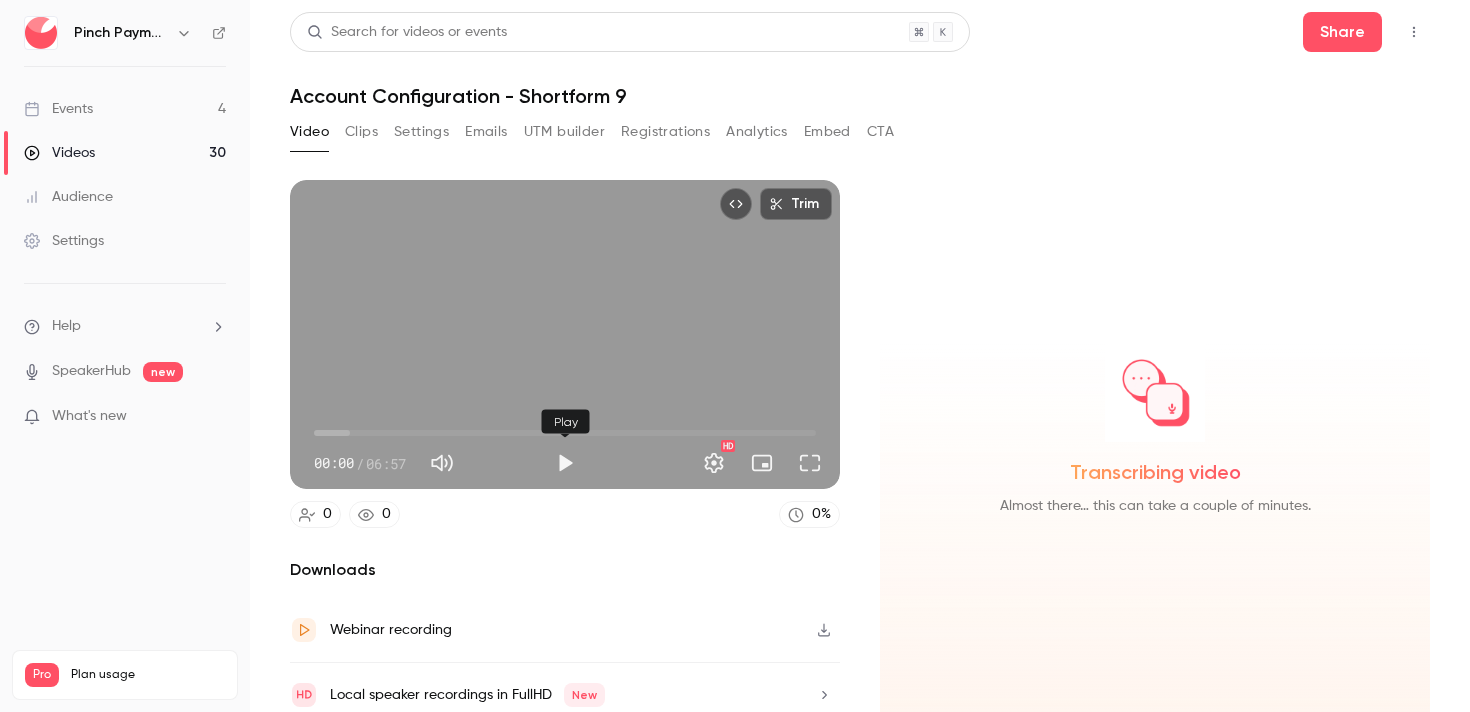 click at bounding box center (565, 463) 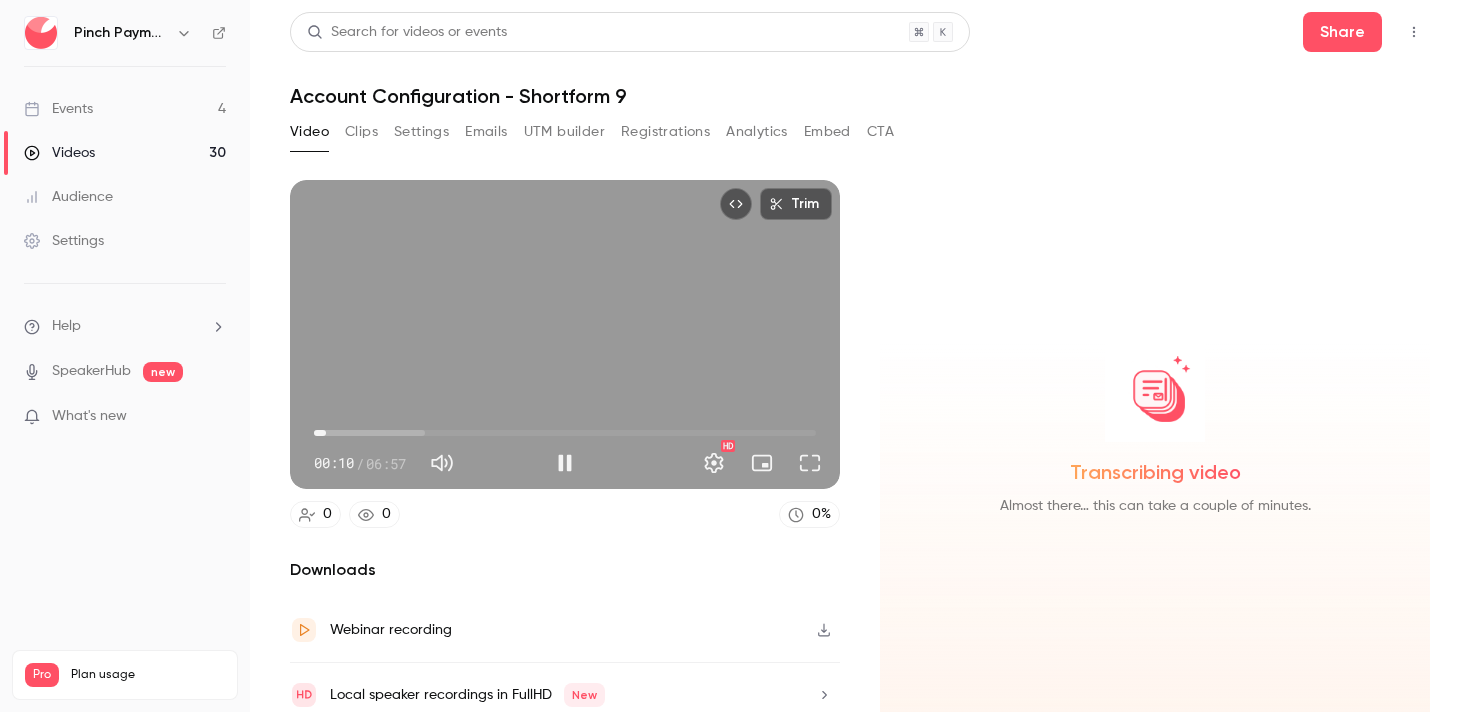 click on "00:10" at bounding box center (565, 433) 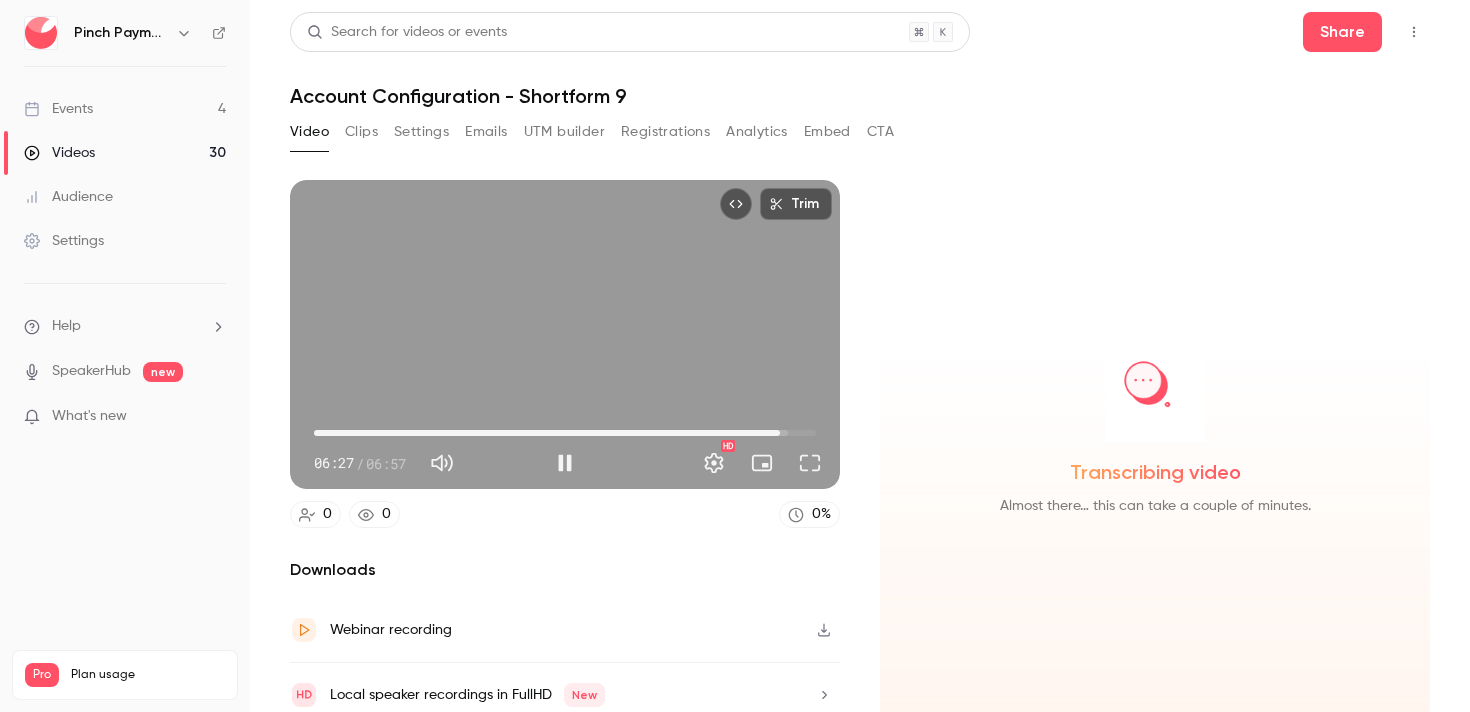 click on "06:27" at bounding box center [565, 433] 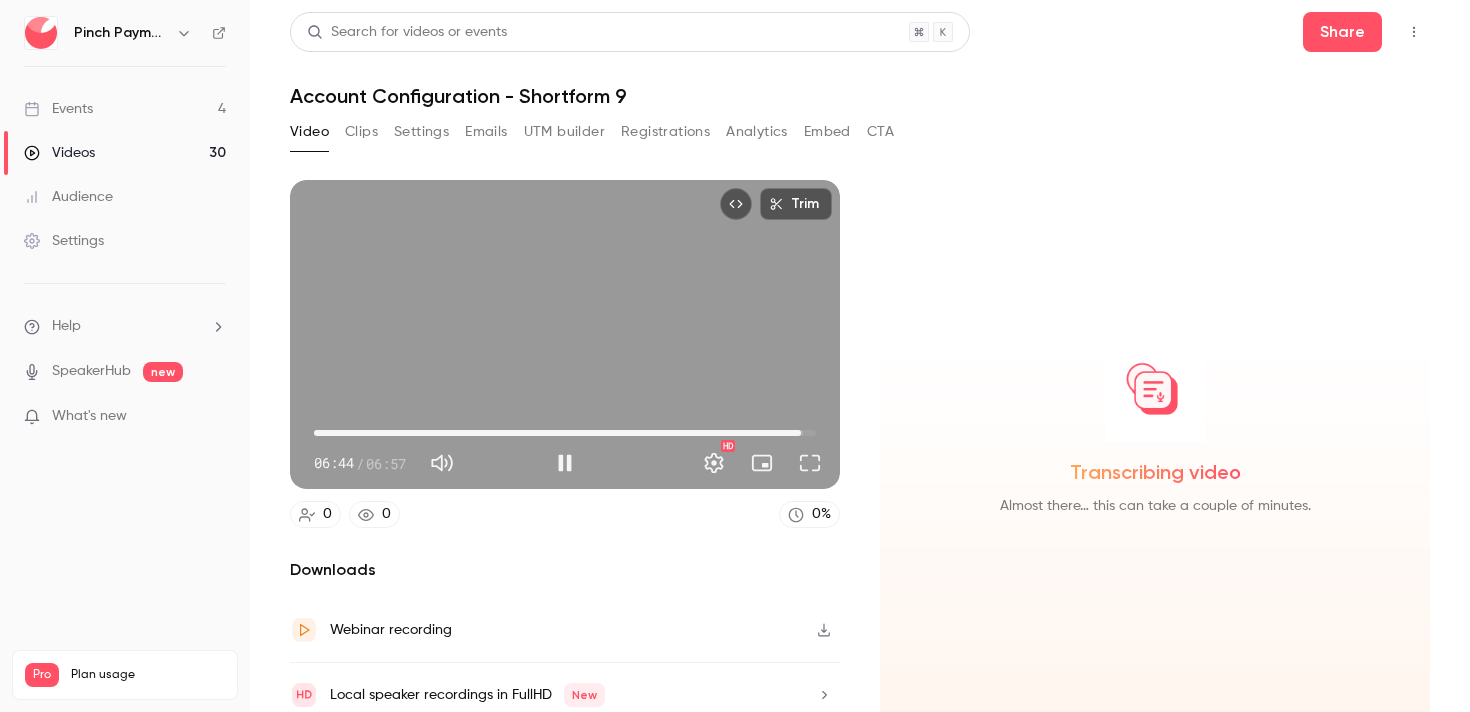 click on "06:44 06:44 / 06:57 HD" at bounding box center [565, 447] 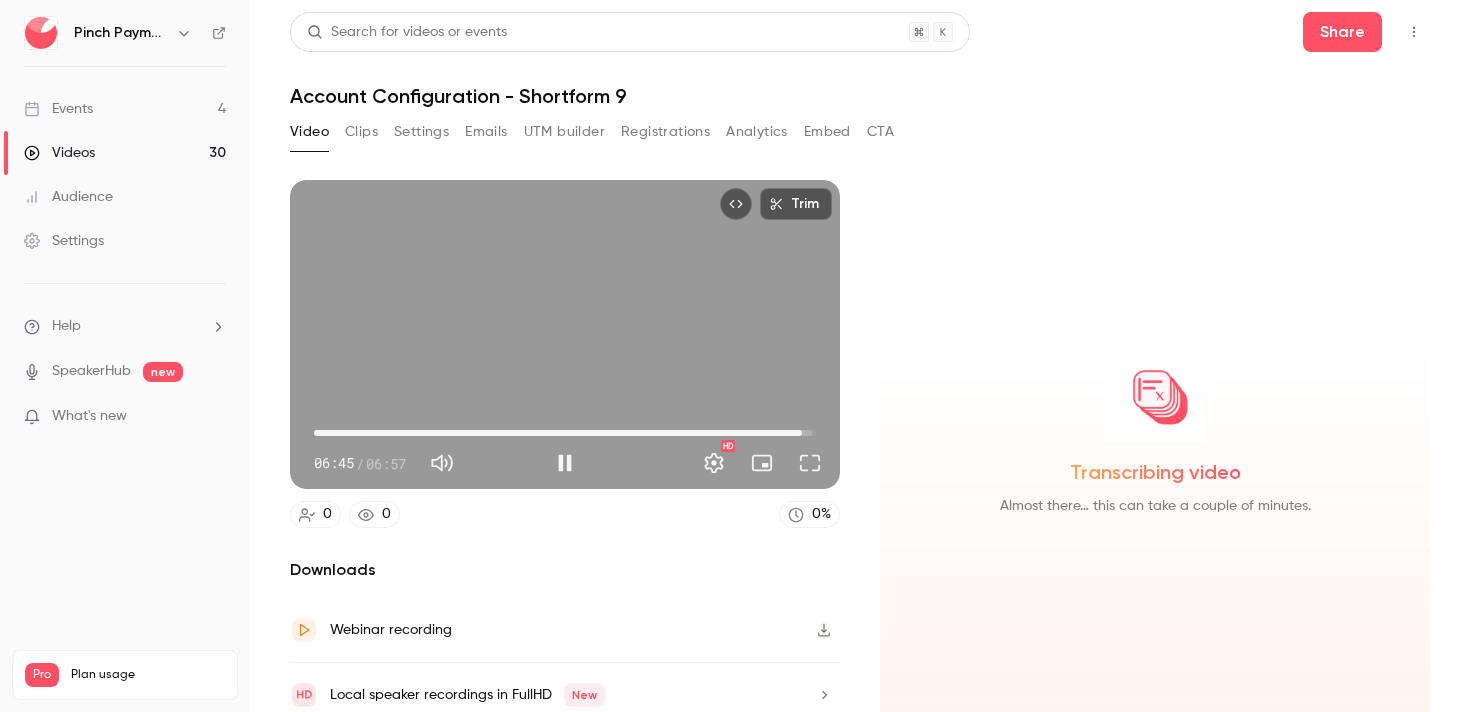 click on "06:45 06:45 / 06:57 HD" at bounding box center [565, 447] 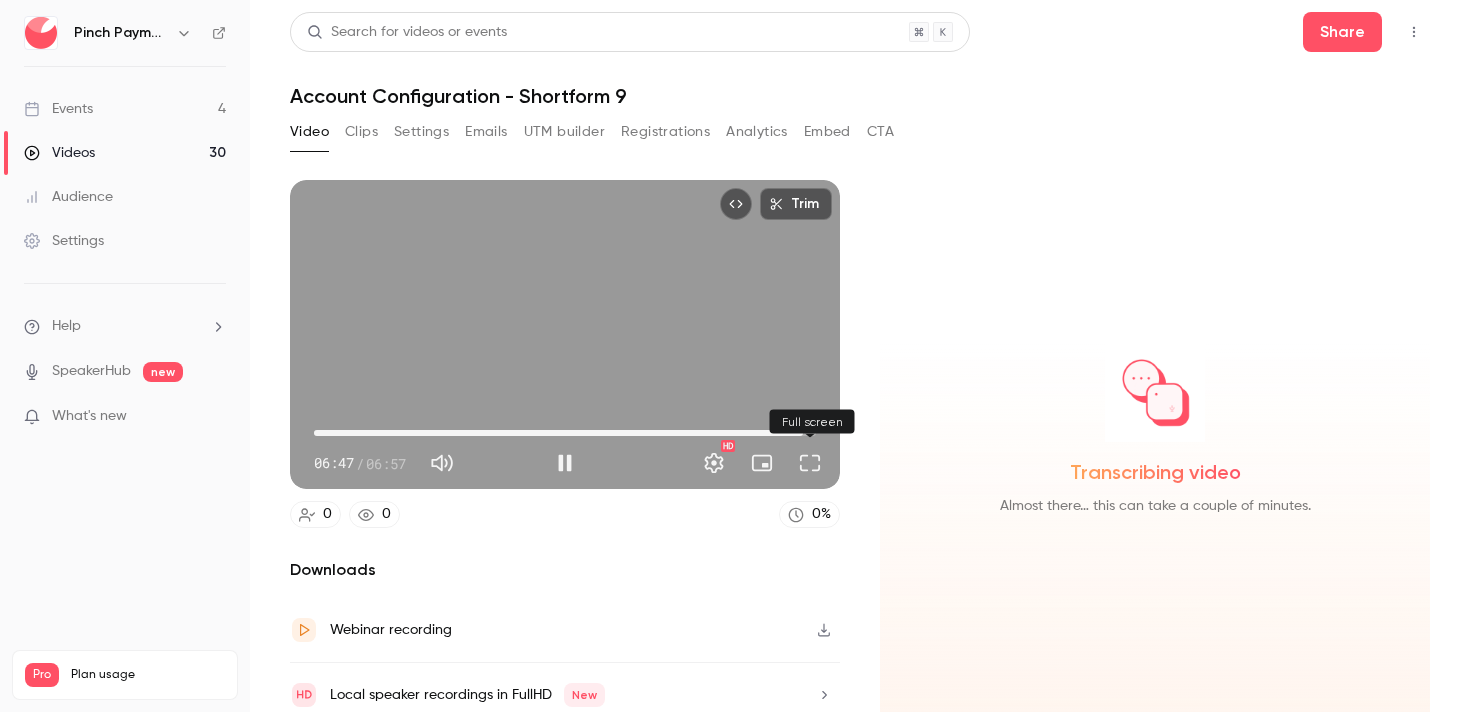 click at bounding box center (810, 463) 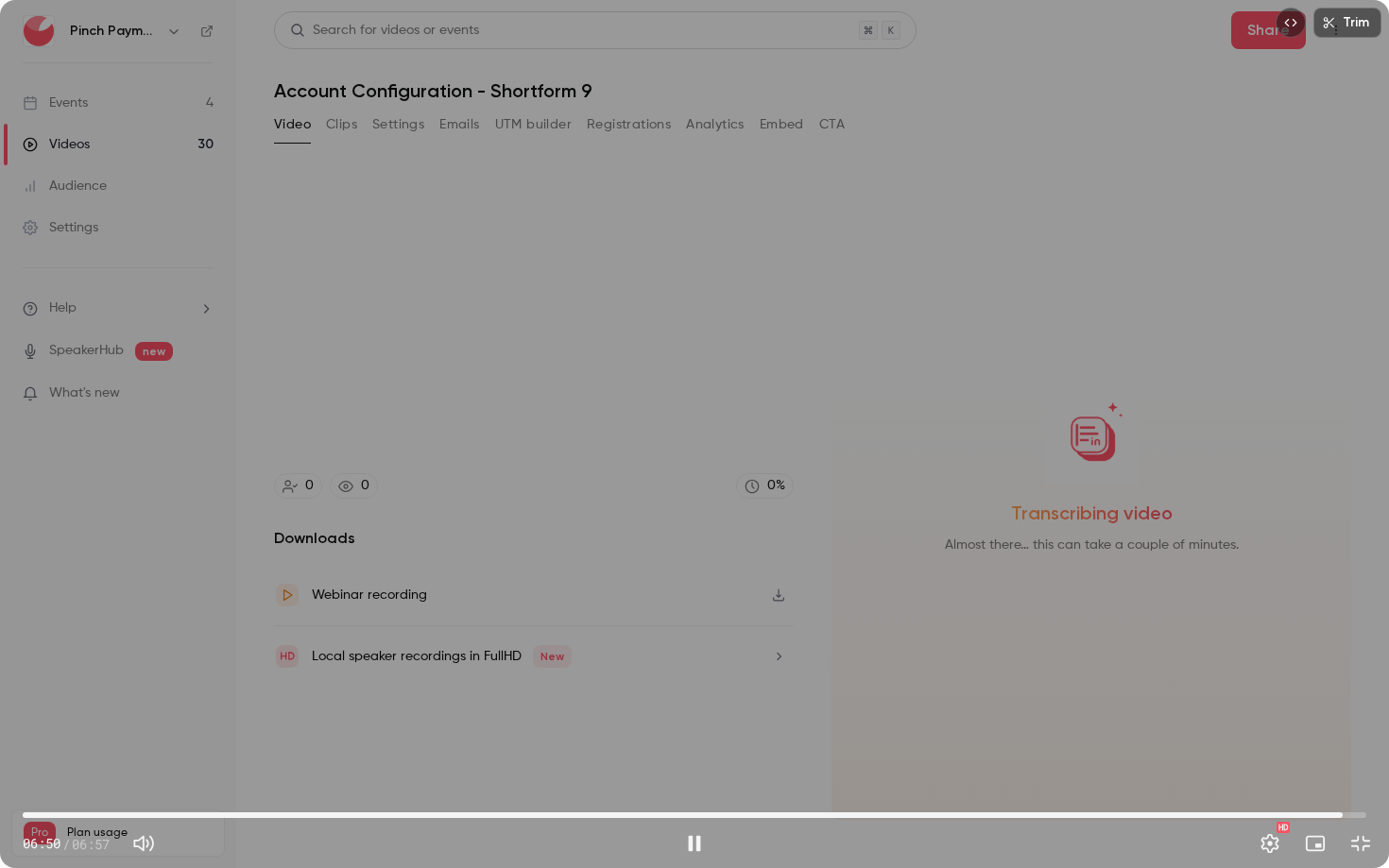 click on "06:50" at bounding box center (1343, 815) 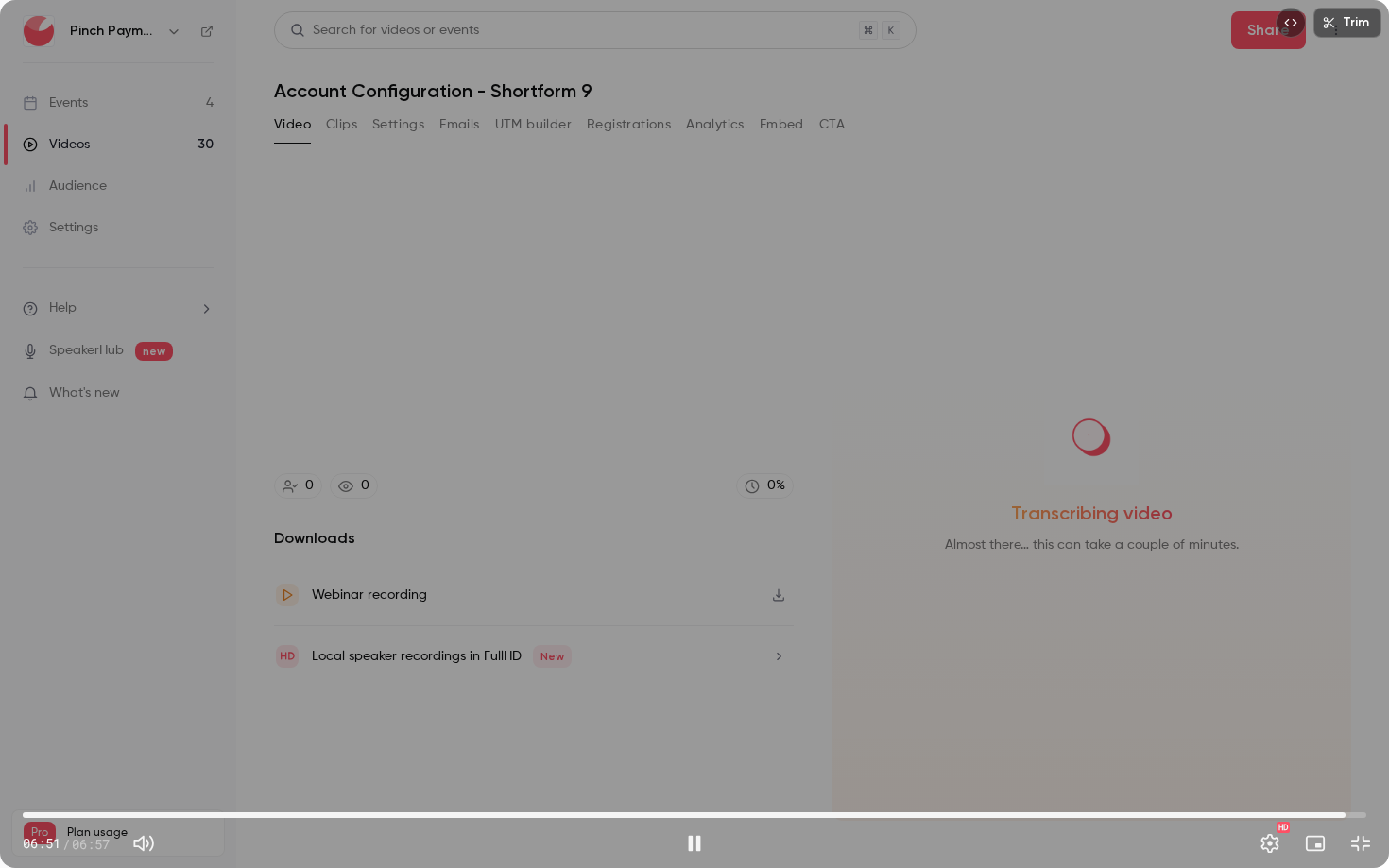 click on "06:51" at bounding box center (1346, 815) 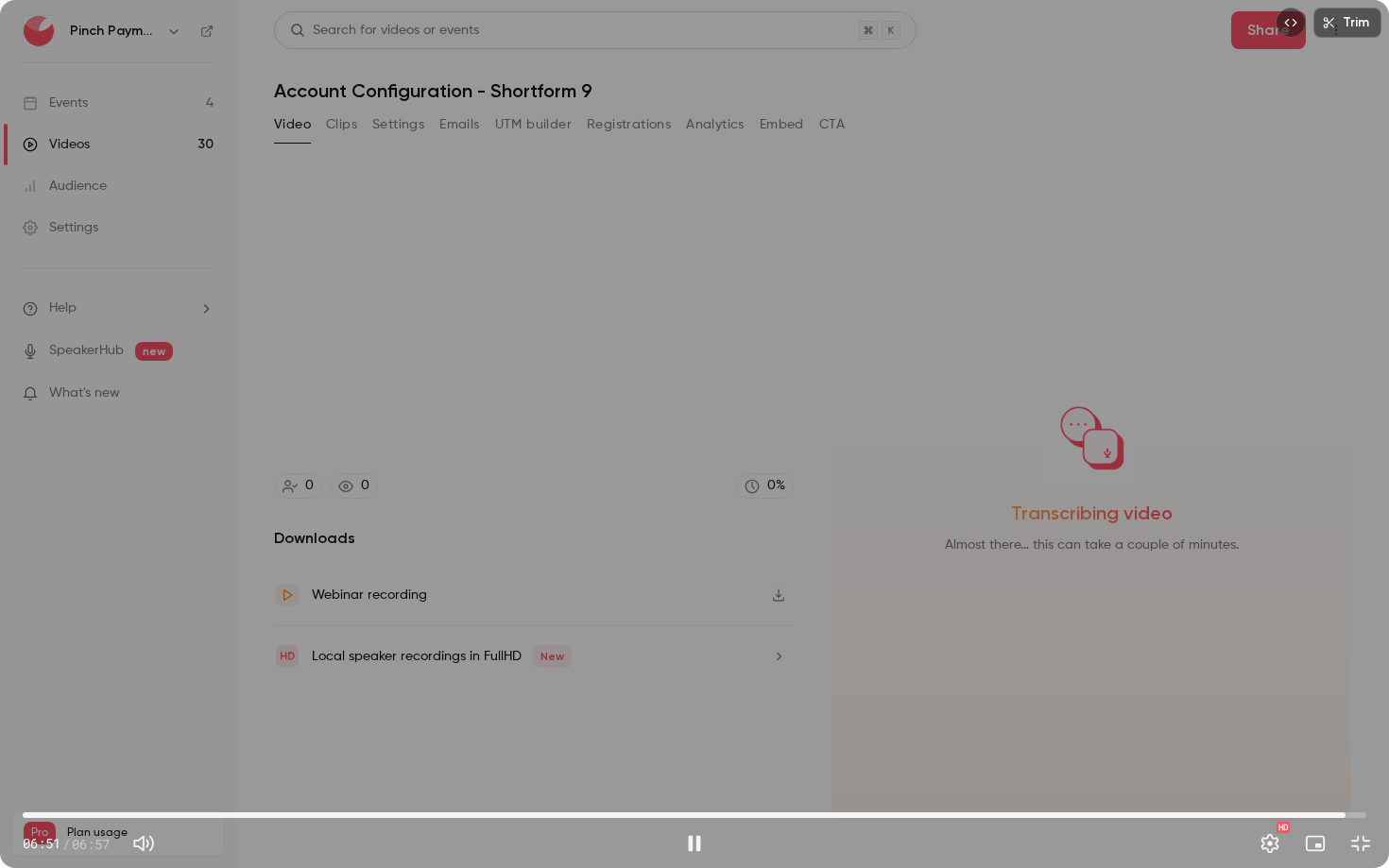 click on "06:51" at bounding box center [694, 815] 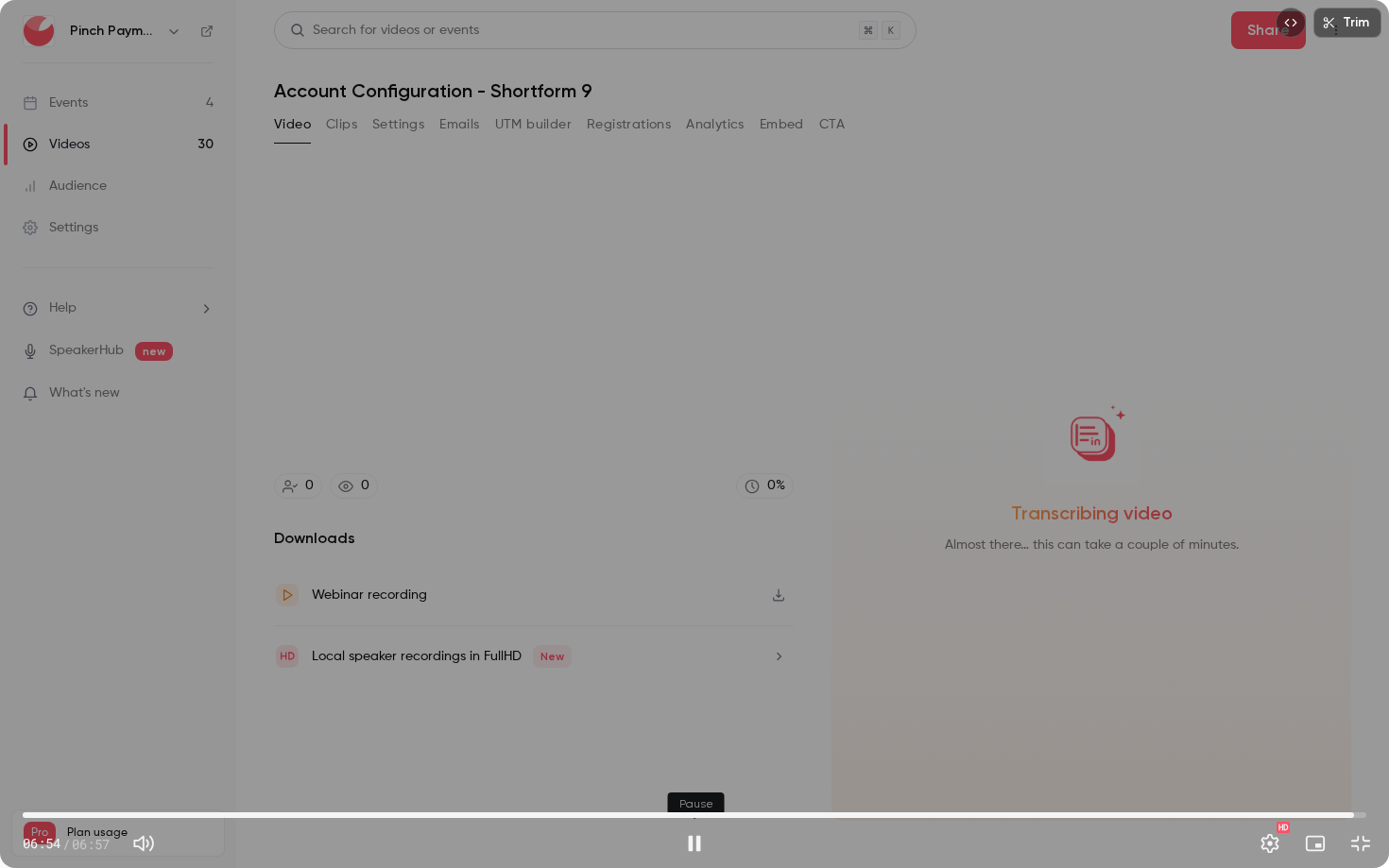 click at bounding box center [694, 843] 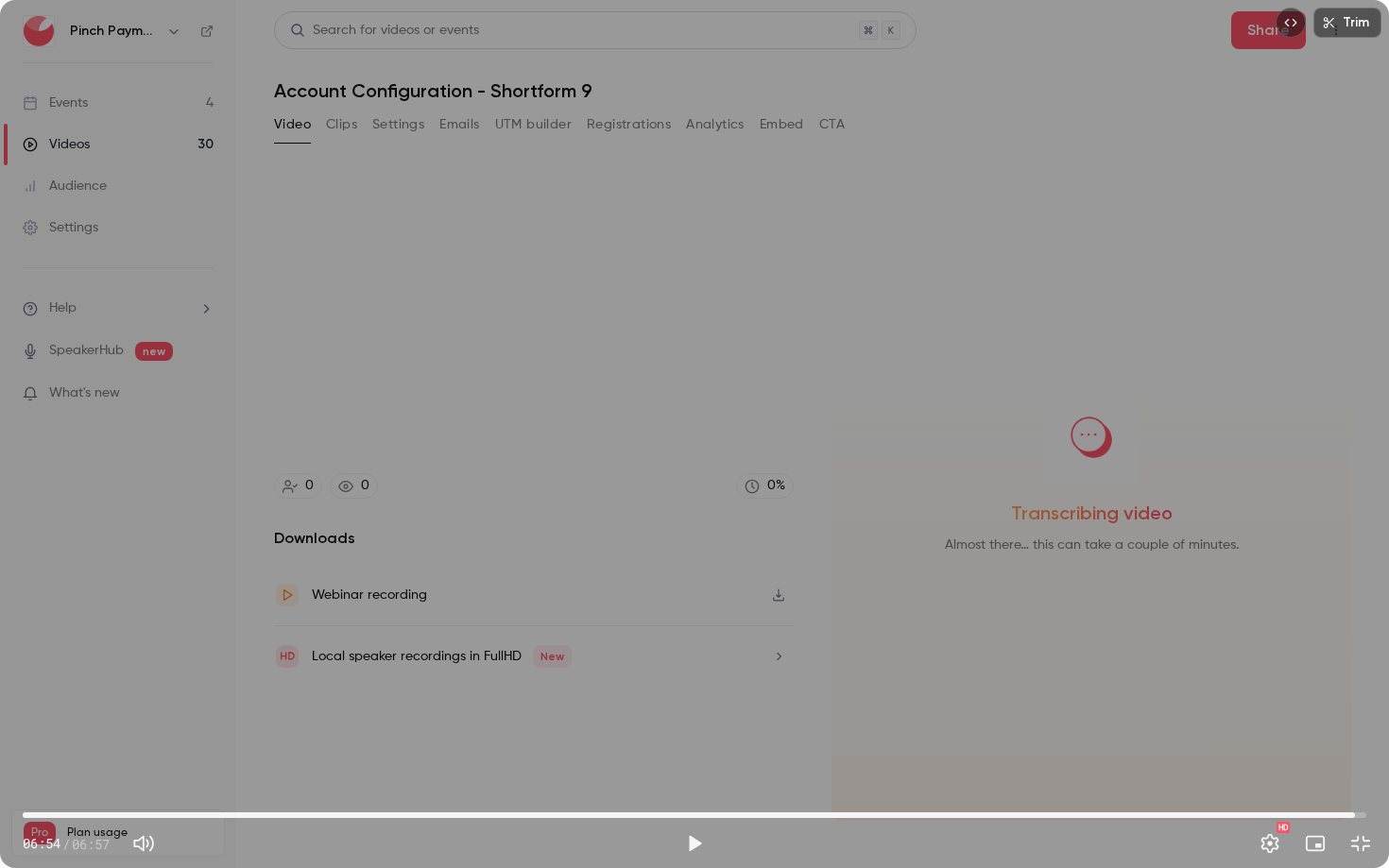 click on "06:54" at bounding box center [694, 815] 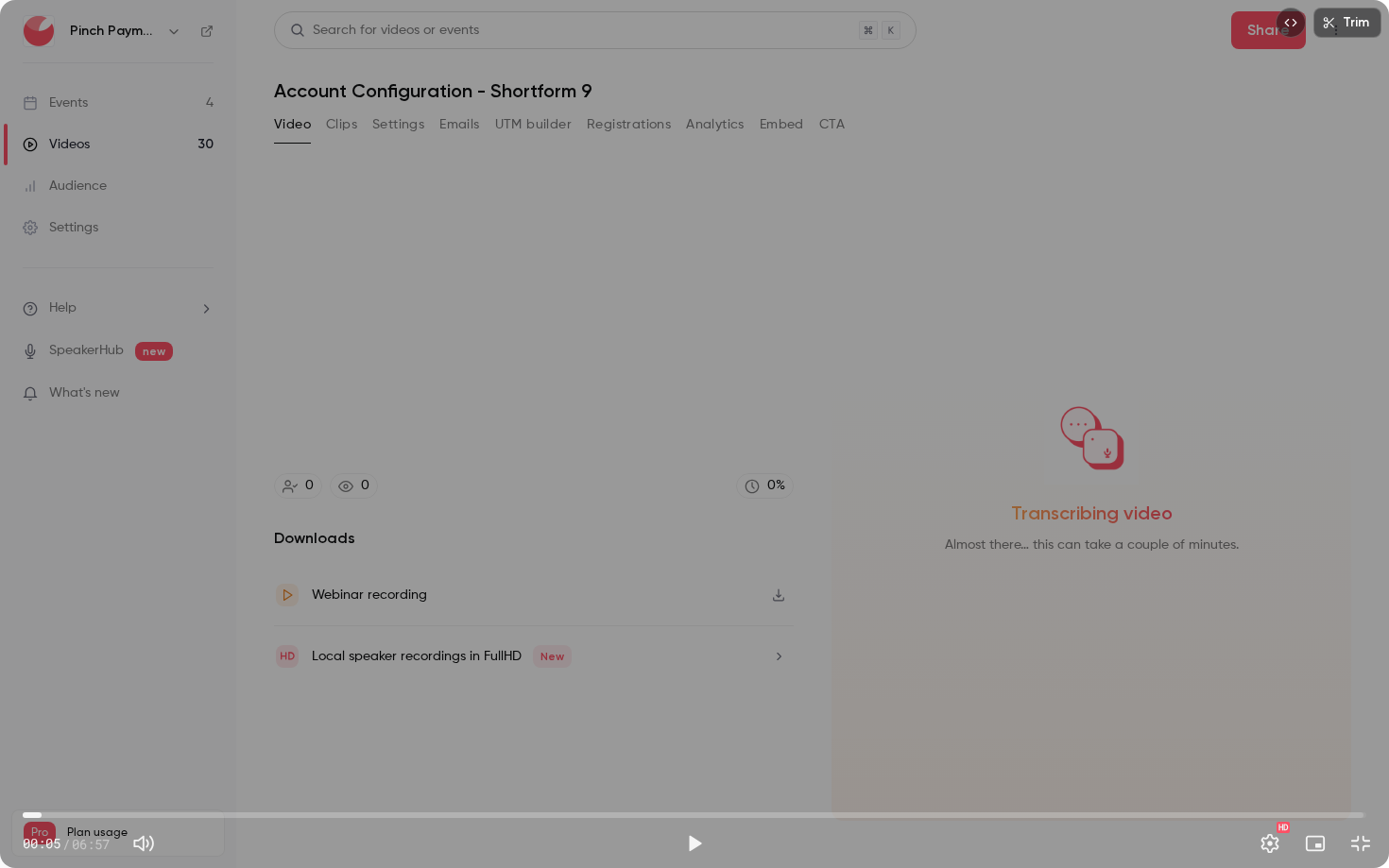 click on "Trim 00:05 00:05 / 06:57 HD" at bounding box center [694, 434] 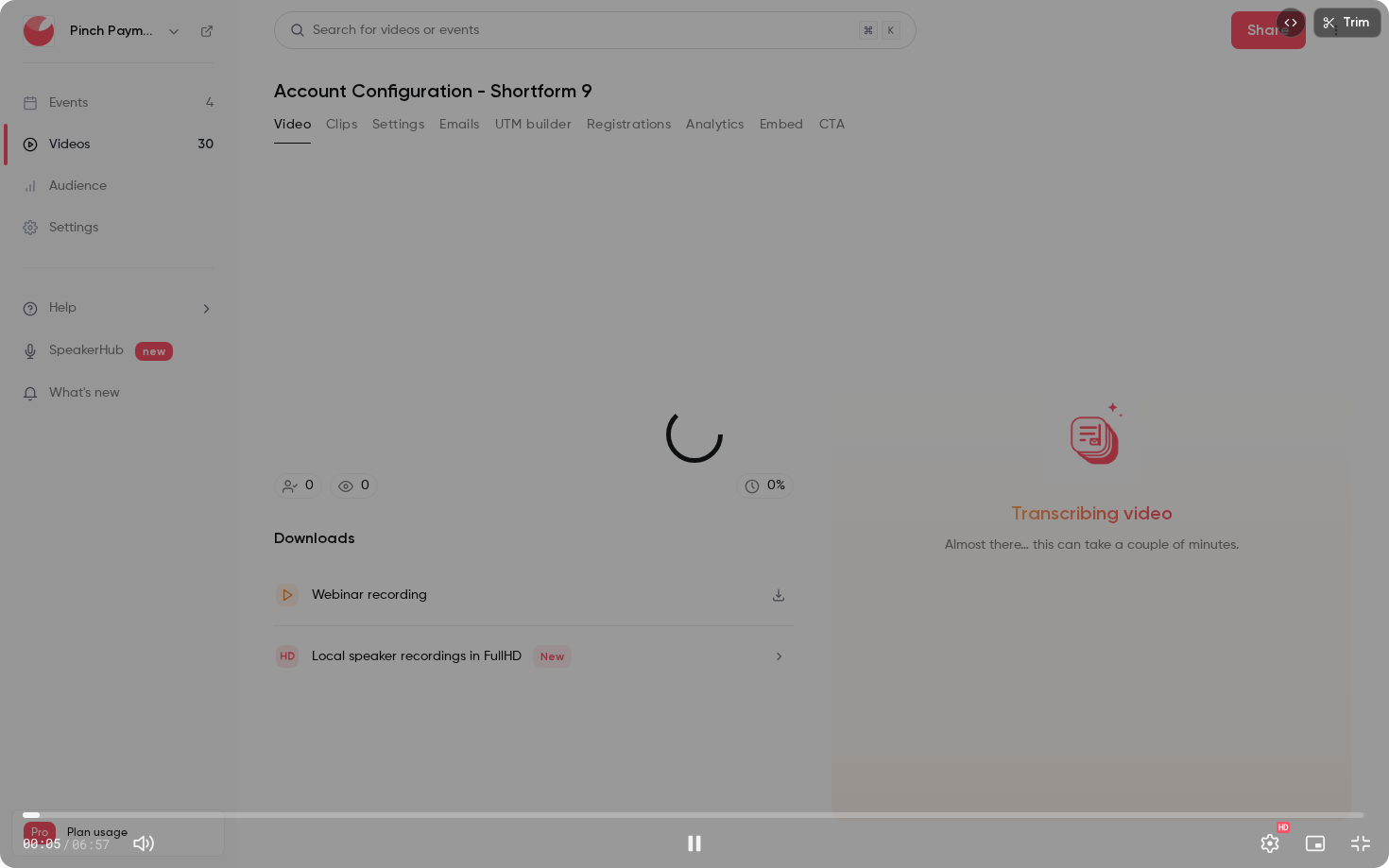 click on "00:05" at bounding box center [40, 815] 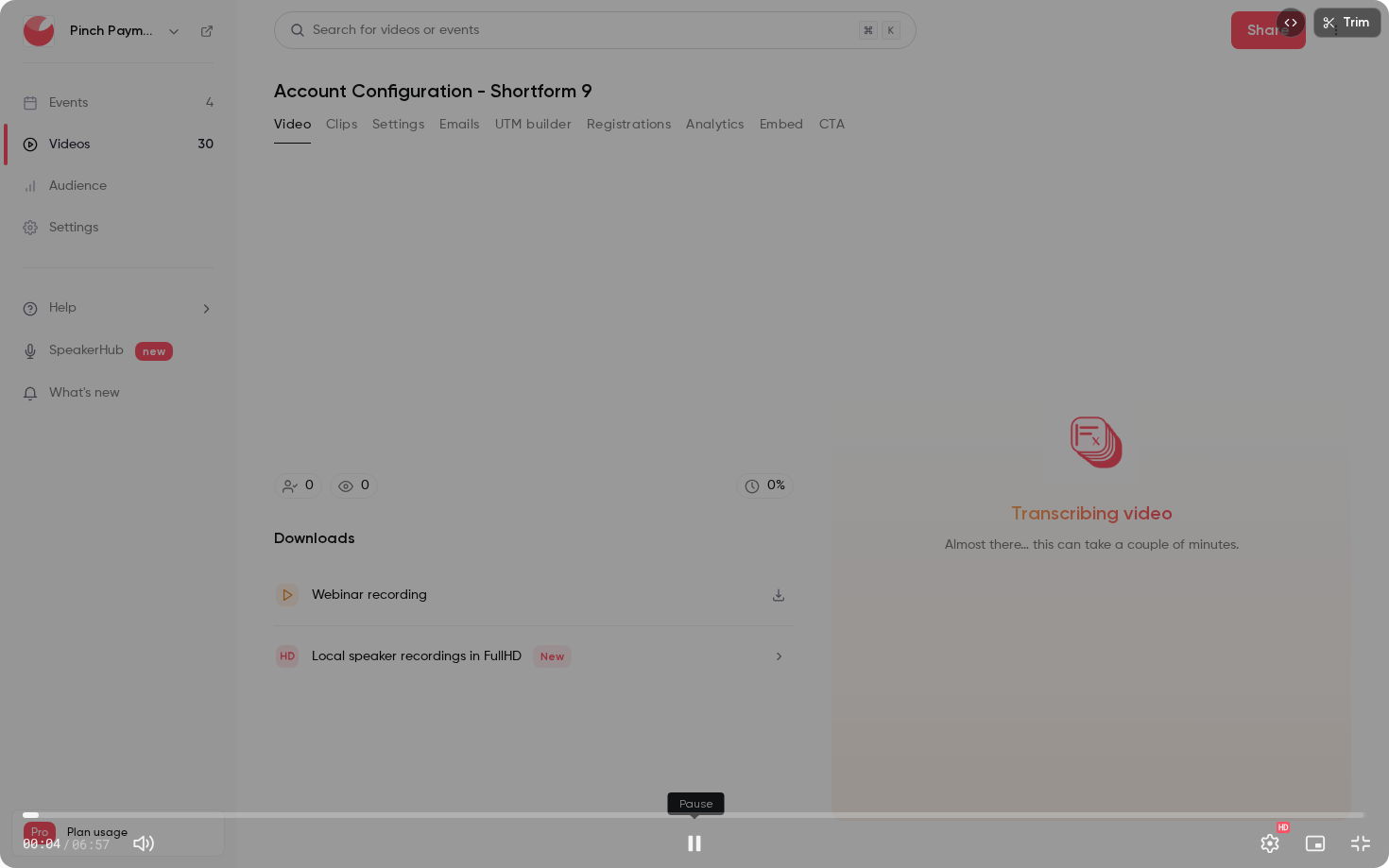 click at bounding box center [694, 843] 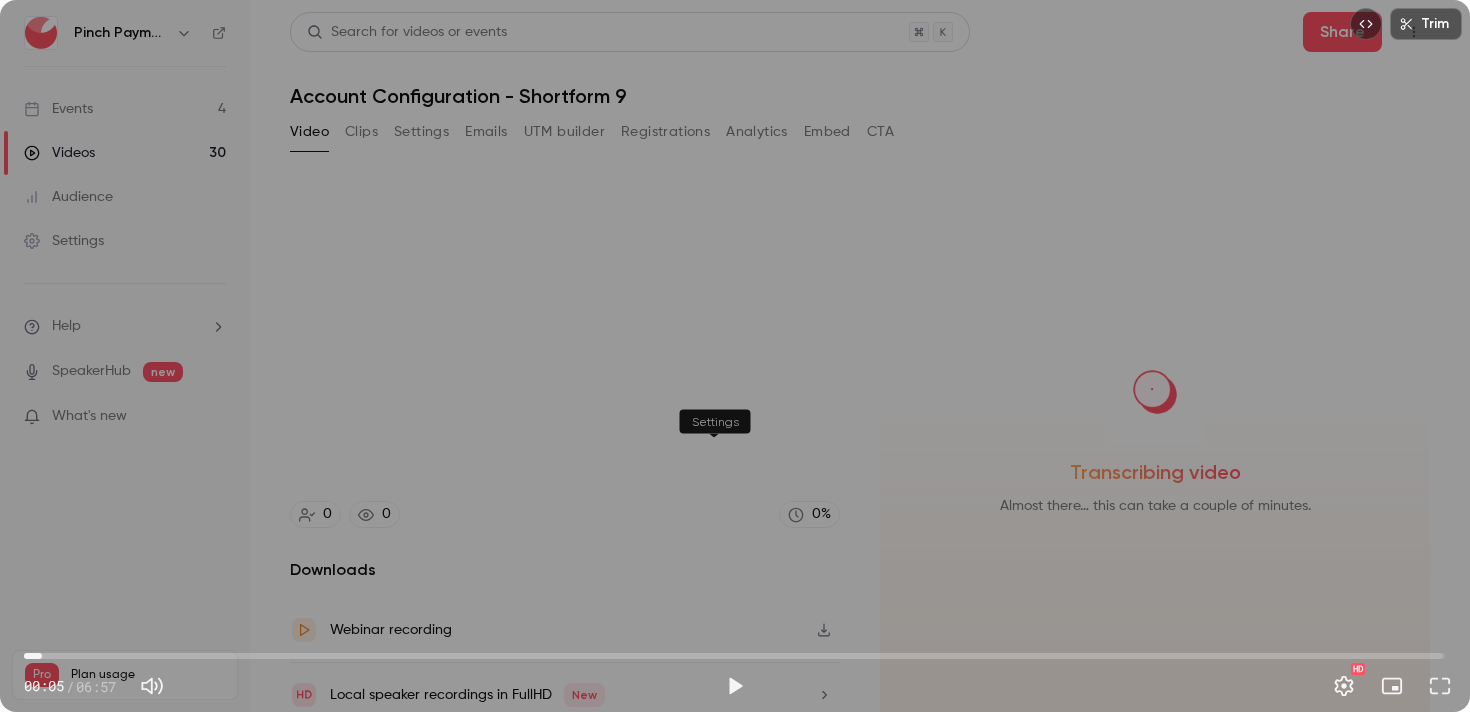 type on "***" 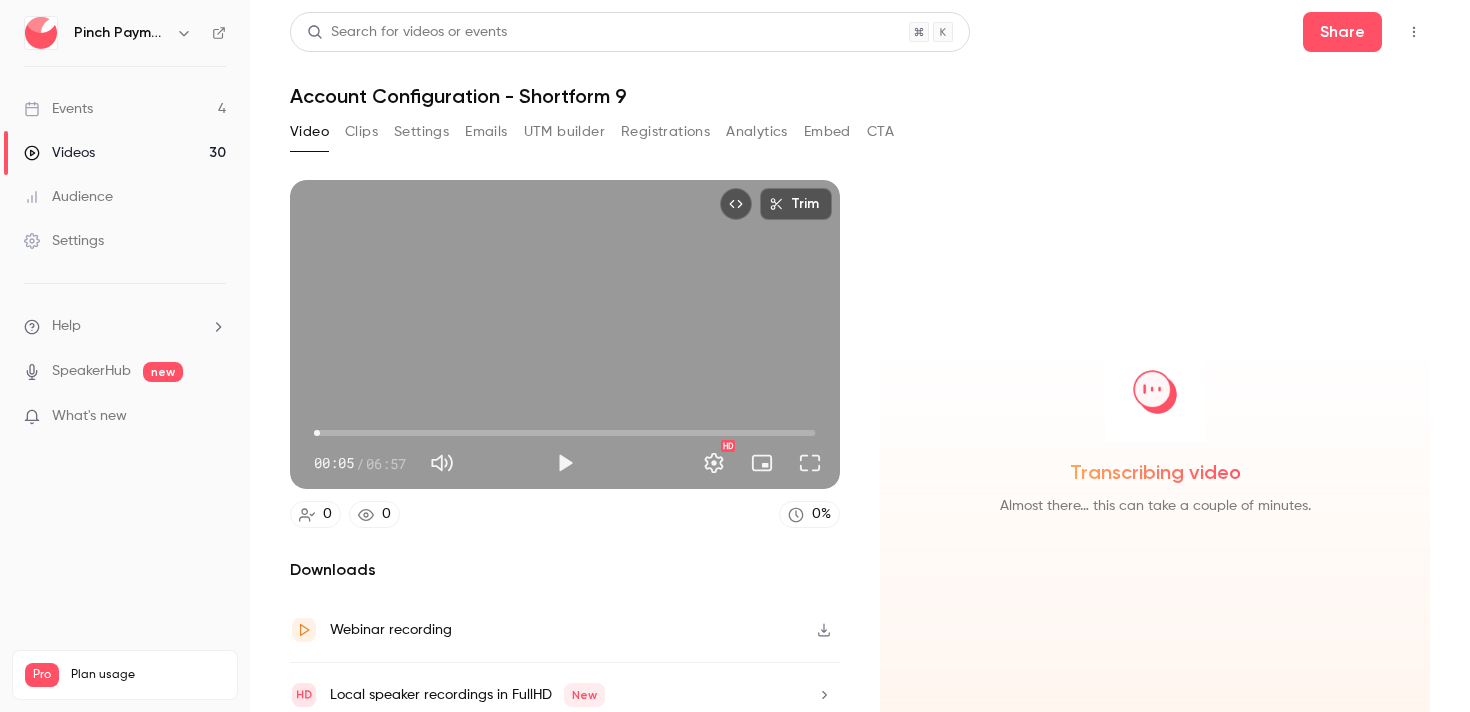 click on "Trim" at bounding box center [796, 204] 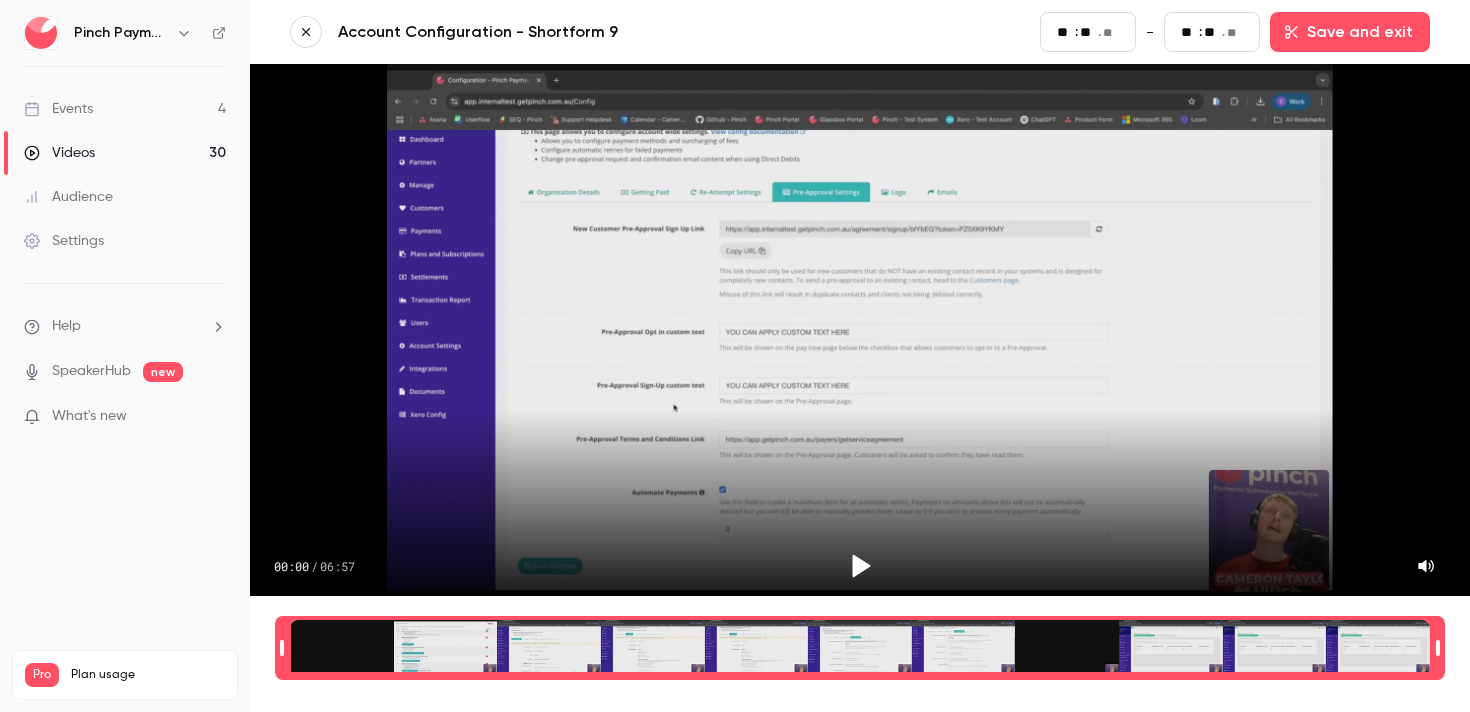 type on "**" 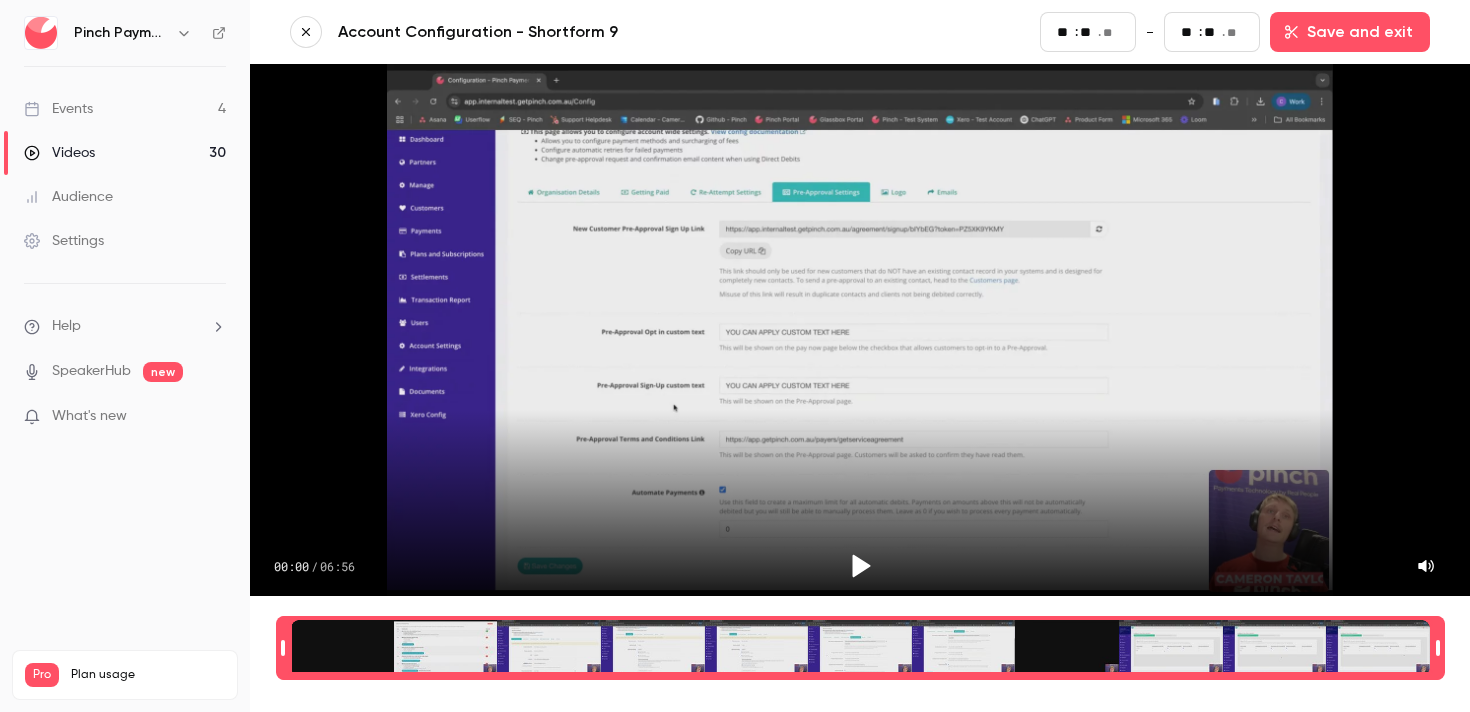 type on "**" 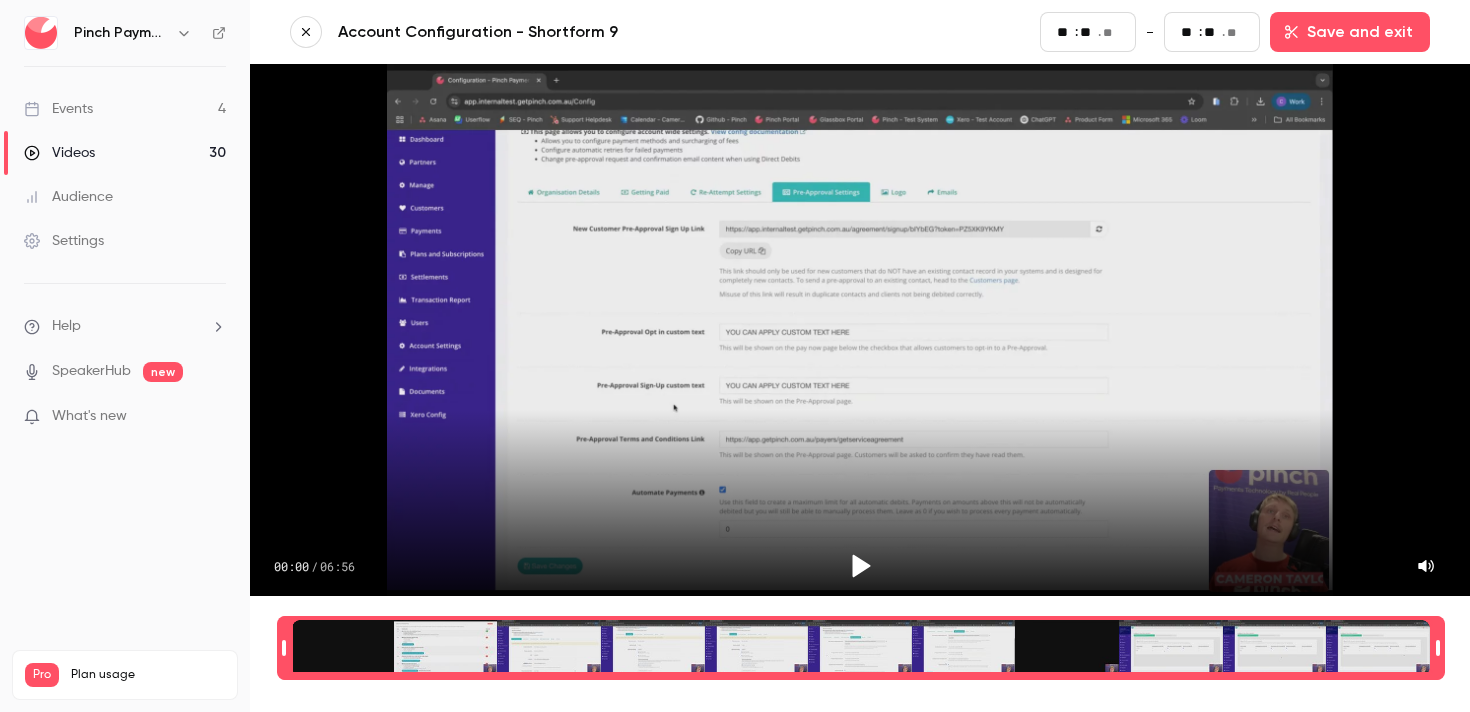 type on "**" 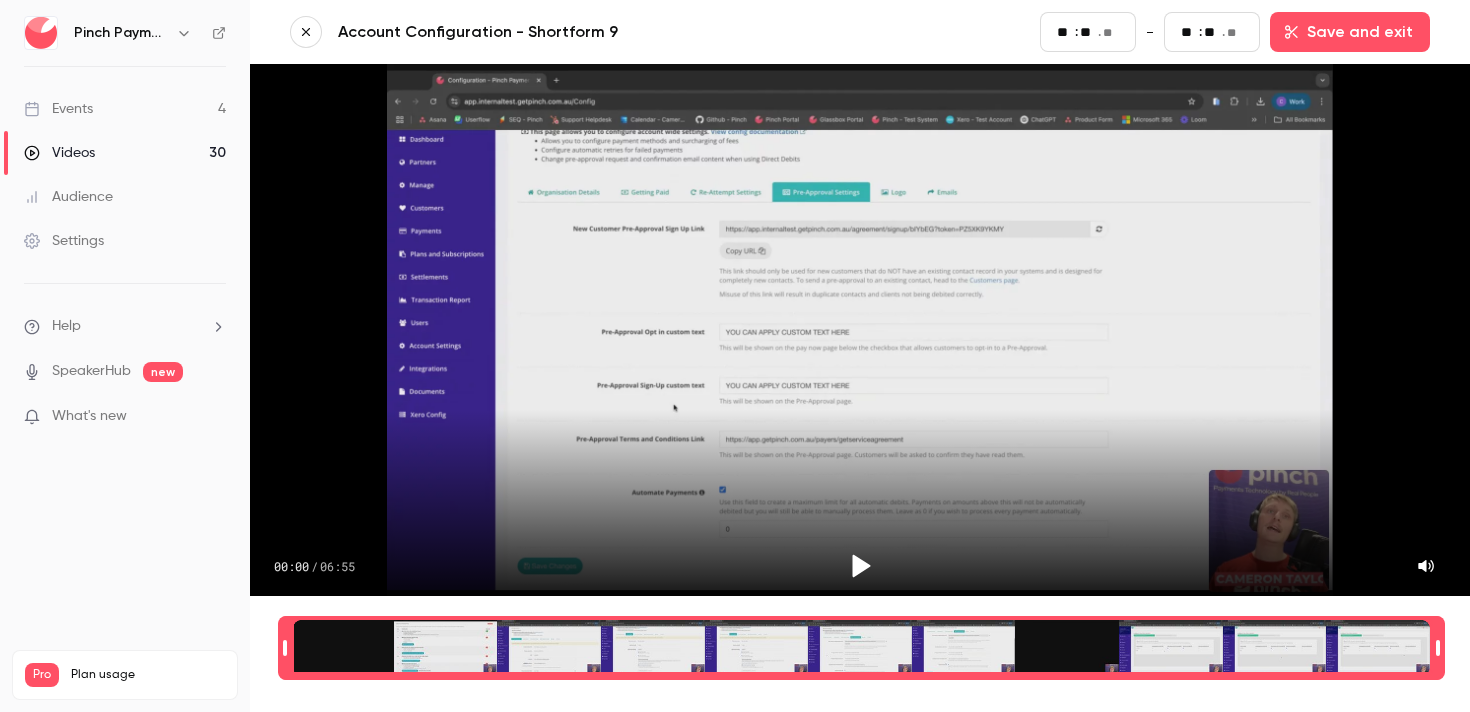 type on "**" 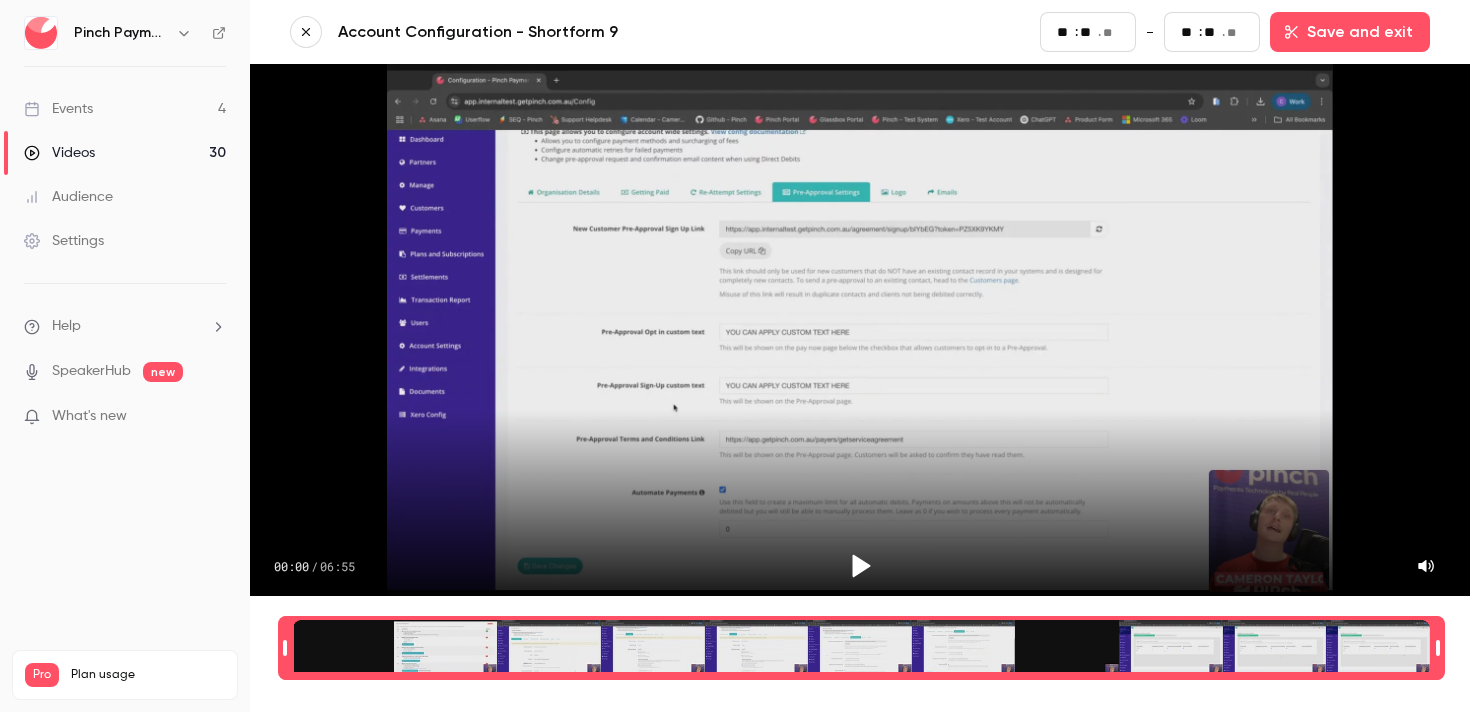 type on "*" 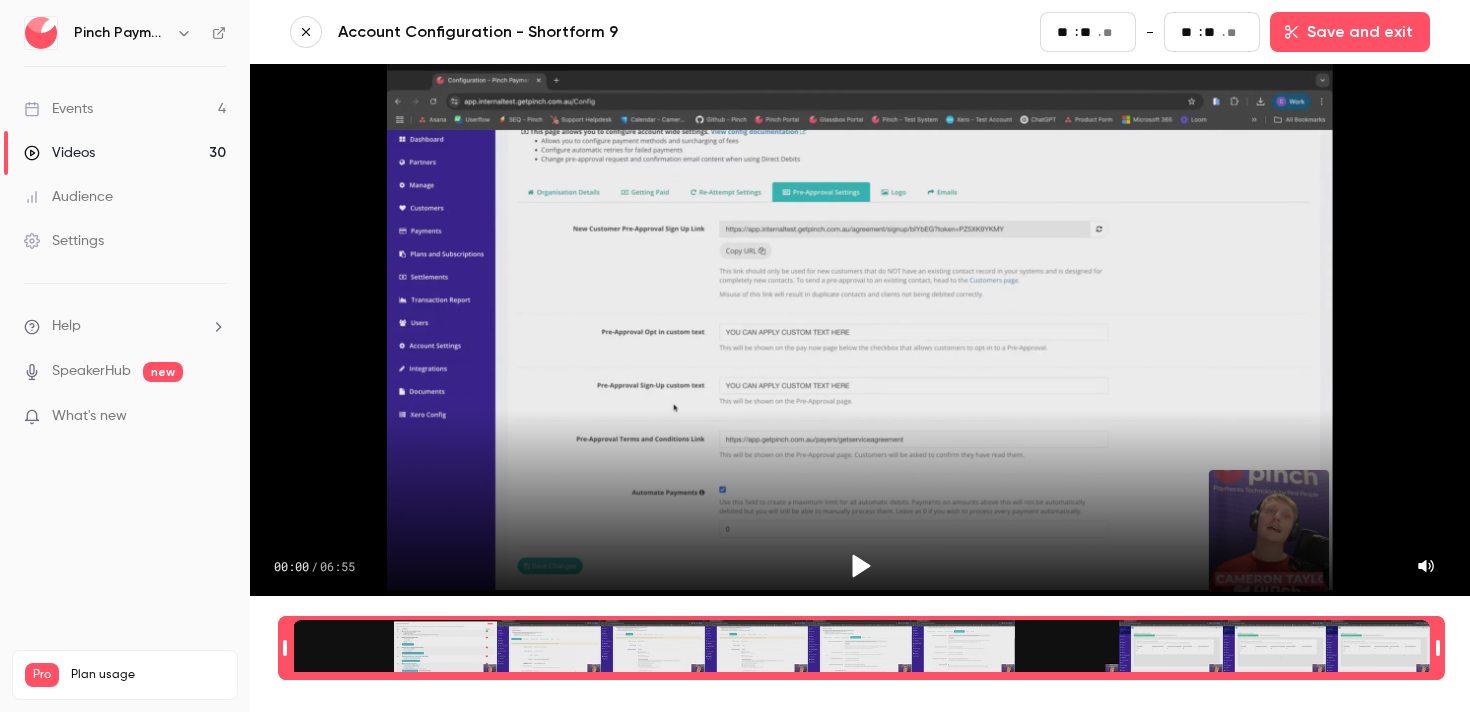type on "**" 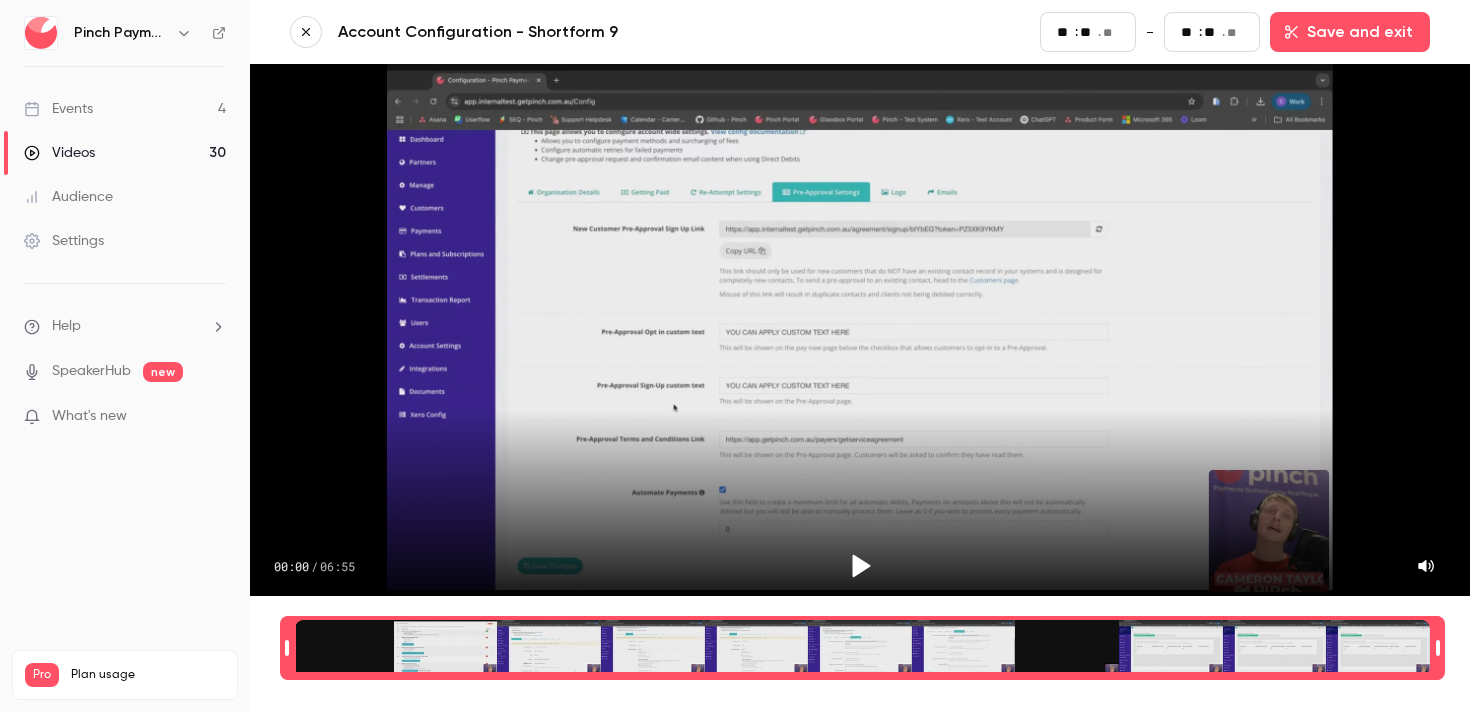type on "**" 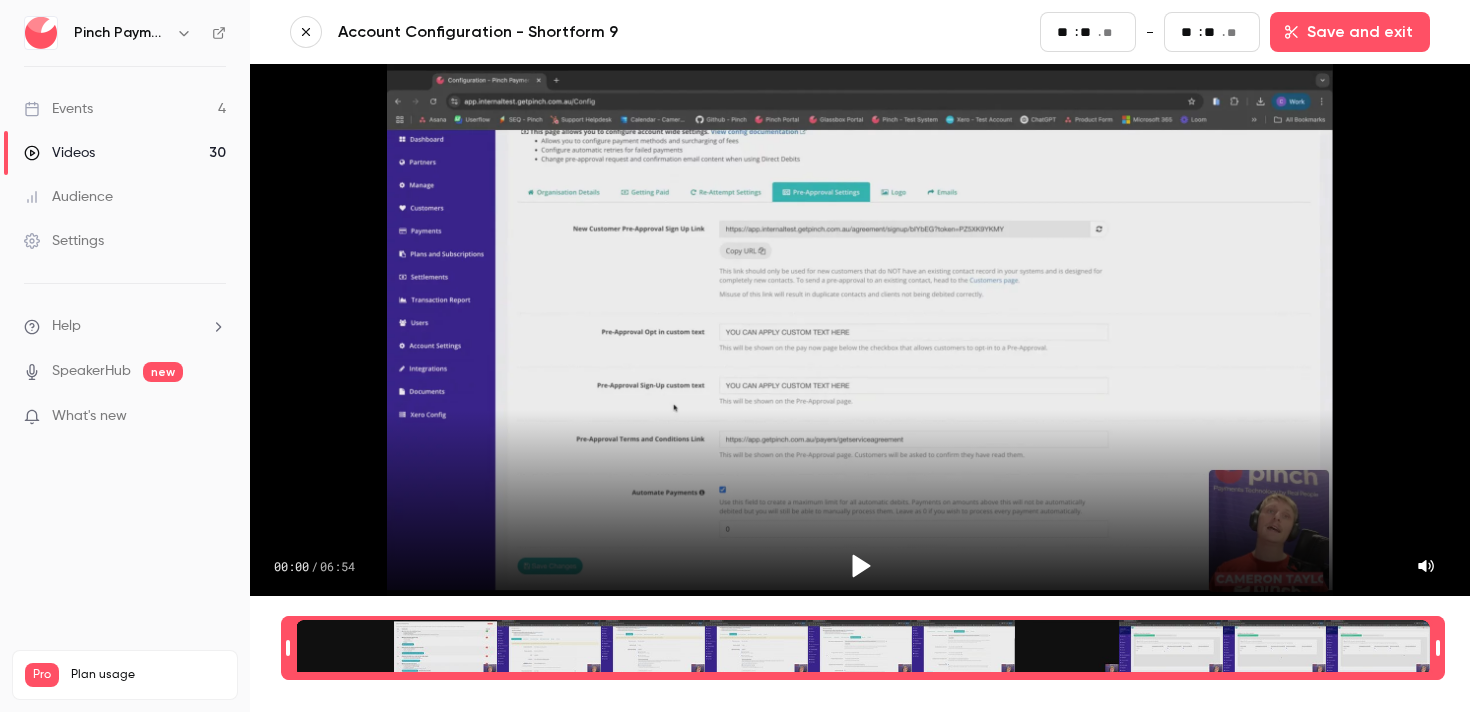 type on "**" 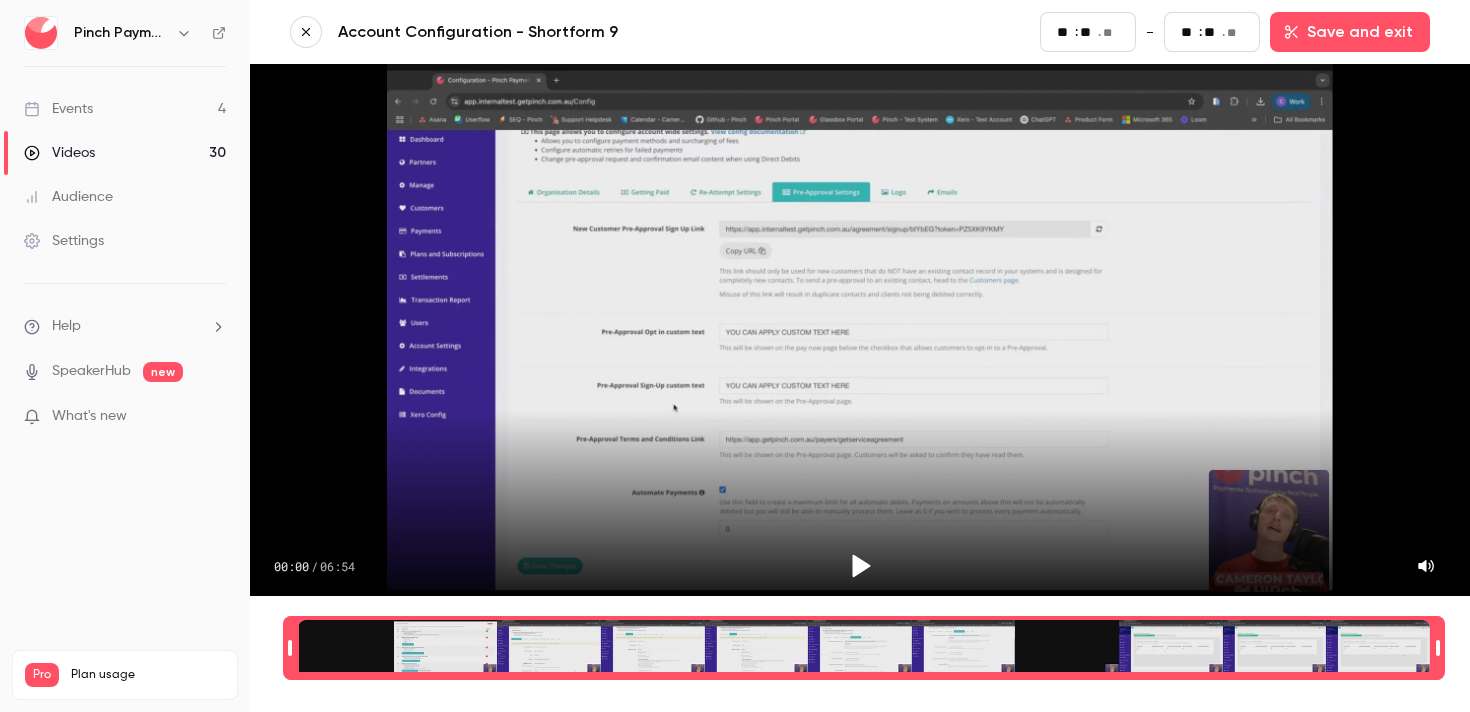 type on "**" 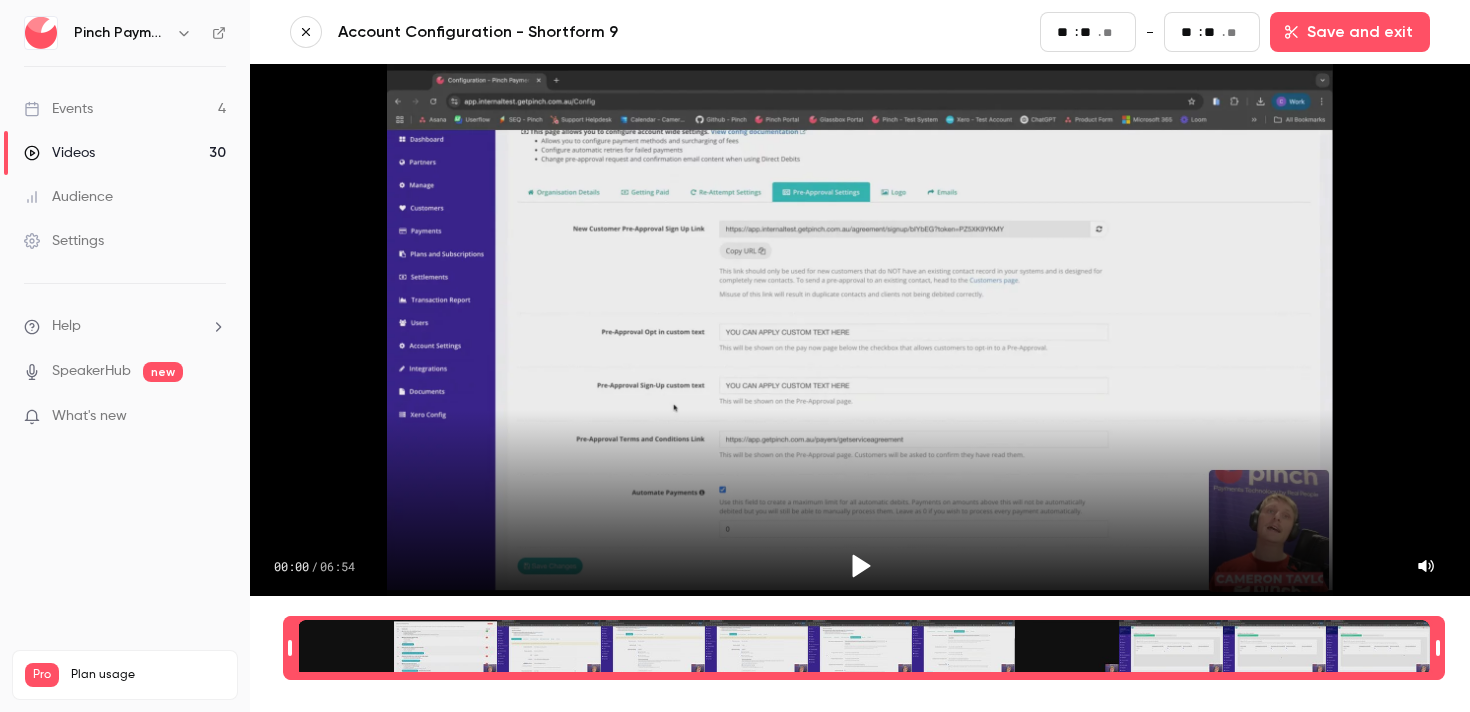 type on "**" 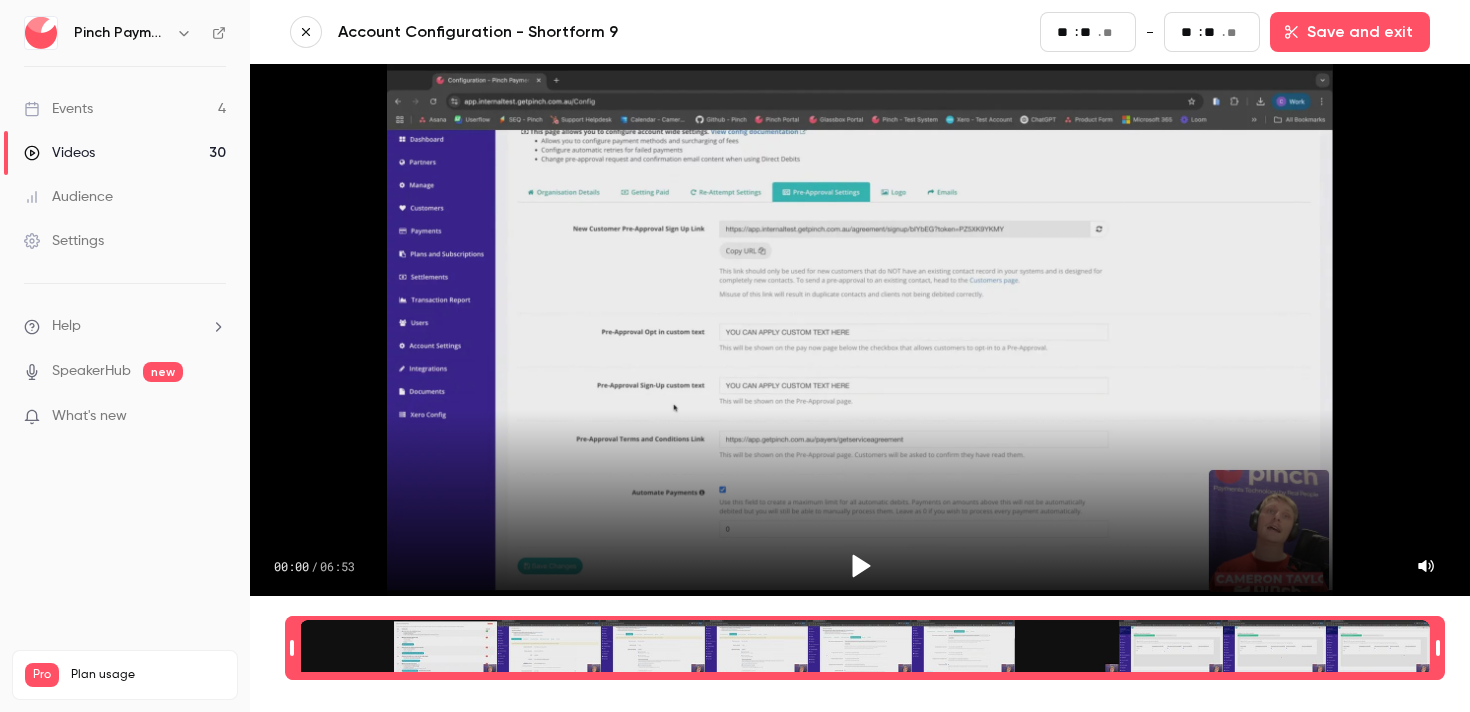 type on "**" 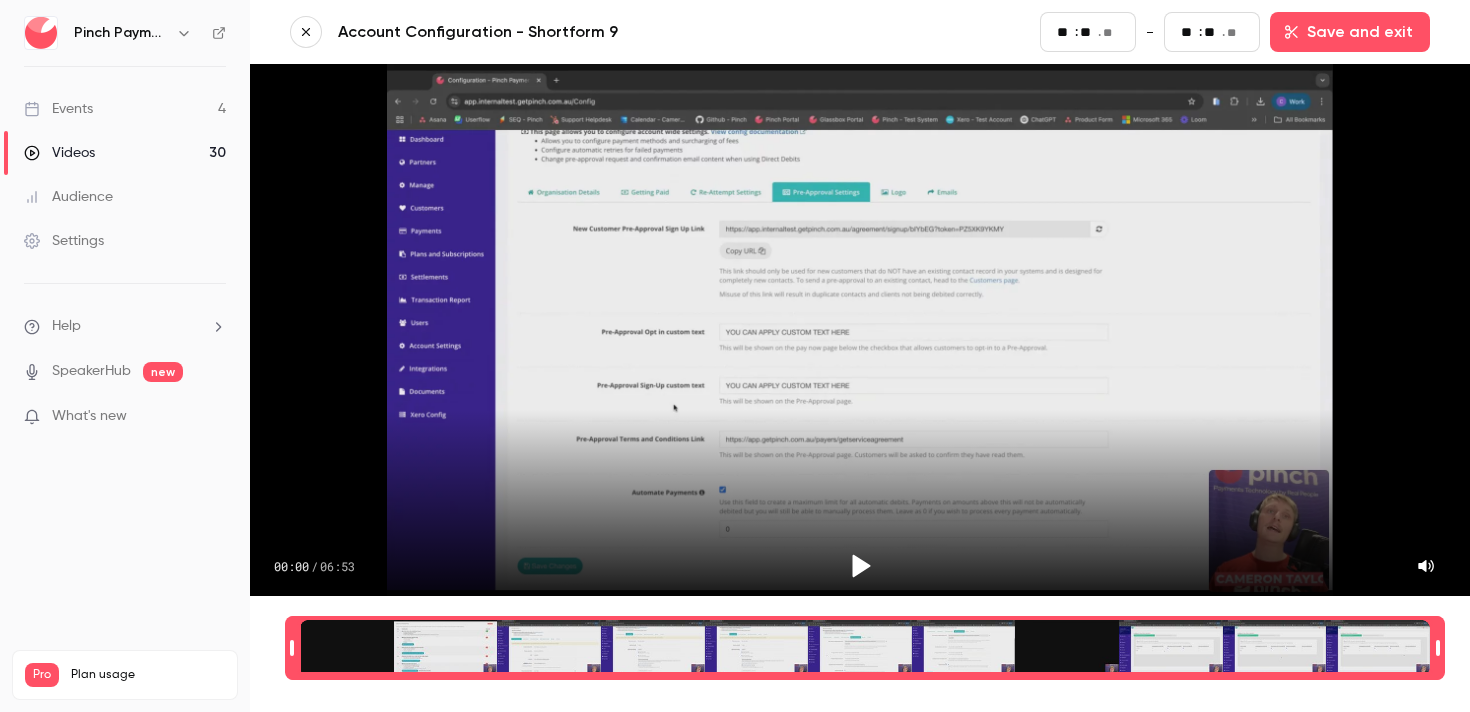 type on "**" 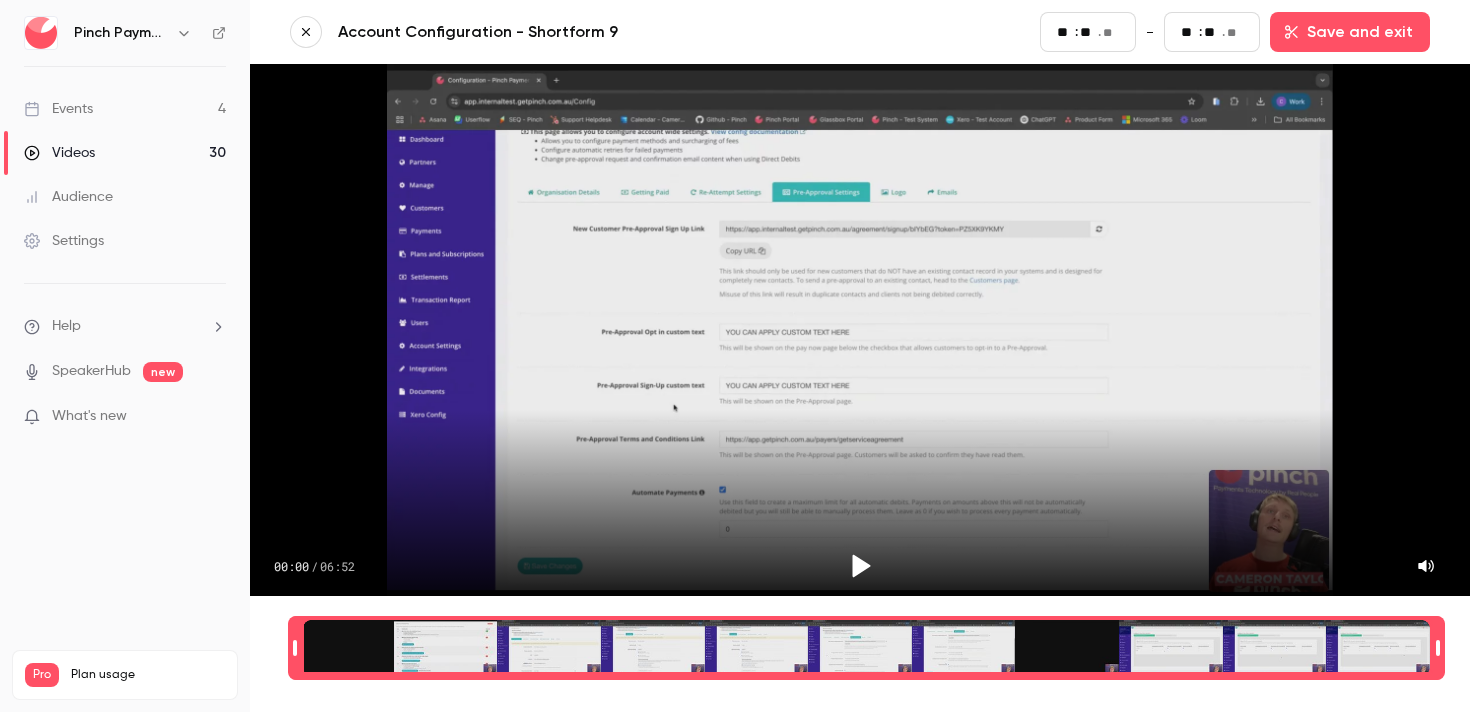 type on "**" 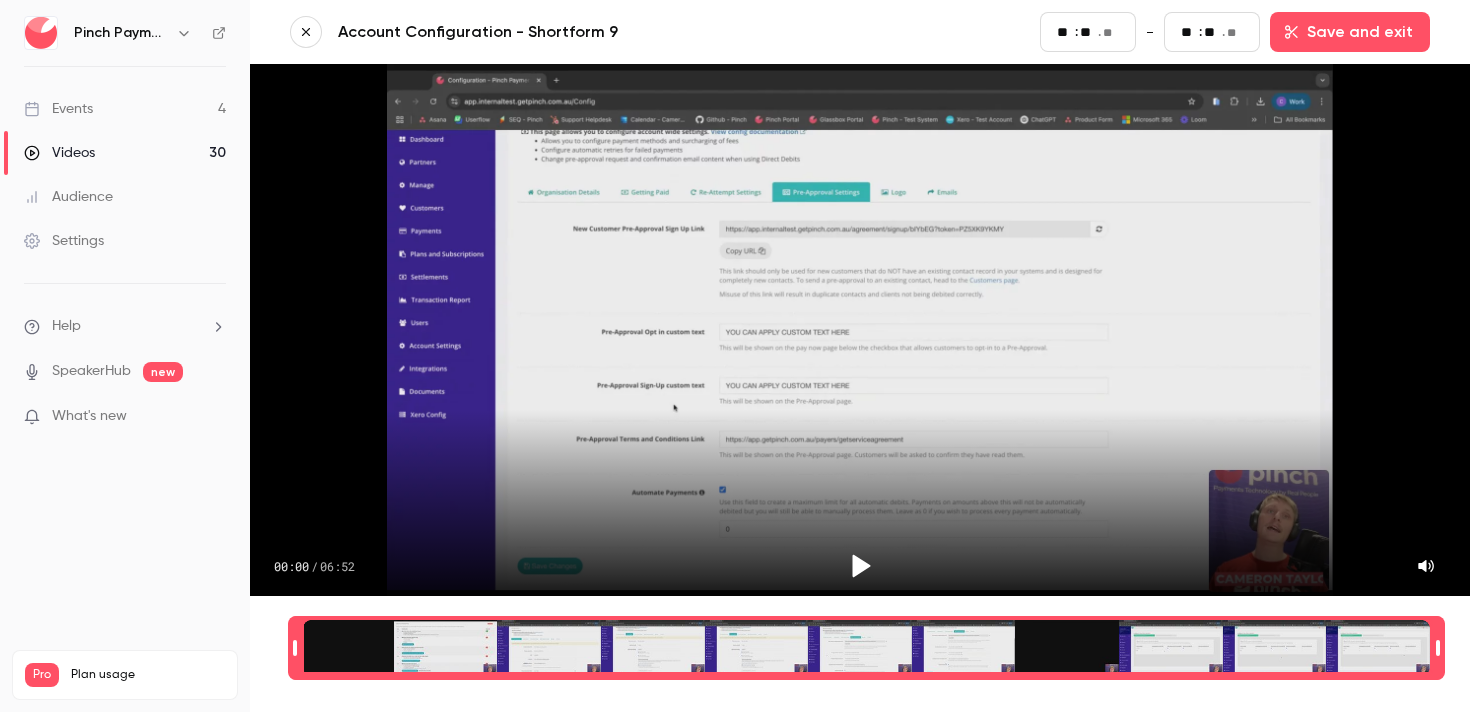 type on "**" 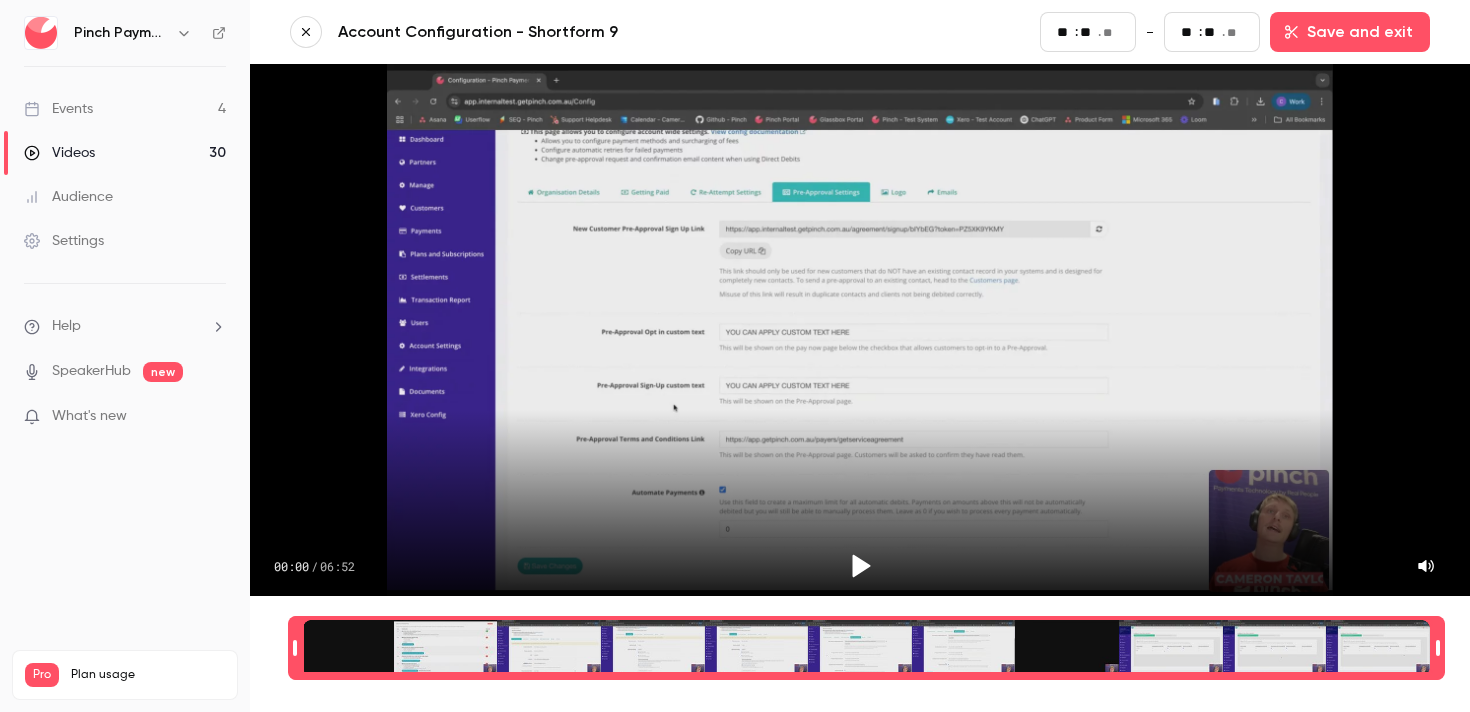 type on "*" 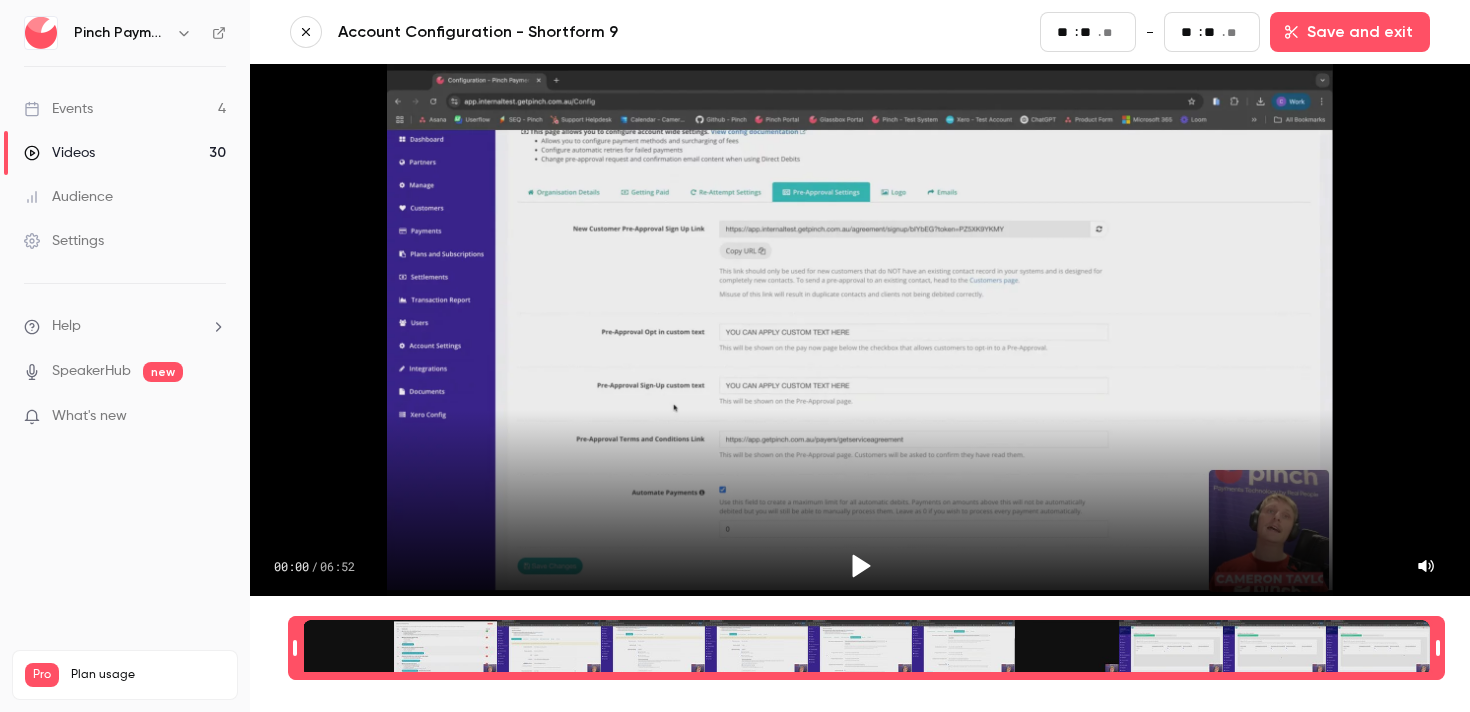 type on "**" 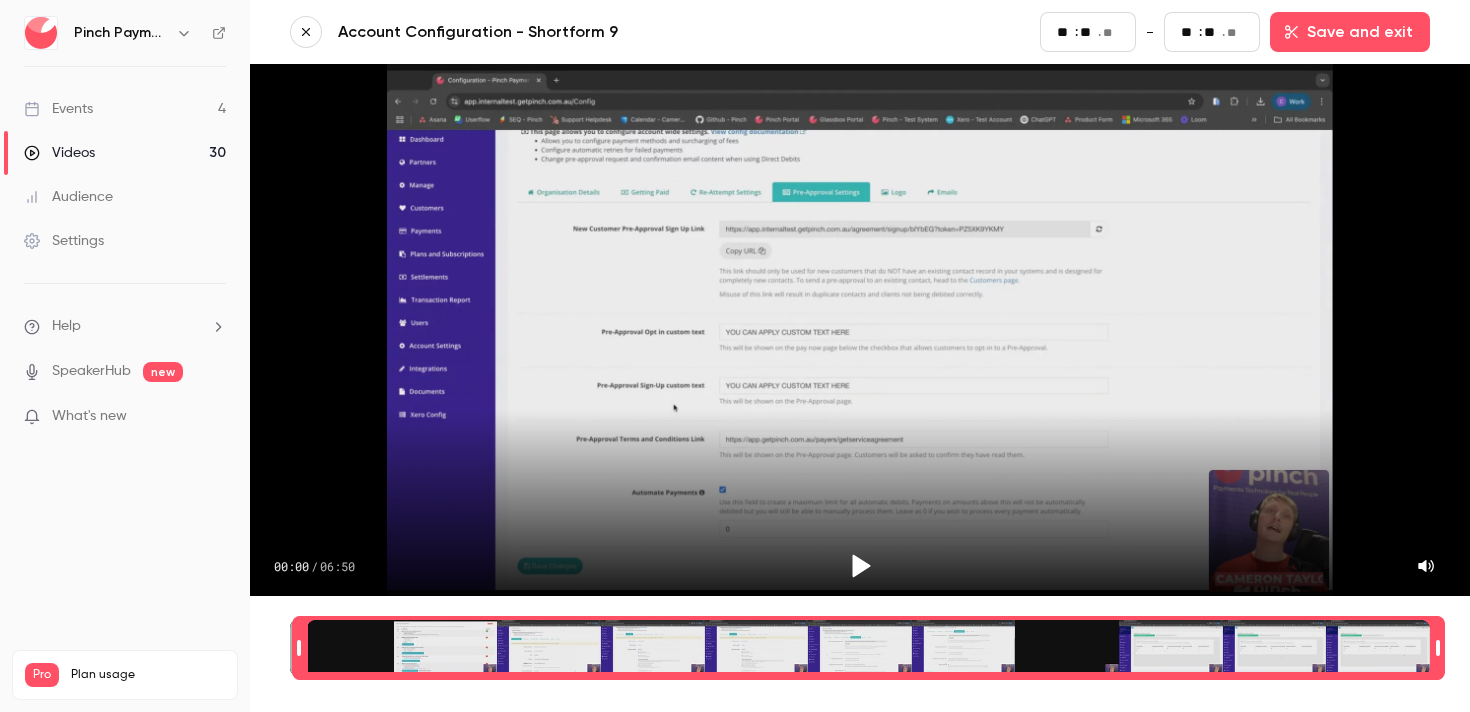 type on "**" 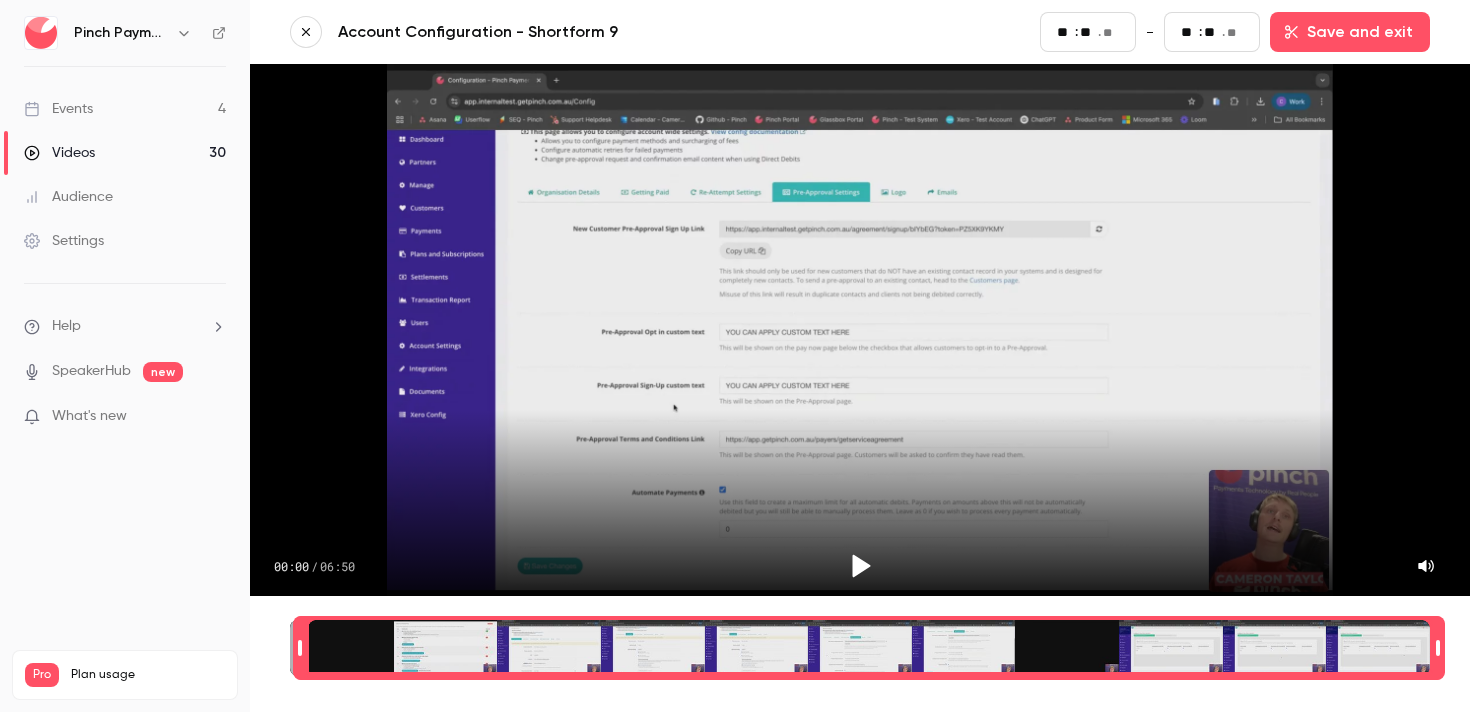 type on "**" 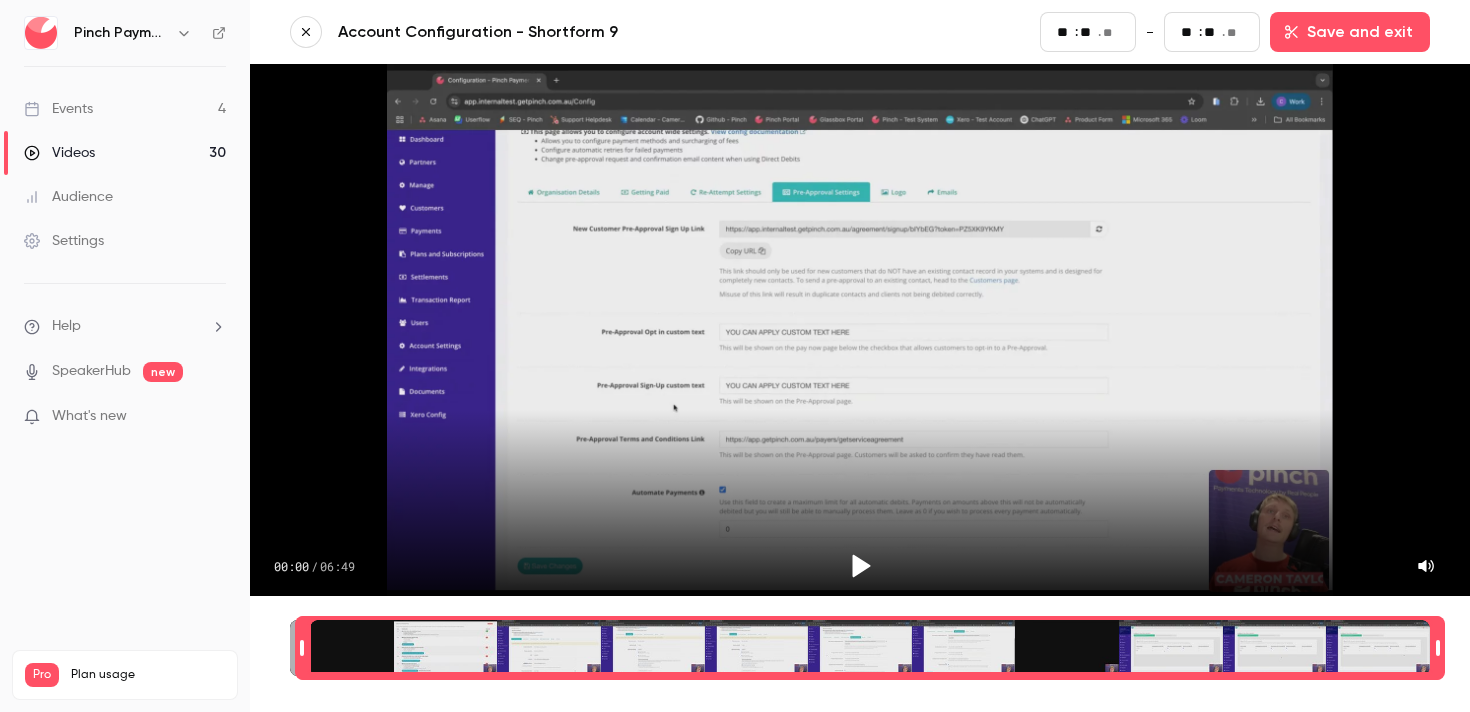 type on "*" 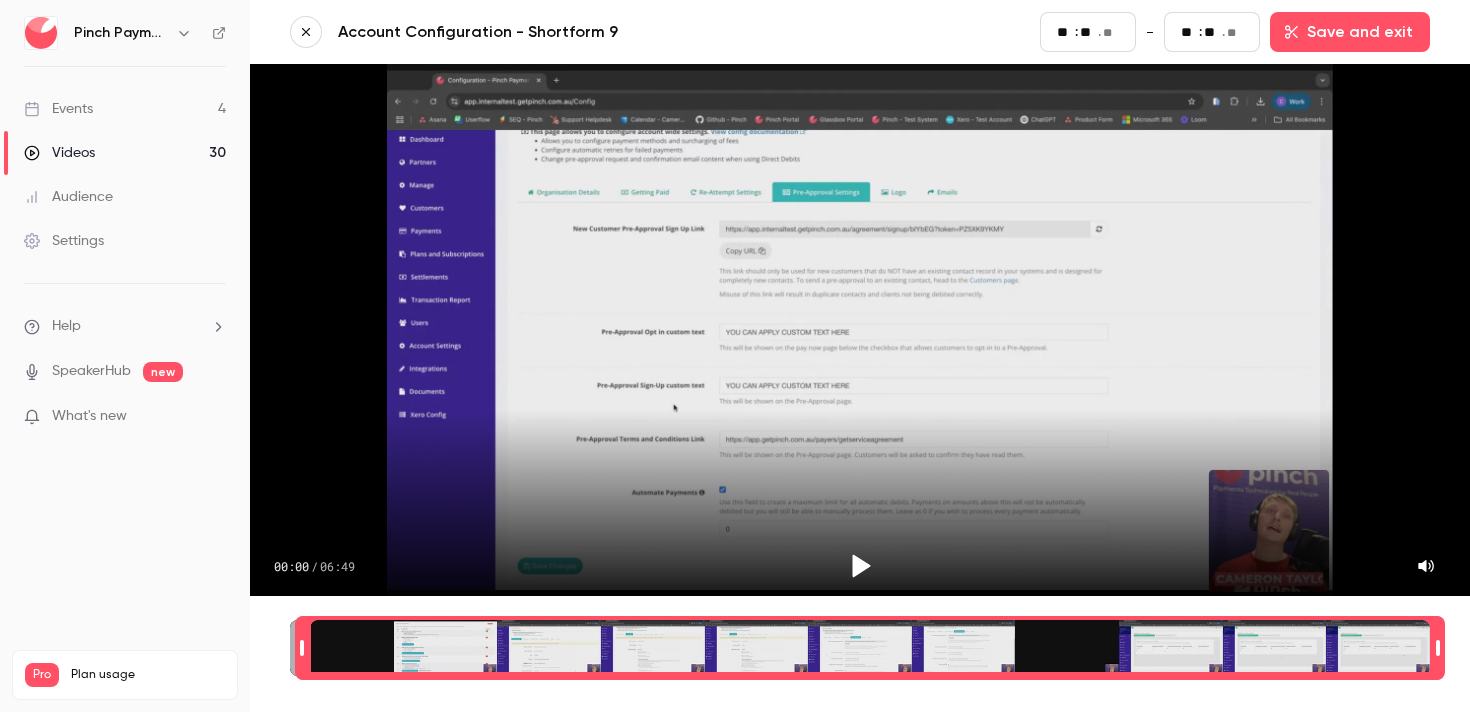 type on "**" 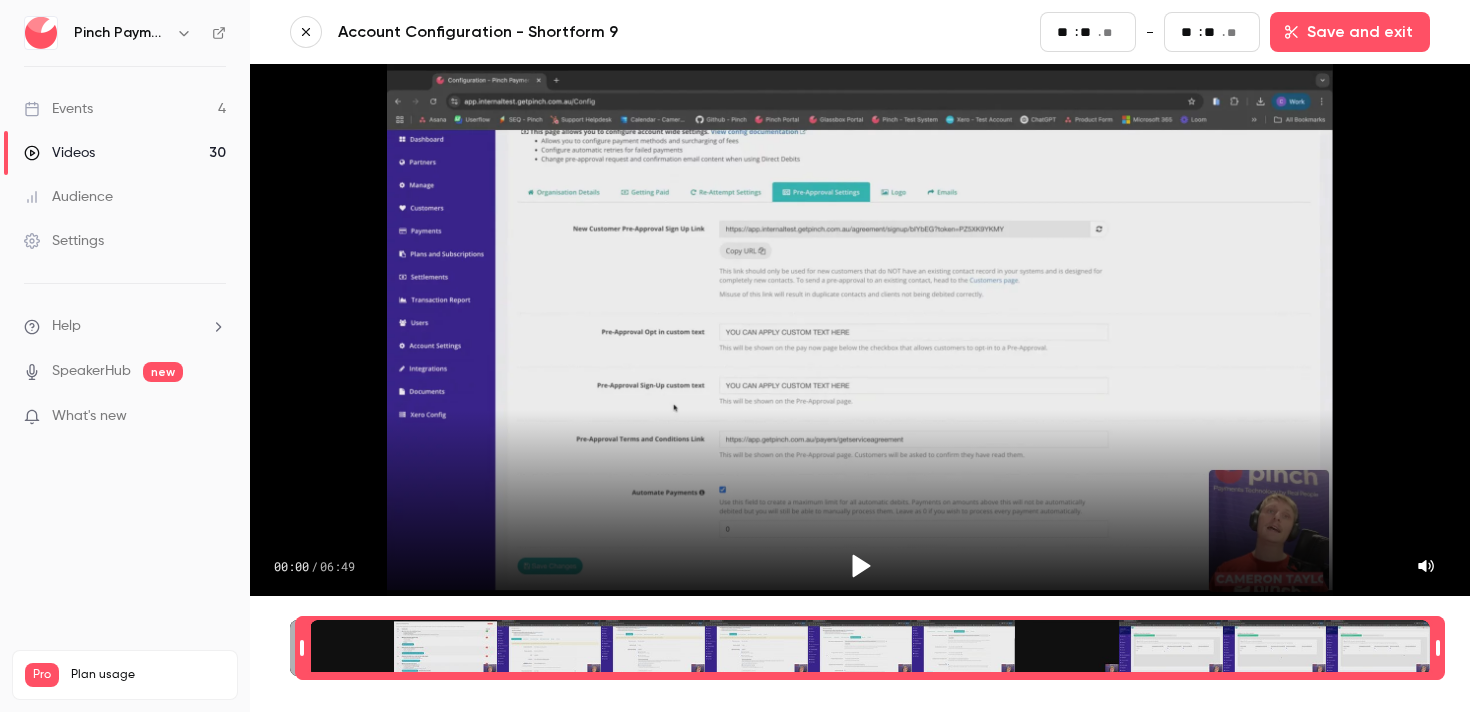 type on "**" 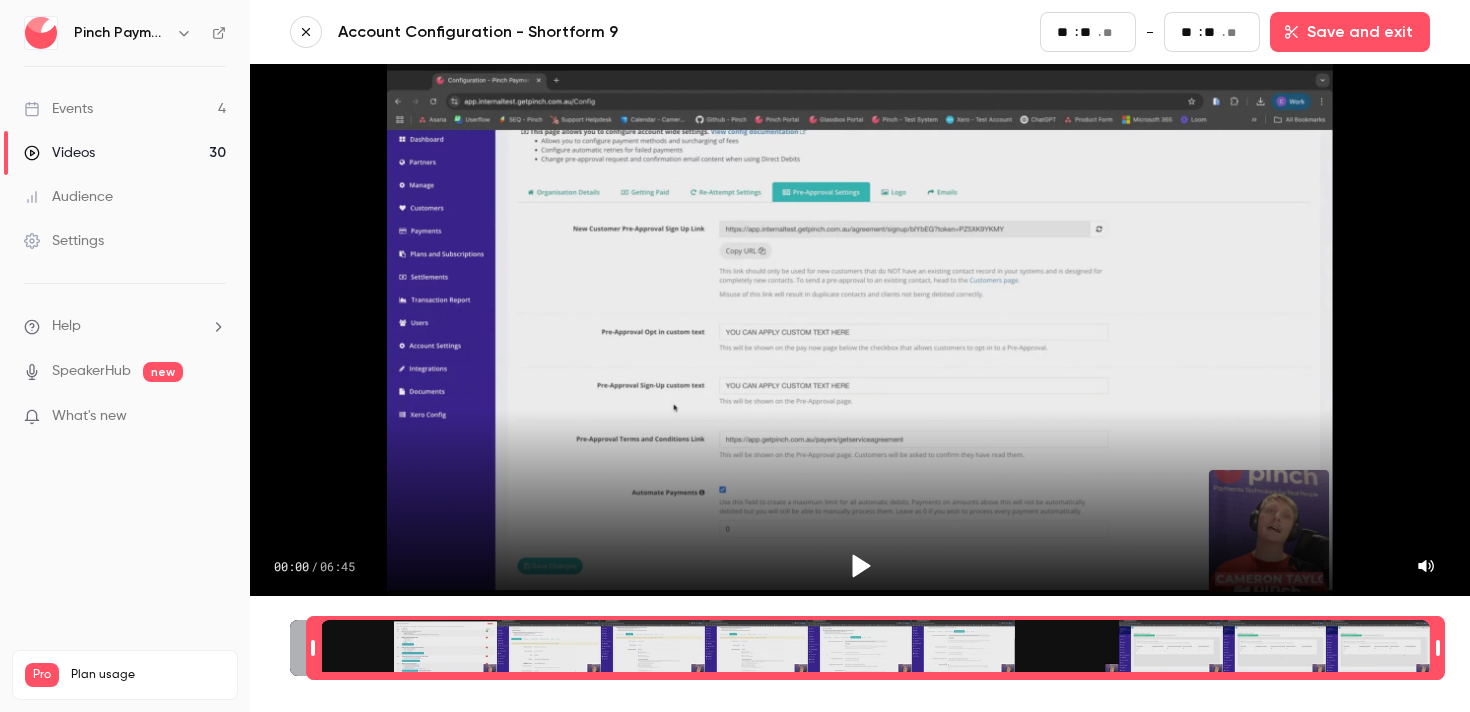 type on "**" 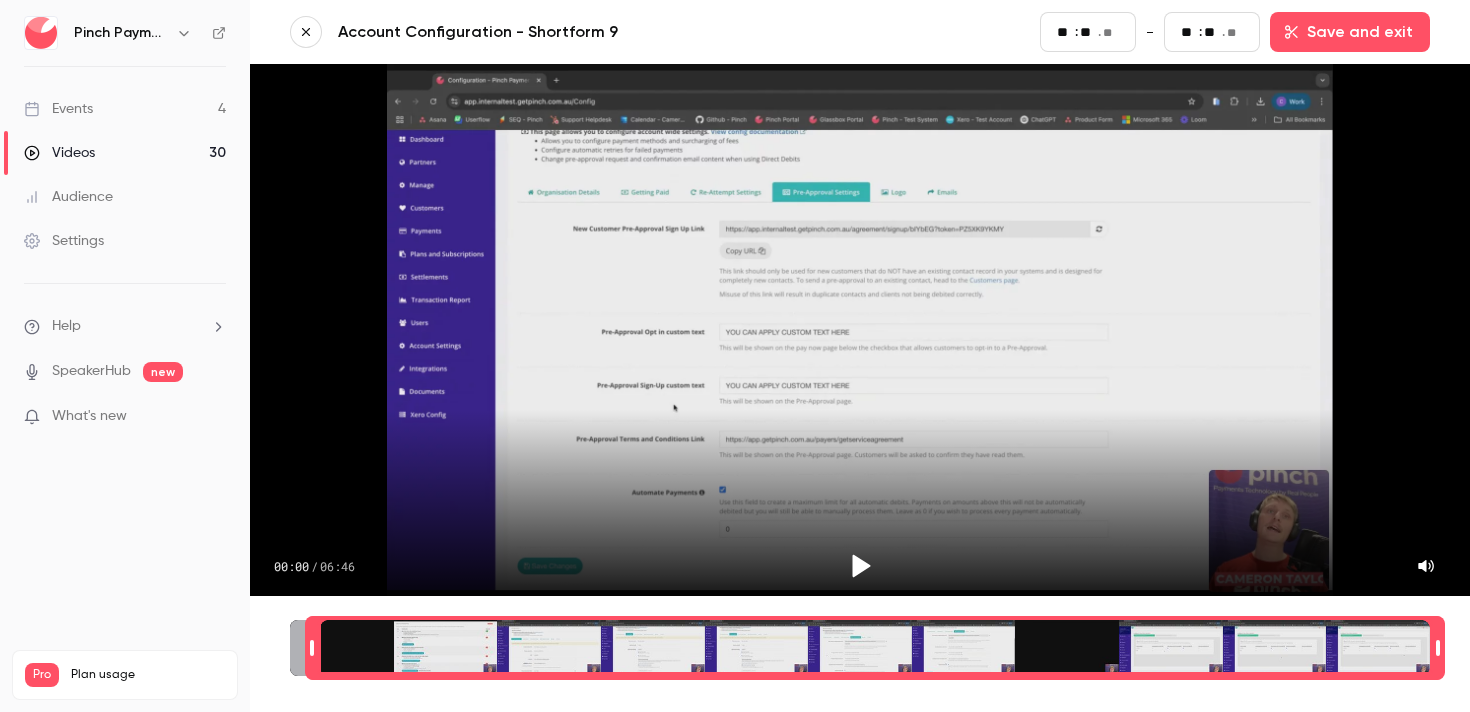 type on "**" 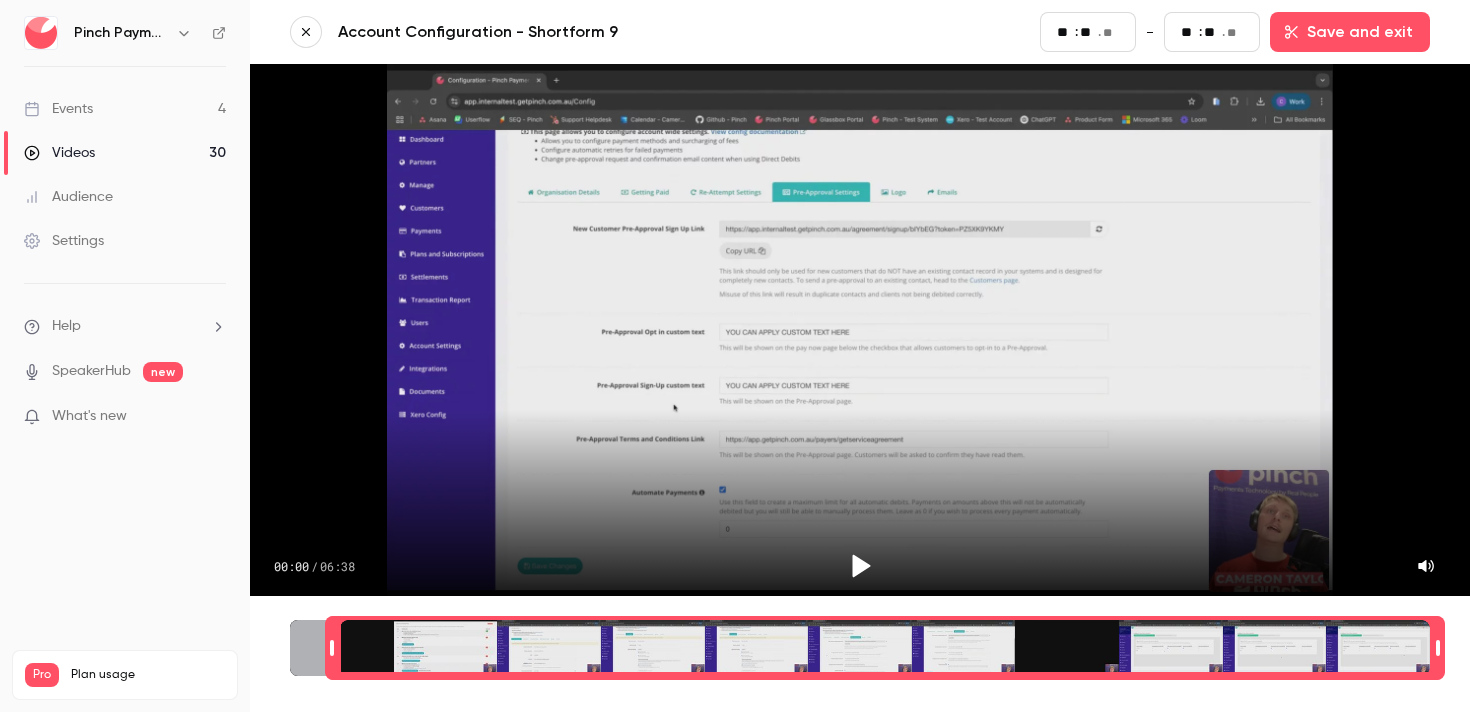 type on "**" 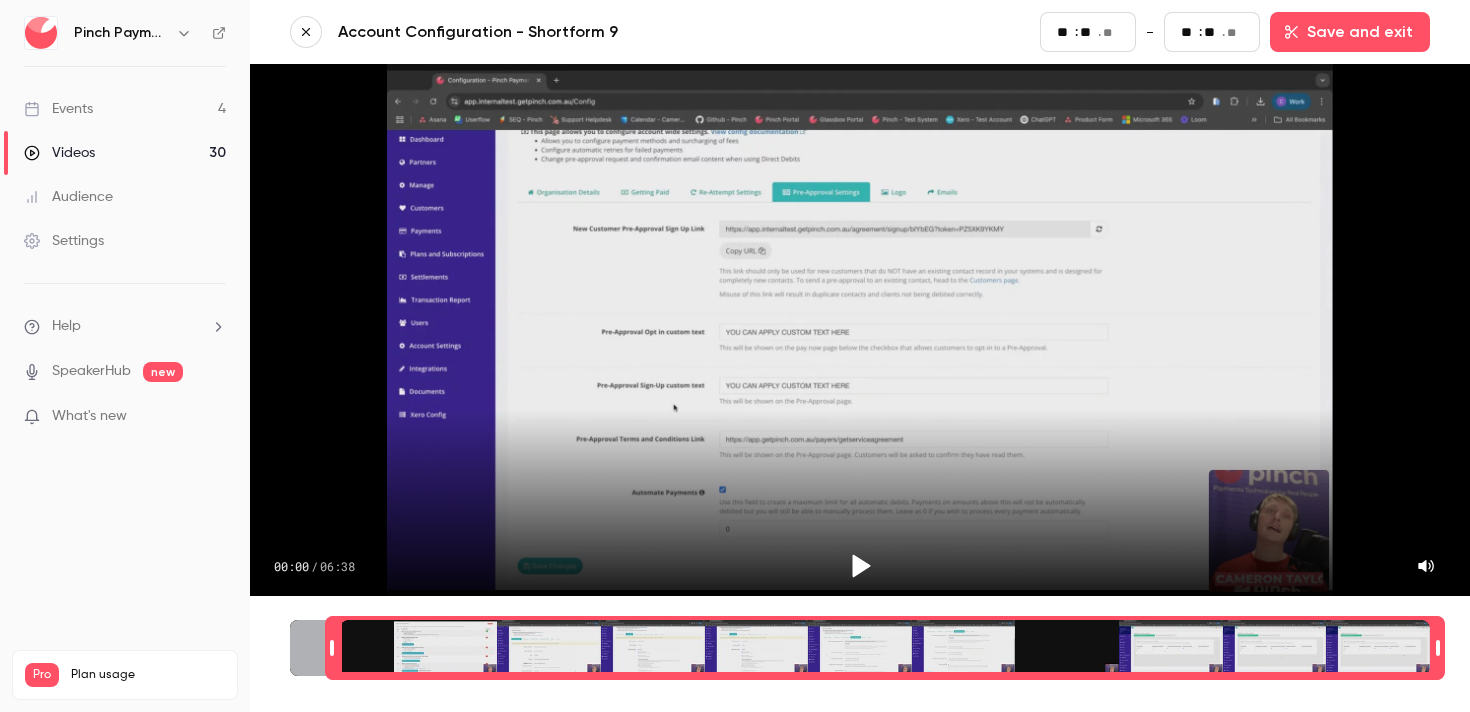 type on "**" 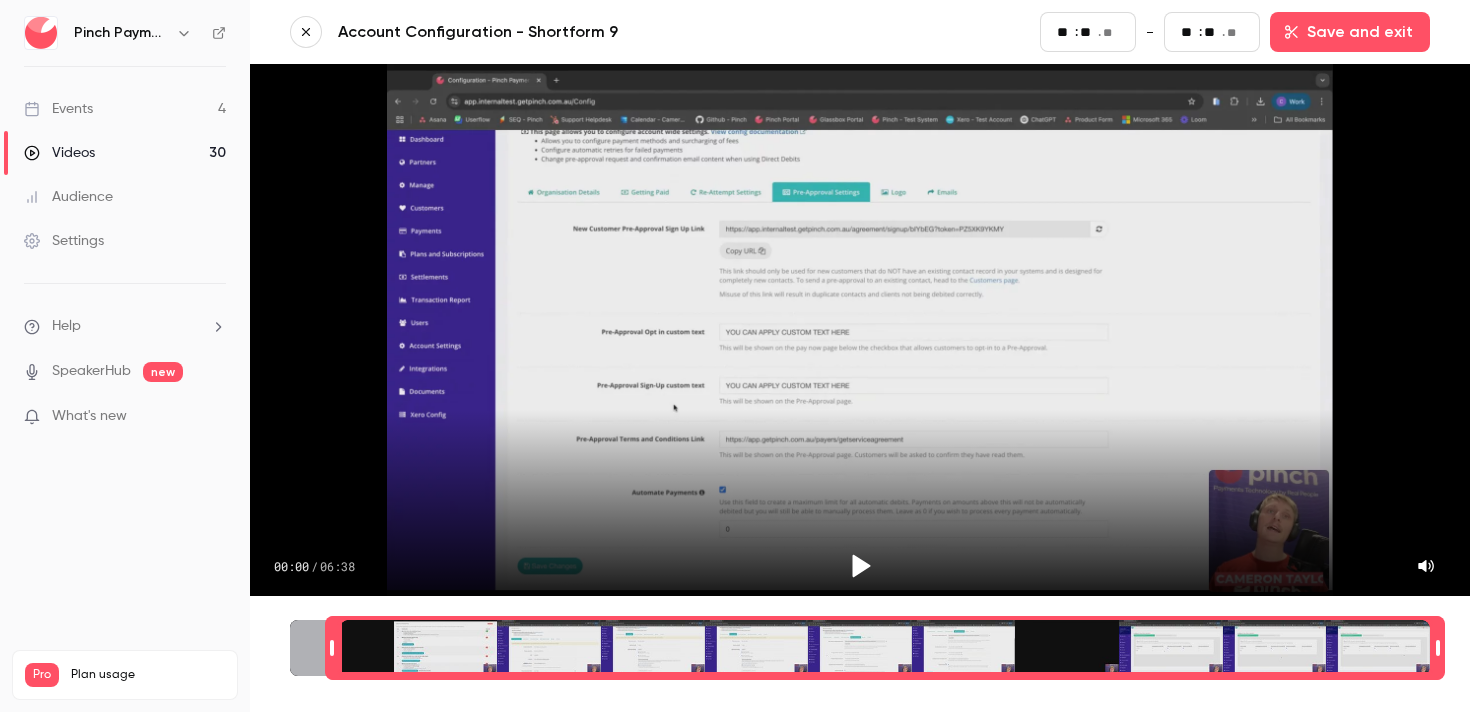 type on "**" 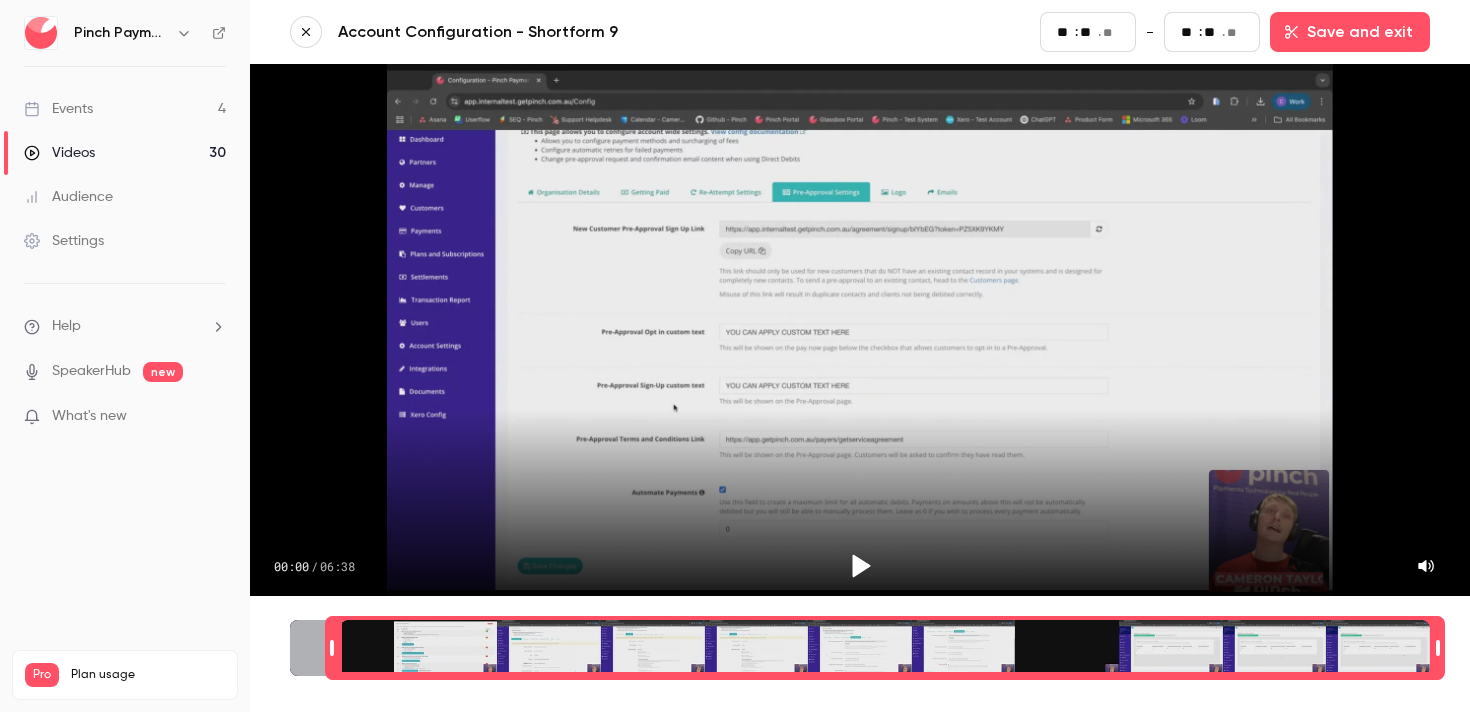 type on "**" 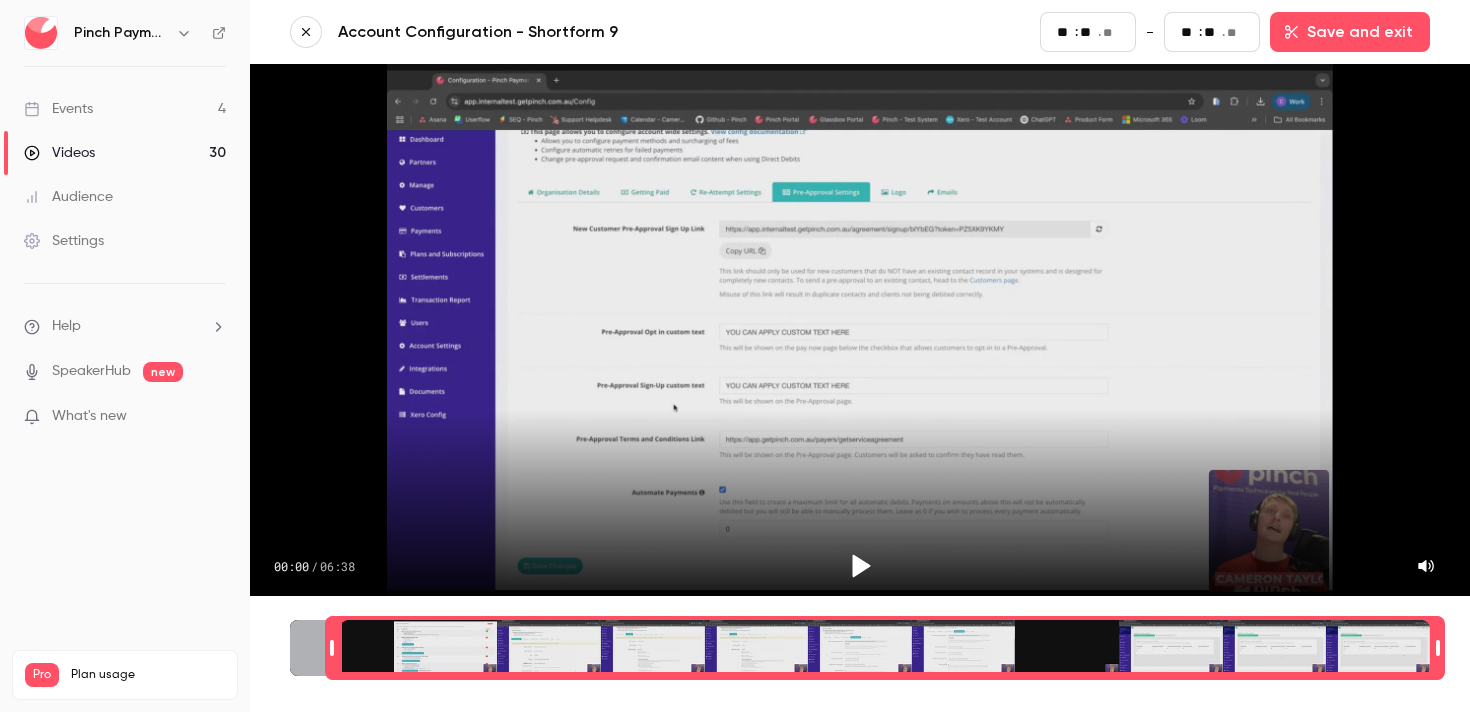 type on "**" 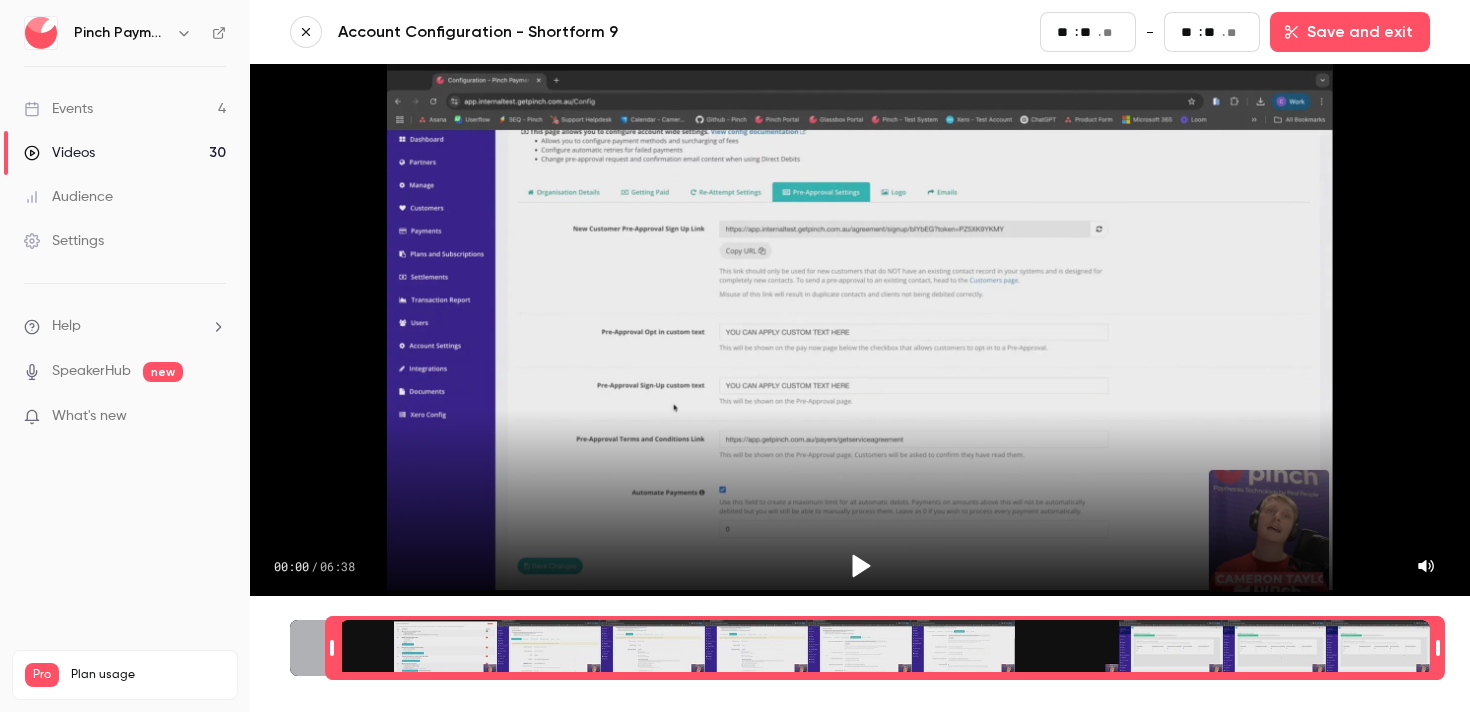 type on "*" 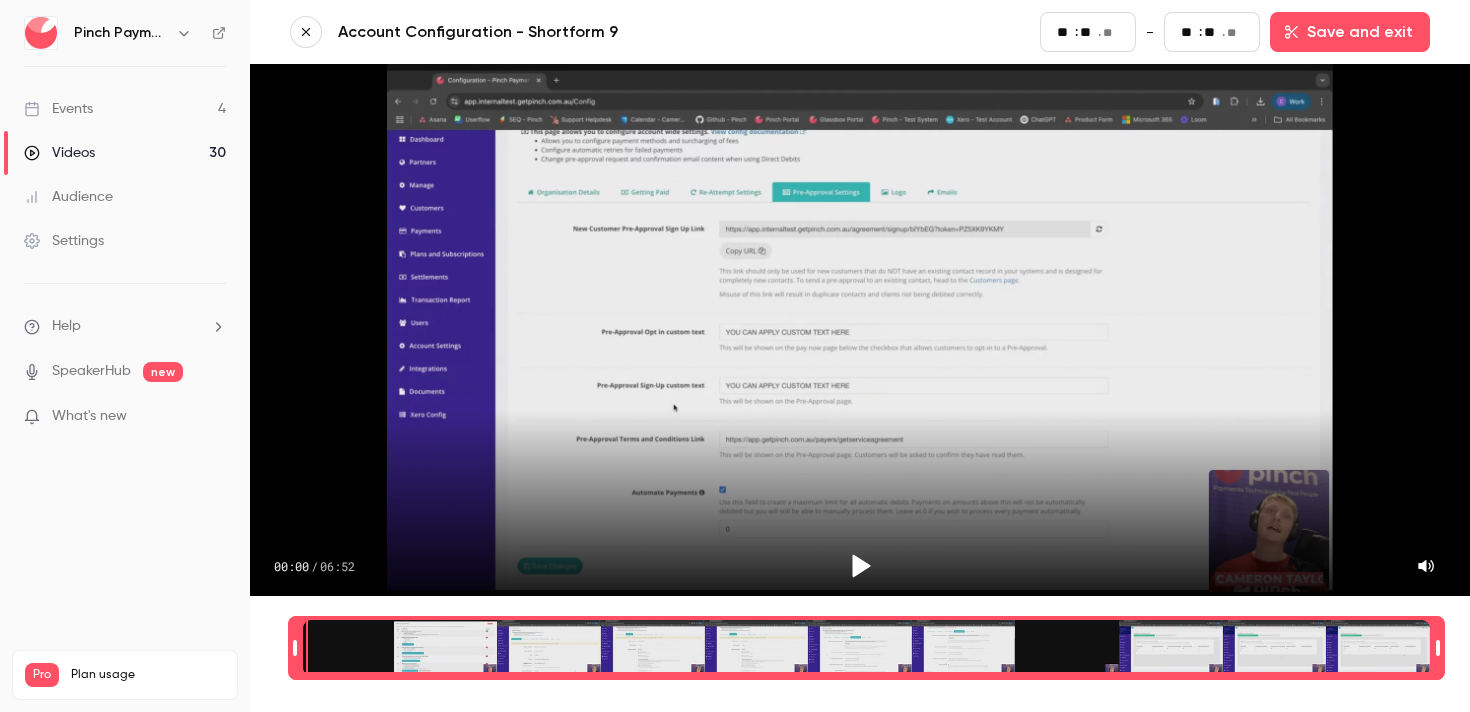 type on "**" 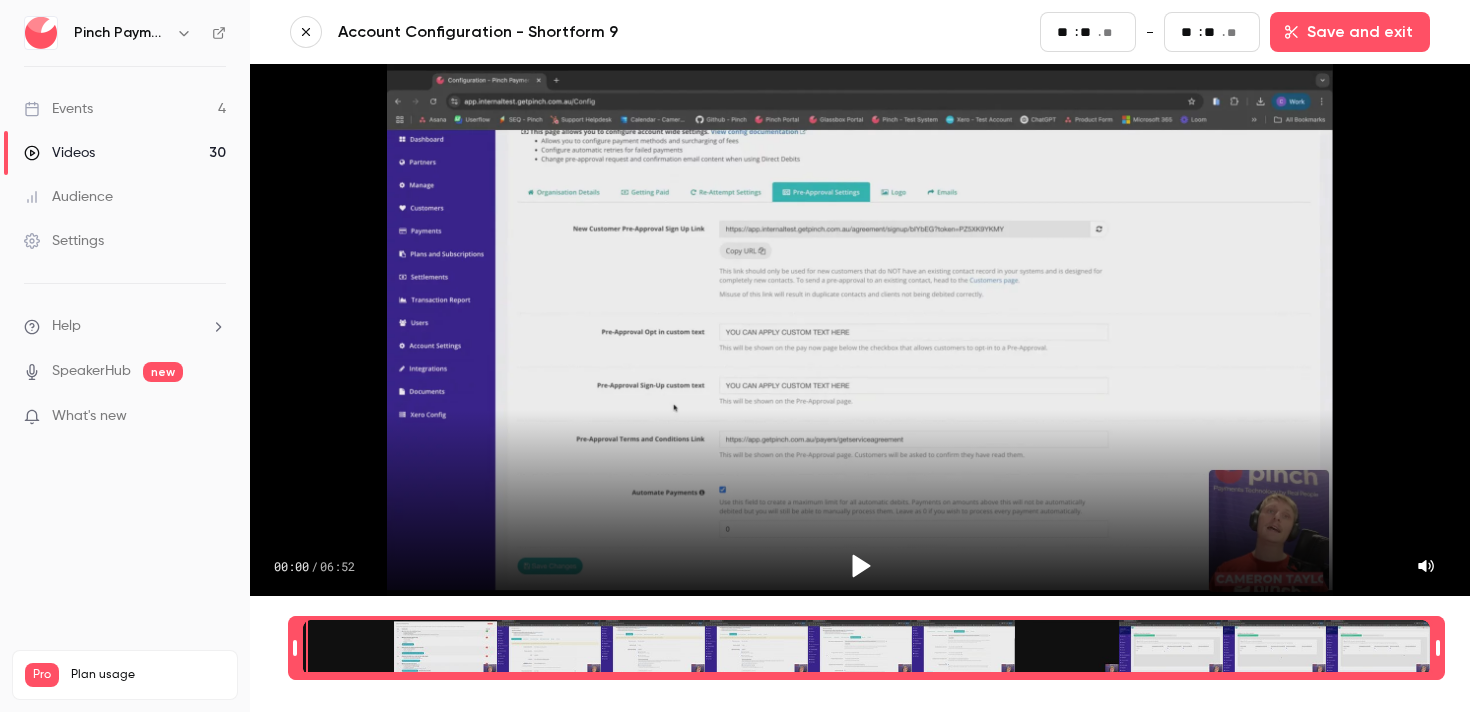 type on "**" 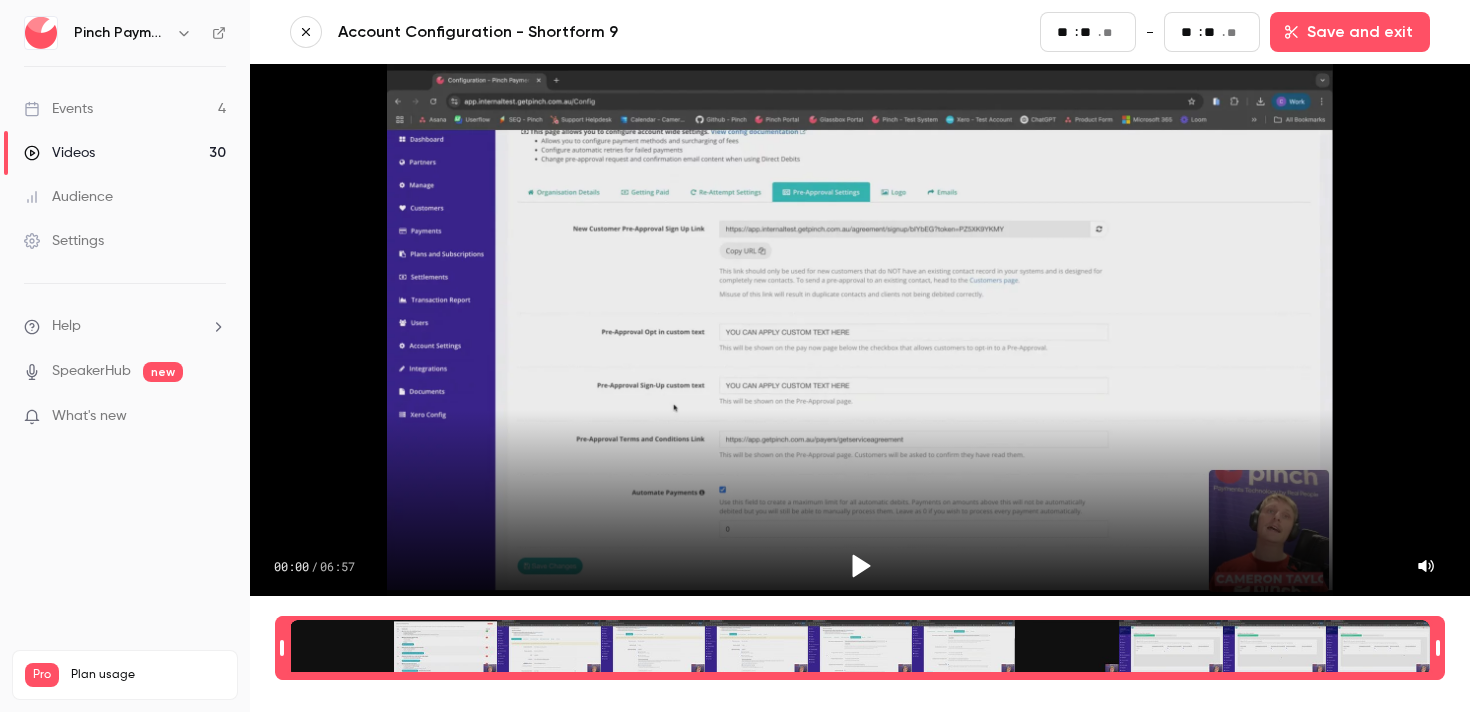 type on "**" 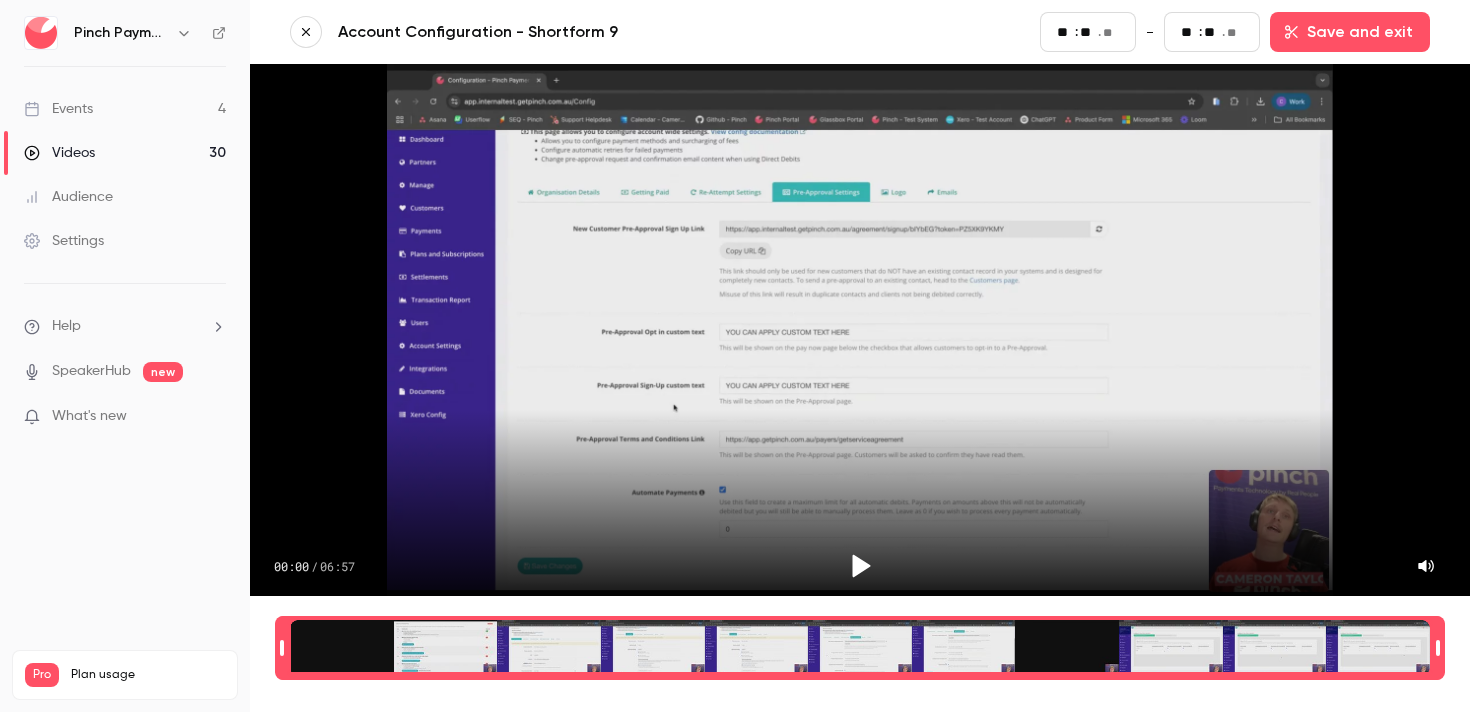 type on "*" 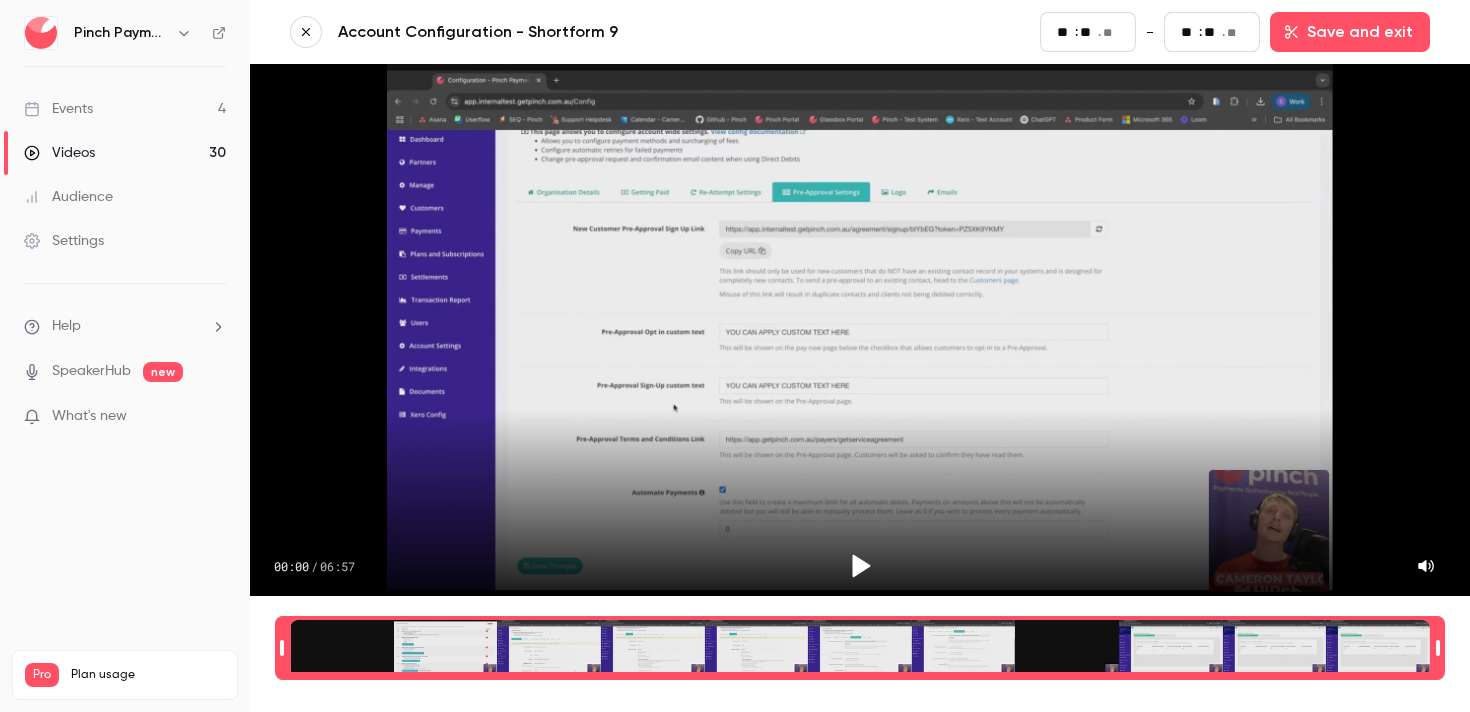 type on "**" 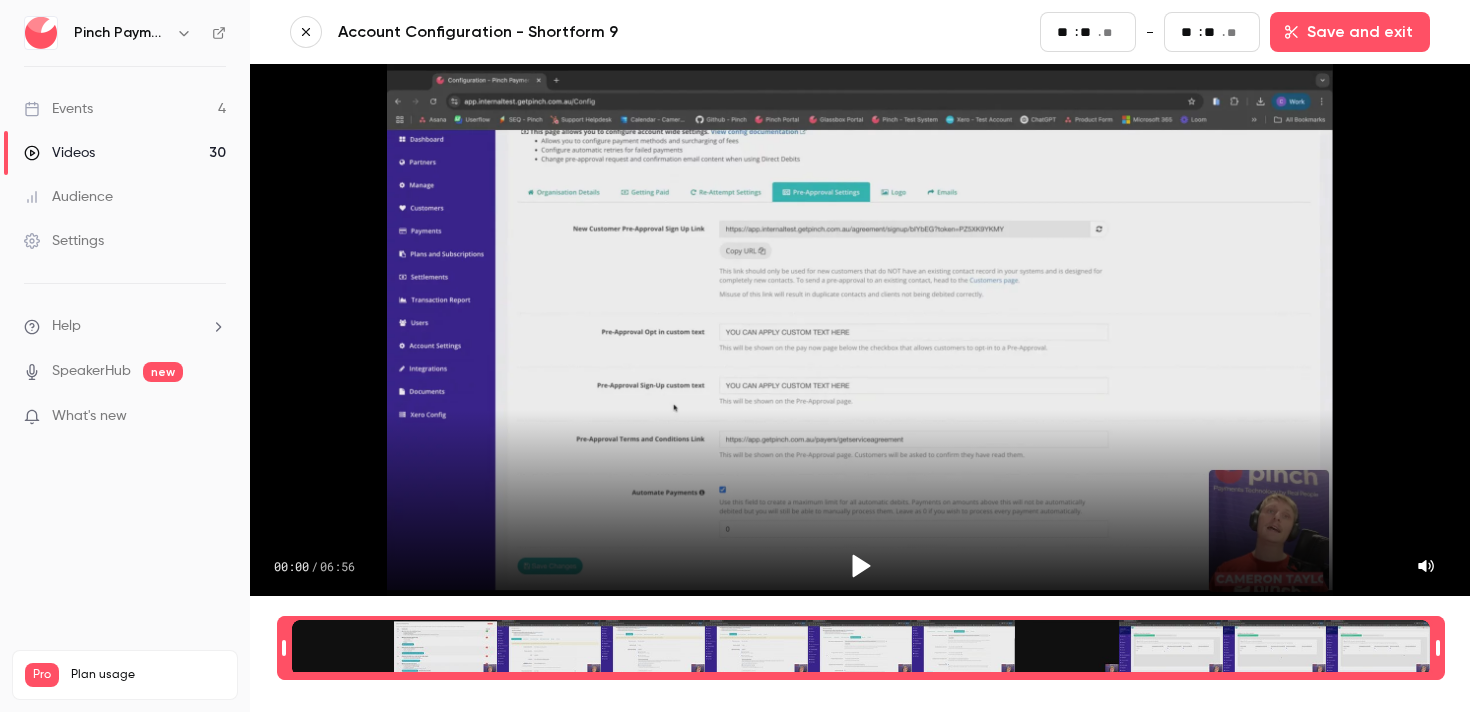 type on "*" 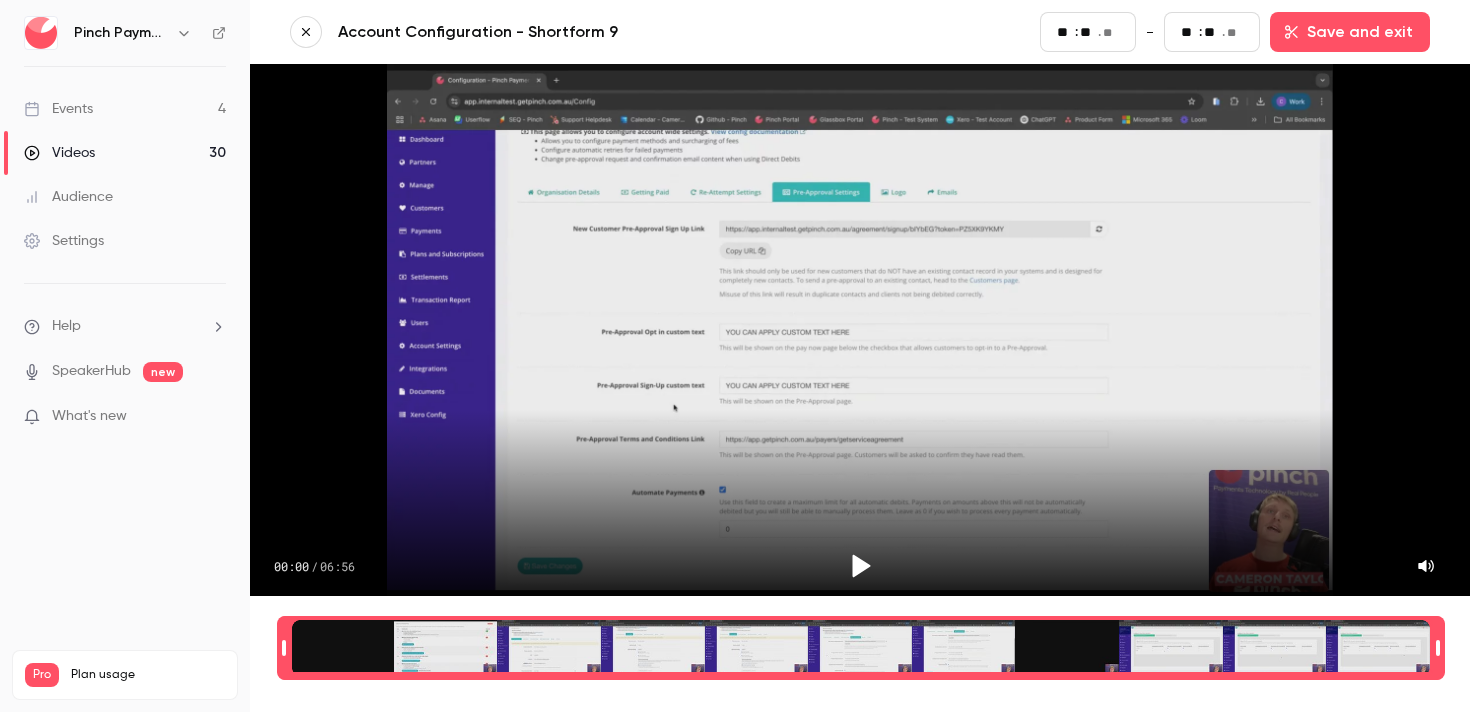 type on "**" 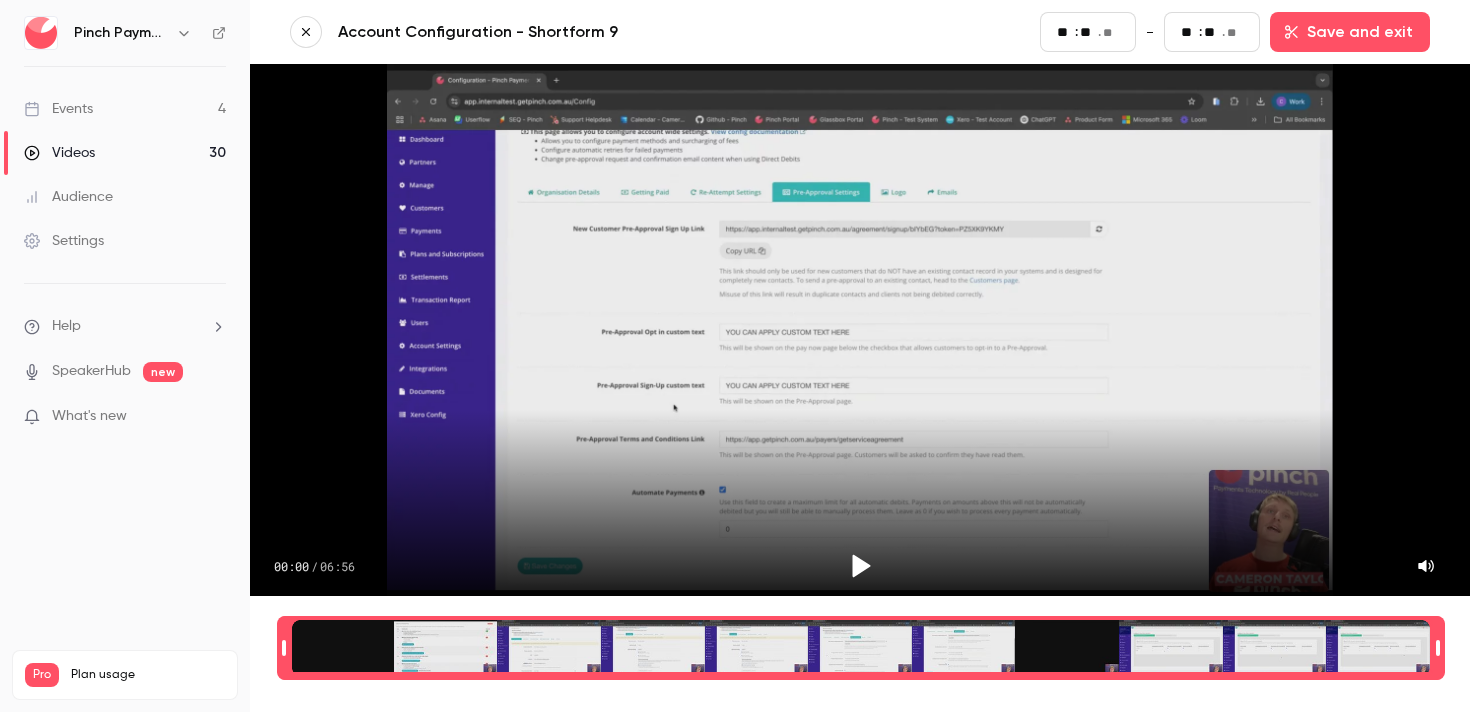 type on "*" 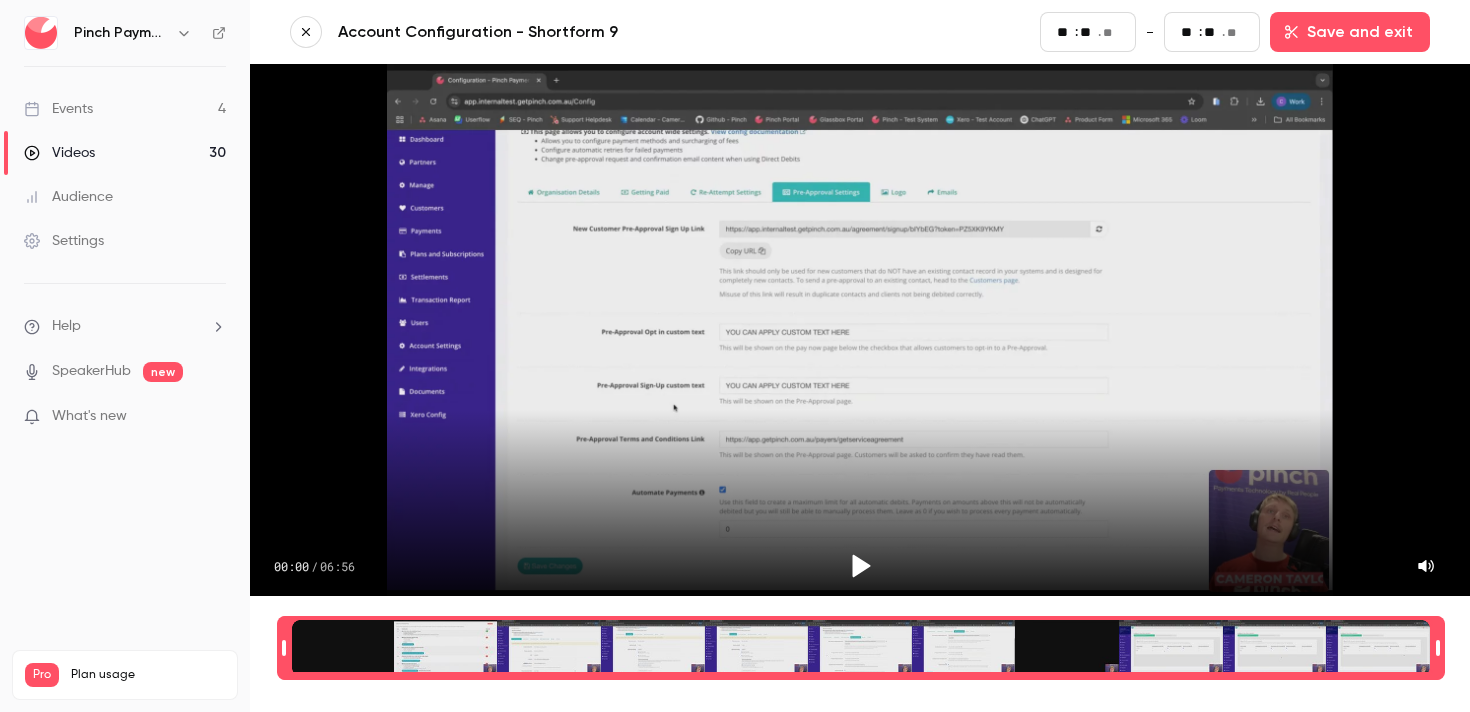 type on "*" 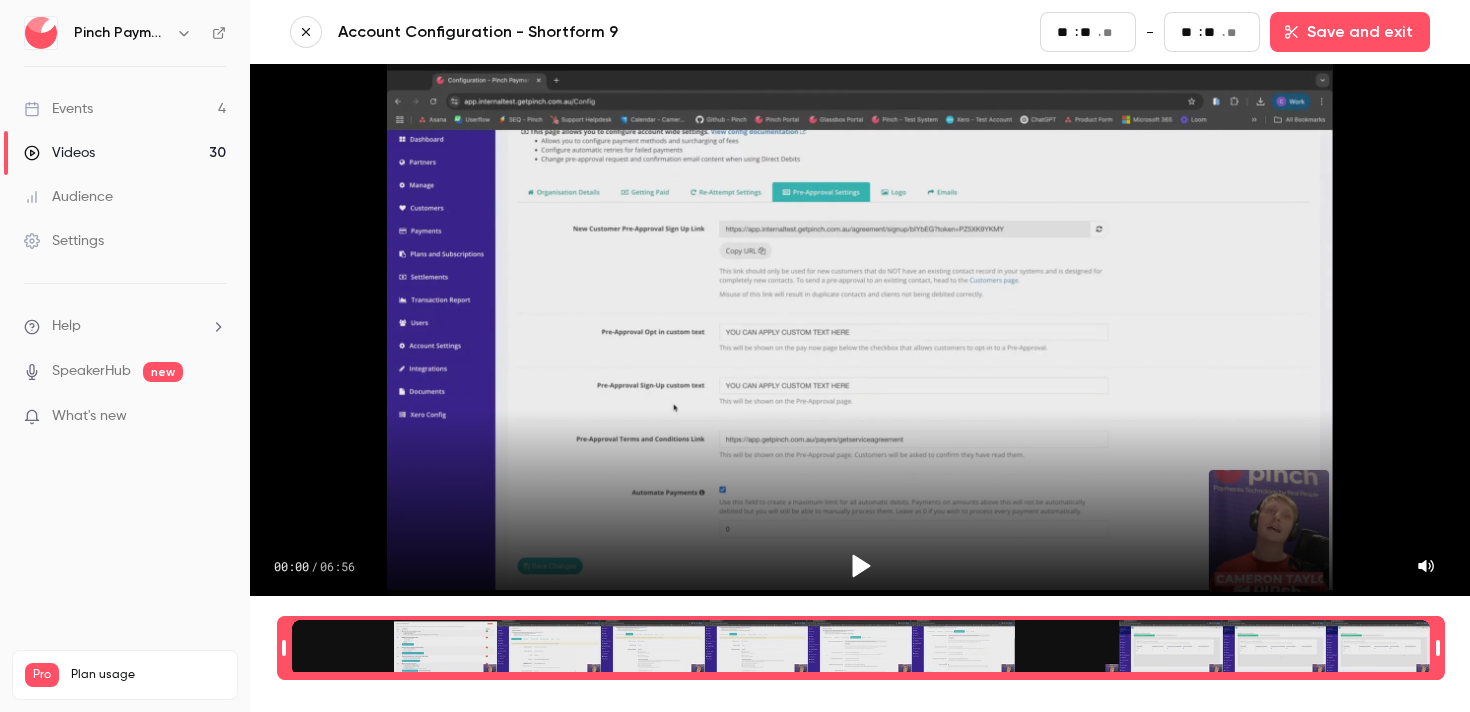 type on "**" 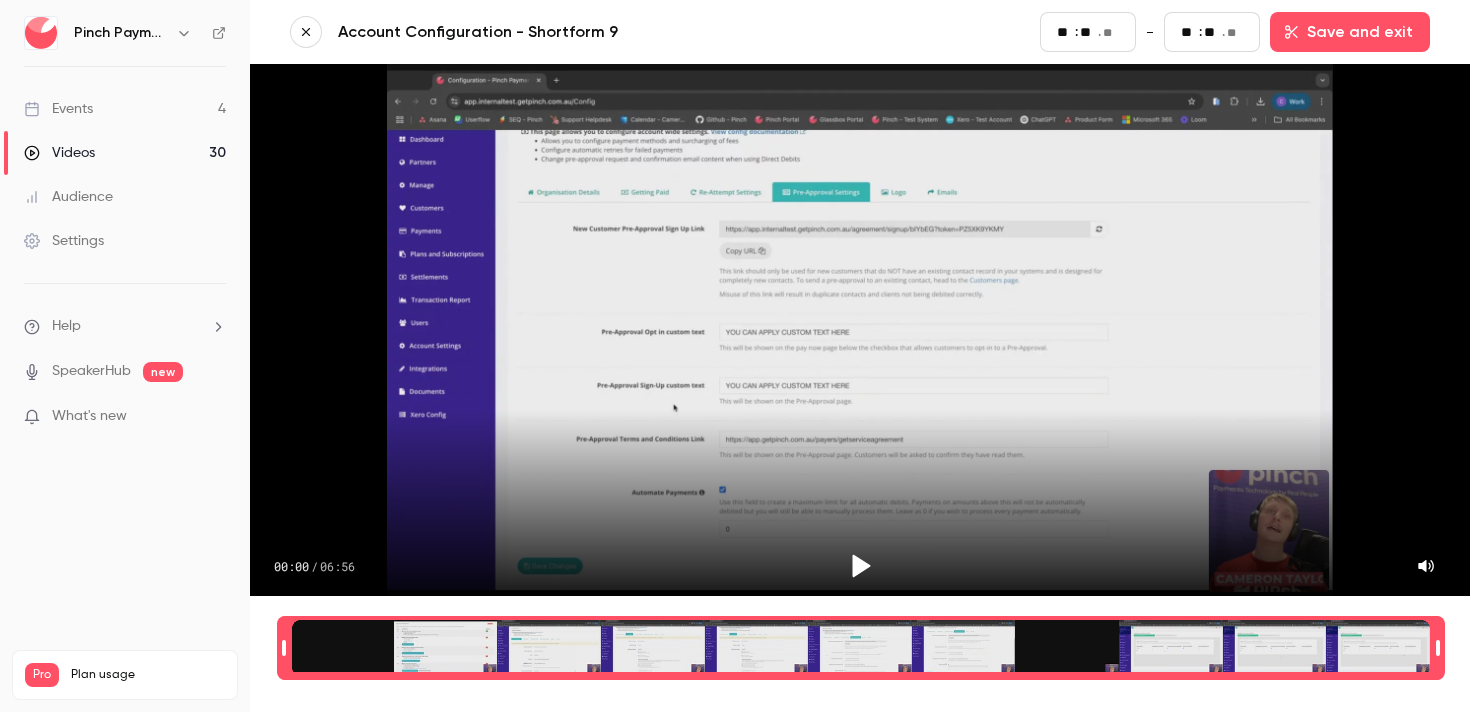 type on "**" 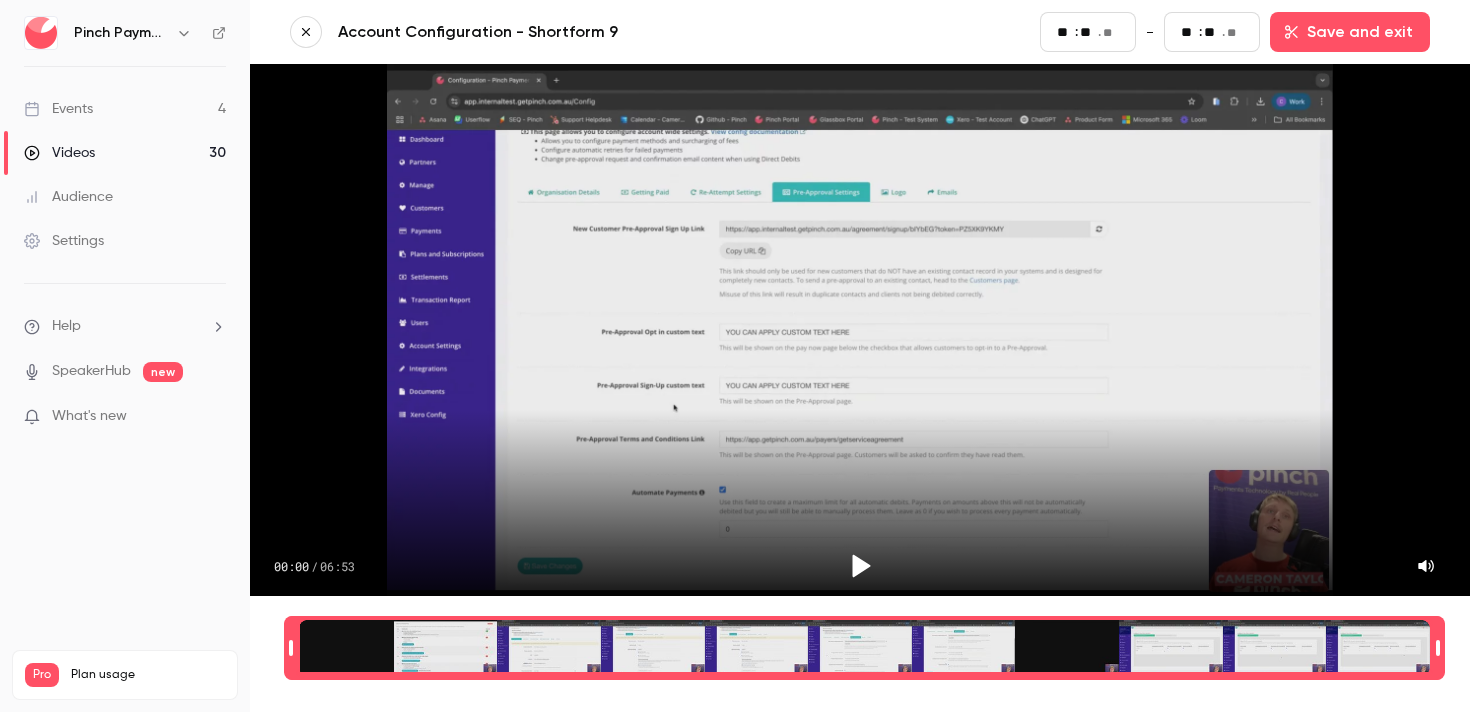 type on "*" 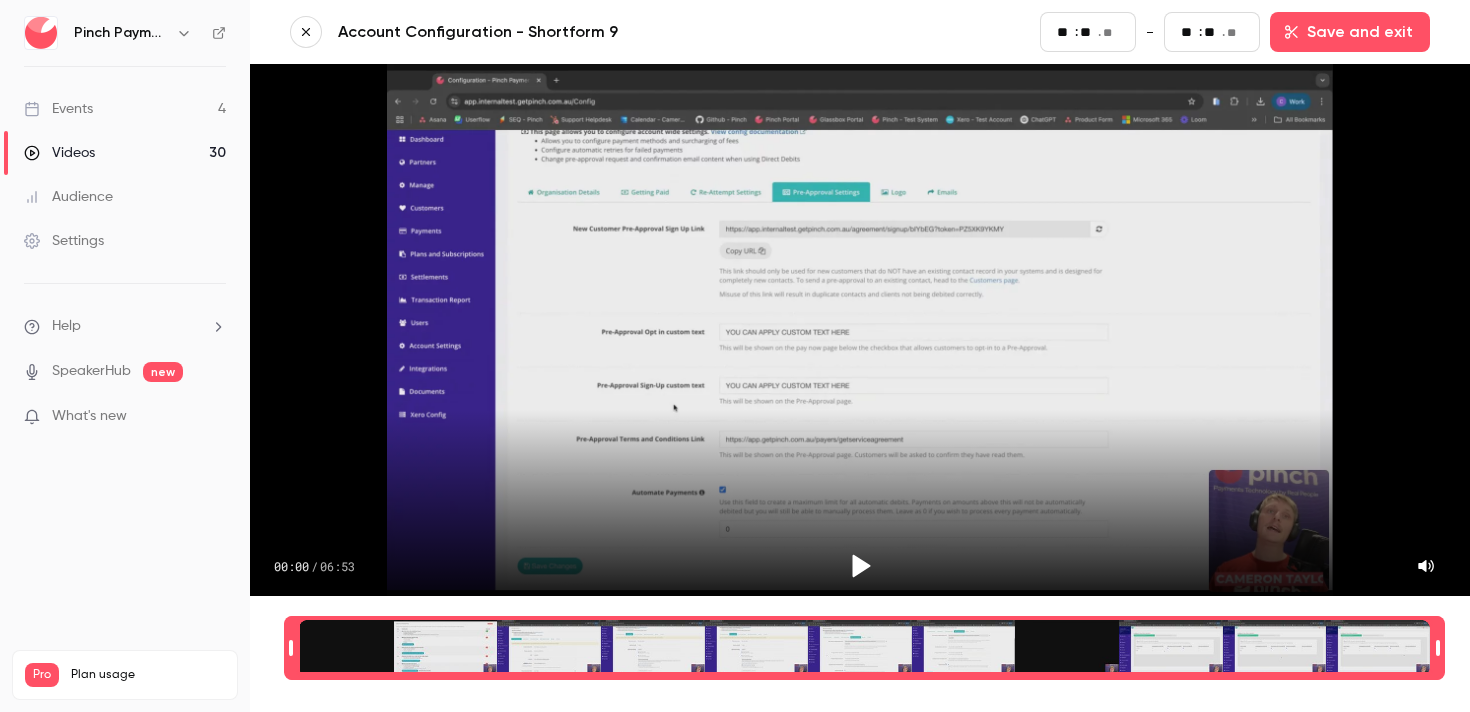 type on "*" 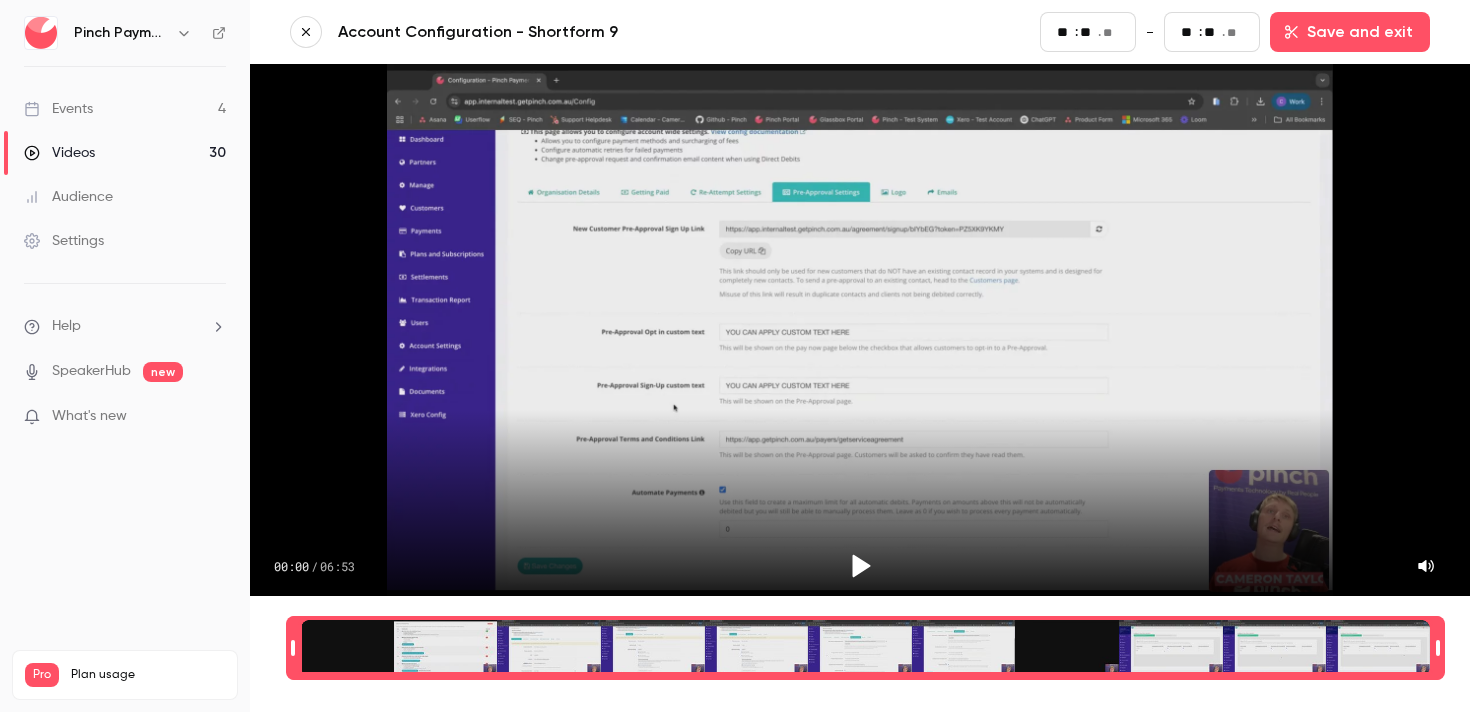 drag, startPoint x: 309, startPoint y: 642, endPoint x: 290, endPoint y: 649, distance: 20.248457 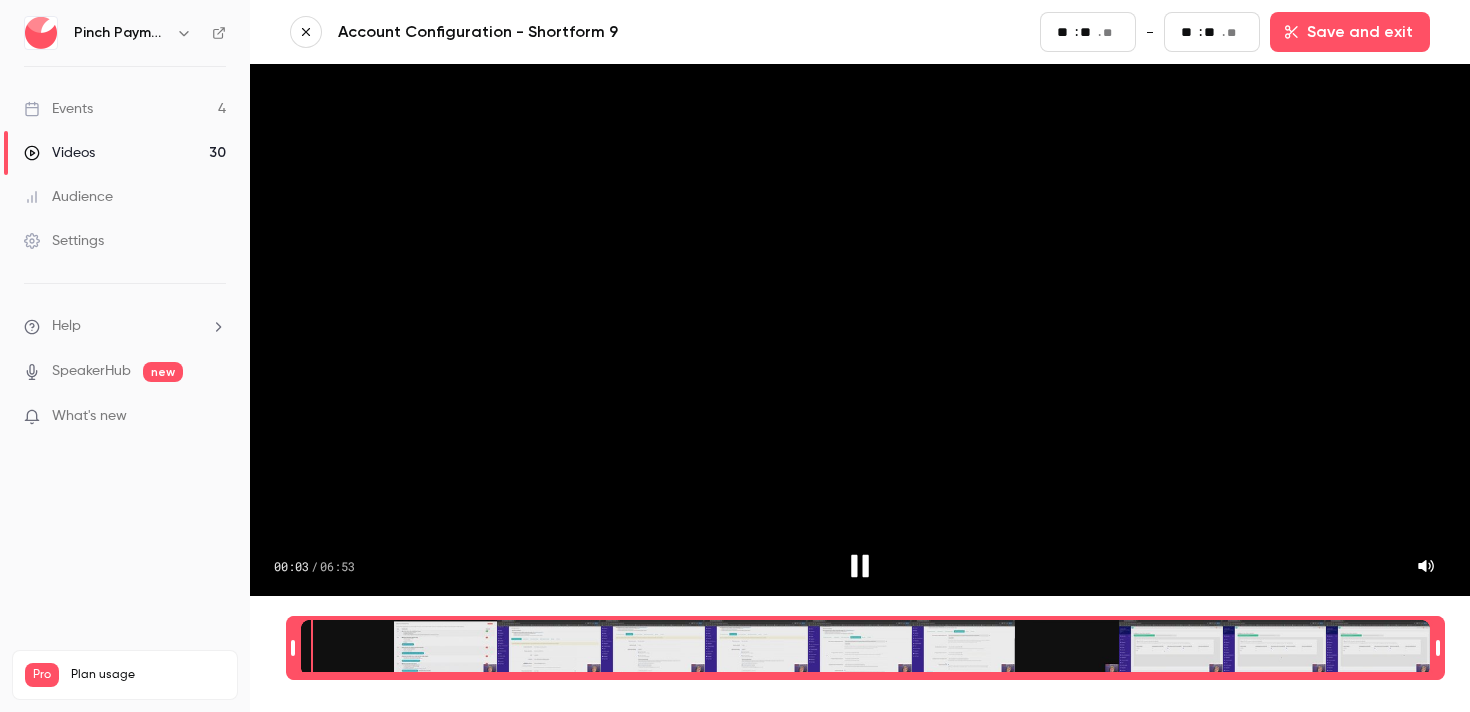 type on "*" 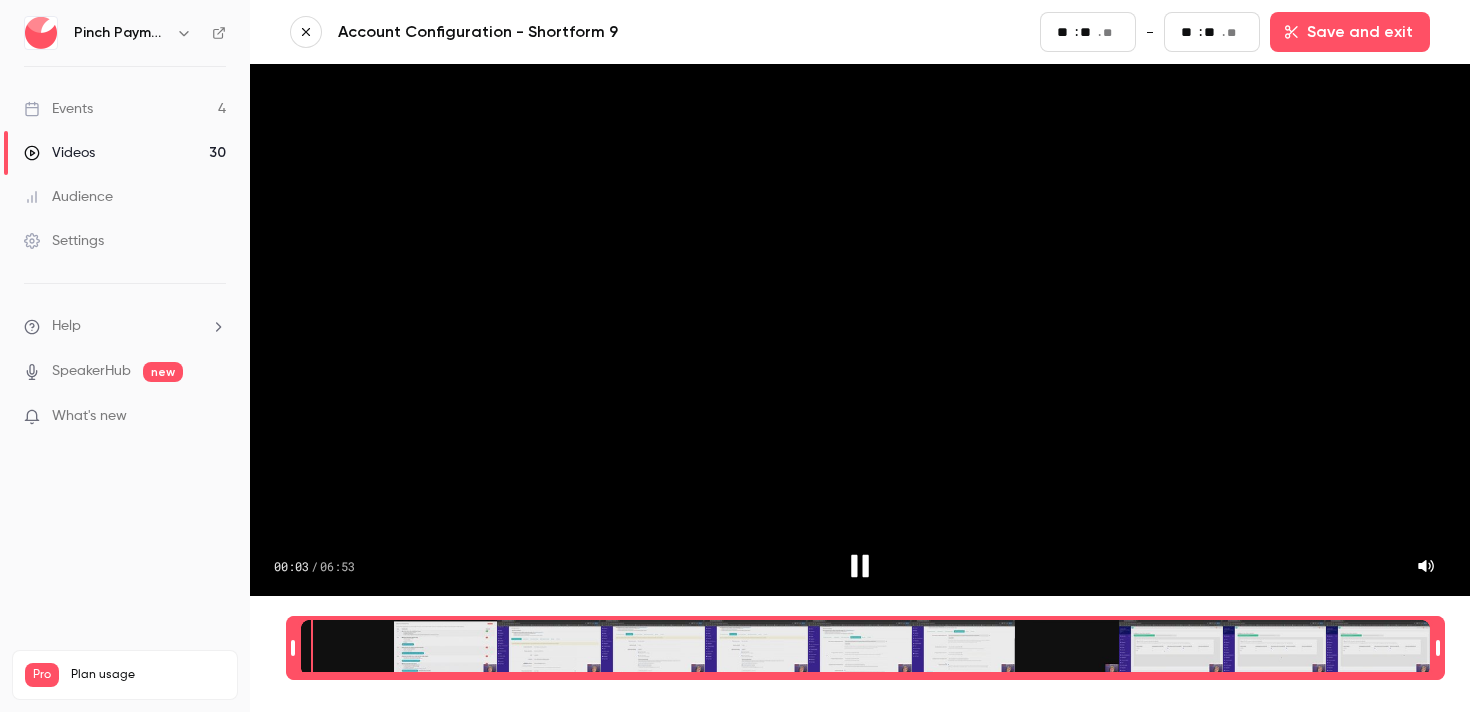type on "**" 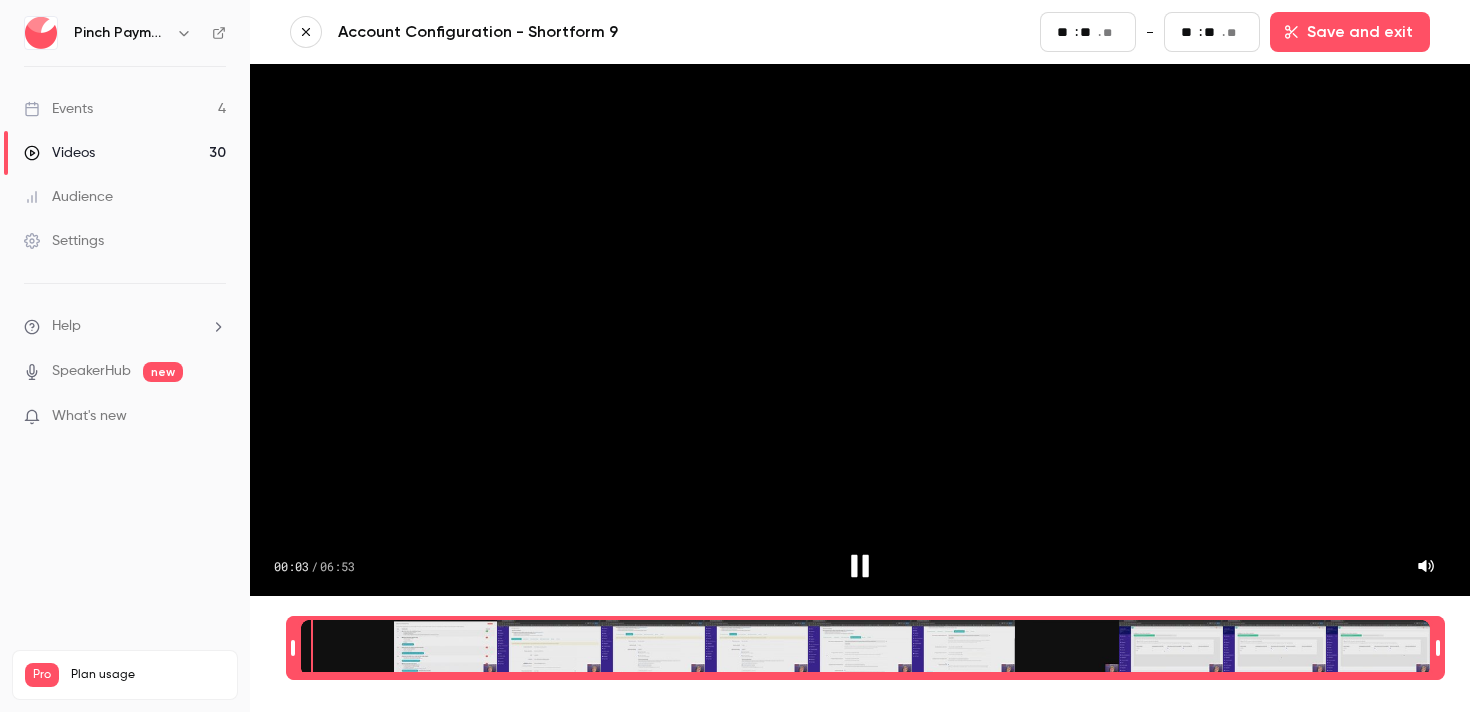 type on "**" 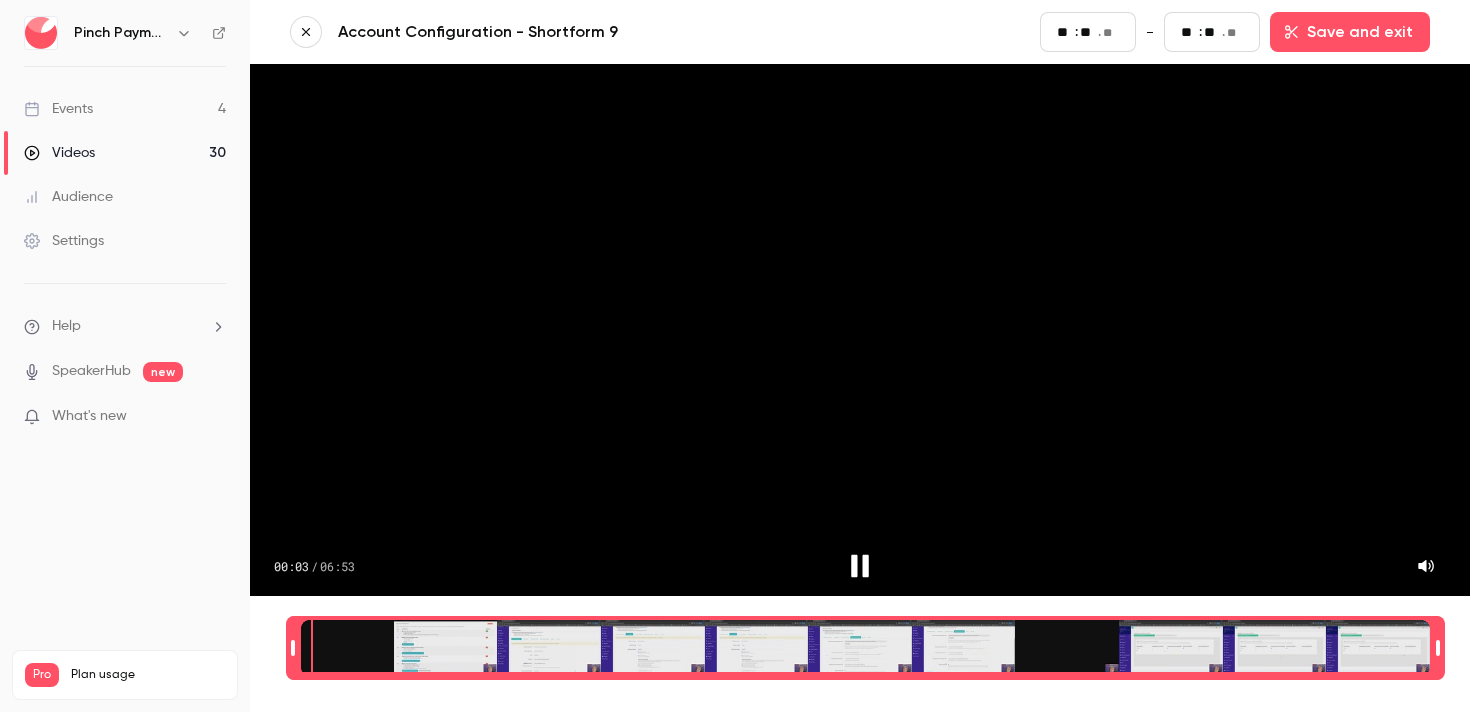 type on "*" 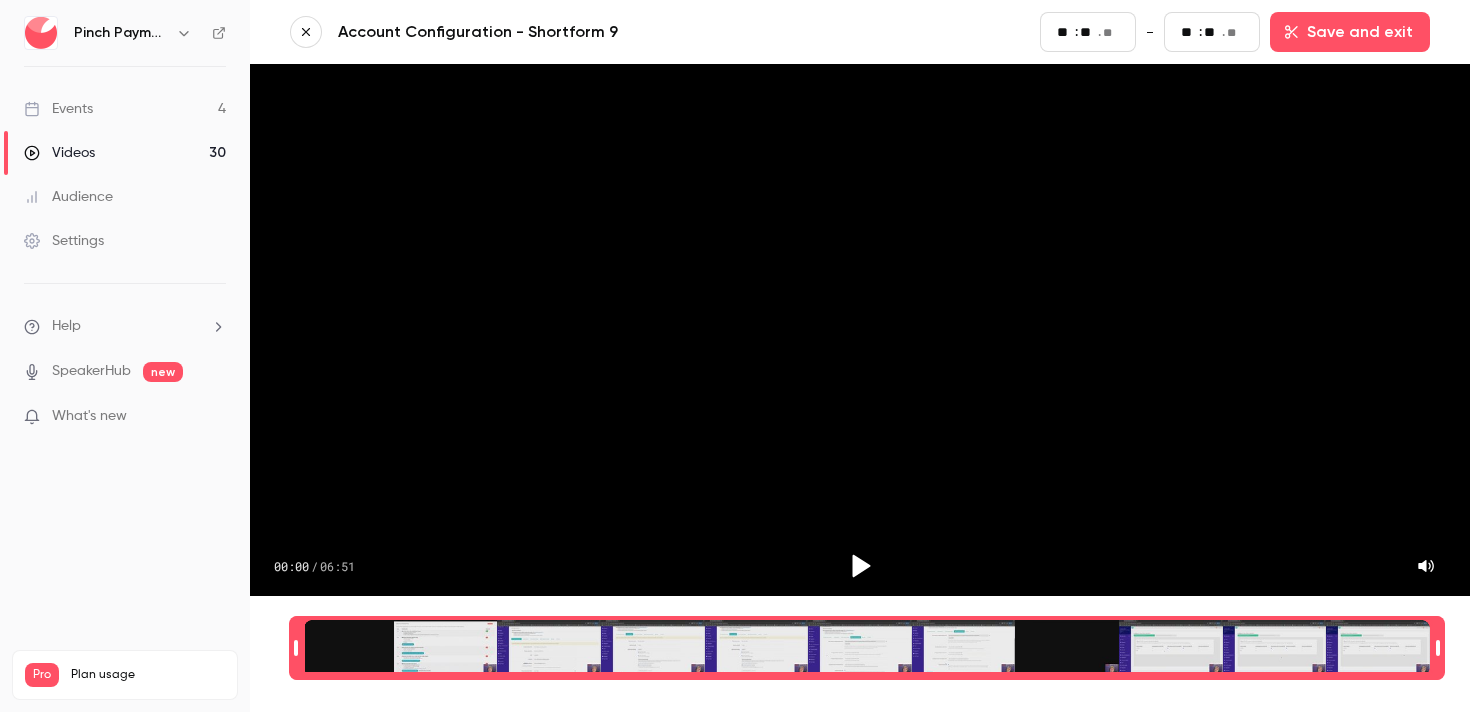 type 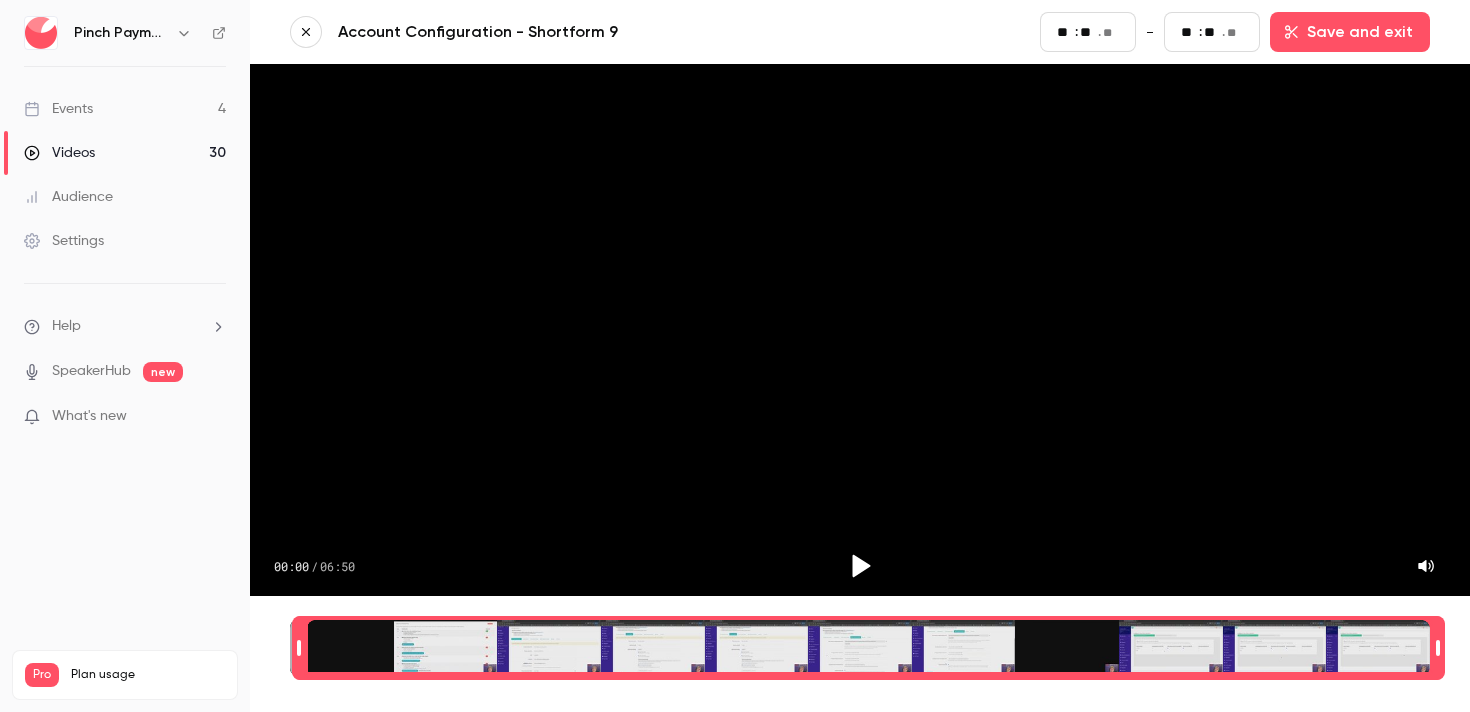 click at bounding box center (307, 648) 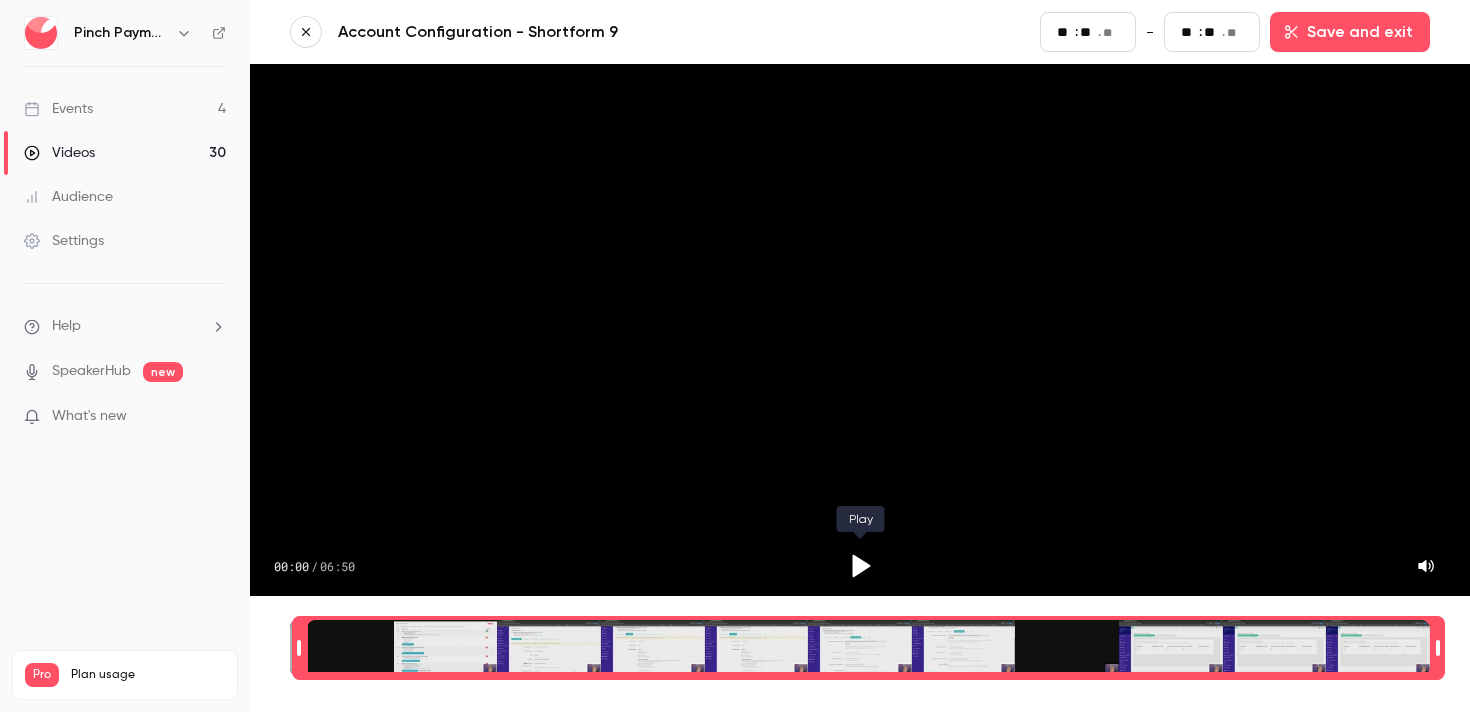 click 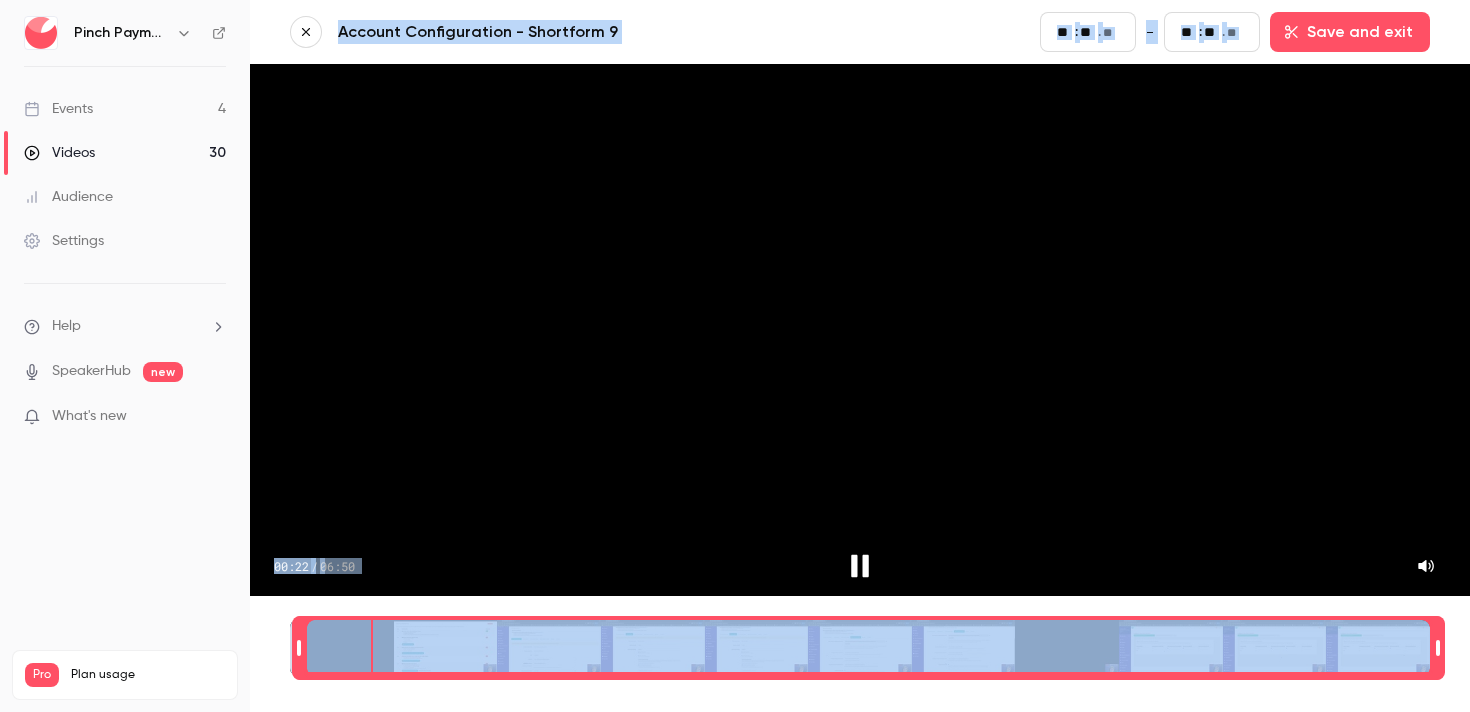 drag, startPoint x: 371, startPoint y: 641, endPoint x: 219, endPoint y: 656, distance: 152.73834 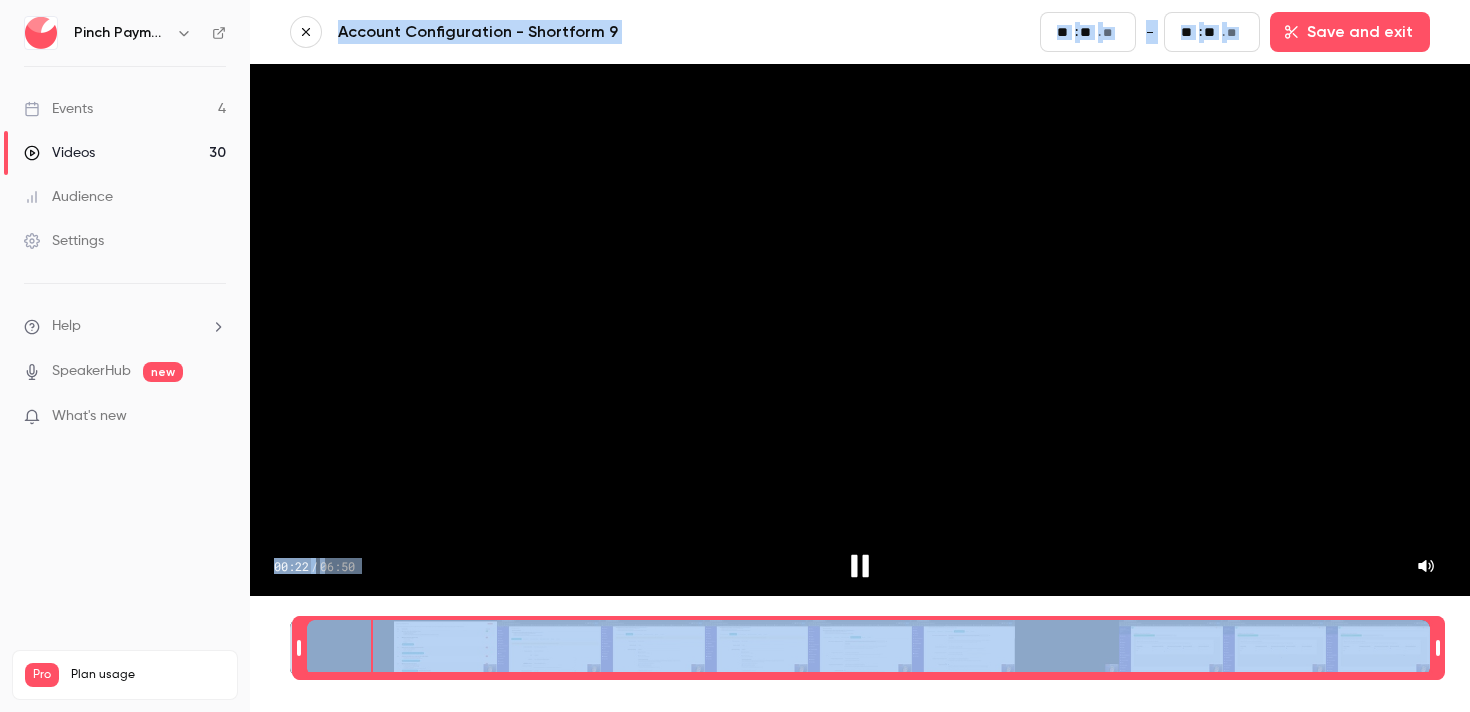 click on "Pinch Payments Events 4 Videos 30 Audience Settings Help SpeakerHub new What's new Pro Plan usage Videos 30  / 150 Monthly registrants 22  / 250 Account Configuration - Shortform 9  Start ** : ** . ** - End ** : ** . ** Save and exit 00:22 / 06:50 00:29.91" at bounding box center [735, 356] 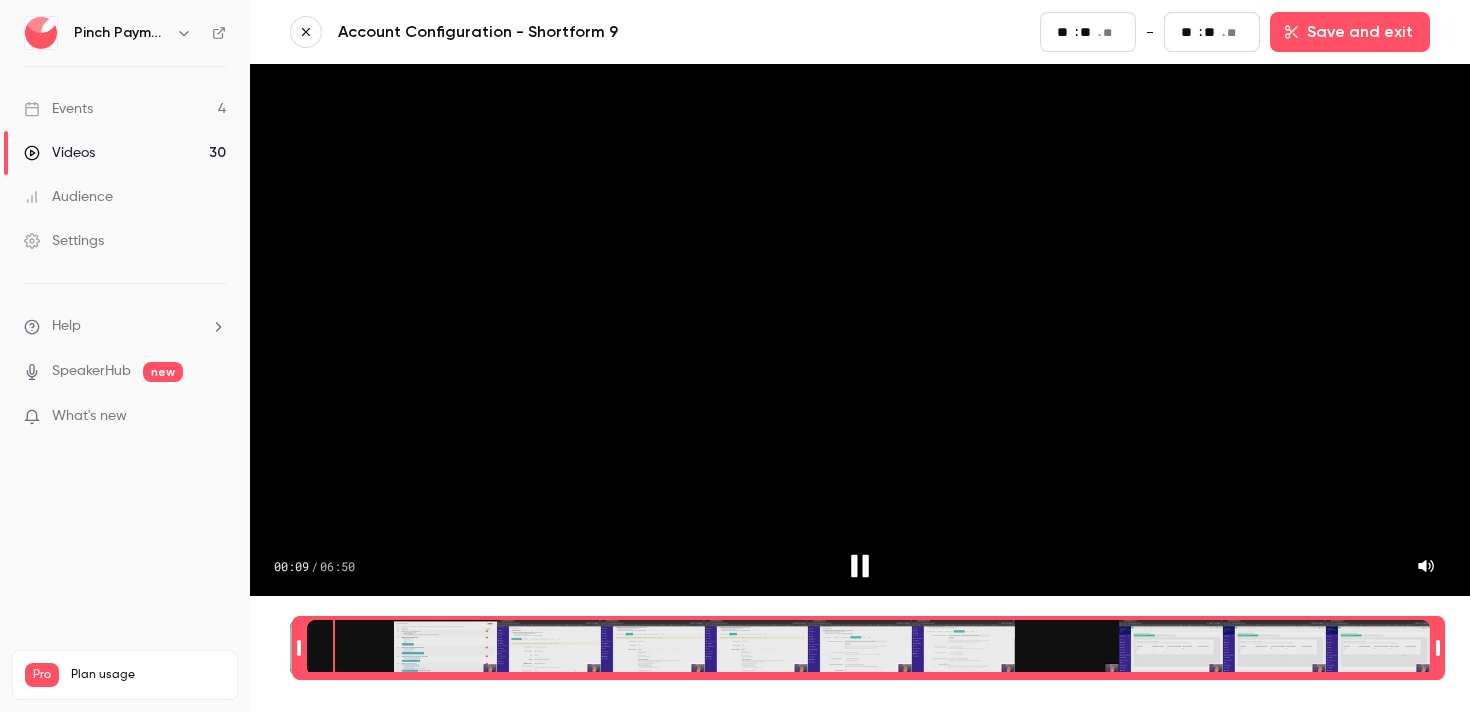 click at bounding box center (868, 648) 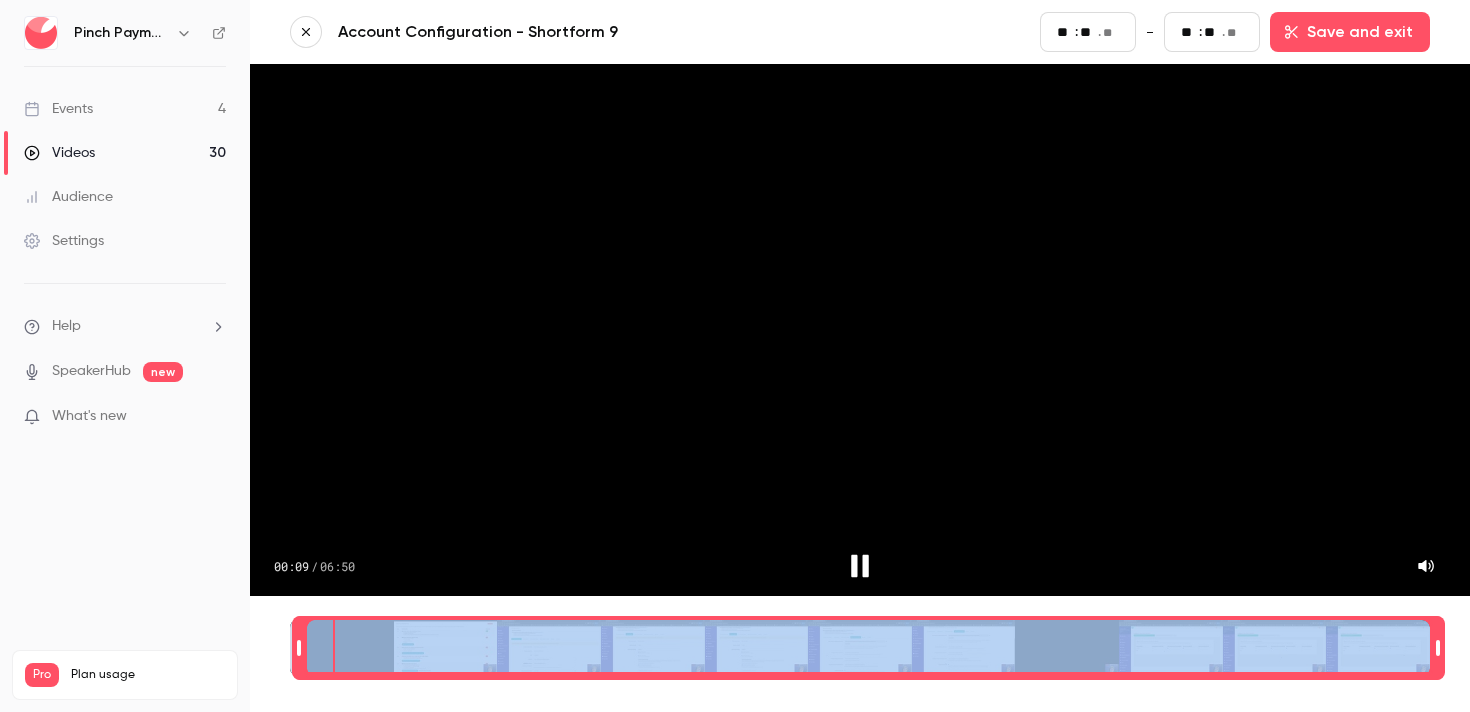 drag, startPoint x: 334, startPoint y: 648, endPoint x: 278, endPoint y: 648, distance: 56 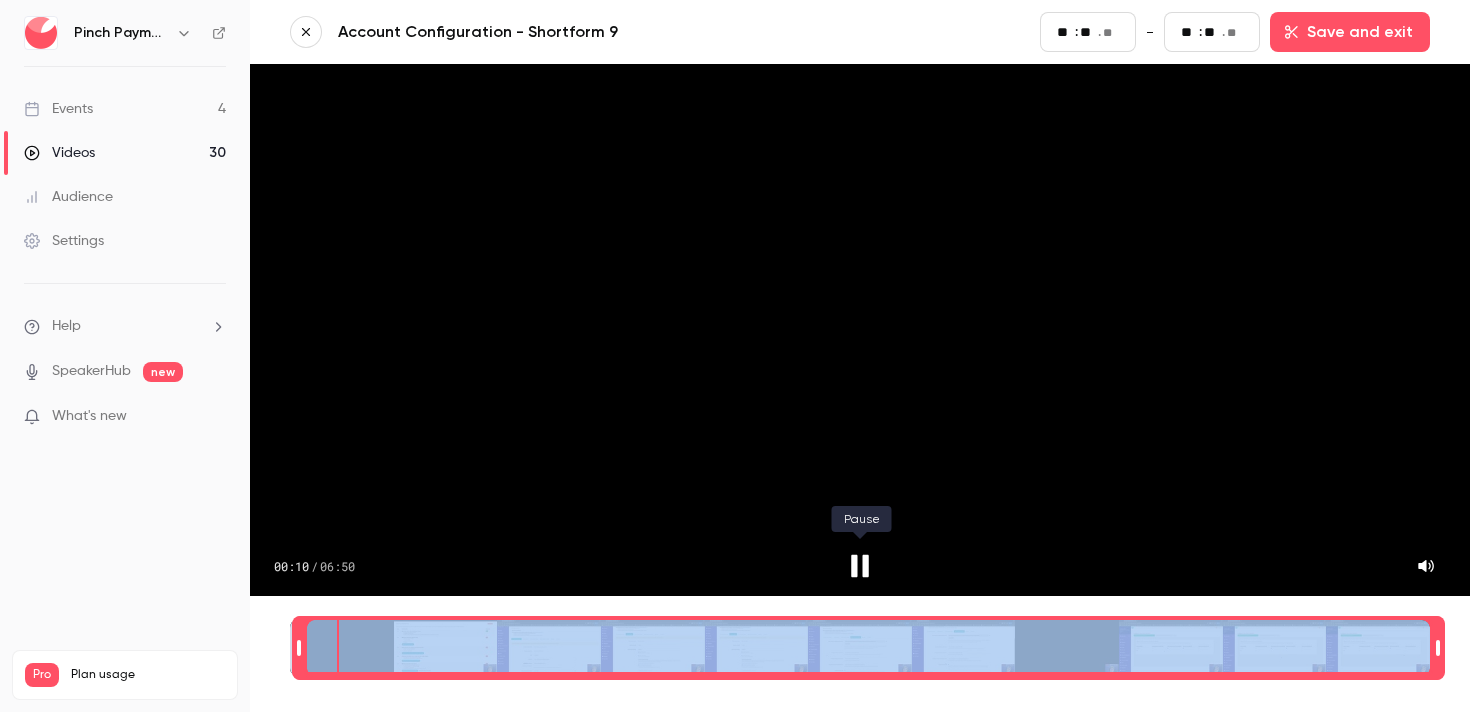 click at bounding box center (860, 566) 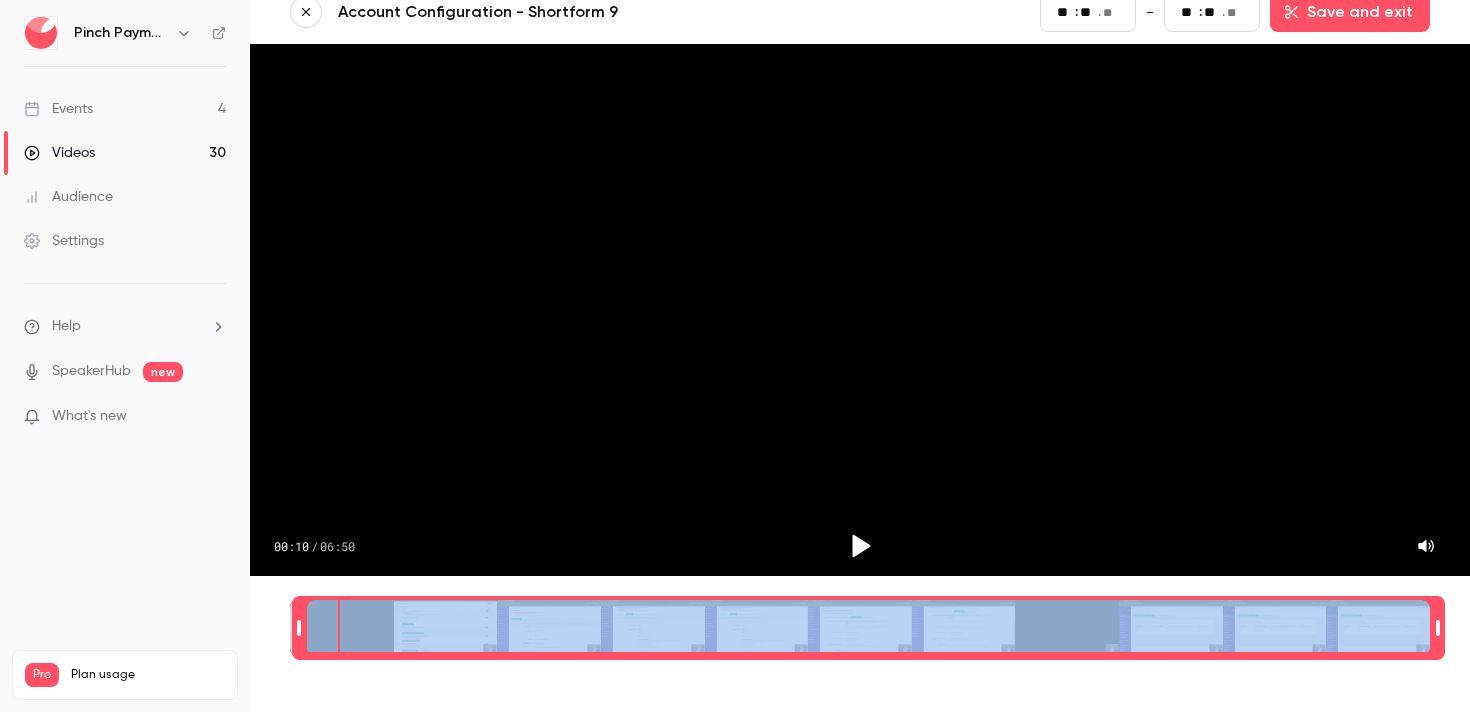 scroll, scrollTop: 17, scrollLeft: 0, axis: vertical 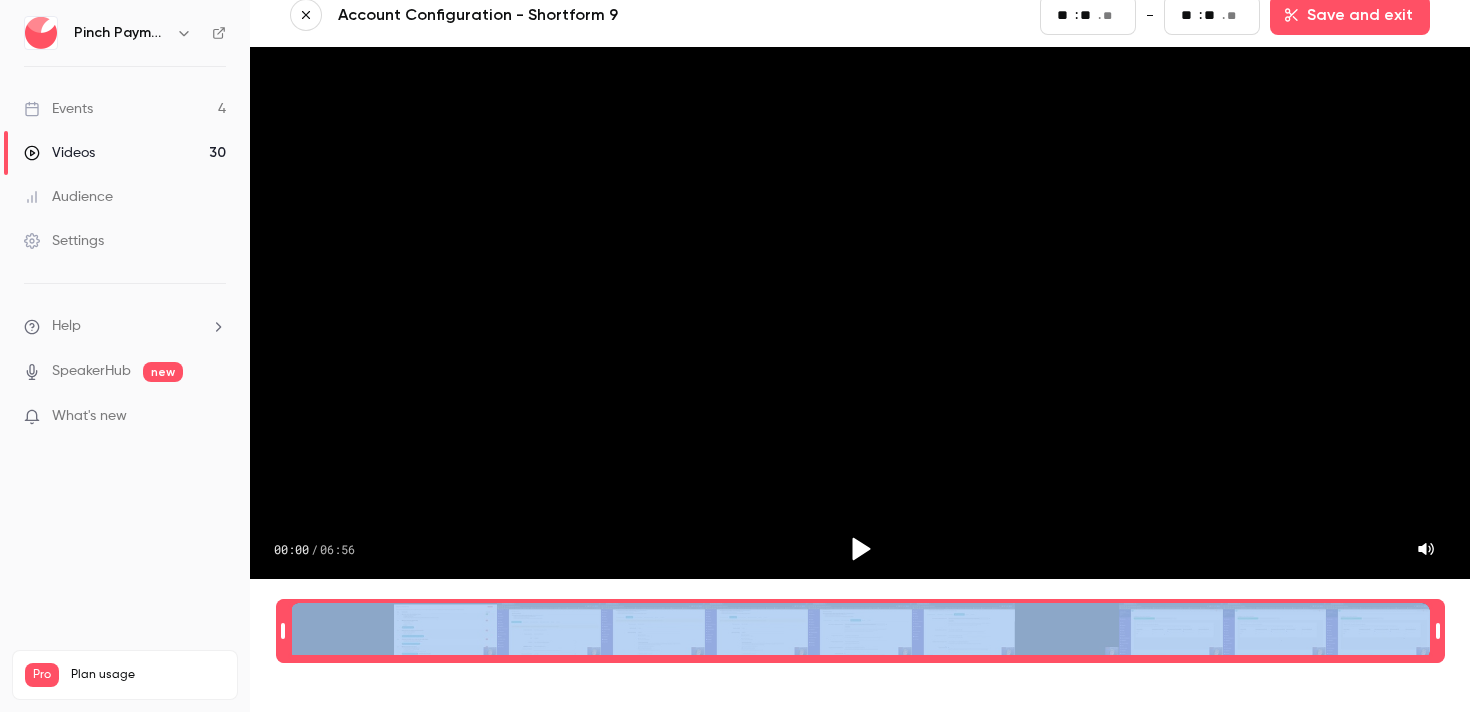 click at bounding box center [283, 631] 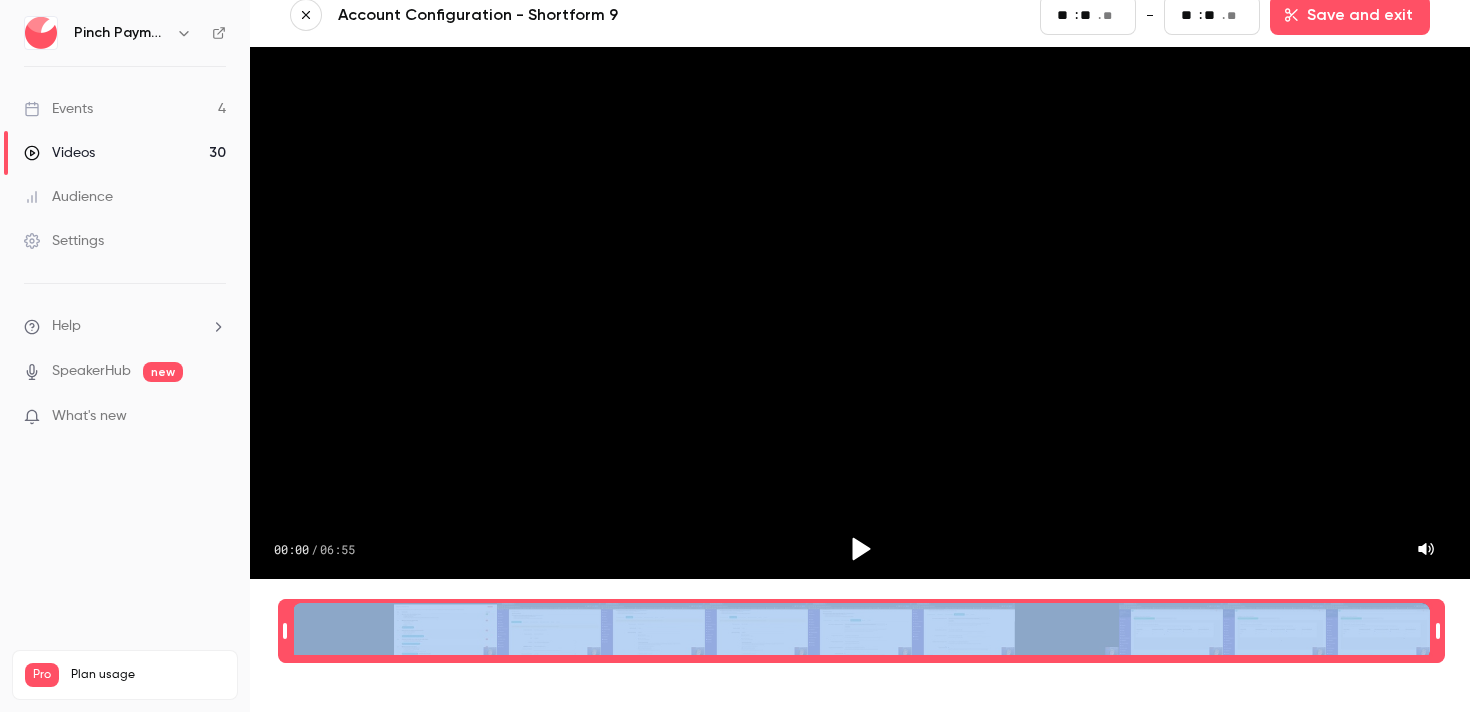 click on "Account Configuration - Shortform 9  Start ** : ** . ** - End ** : ** . ** Save and exit 00:00 / 06:55 00:01.09" at bounding box center [860, 356] 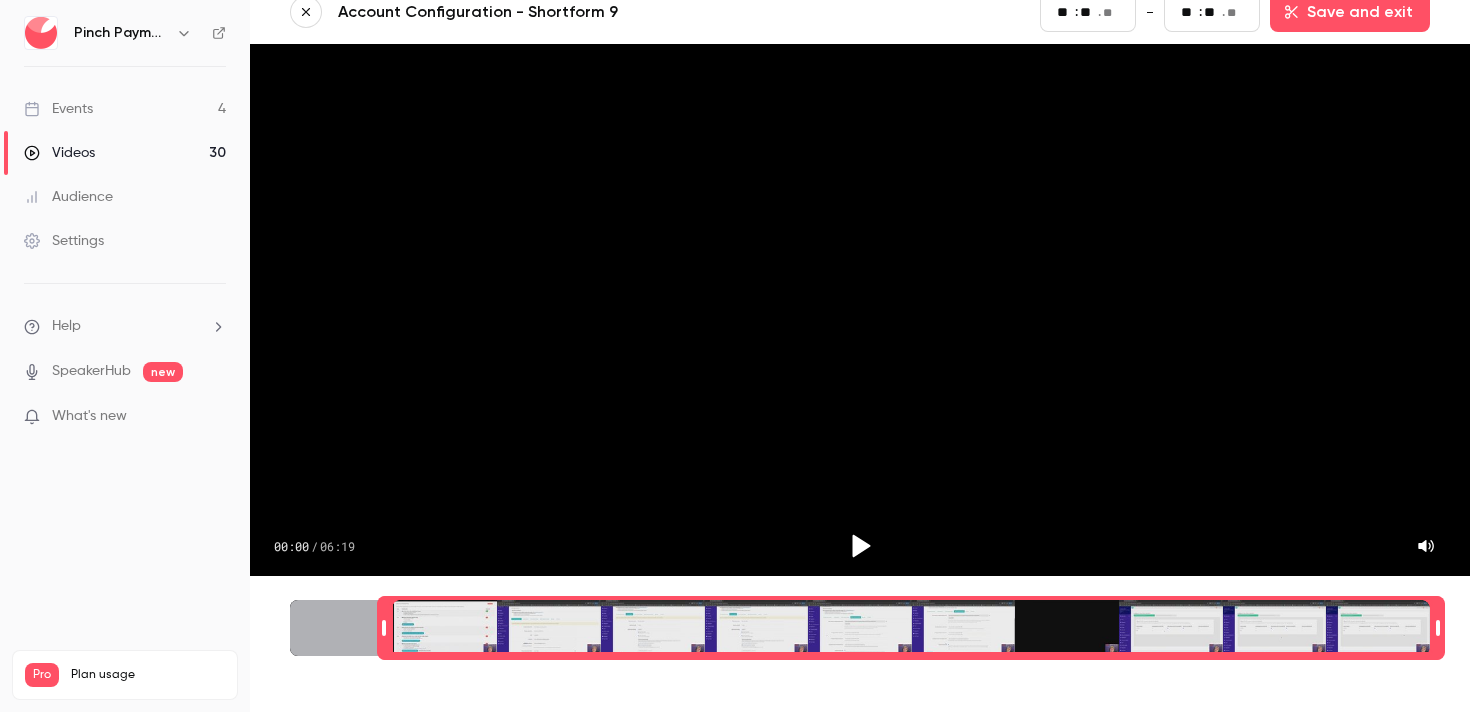 scroll, scrollTop: 19, scrollLeft: 0, axis: vertical 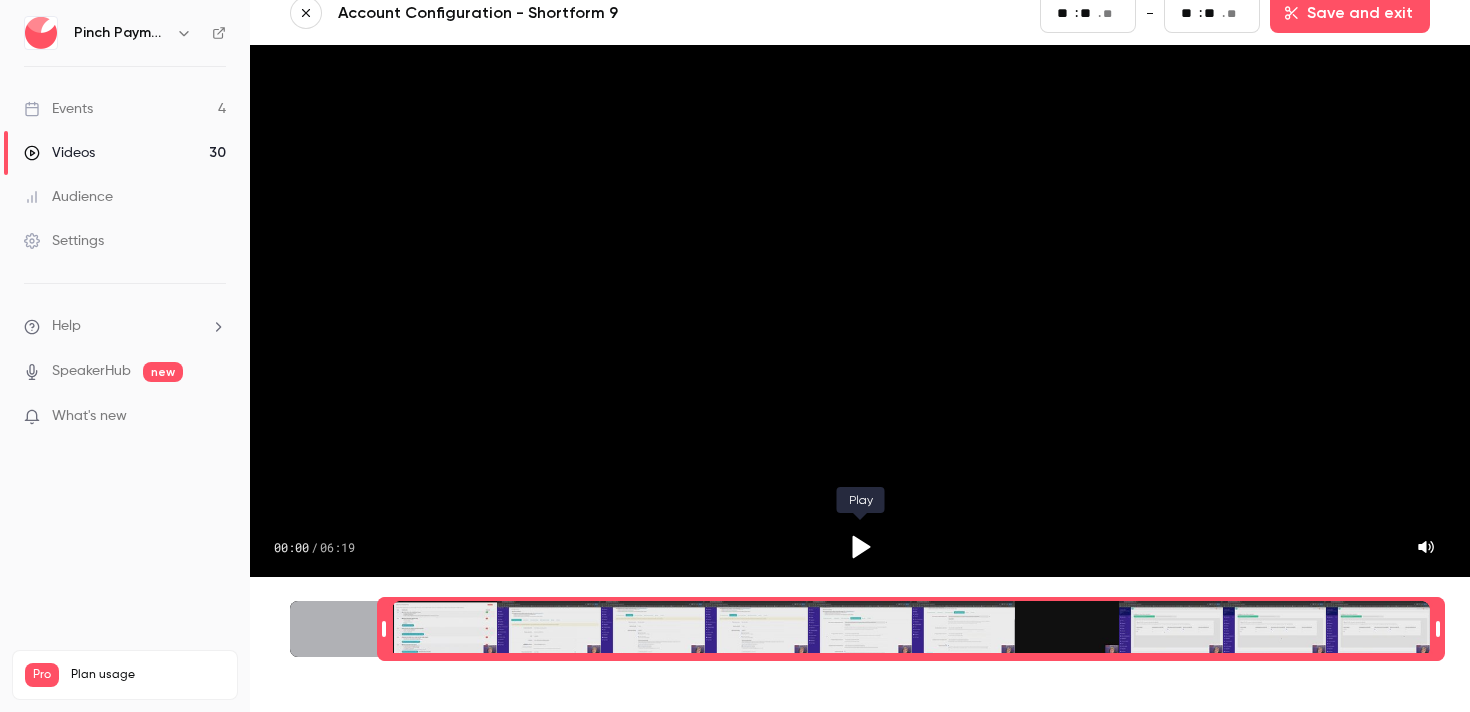 click 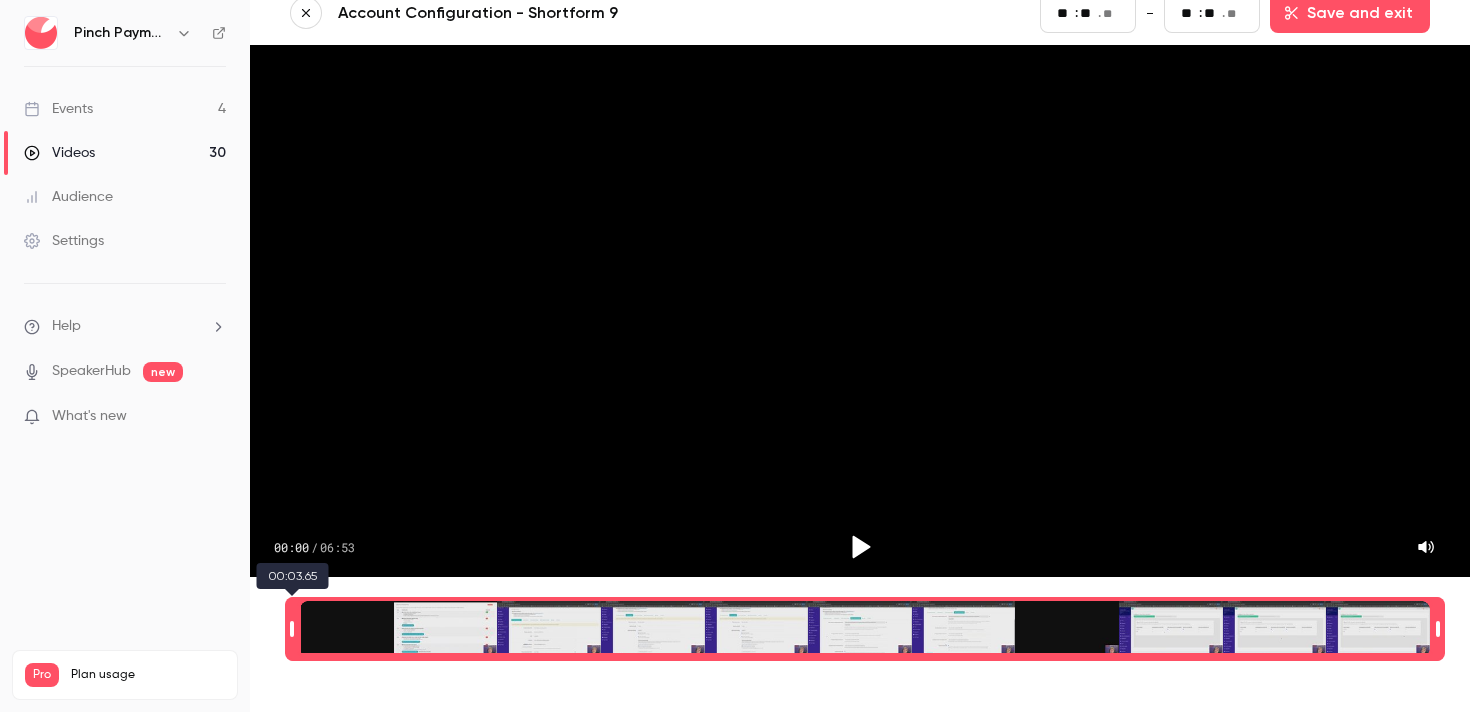 drag, startPoint x: 378, startPoint y: 622, endPoint x: 287, endPoint y: 637, distance: 92.22798 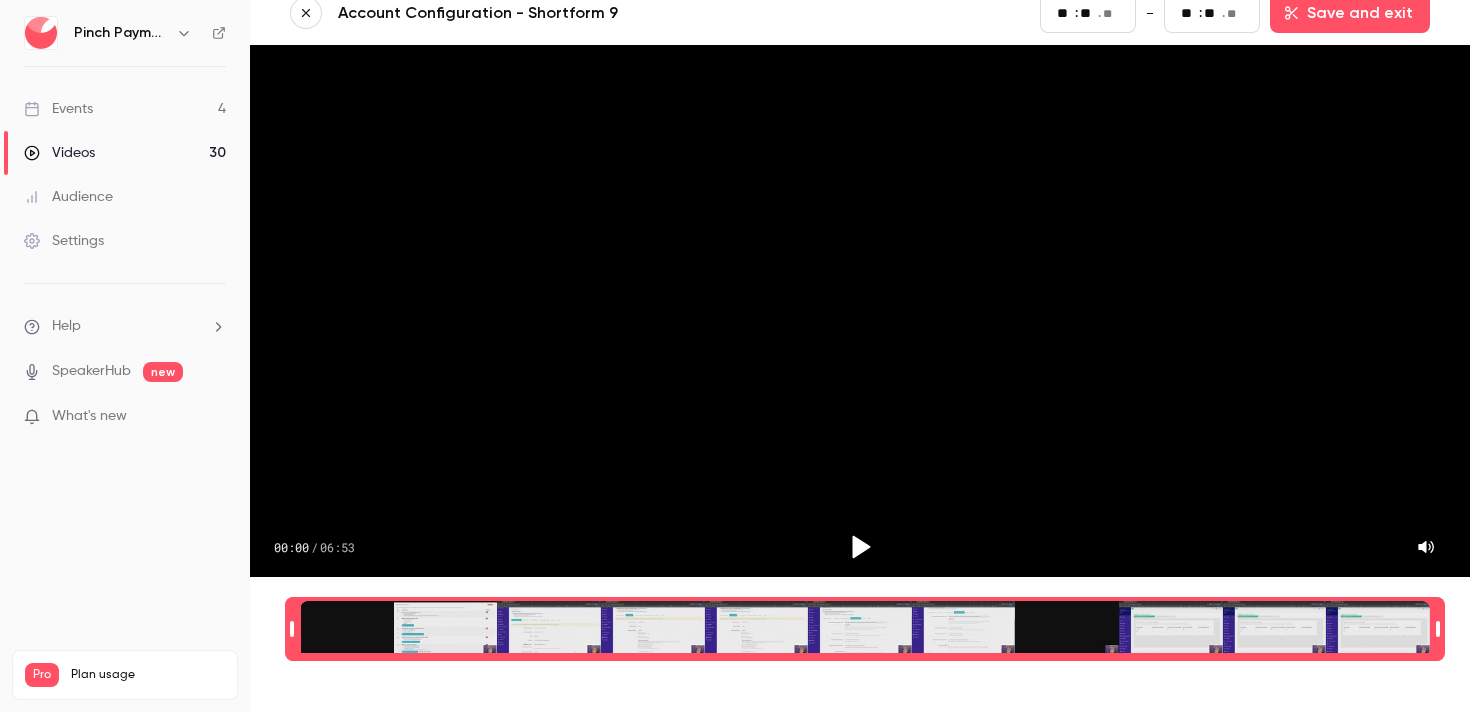 click 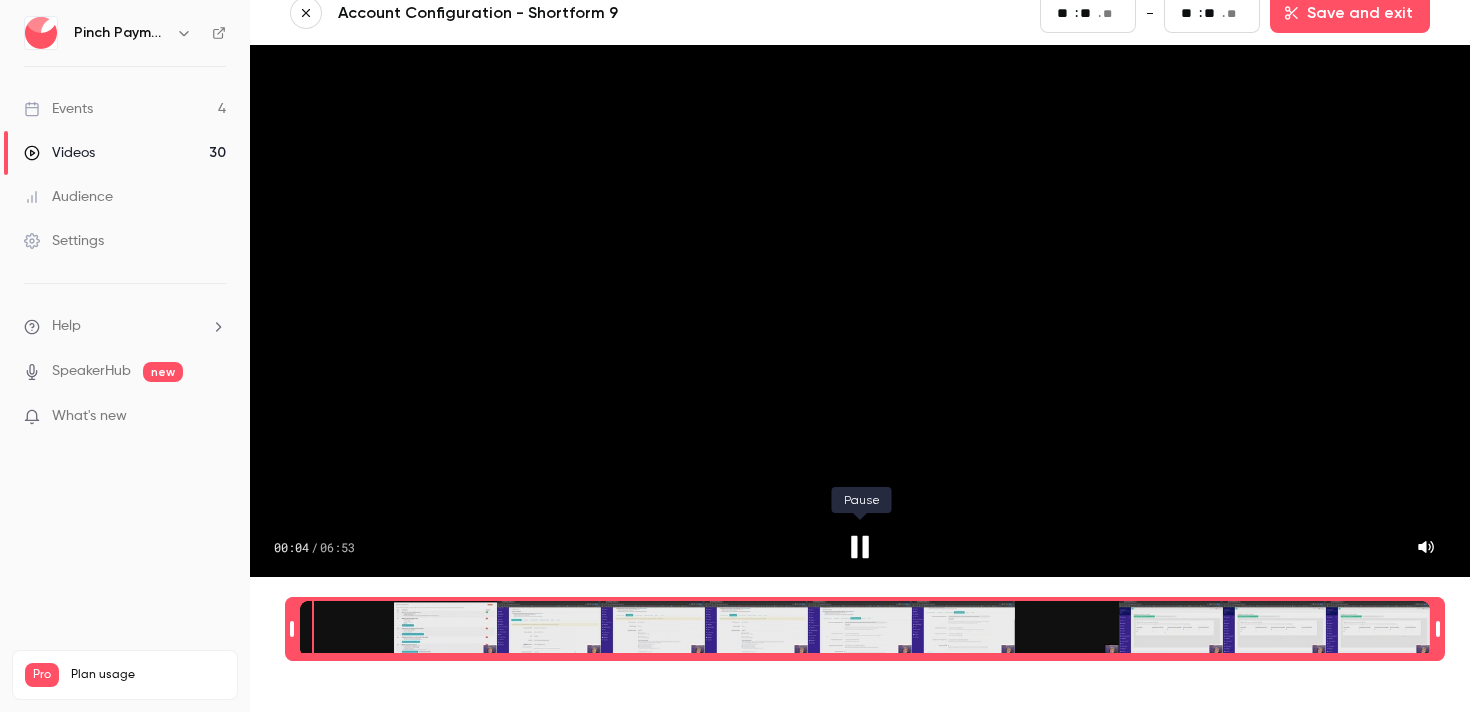 click 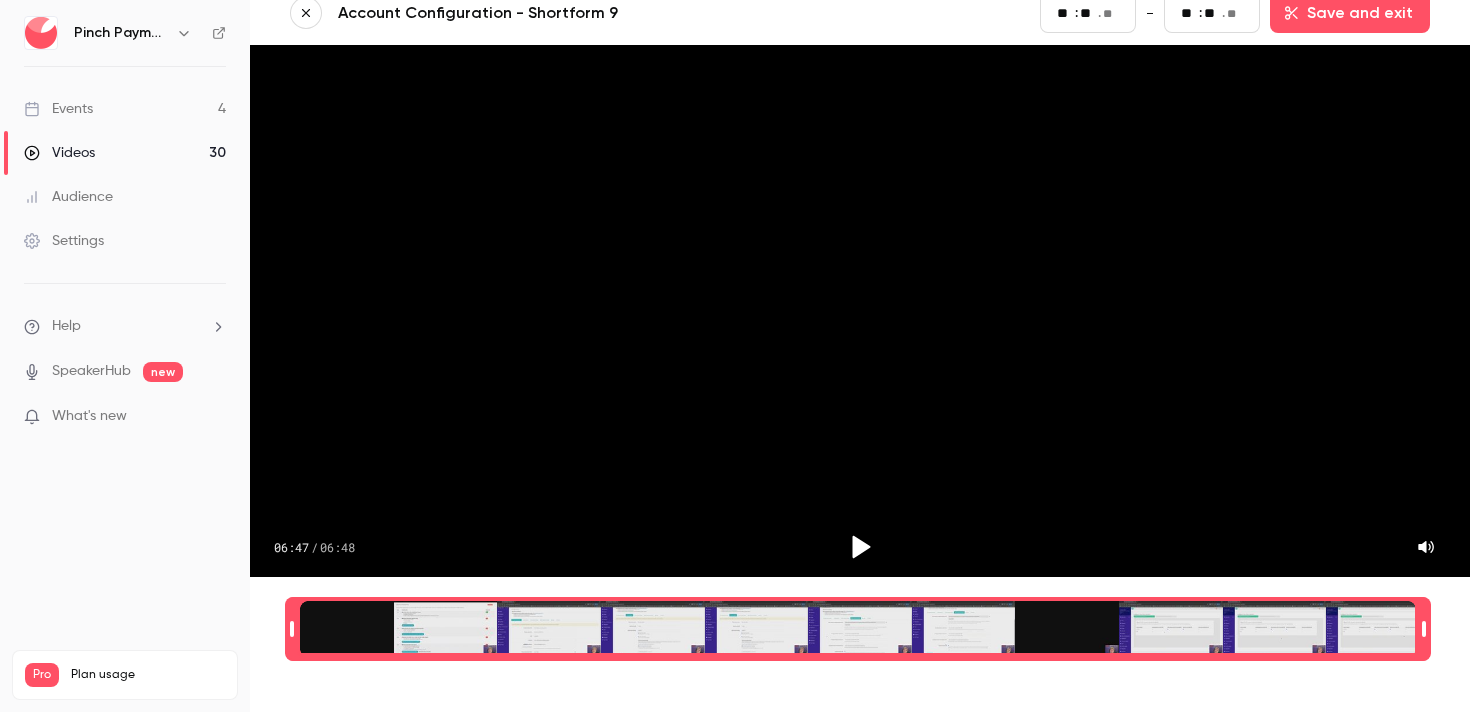 drag, startPoint x: 1434, startPoint y: 633, endPoint x: 1420, endPoint y: 637, distance: 14.56022 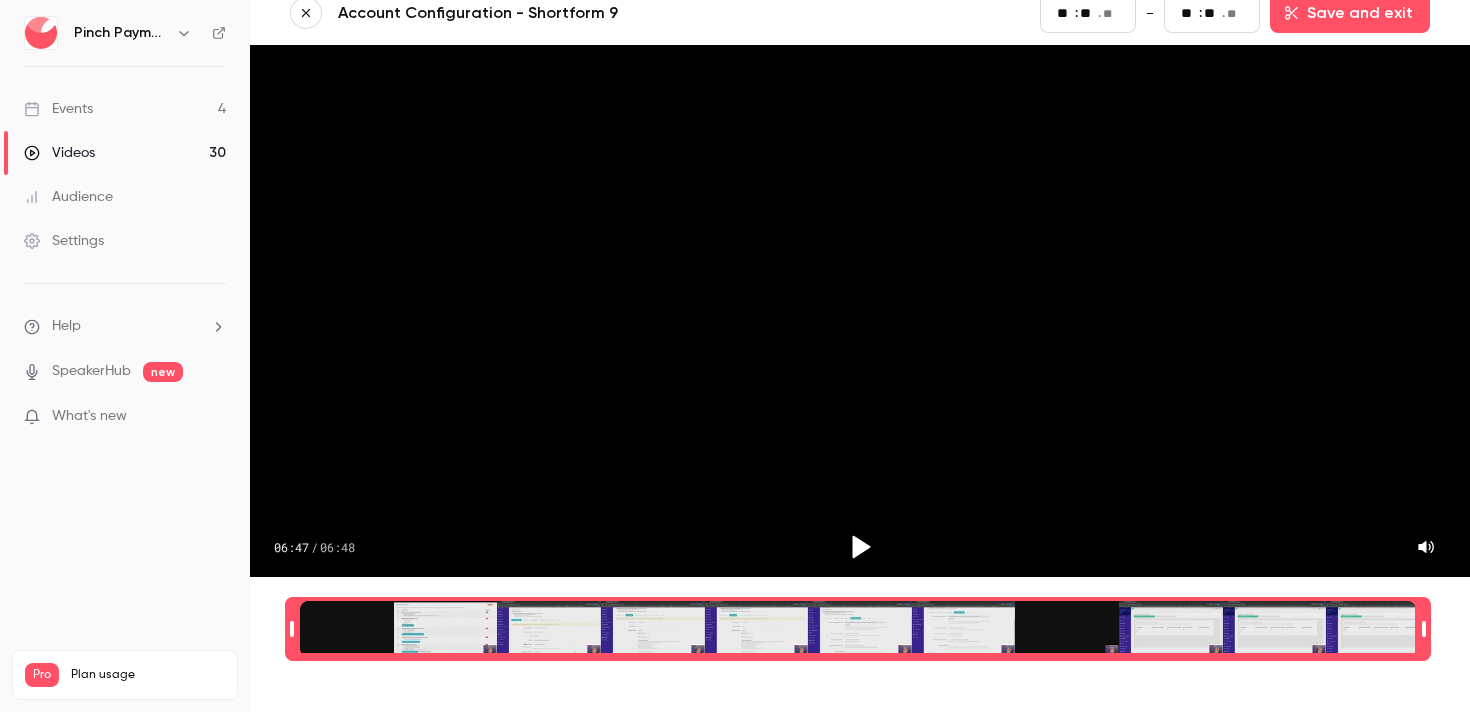 click at bounding box center (1424, 629) 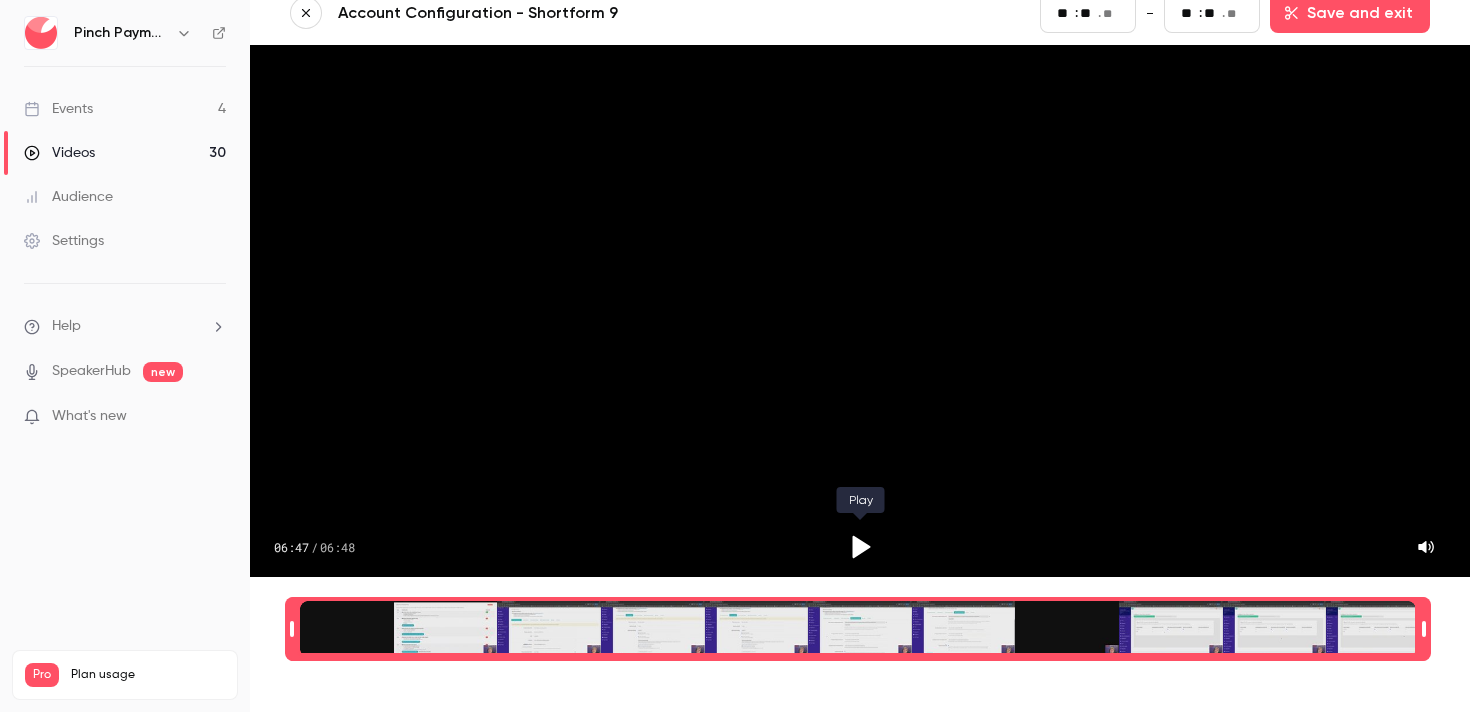 click 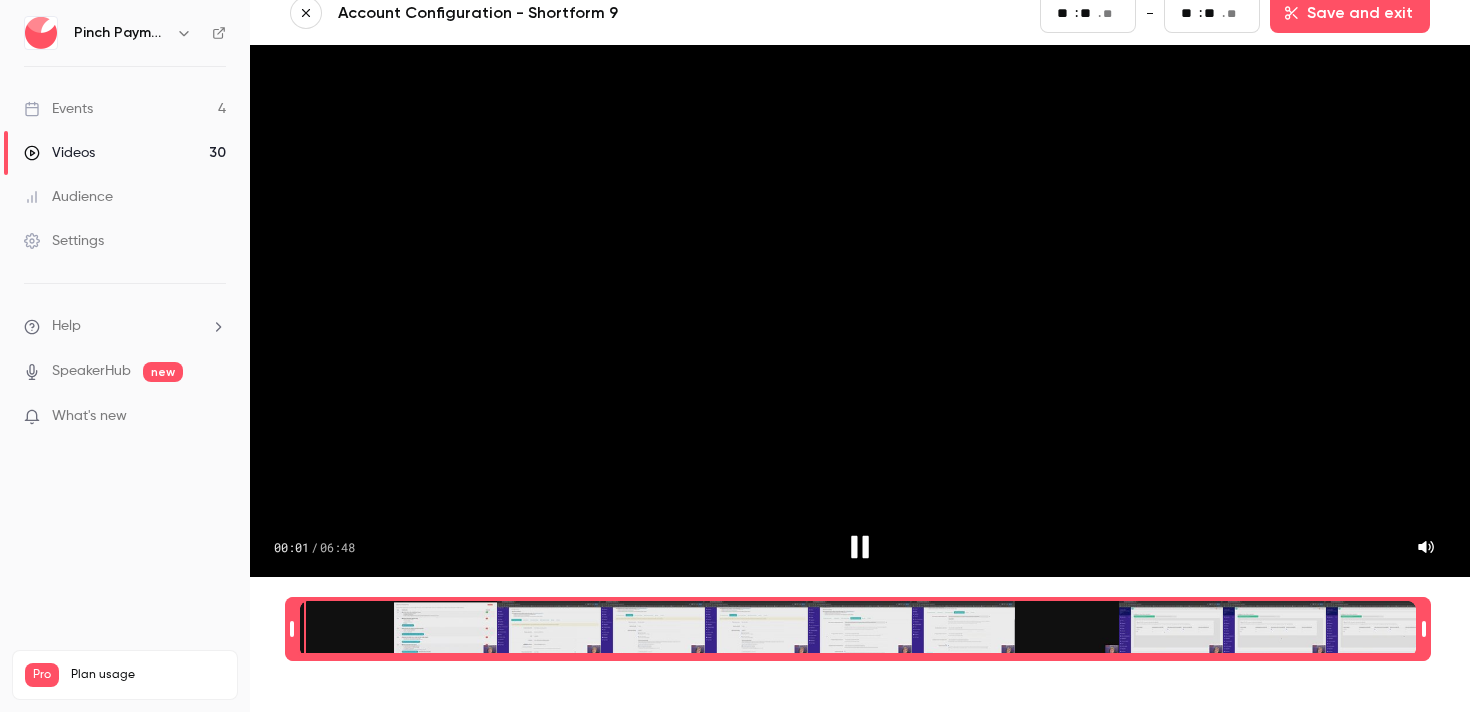 click on "Account Configuration - Shortform 9  Start ** : ** . ** - End ** : ** . ** Save and exit 00:01 / 06:48 00:05.51" at bounding box center [860, 356] 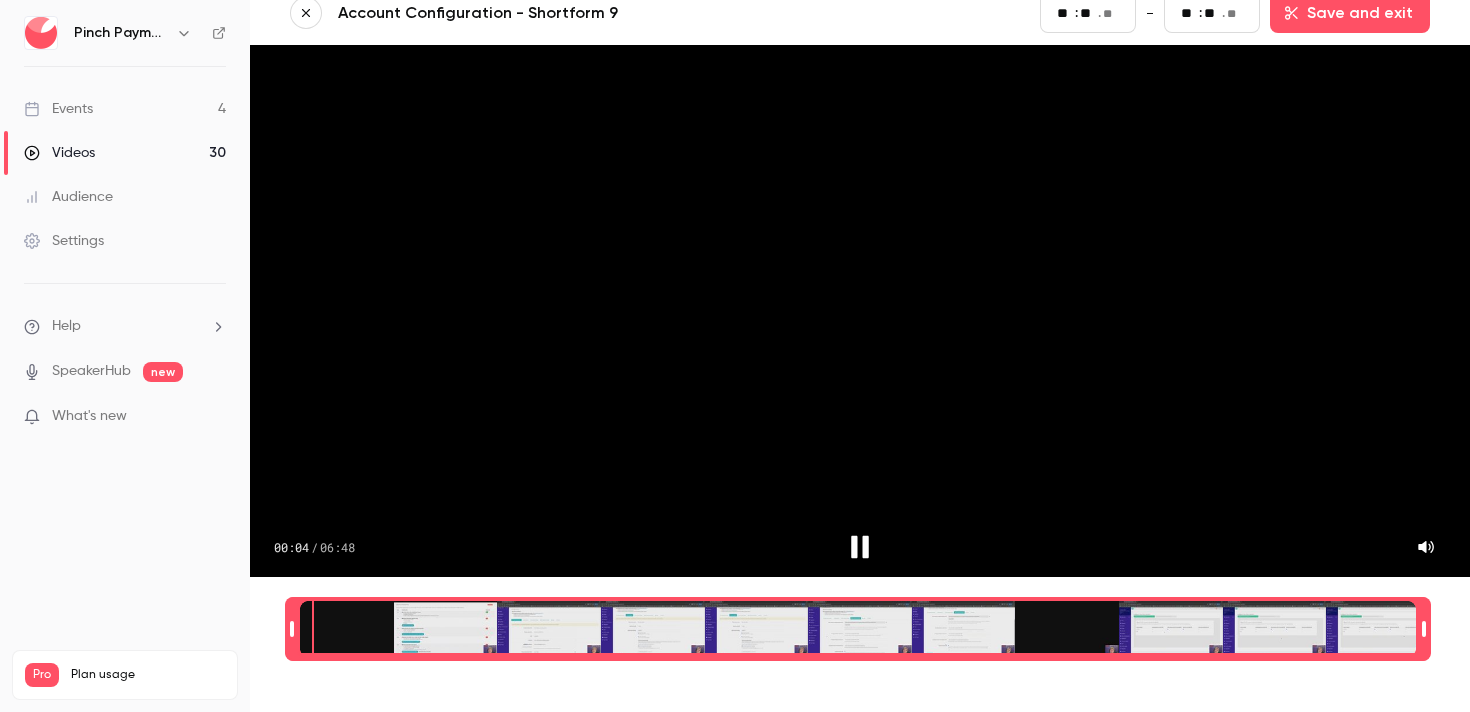 drag, startPoint x: 313, startPoint y: 622, endPoint x: 482, endPoint y: 615, distance: 169.14491 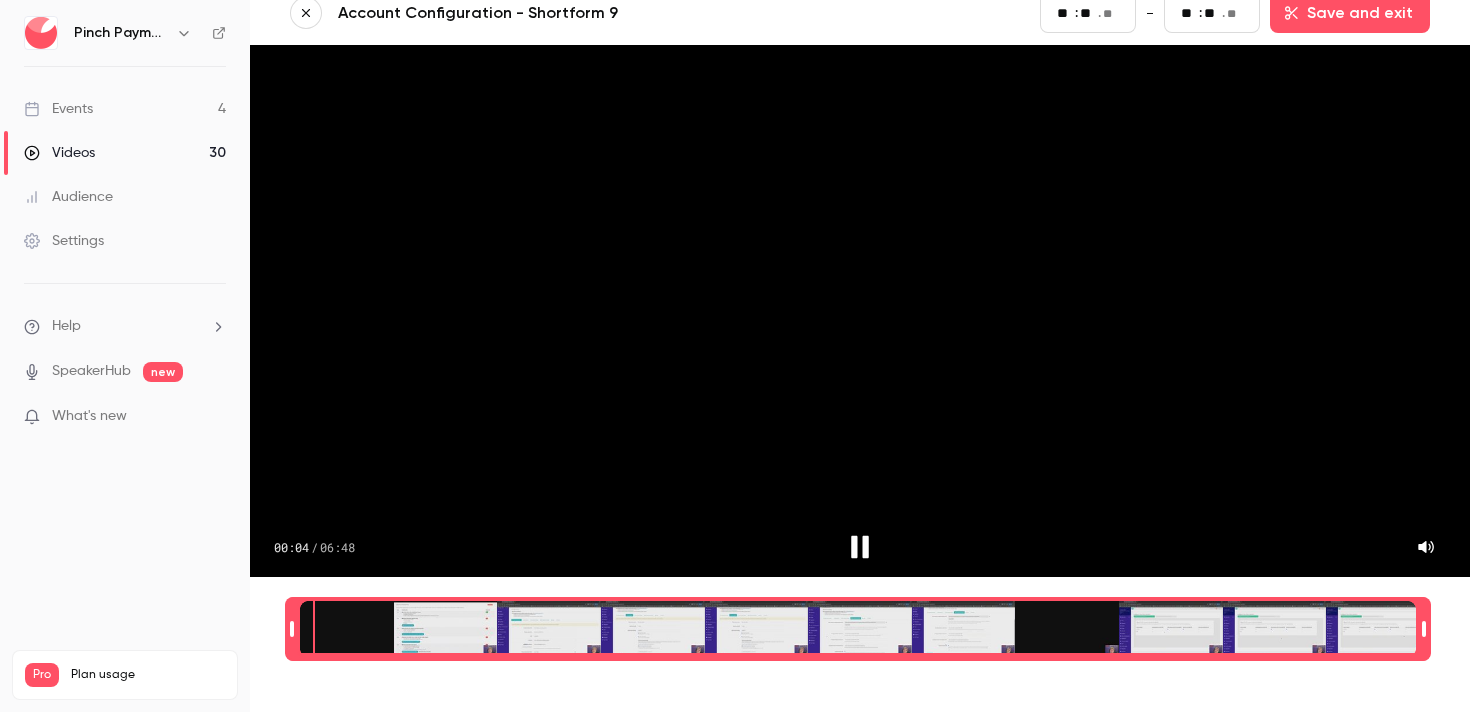 click at bounding box center [858, 629] 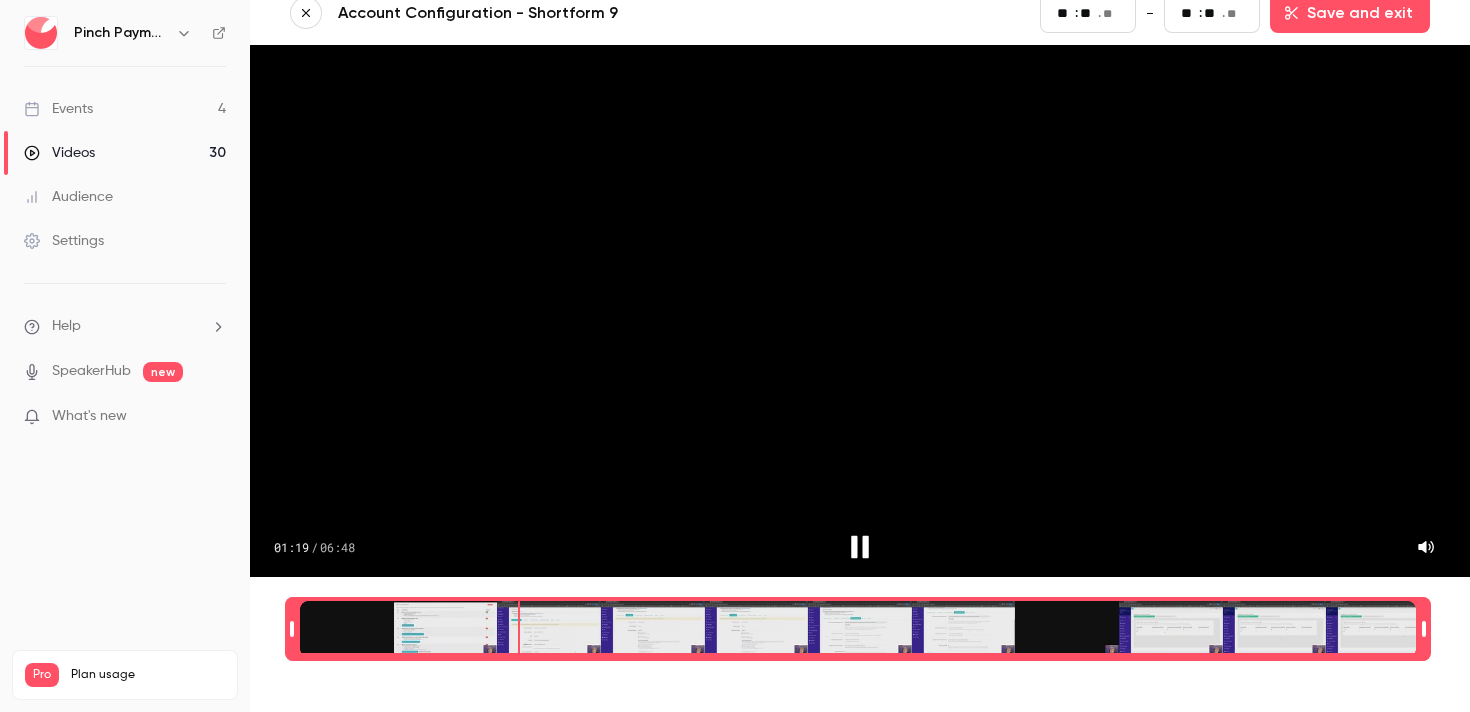 click at bounding box center (858, 629) 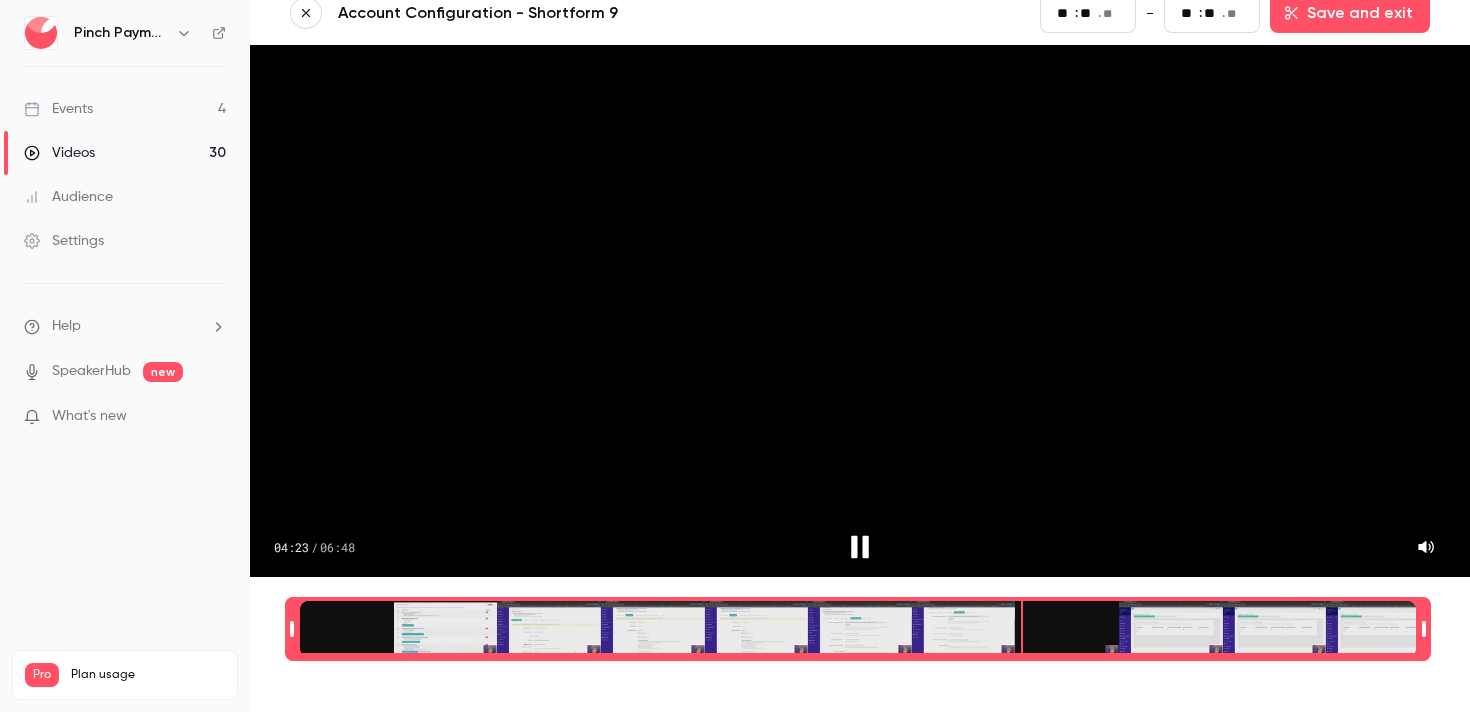 click at bounding box center (858, 629) 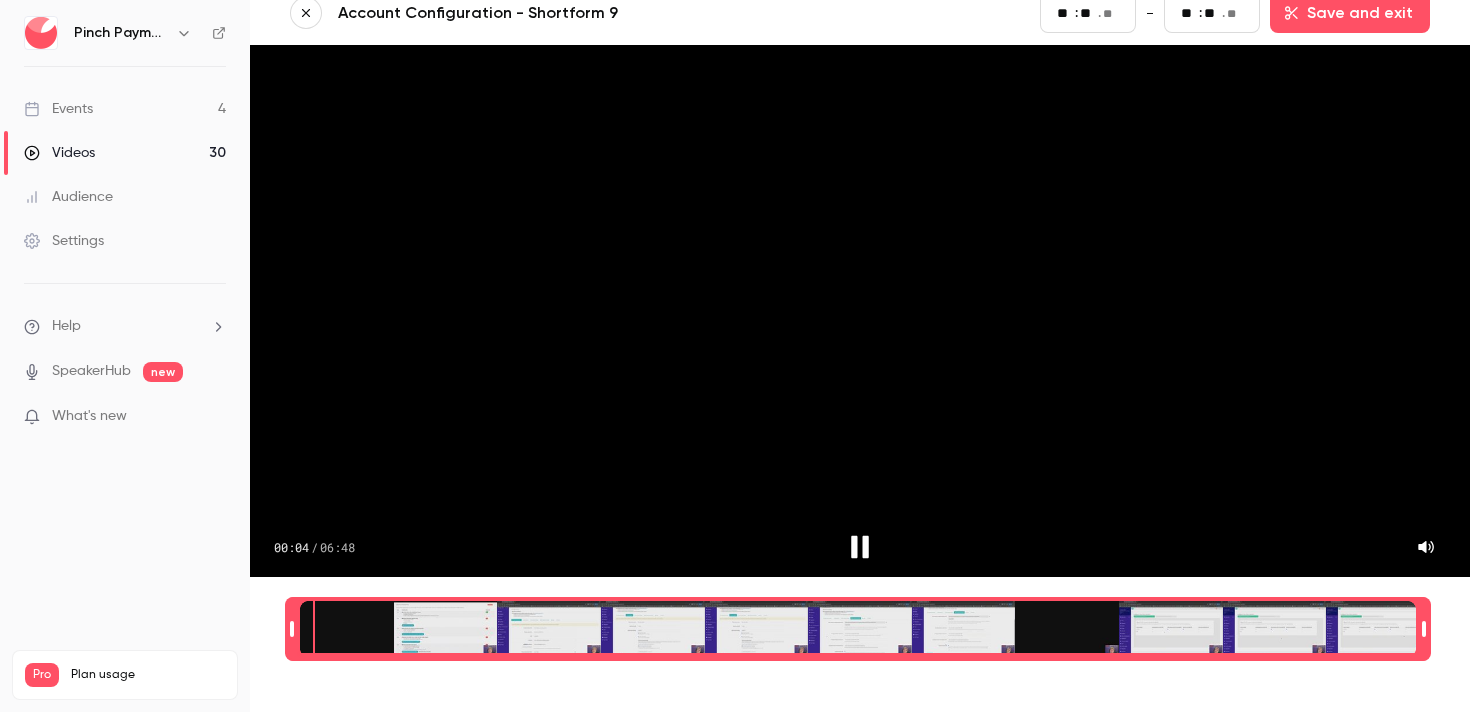 scroll, scrollTop: 0, scrollLeft: 0, axis: both 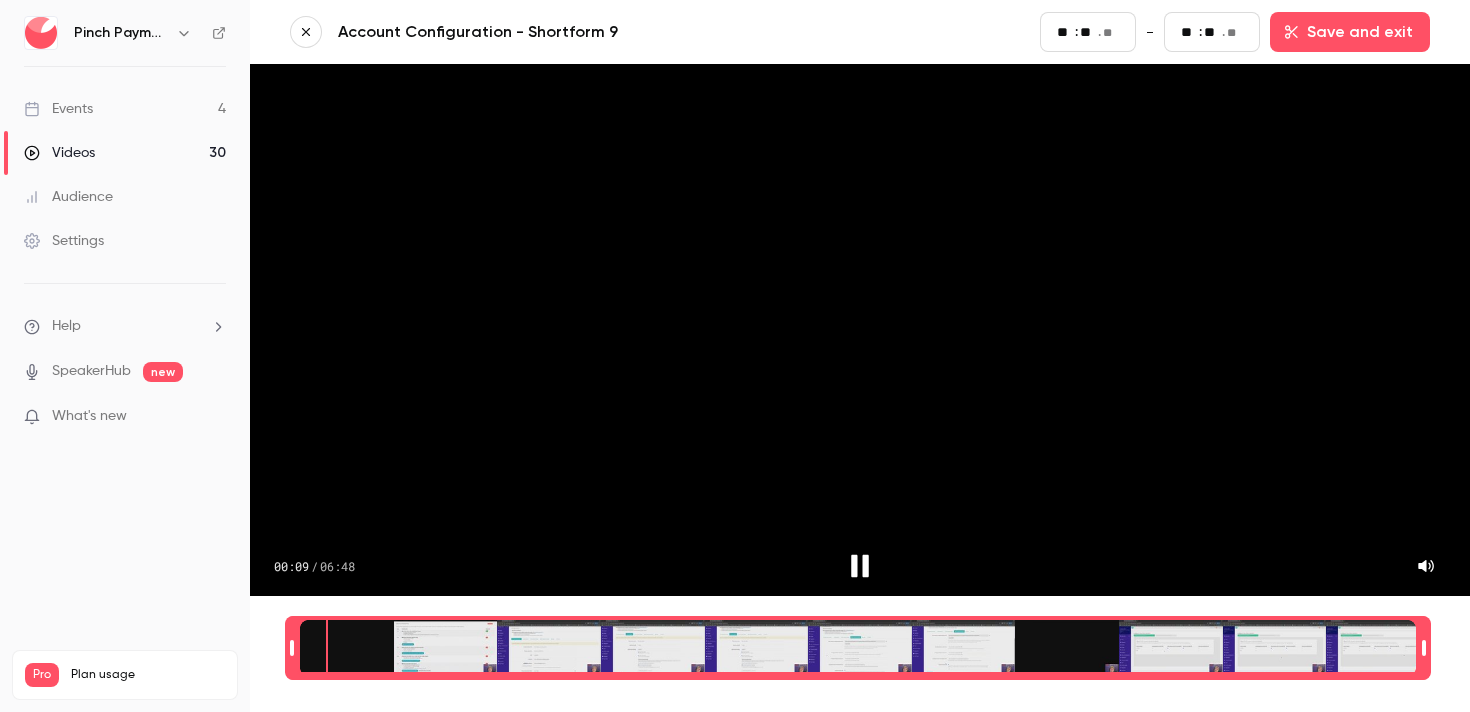click at bounding box center (858, 648) 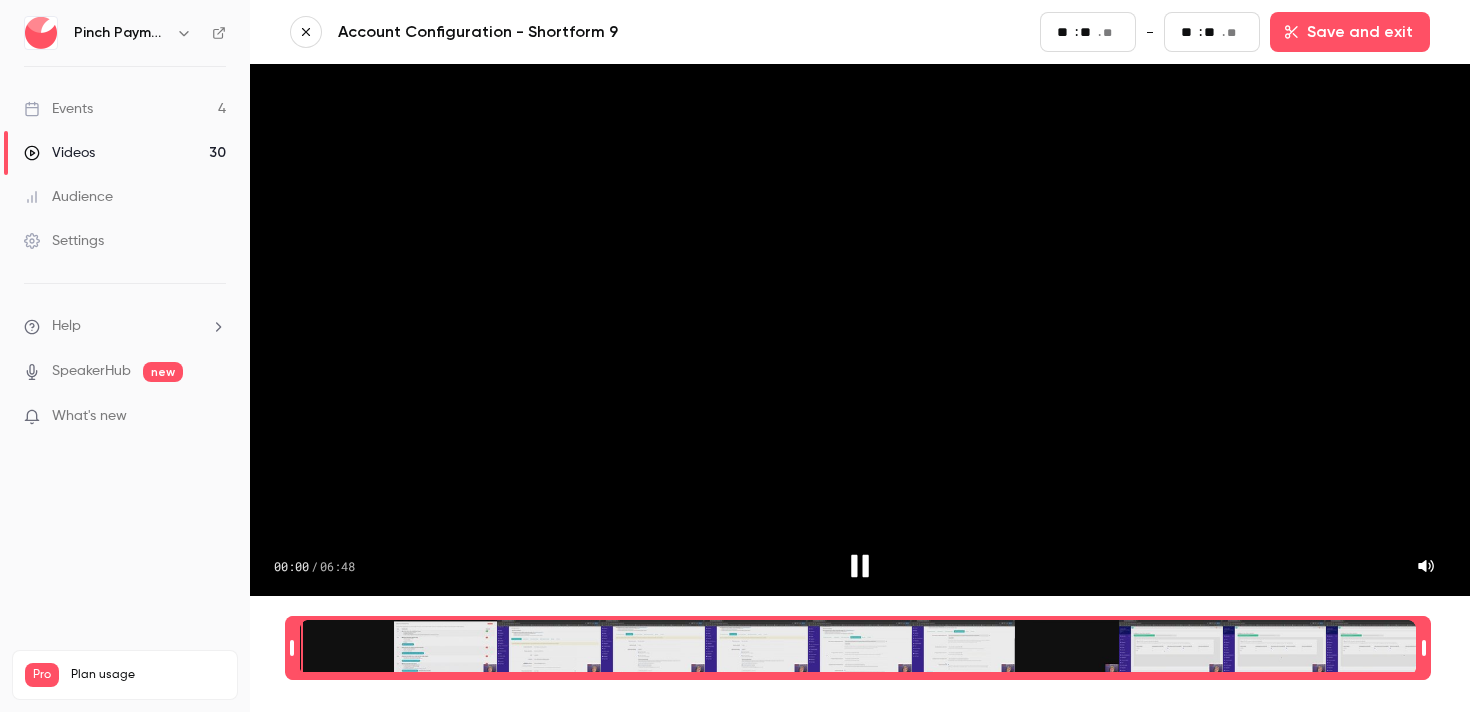 click at bounding box center (858, 648) 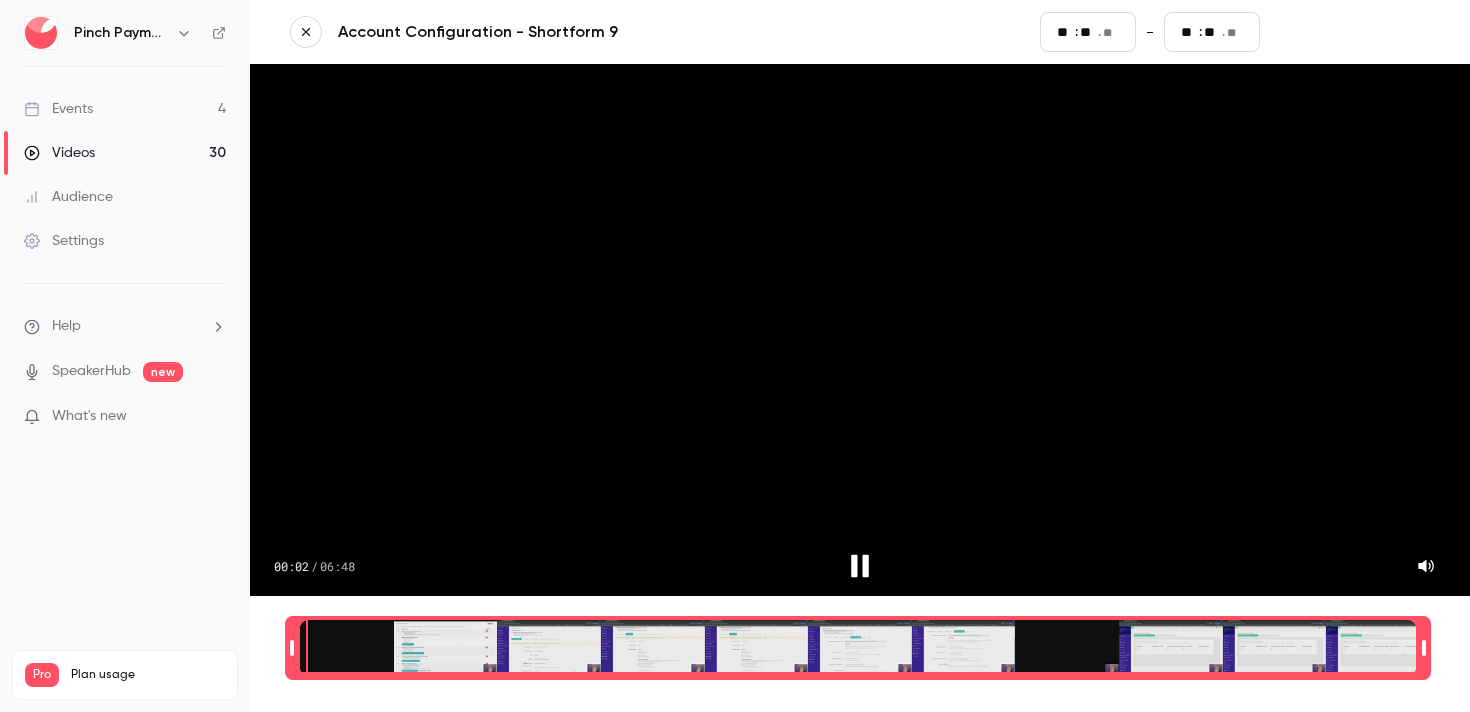 click on "Save and exit" at bounding box center [1350, 32] 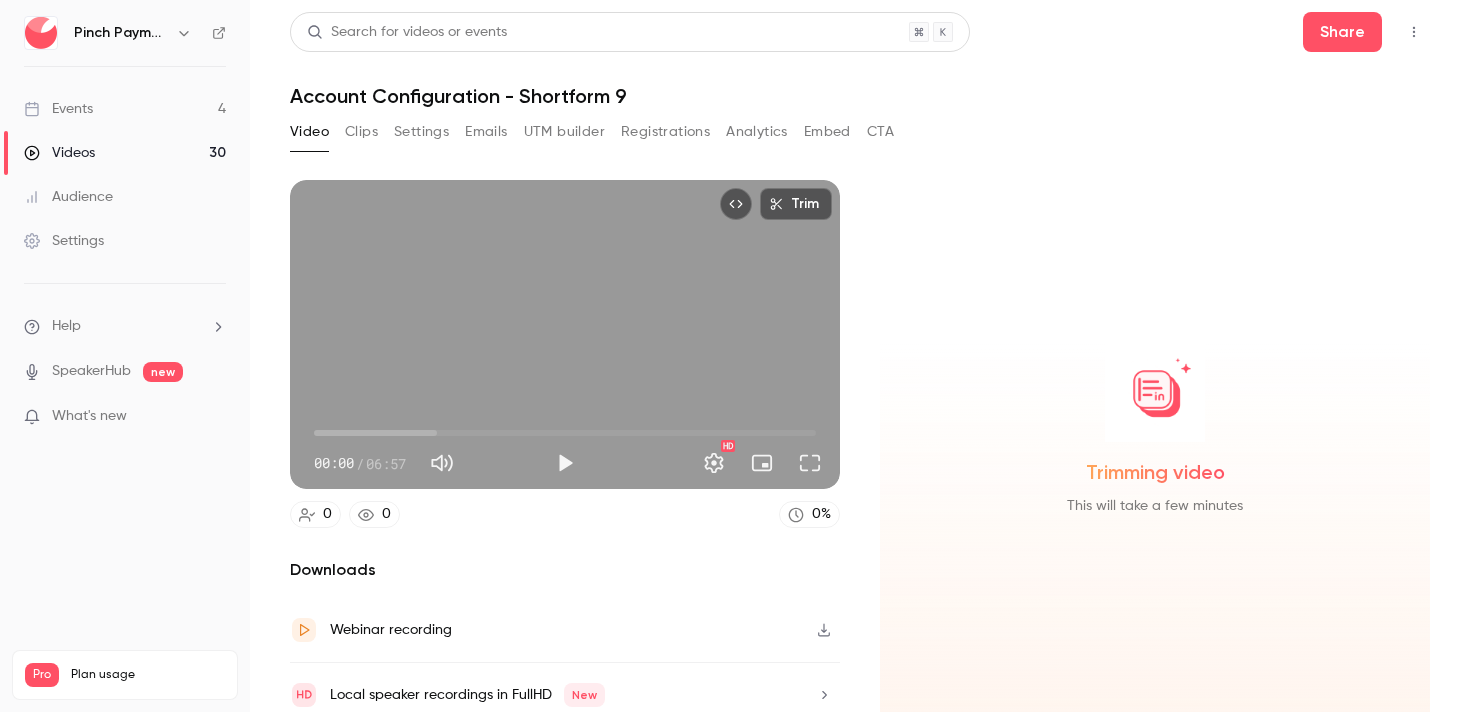 scroll, scrollTop: 15, scrollLeft: 0, axis: vertical 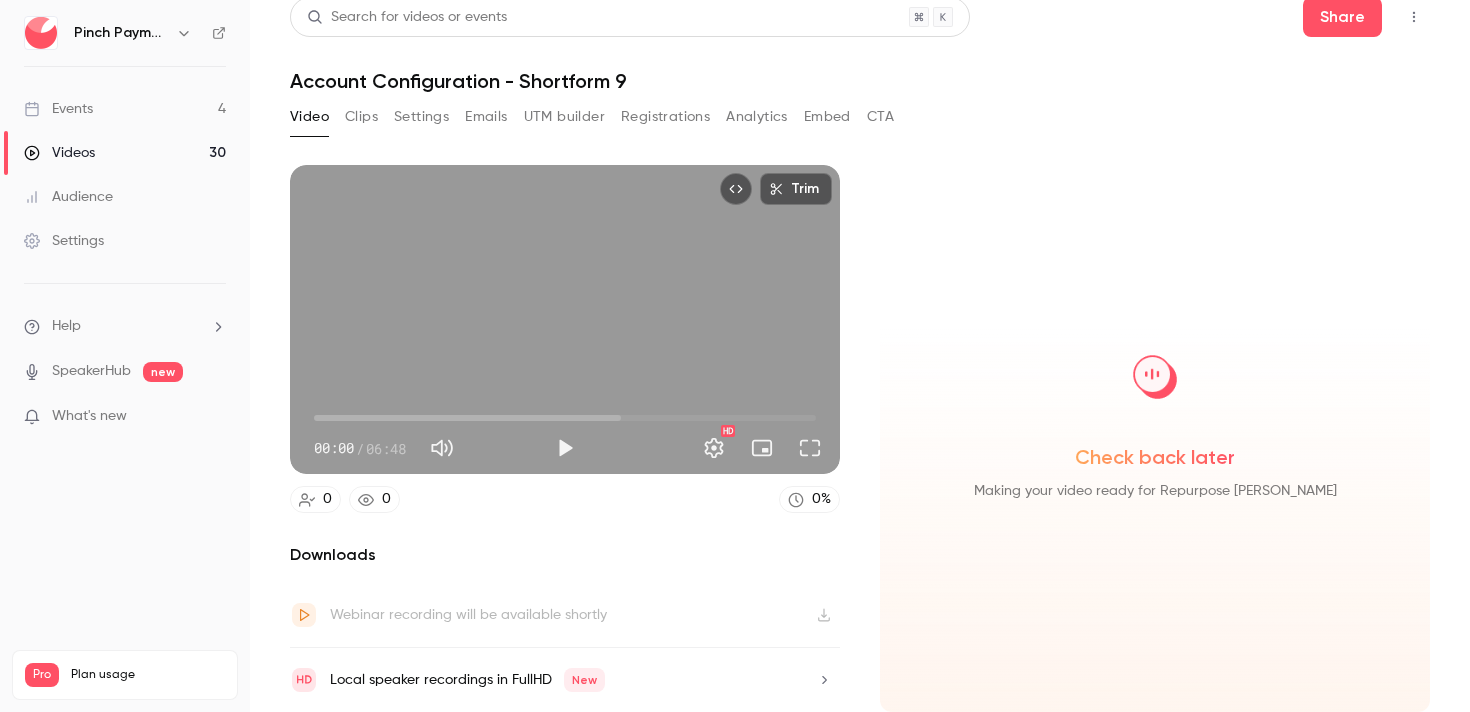 click on "Check back later Making your video ready for Repurpose Ai" at bounding box center [1155, 415] 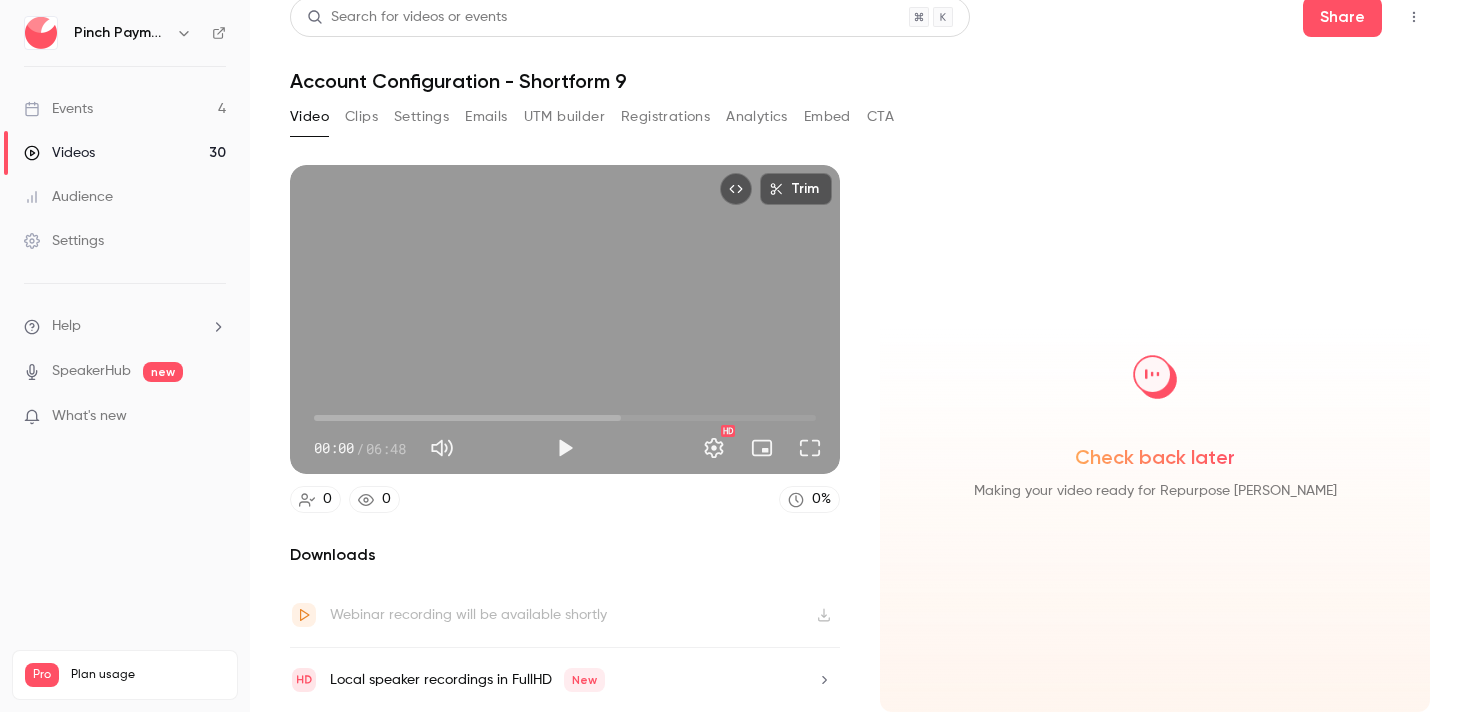 click on "Check back later Making your video ready for Repurpose Ai" at bounding box center [1155, 438] 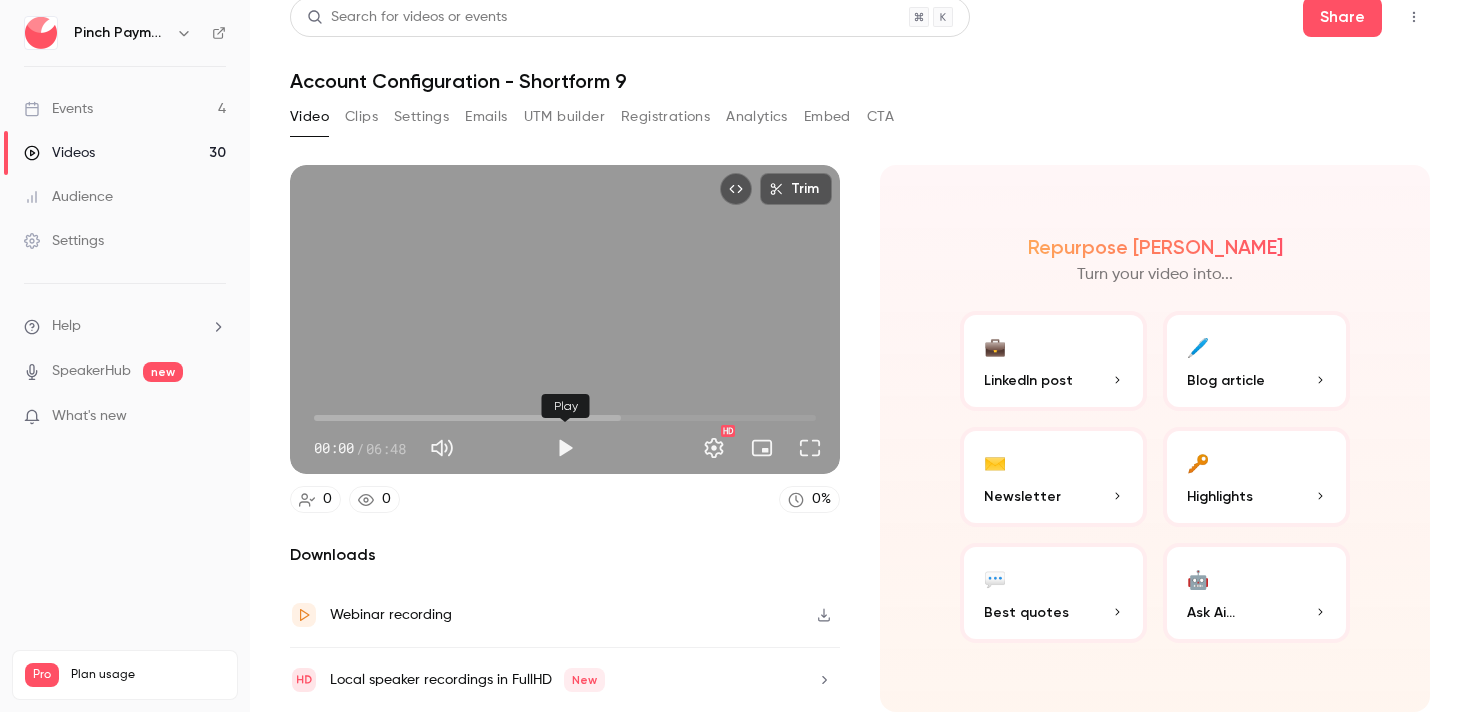 click at bounding box center [565, 448] 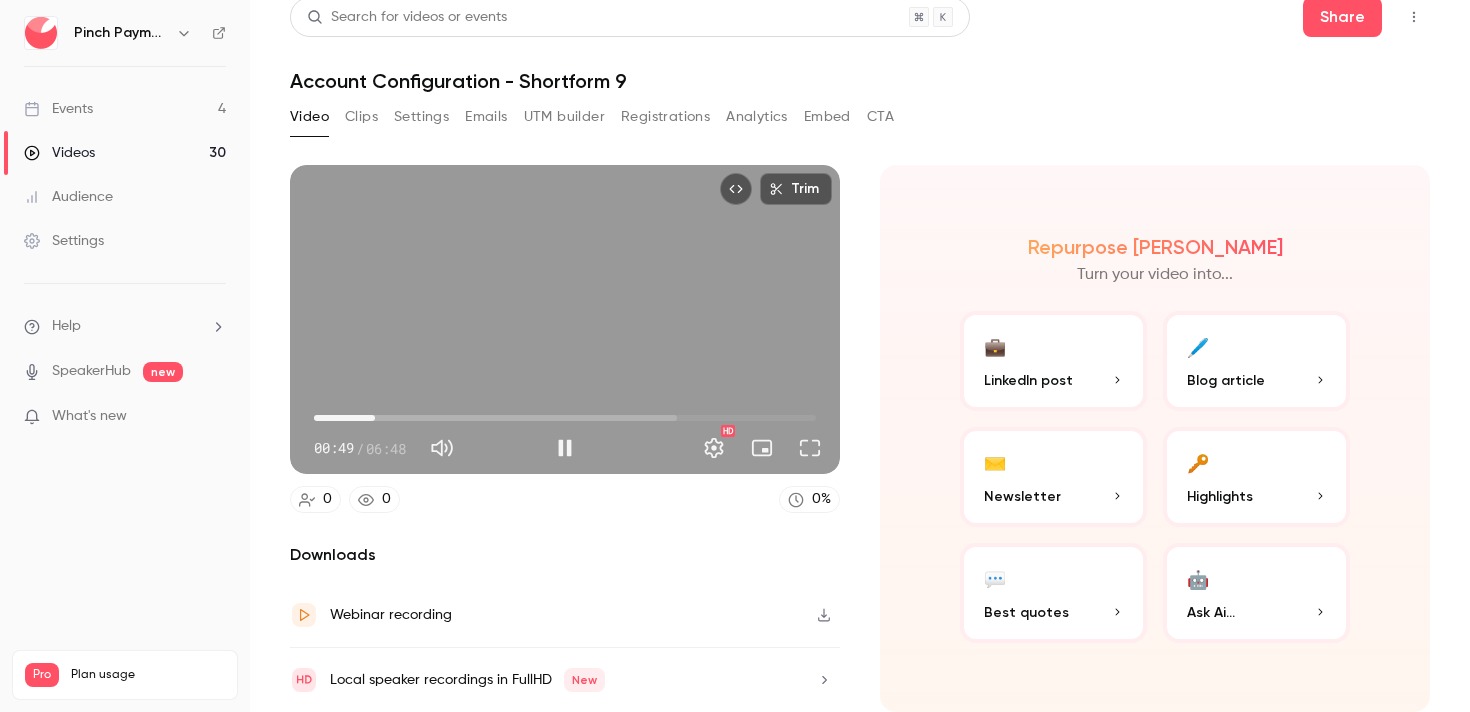 click at bounding box center [565, 448] 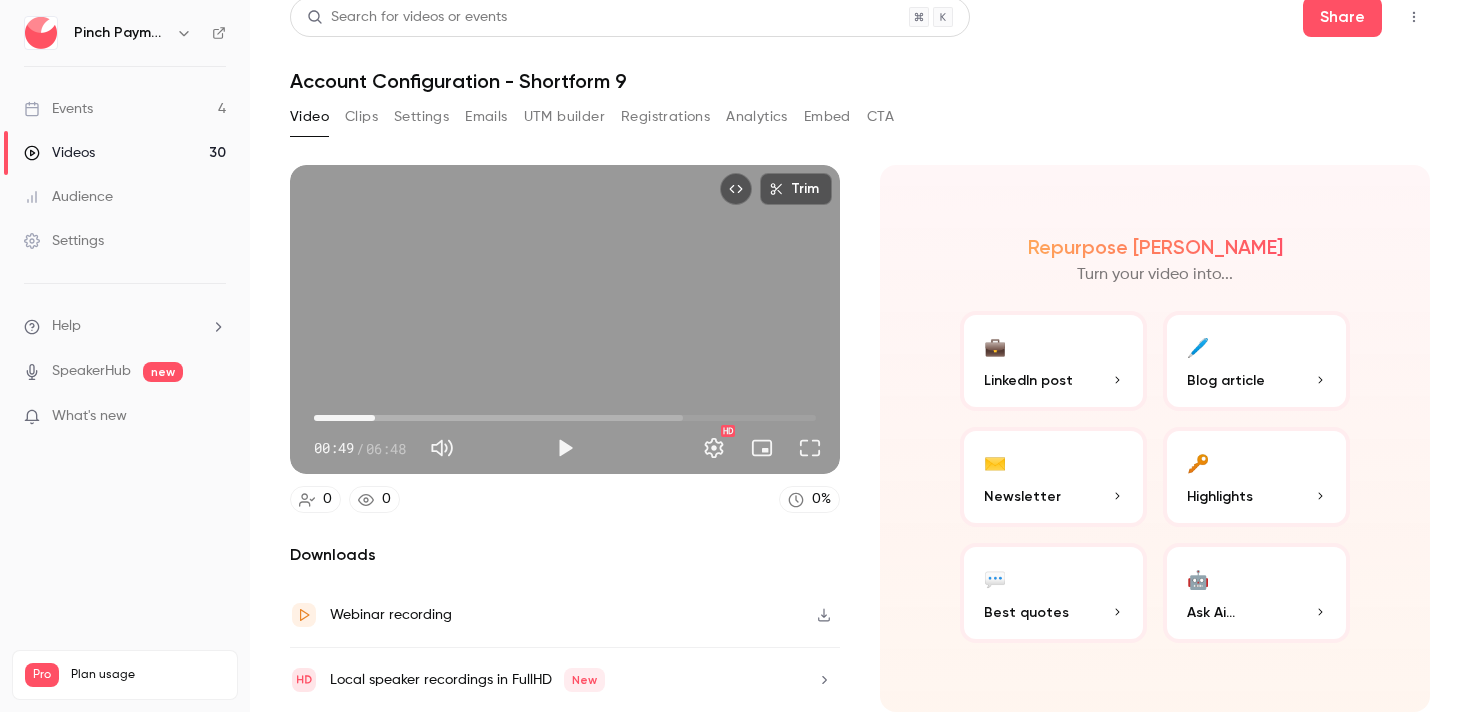 click 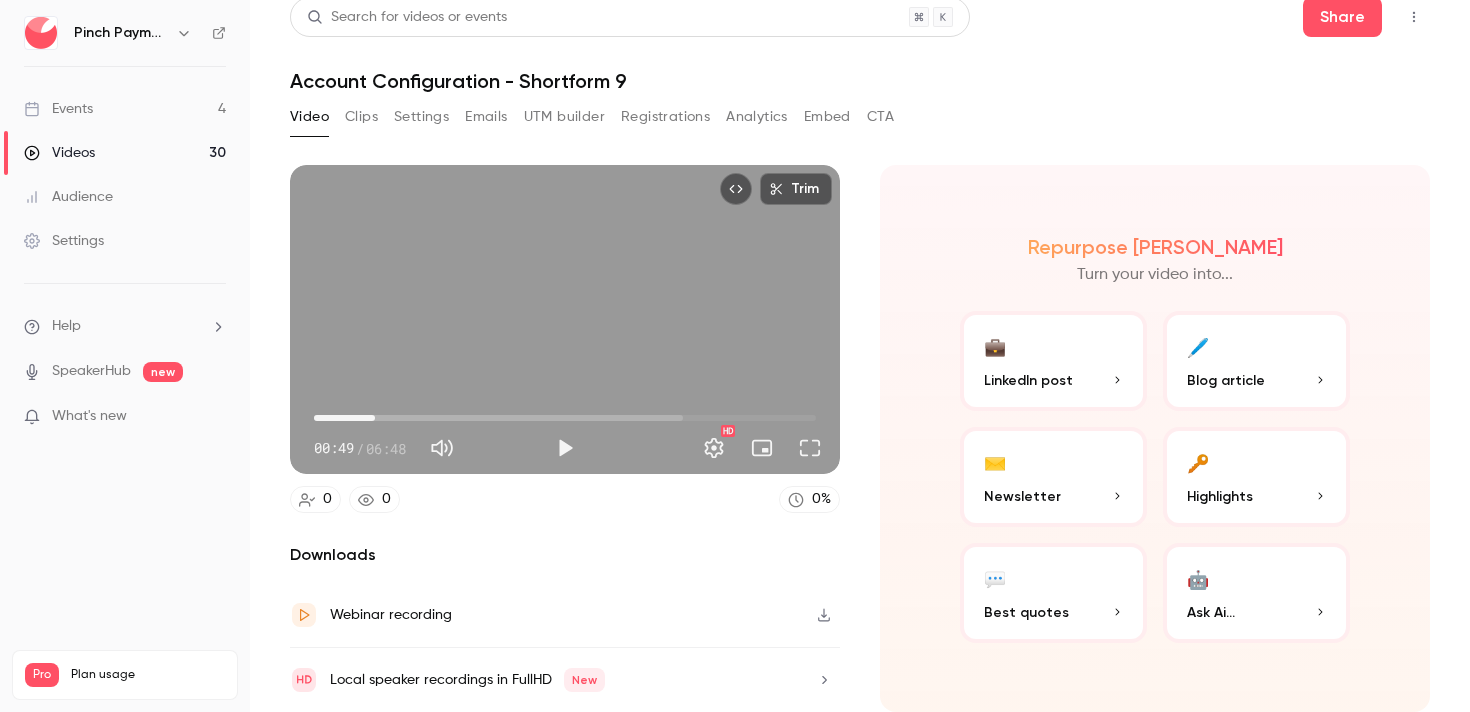 click on "Video Clips Settings Emails UTM builder Registrations Analytics Embed CTA" at bounding box center (860, 121) 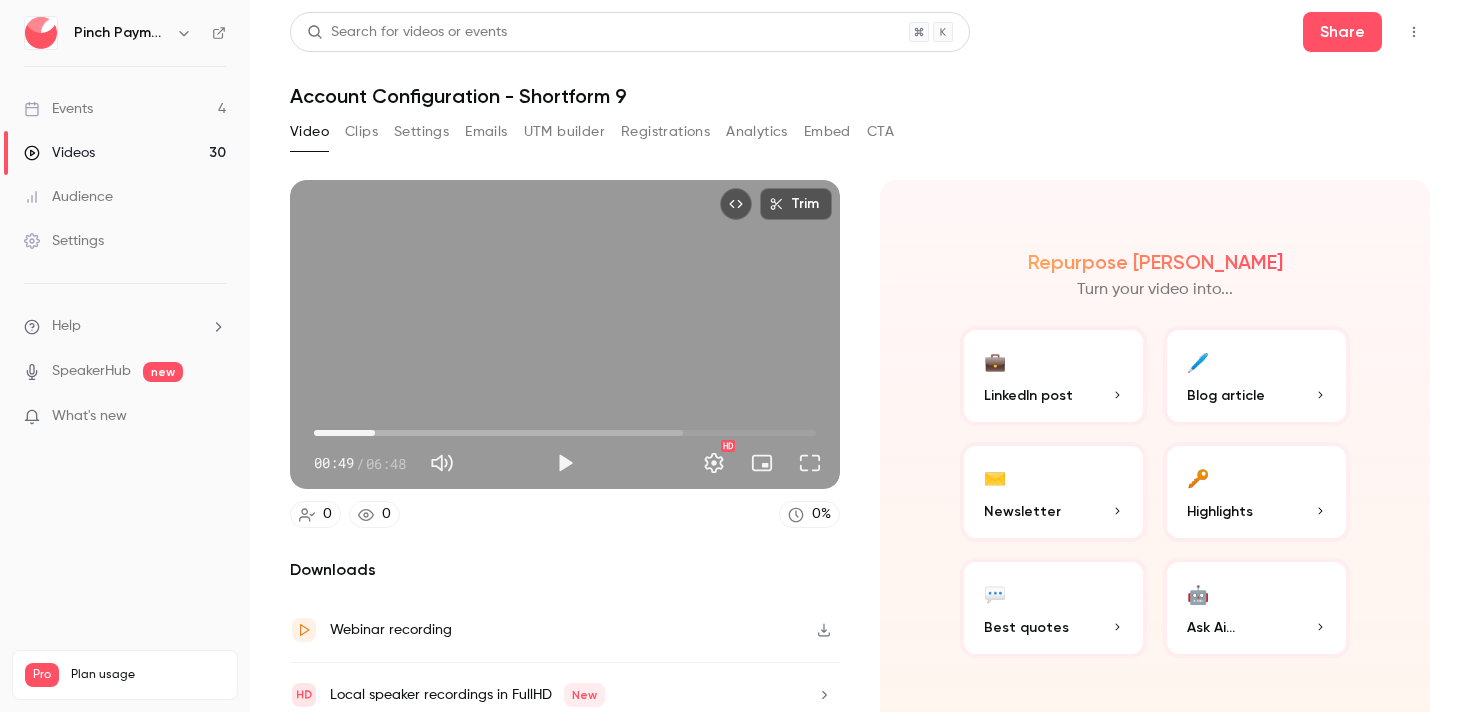 click on "Videos 30" at bounding box center (125, 153) 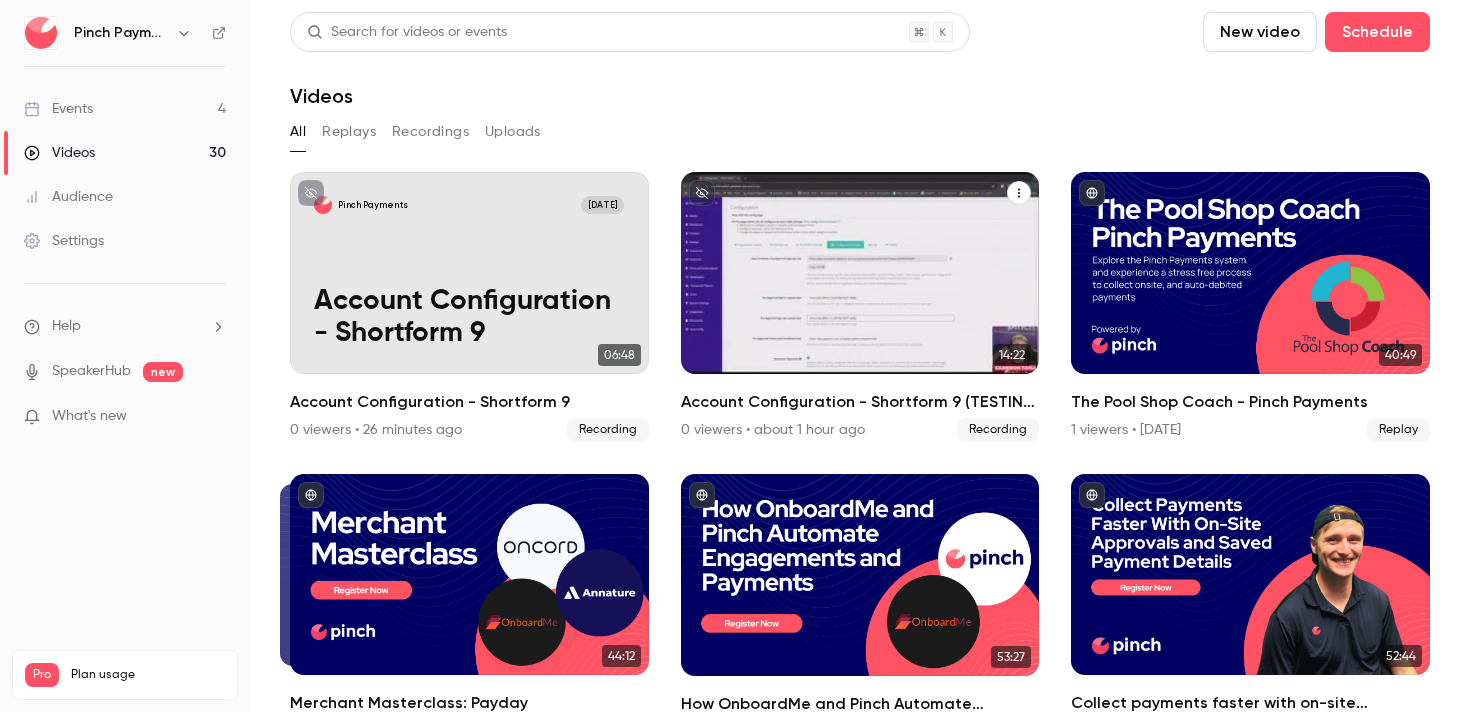 click 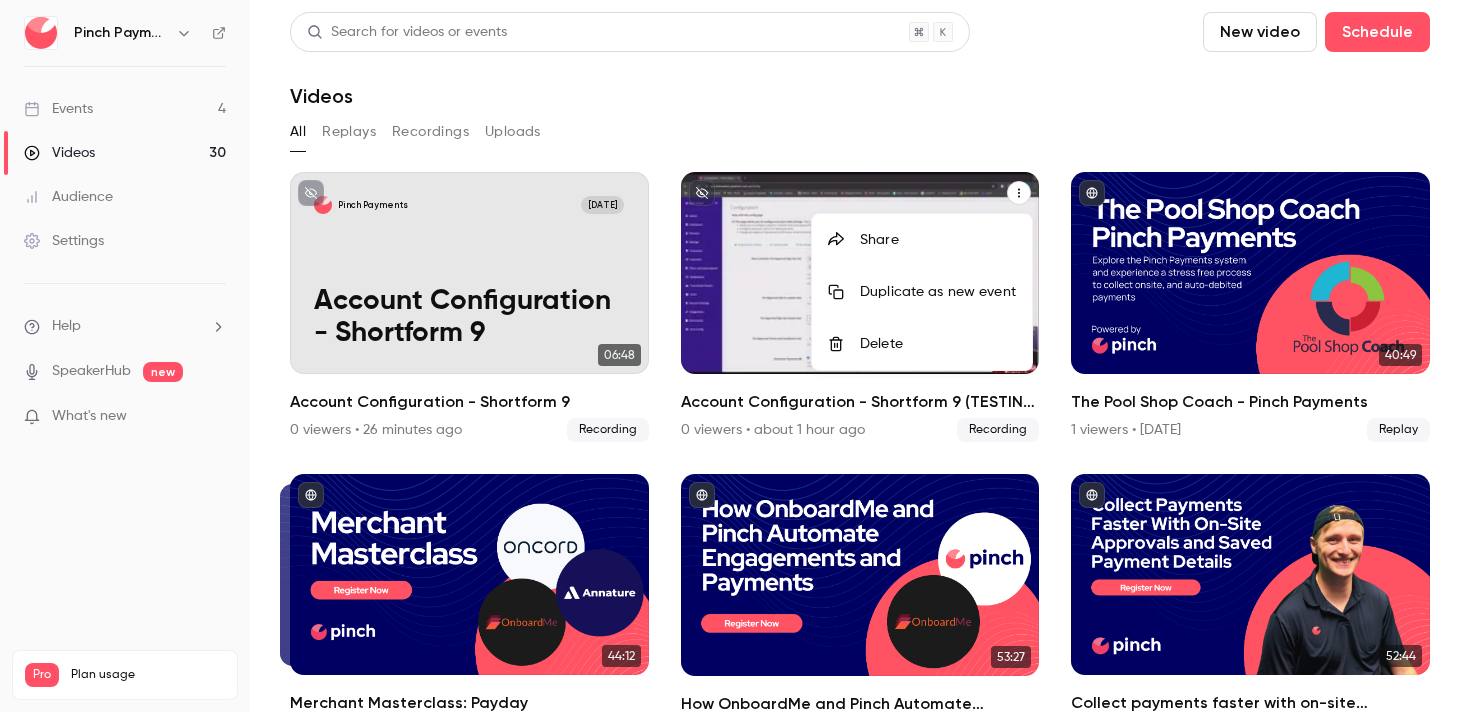 click on "Delete" at bounding box center [938, 344] 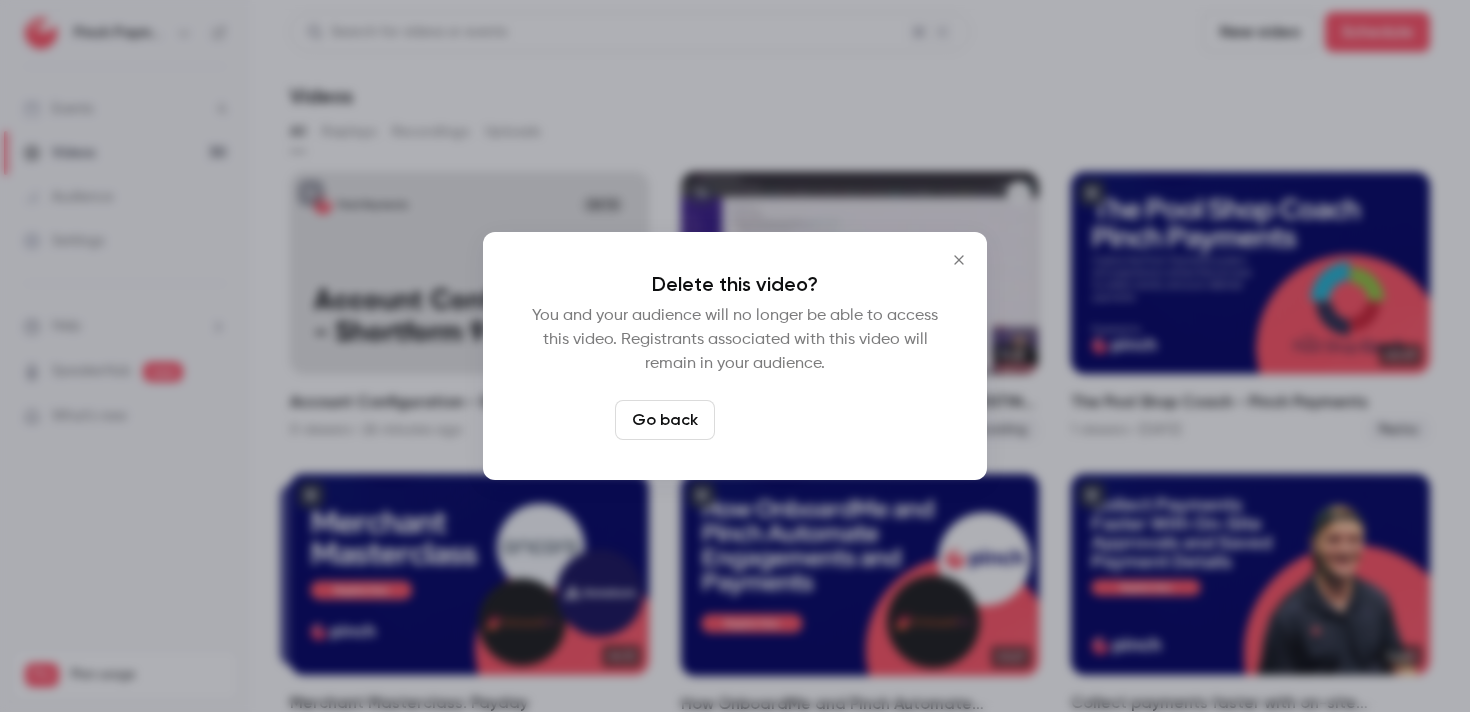 click on "Delete video" at bounding box center (789, 420) 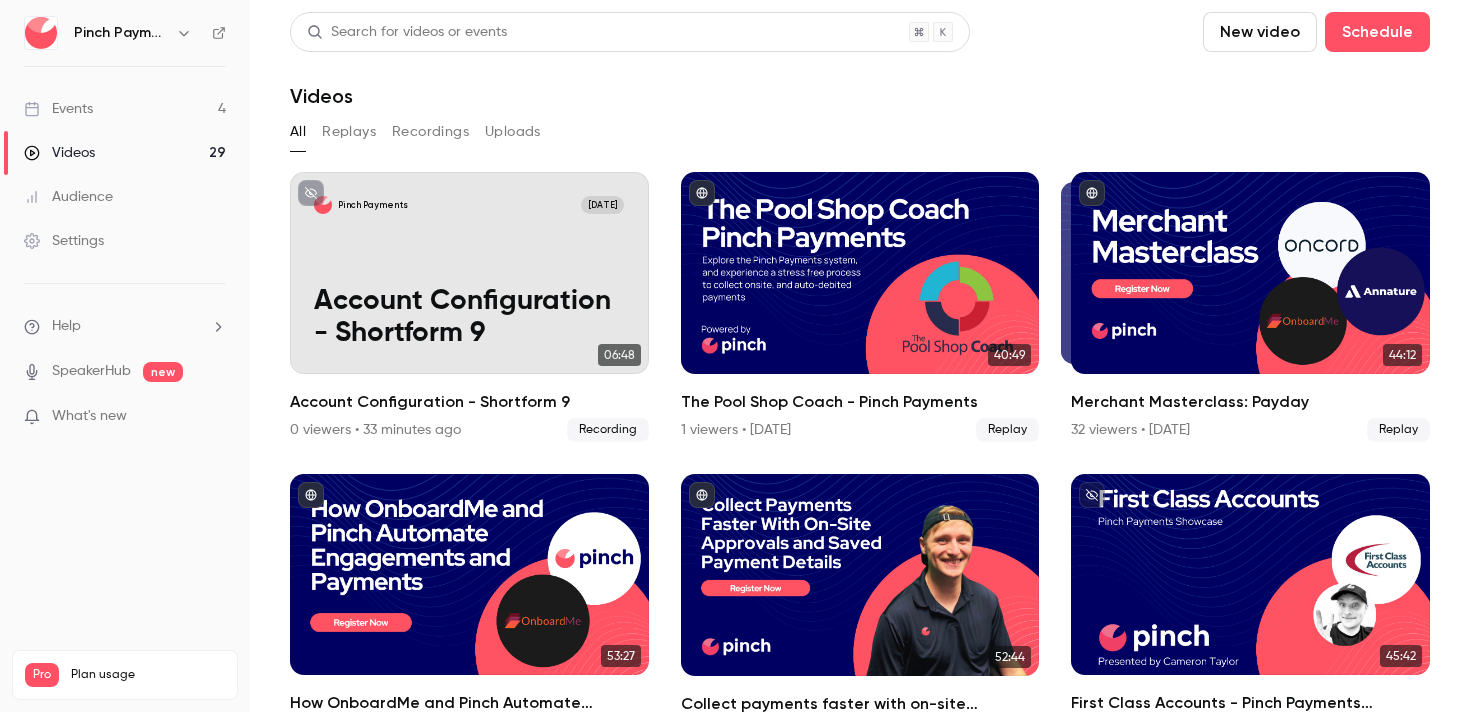 click on "All Replays Recordings Uploads" at bounding box center [860, 132] 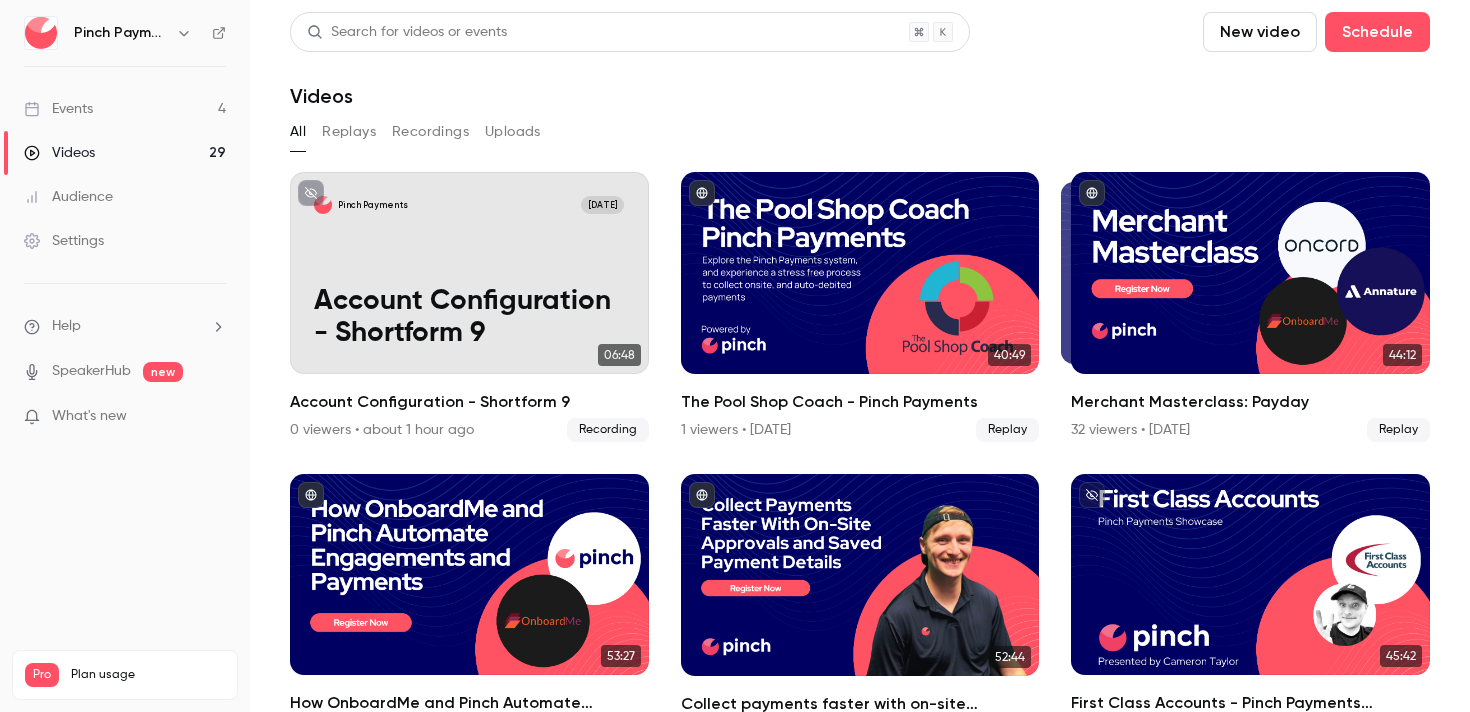 click on "New video" at bounding box center [1260, 32] 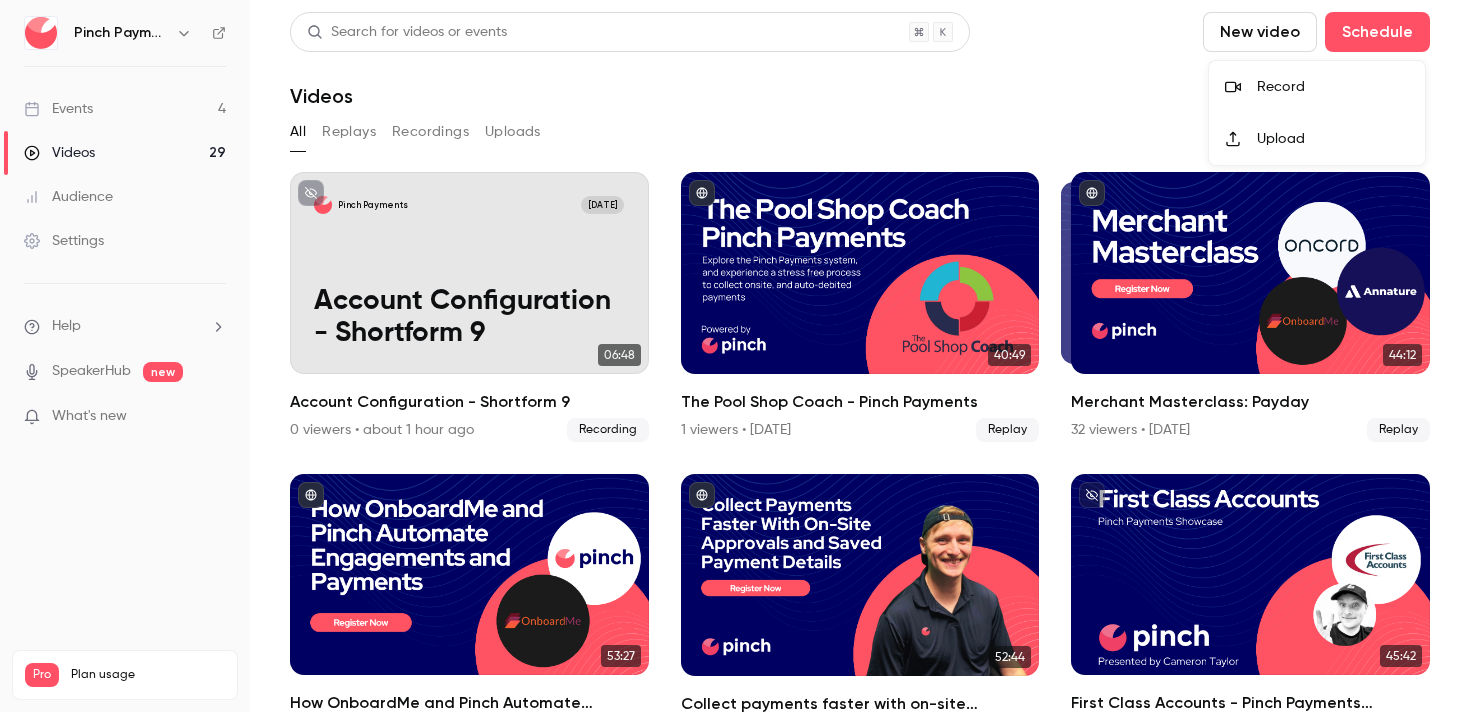 click on "Record" at bounding box center [1333, 87] 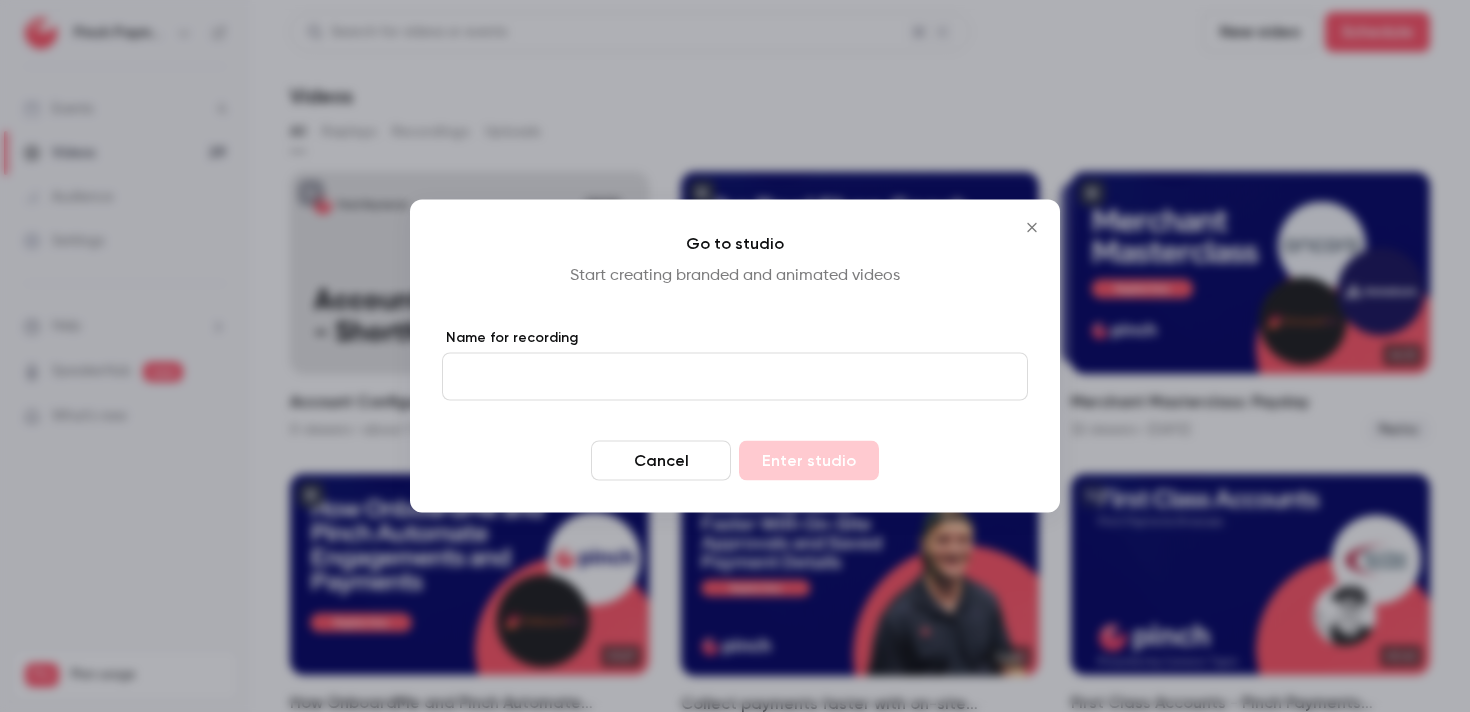 click on "Name for recording" at bounding box center [735, 377] 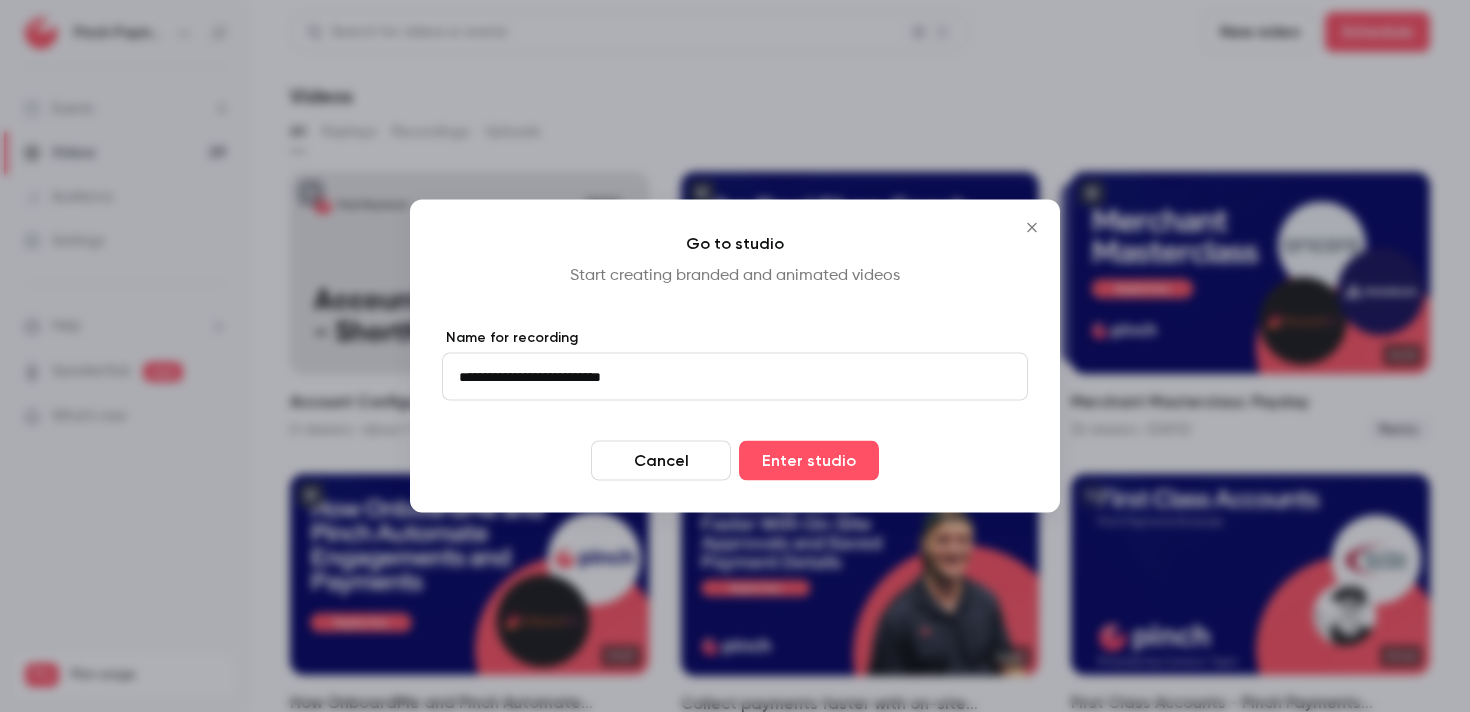 click on "**********" at bounding box center (735, 377) 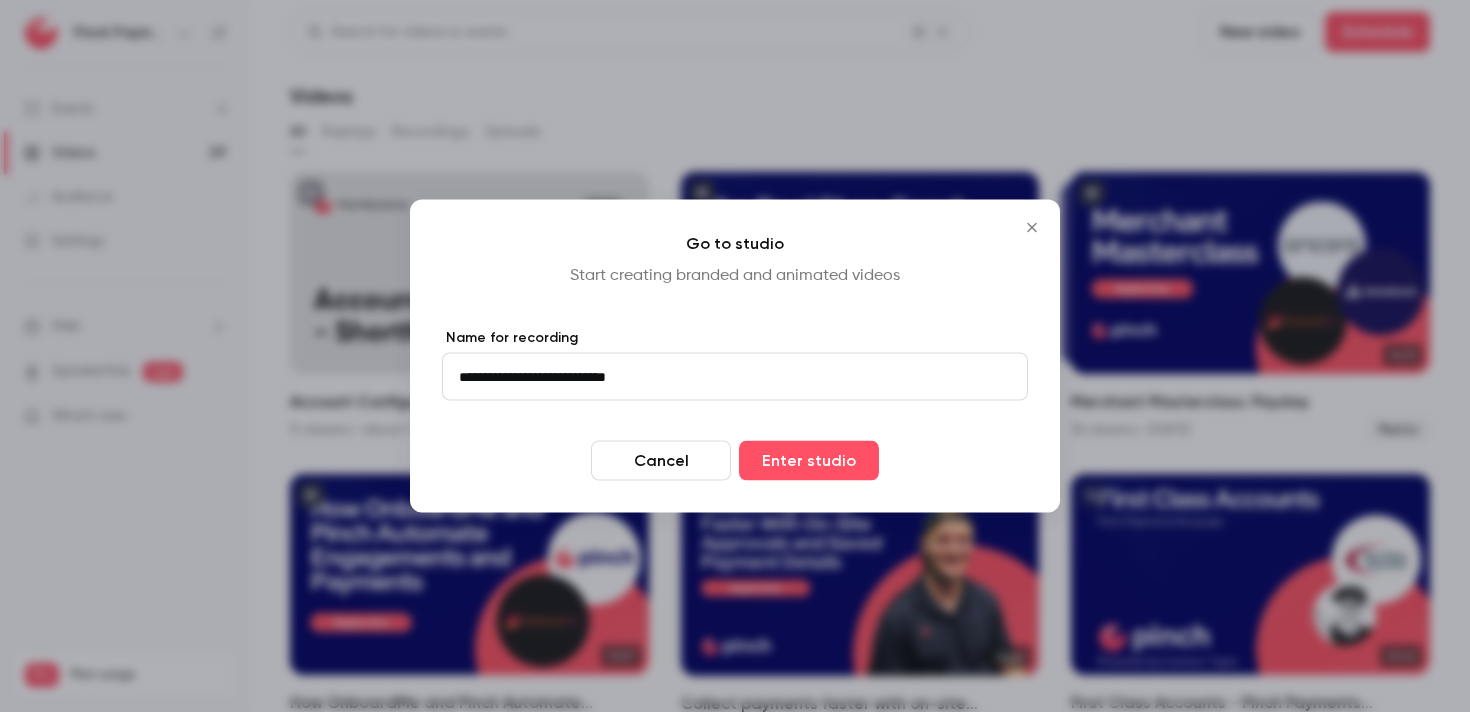 click on "Cancel Enter studio" at bounding box center (735, 461) 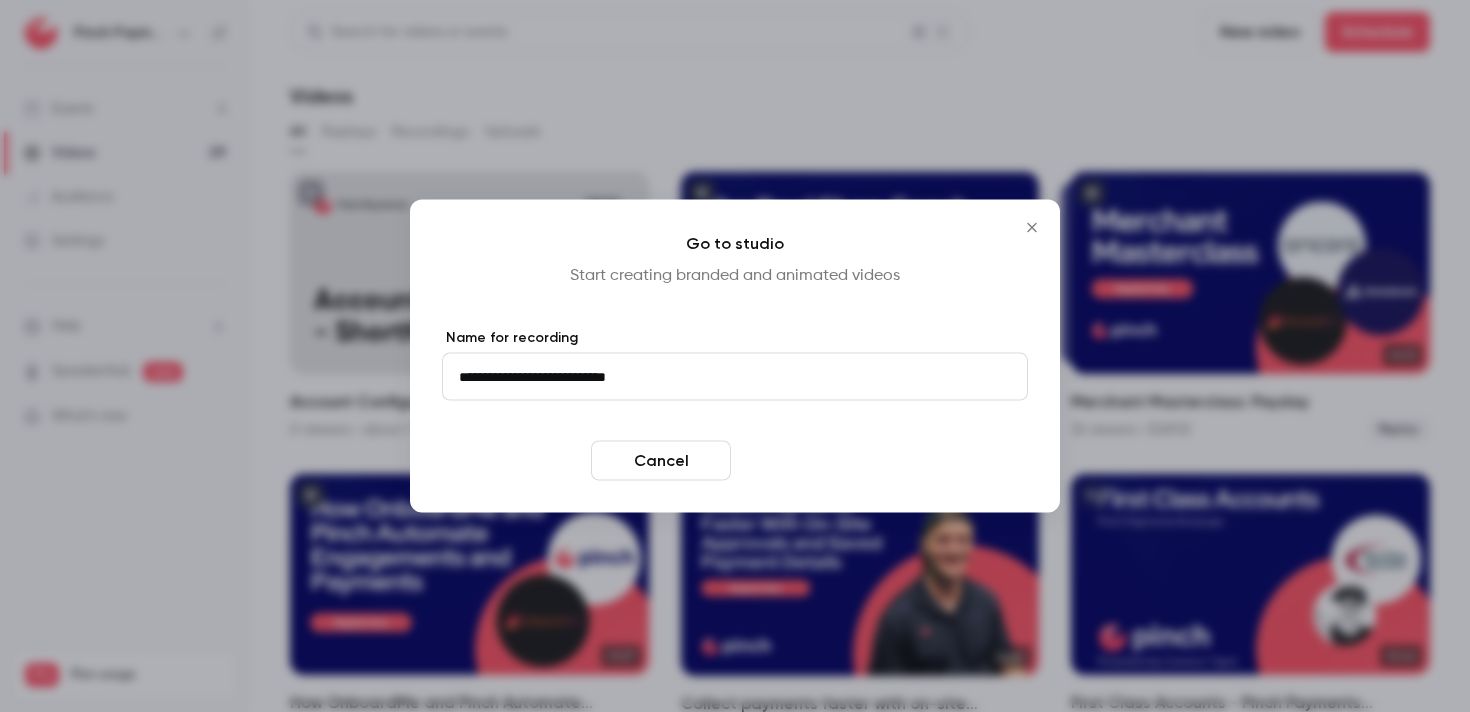 click on "Enter studio" at bounding box center (809, 461) 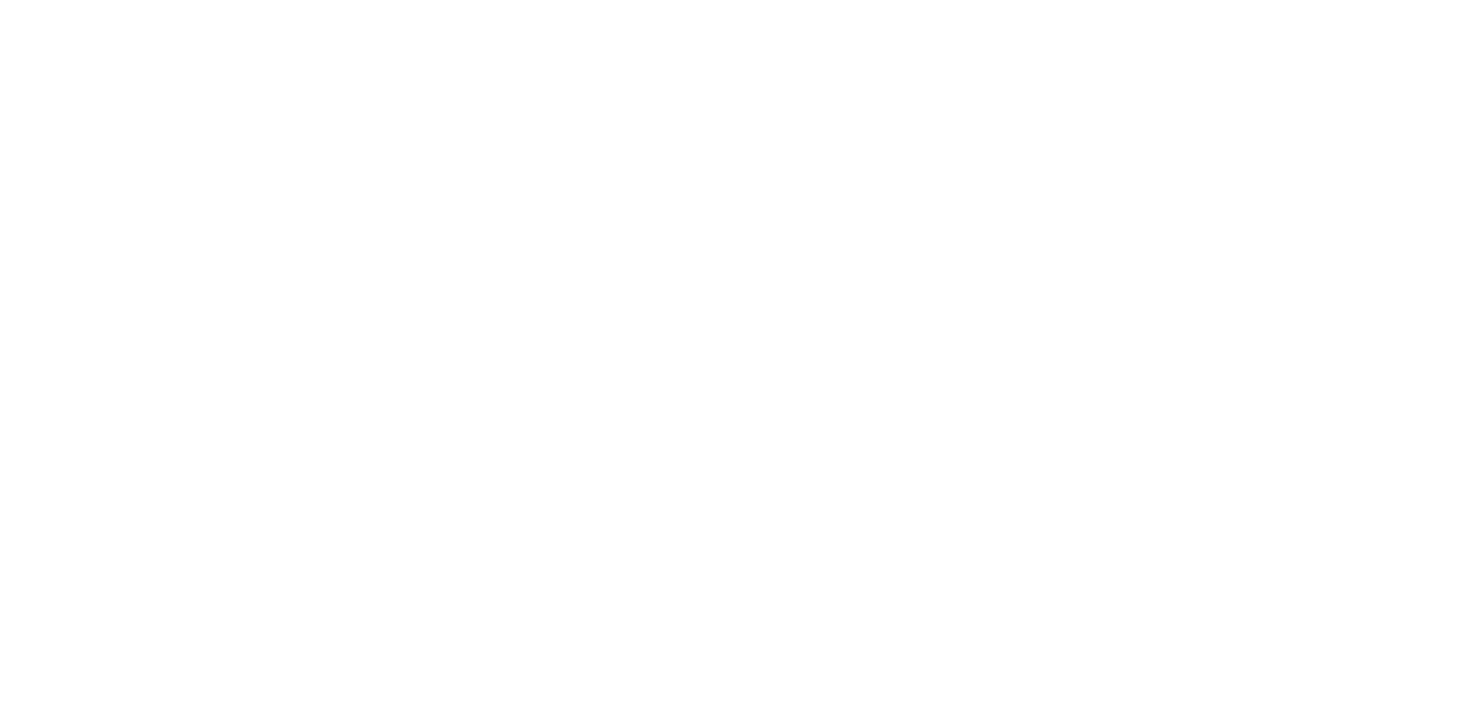 scroll, scrollTop: 0, scrollLeft: 0, axis: both 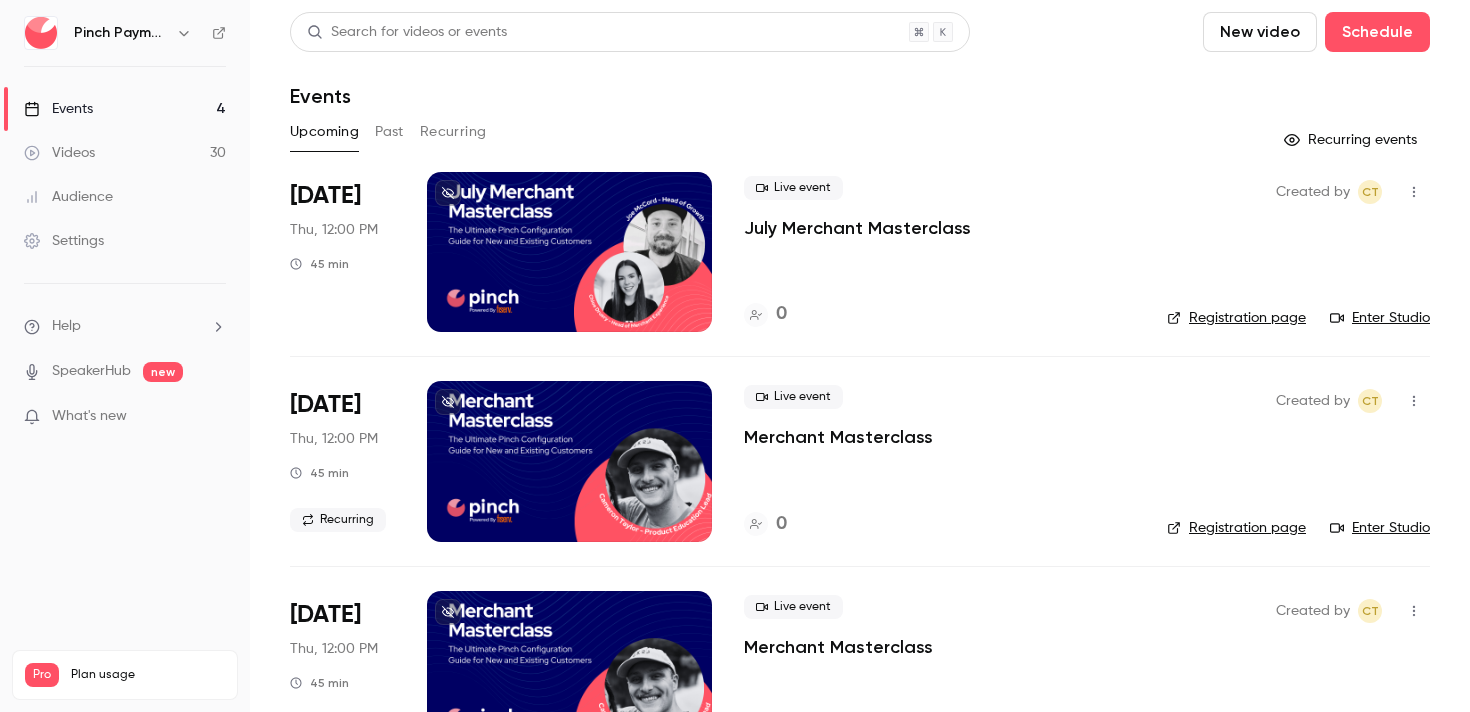 click on "Videos 30" at bounding box center [125, 153] 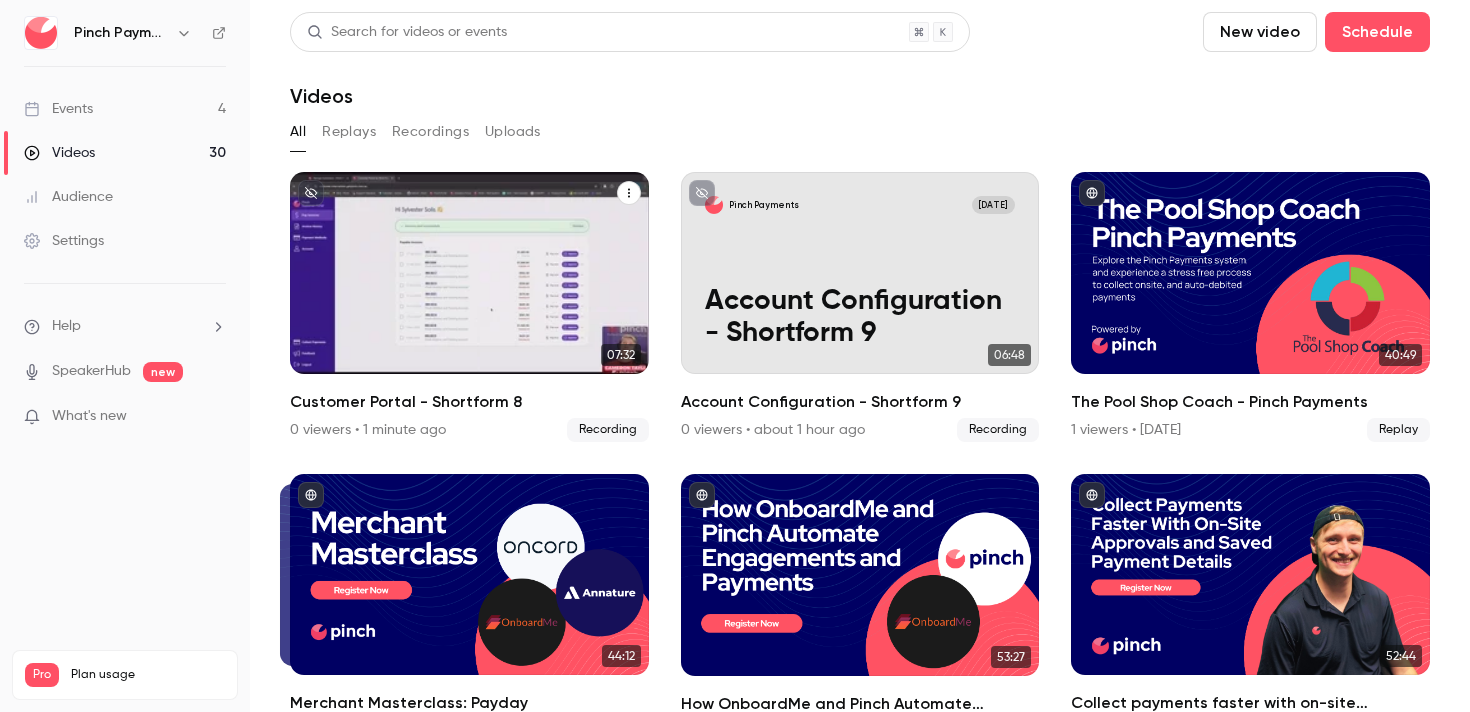 click on "Customer Portal - Shortform 8" at bounding box center (469, 317) 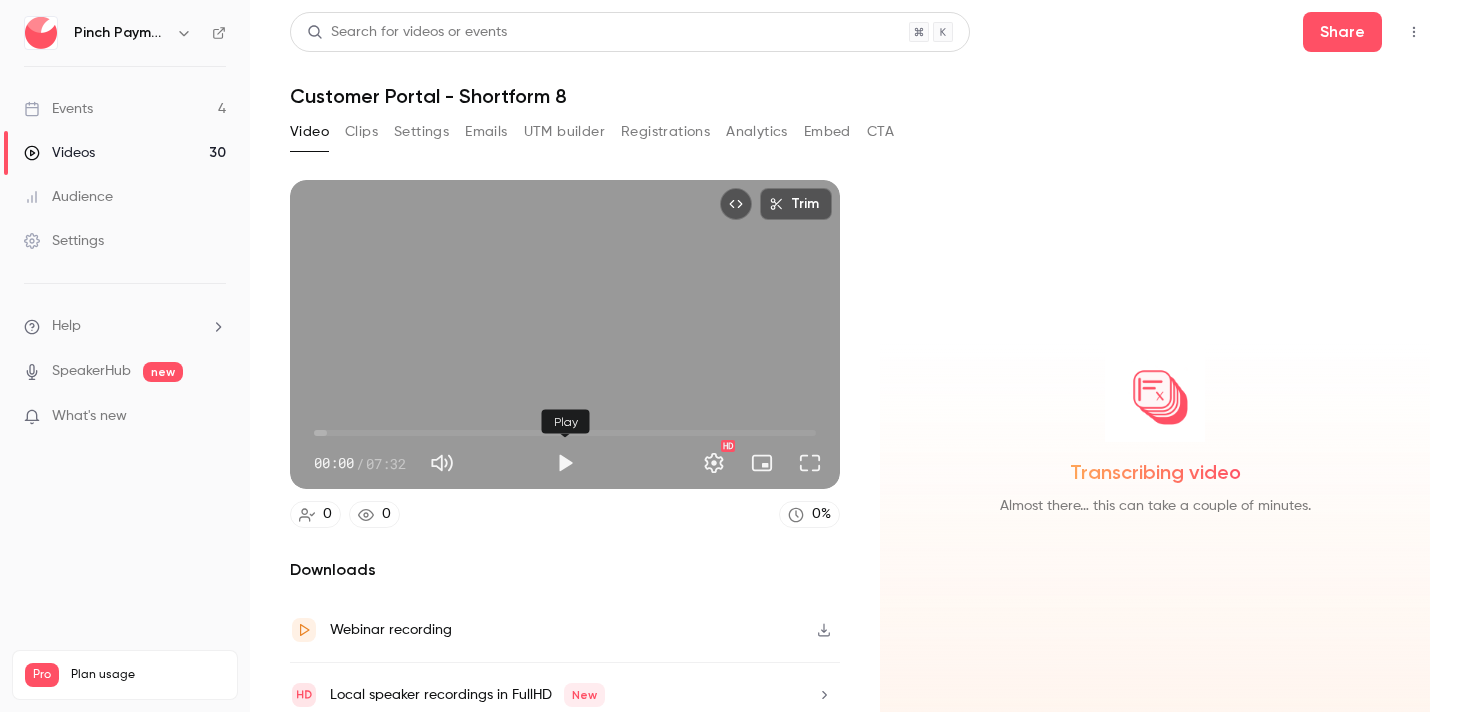 click at bounding box center [565, 463] 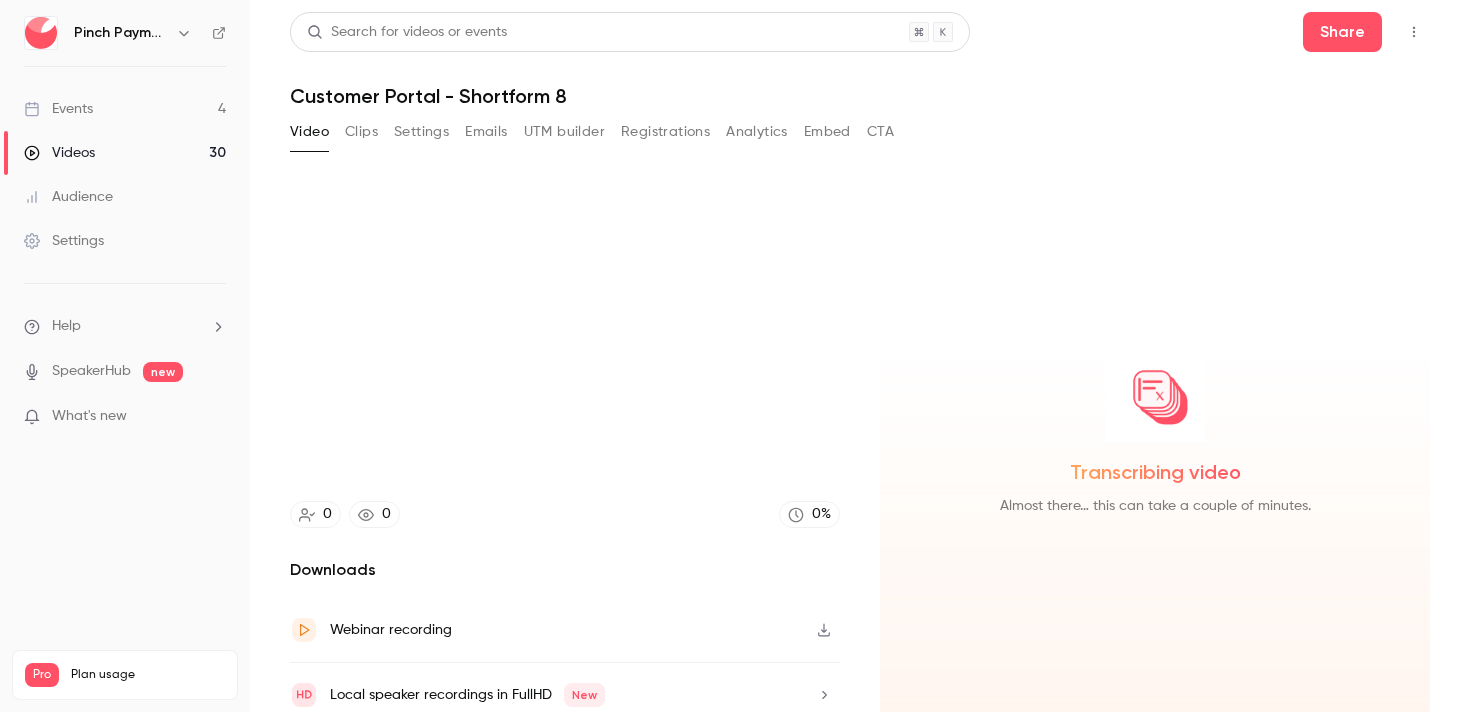 click on "Trim 00:04 00:04 / 07:32 HD 0 0 0 % Downloads Webinar recording Local speaker recordings in FullHD New Transcribing video Almost there… this can take a couple of minutes." at bounding box center (860, 409) 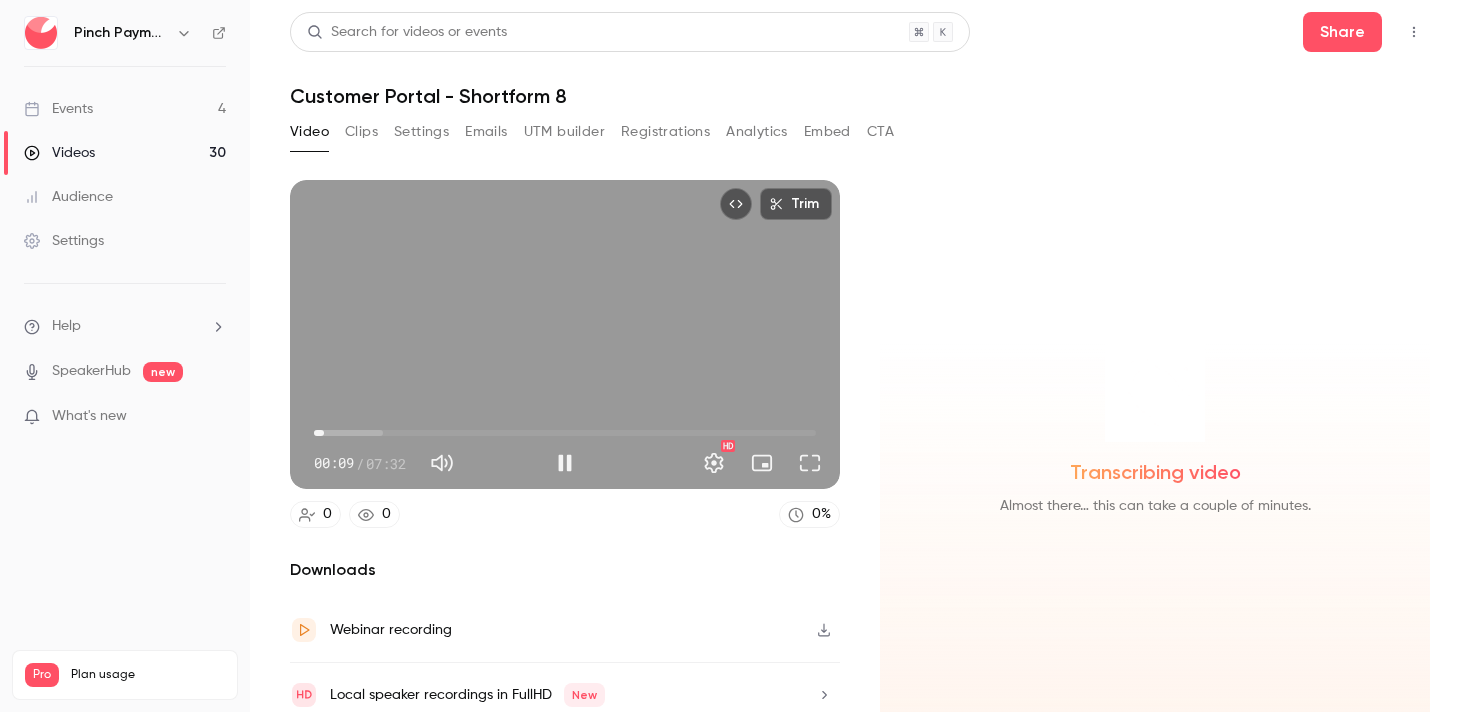 click on "00:09" at bounding box center [565, 433] 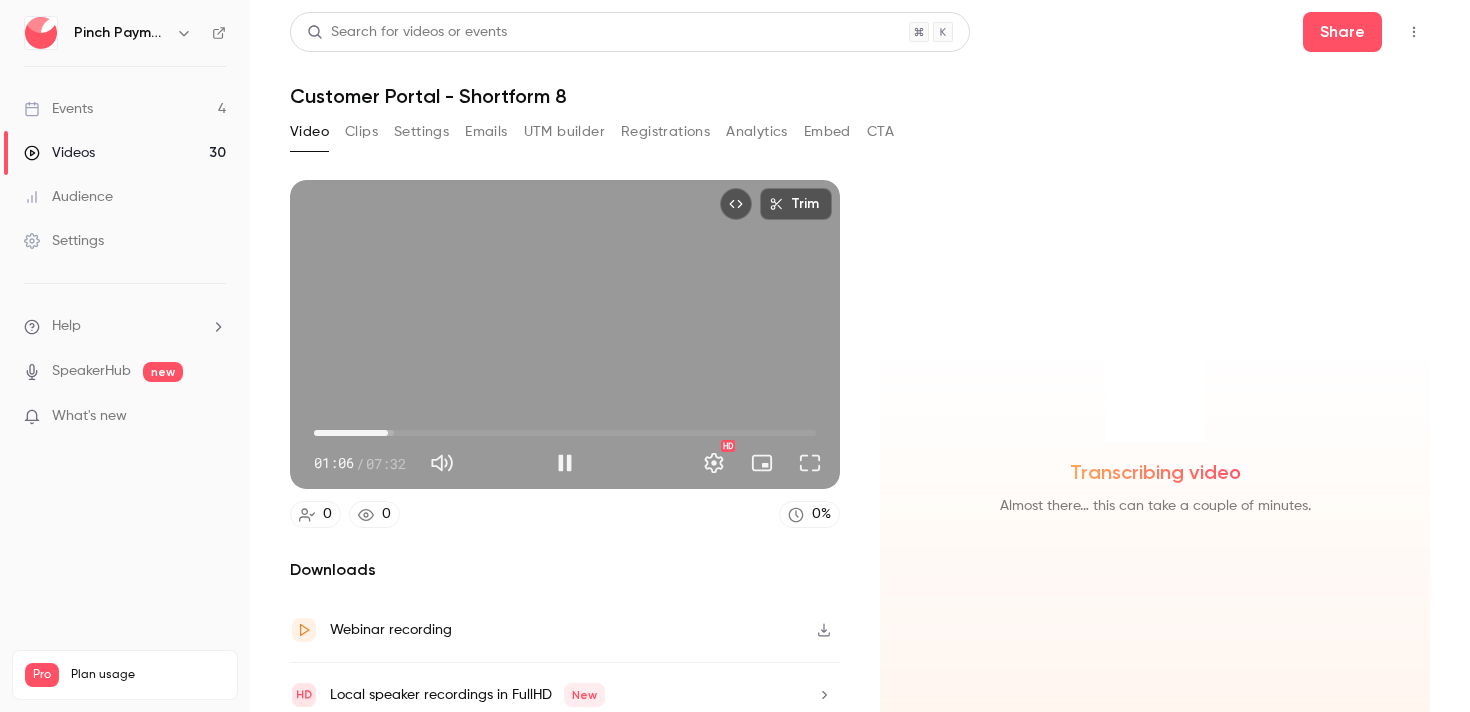 click on "01:06" at bounding box center [565, 433] 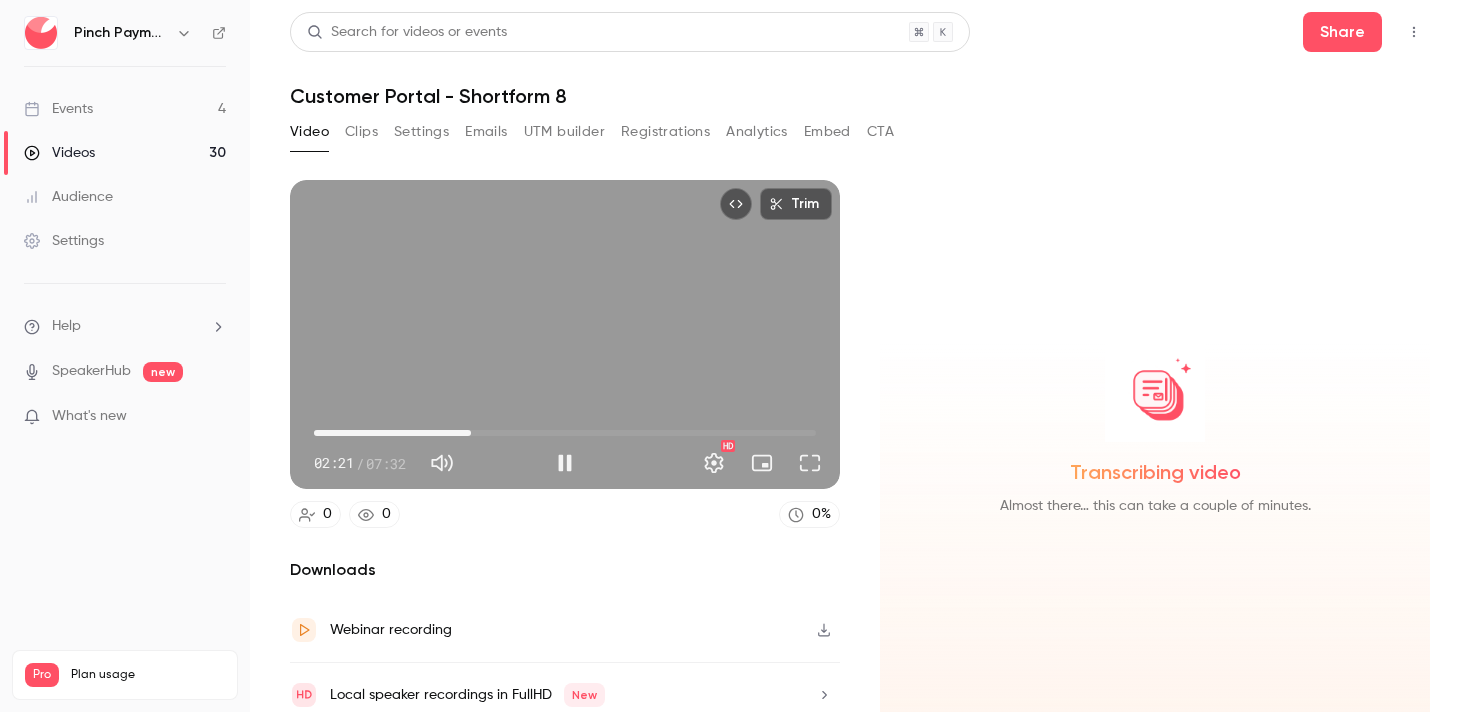 click on "02:21" at bounding box center [565, 433] 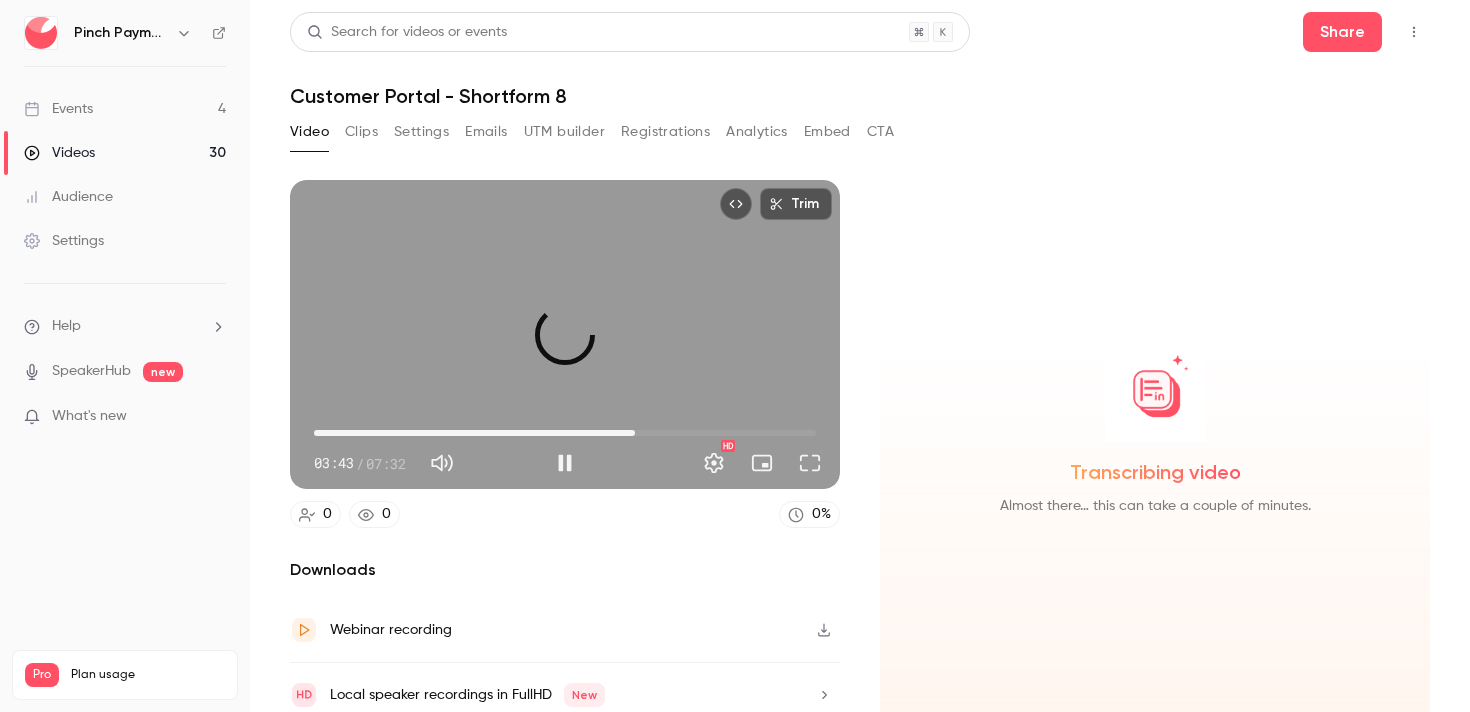 click on "04:49" at bounding box center (565, 433) 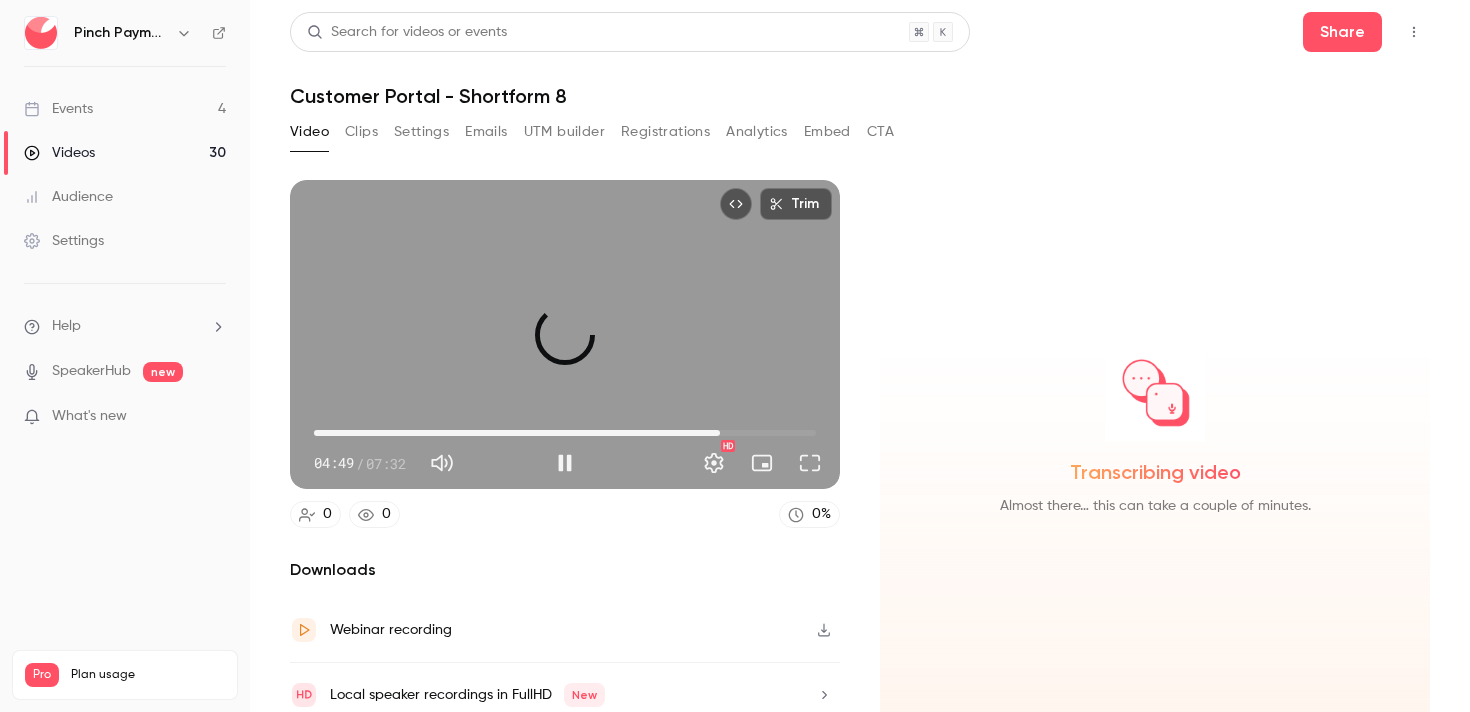 click on "06:06" at bounding box center [565, 433] 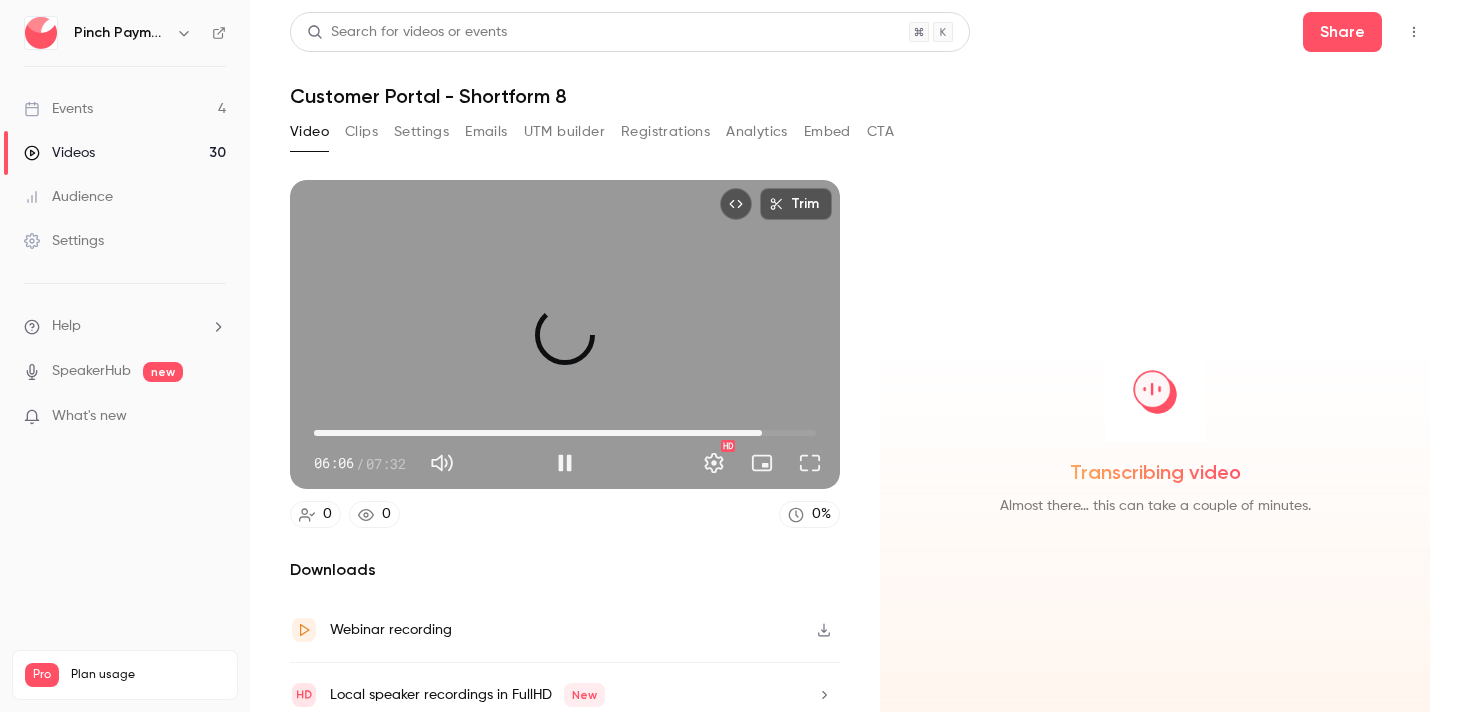 click on "06:43" at bounding box center [565, 433] 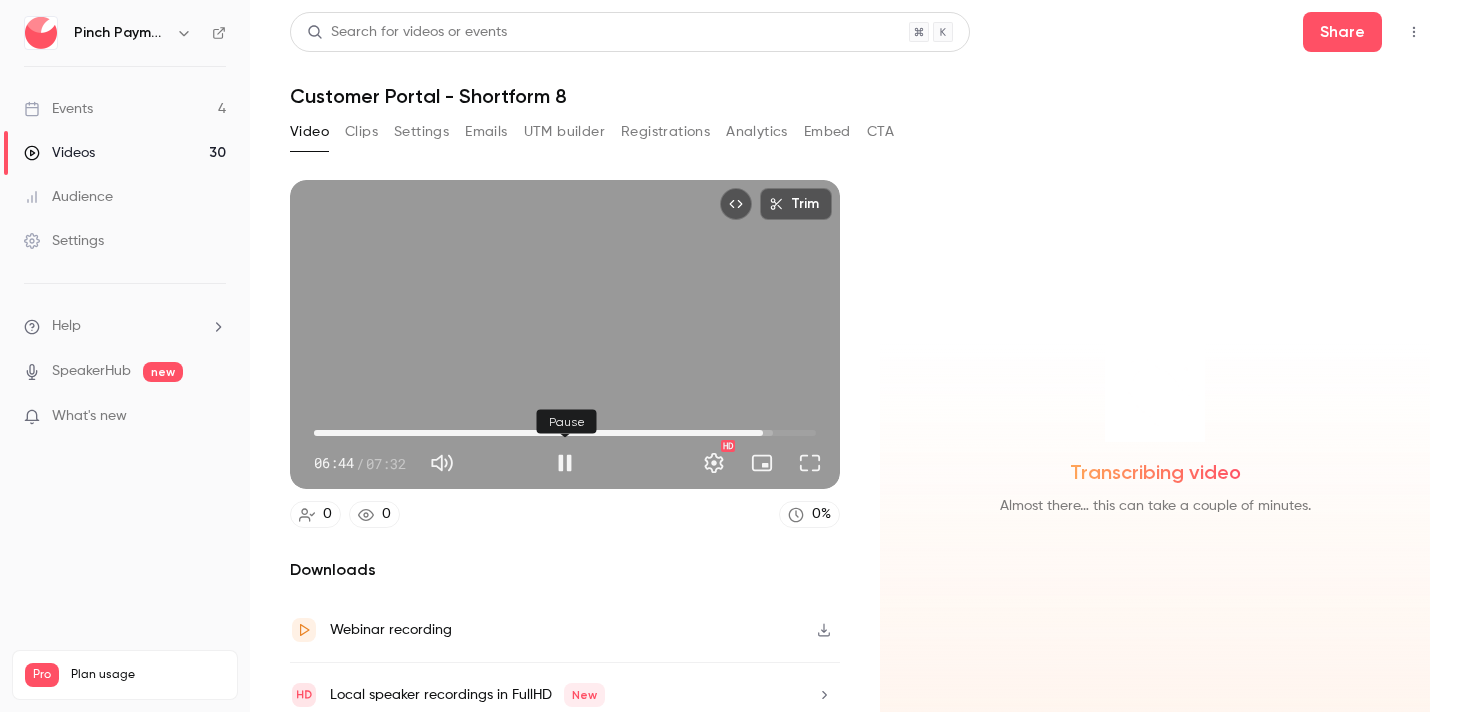 click at bounding box center (565, 463) 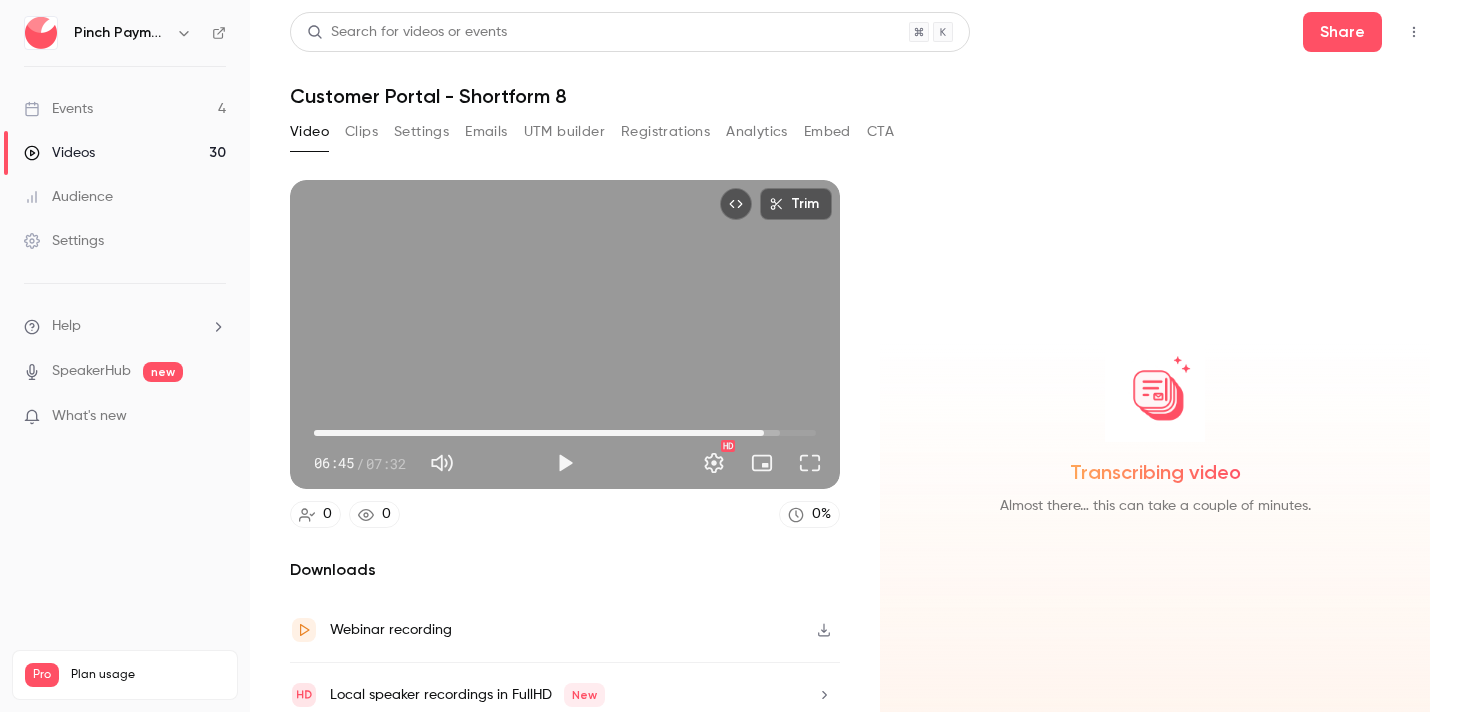 click on "Transcribing video Almost there… this can take a couple of minutes." at bounding box center [1155, 453] 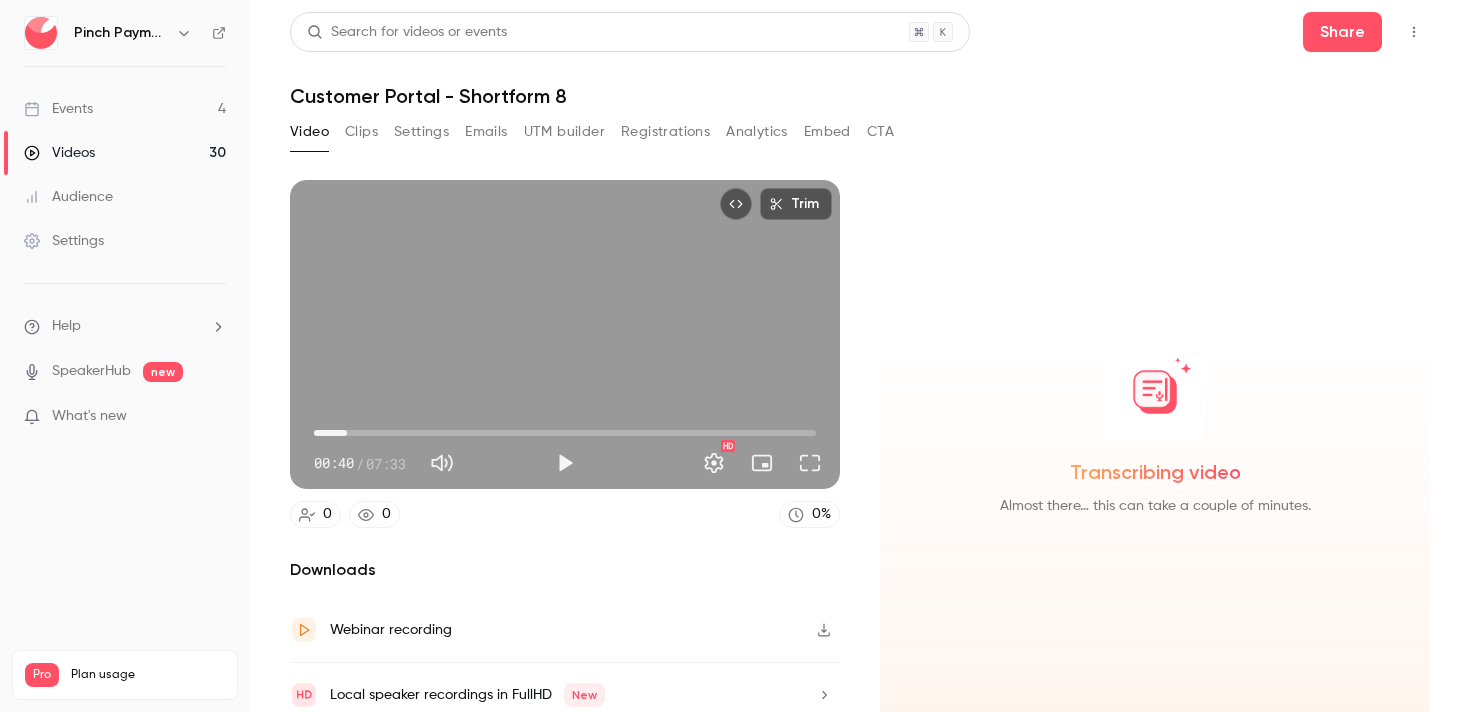 type on "*" 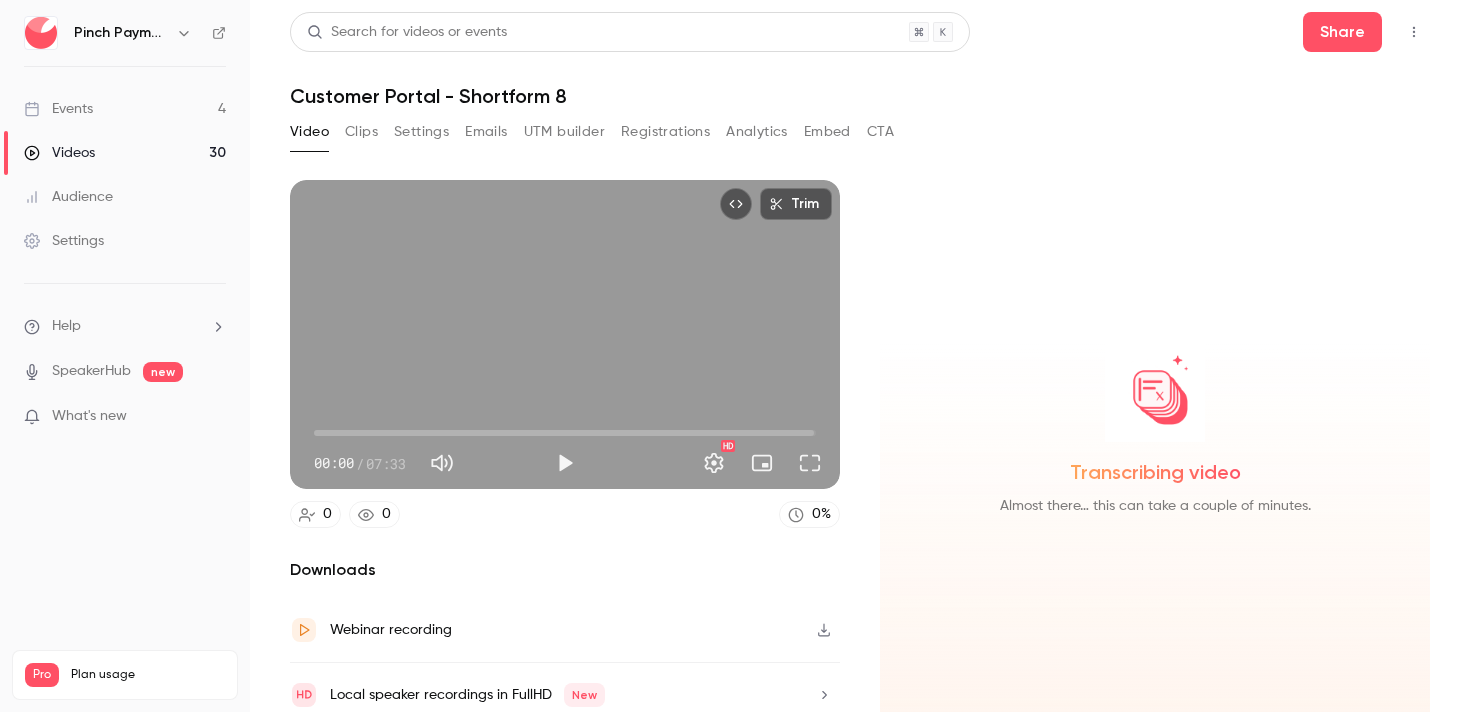 drag, startPoint x: 454, startPoint y: 429, endPoint x: 229, endPoint y: 415, distance: 225.43513 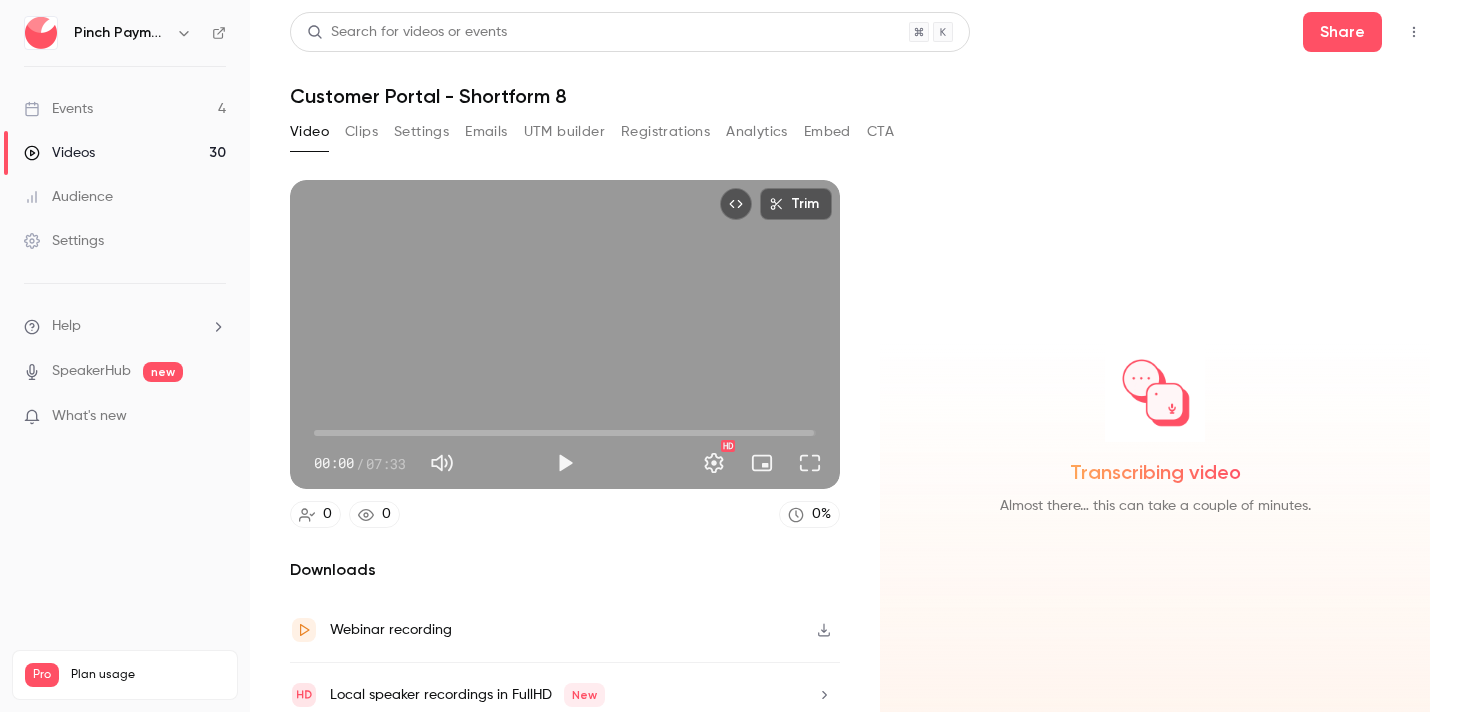click on "Pinch Payments Events 4 Videos 30 Audience Settings Help SpeakerHub new What's new Pro Plan usage Videos 30  / 150 Monthly registrants 22  / 250 Search for videos or events Share Customer Portal - Shortform 8 Video Clips Settings Emails UTM builder Registrations Analytics Embed CTA Trim 00:00 00:00 / 07:33 HD 0 0 0 % Downloads Webinar recording Local speaker recordings in FullHD New Transcribing video Almost there… this can take a couple of minutes." at bounding box center (735, 356) 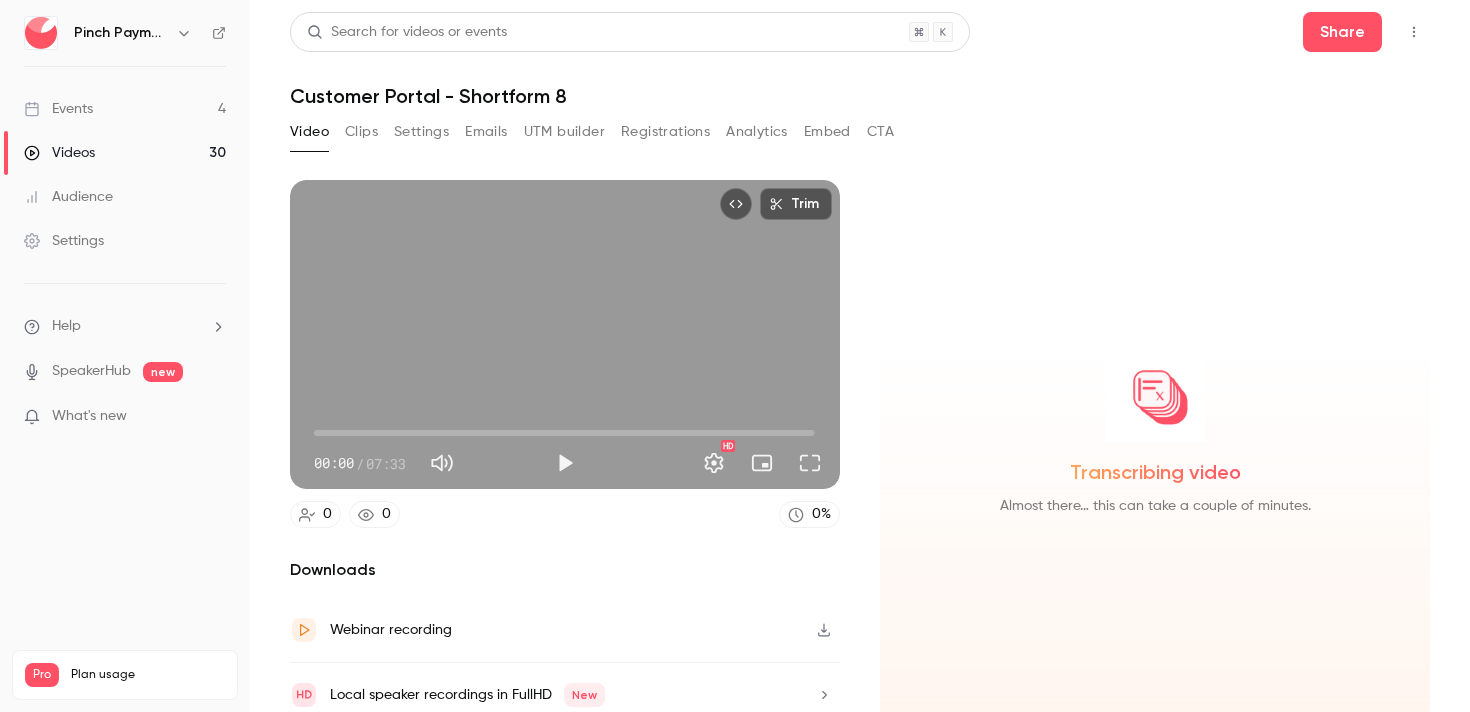 click on "Transcribing video Almost there… this can take a couple of minutes." at bounding box center (1155, 453) 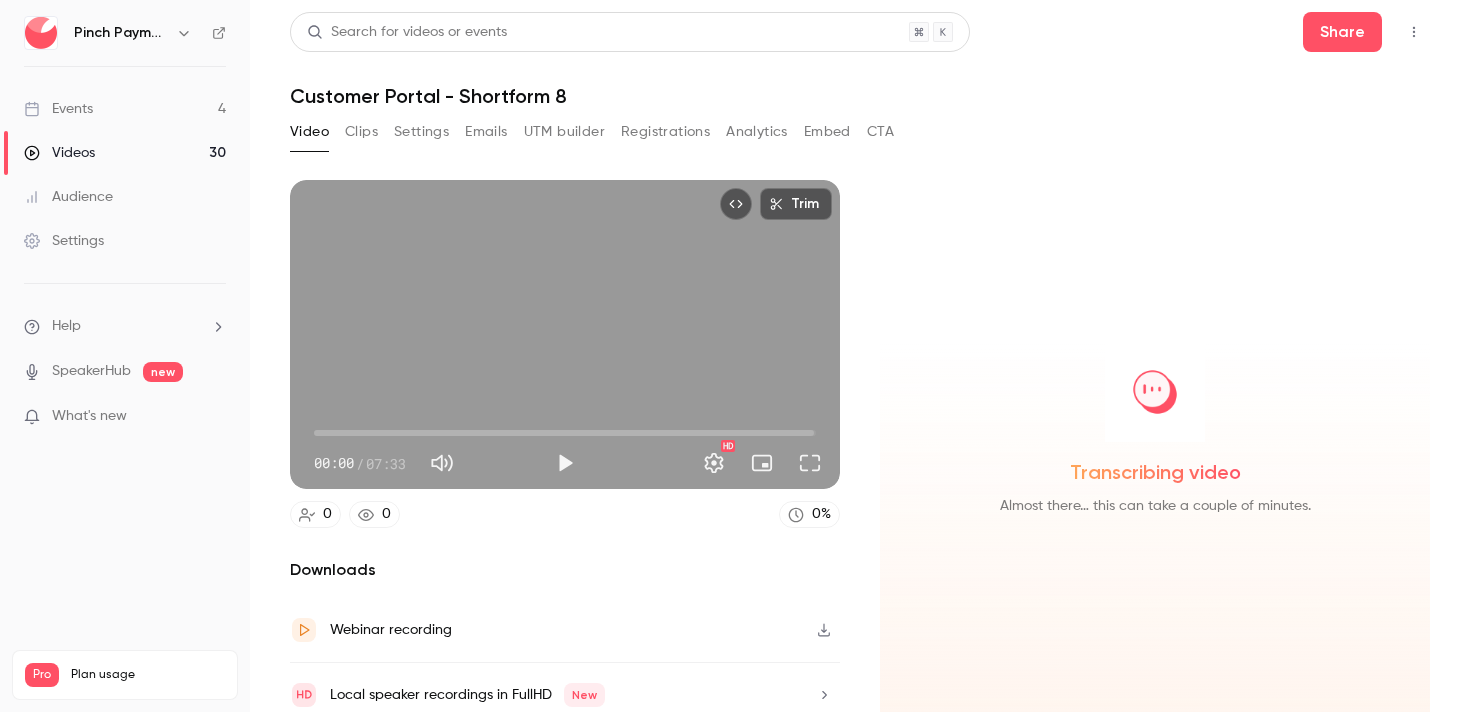 scroll, scrollTop: 15, scrollLeft: 0, axis: vertical 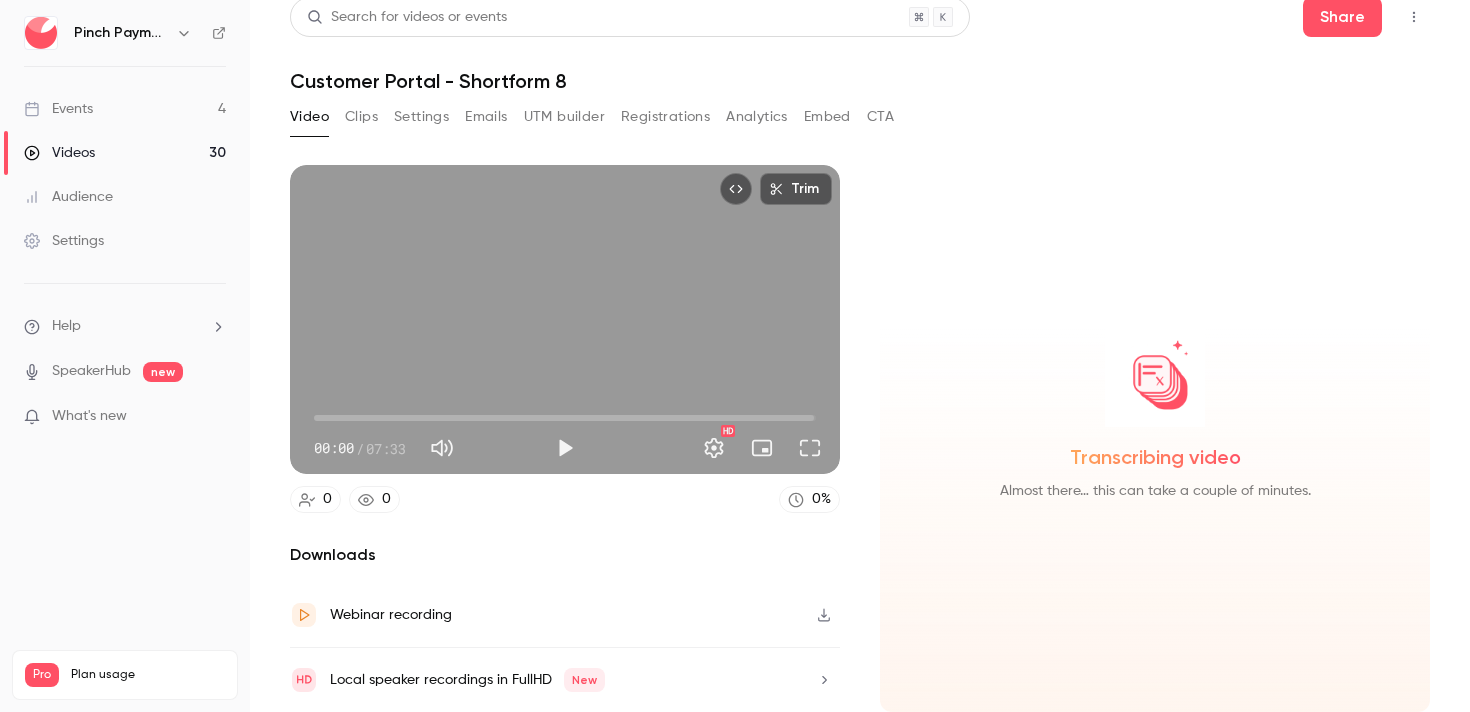 click on "Trim" at bounding box center (796, 189) 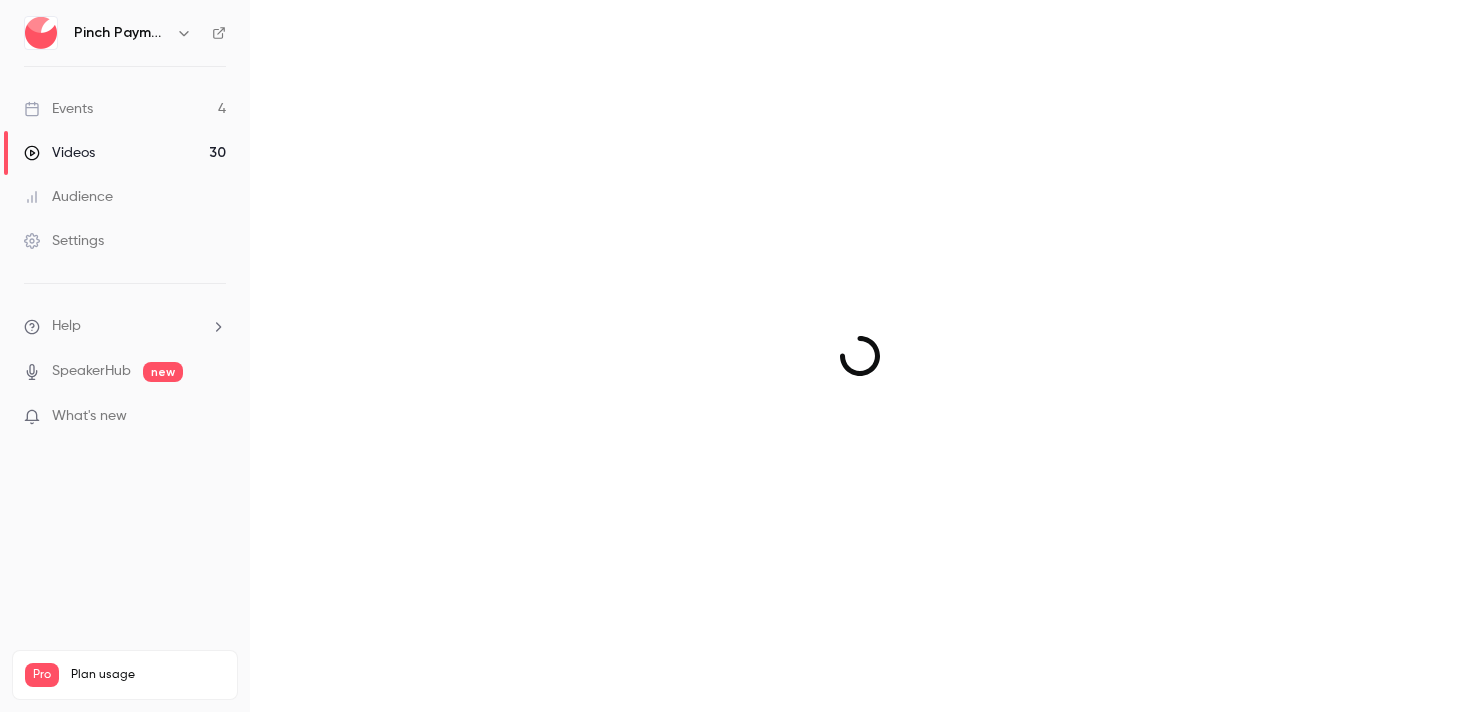 scroll, scrollTop: 0, scrollLeft: 0, axis: both 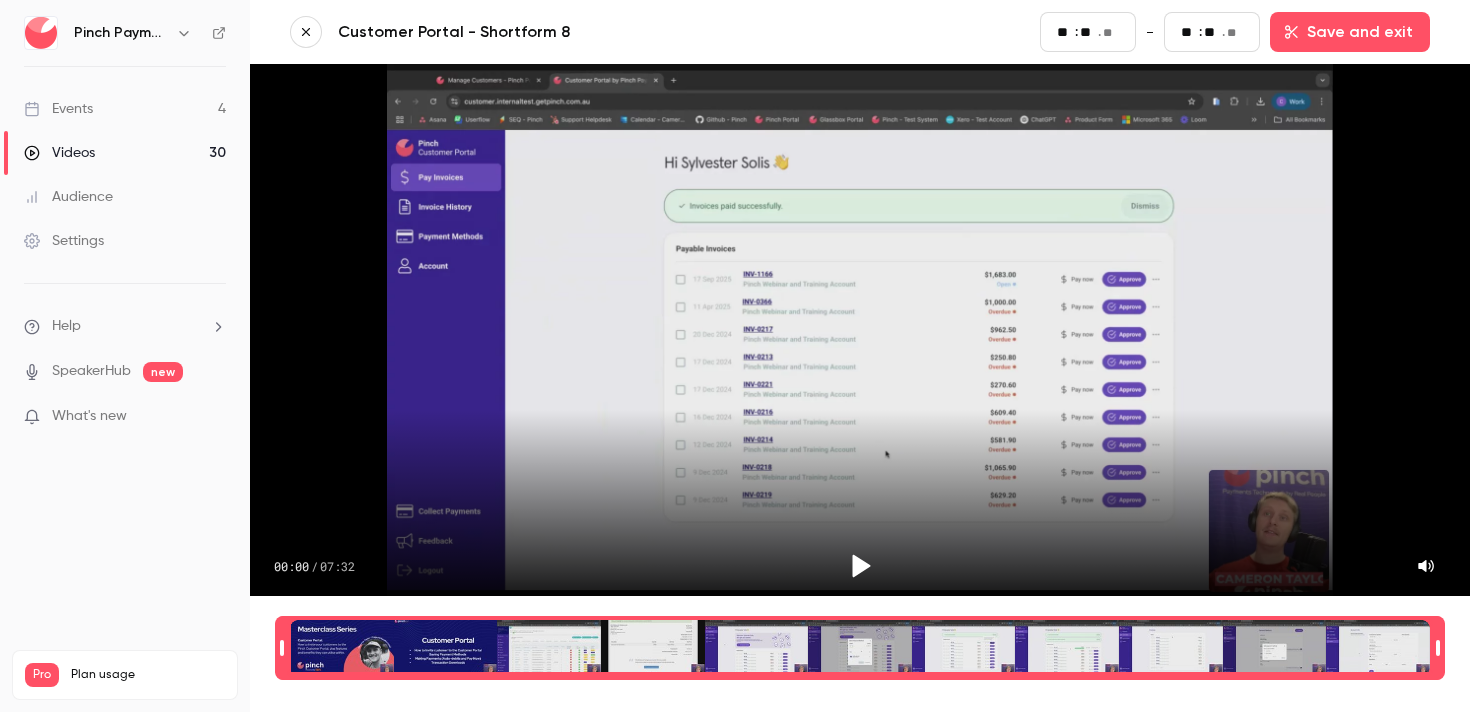 type on "**" 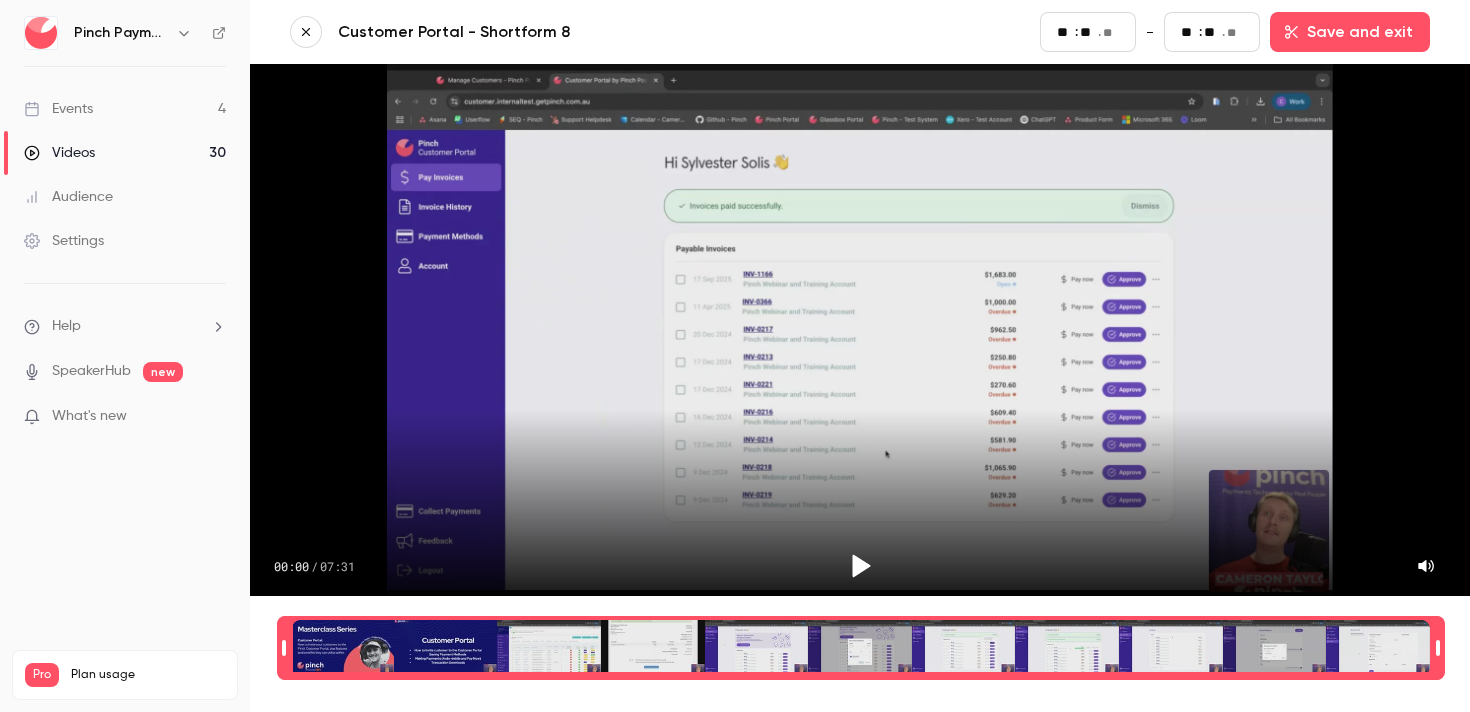 type on "*" 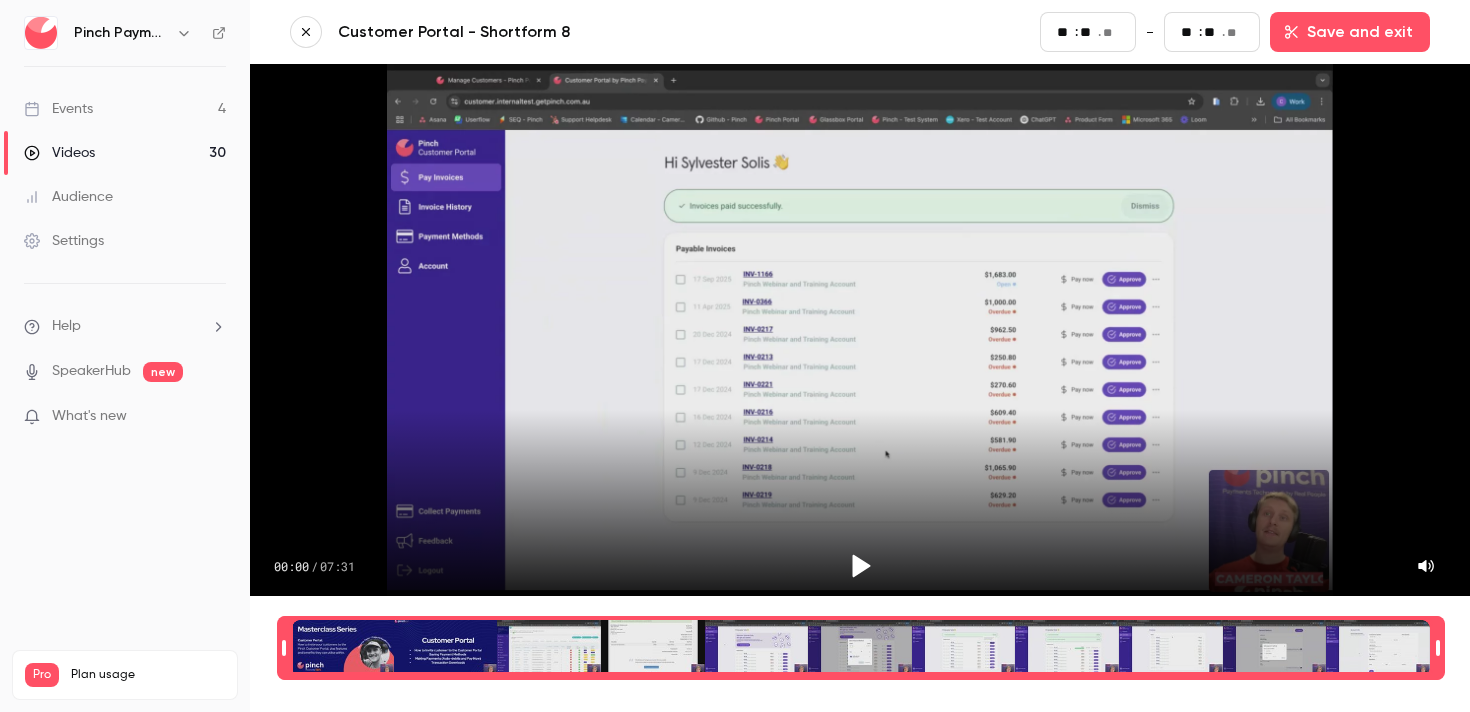 type on "**" 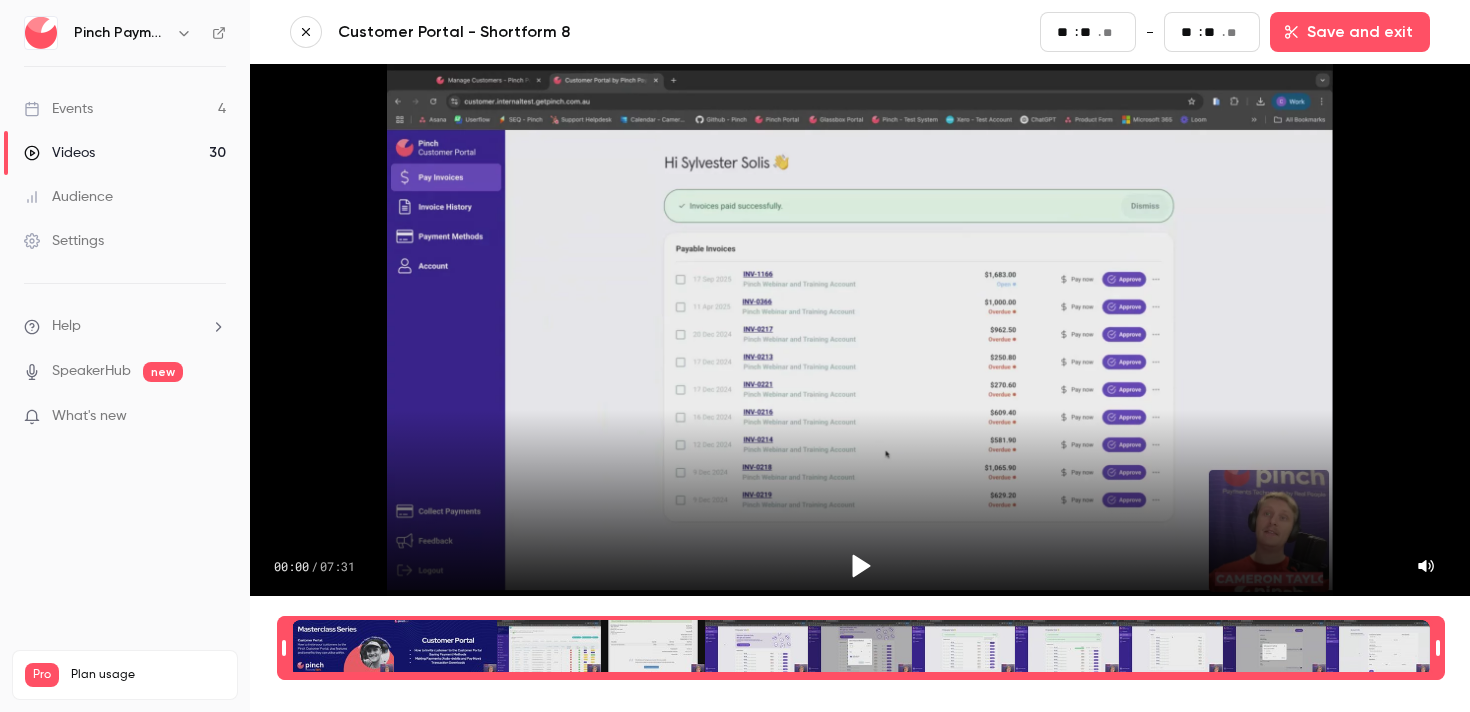 type on "**" 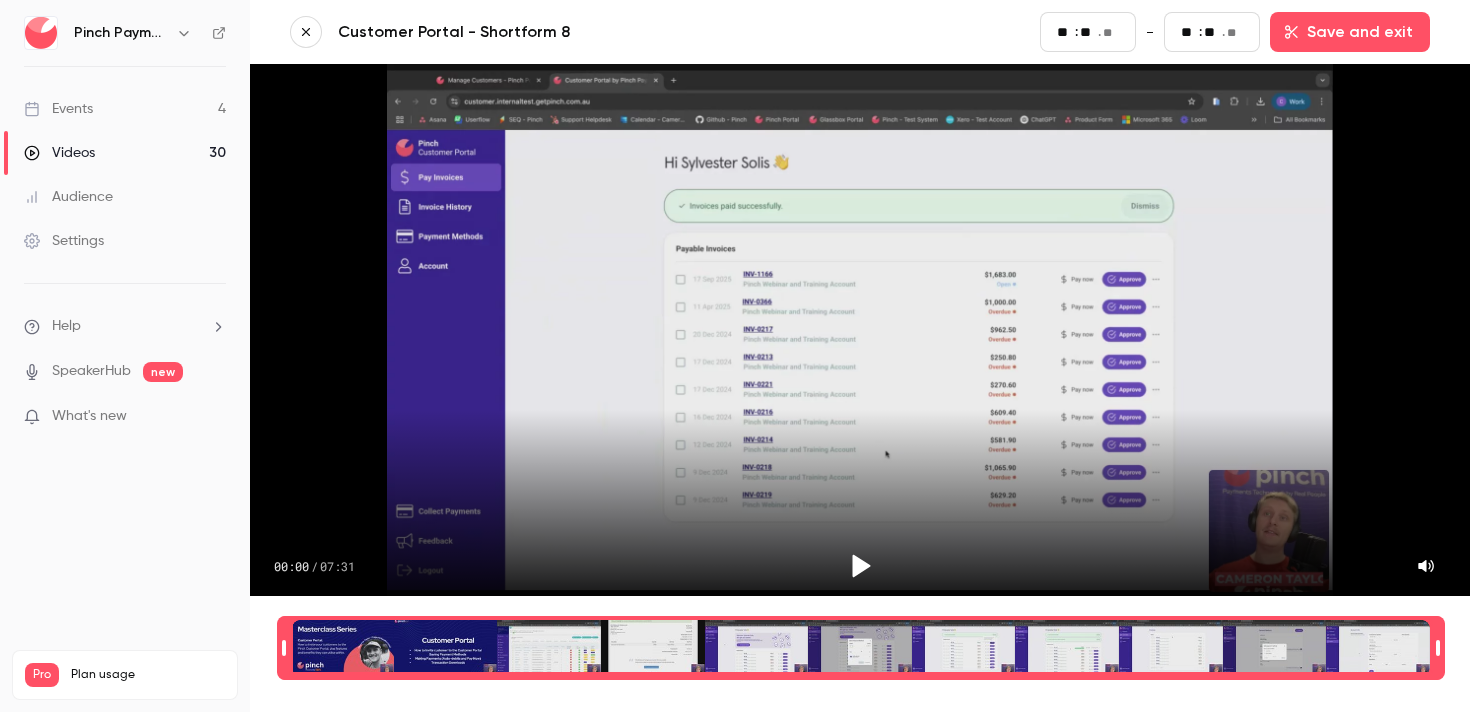 type on "*" 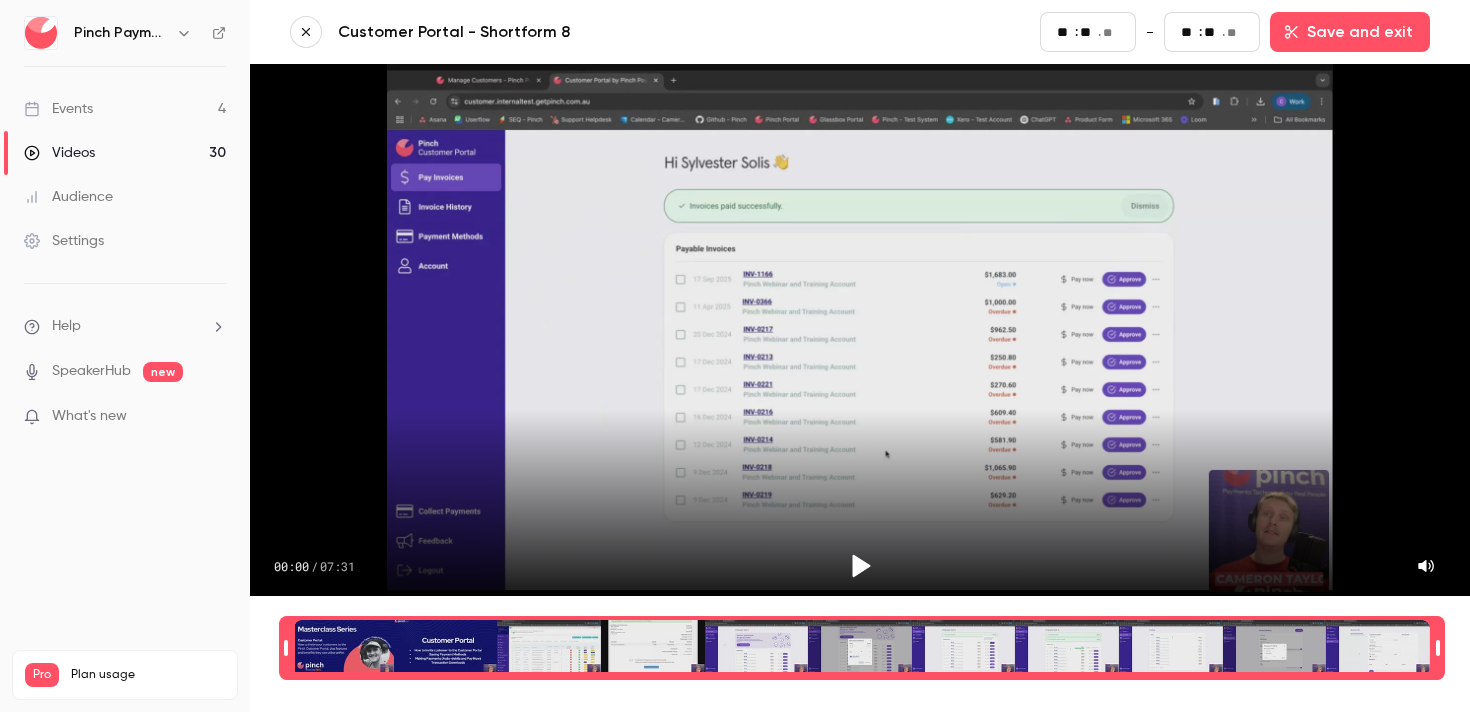 type on "**" 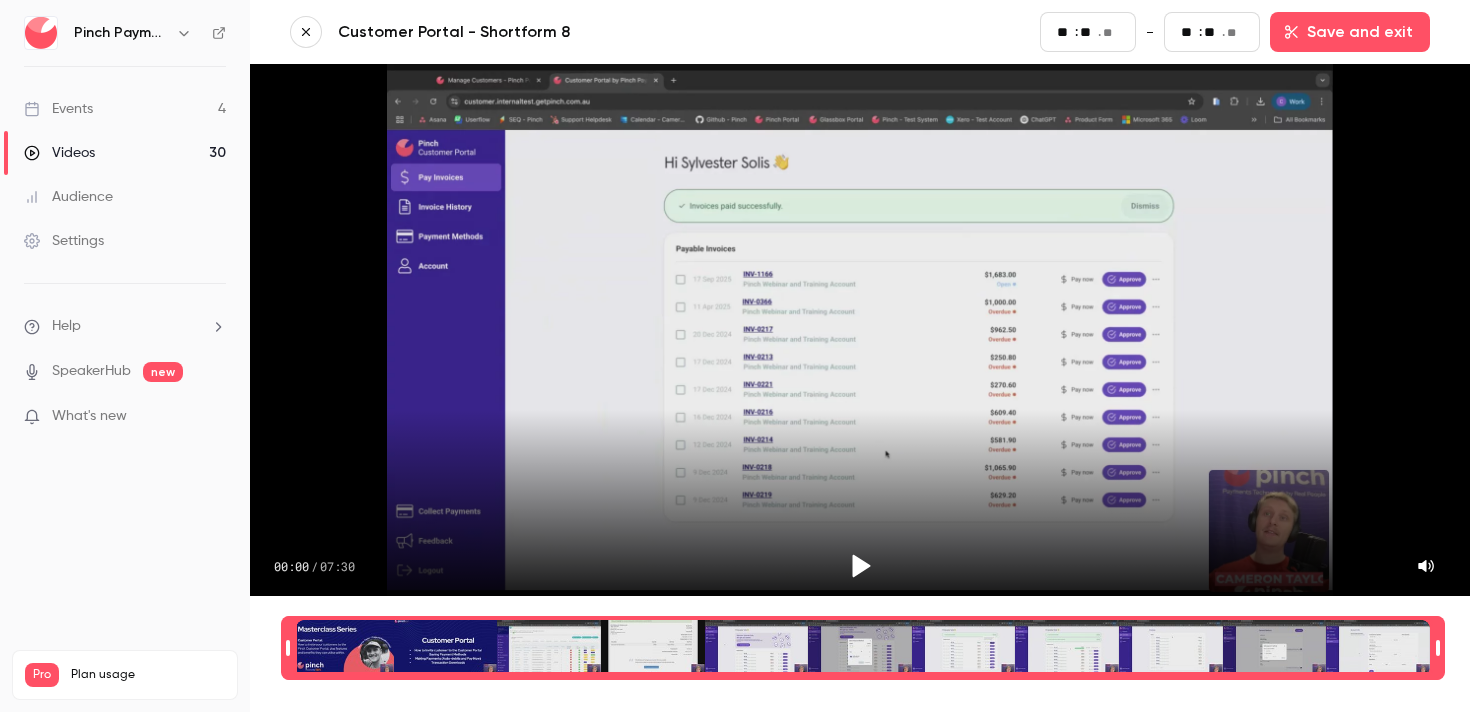 type on "**" 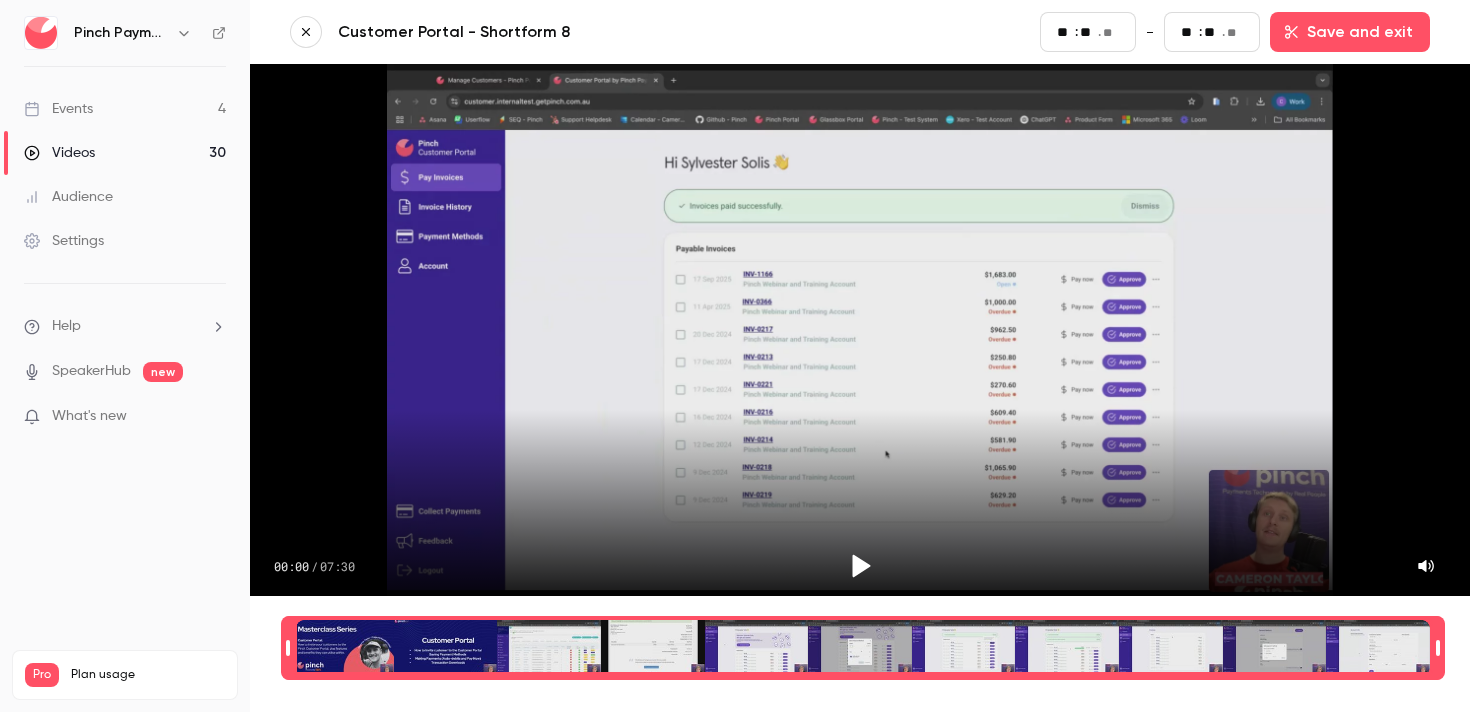 type on "*" 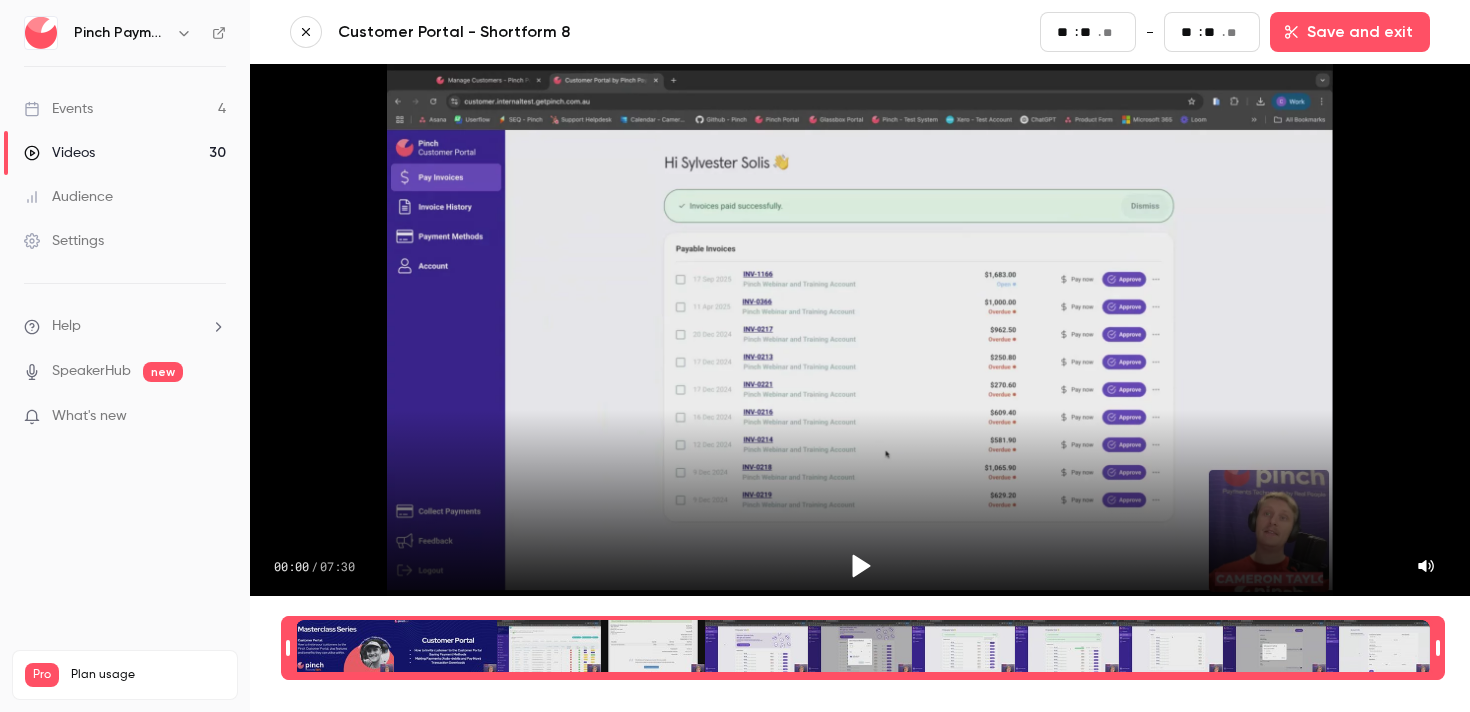 type on "*" 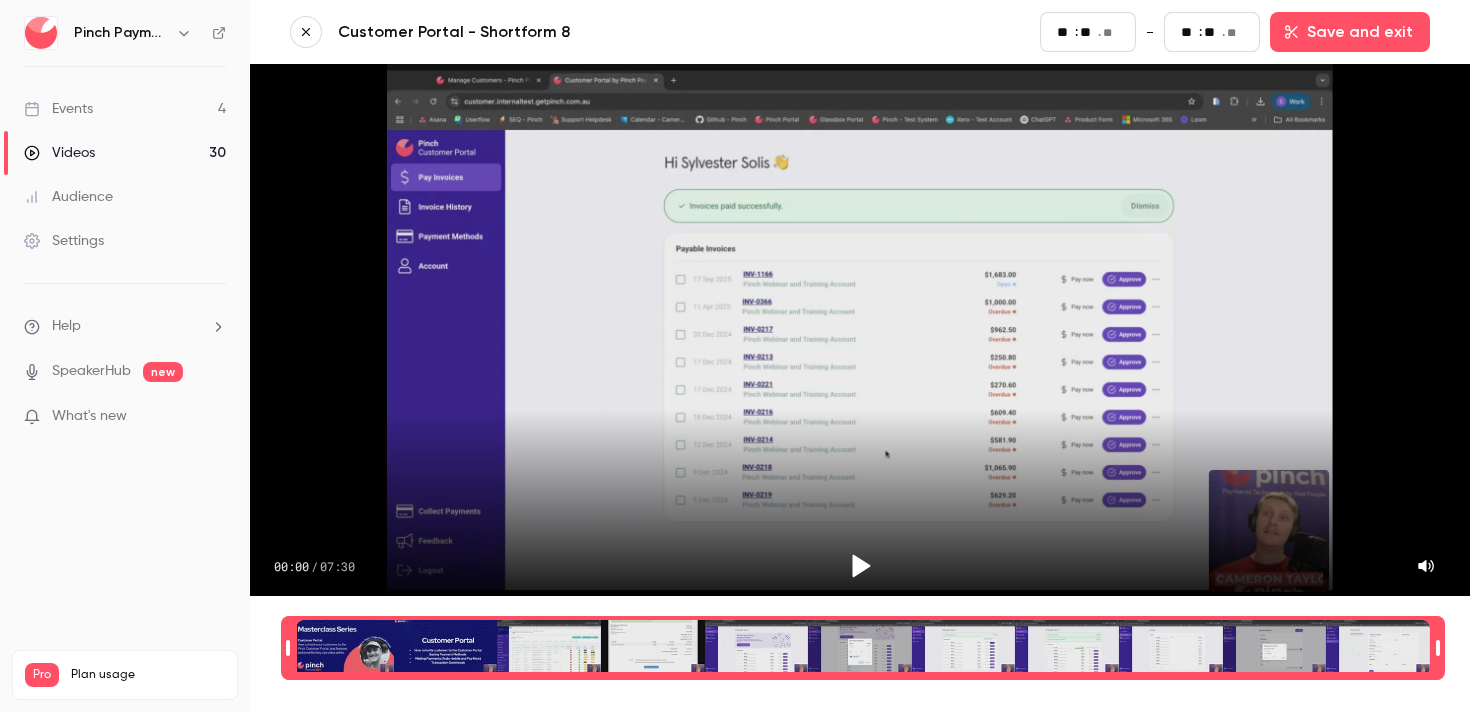 type on "**" 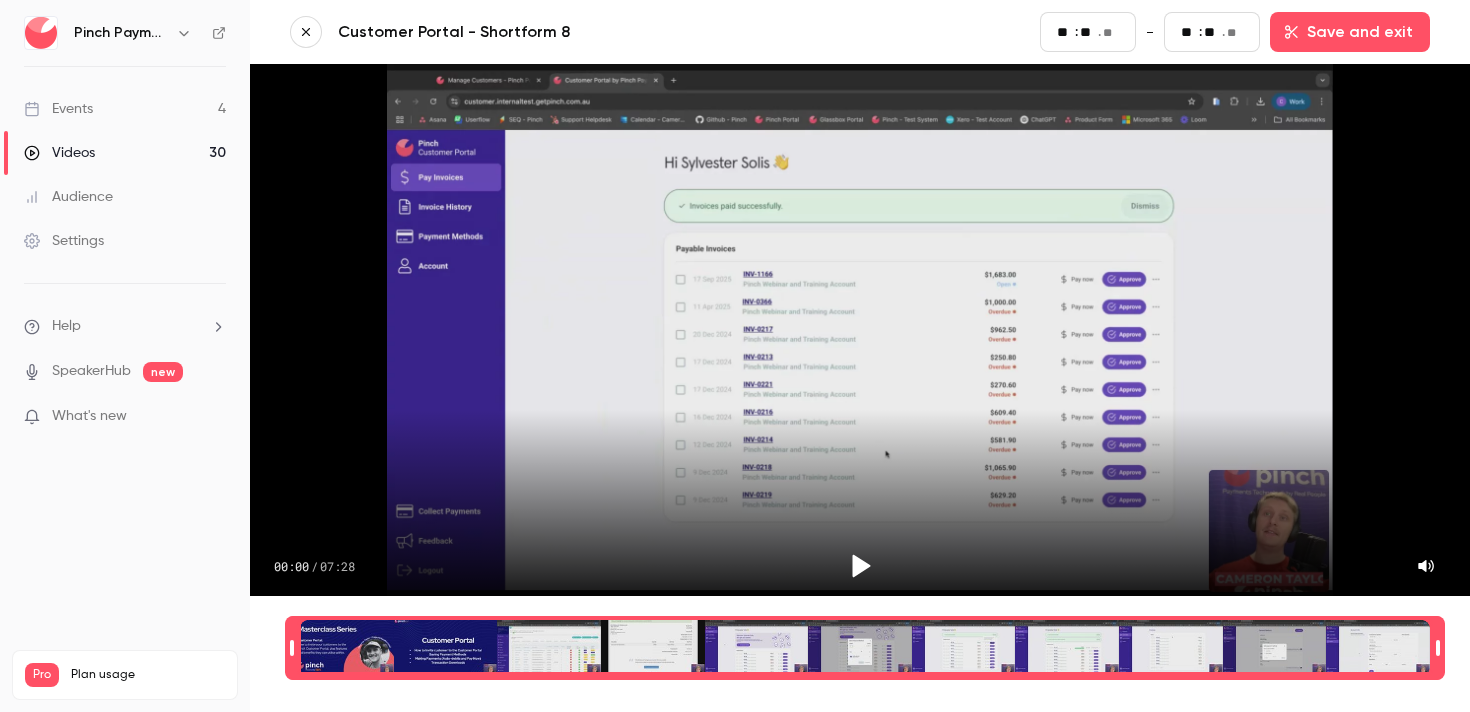 type on "**" 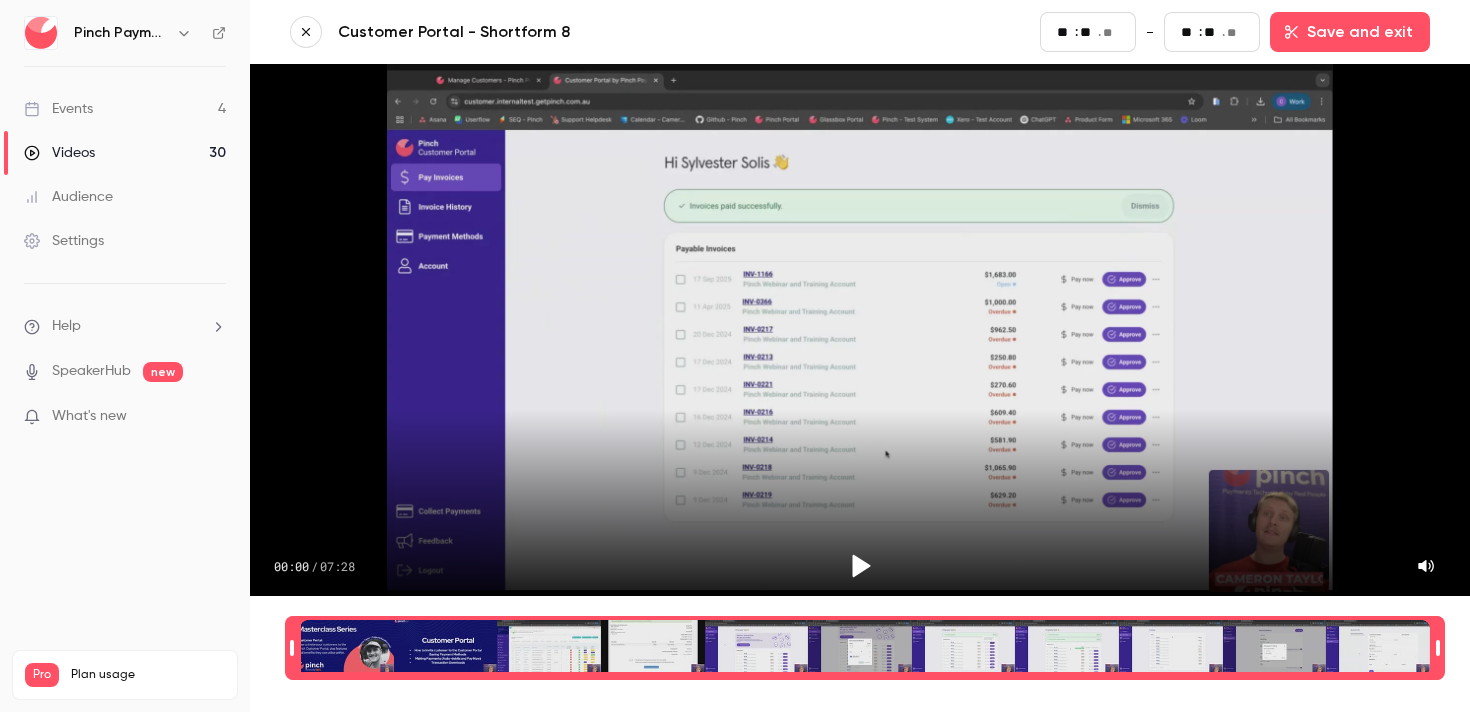type on "**" 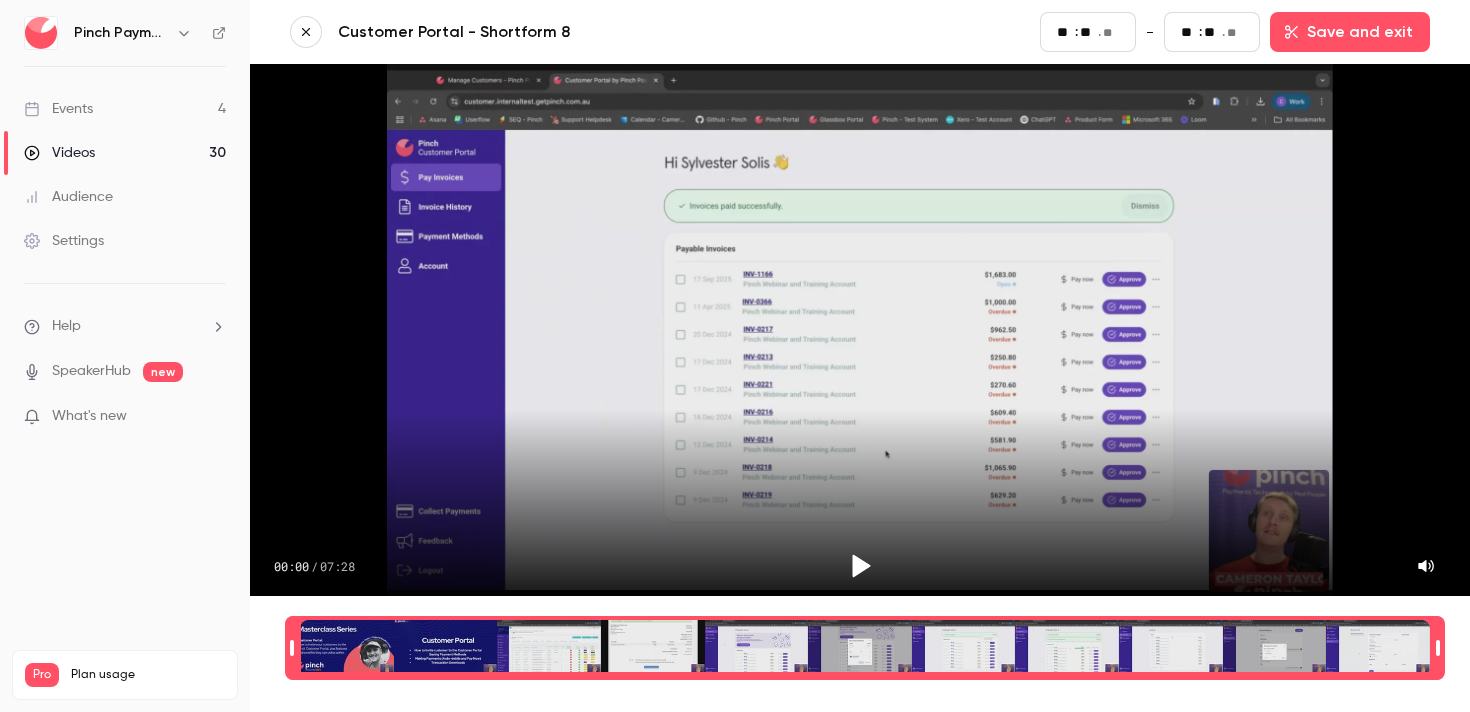 type on "*" 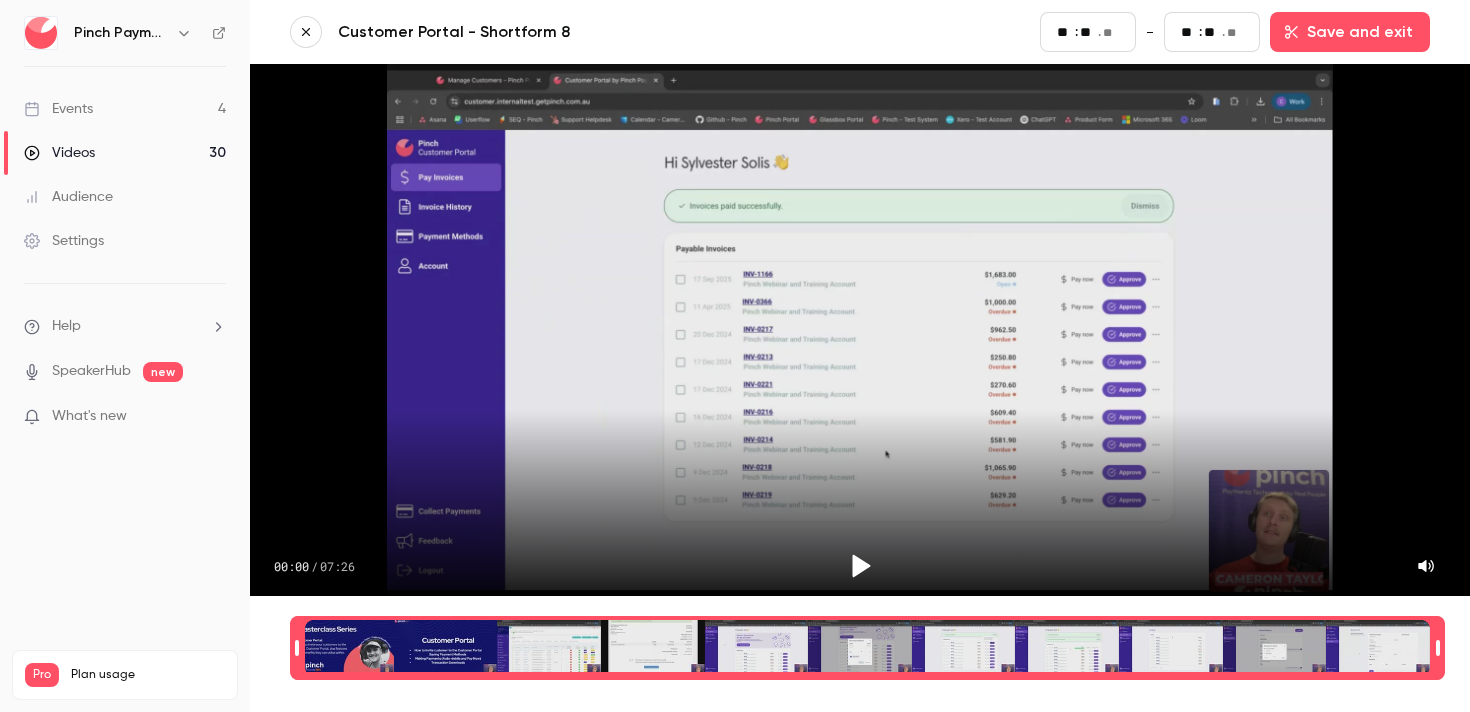 type on "*" 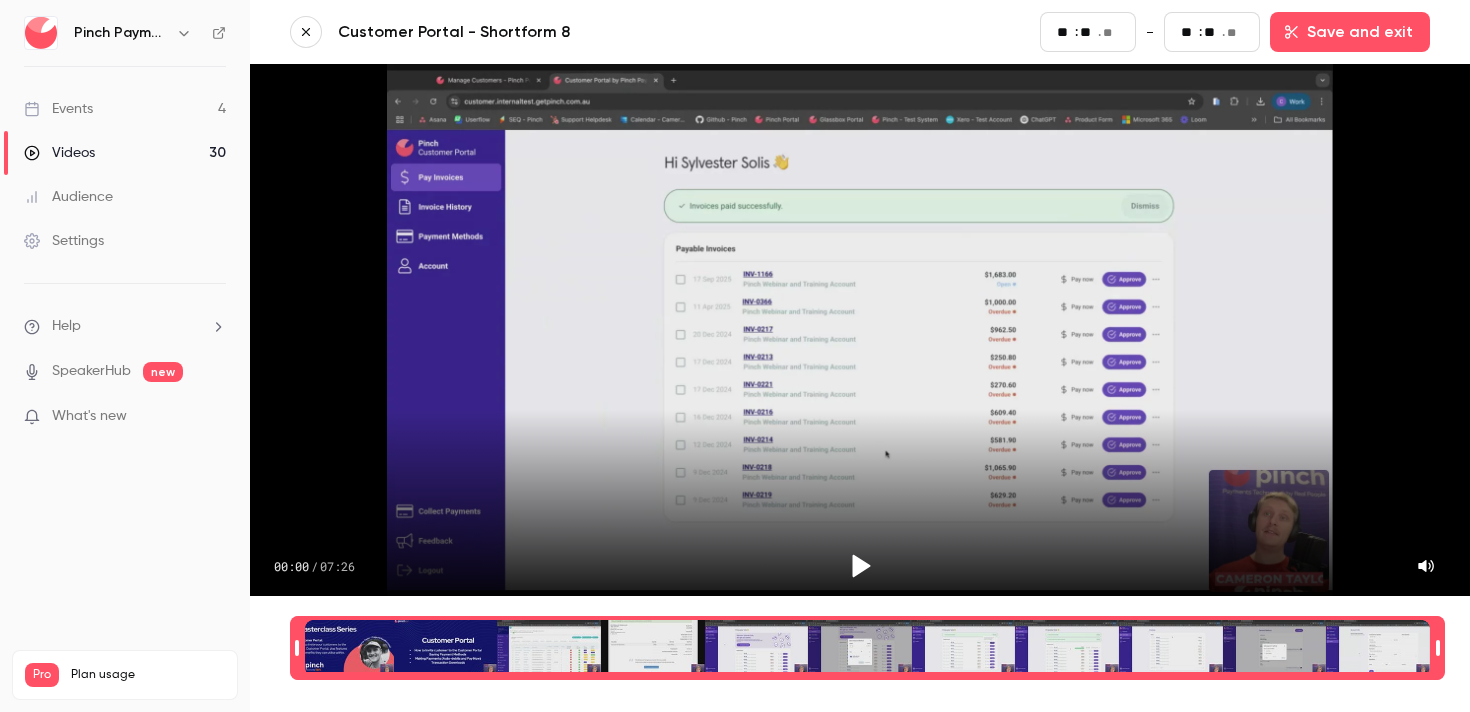 type on "**" 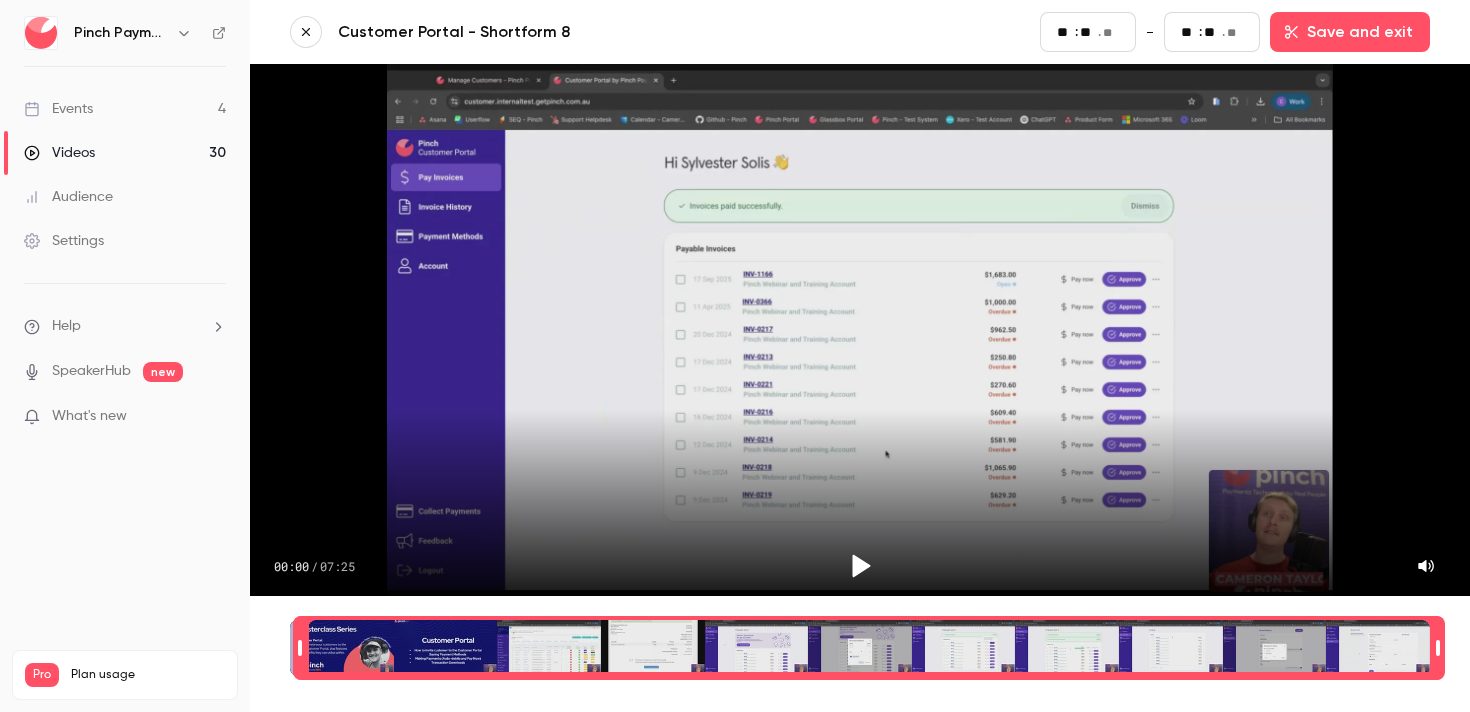 type on "**" 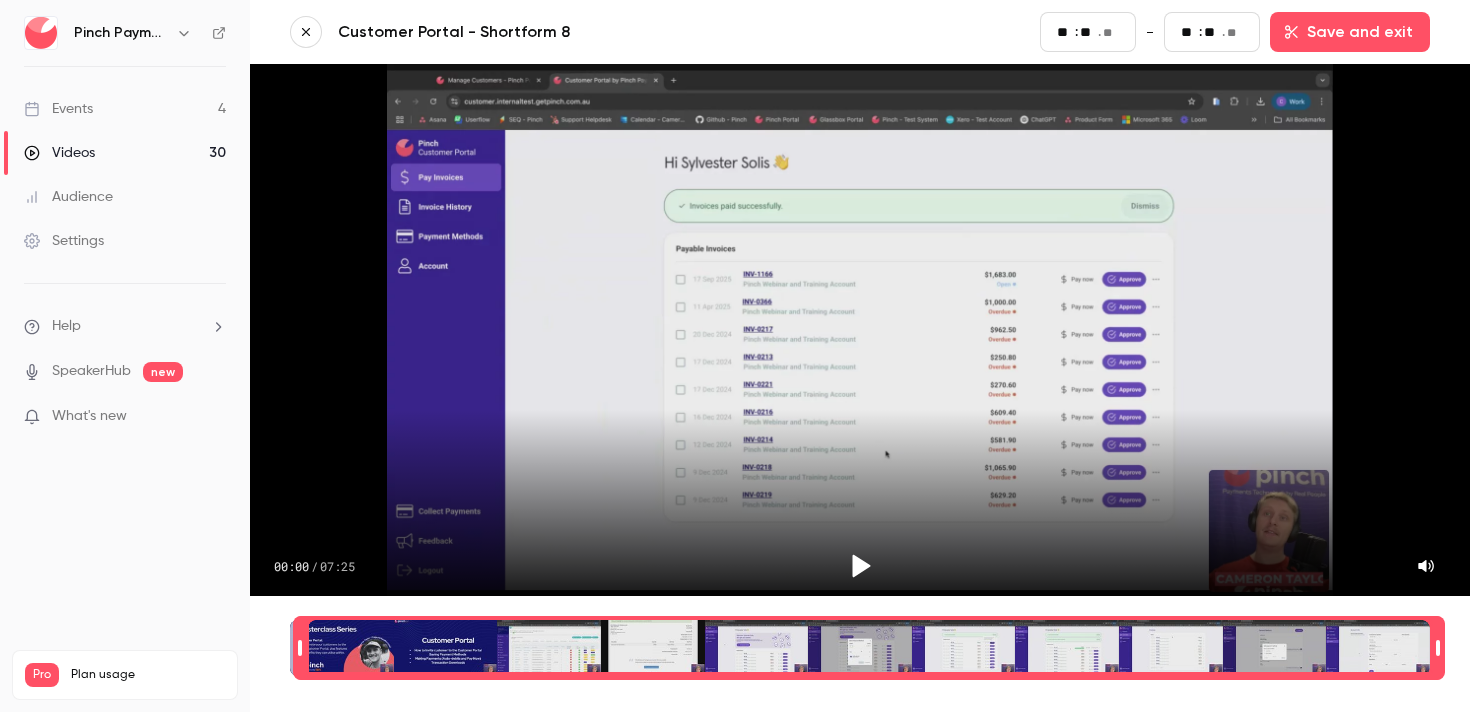 type on "**" 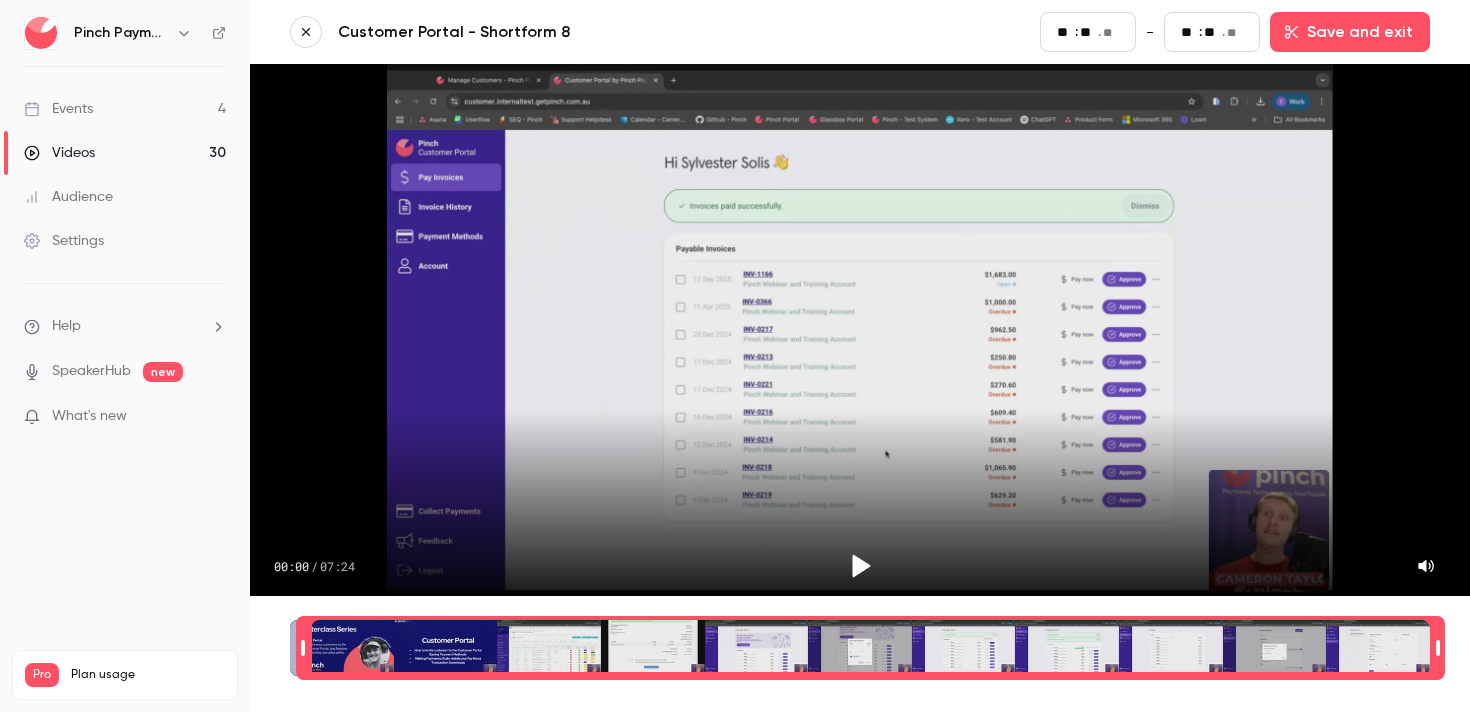 drag, startPoint x: 279, startPoint y: 652, endPoint x: 300, endPoint y: 654, distance: 21.095022 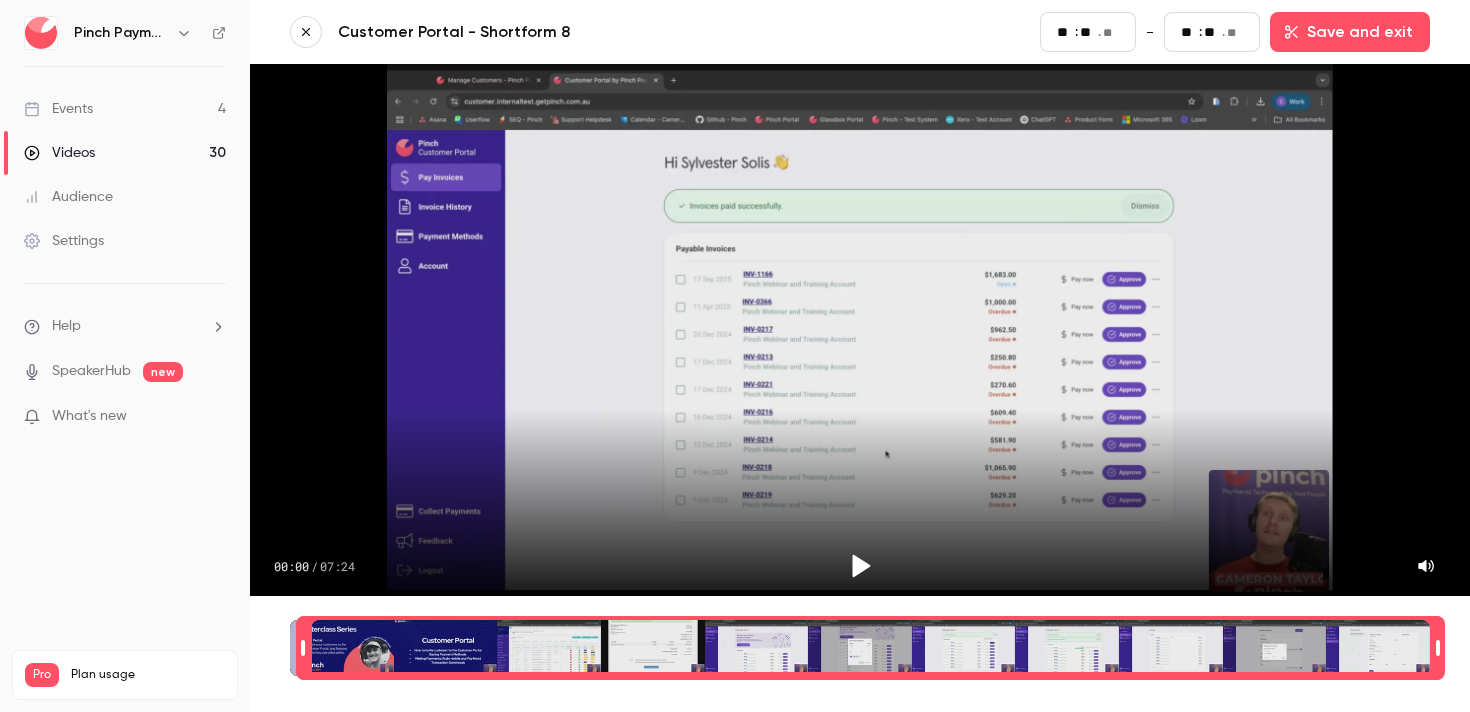 click at bounding box center (303, 648) 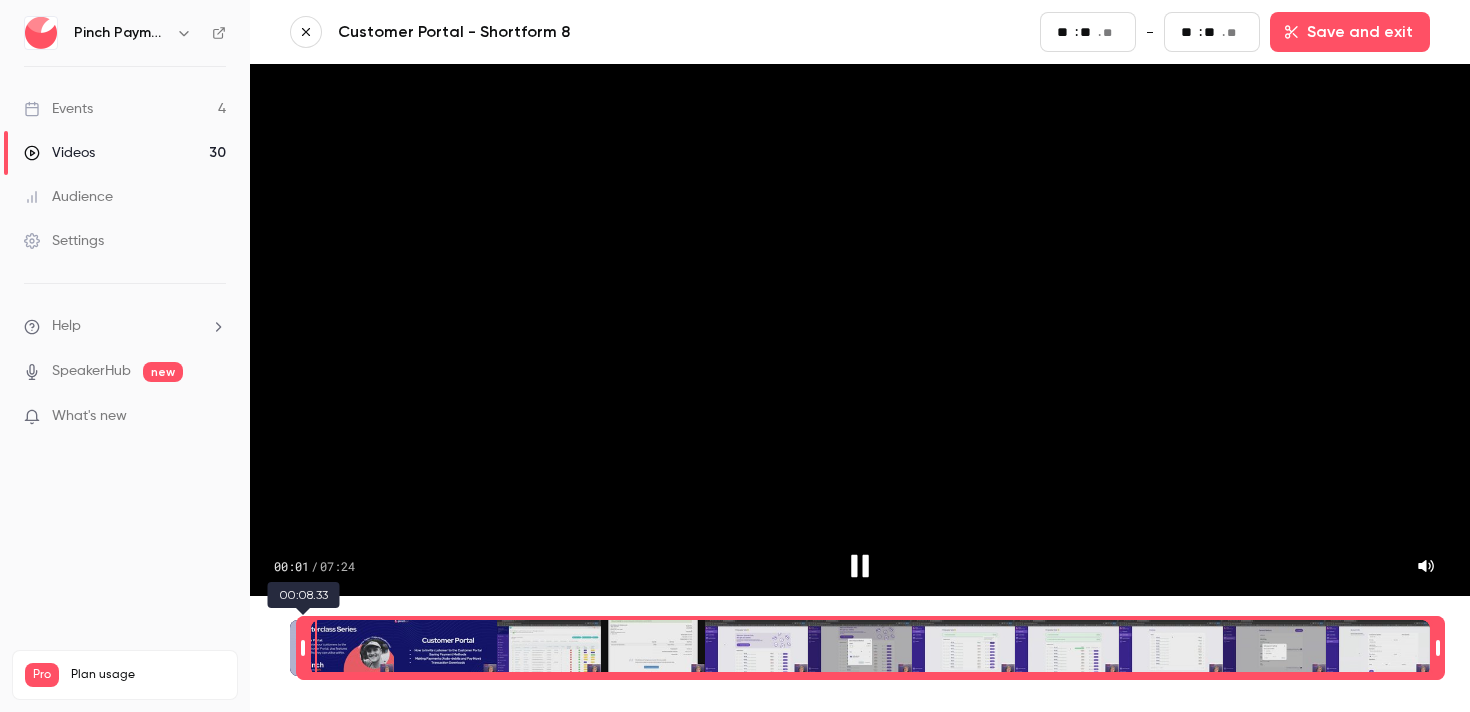 type on "**" 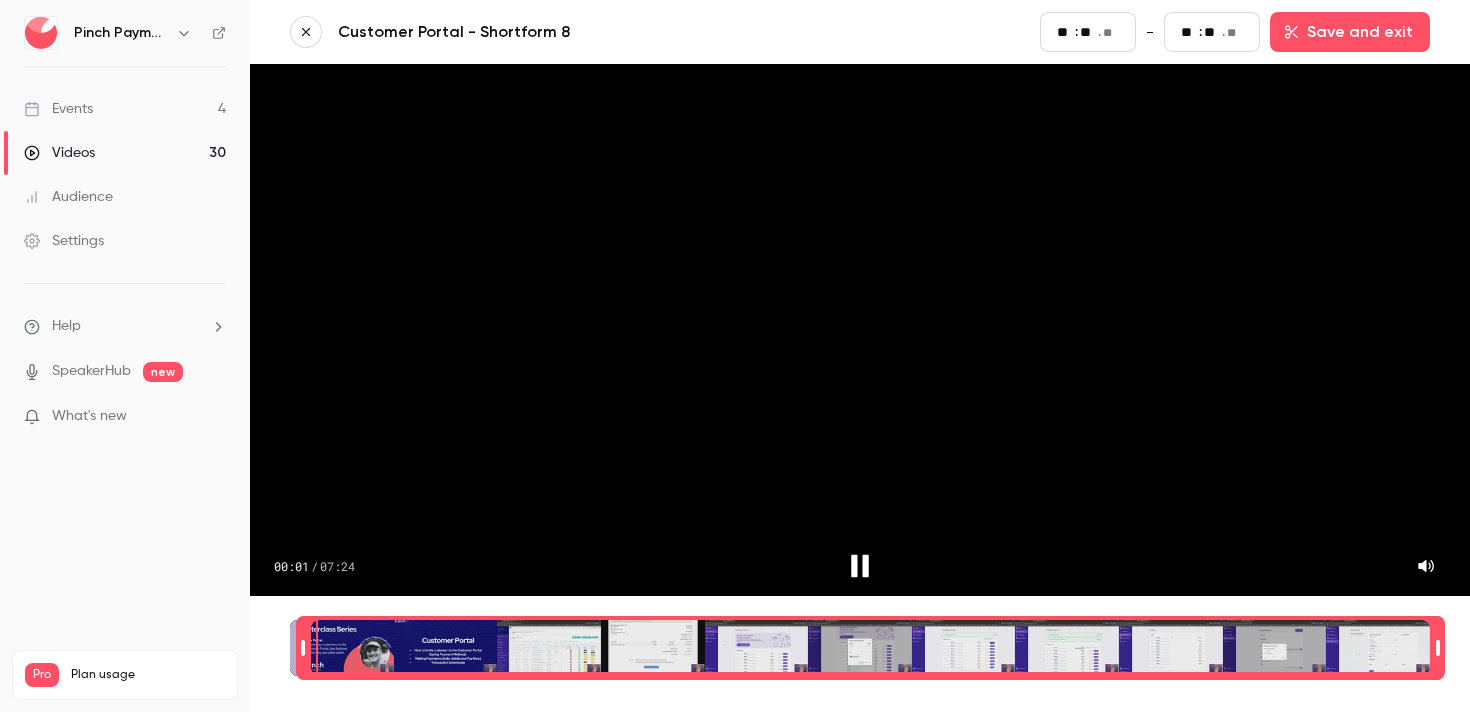 type on "**" 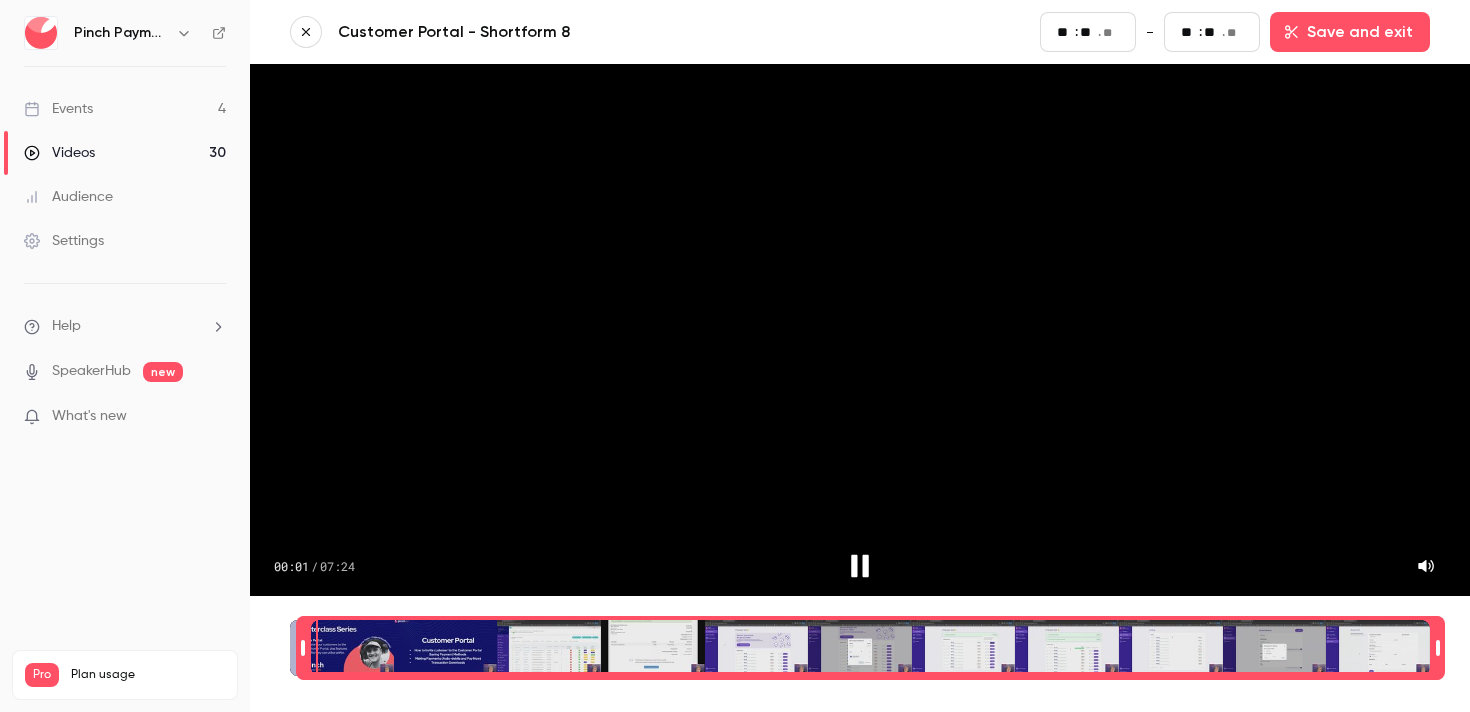 type on "**" 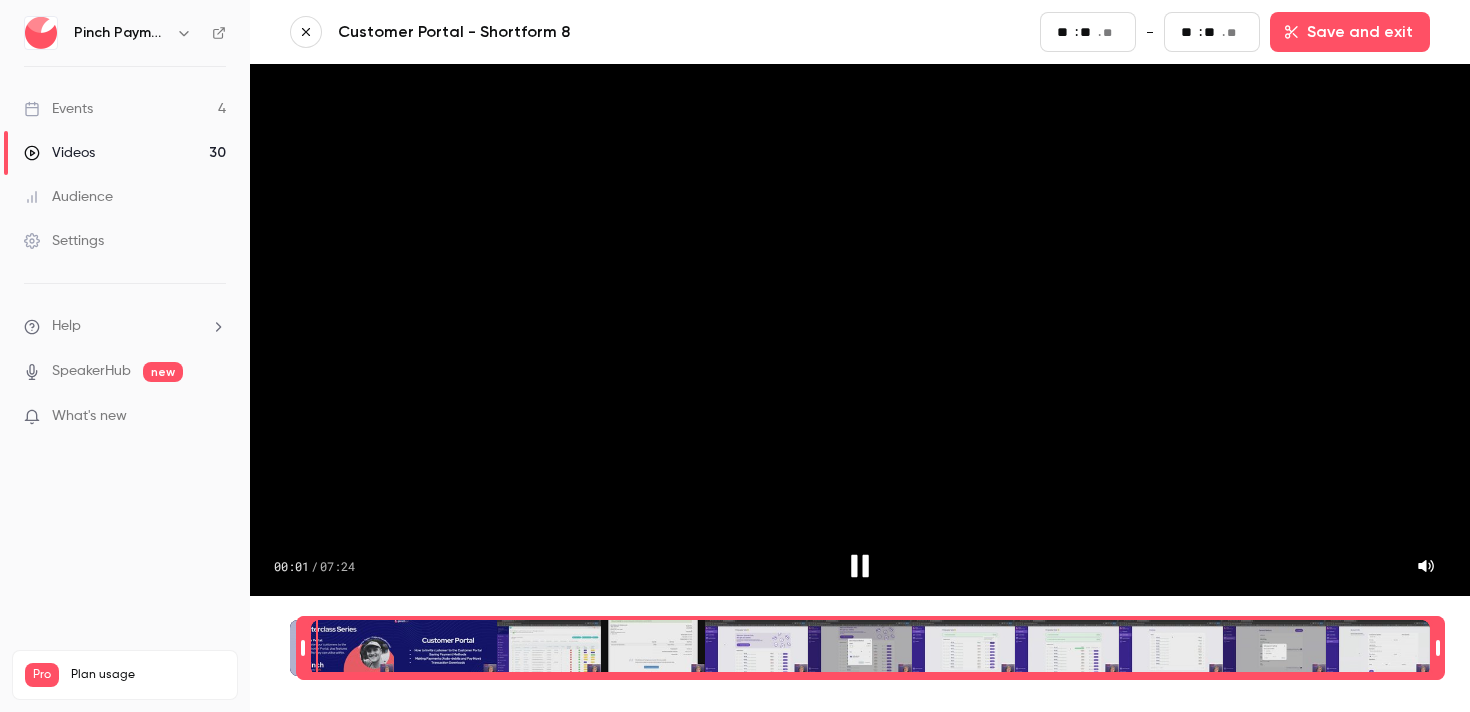 type on "**" 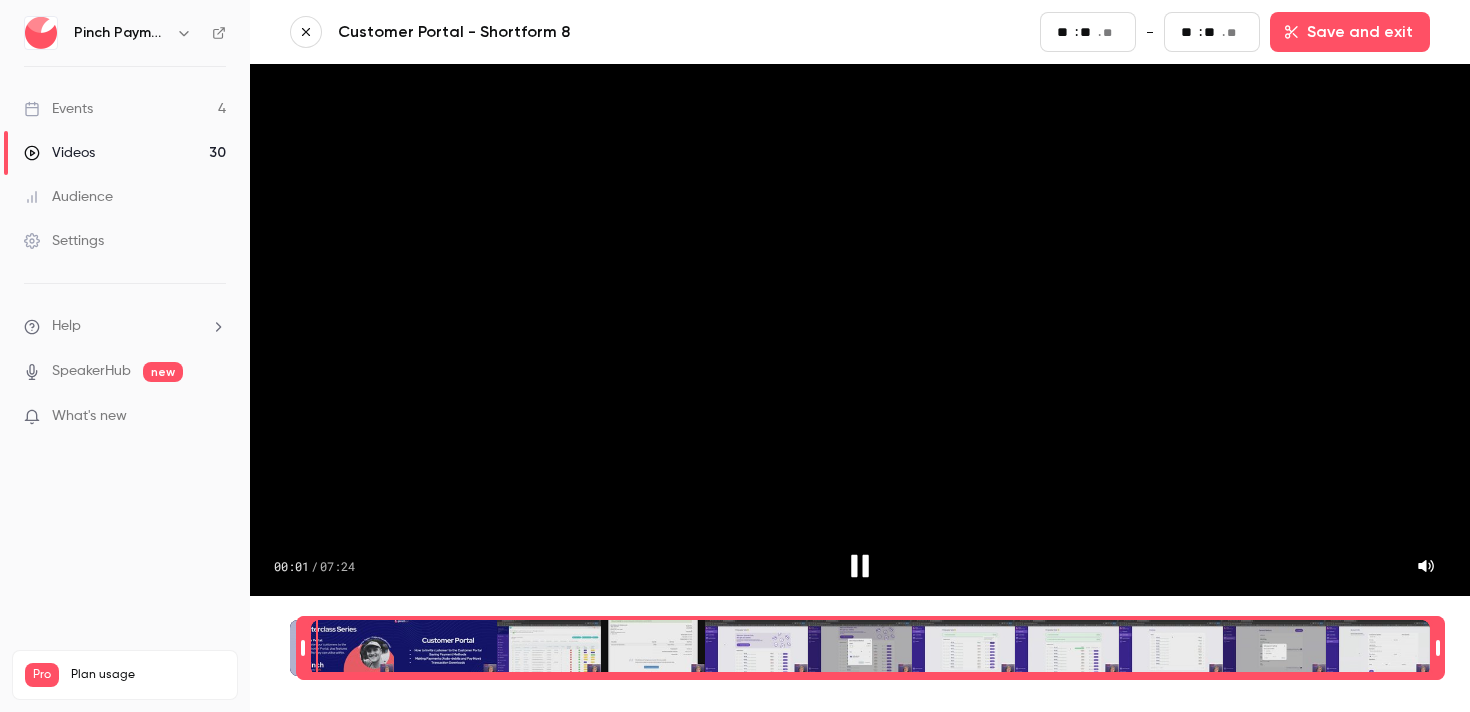 type on "**" 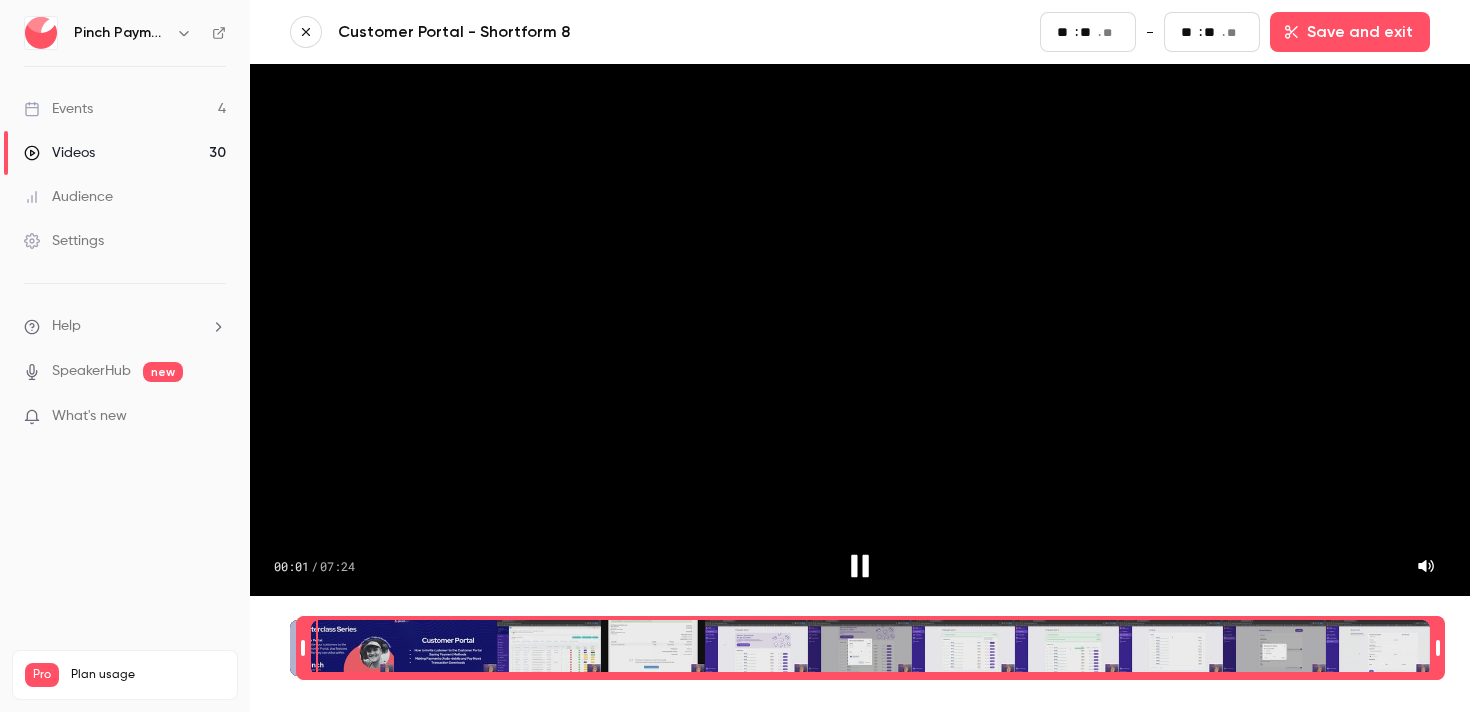 type on "**" 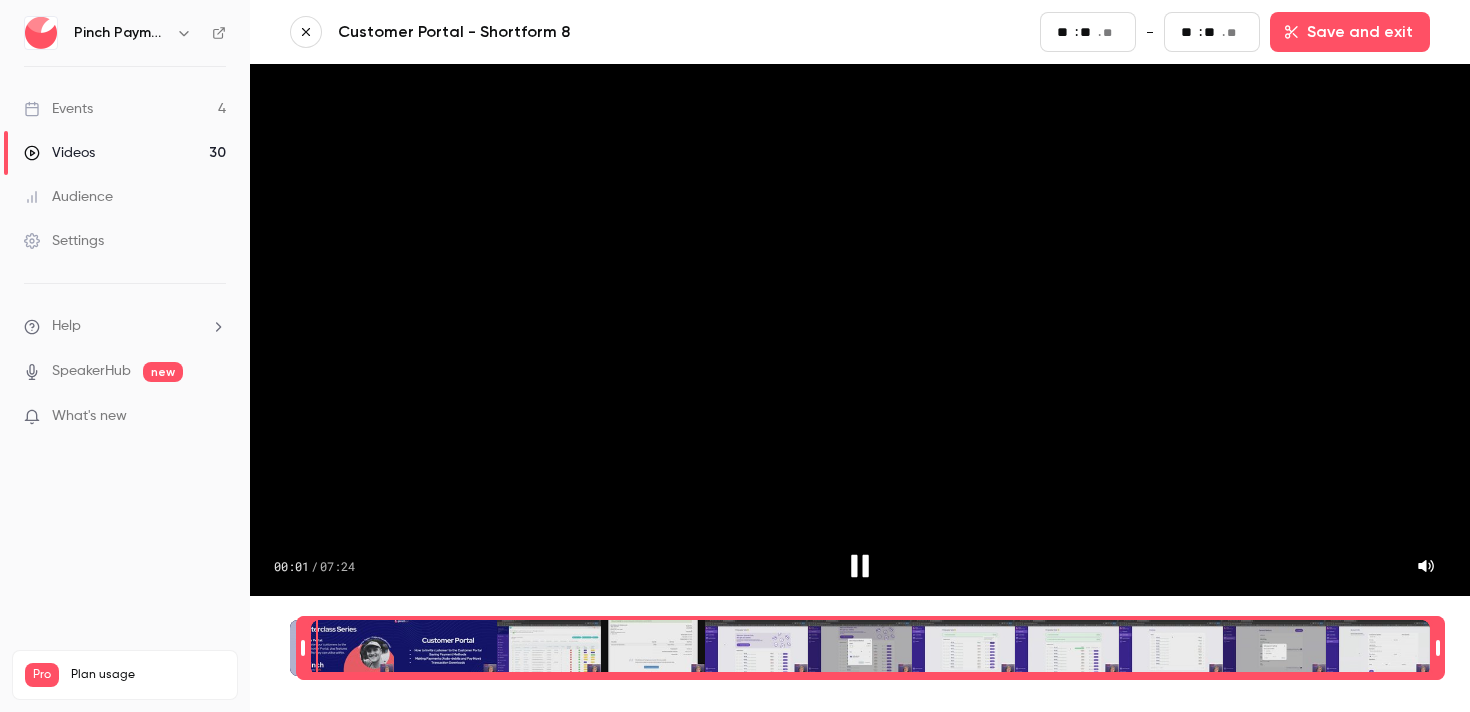 type on "**" 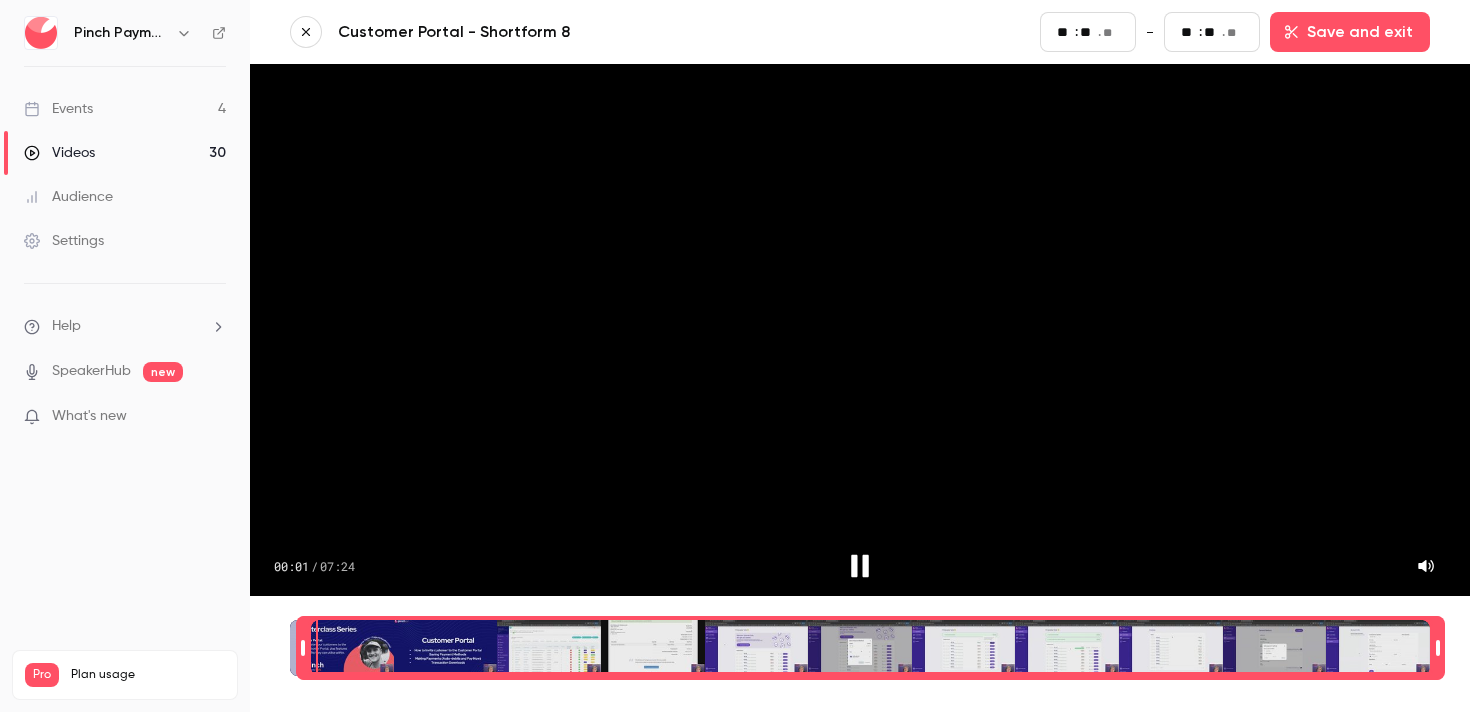 type on "**" 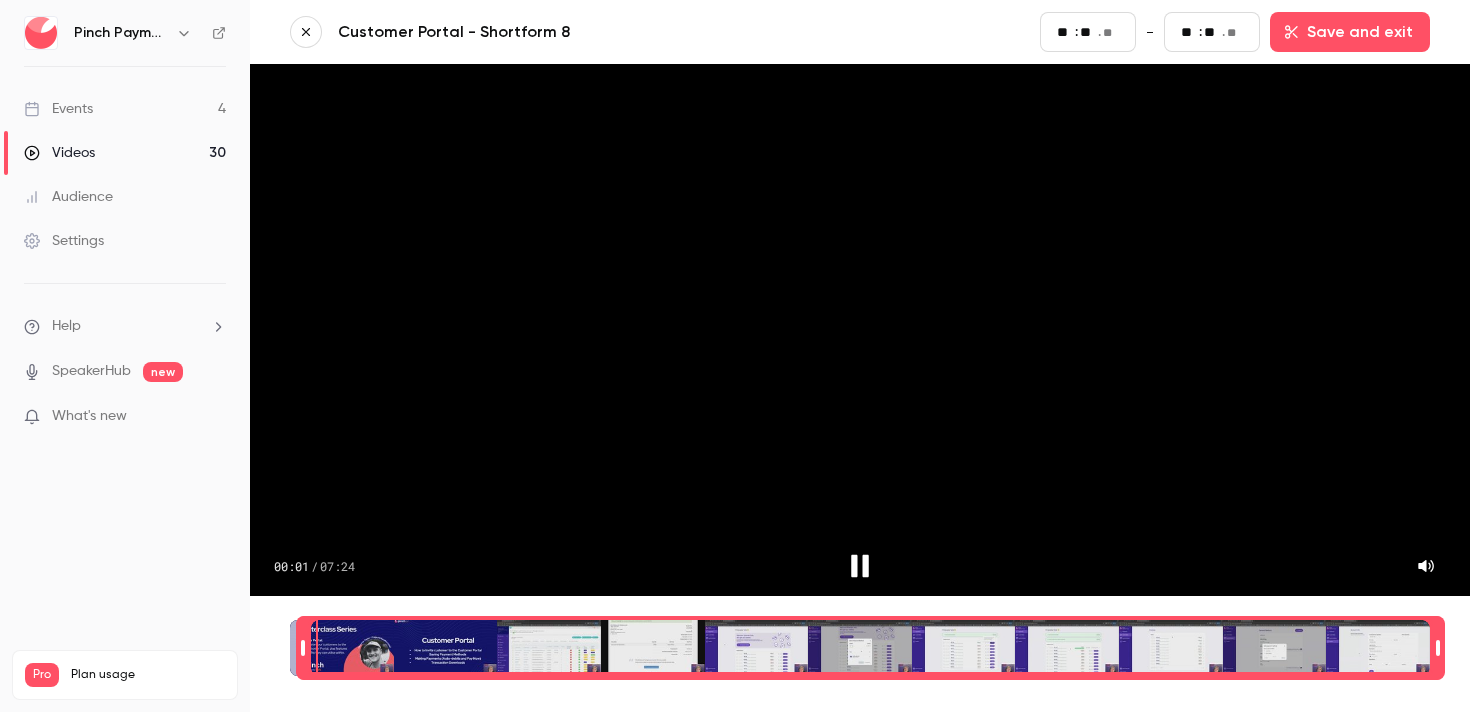 type on "*" 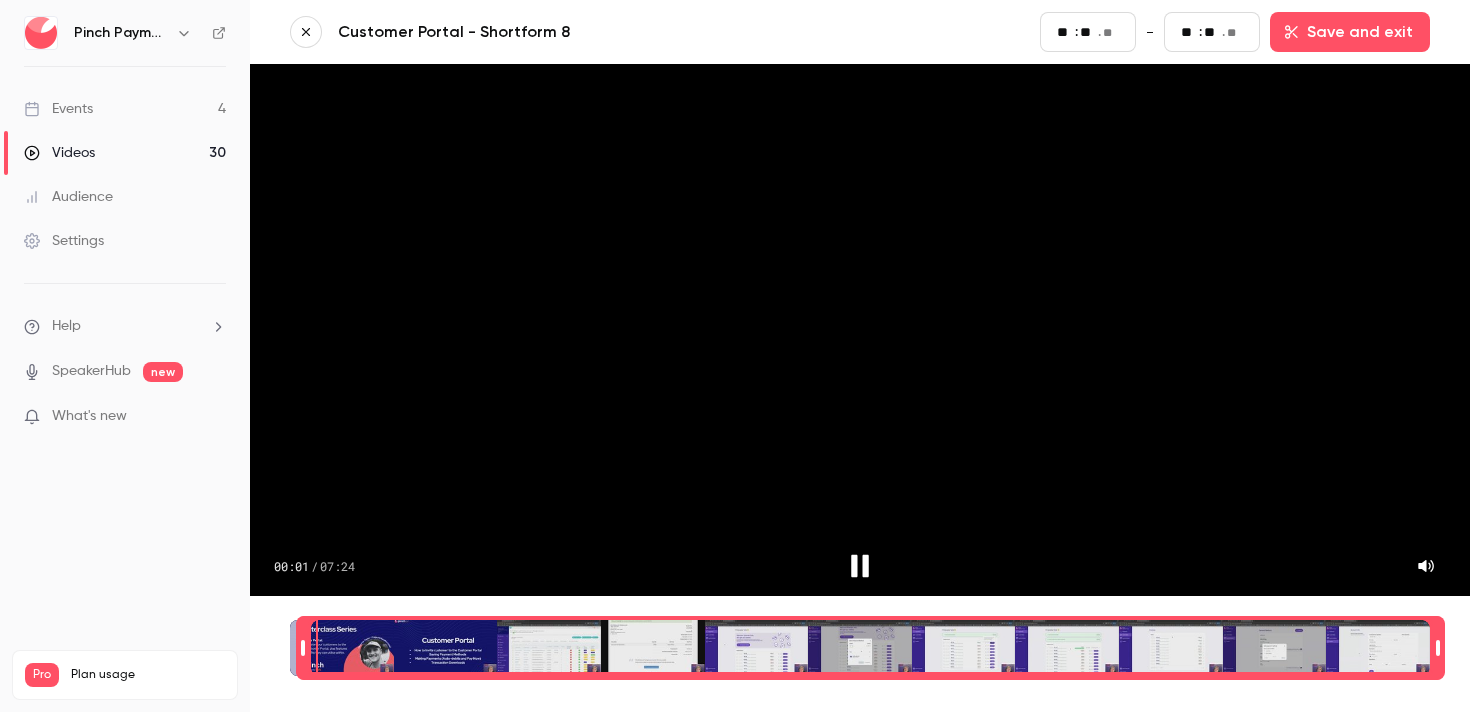 type on "**" 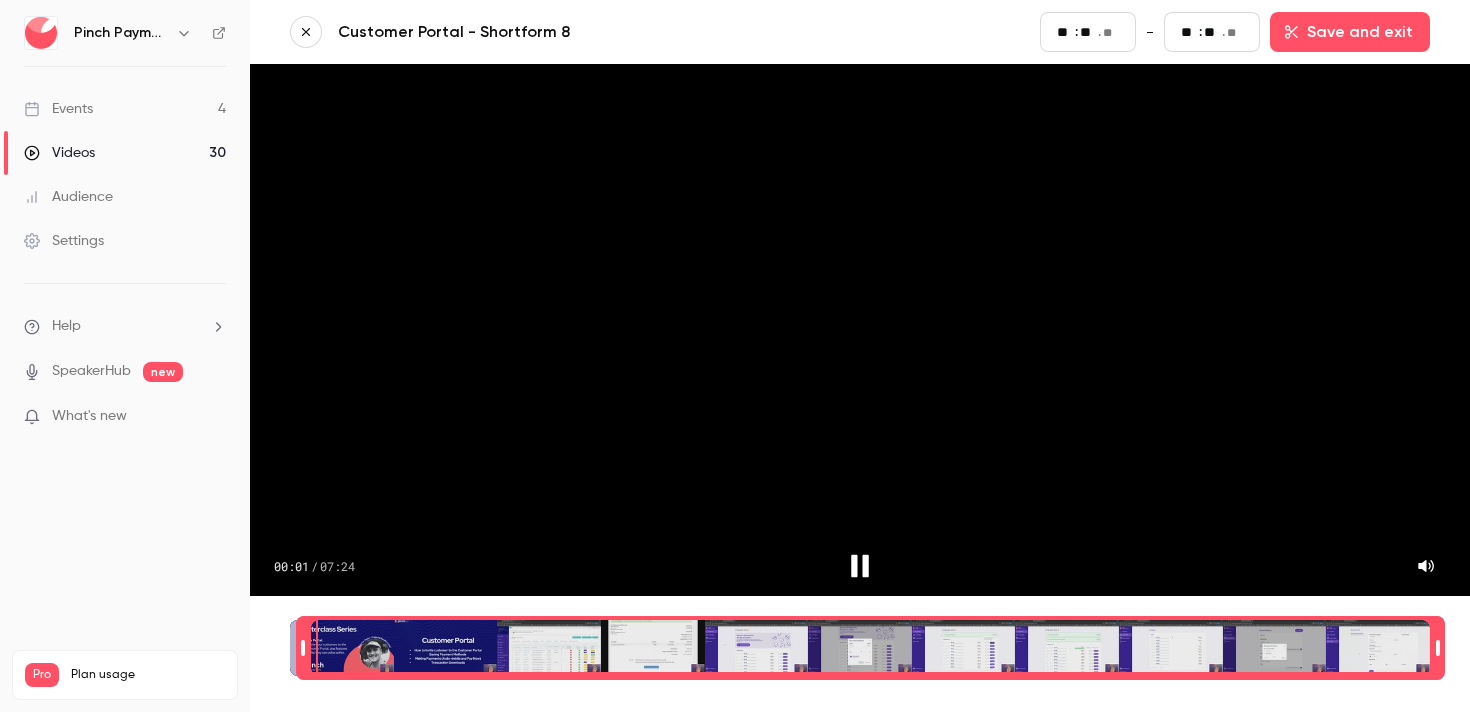 type on "*" 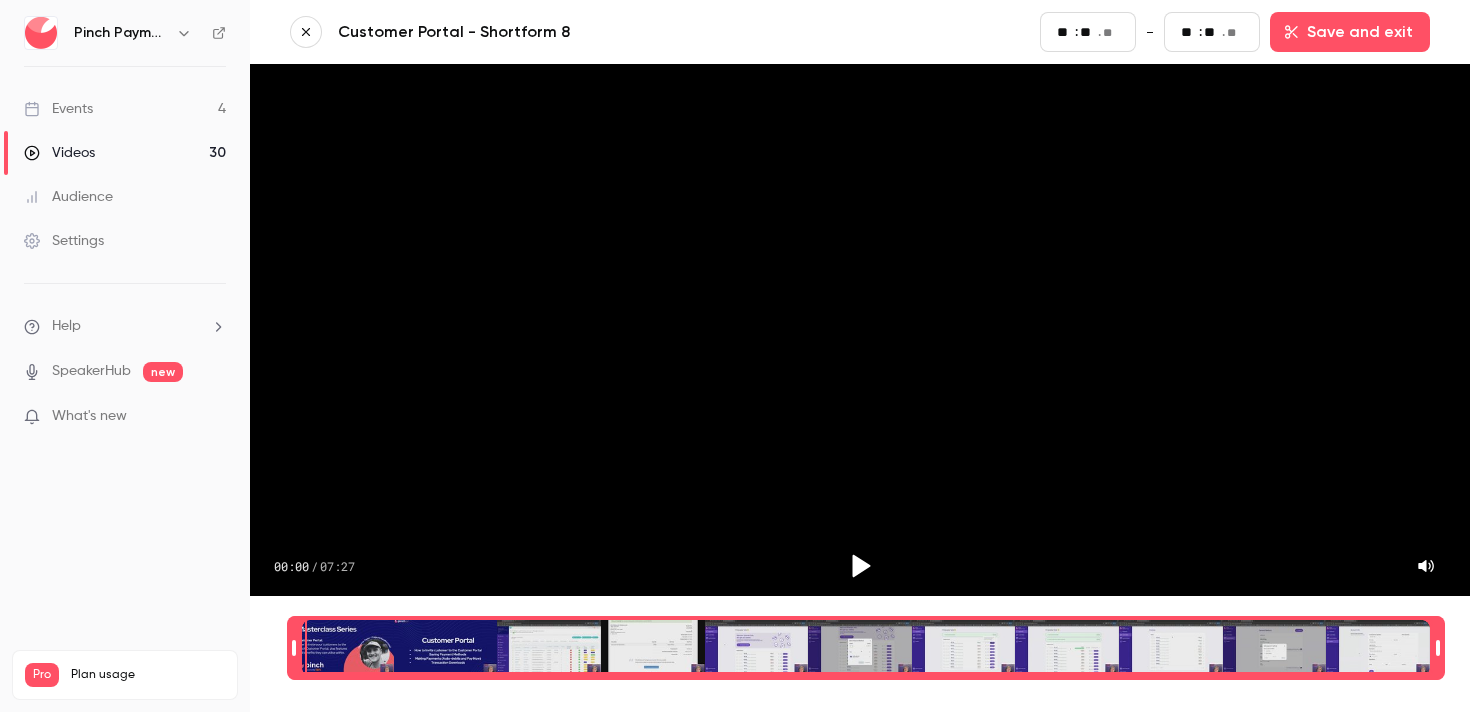 type on "**" 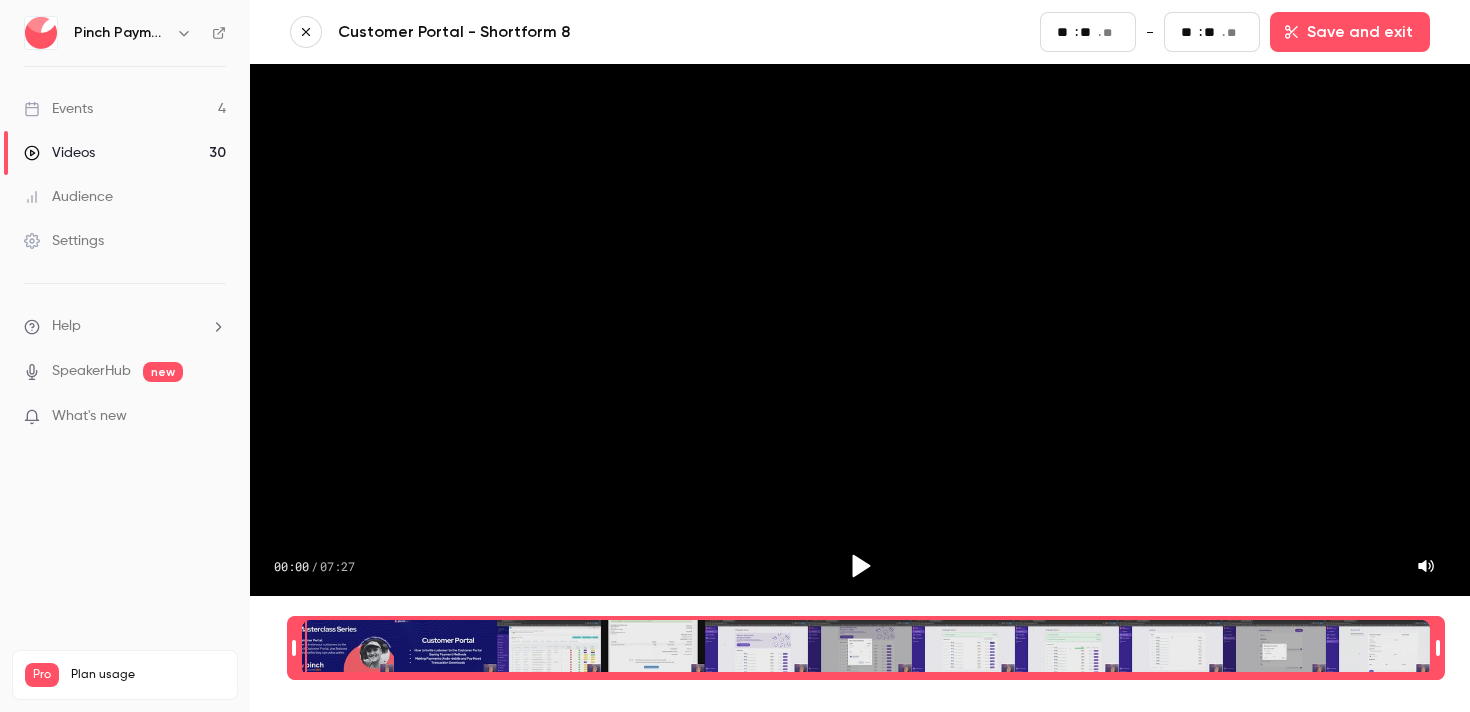 type on "*" 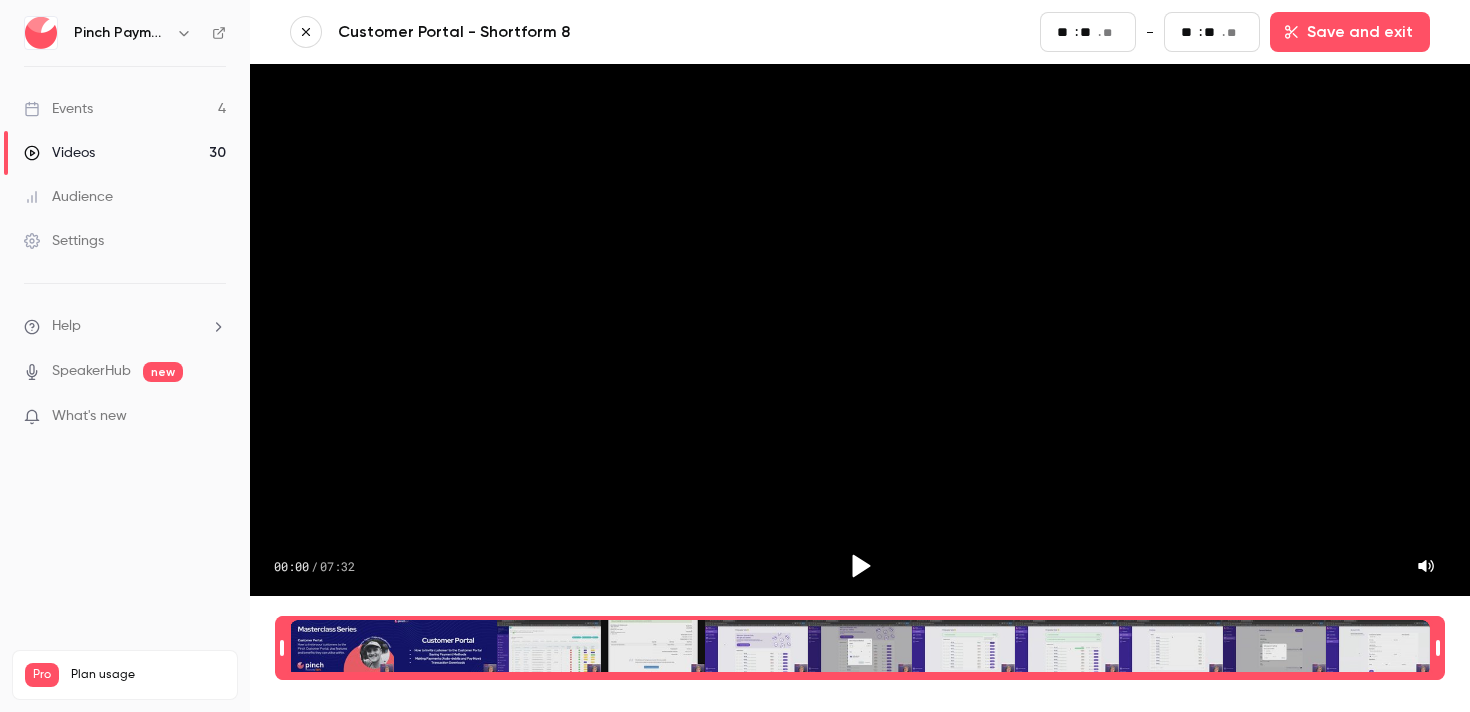 drag, startPoint x: 299, startPoint y: 657, endPoint x: 258, endPoint y: 661, distance: 41.19466 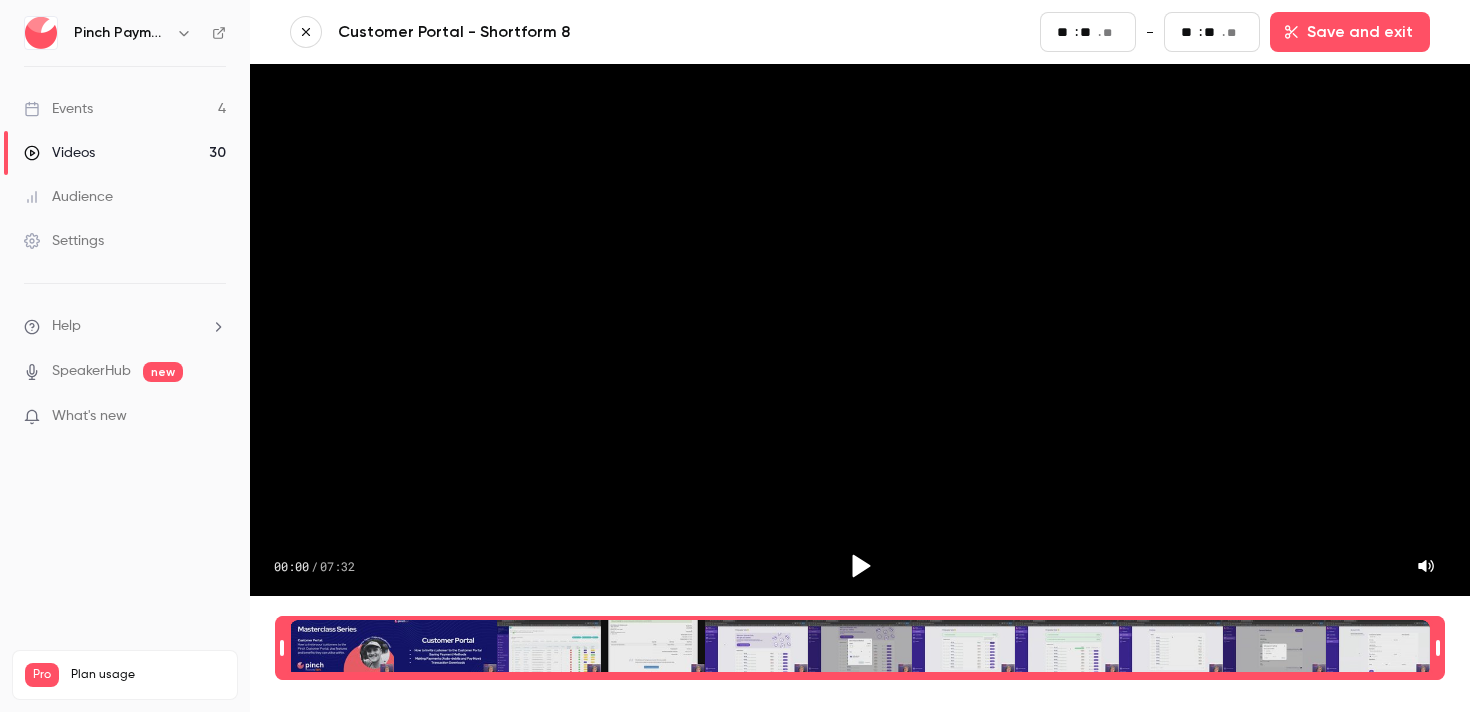 click on "Customer Portal - Shortform 8 Start ** : ** . ** - End ** : ** . ** Save and exit 00:00 / 07:32 00:00.00" at bounding box center [860, 356] 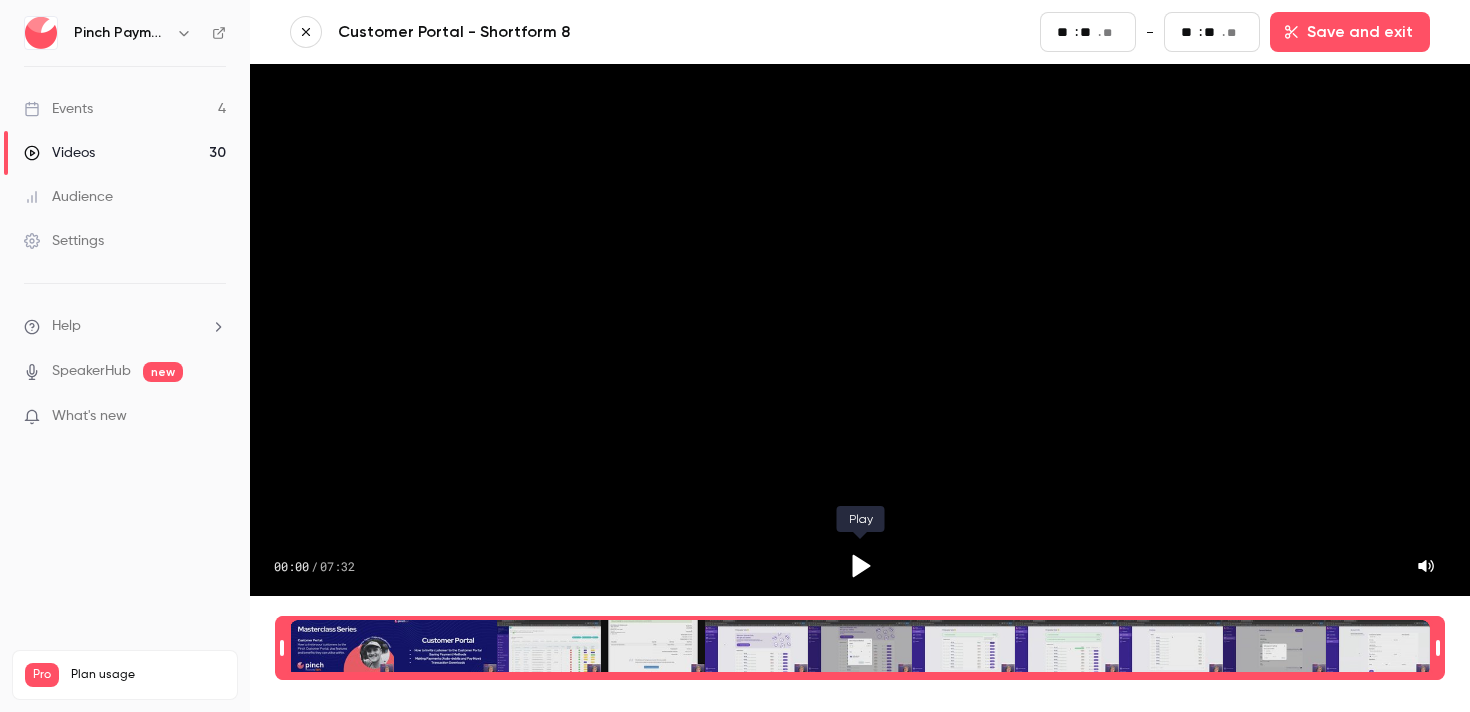 click 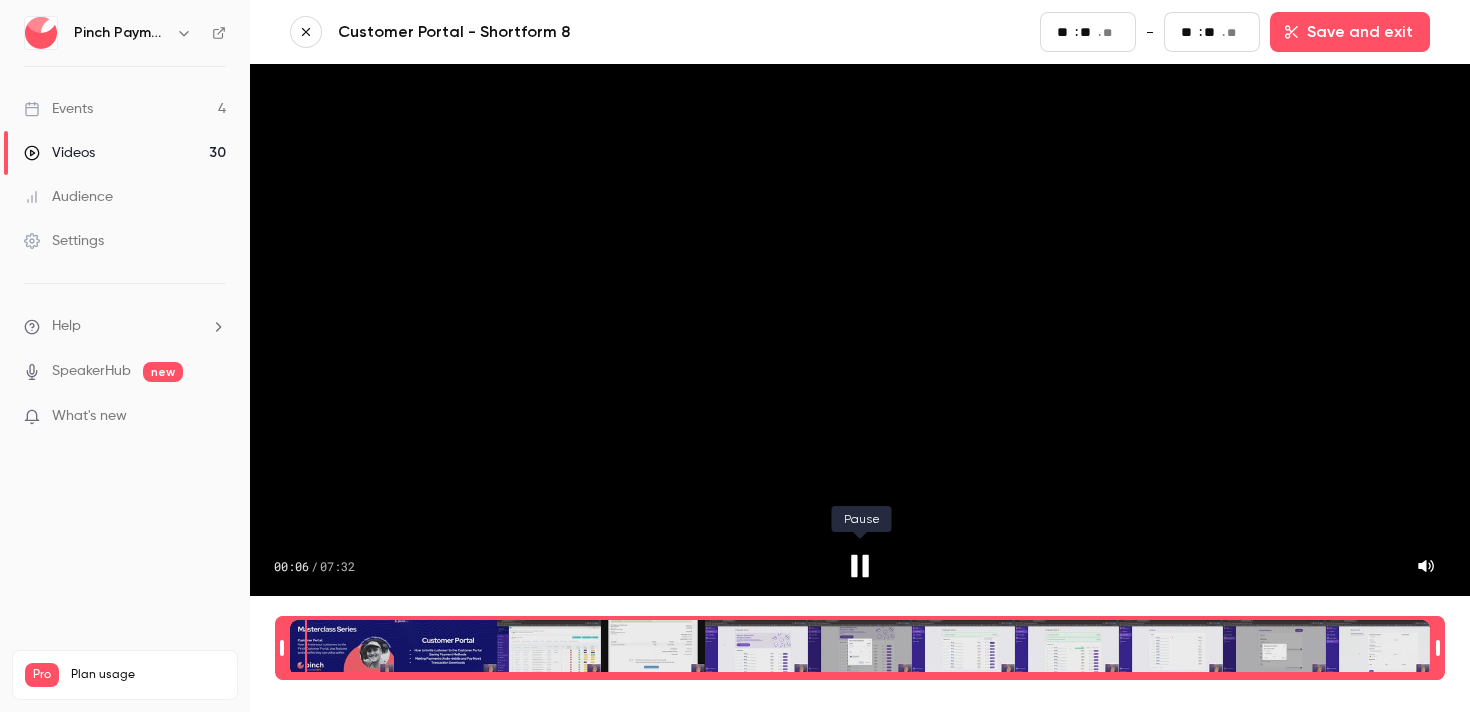 click 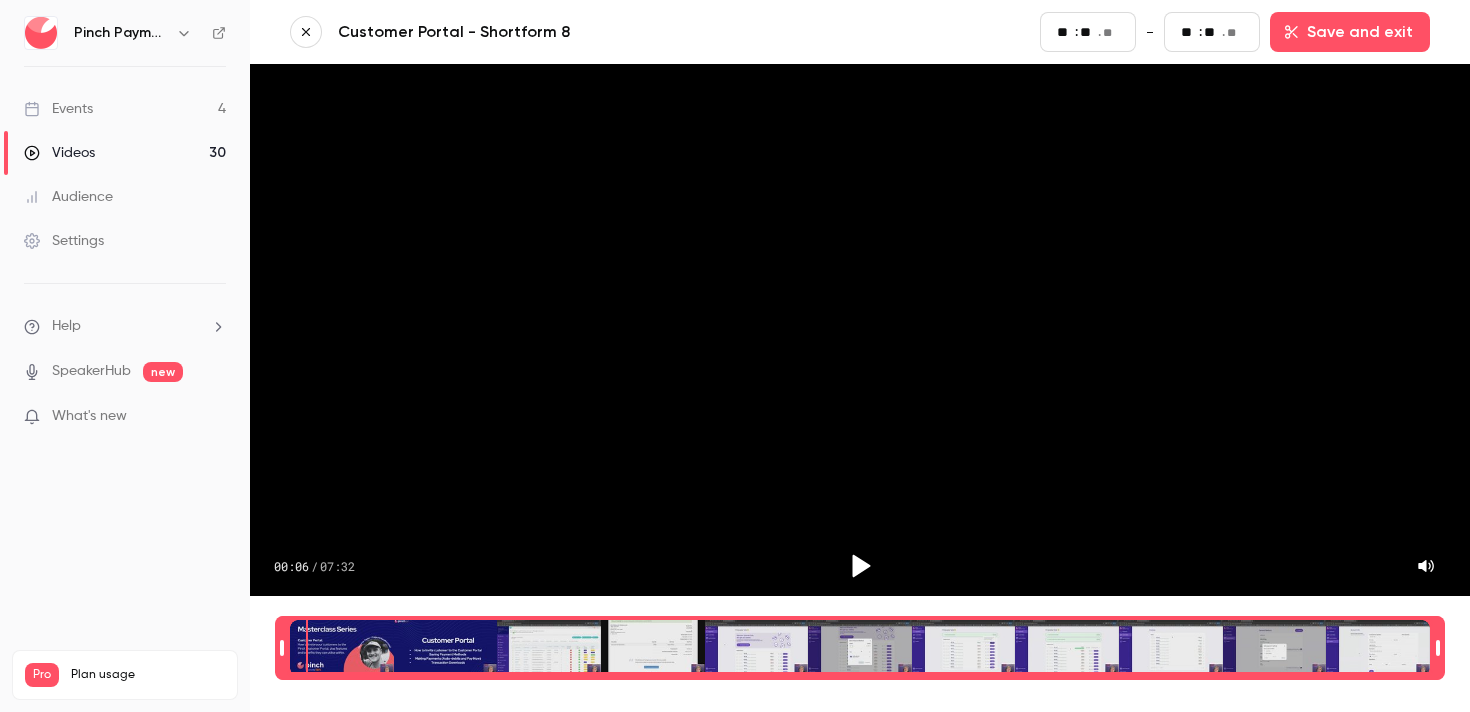 click 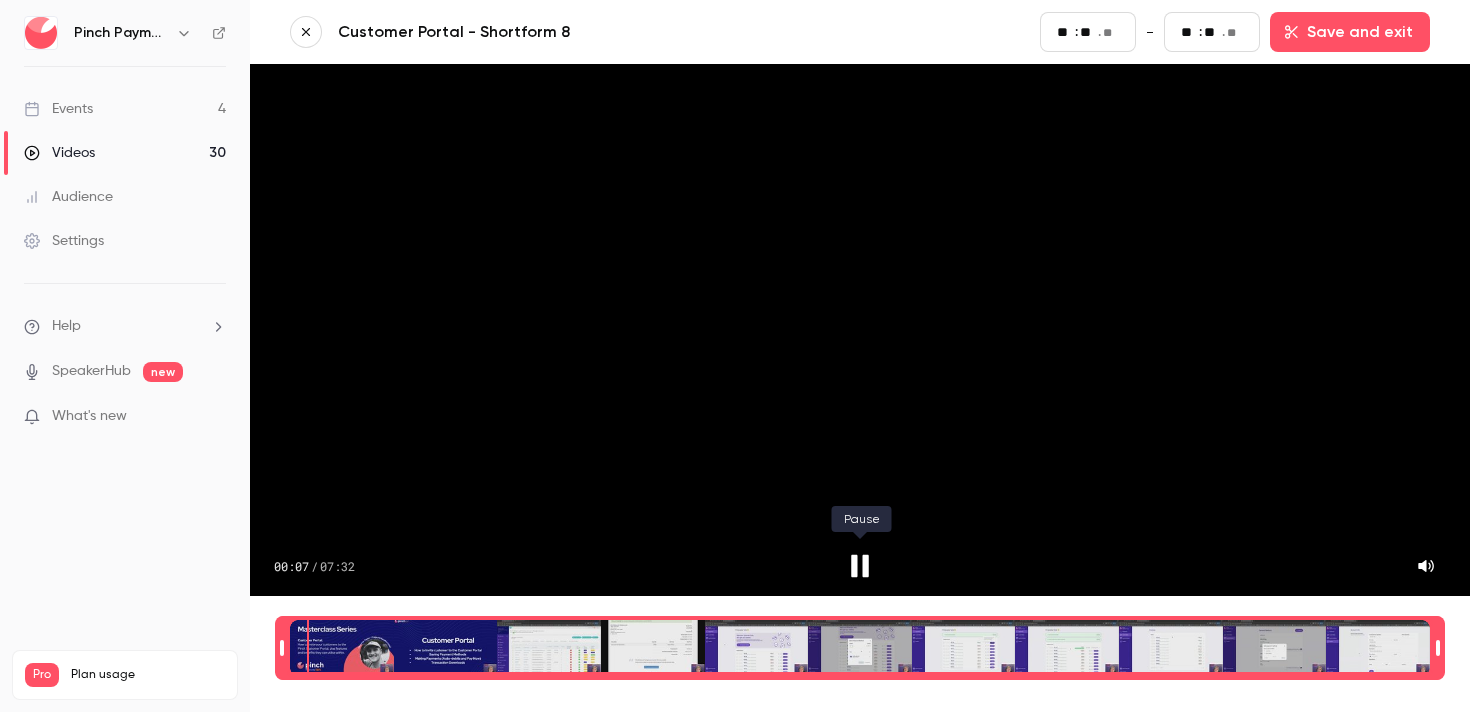 click 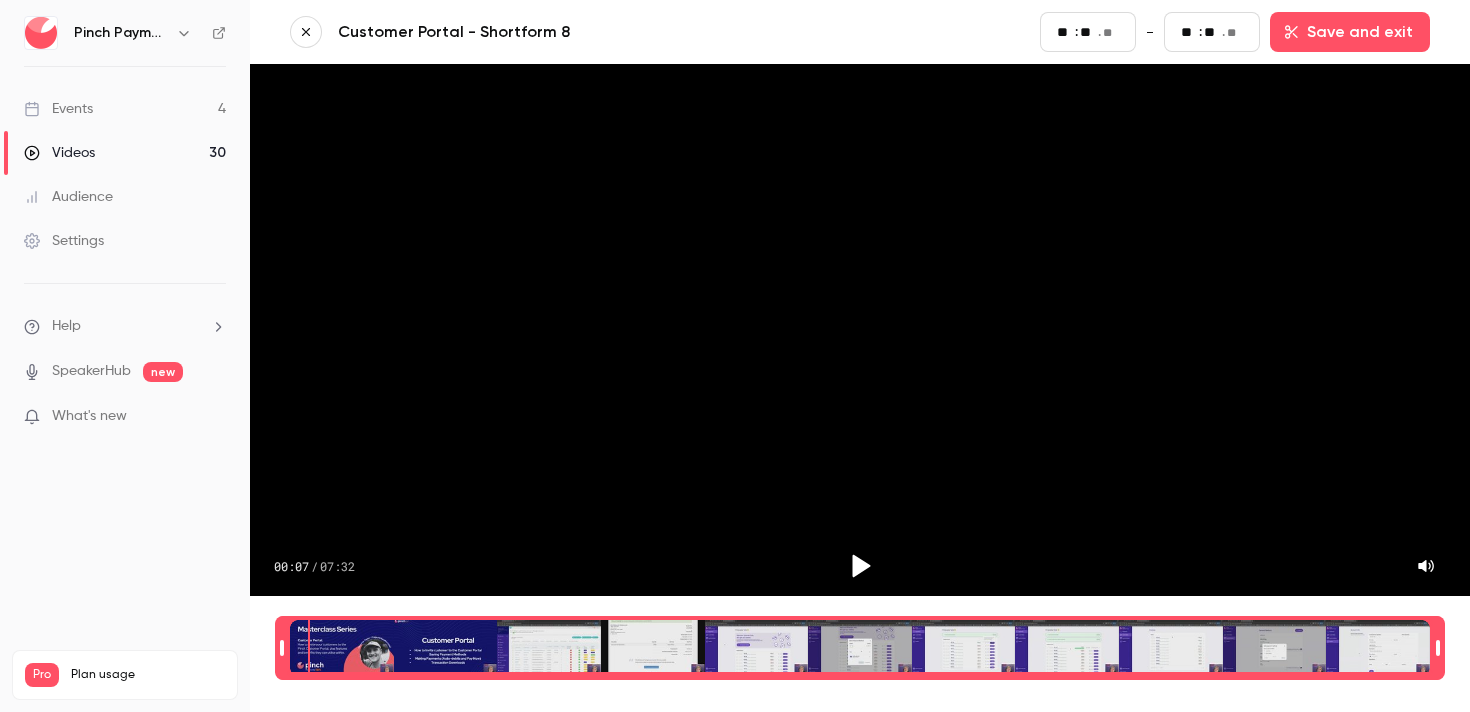 type on "*" 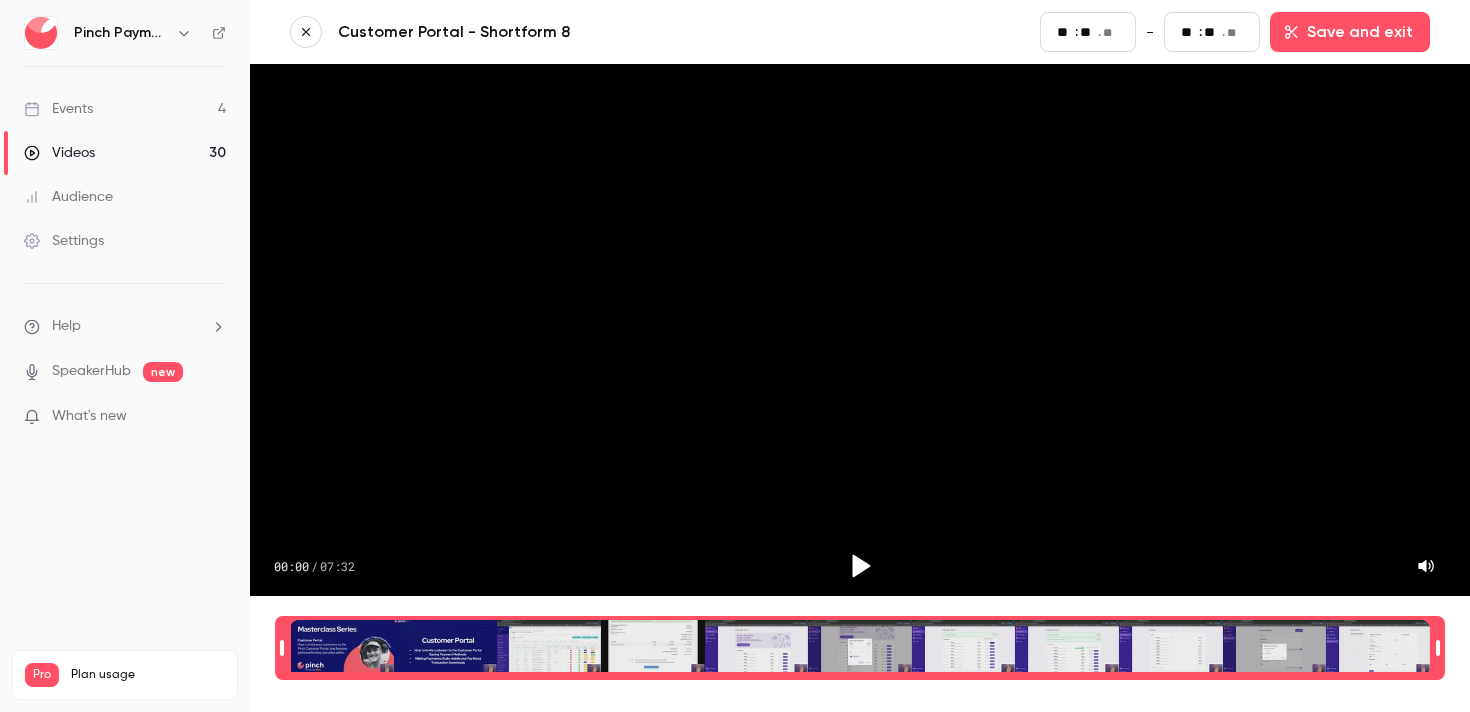 click on "**" at bounding box center [1088, 32] 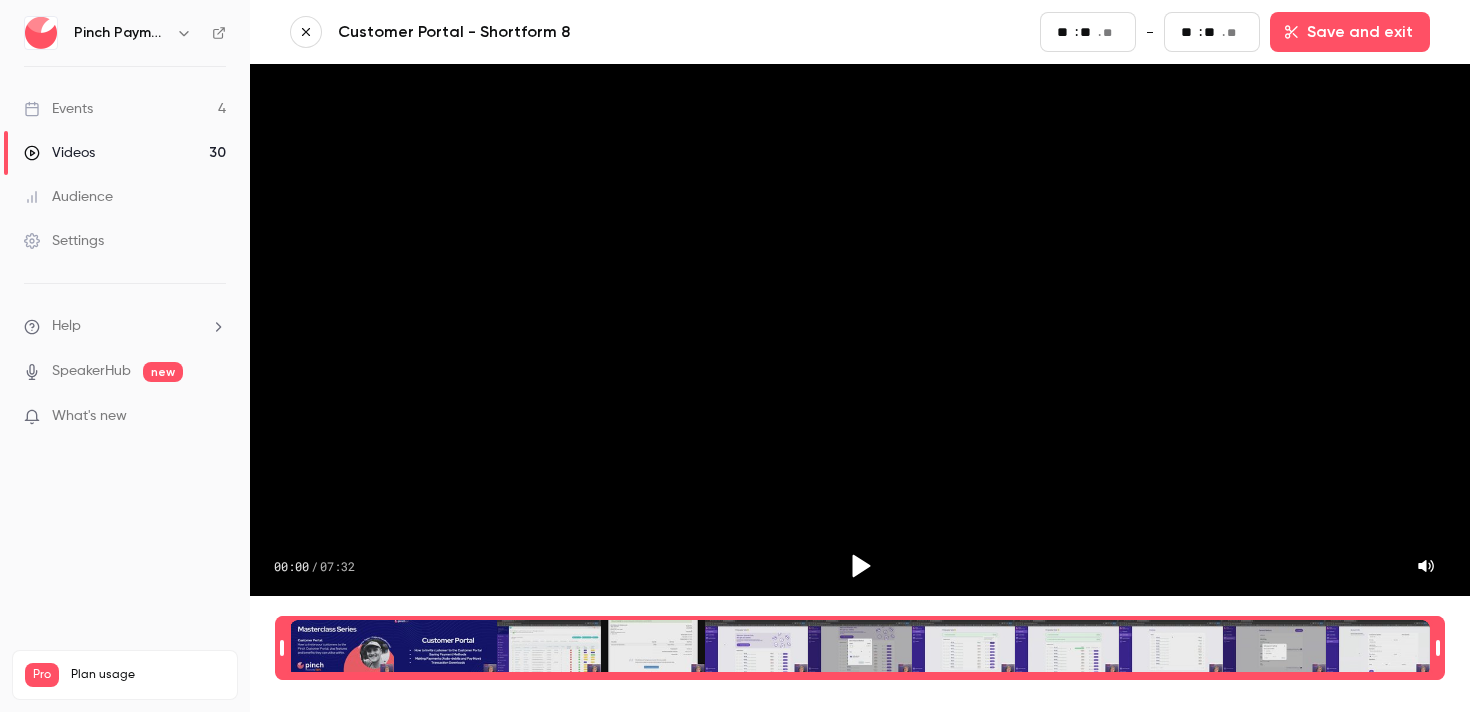 scroll, scrollTop: 0, scrollLeft: 0, axis: both 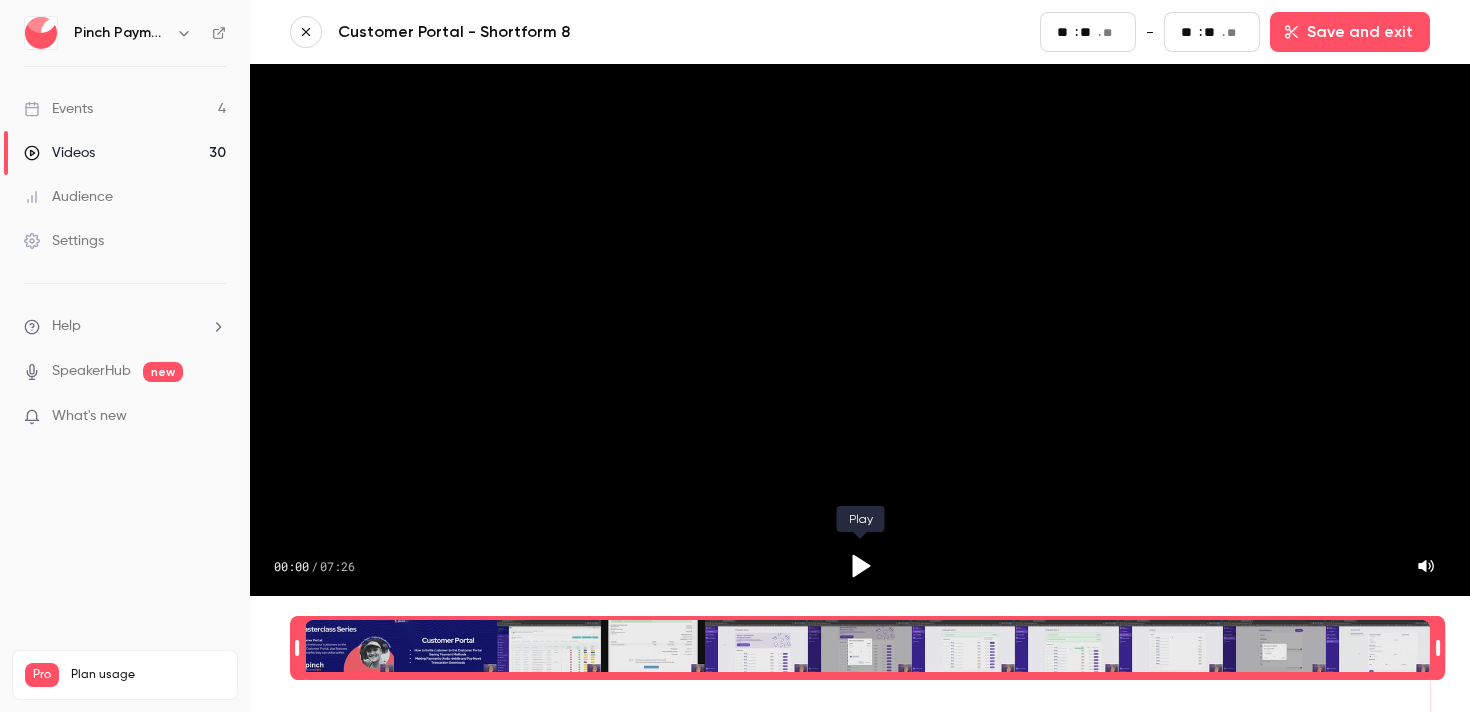 type on "**" 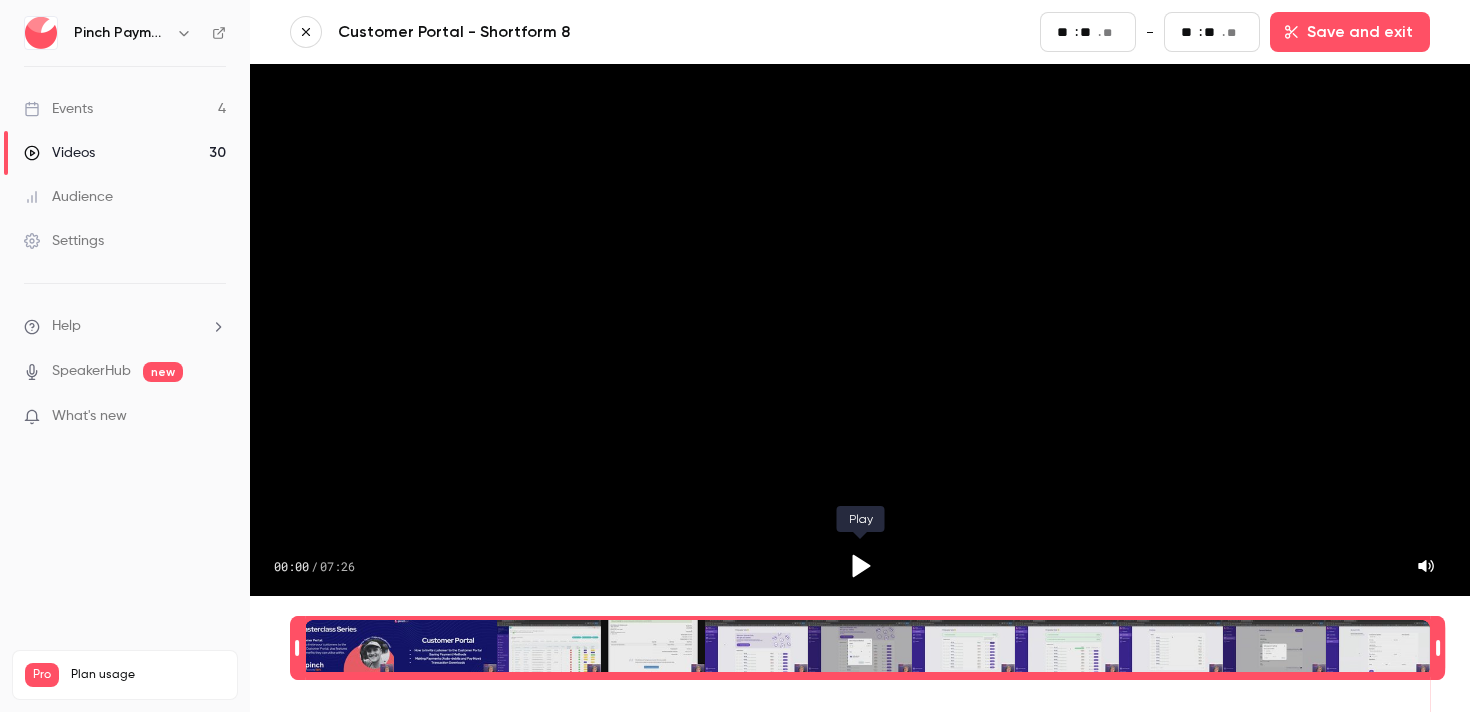 click 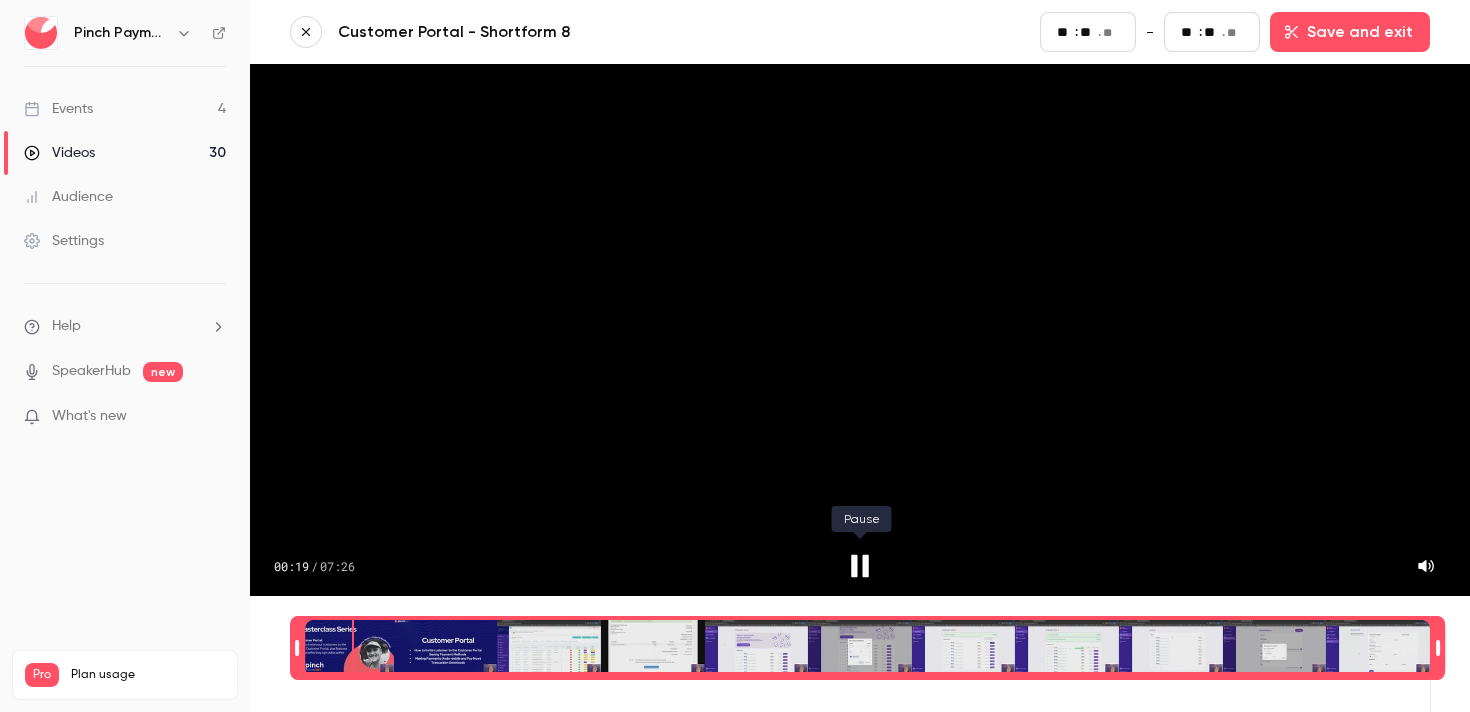 click 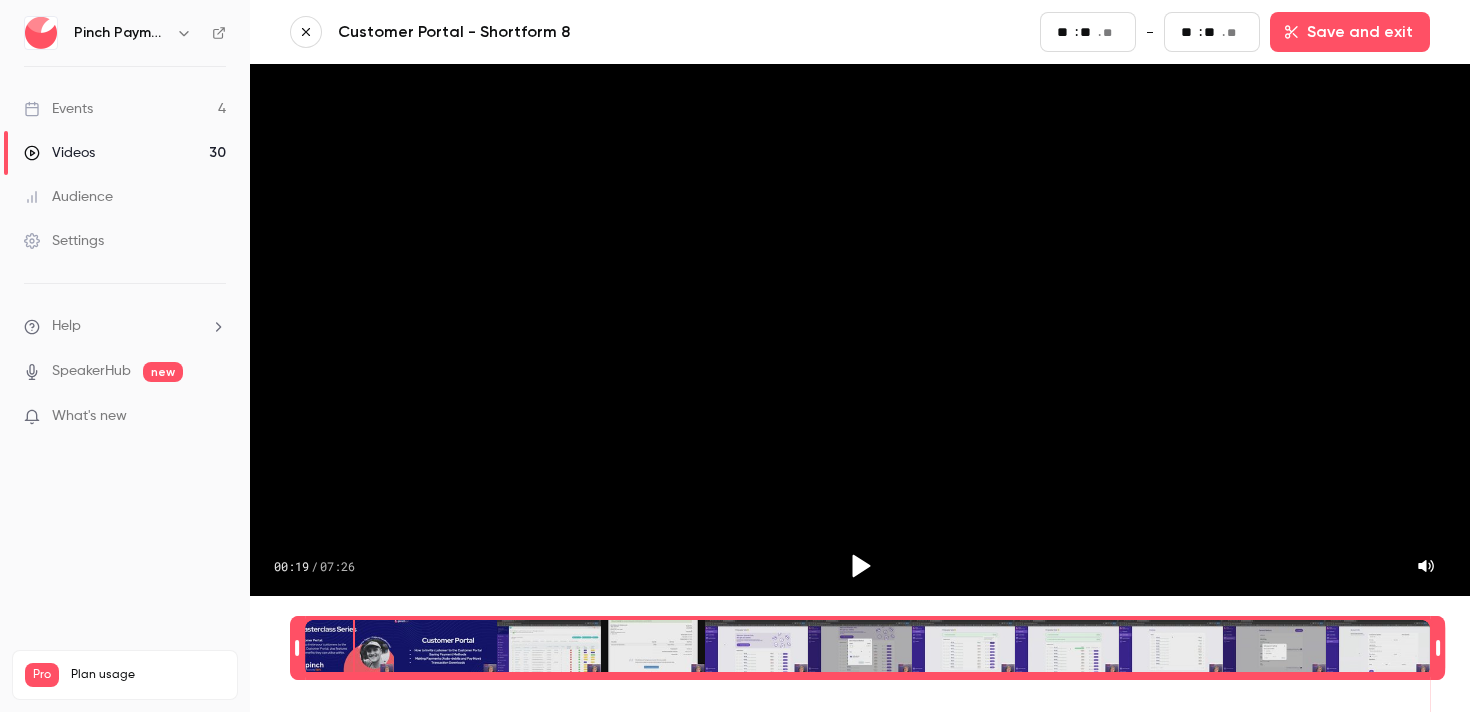 click at bounding box center (867, 648) 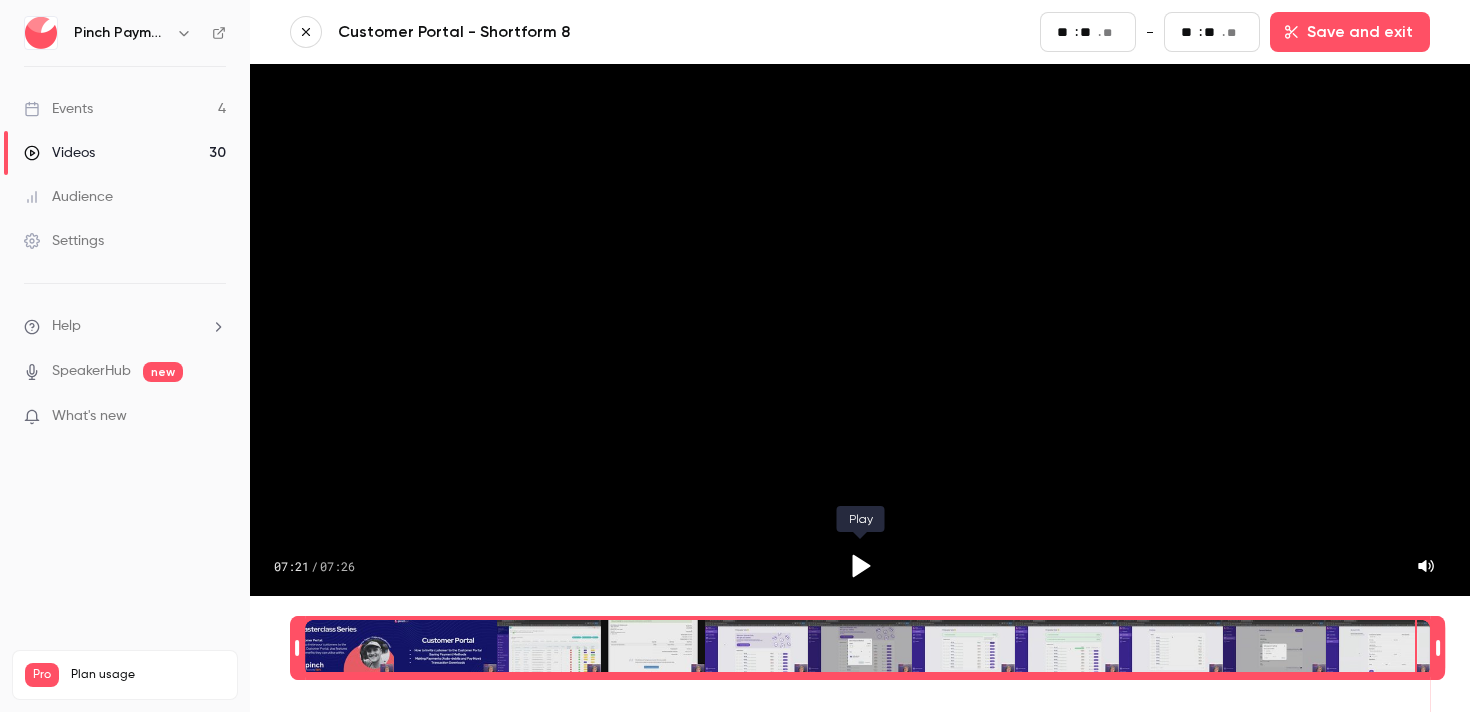 click 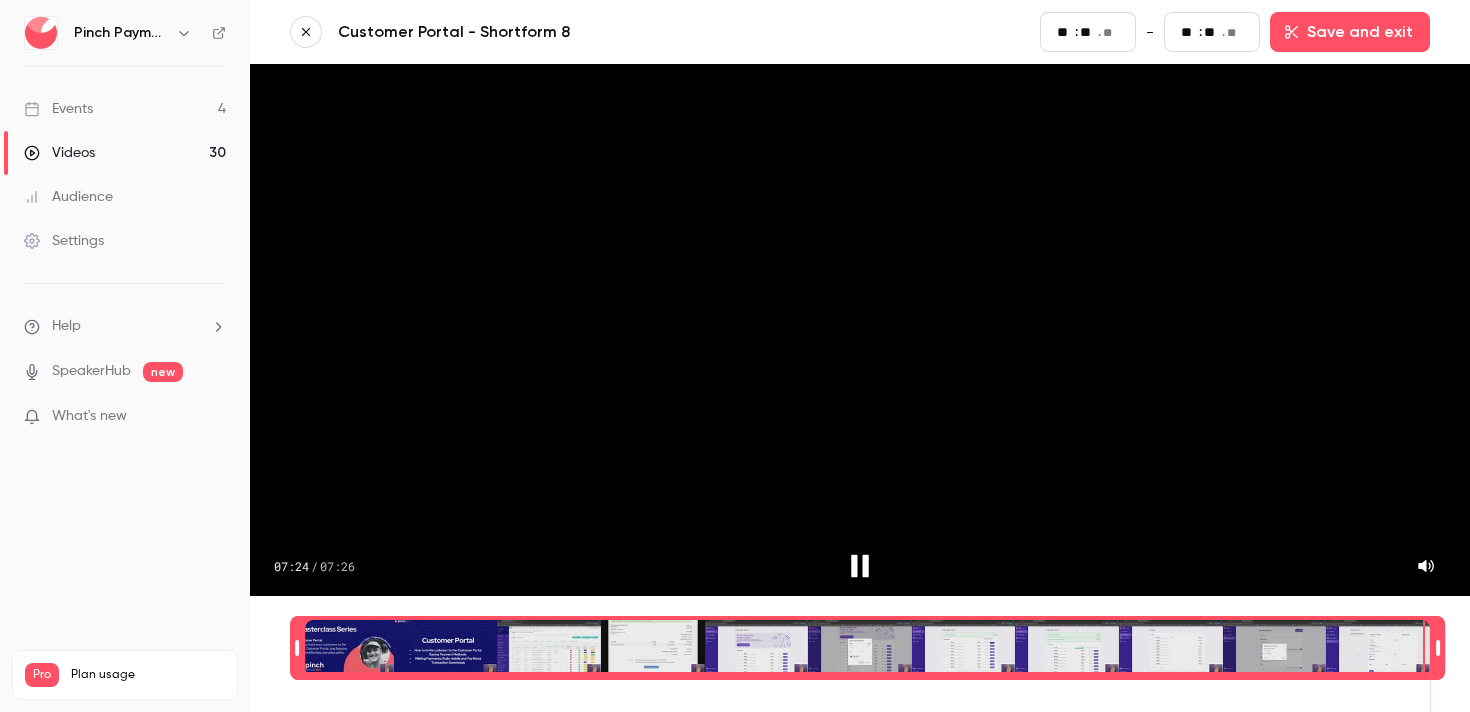 click 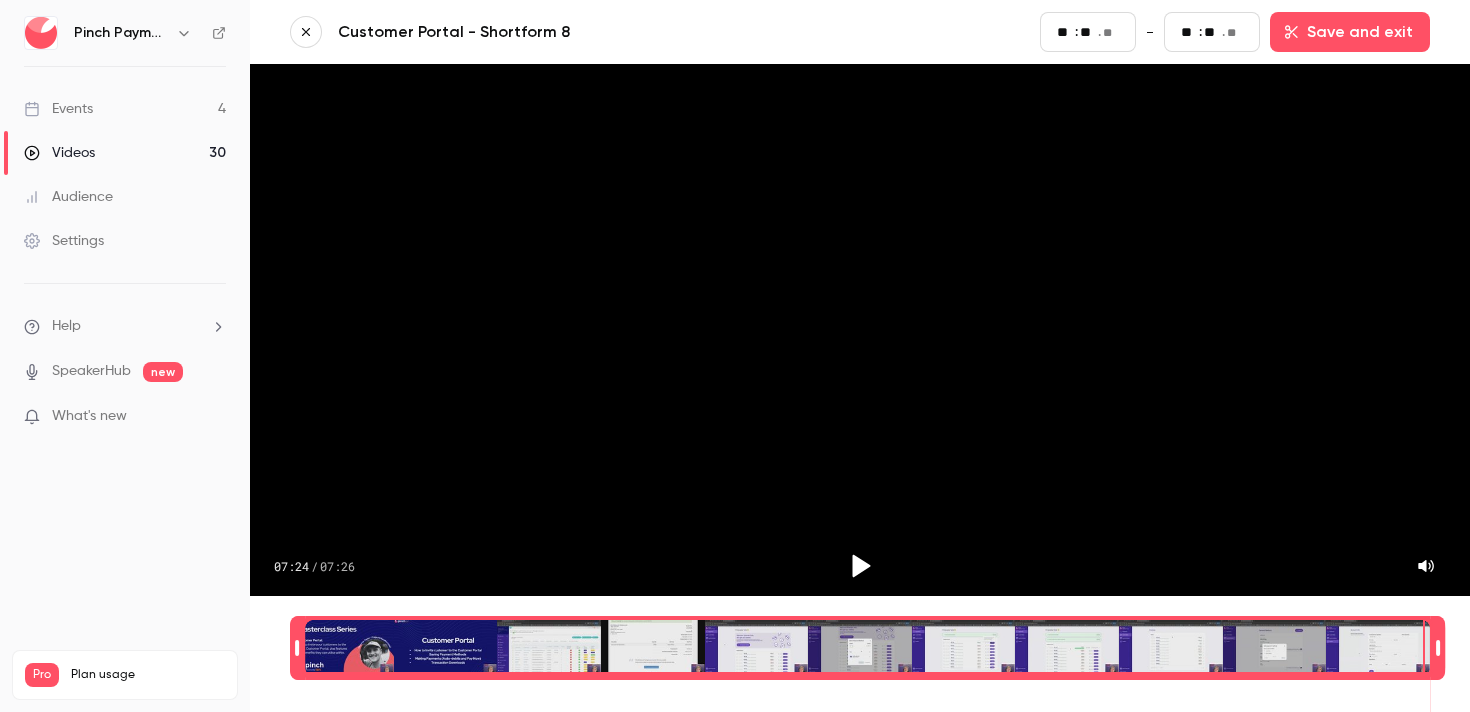 click at bounding box center (867, 648) 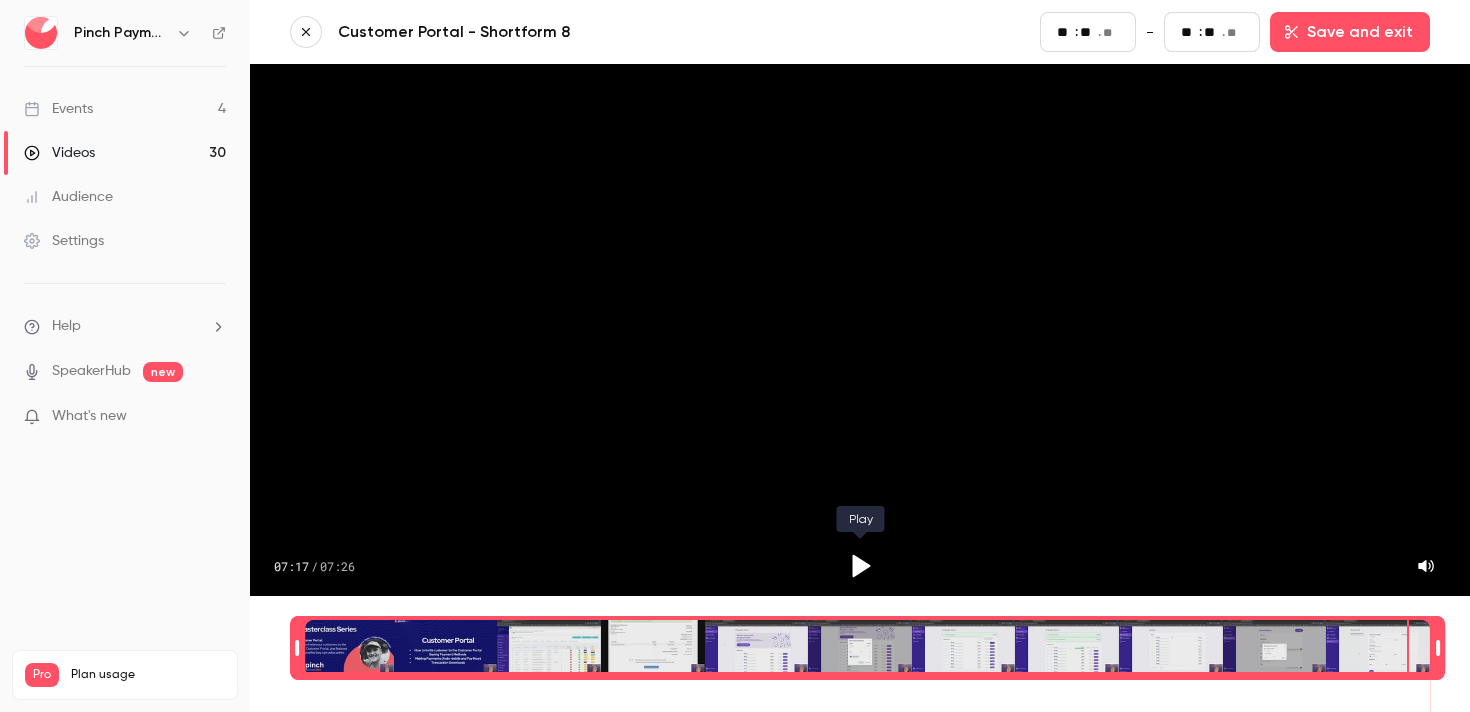 click 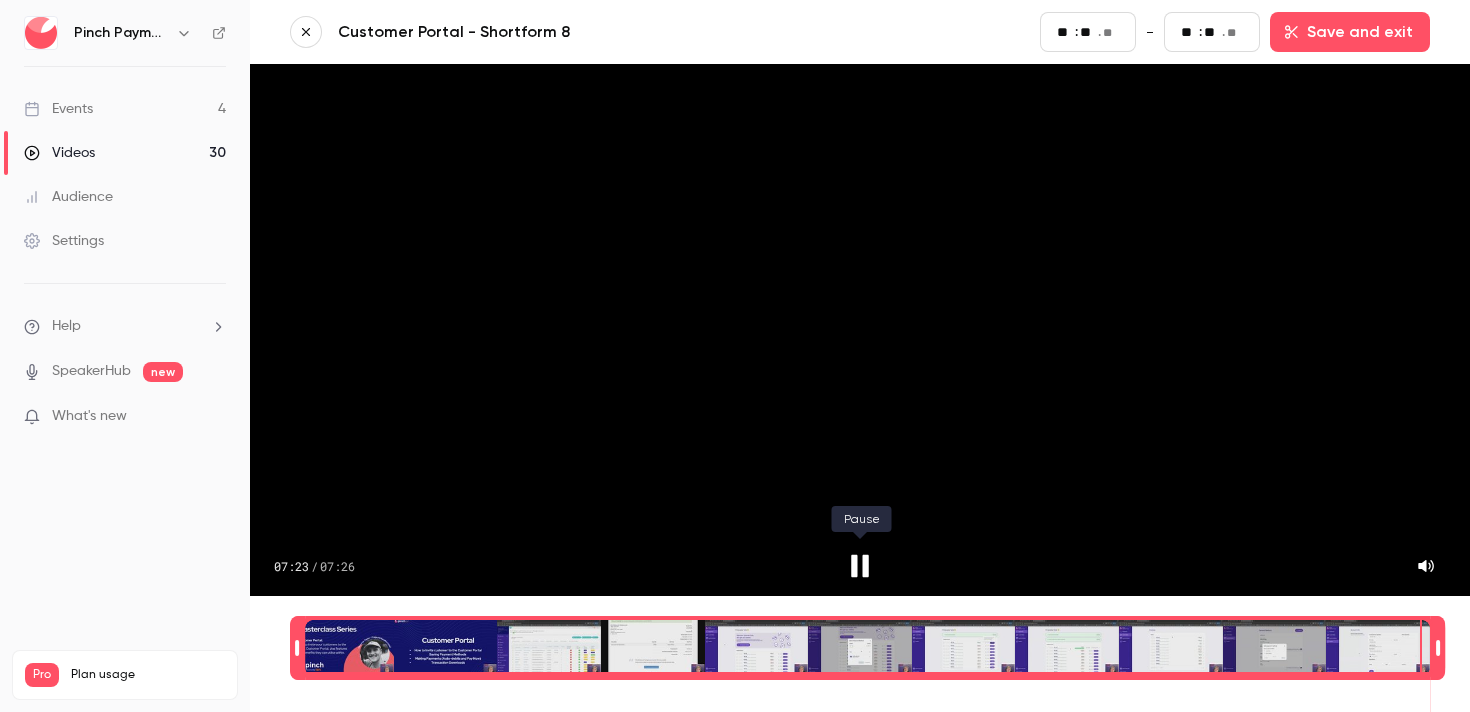 click 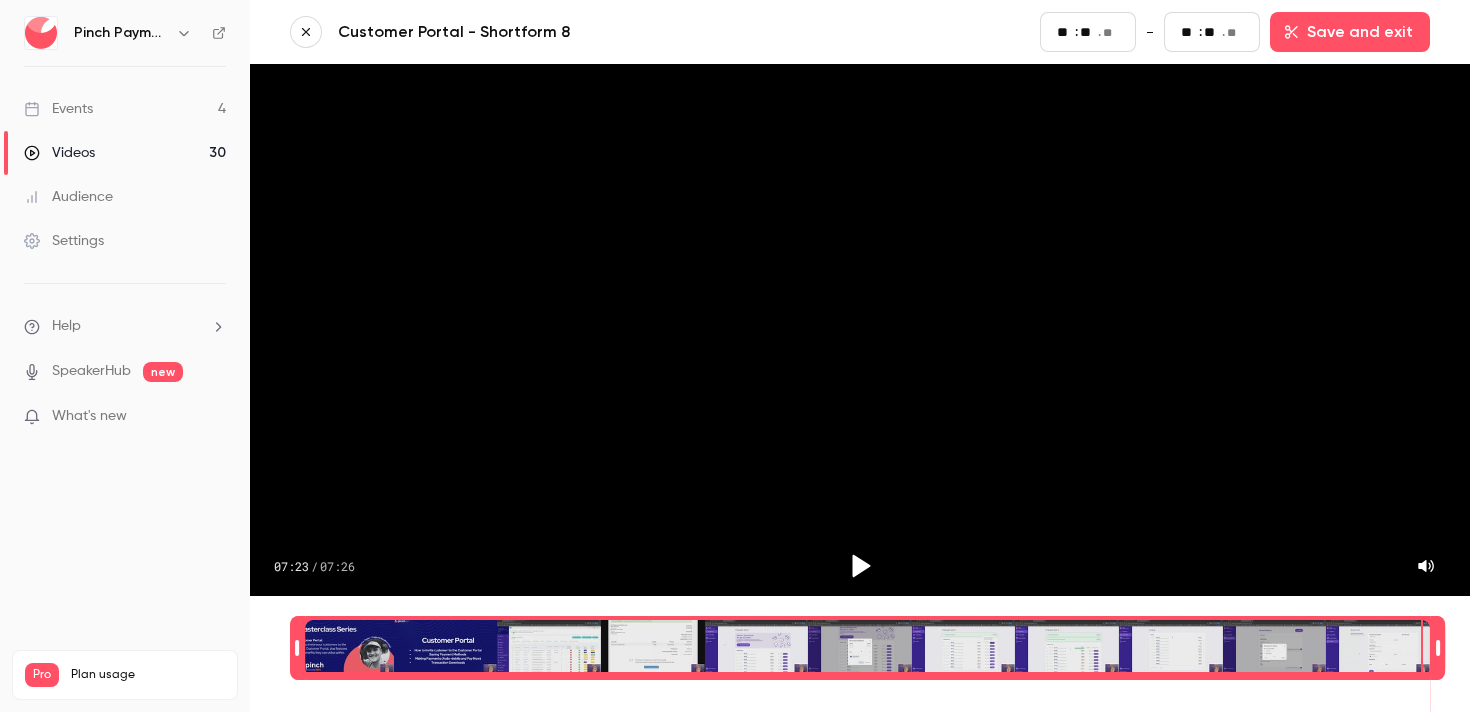 type on "***" 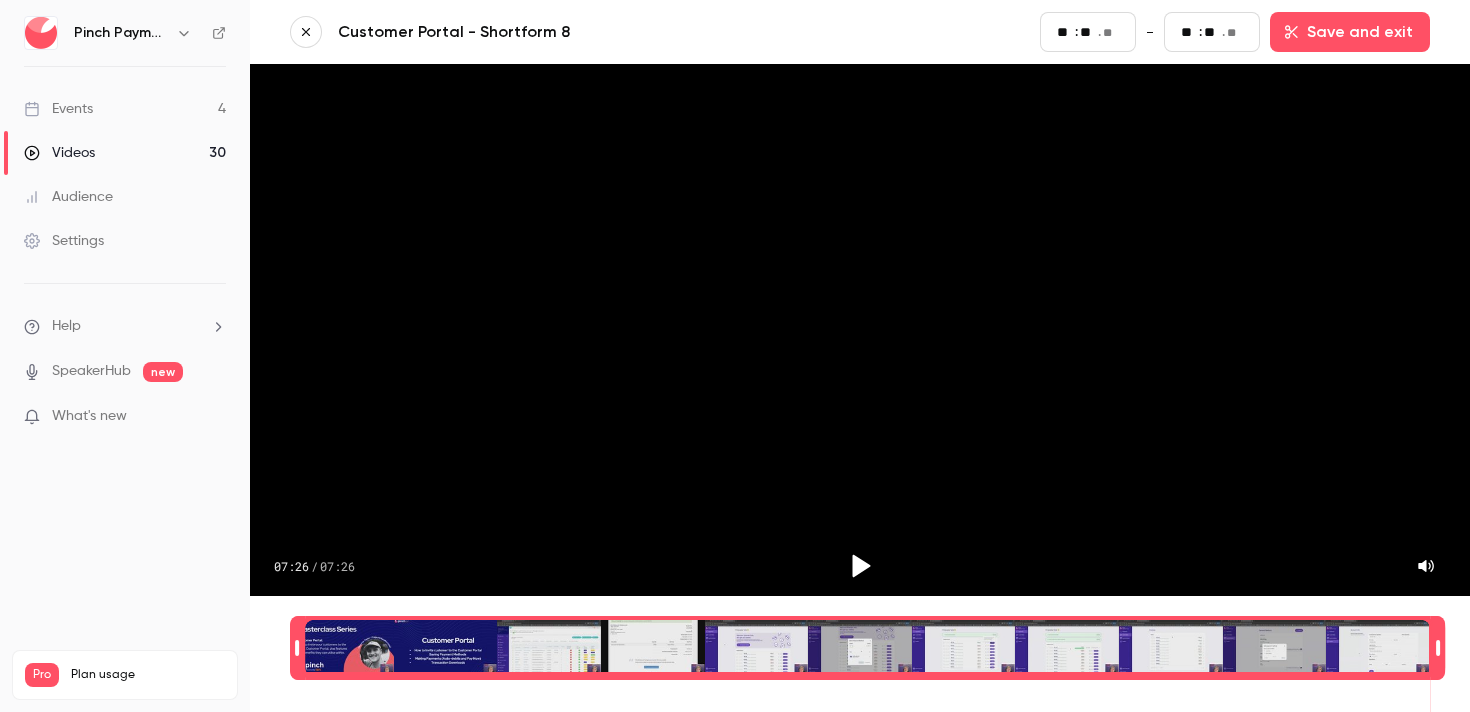 click on "**" at bounding box center [1212, 32] 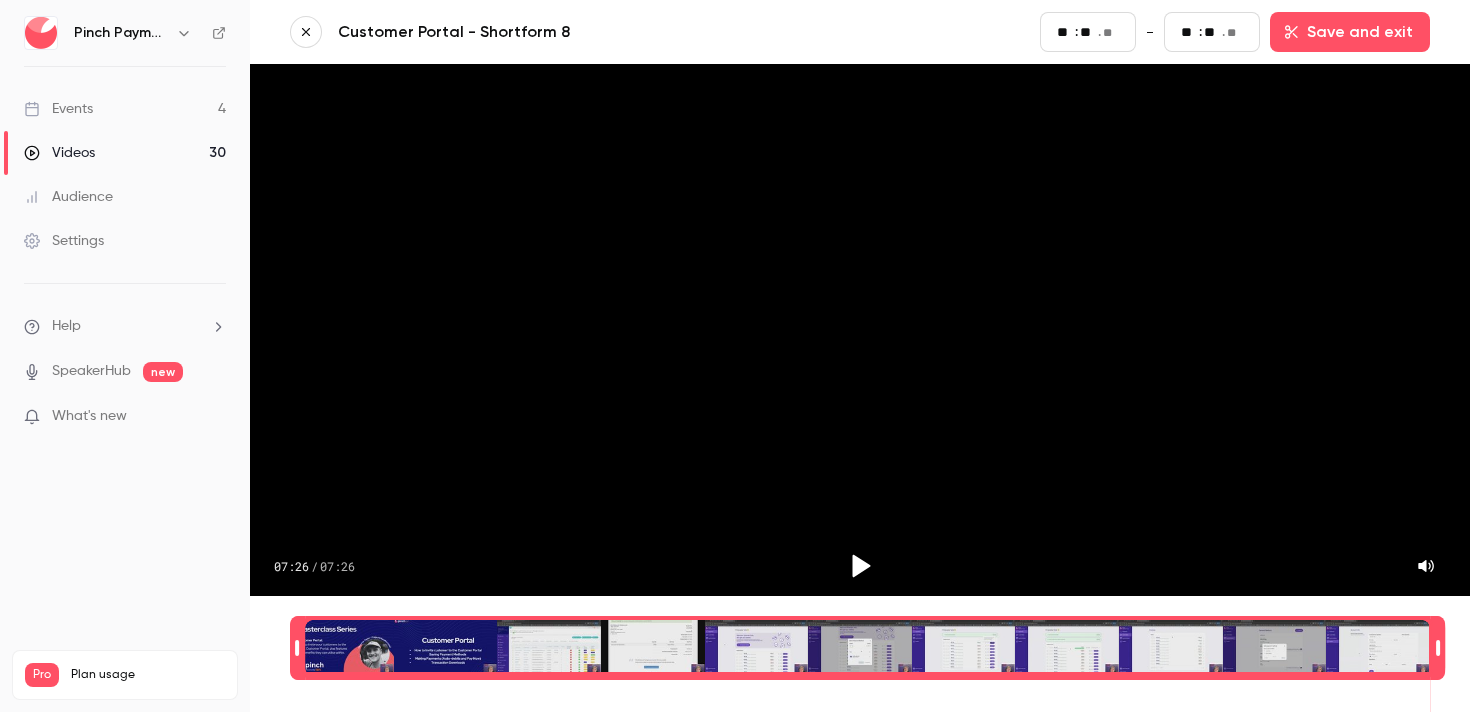 type on "**" 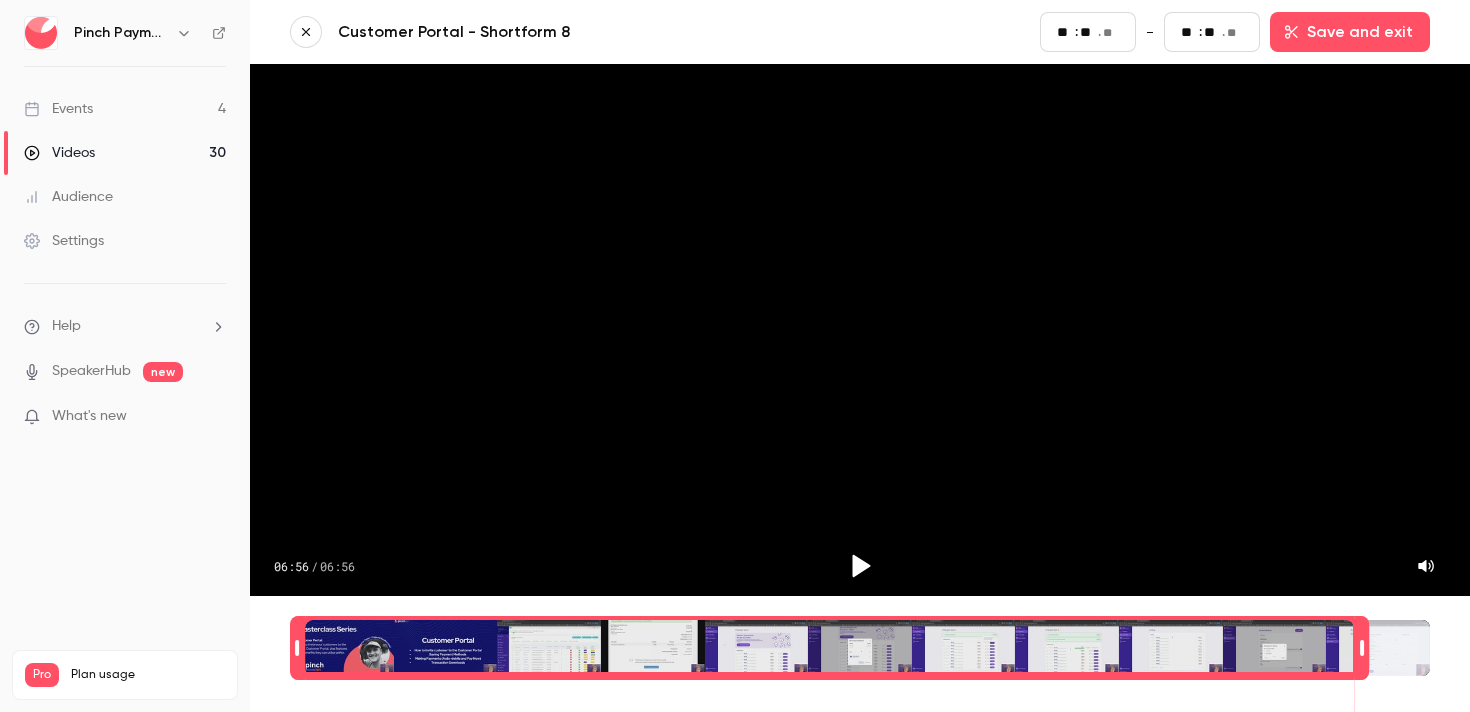 scroll, scrollTop: 0, scrollLeft: 1, axis: horizontal 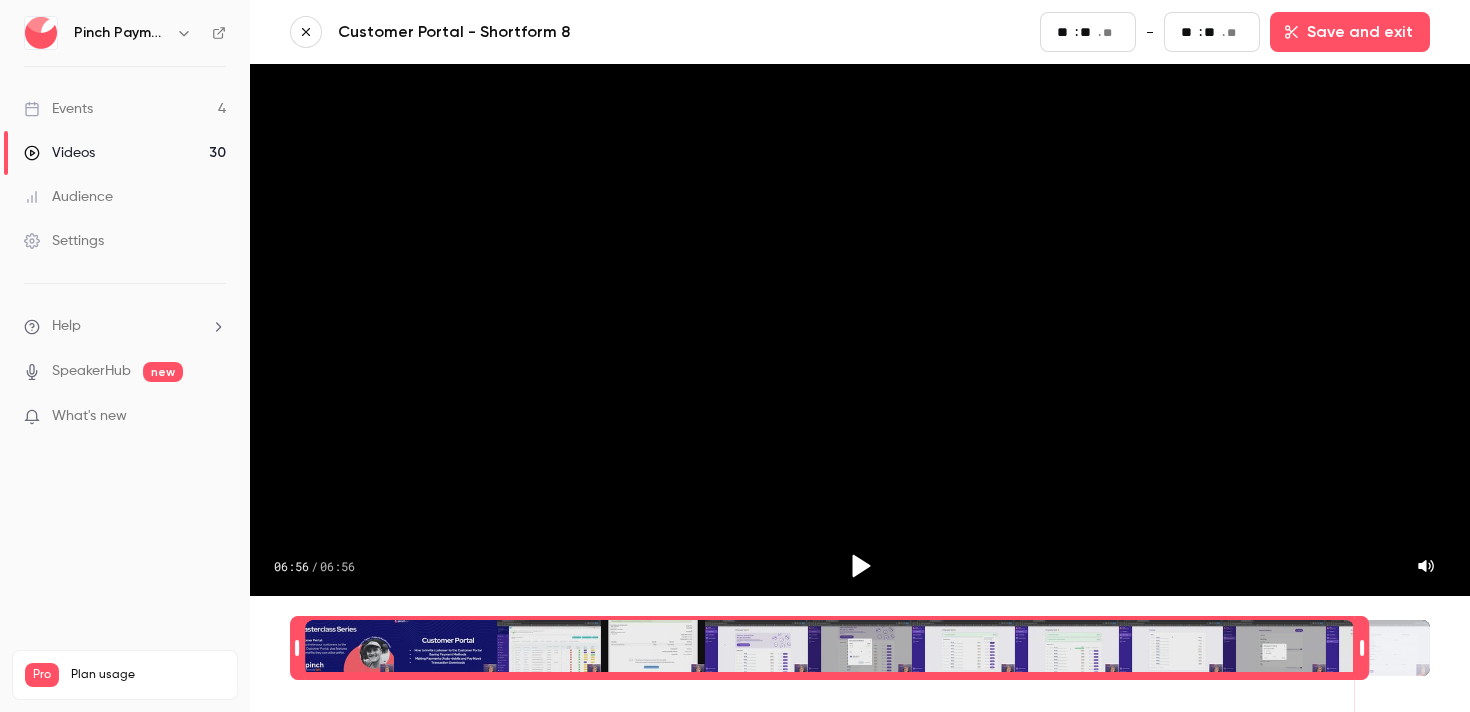 type on "**" 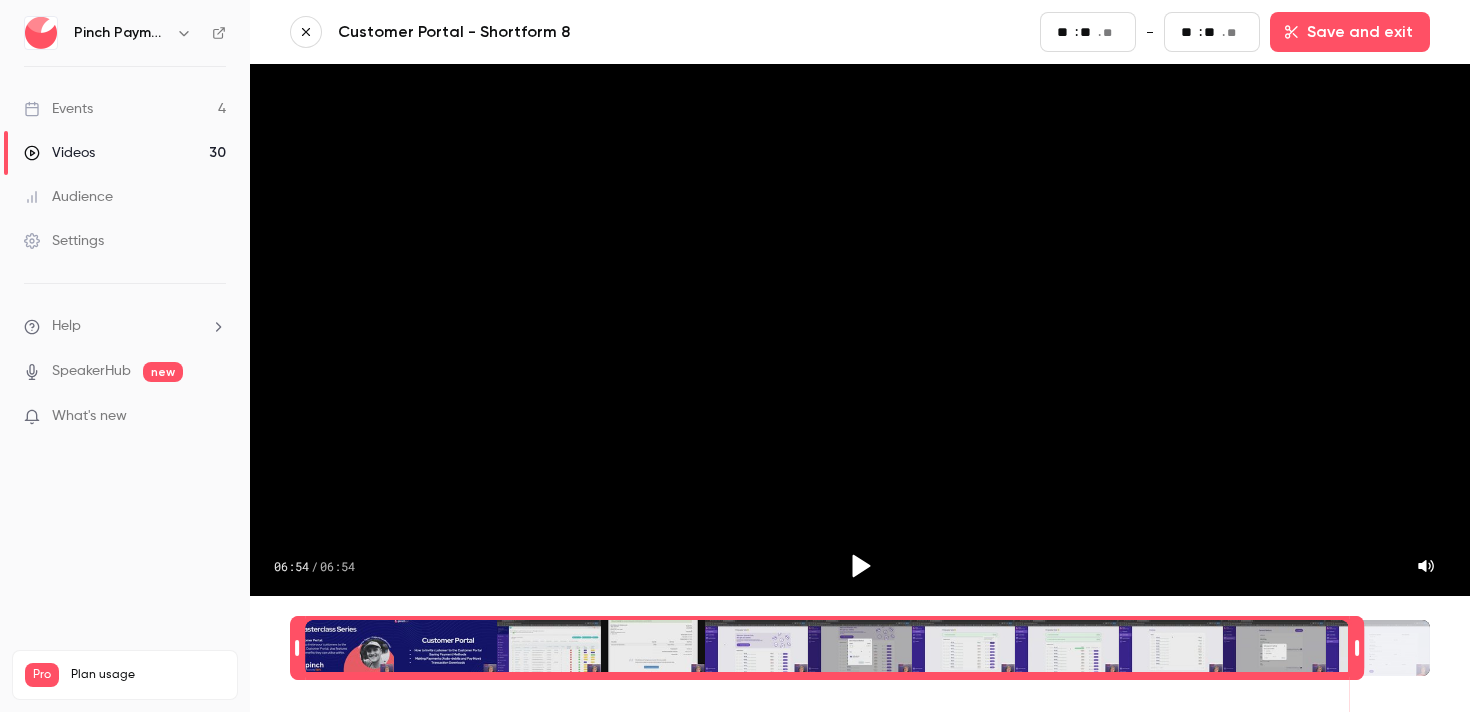 scroll, scrollTop: 0, scrollLeft: 0, axis: both 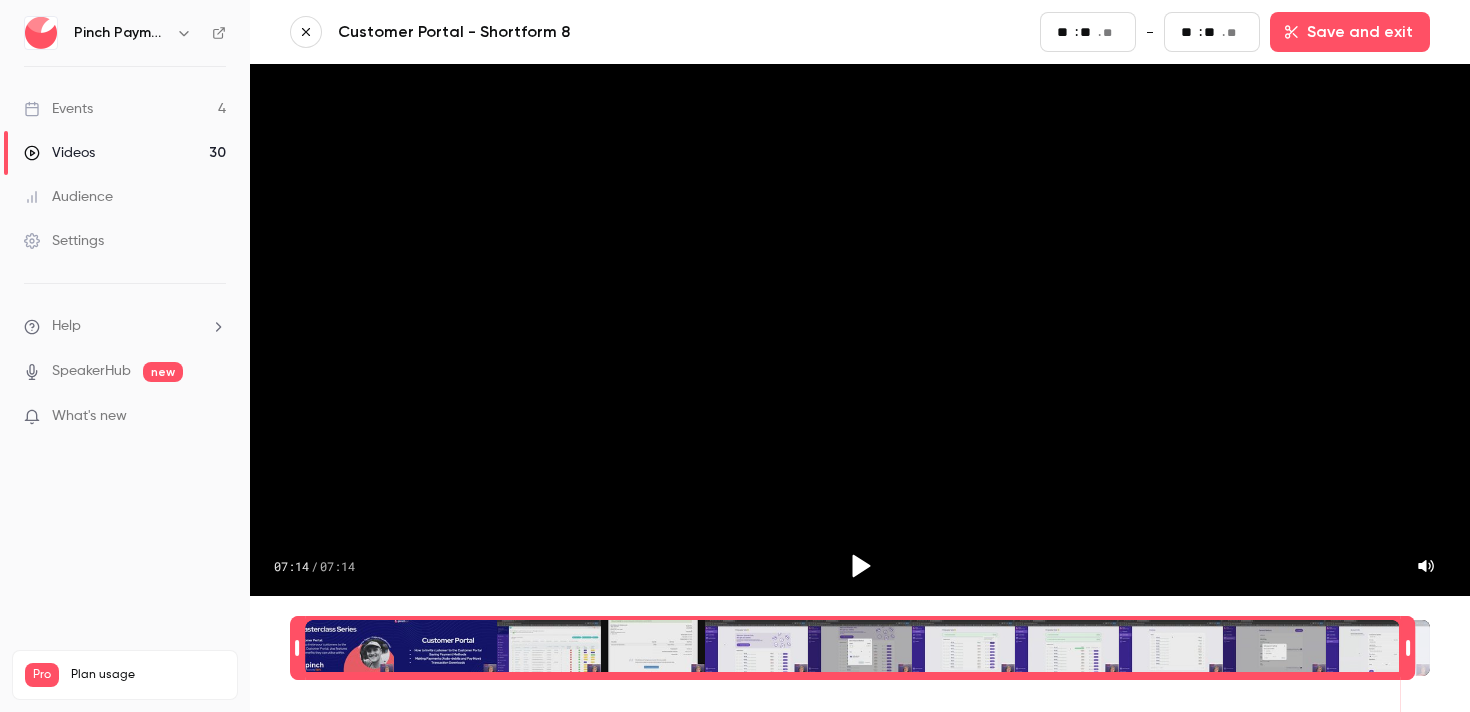 type on "**" 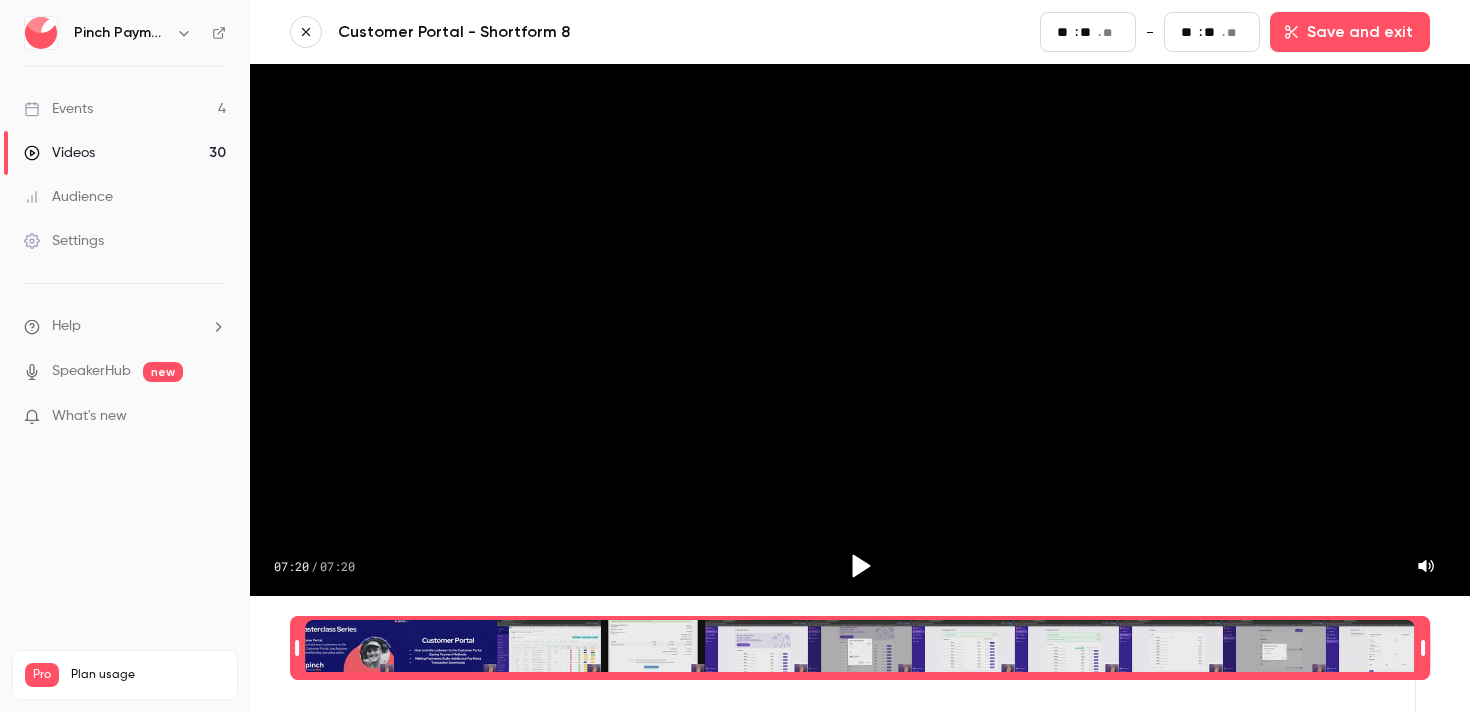 type on "**" 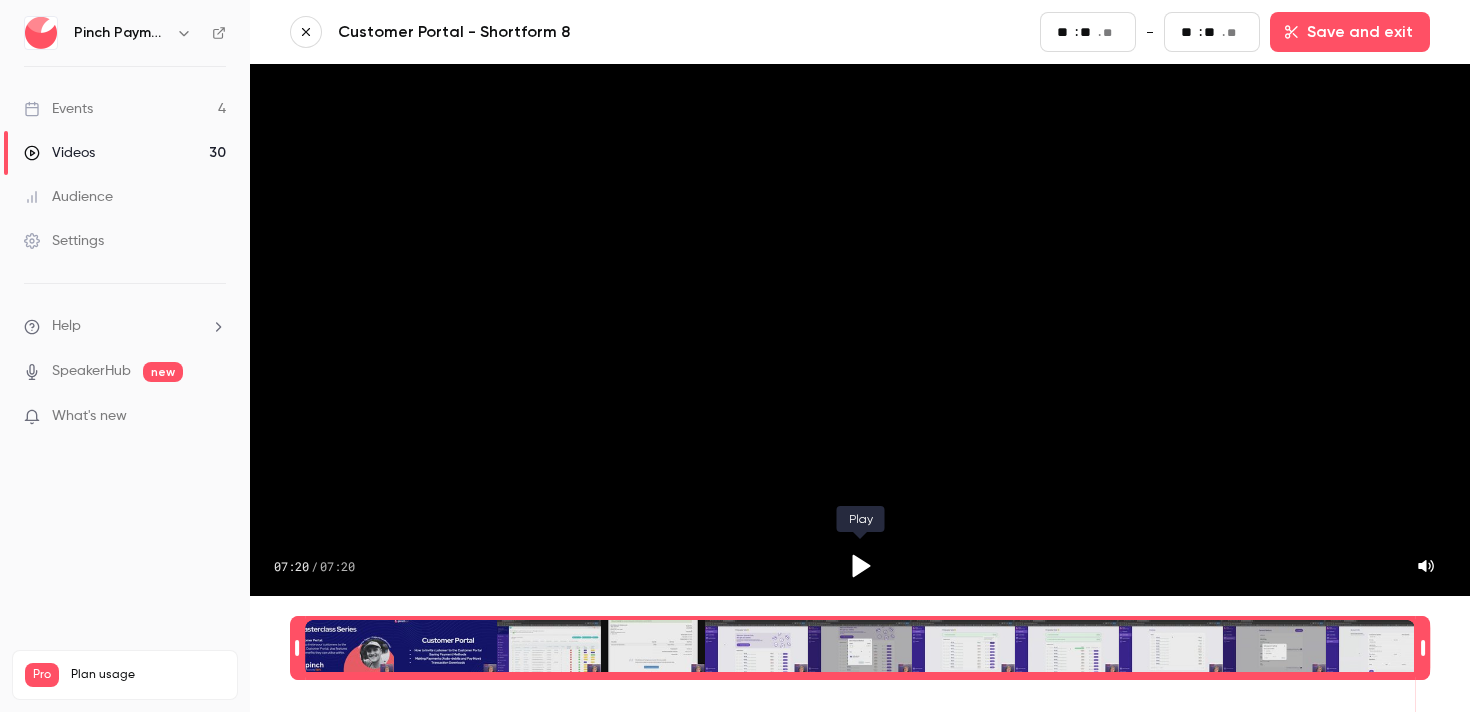 click 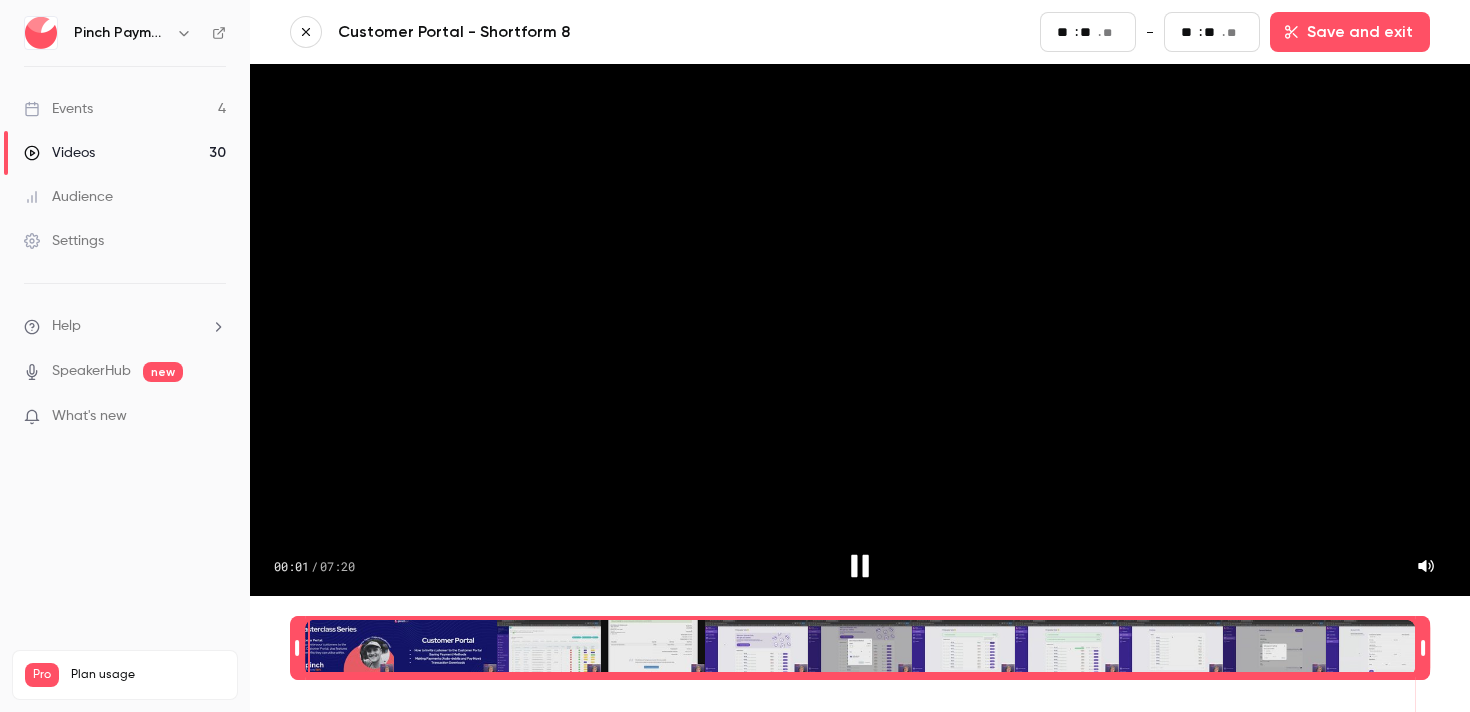 click at bounding box center (860, 648) 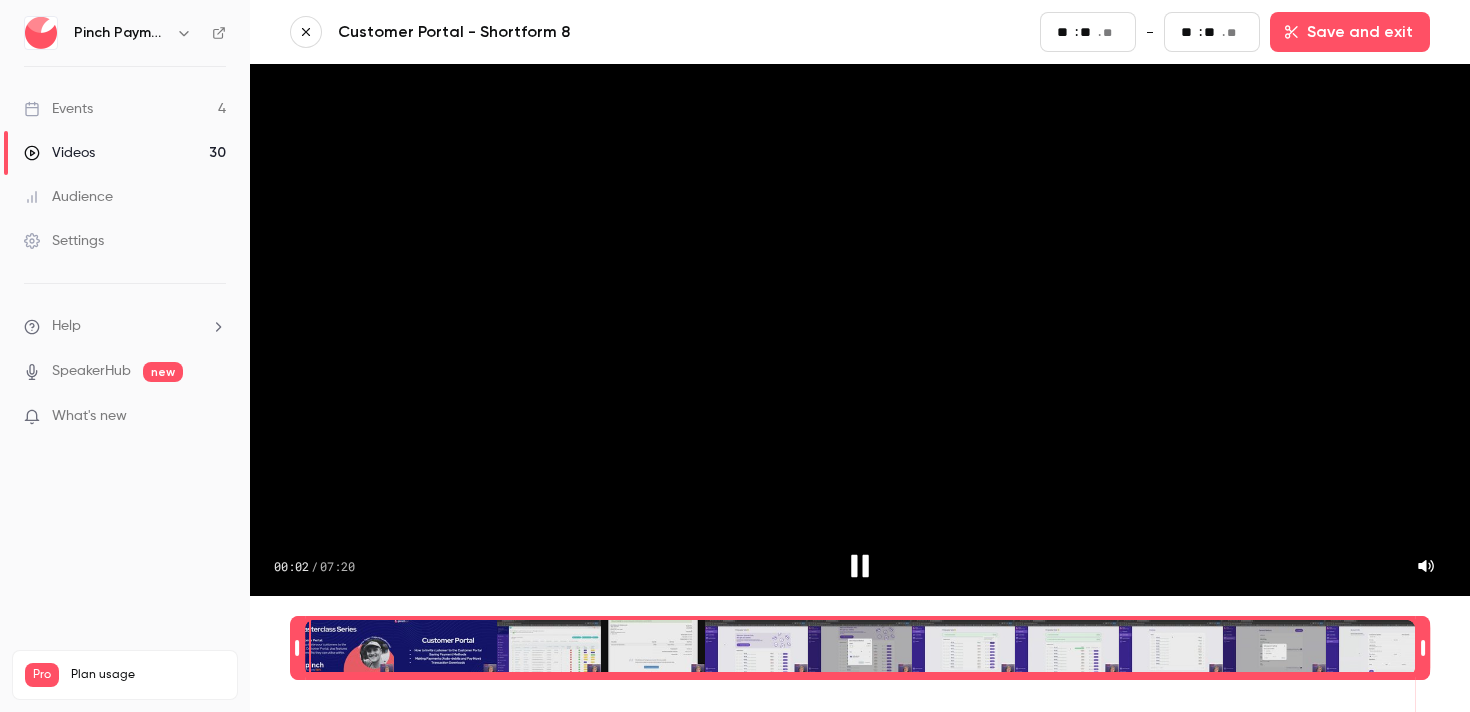 click on "**" at bounding box center [1212, 32] 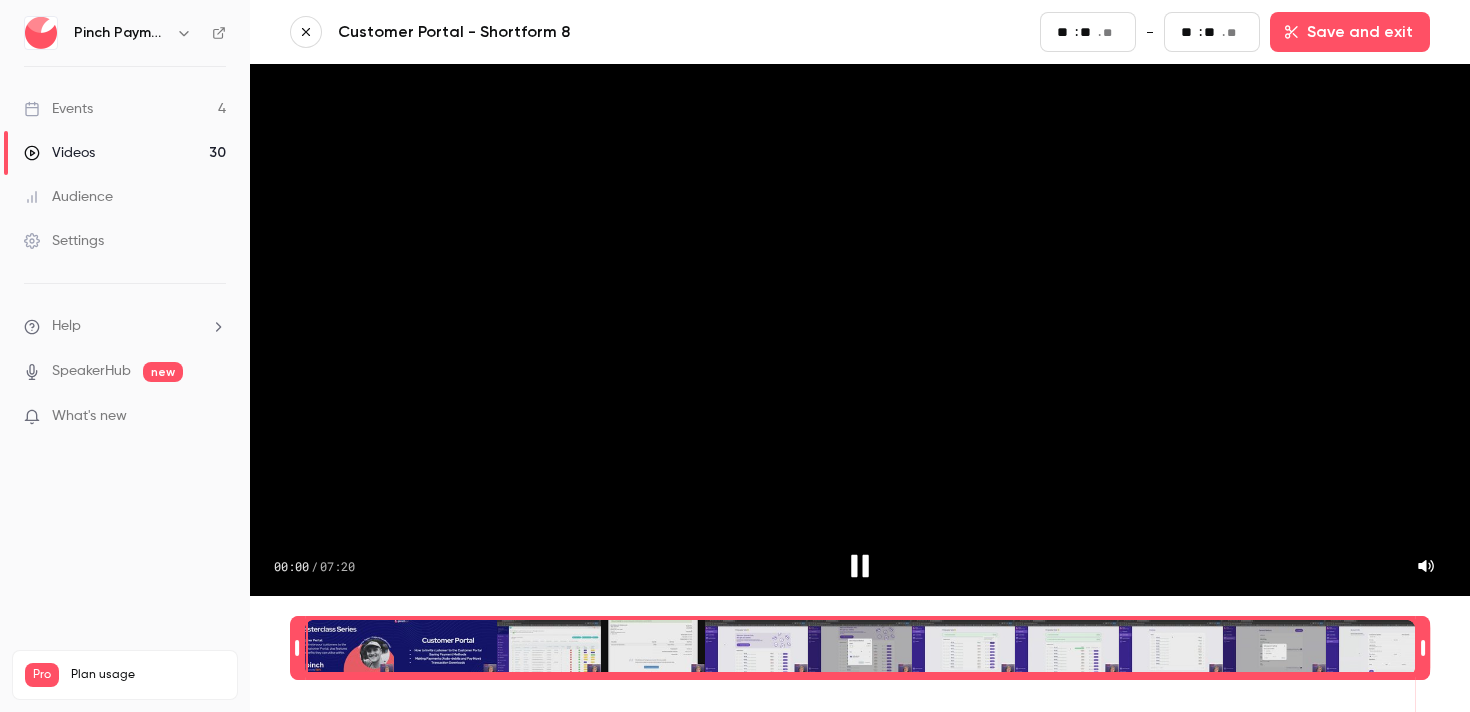 click on "**" at bounding box center (1212, 32) 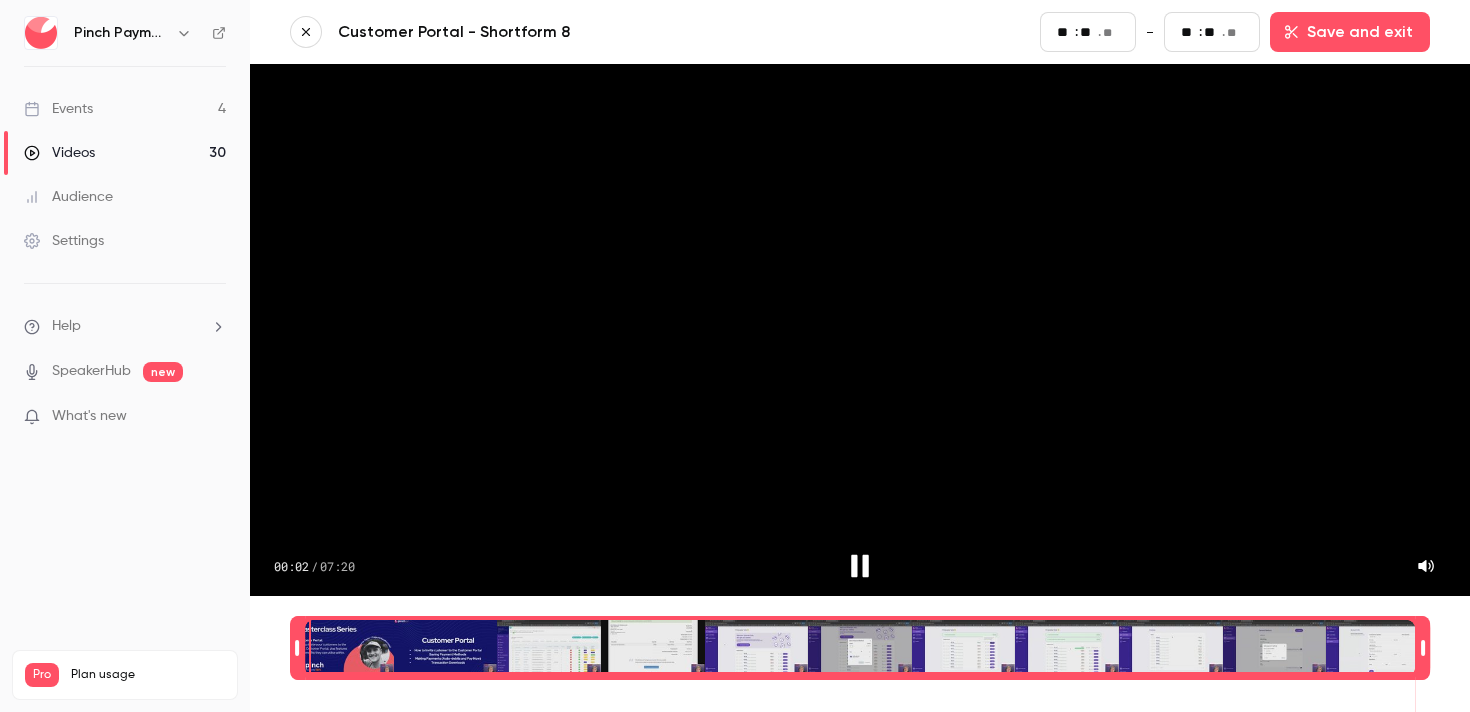 type on "*" 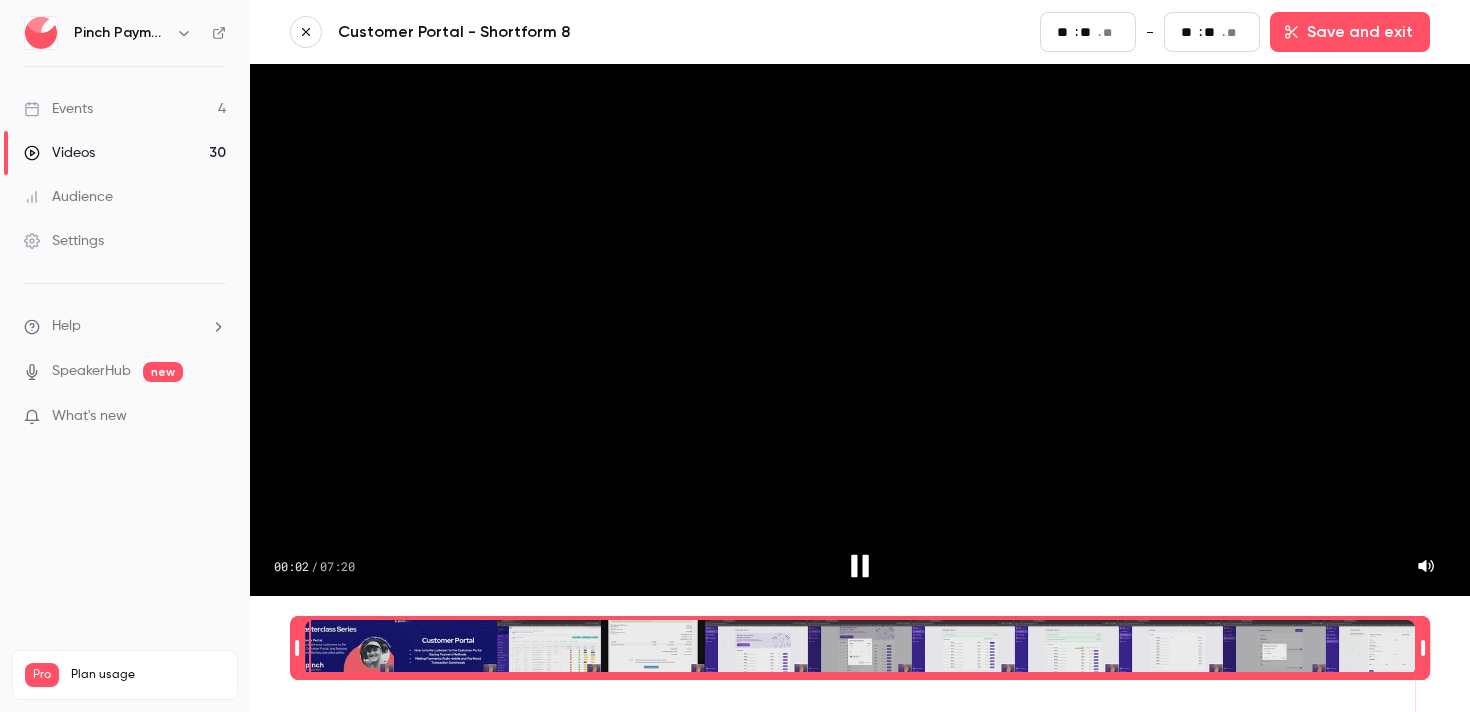 scroll, scrollTop: 0, scrollLeft: 1, axis: horizontal 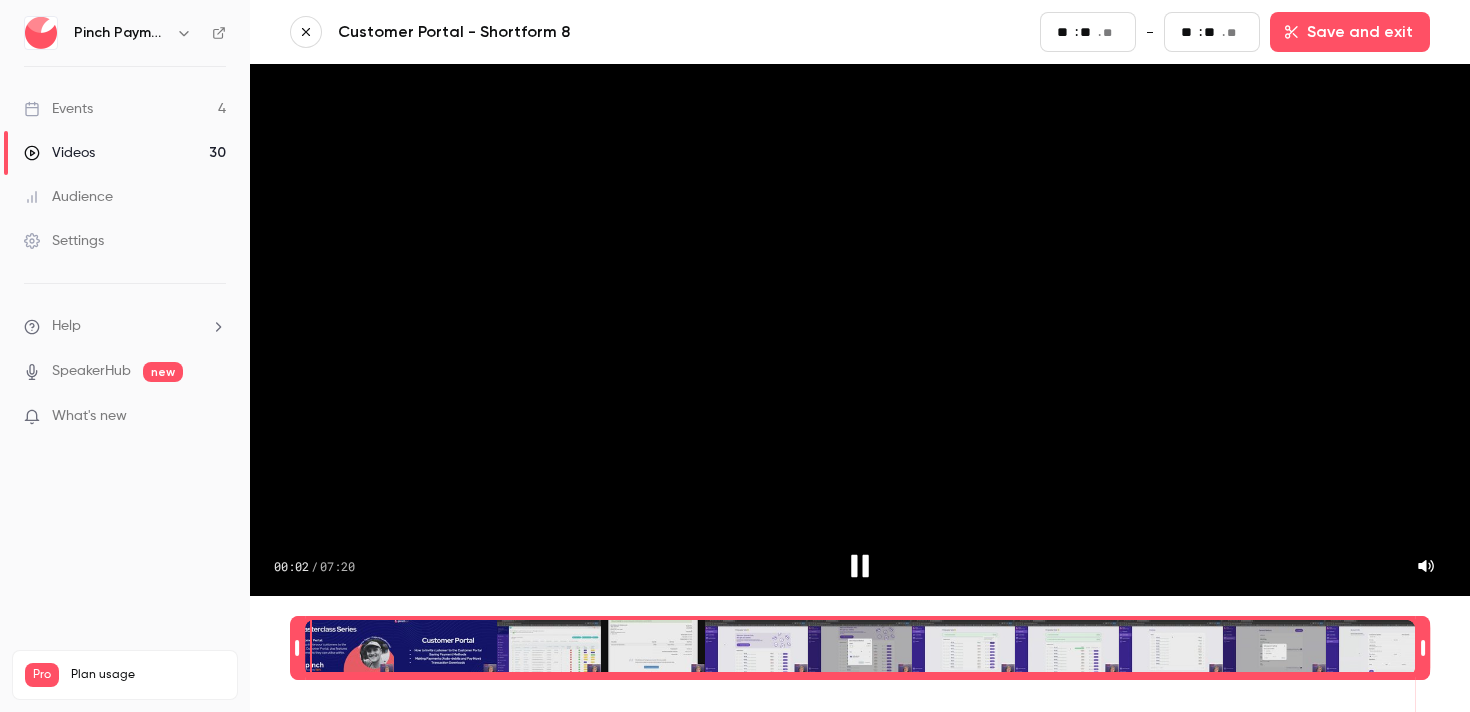 type on "**" 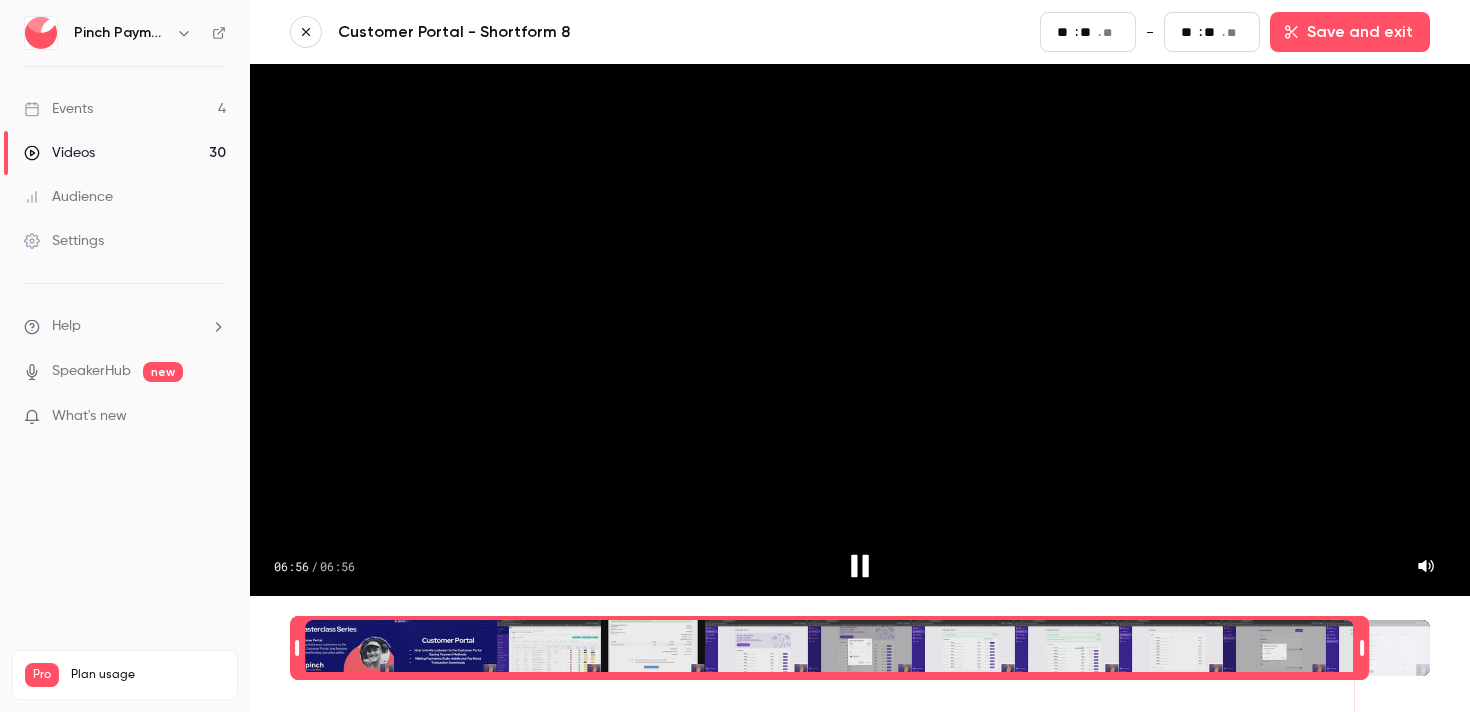 type on "*" 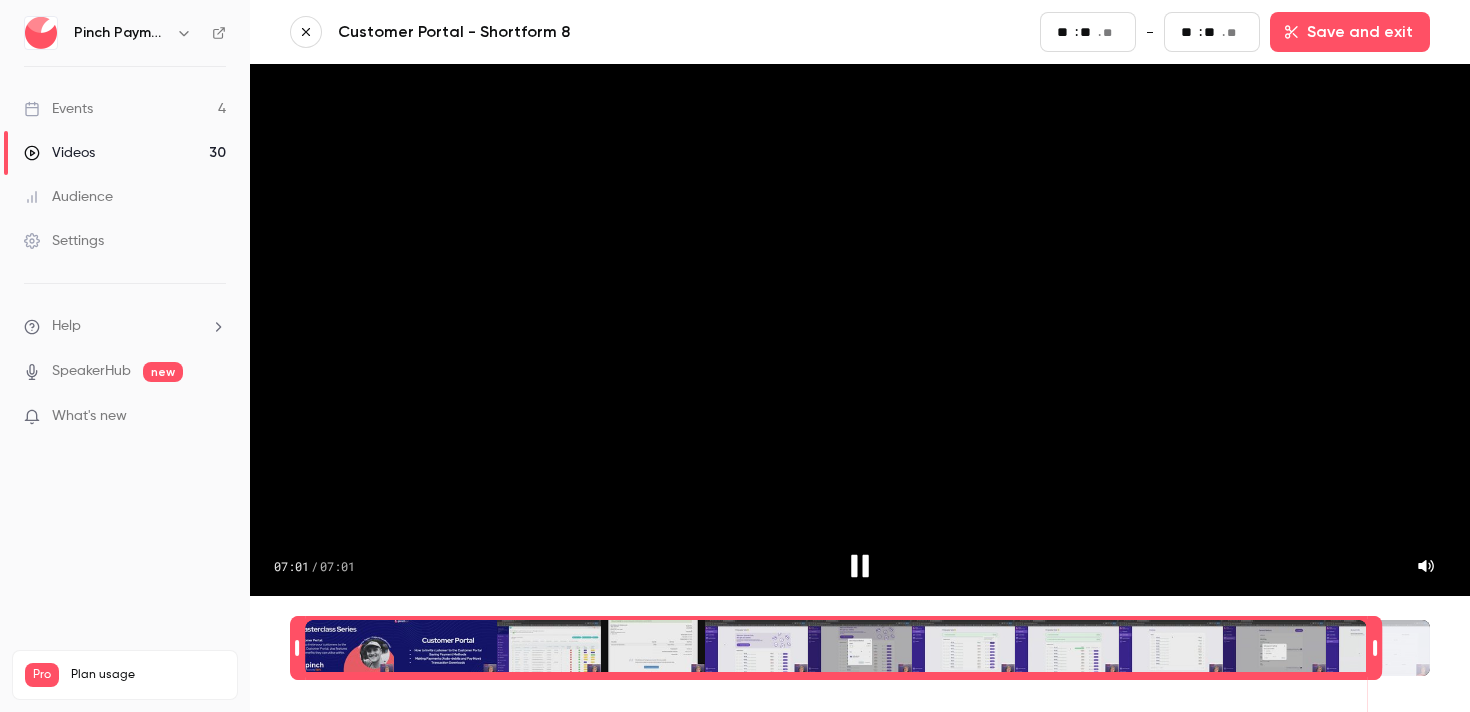 scroll, scrollTop: 0, scrollLeft: 1, axis: horizontal 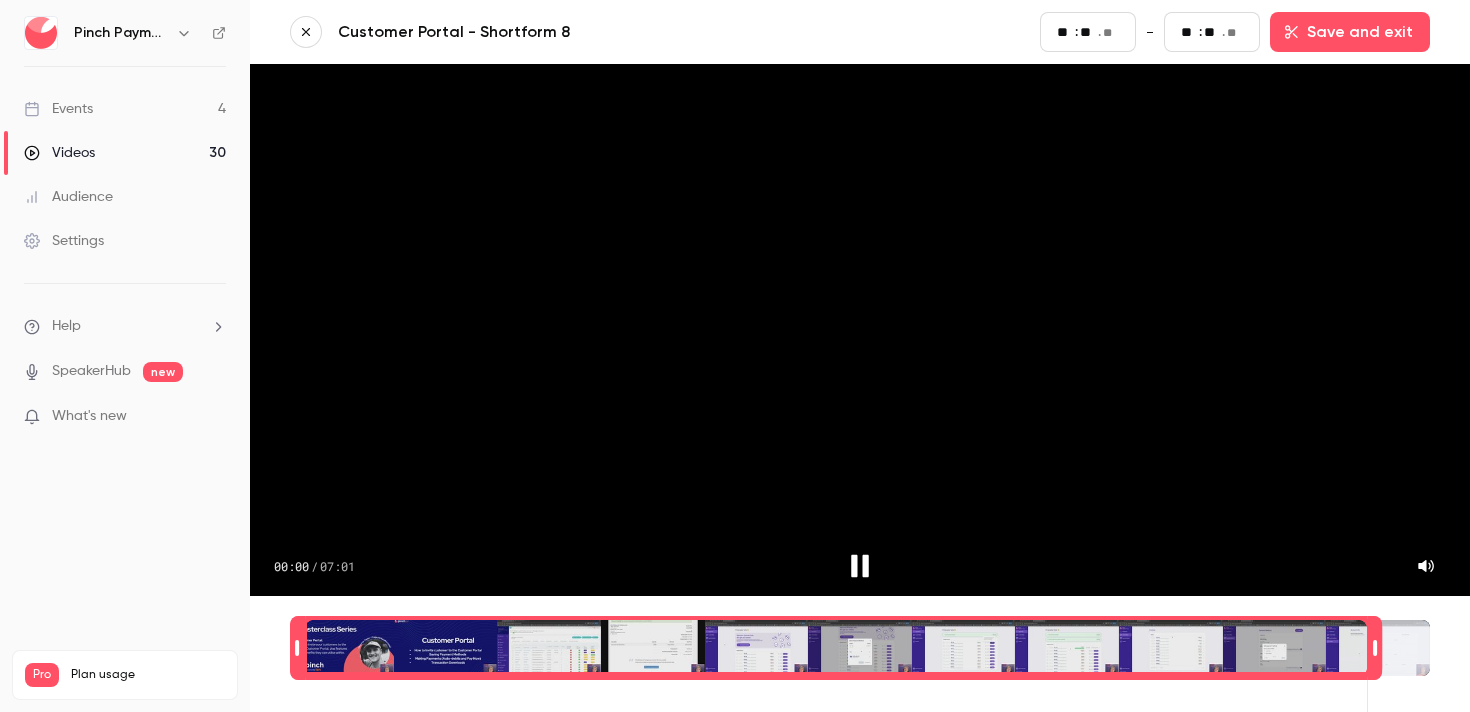 type on "*" 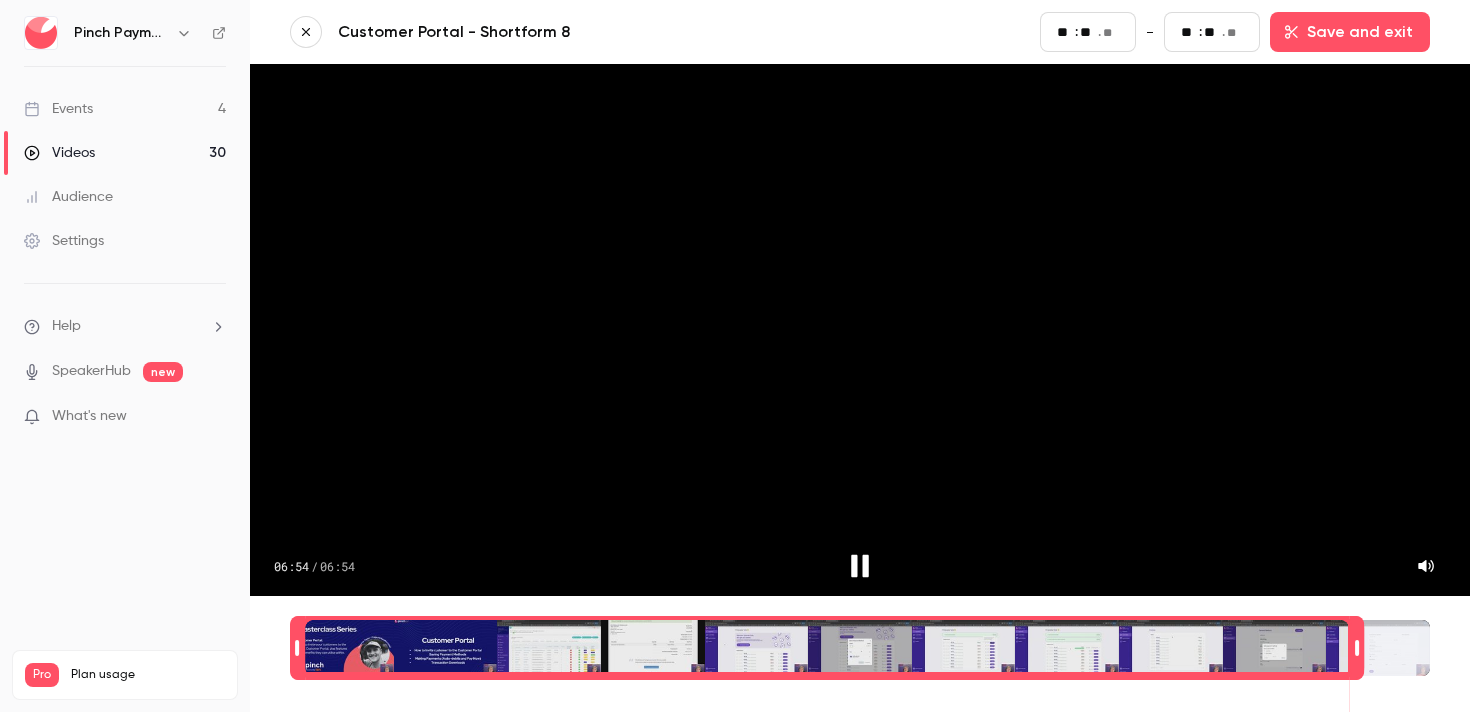 scroll, scrollTop: 0, scrollLeft: 0, axis: both 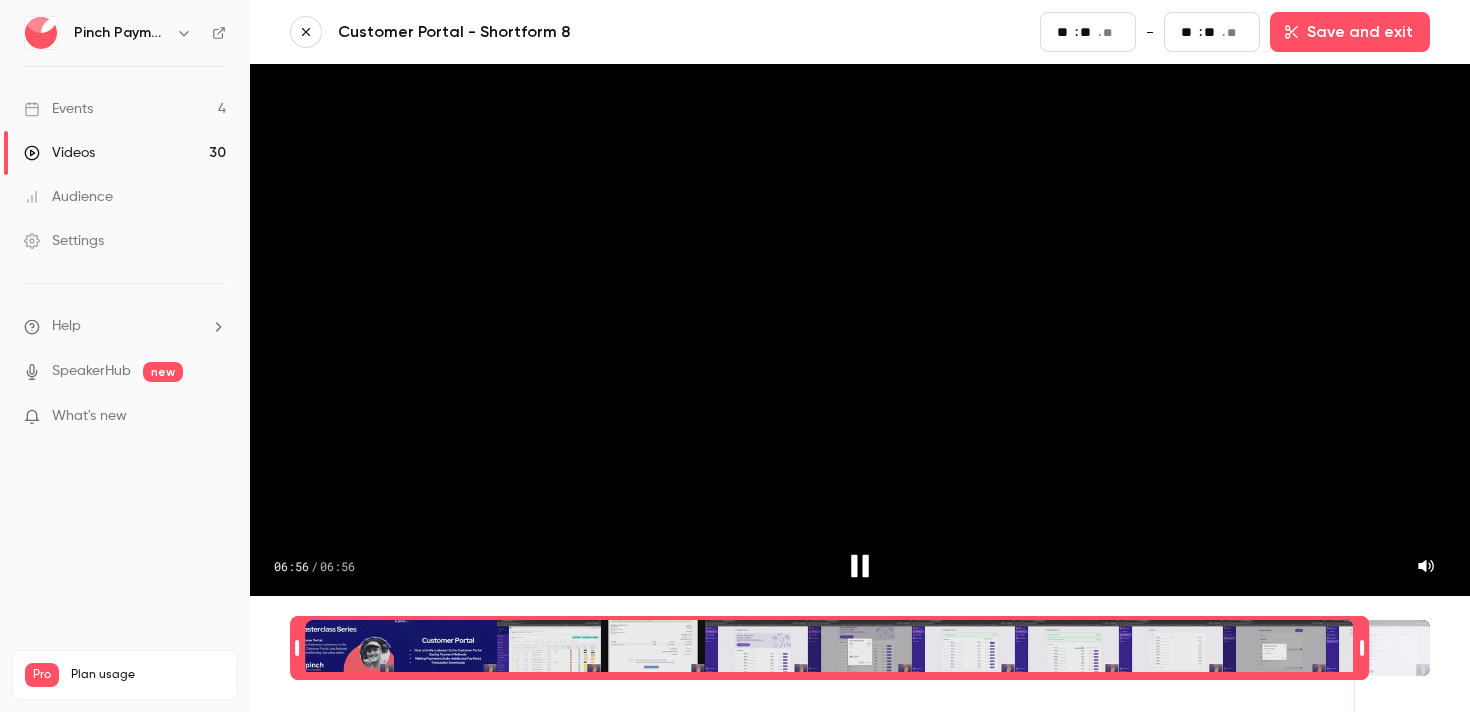 type on "*" 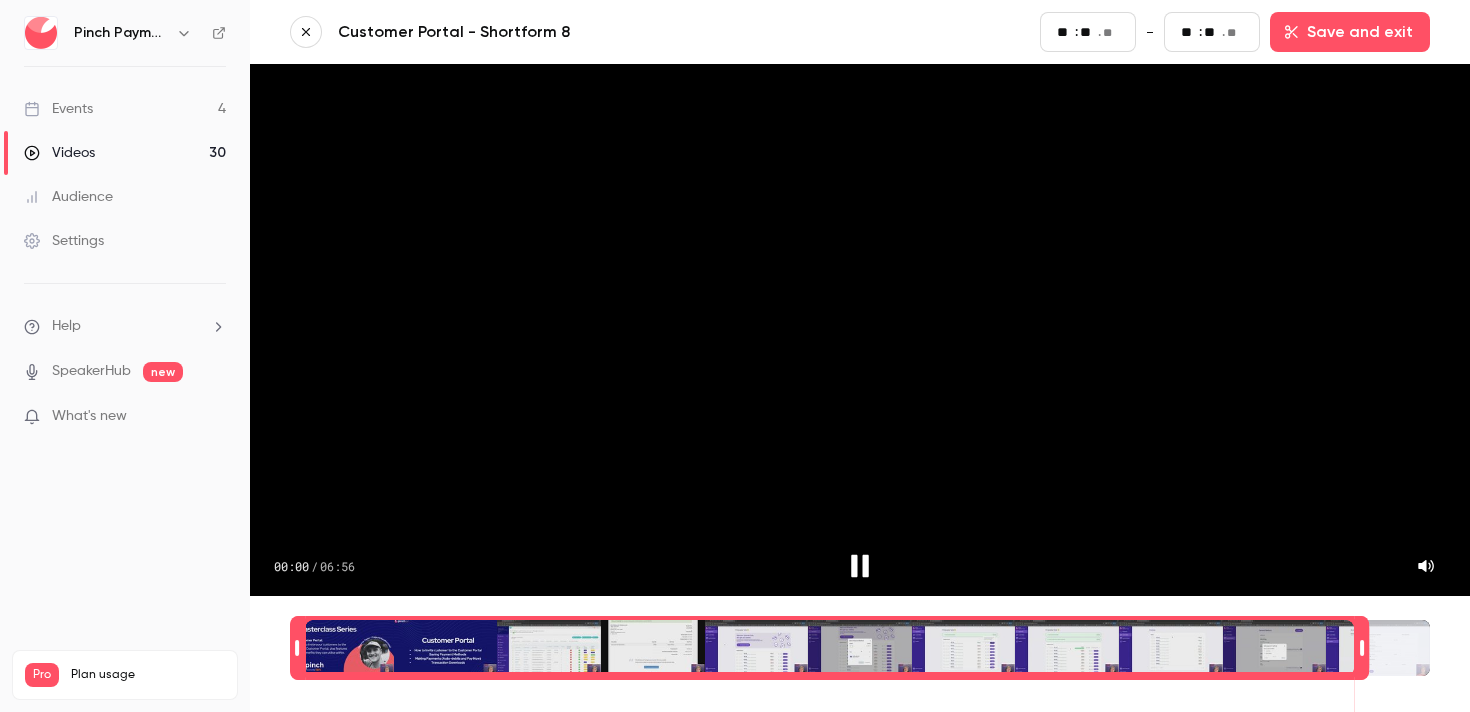 type on "**" 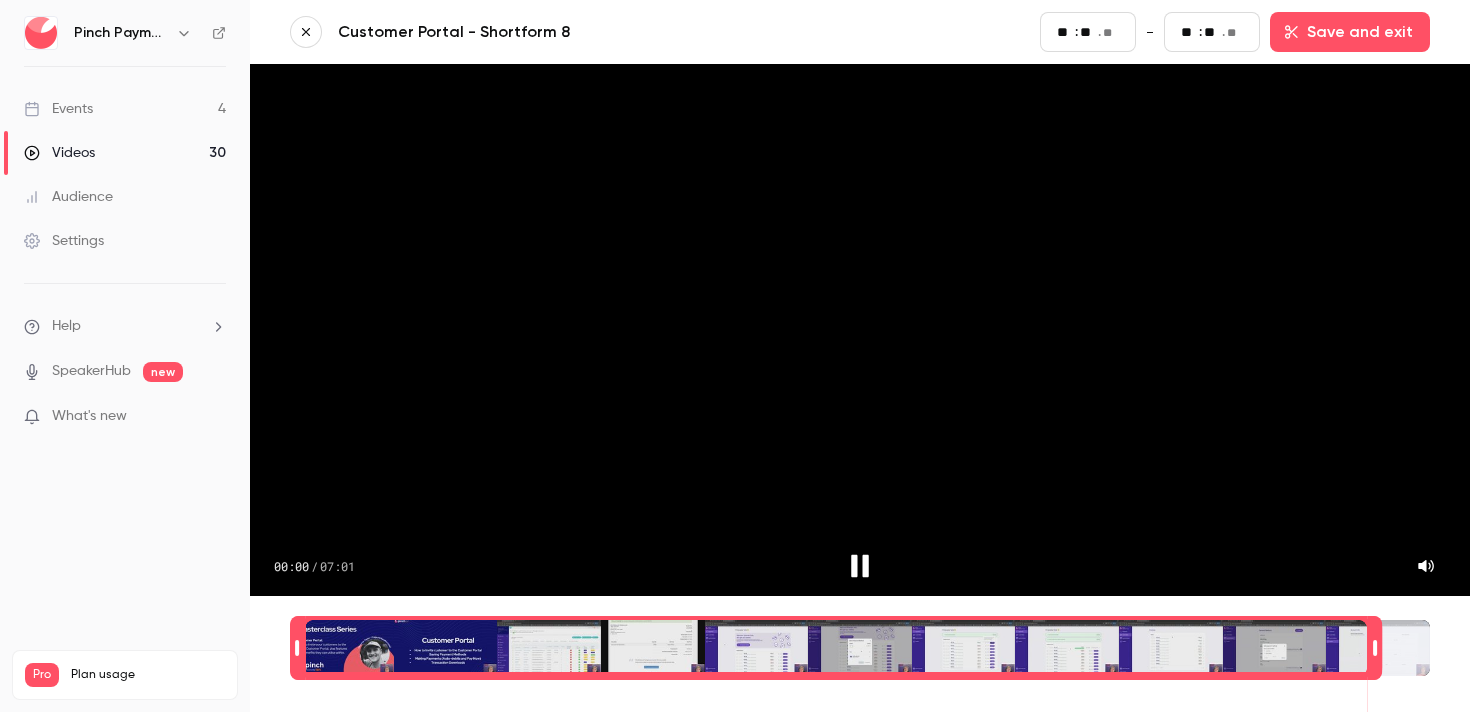 type on "*" 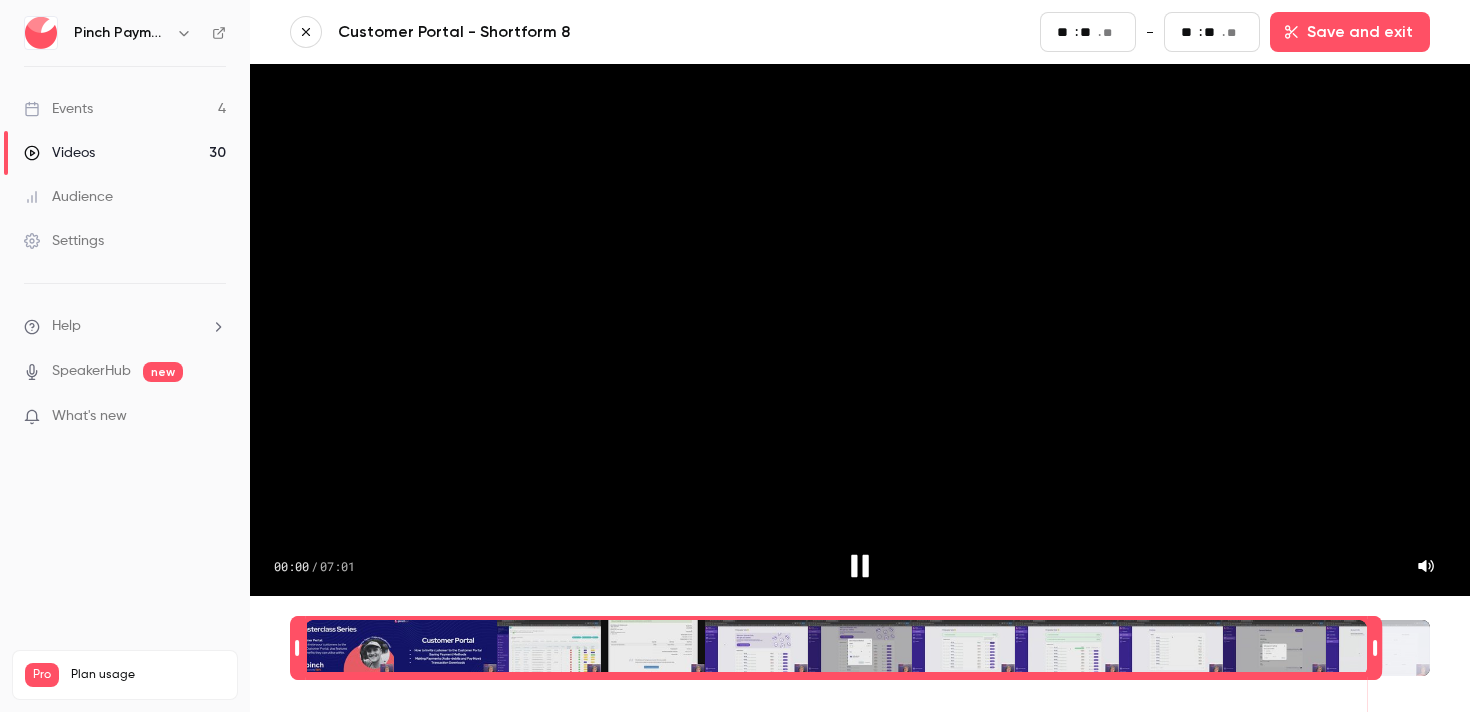 type on "**" 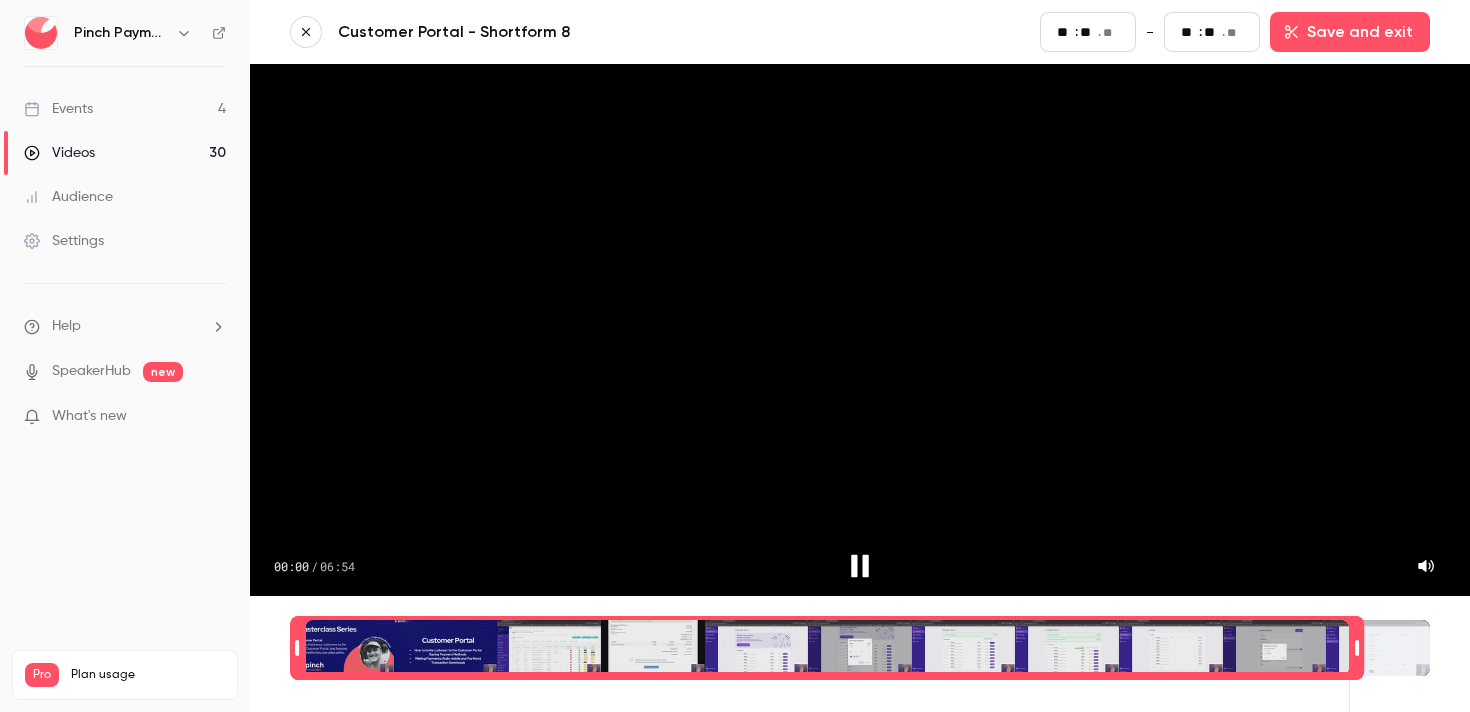 type on "*" 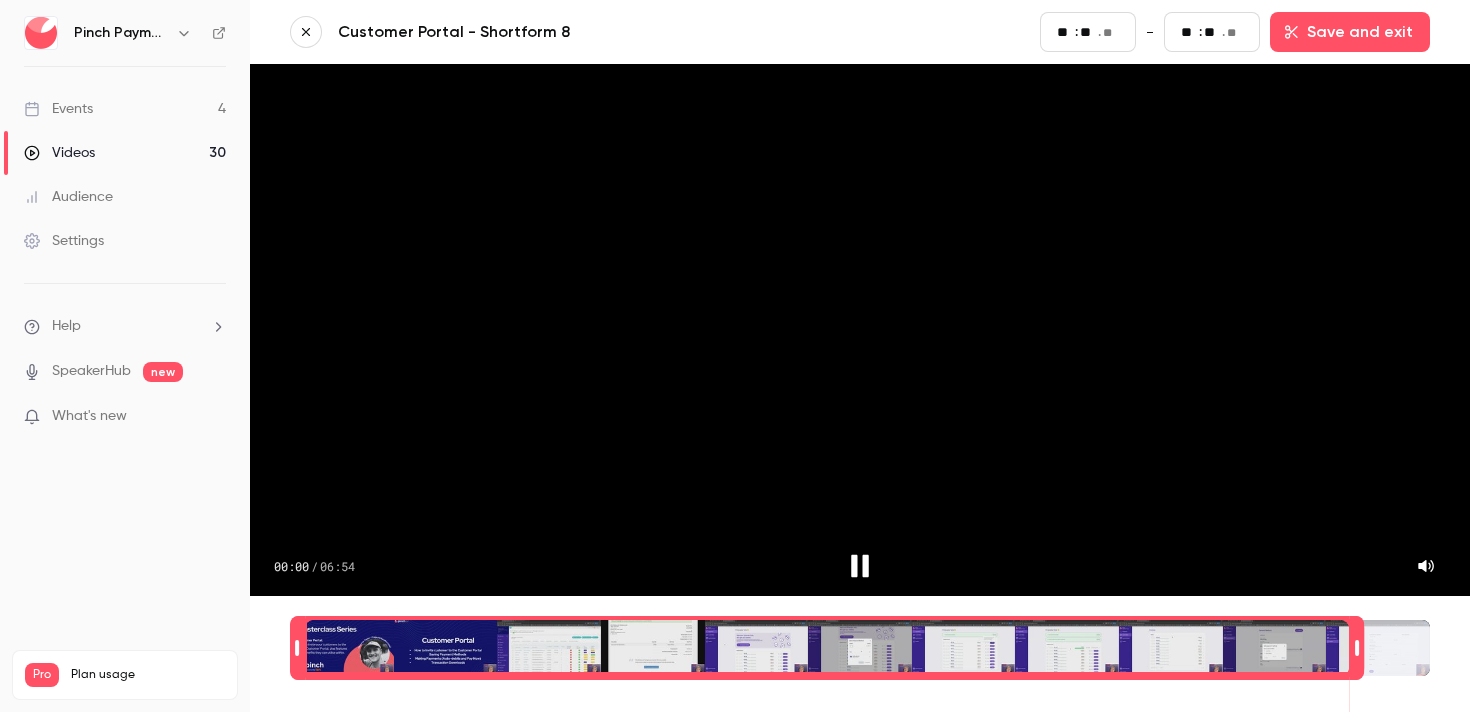 type on "**" 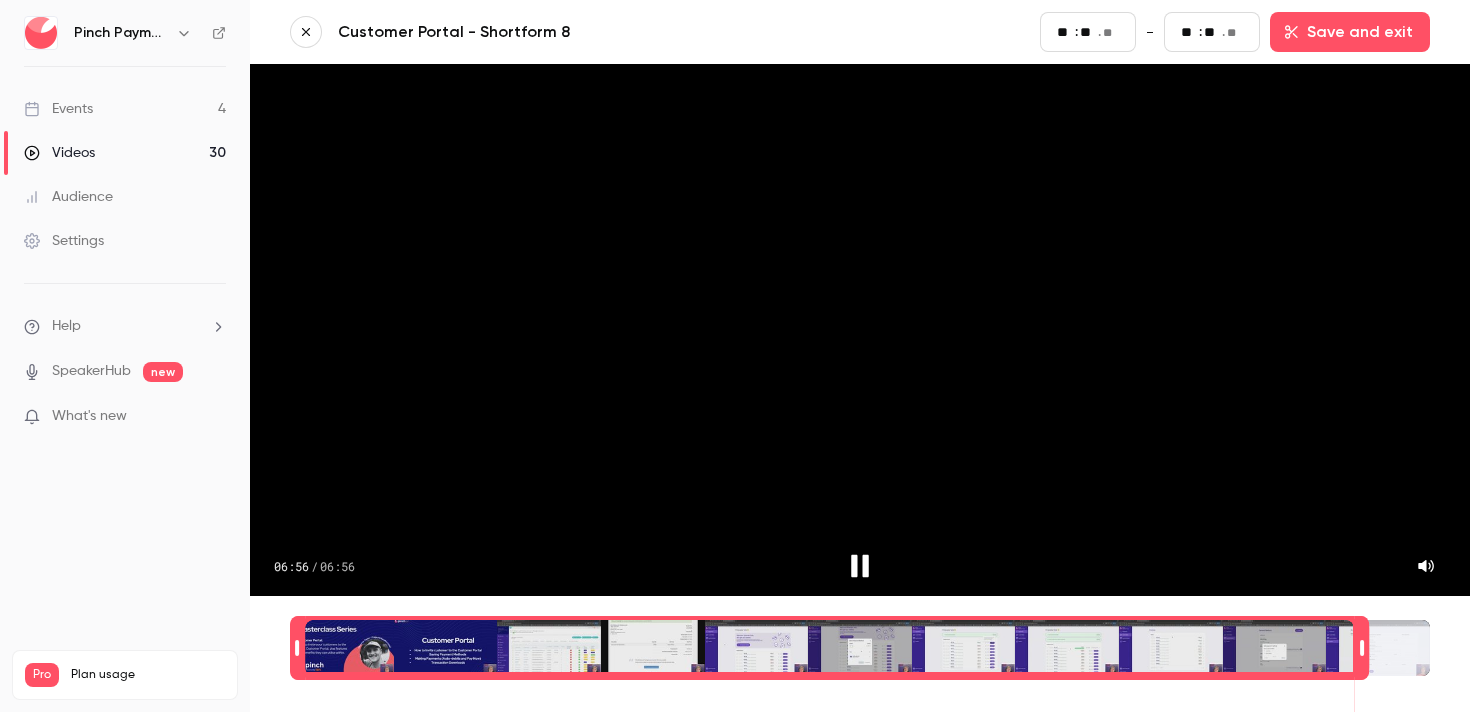 type on "*" 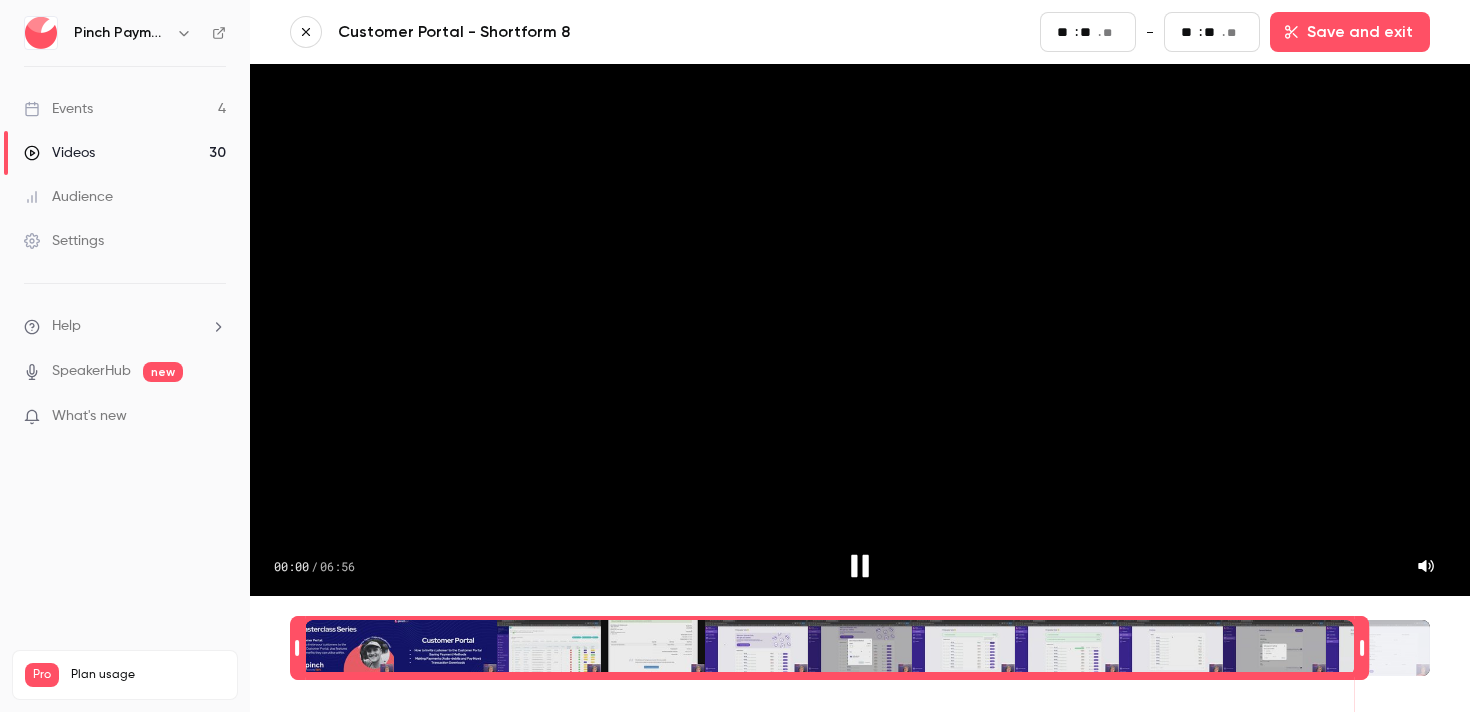 type on "**" 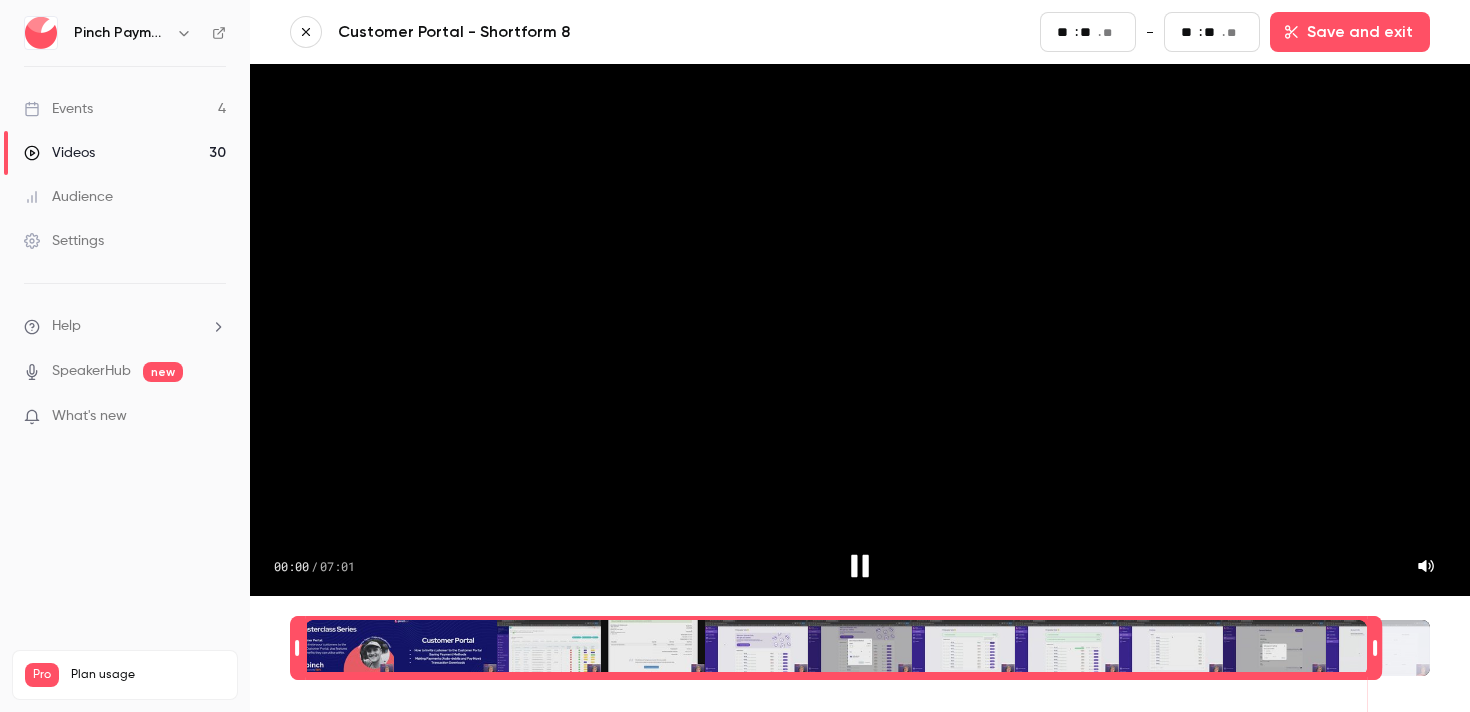 click on "**" at bounding box center [1212, 32] 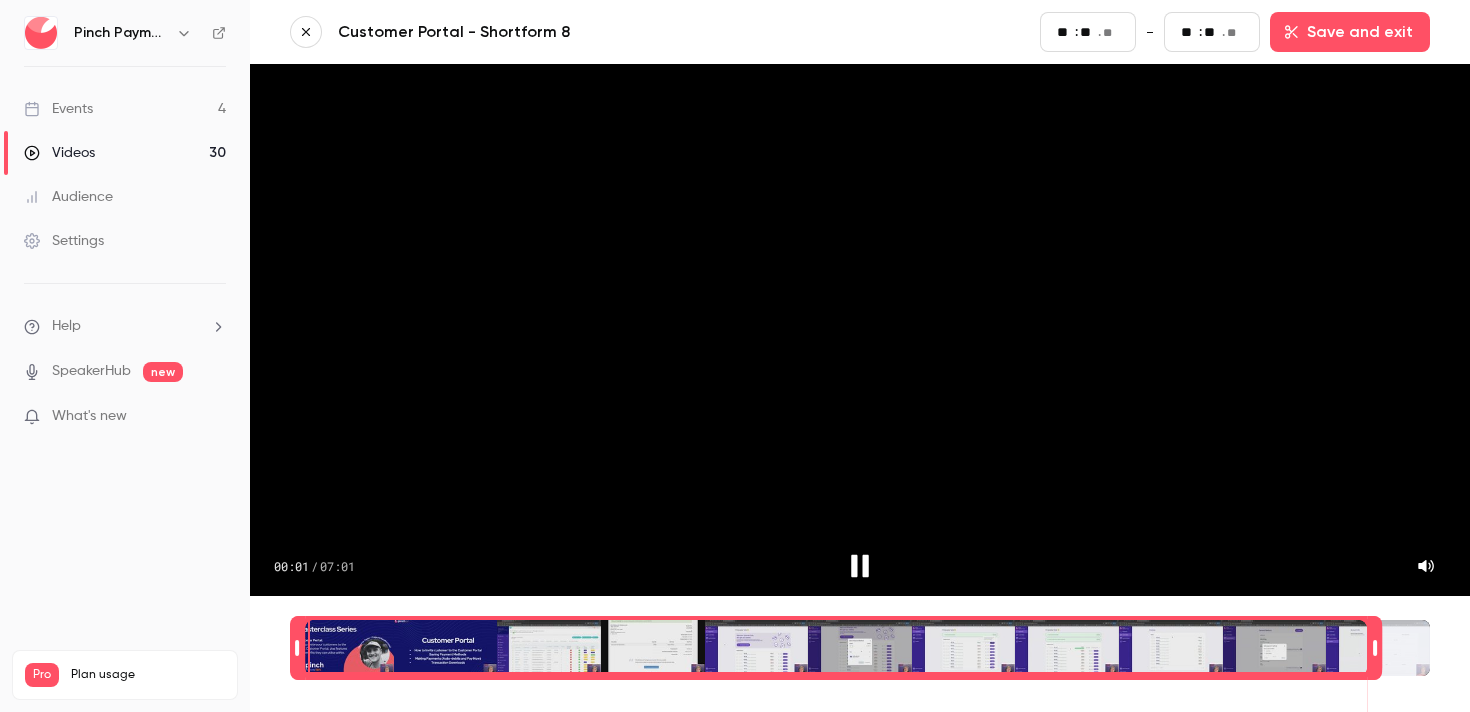 type on "*" 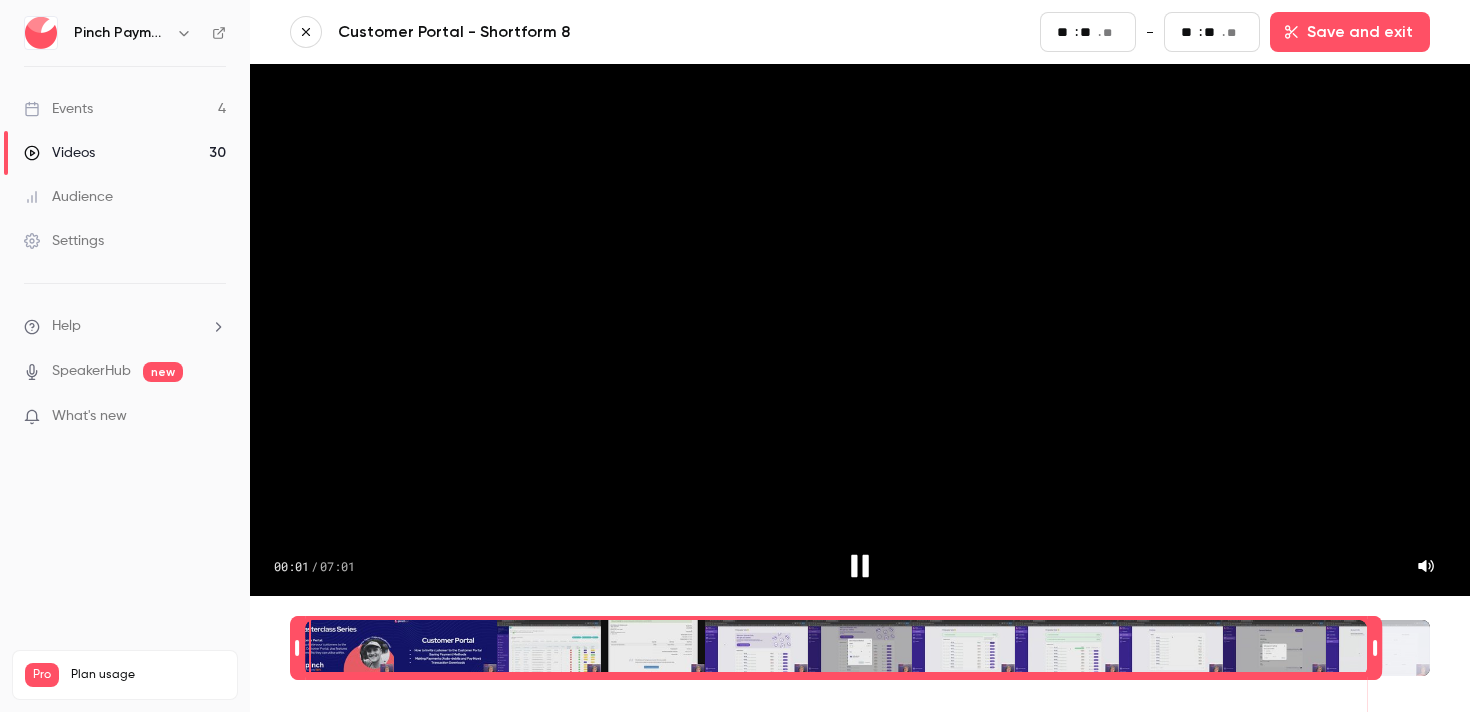 type on "**" 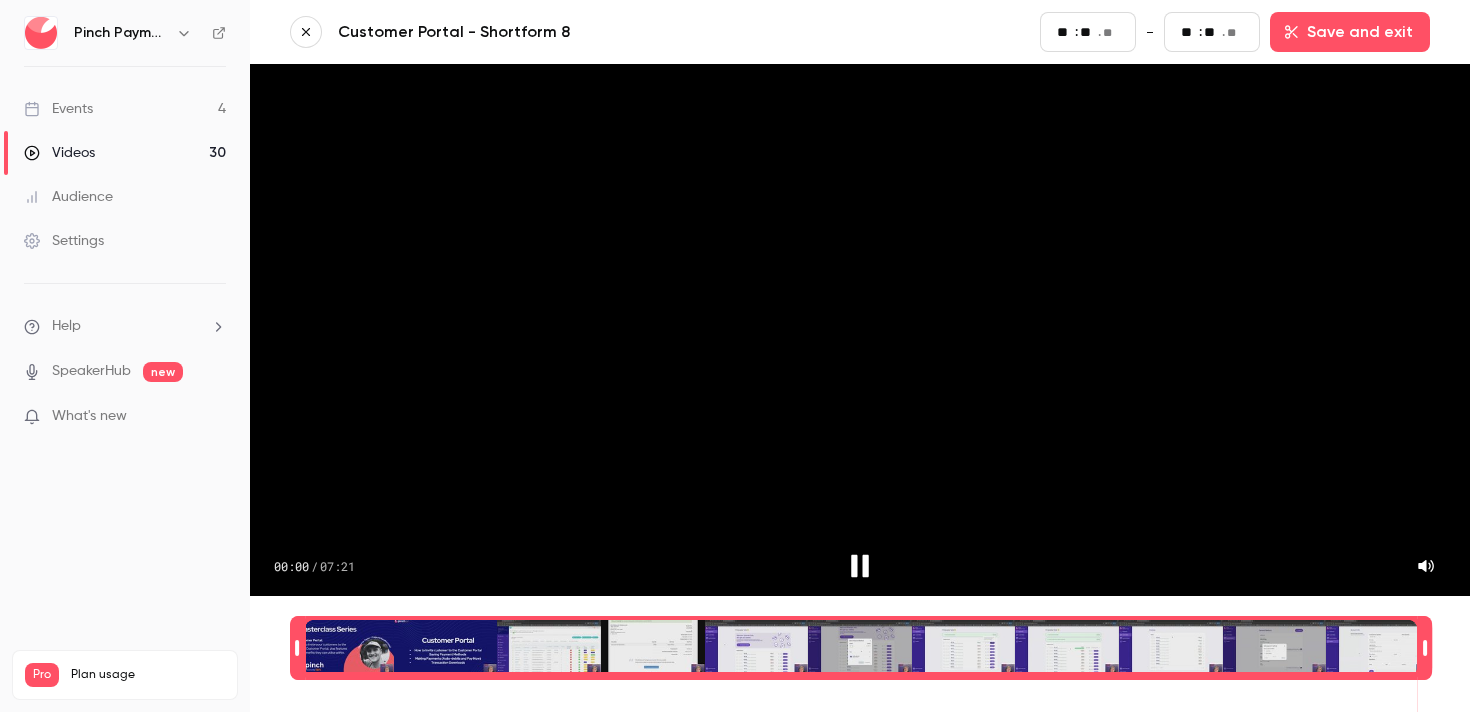 type on "*" 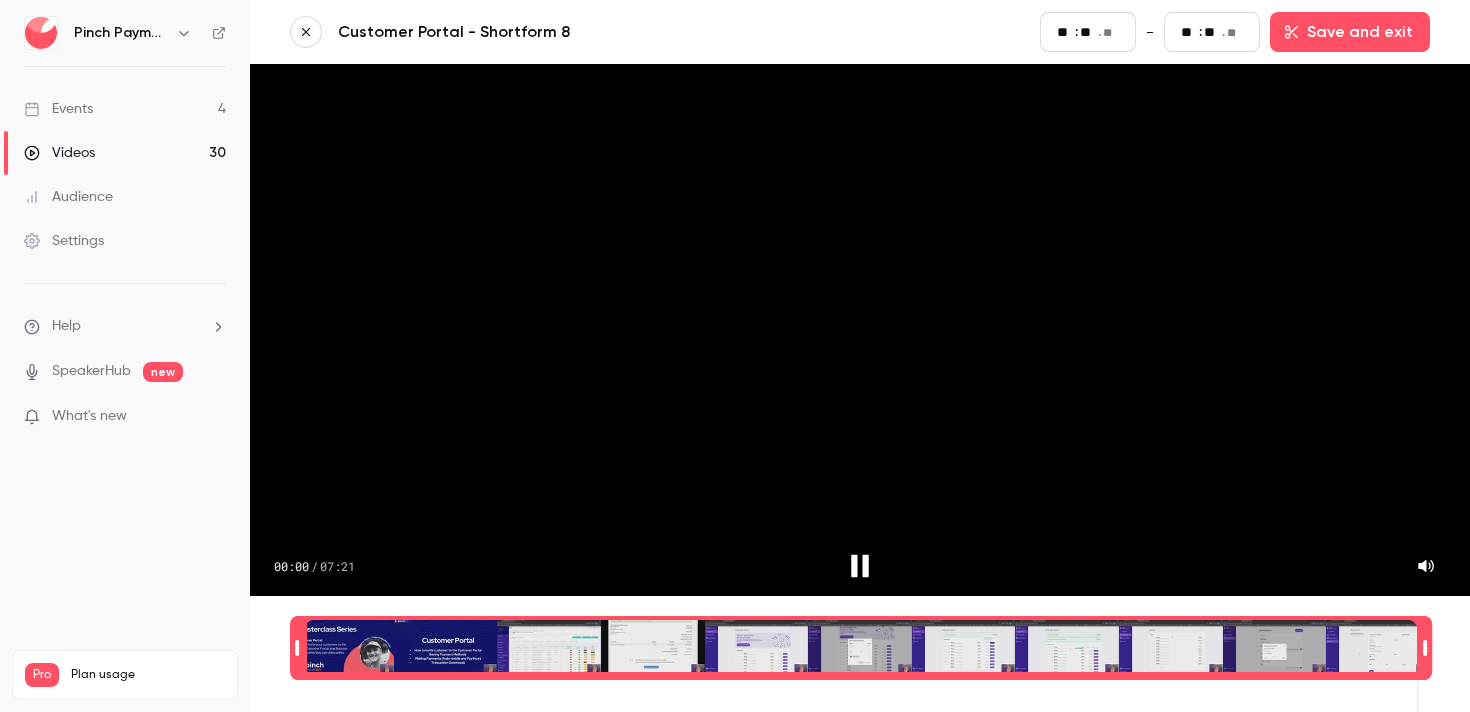 type on "**" 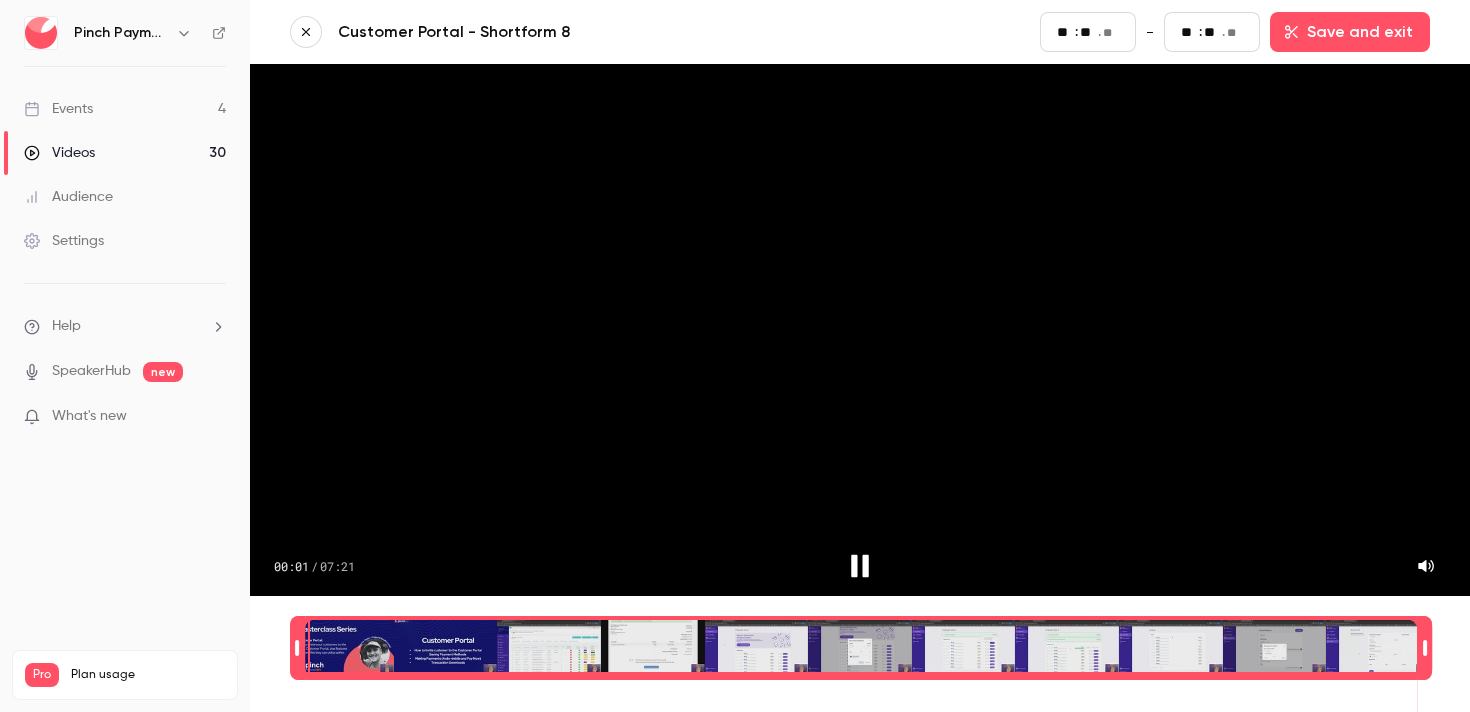 click at bounding box center [861, 648] 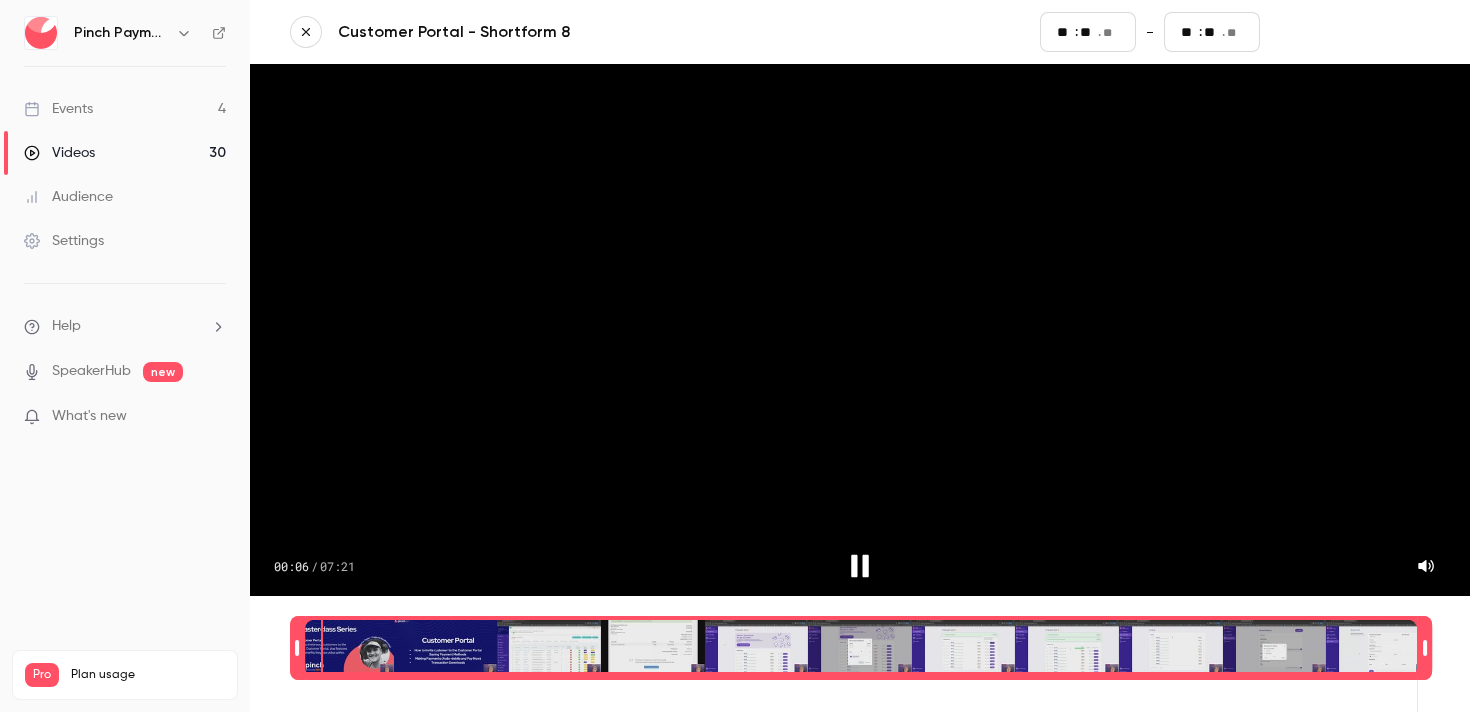 click on "Save and exit" at bounding box center (1350, 32) 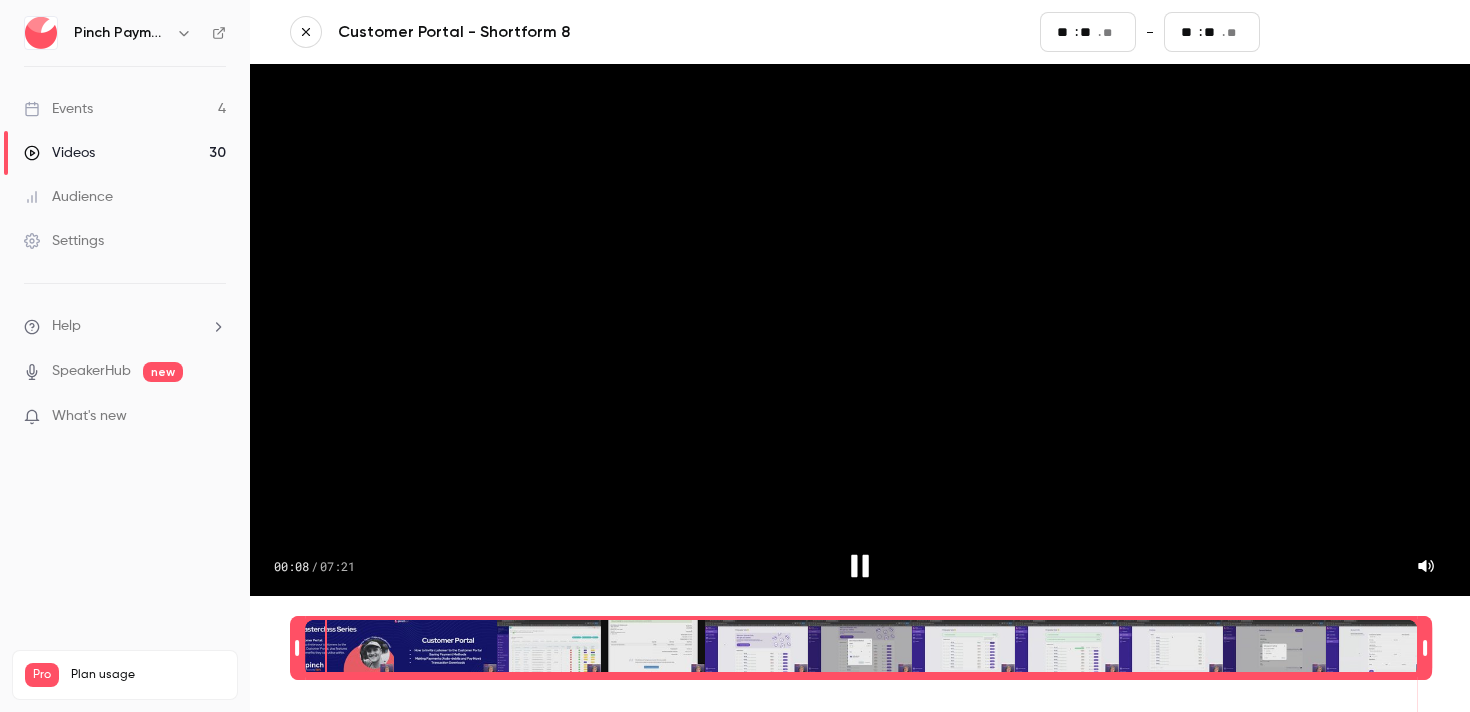 type on "**" 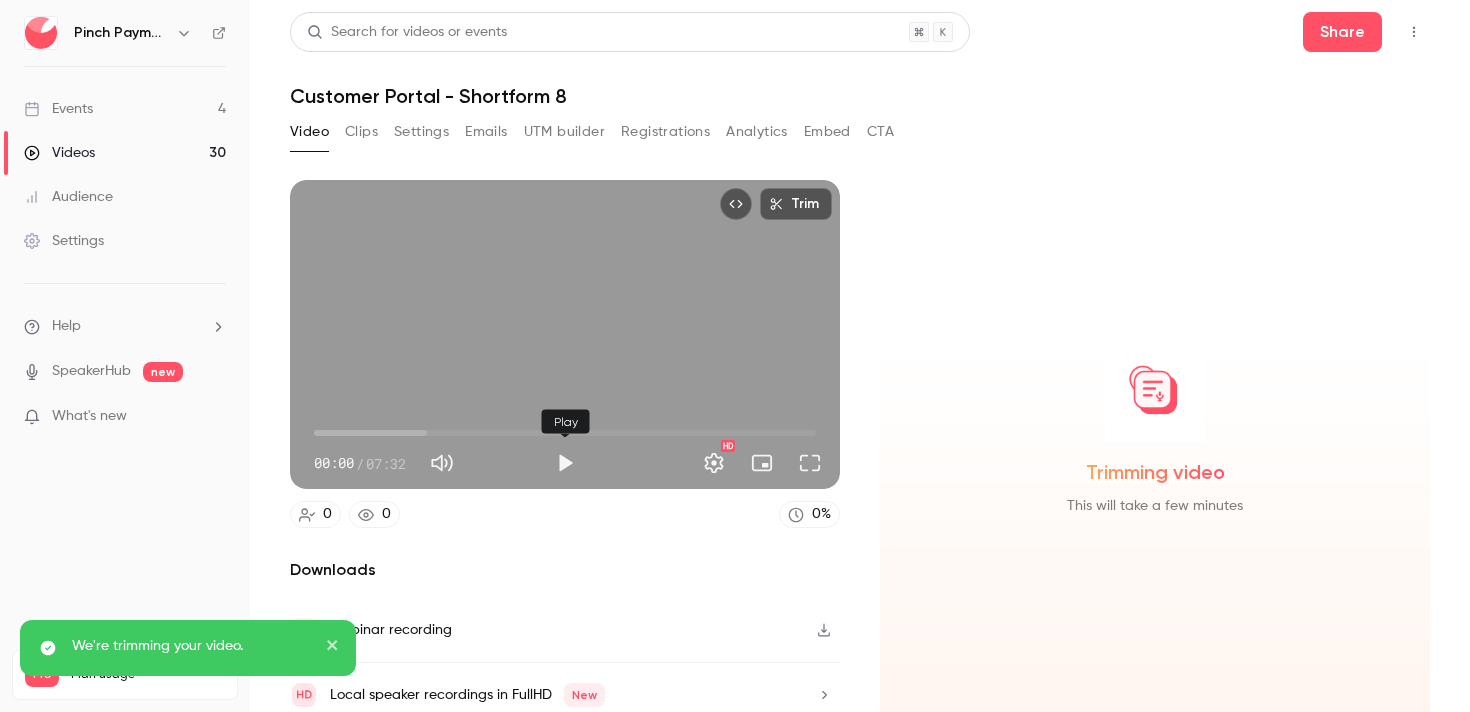 click at bounding box center [565, 463] 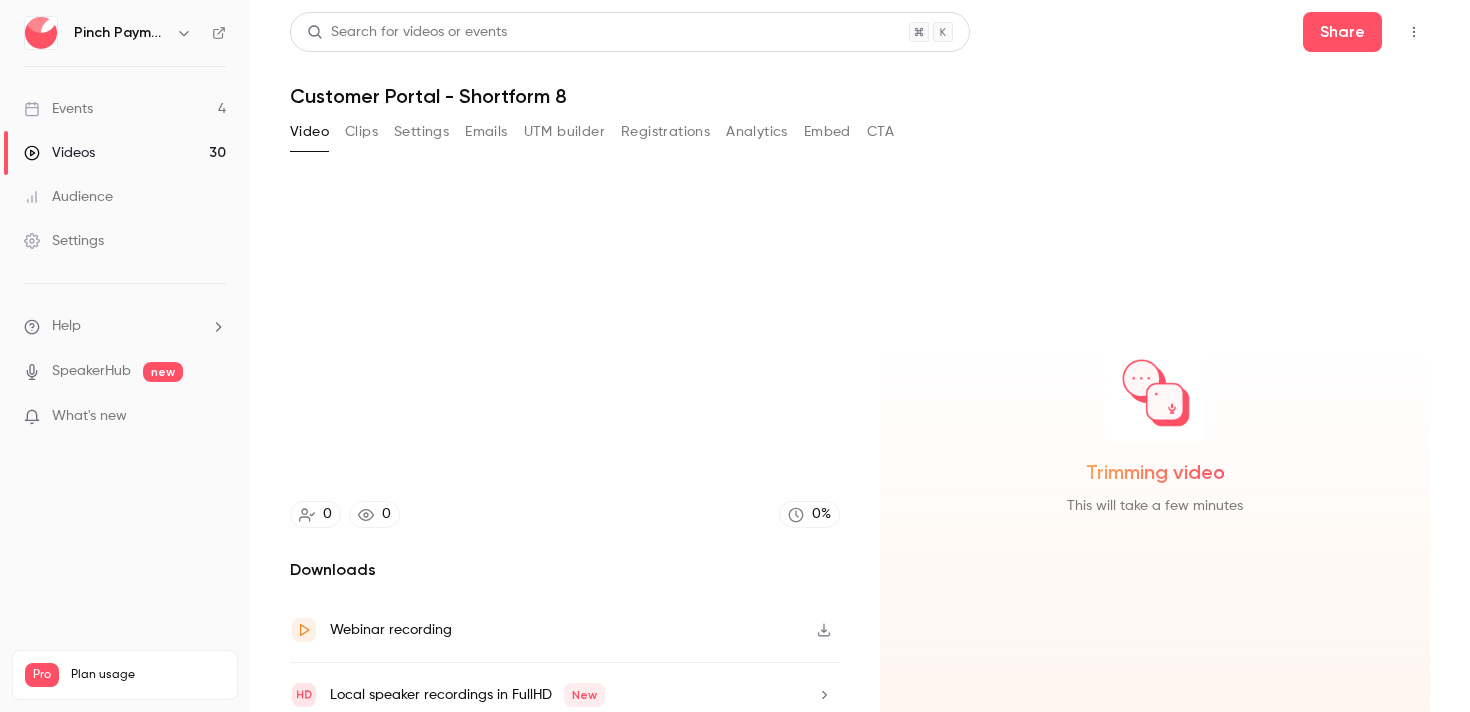 click on "Trim 00:03 00:03 / 07:32 HD 0 0 0 % Downloads Webinar recording Local speaker recordings in FullHD New Trimming video This will take a few minutes" at bounding box center (860, 421) 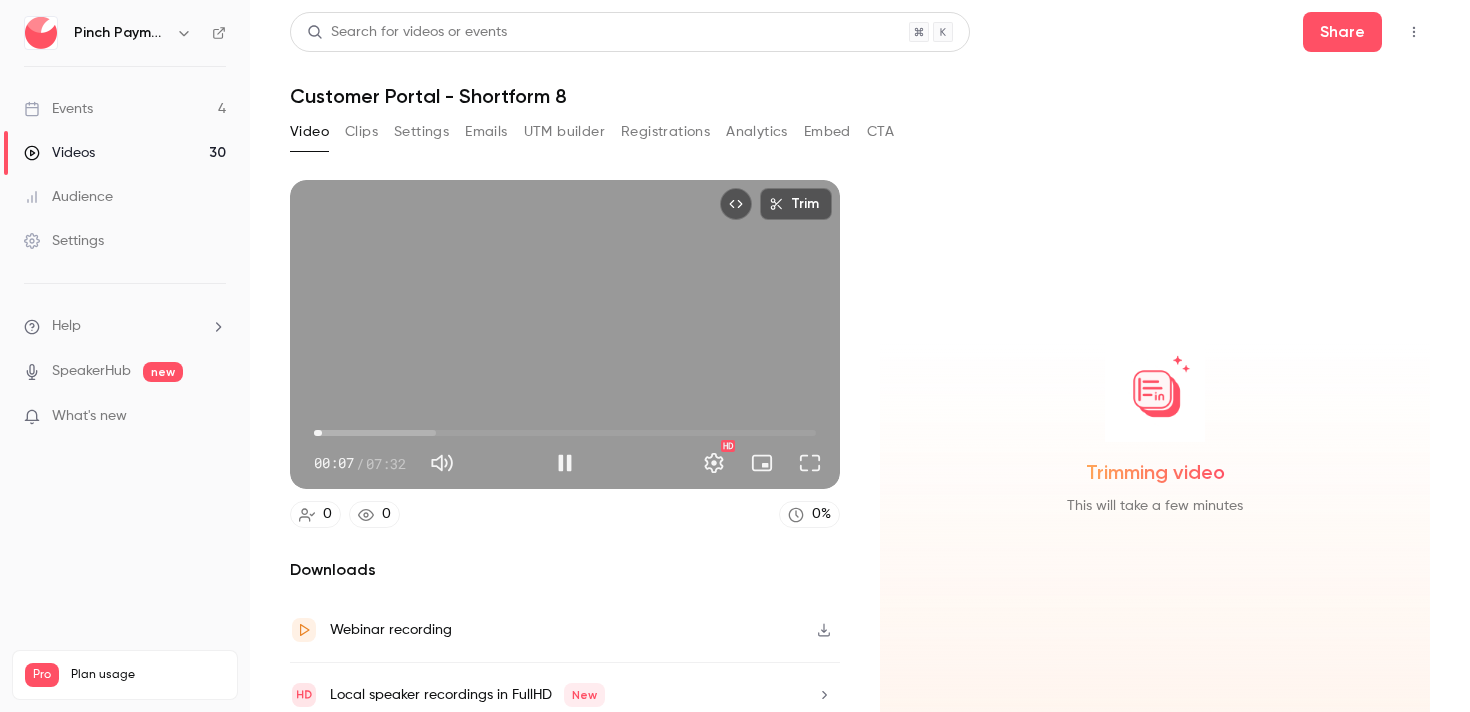 type on "***" 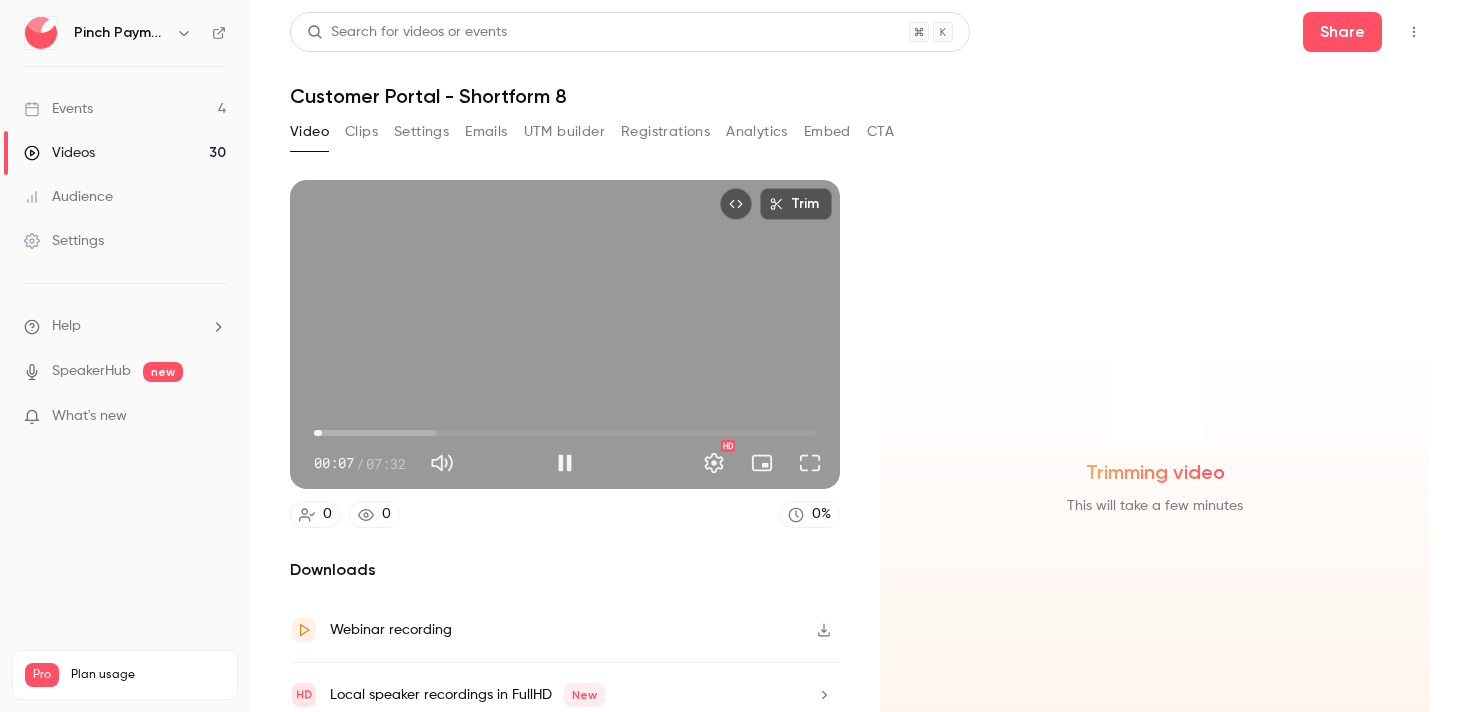 click on "Trim" at bounding box center (796, 204) 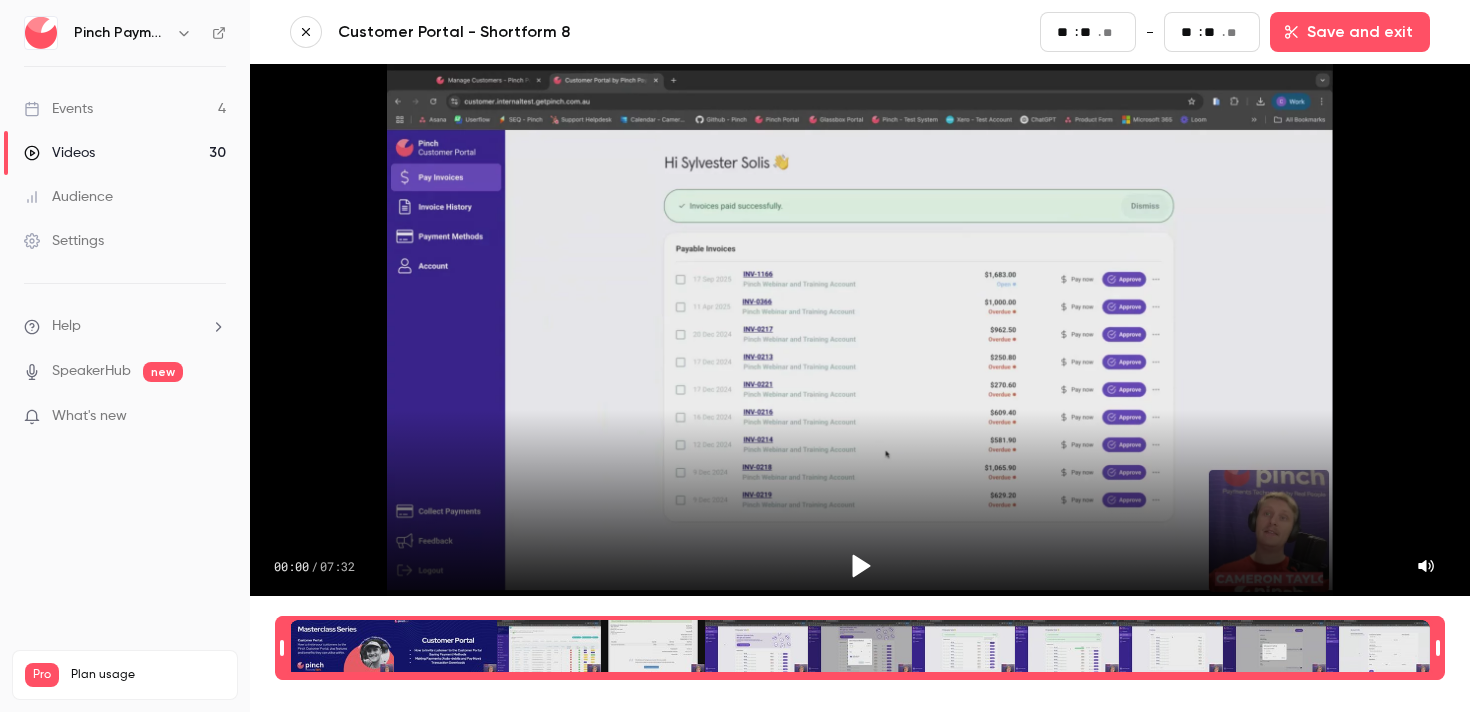 click on "**" at bounding box center (1088, 32) 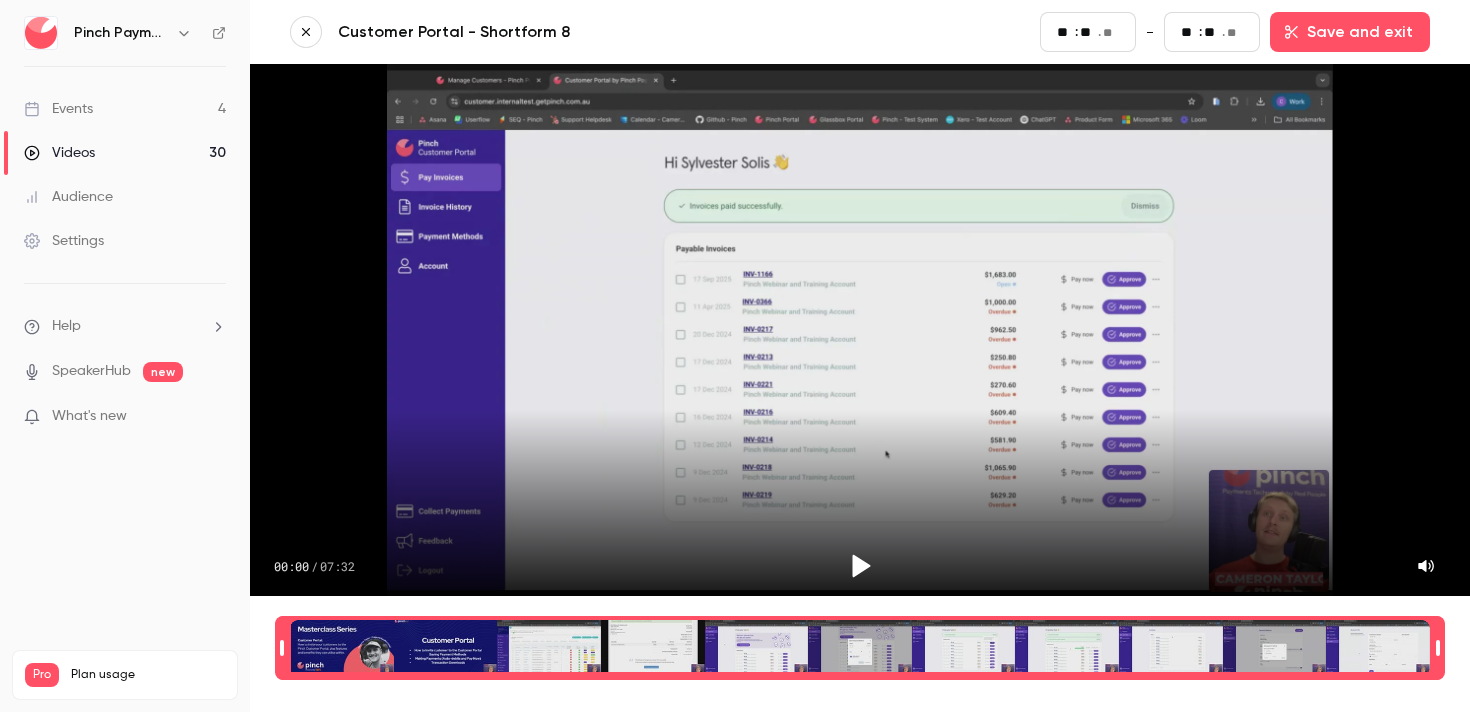 scroll, scrollTop: 0, scrollLeft: 0, axis: both 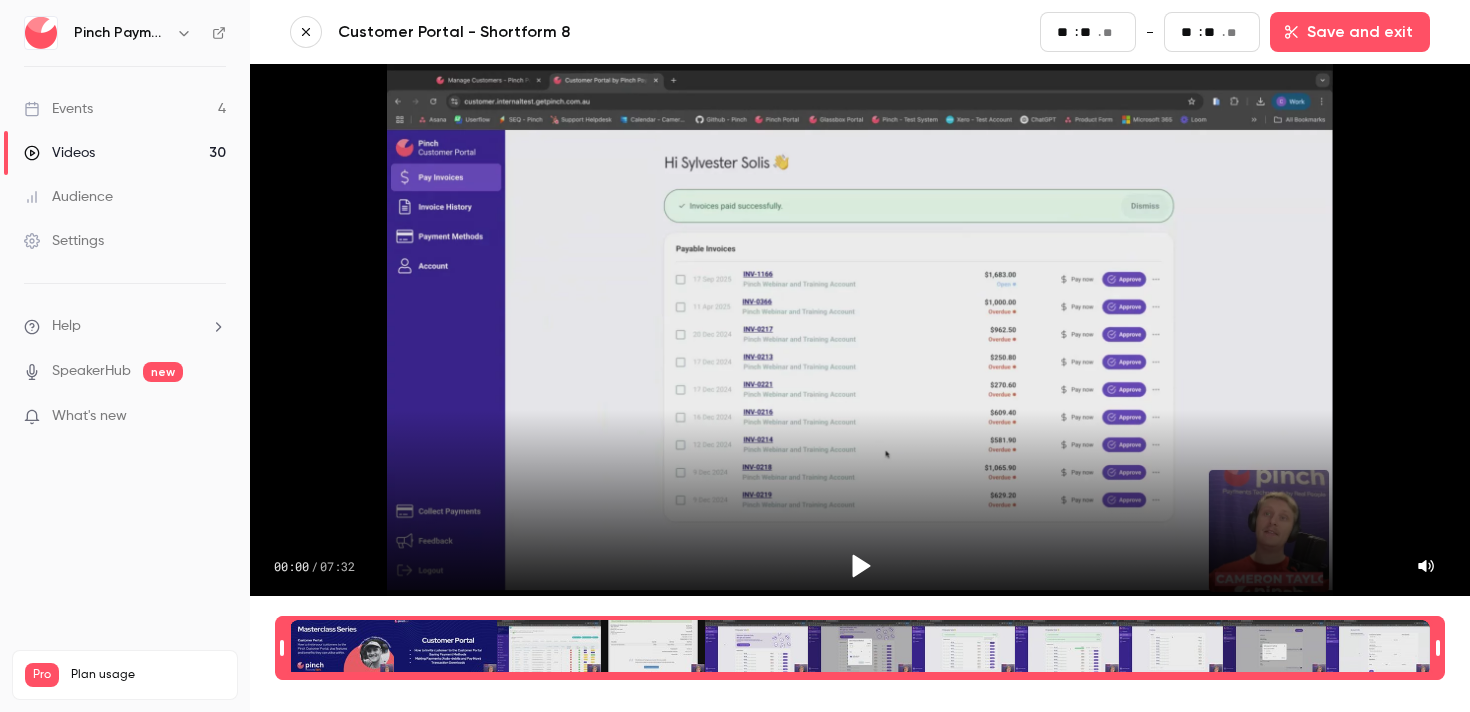type on "**" 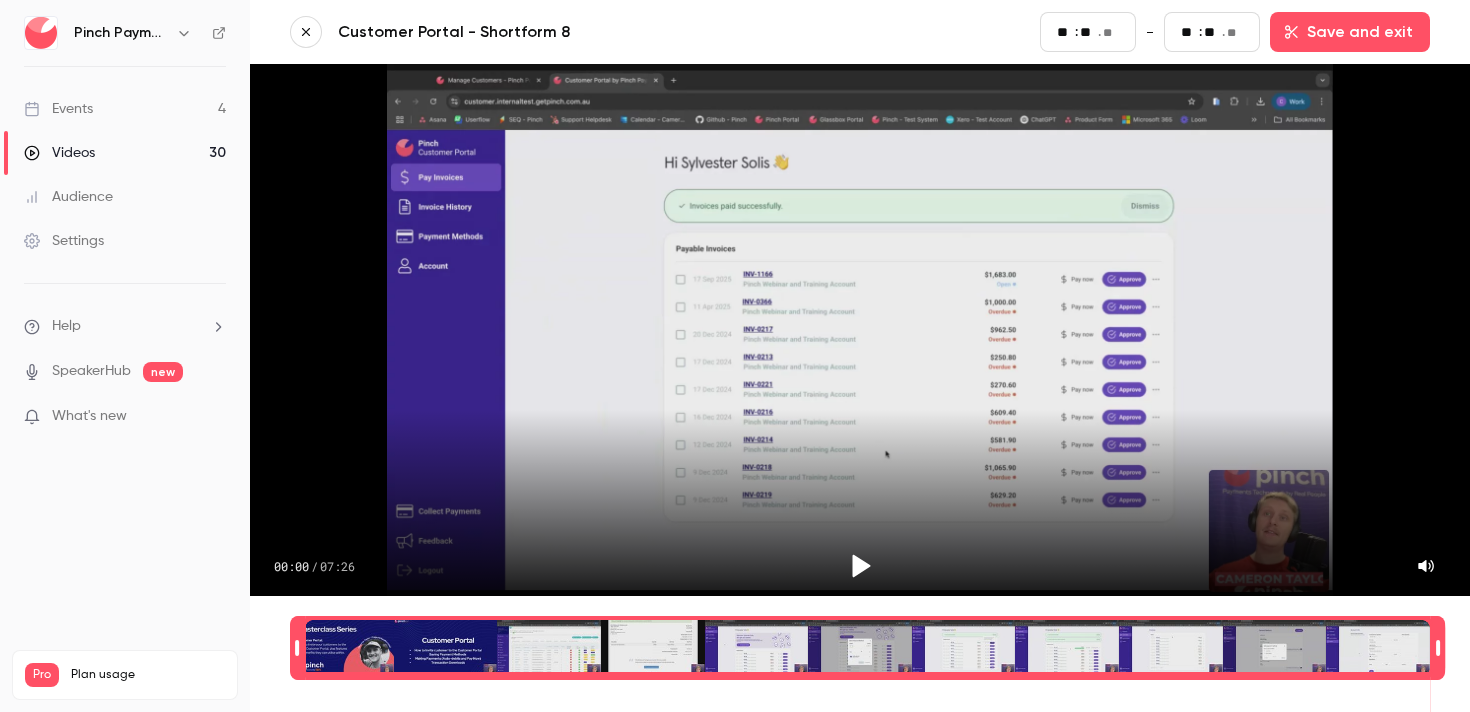 click on "Customer Portal - Shortform 8 Start ** : ** . ** - End ** : ** . ** Save and exit 00:00 / 07:26 00:06.00" at bounding box center (860, 356) 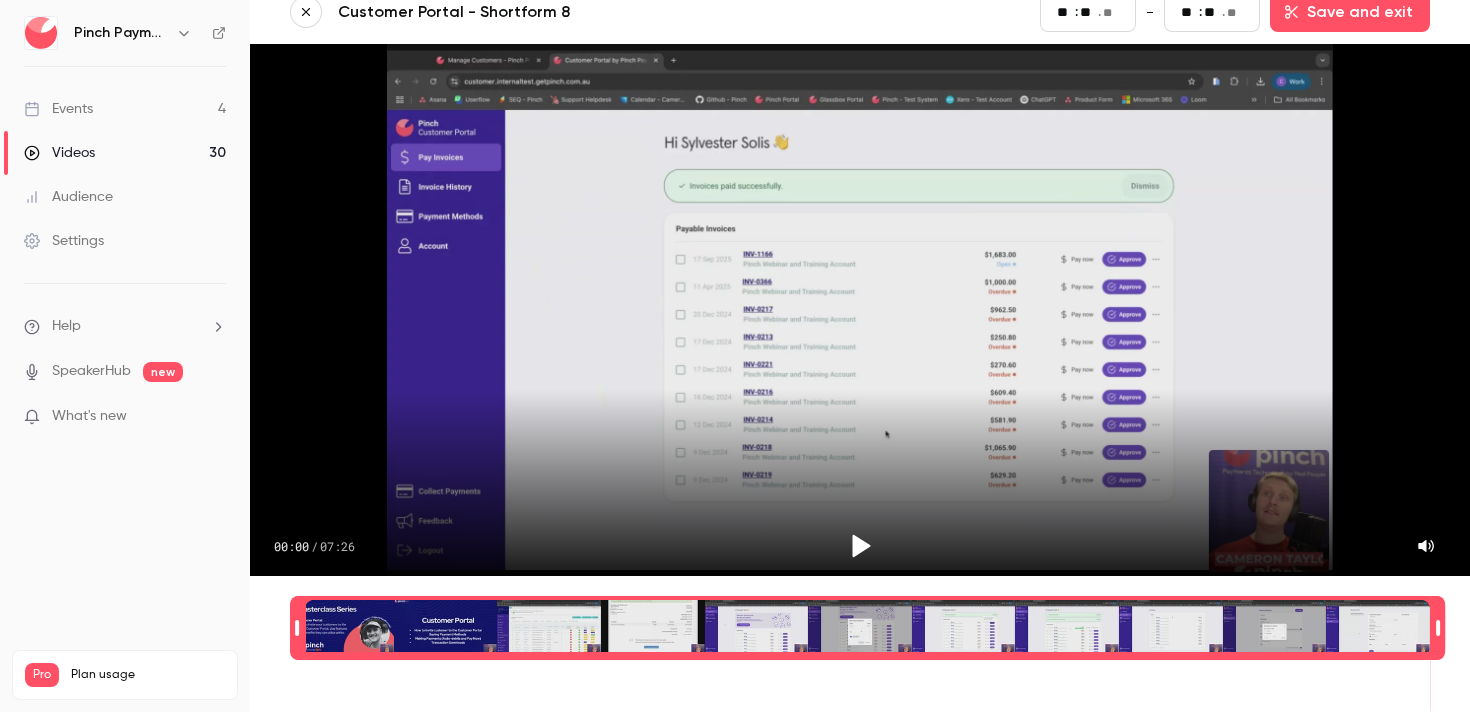 type on "**" 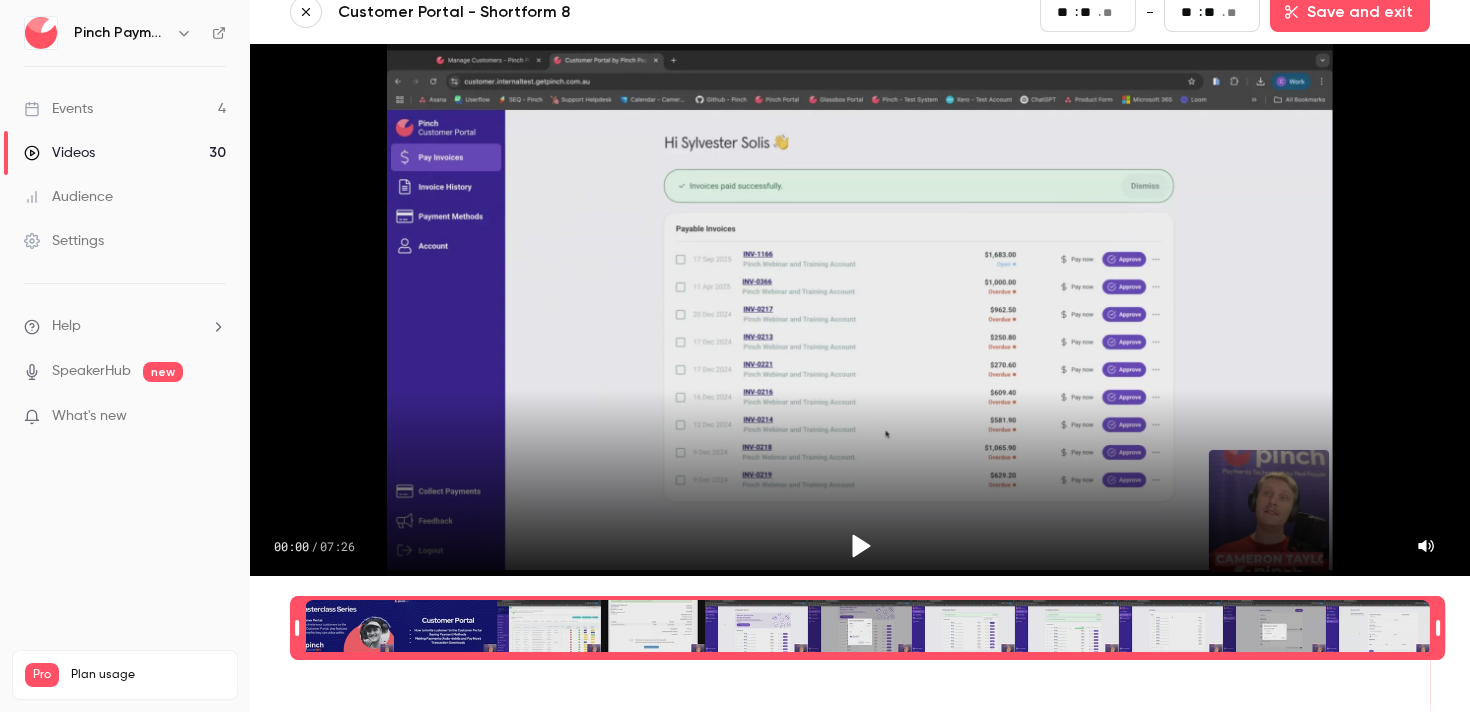 type on "*" 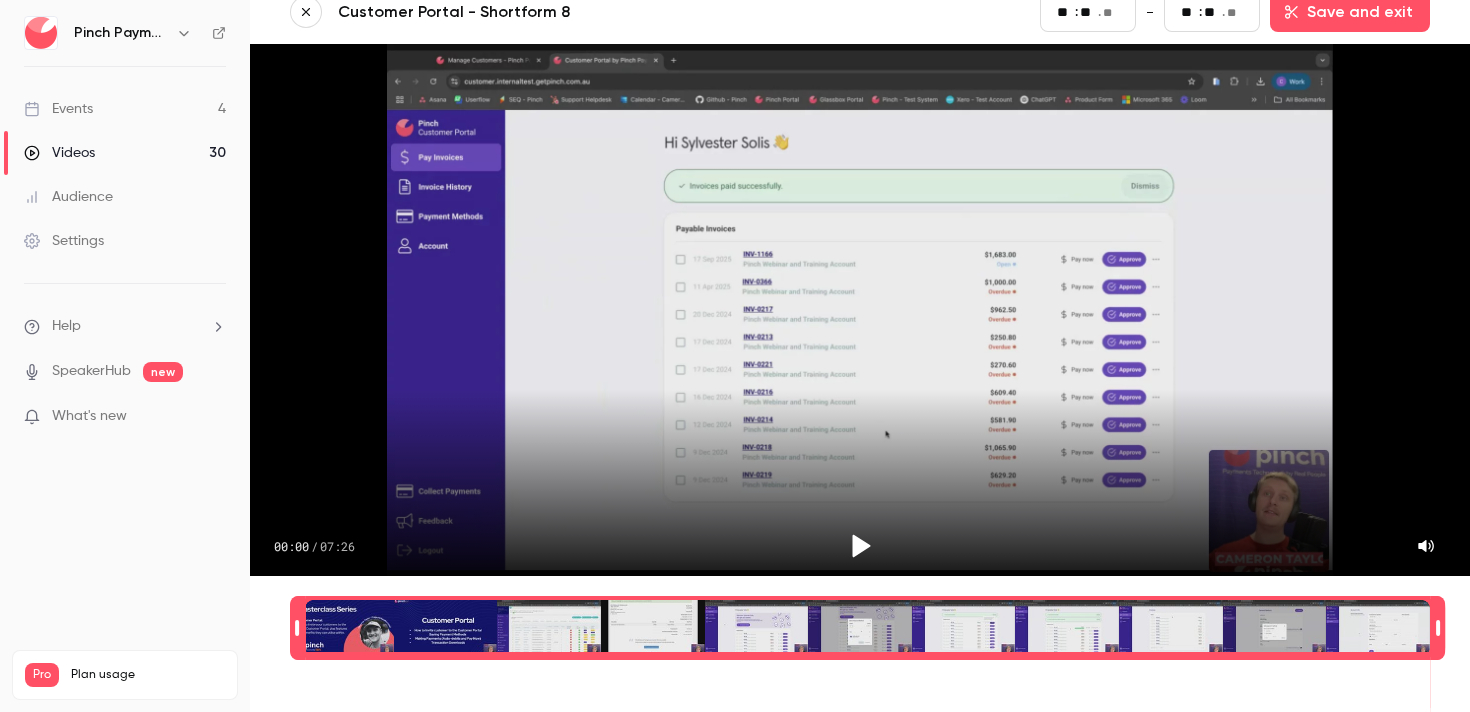 type on "**" 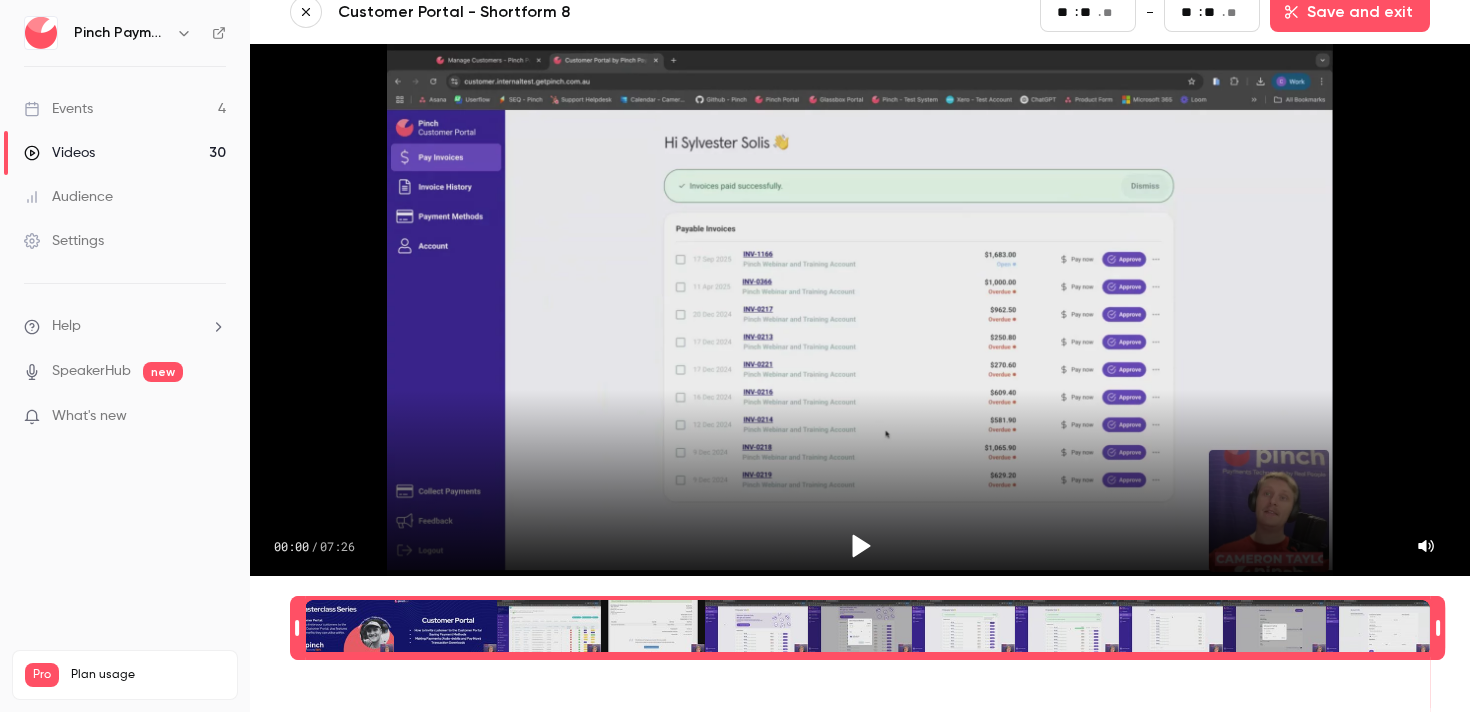 type on "*" 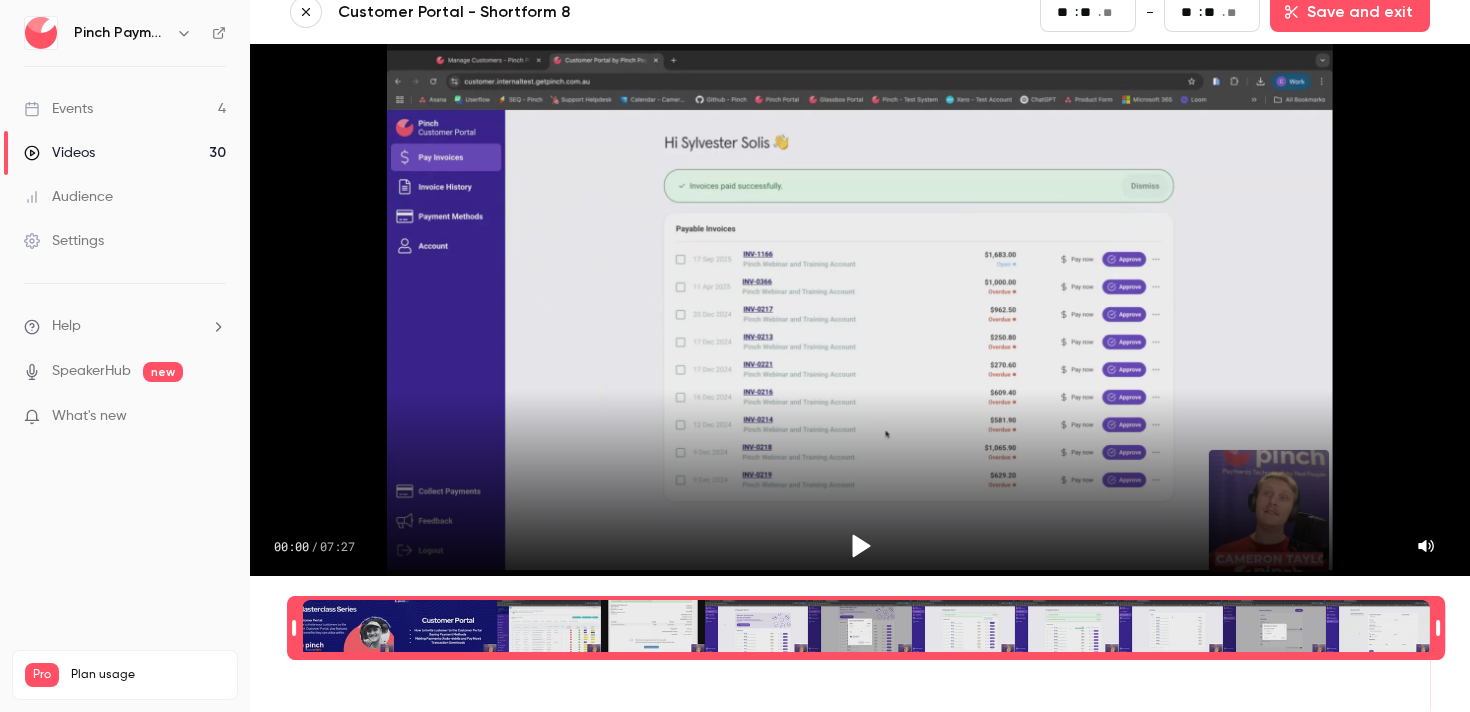 type on "**" 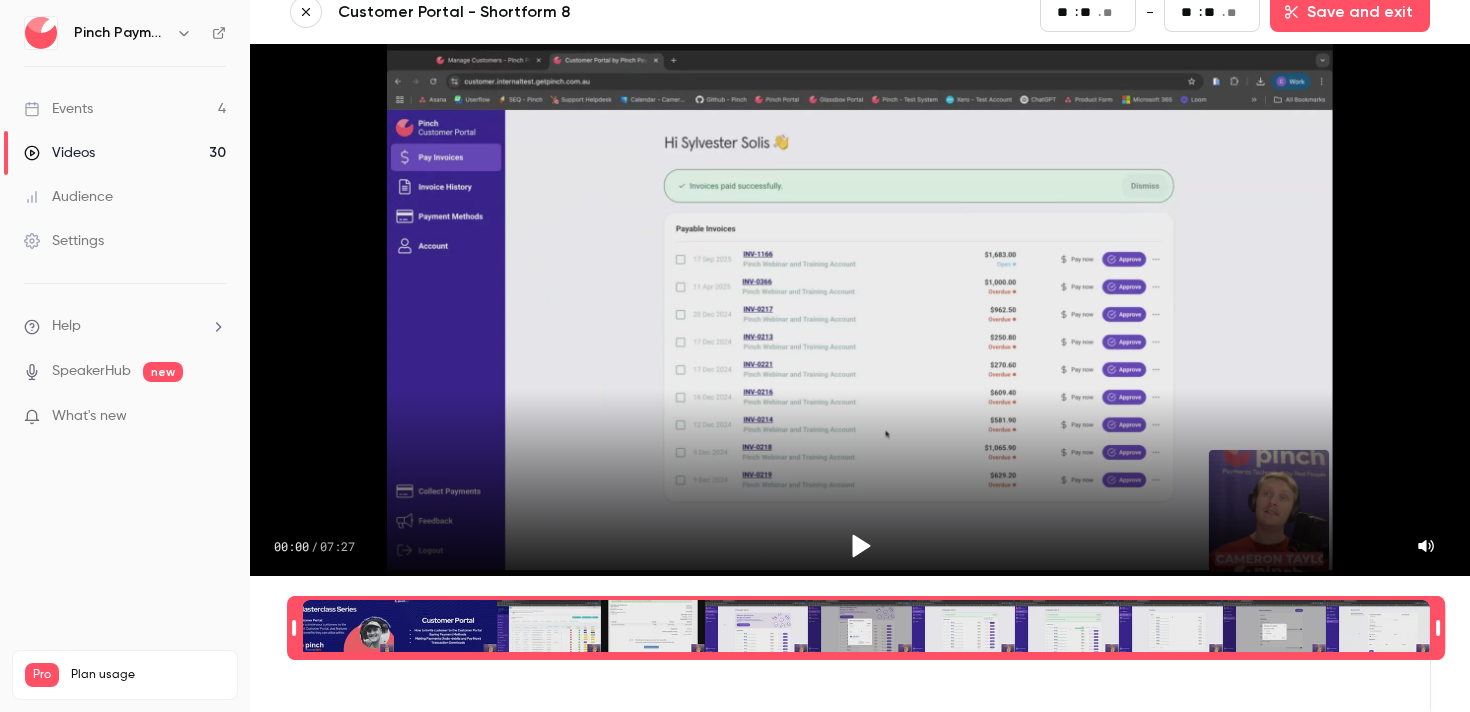 type on "*" 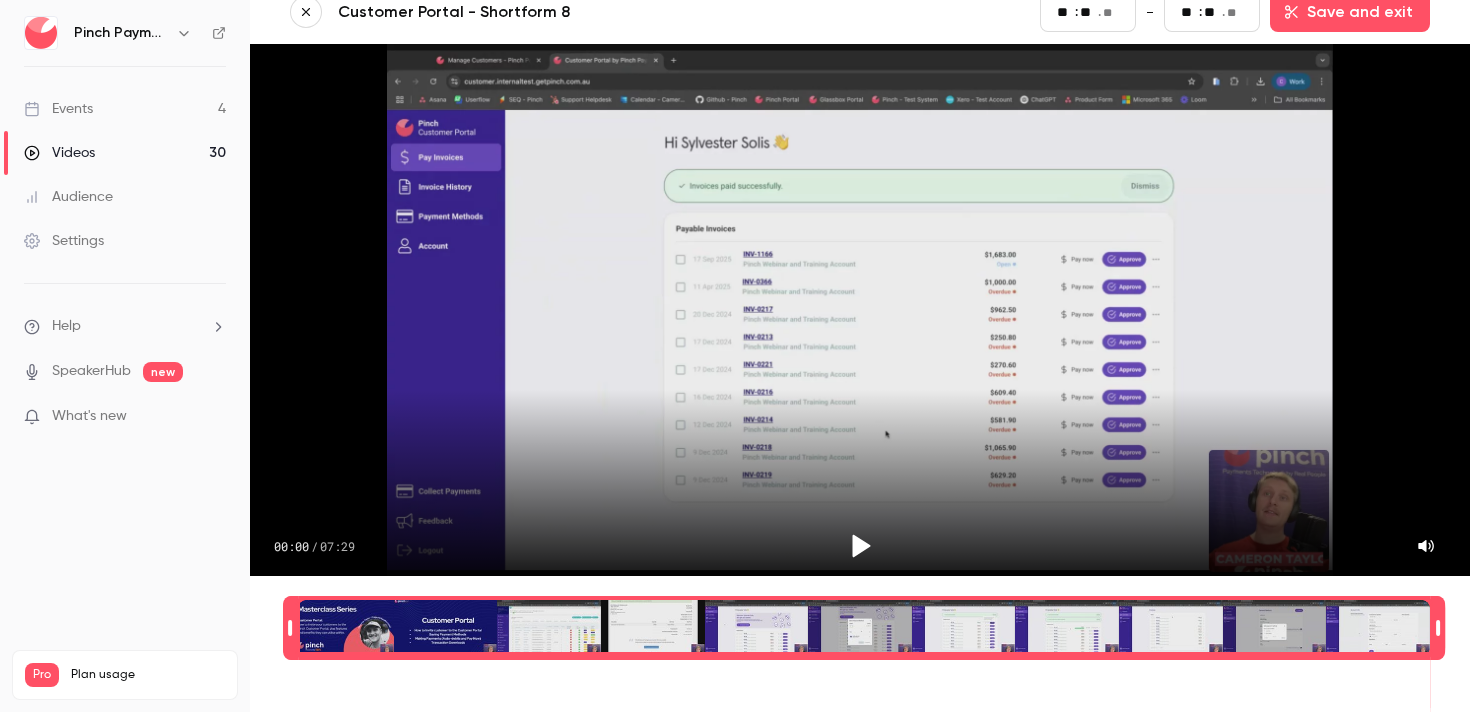 type on "*" 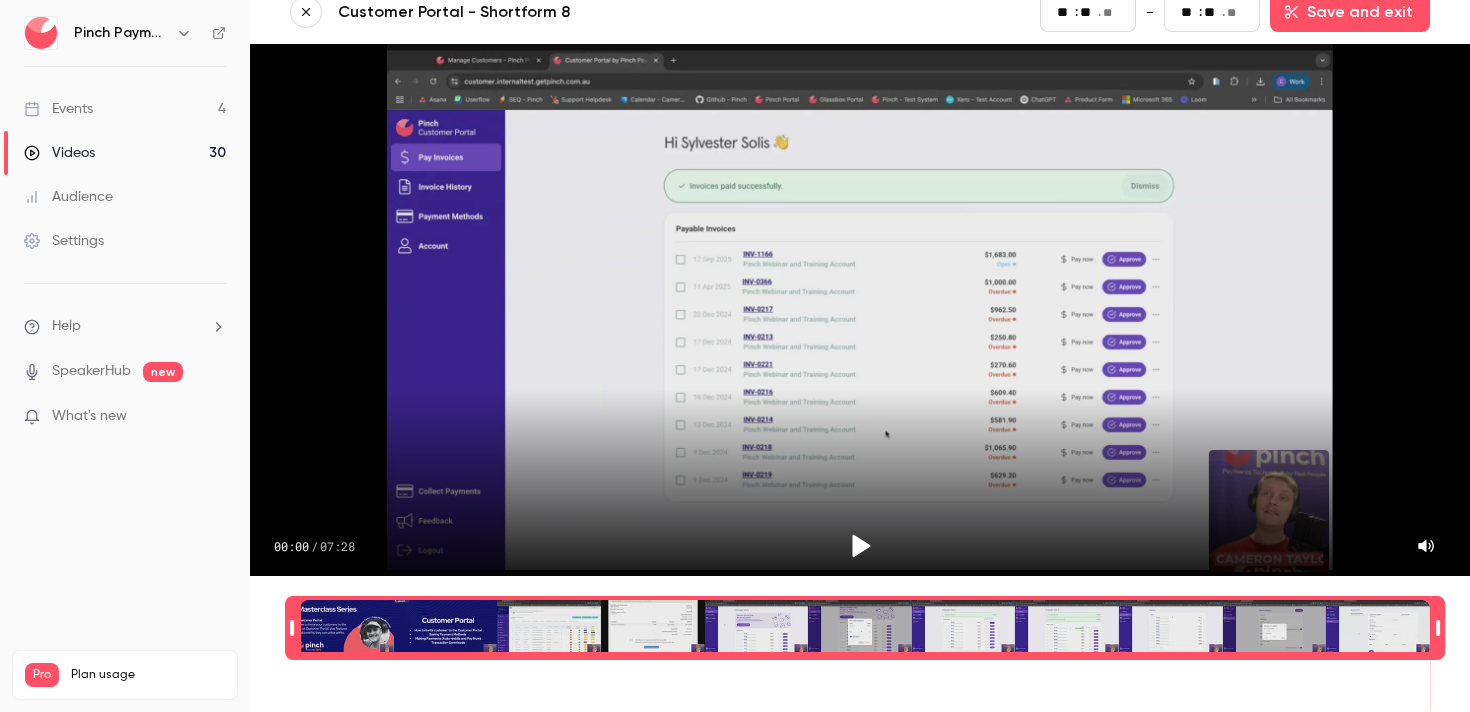 type on "**" 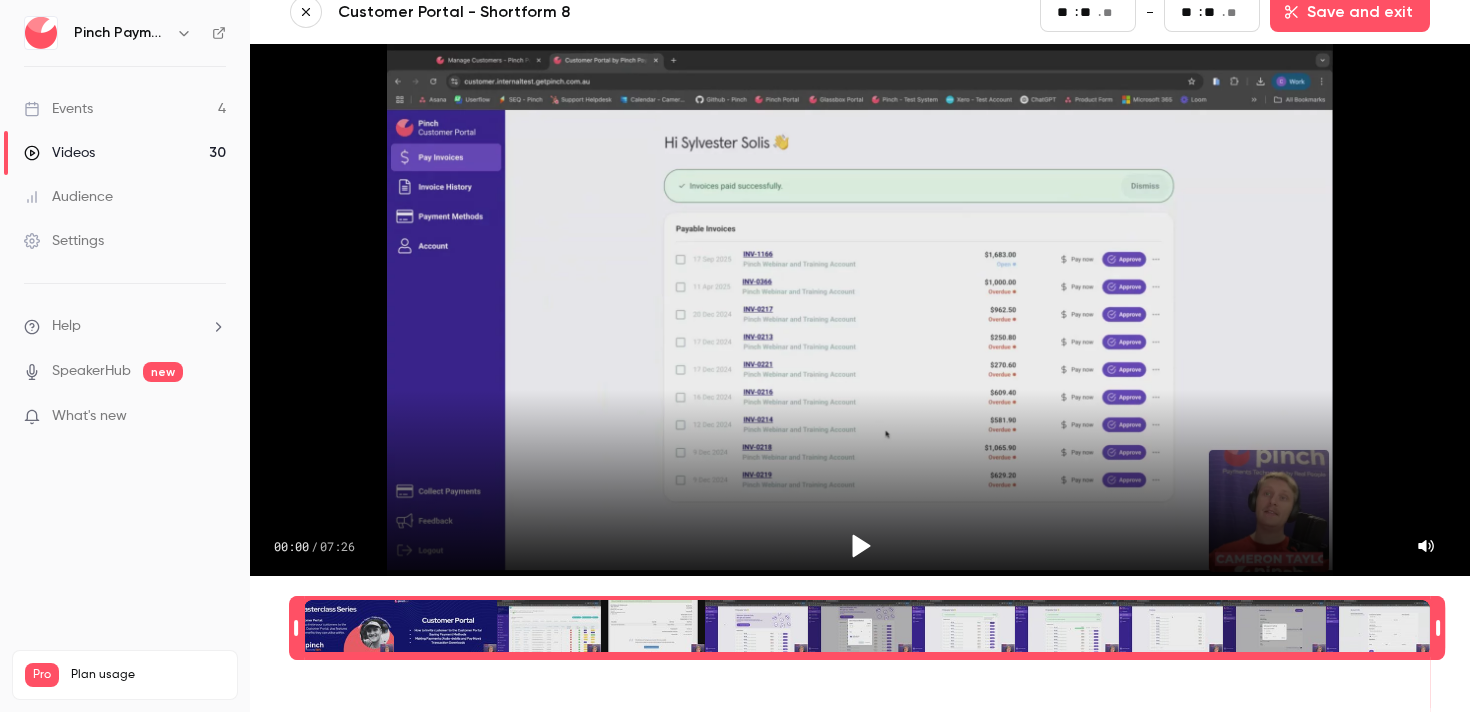 type on "**" 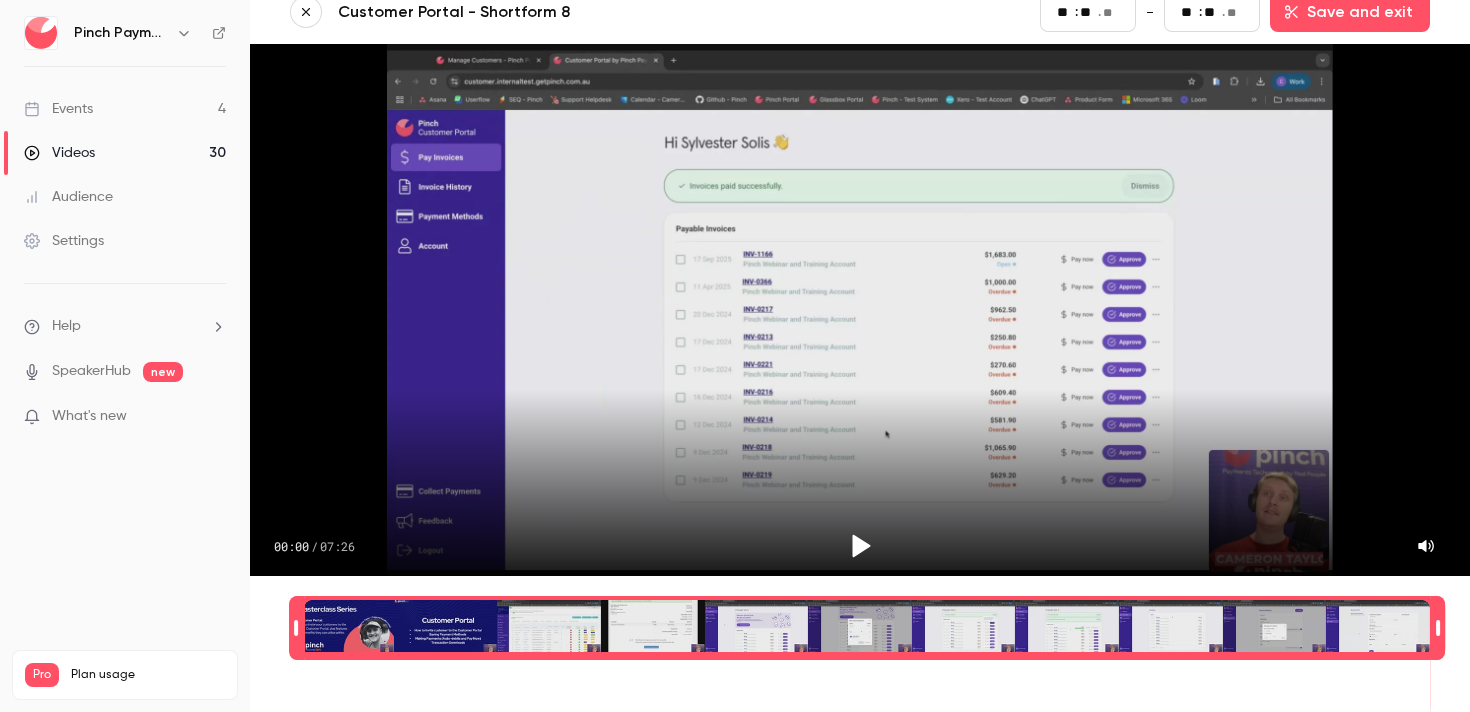 type on "*" 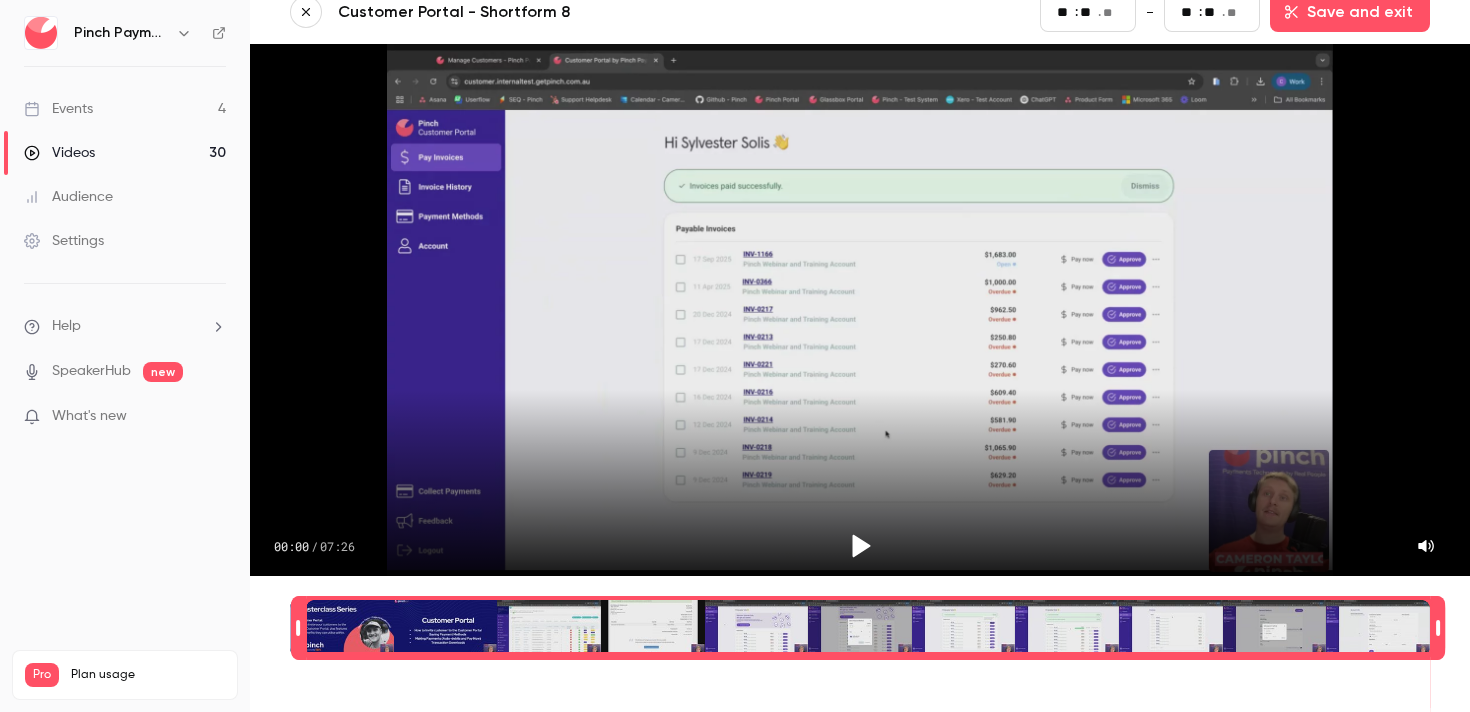 type on "**" 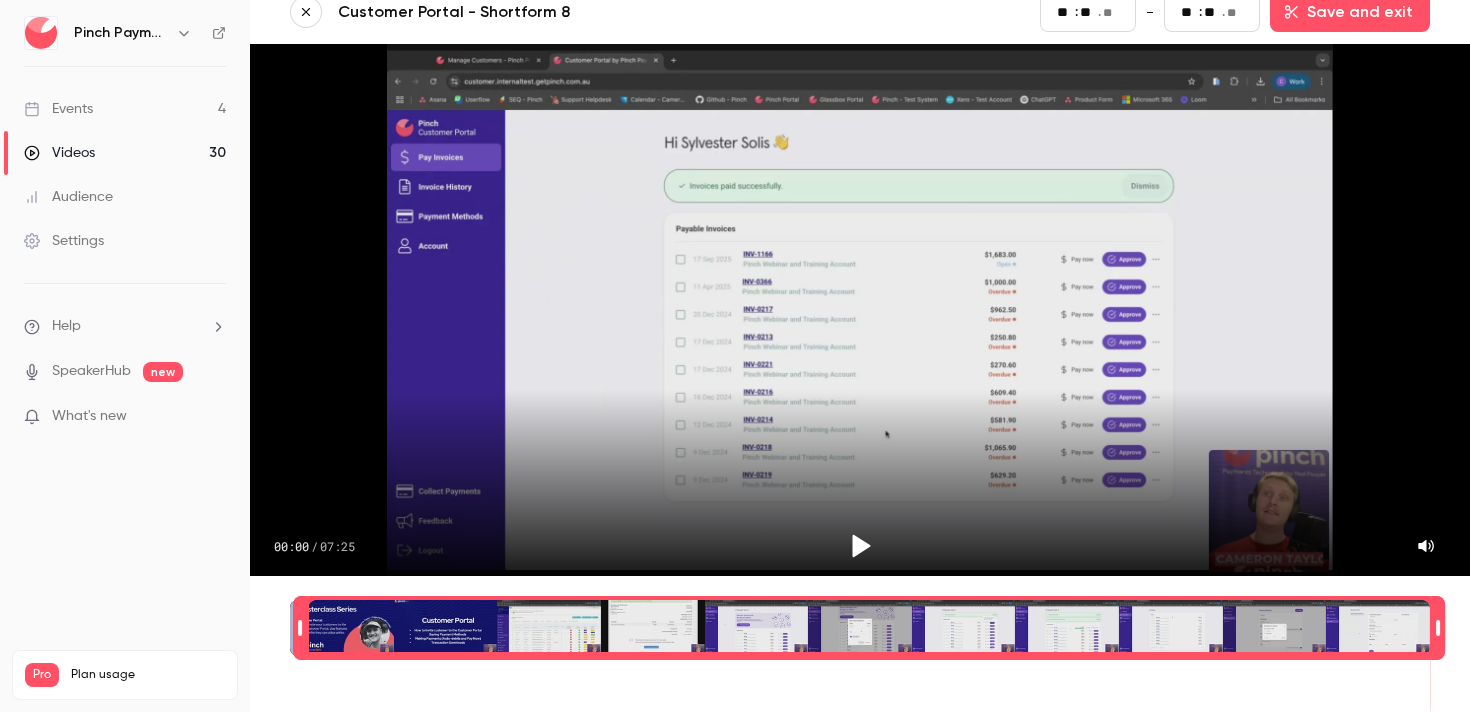 type on "**" 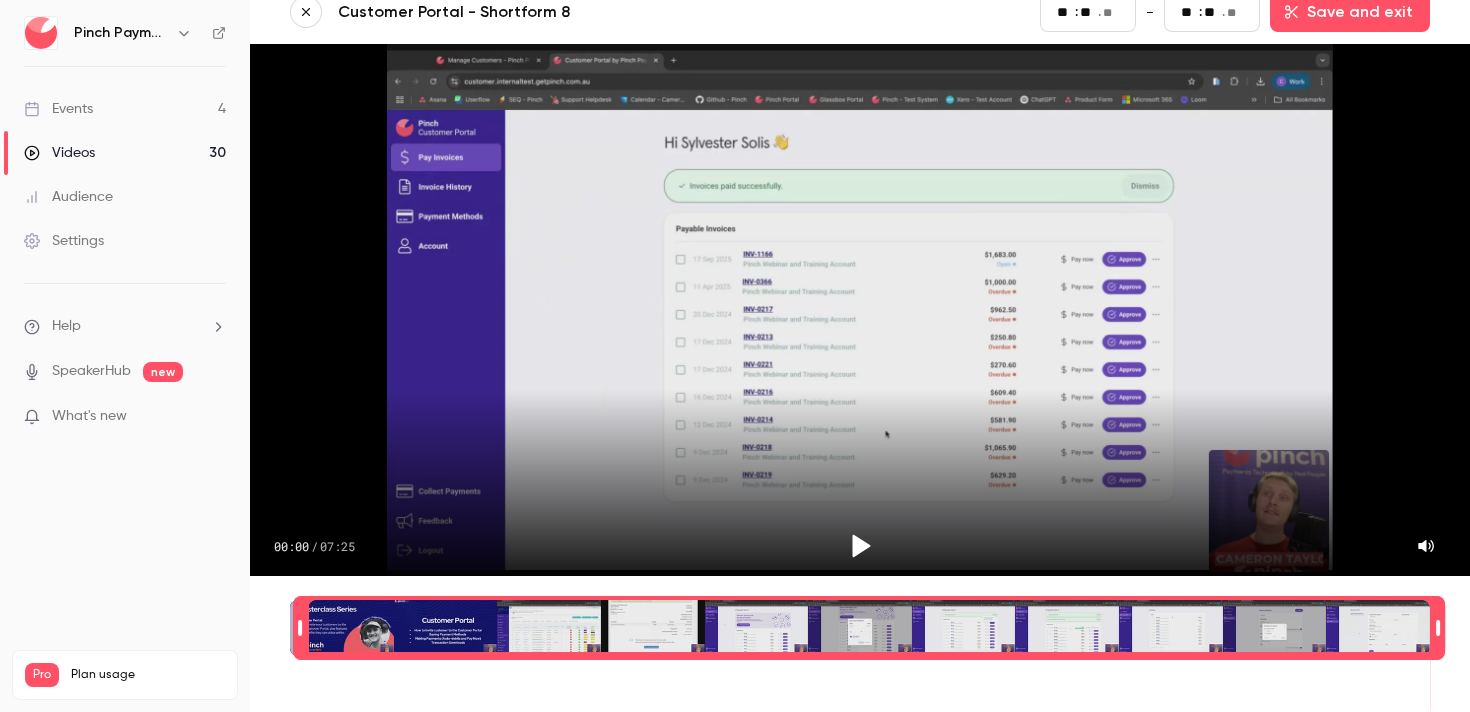 type on "**" 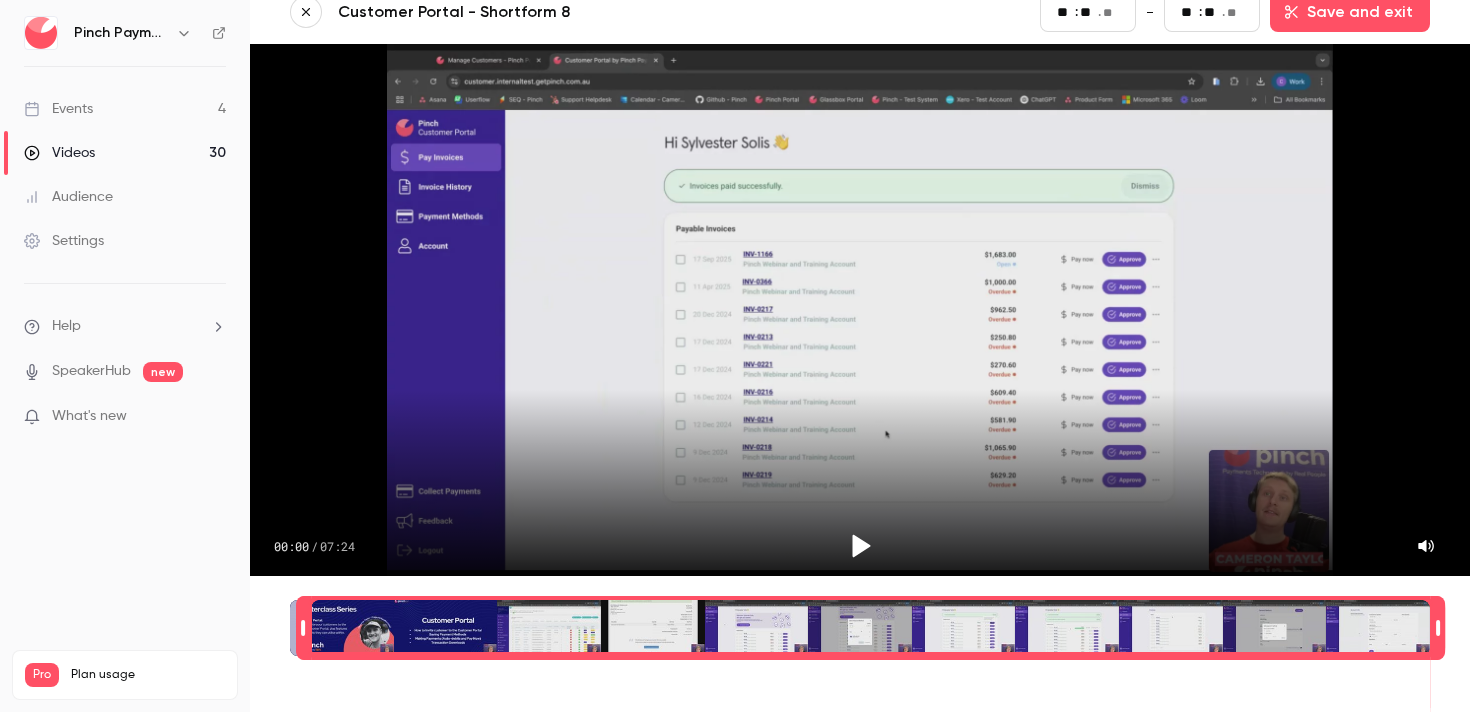 type on "*" 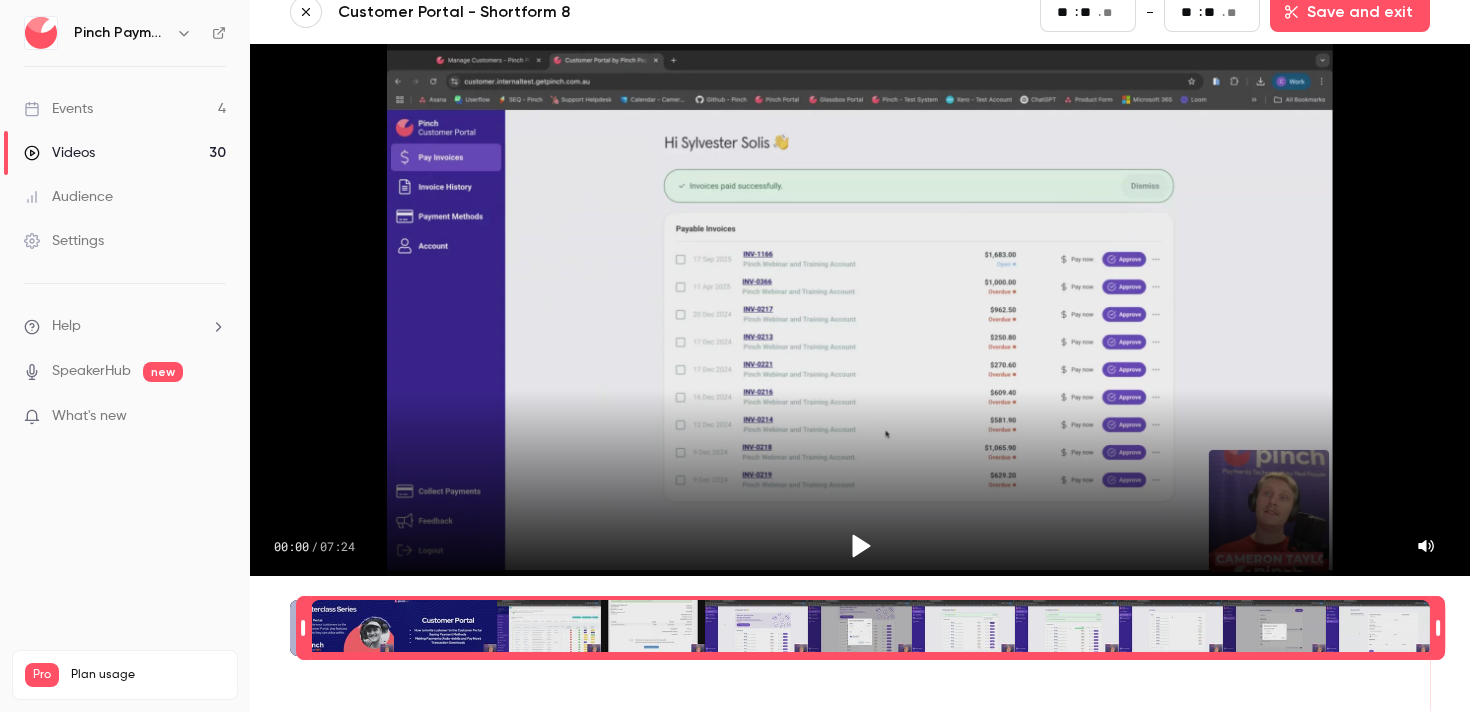 type on "**" 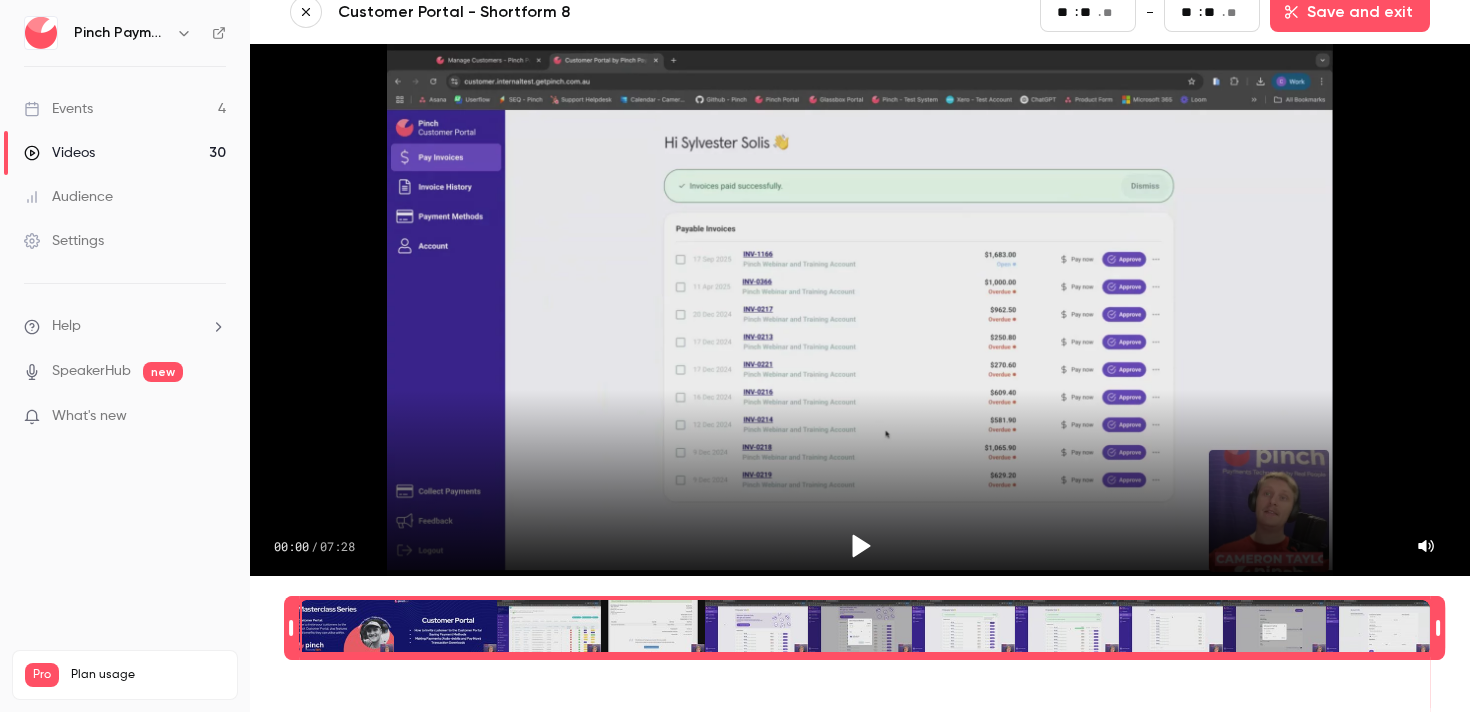 type on "**" 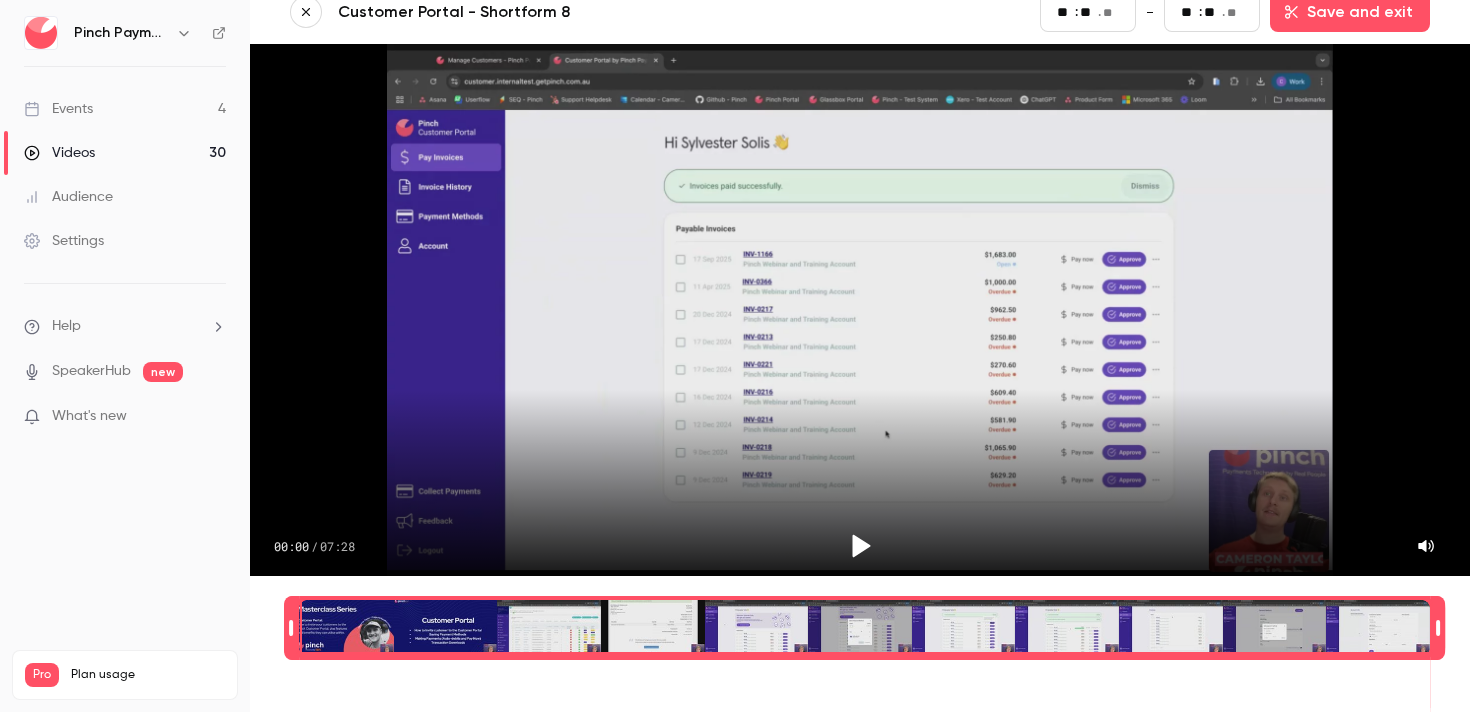 type on "**" 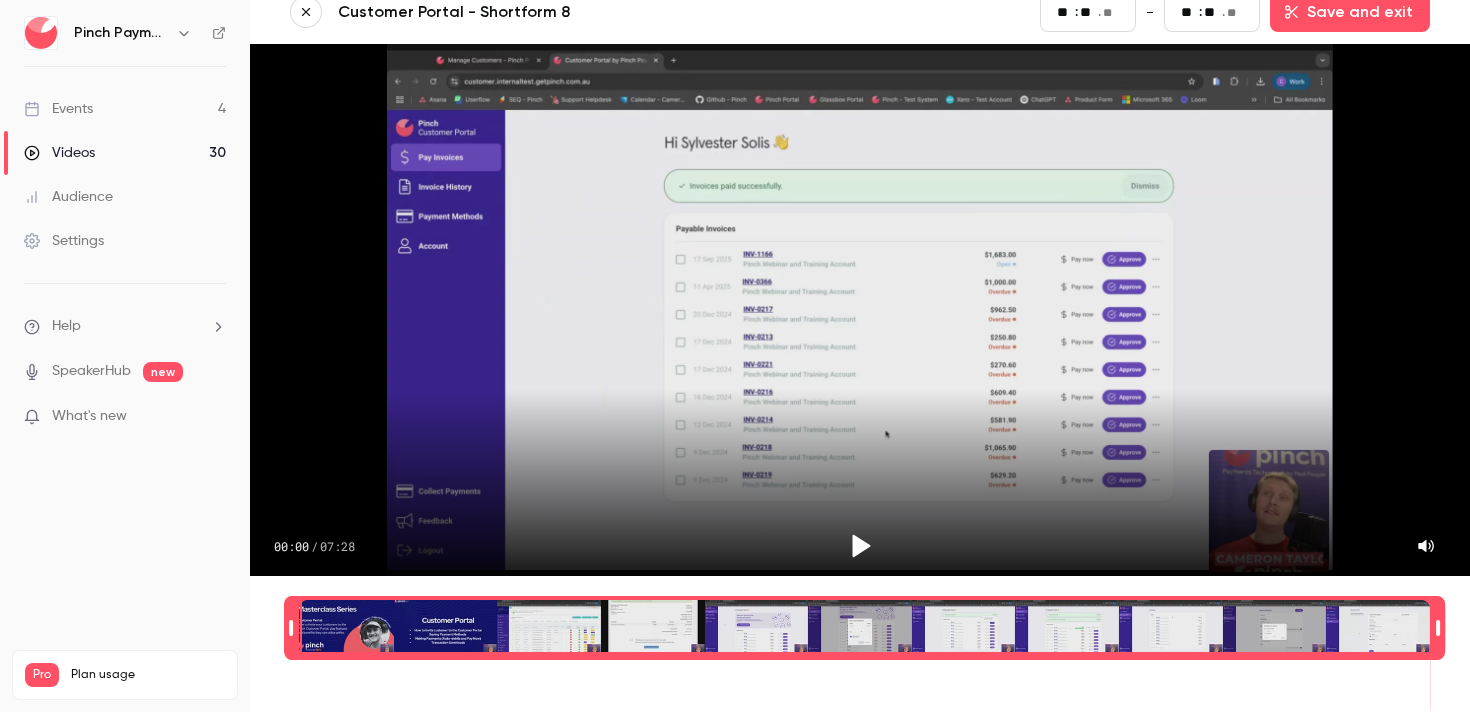 type on "**" 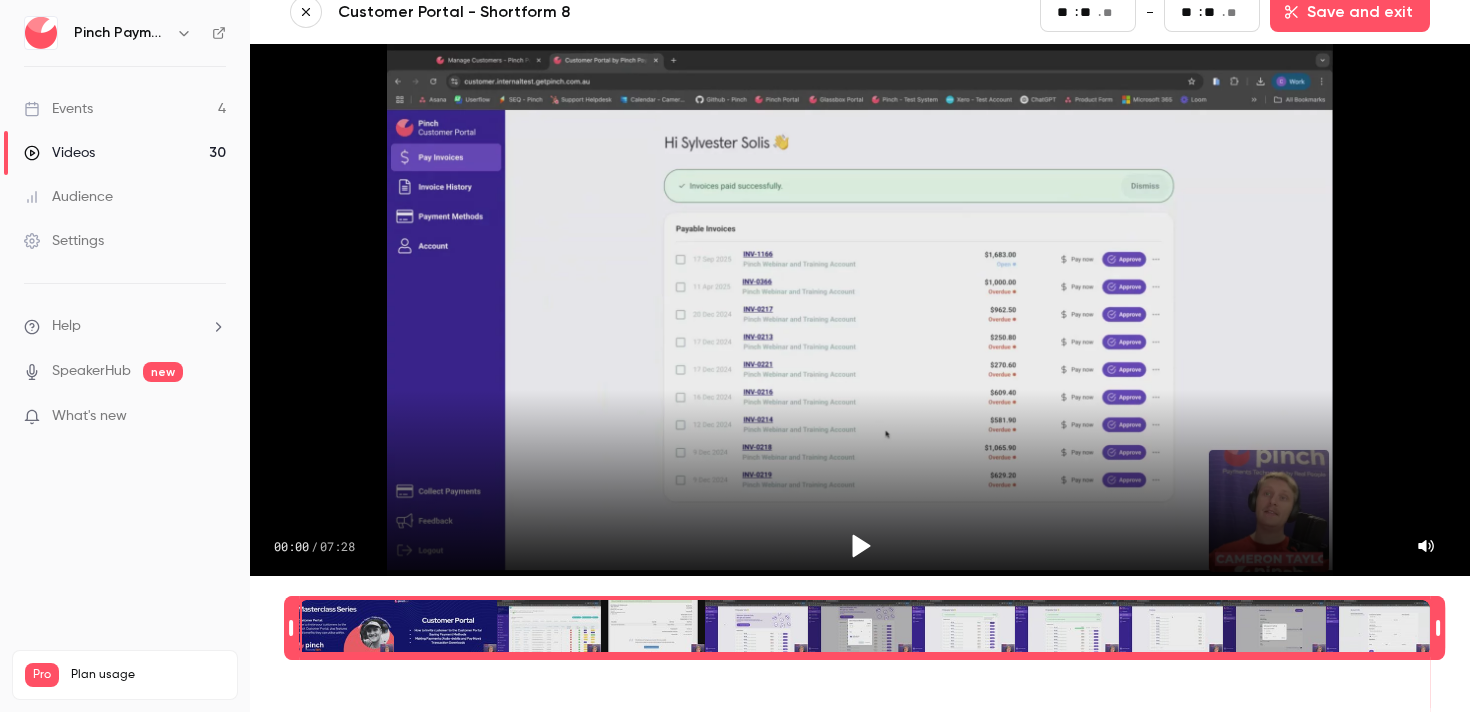 type on "*" 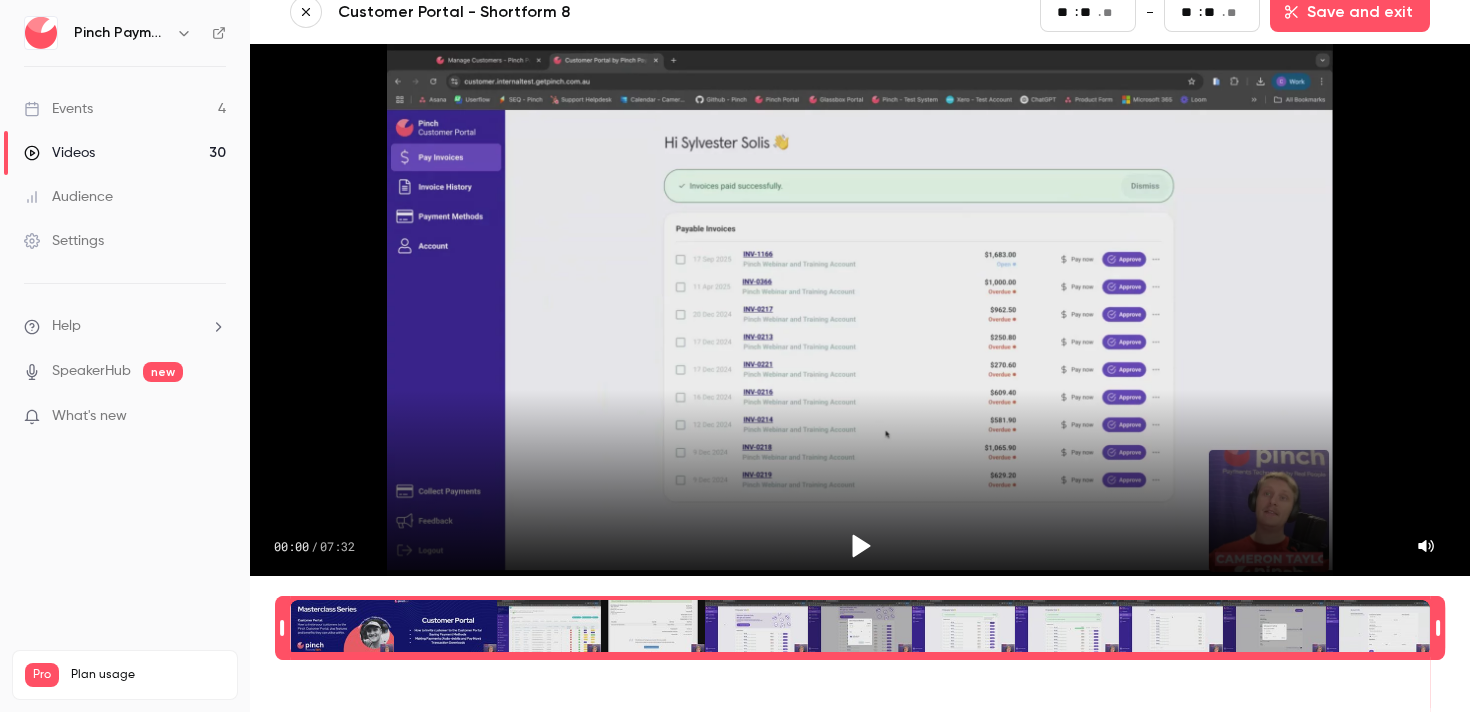 drag, startPoint x: 292, startPoint y: 628, endPoint x: 272, endPoint y: 626, distance: 20.09975 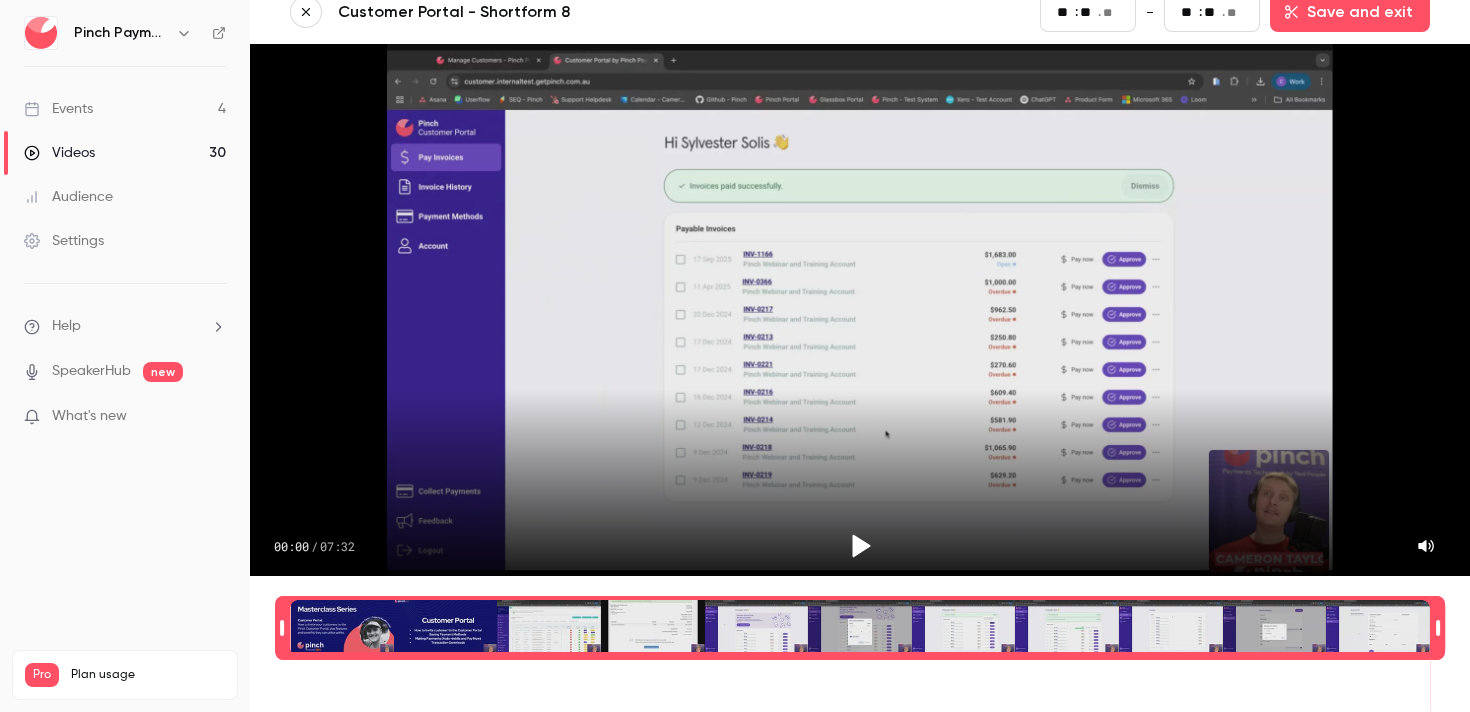 click on "Customer Portal - Shortform 8 Start ** : ** . ** - End ** : ** . ** Save and exit 00:00 / 07:32 00:00.04" at bounding box center (860, 356) 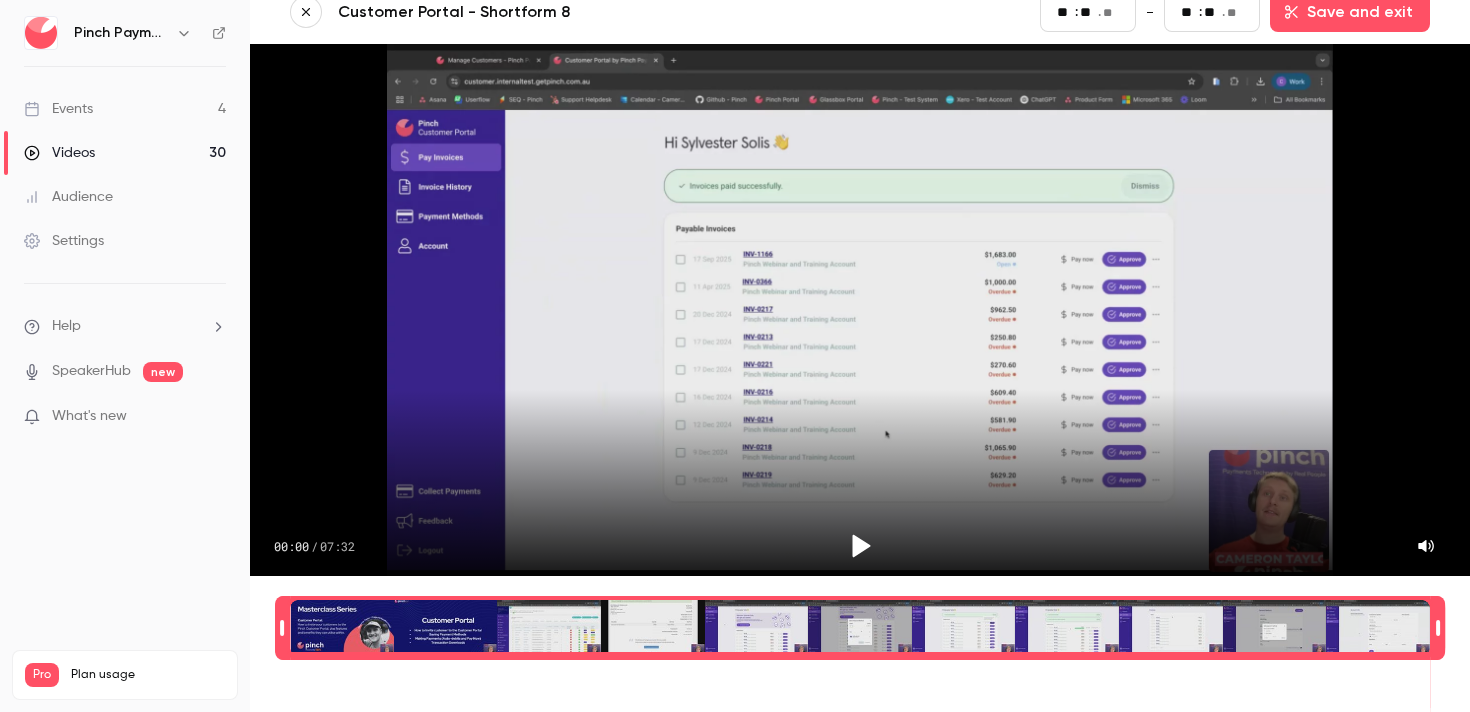 drag, startPoint x: 1437, startPoint y: 626, endPoint x: 1469, endPoint y: 624, distance: 32.06244 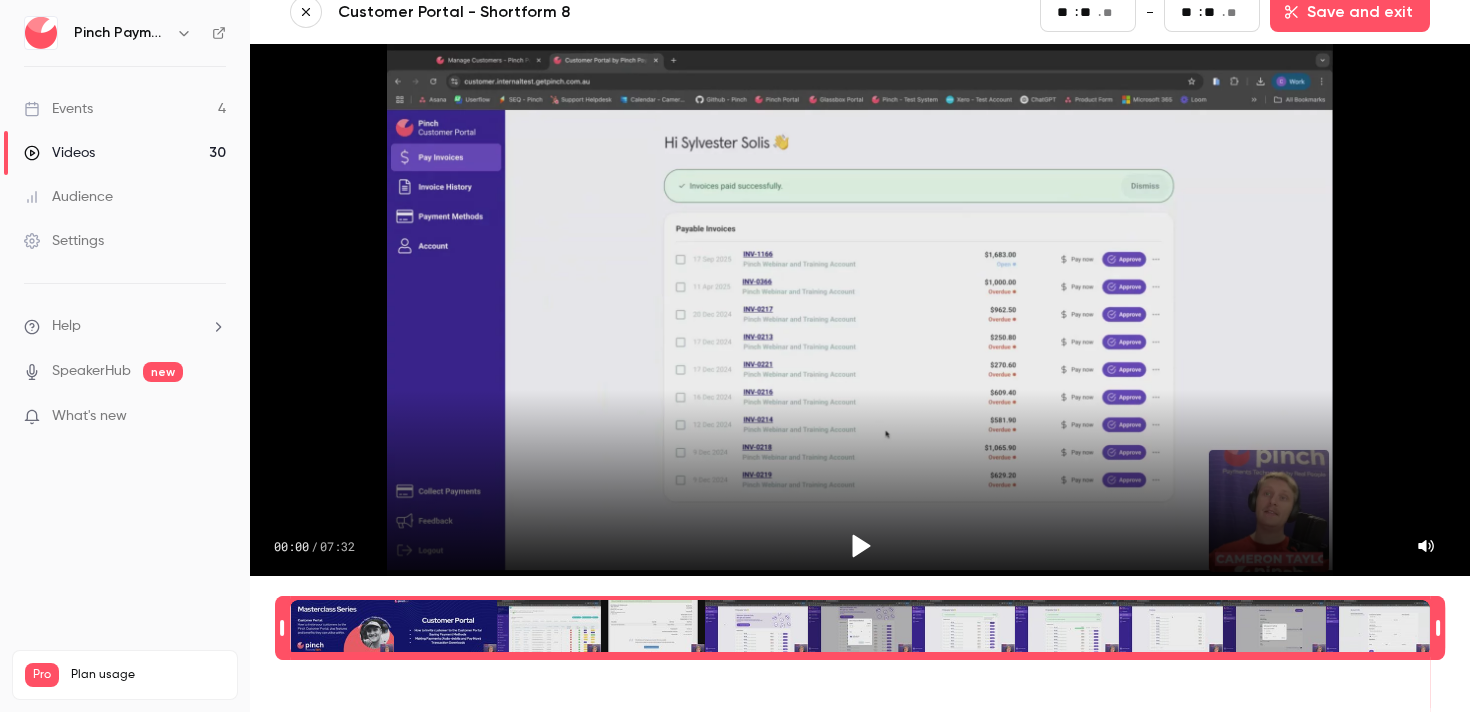 click on "Customer Portal - Shortform 8 Start ** : ** . ** - End ** : ** . ** Save and exit 00:00 / 07:32 00:00.04" at bounding box center (860, 356) 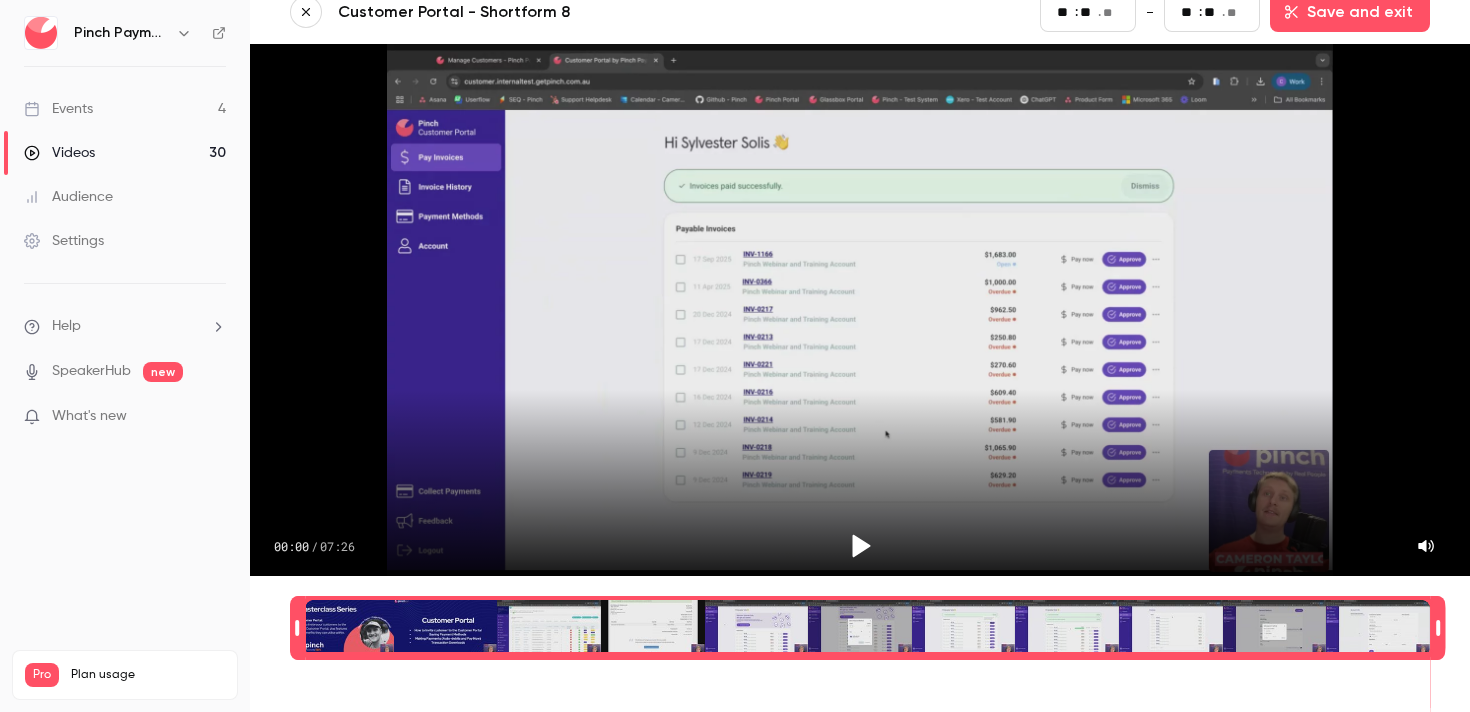 scroll, scrollTop: 0, scrollLeft: 1, axis: horizontal 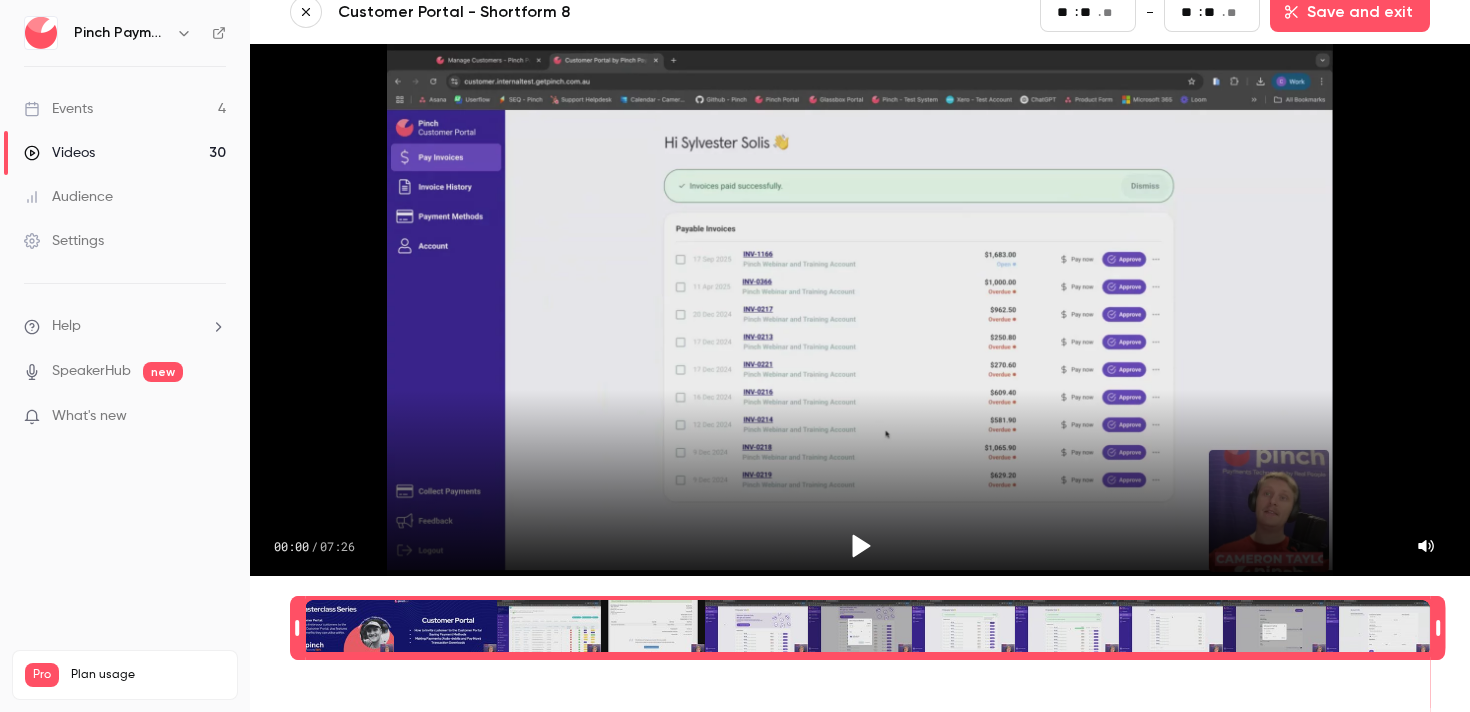 click on "**" at bounding box center [1212, 12] 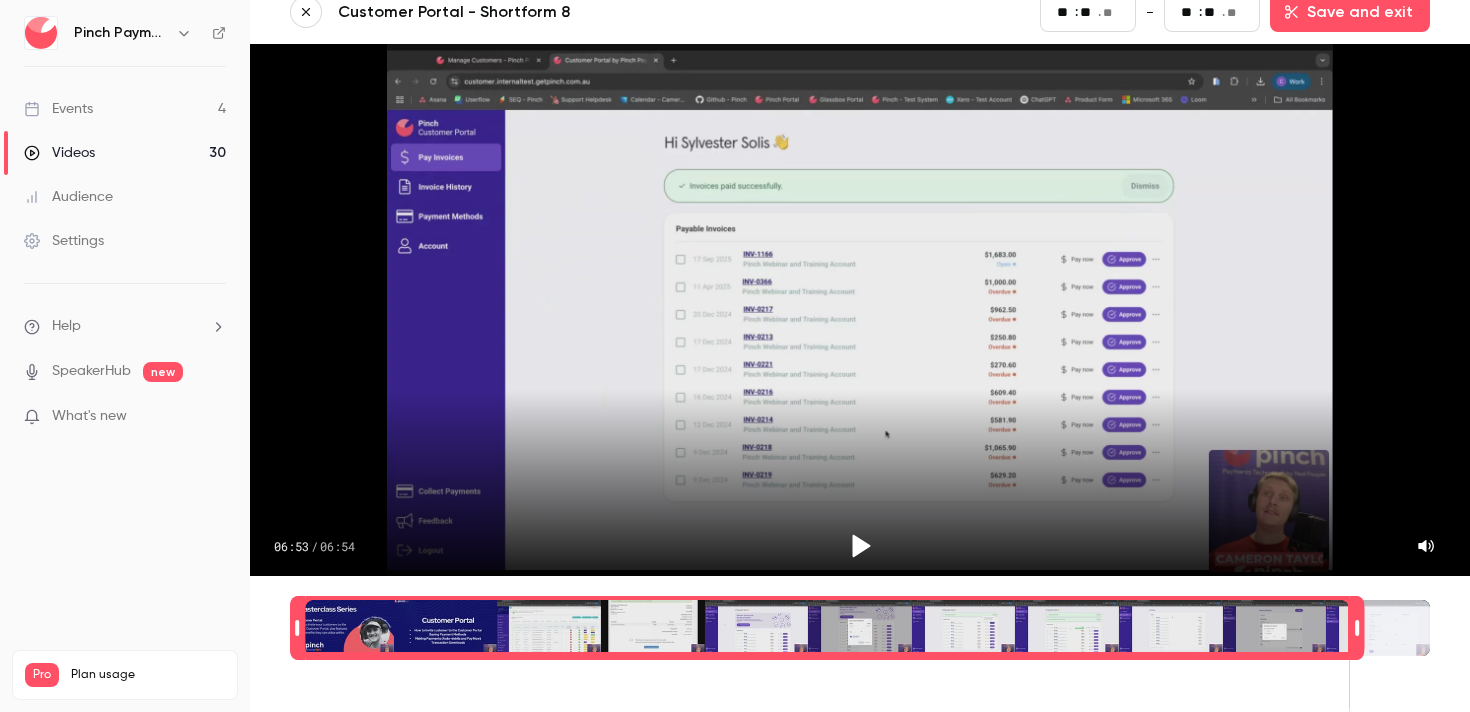 scroll, scrollTop: 0, scrollLeft: 1, axis: horizontal 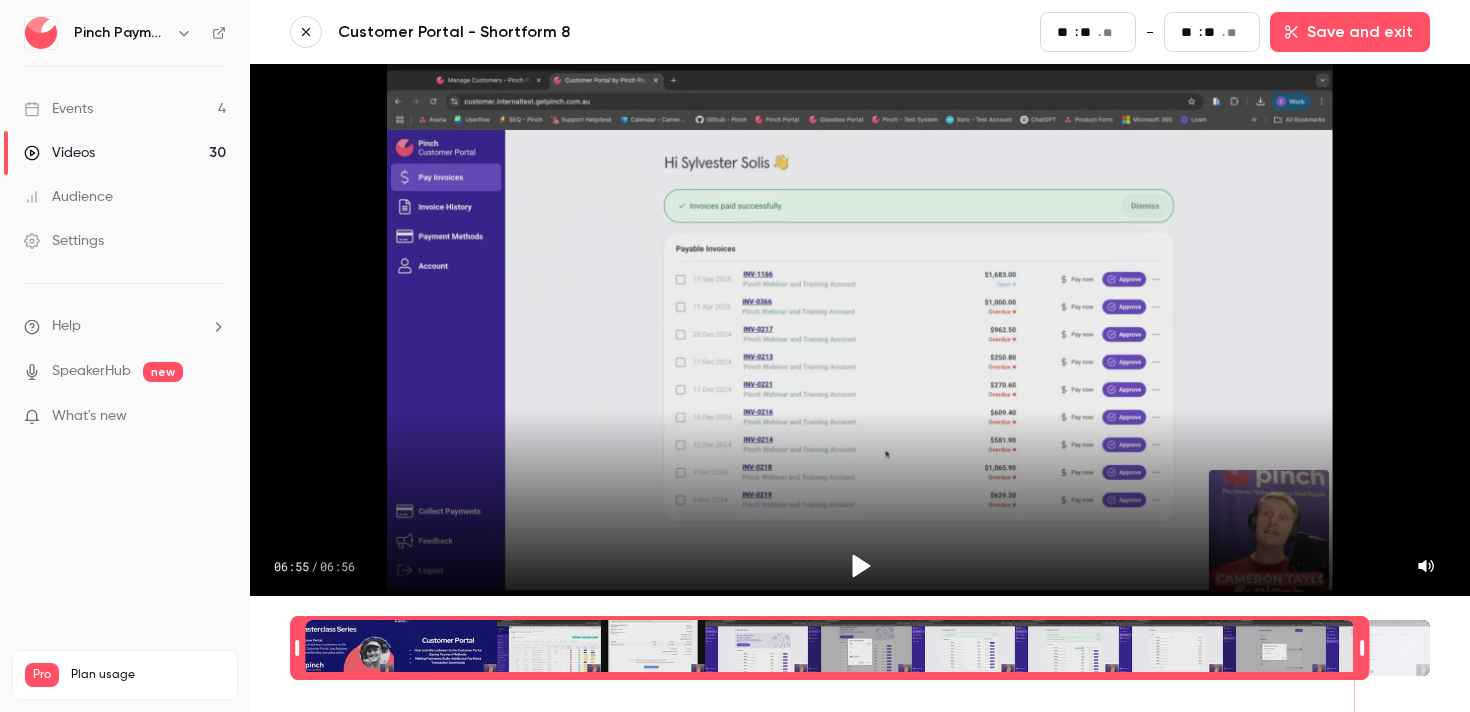 click on "**" at bounding box center [1212, 32] 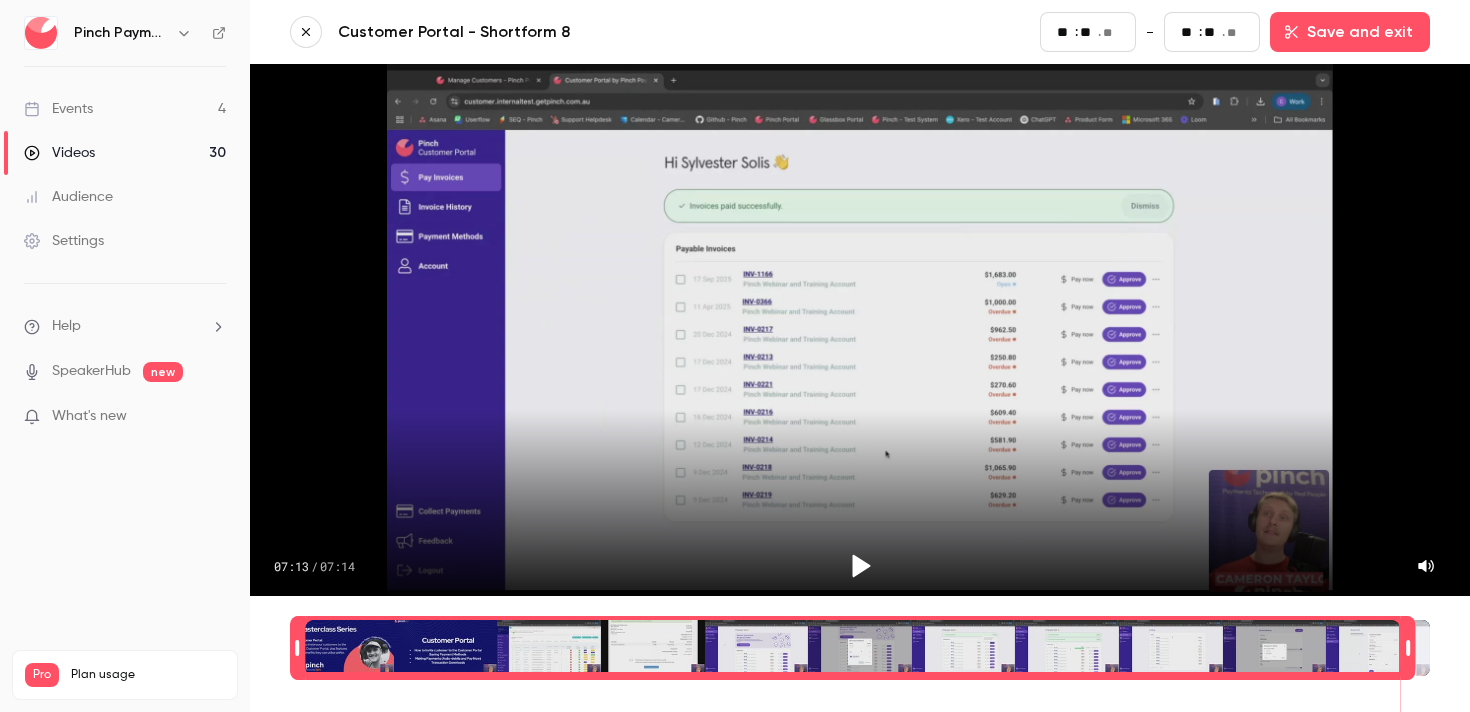 scroll, scrollTop: 0, scrollLeft: 1, axis: horizontal 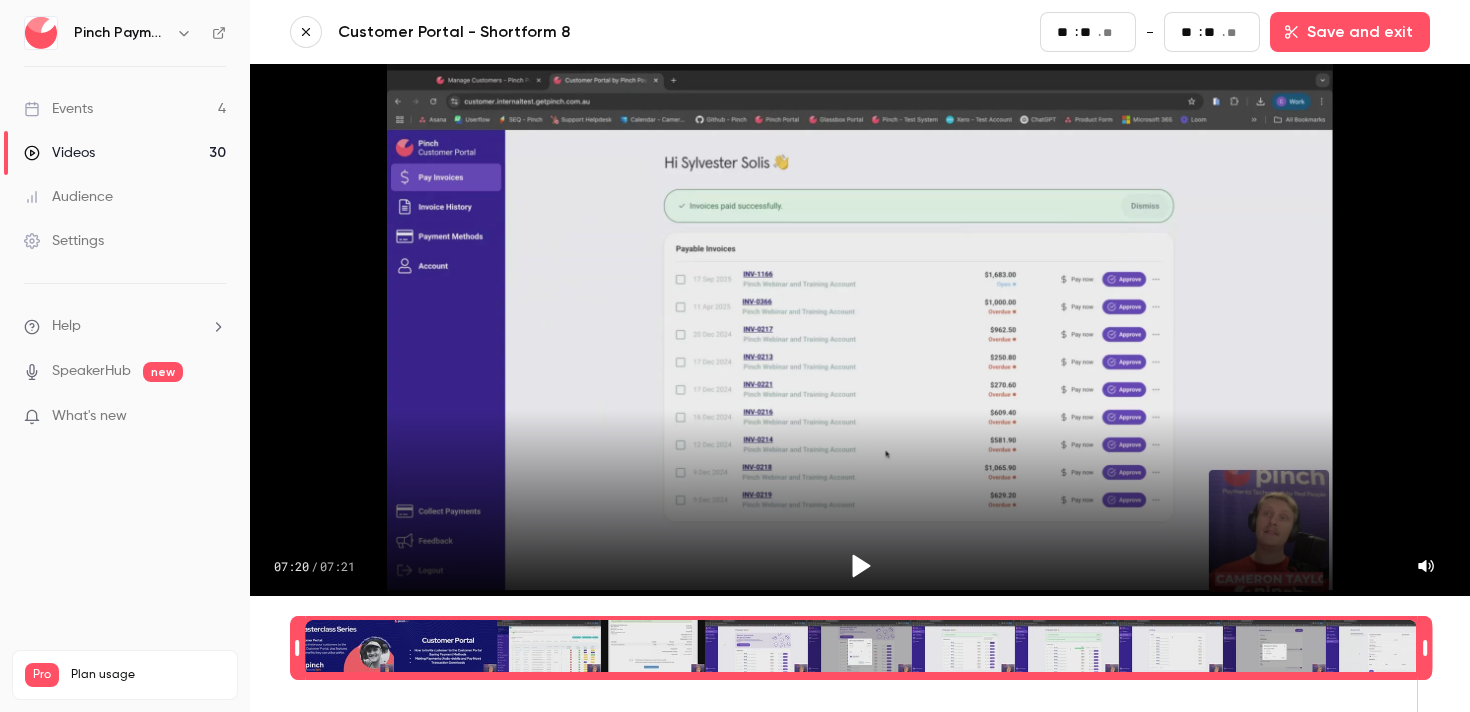 click on "Customer Portal - Shortform 8" at bounding box center (681, 32) 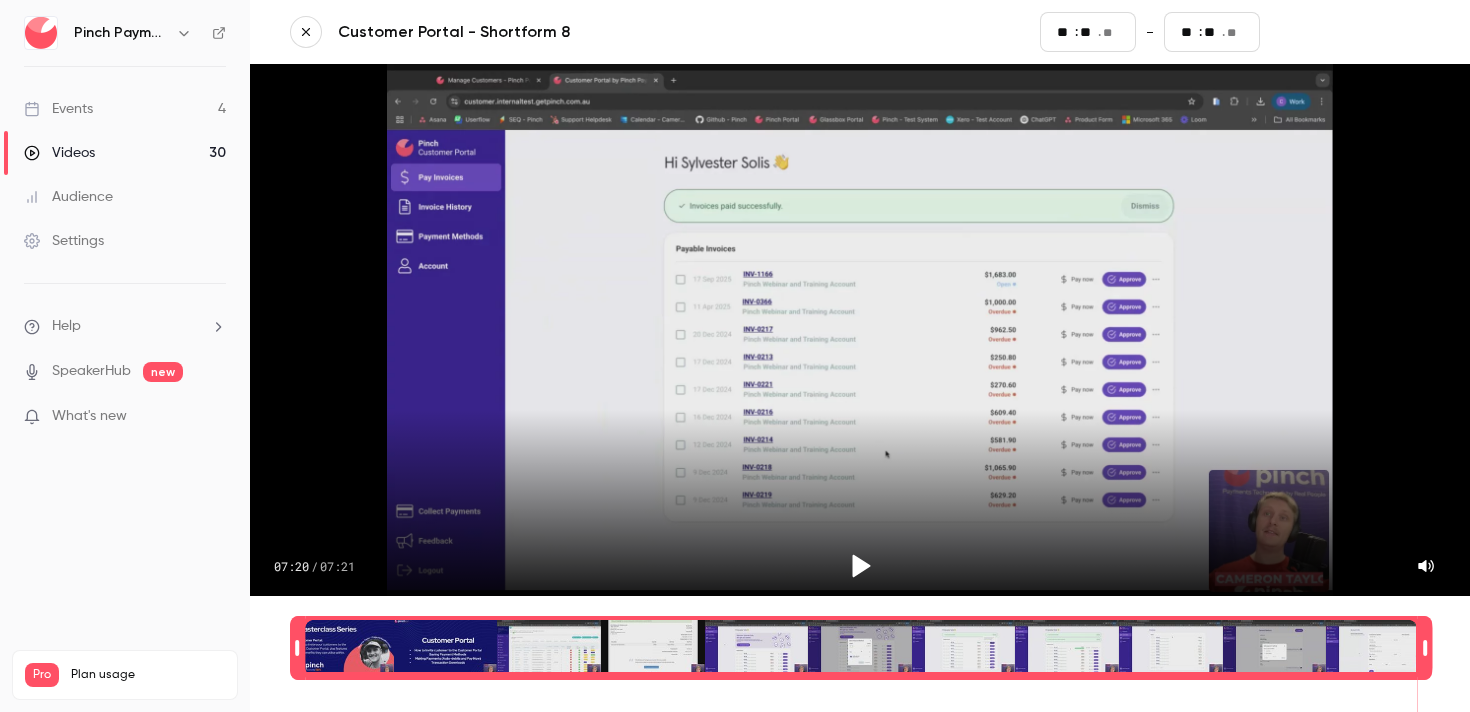 click on "Save and exit" at bounding box center [1350, 32] 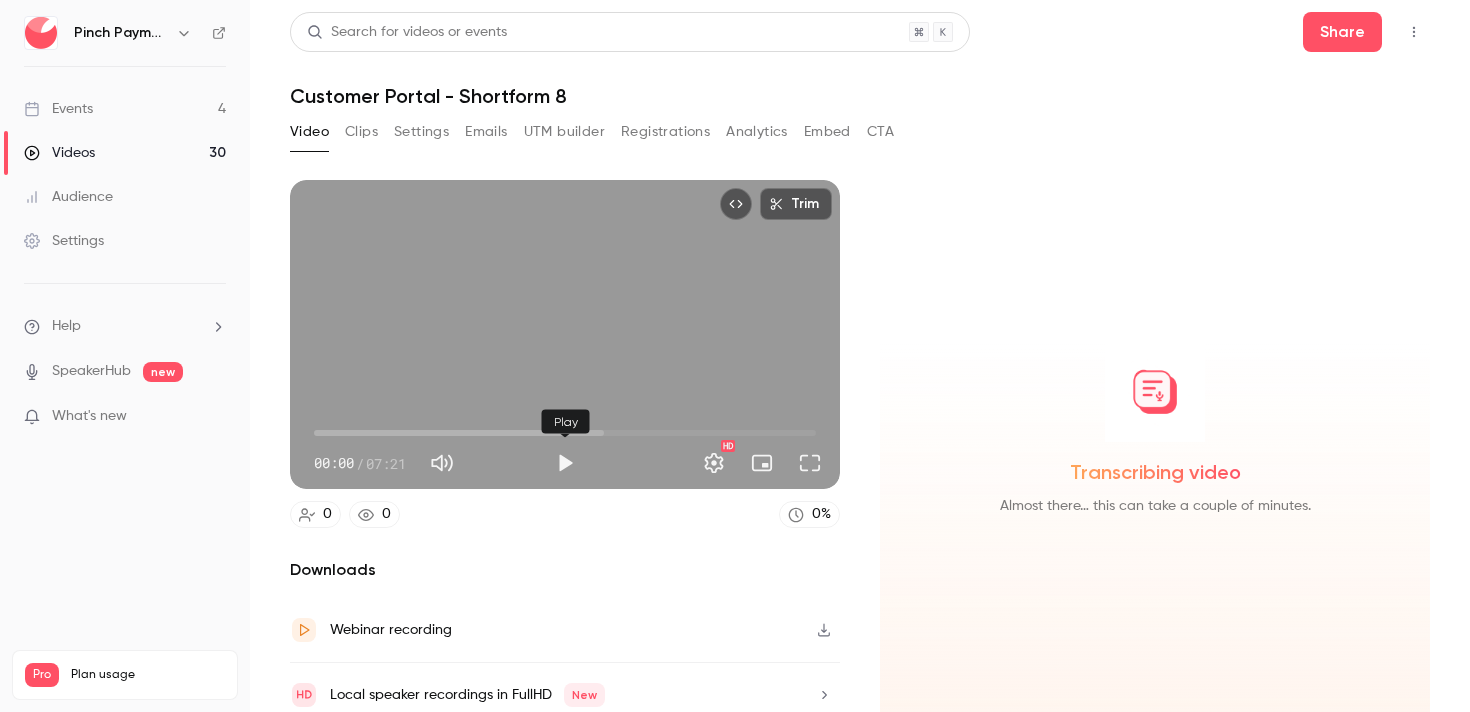 click at bounding box center (565, 463) 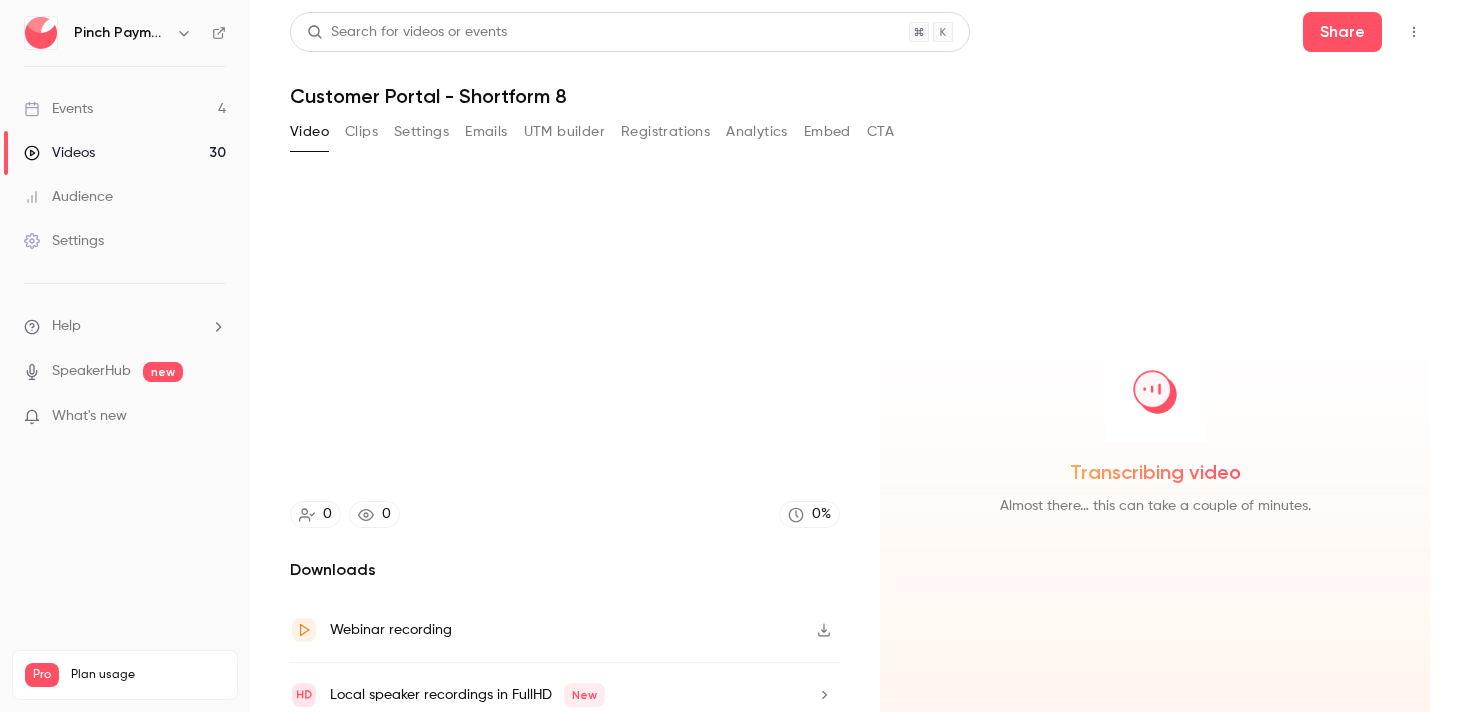 scroll, scrollTop: 15, scrollLeft: 0, axis: vertical 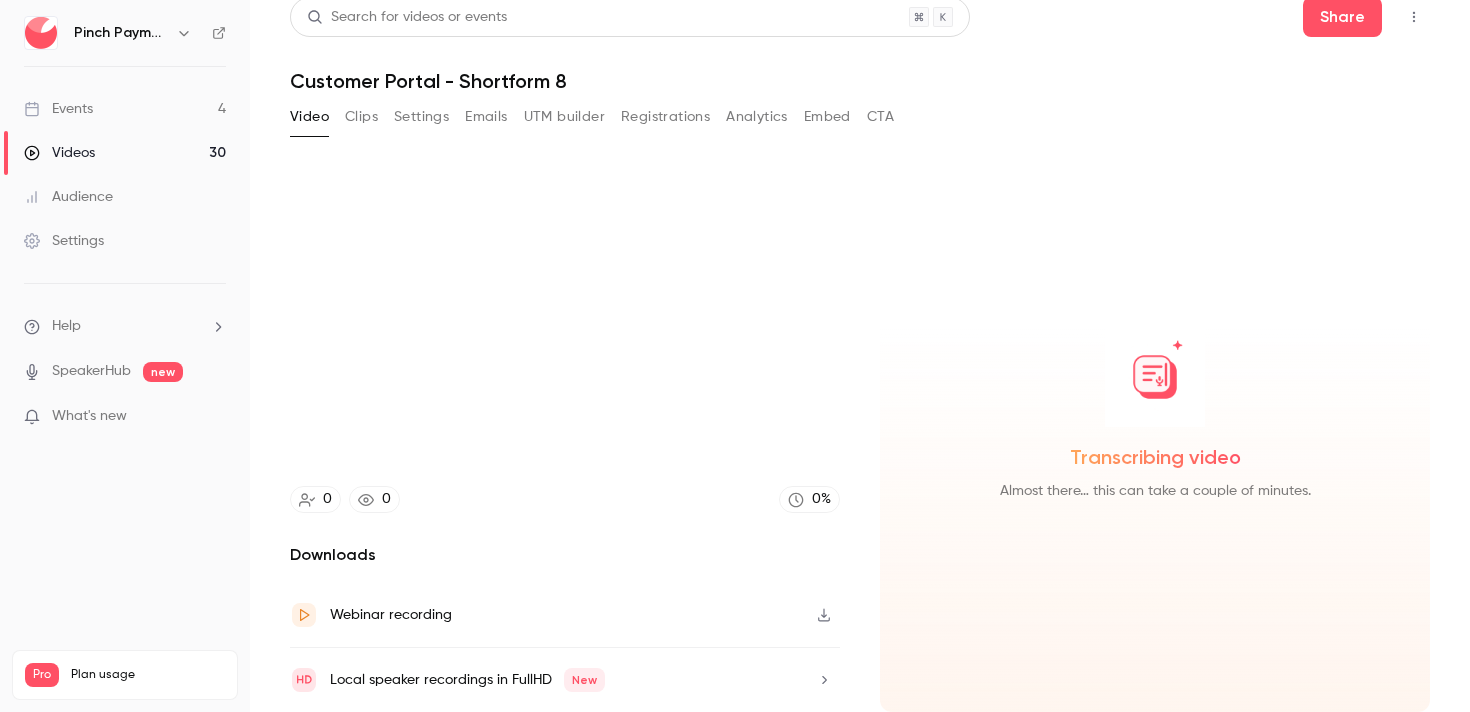 click 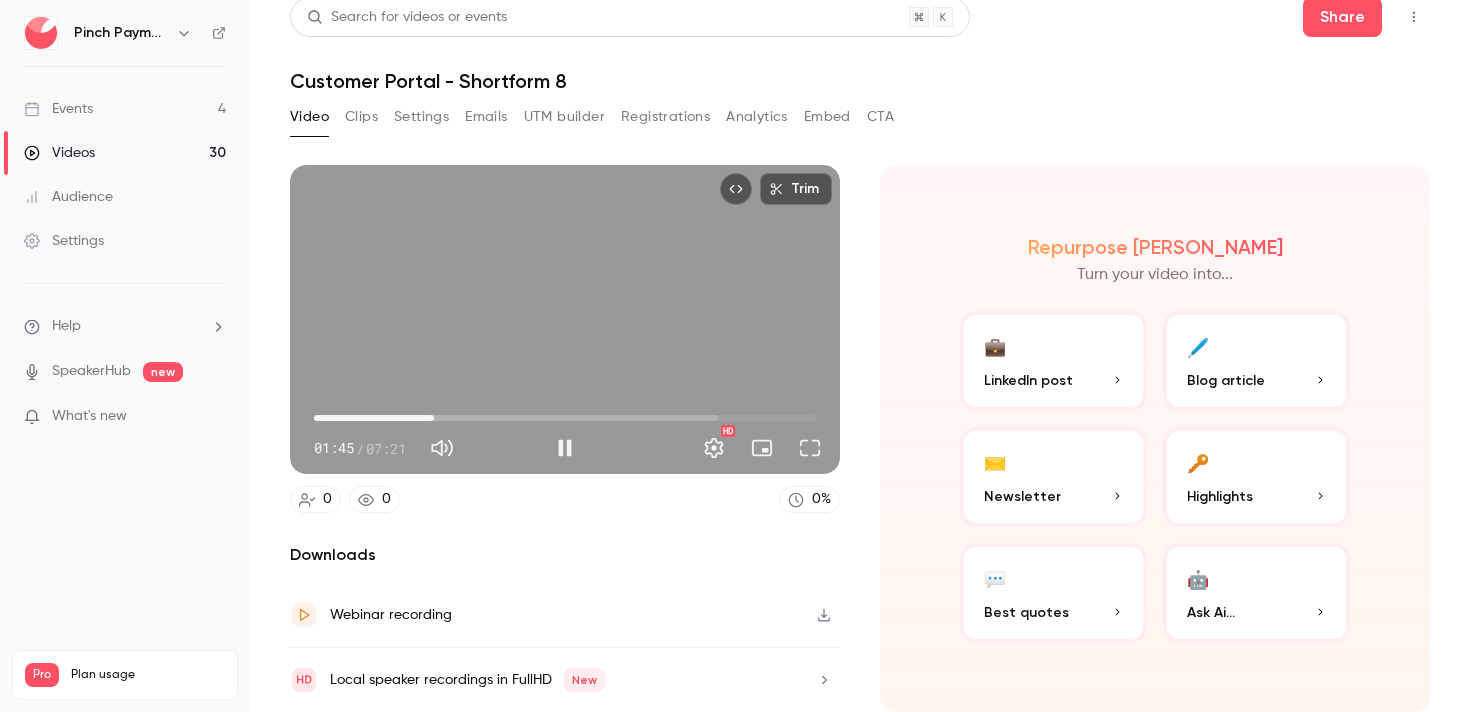 click on "Trim 01:45 01:45 / 07:21 HD" at bounding box center (565, 319) 